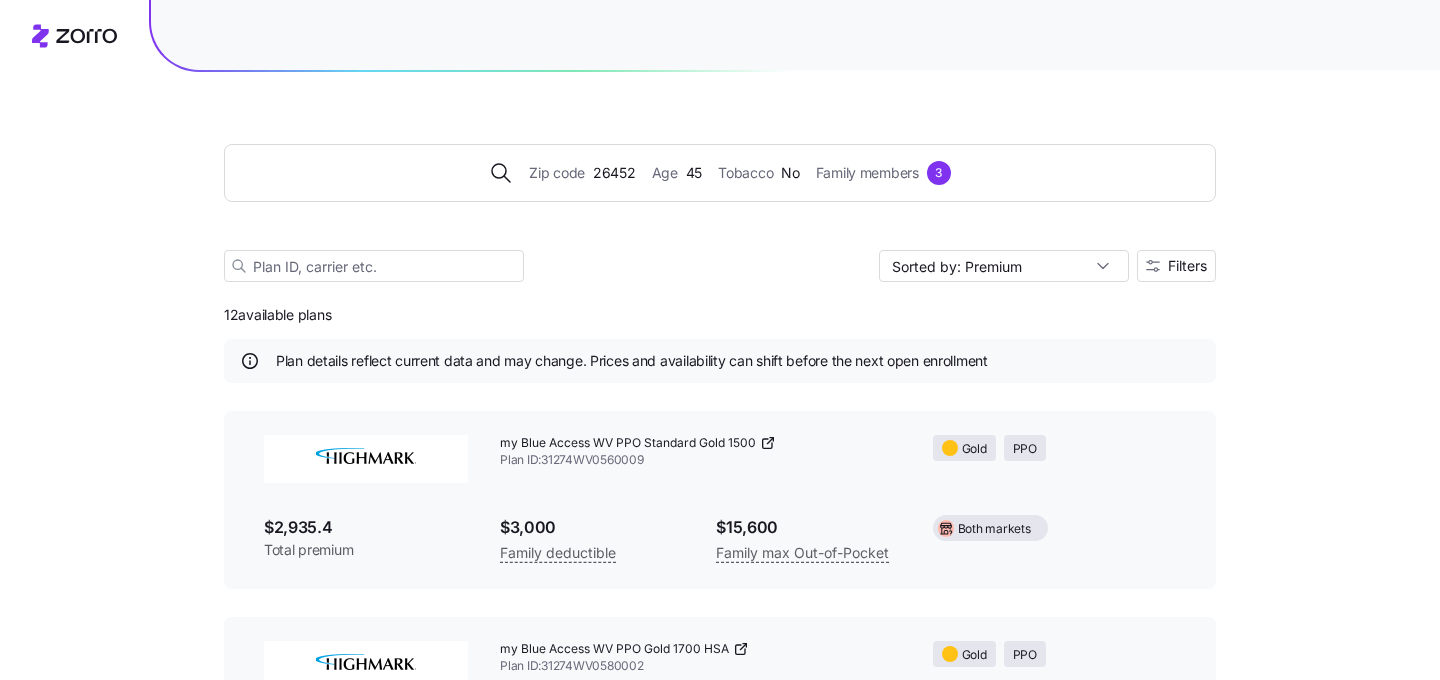 scroll, scrollTop: 28, scrollLeft: 0, axis: vertical 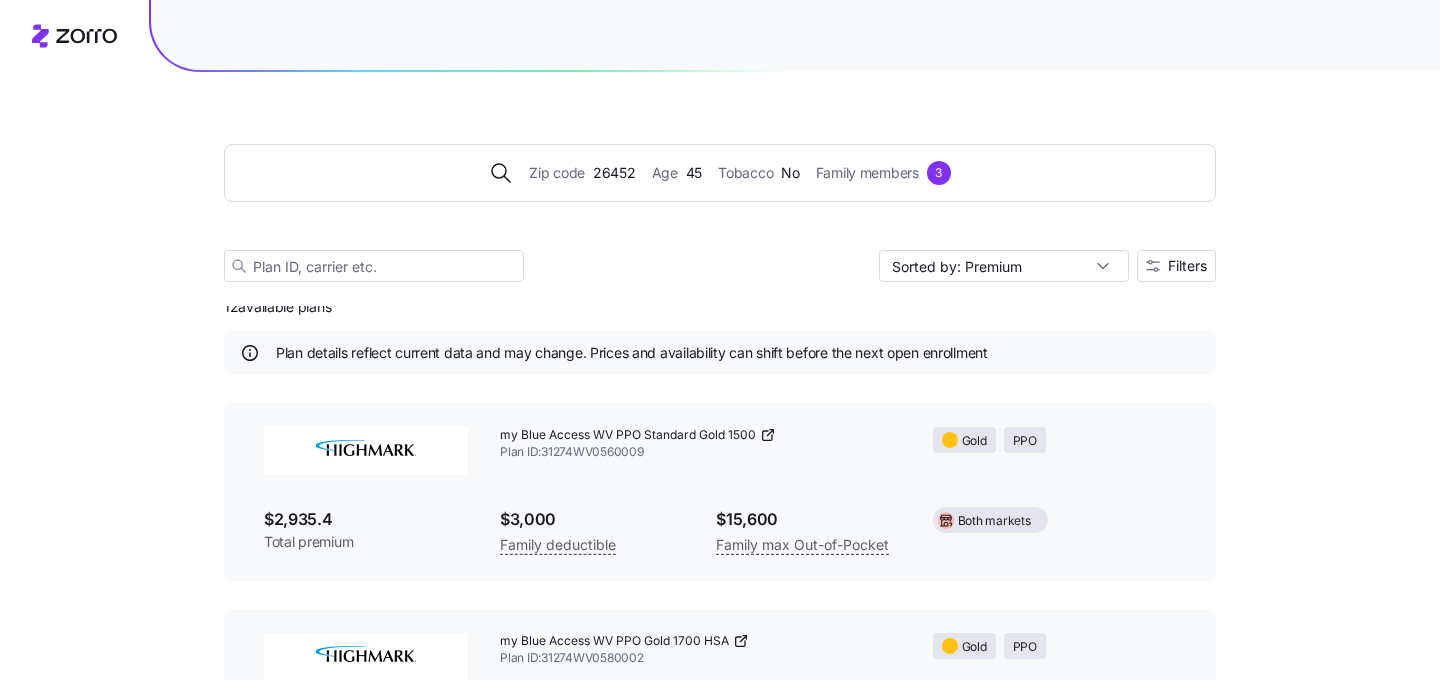 click 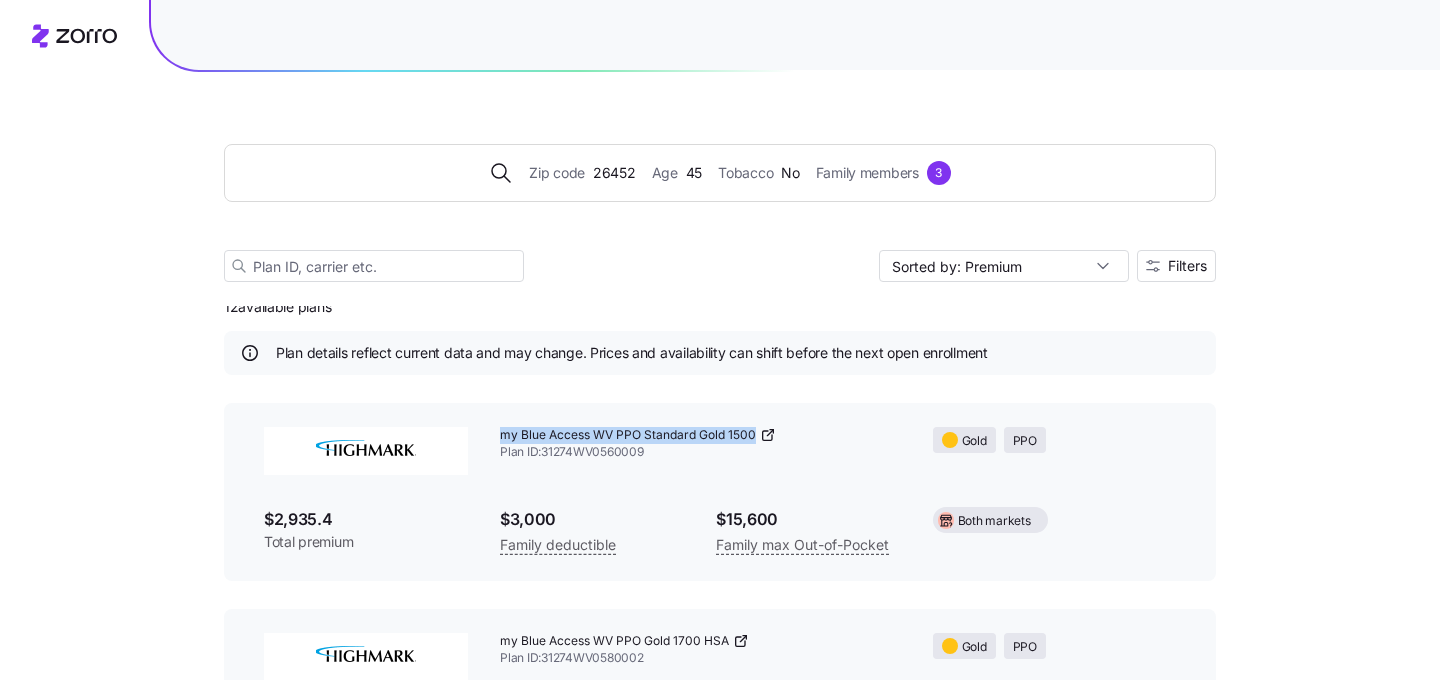 drag, startPoint x: 754, startPoint y: 436, endPoint x: 502, endPoint y: 438, distance: 252.00793 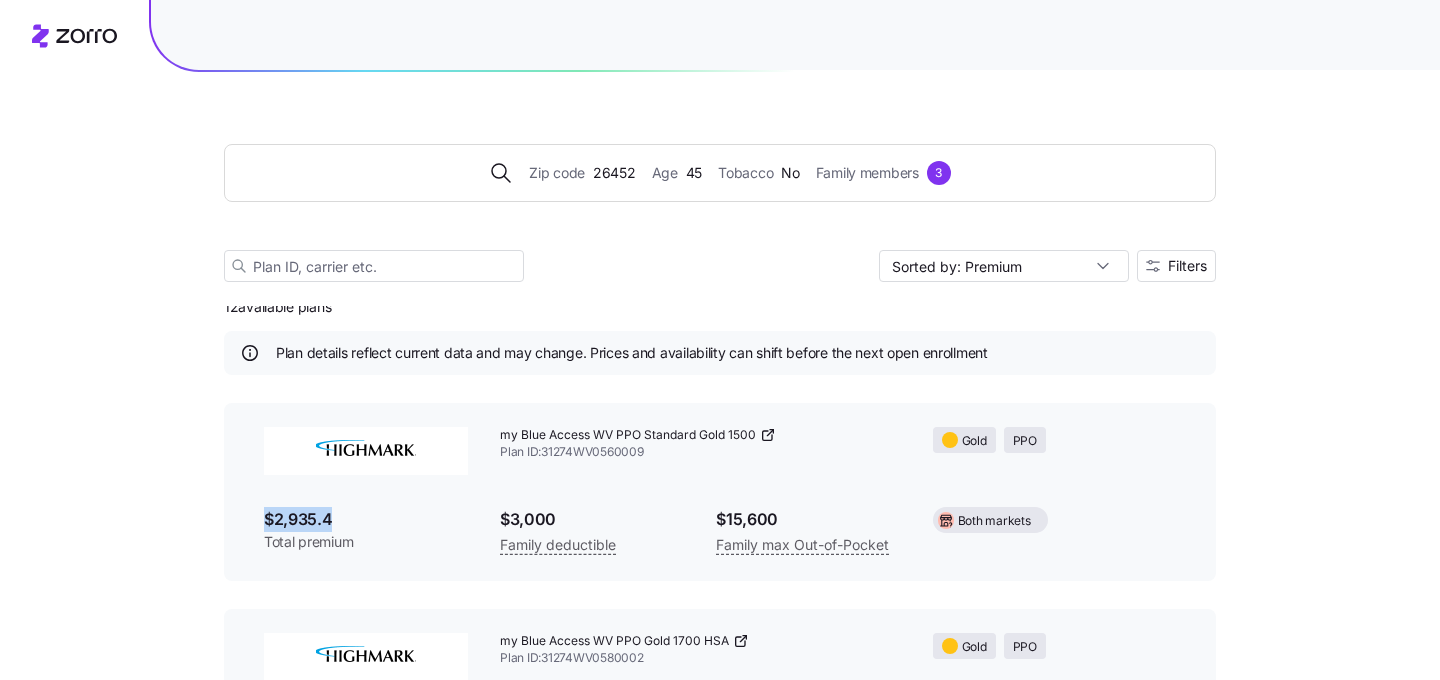 drag, startPoint x: 327, startPoint y: 518, endPoint x: 258, endPoint y: 518, distance: 69 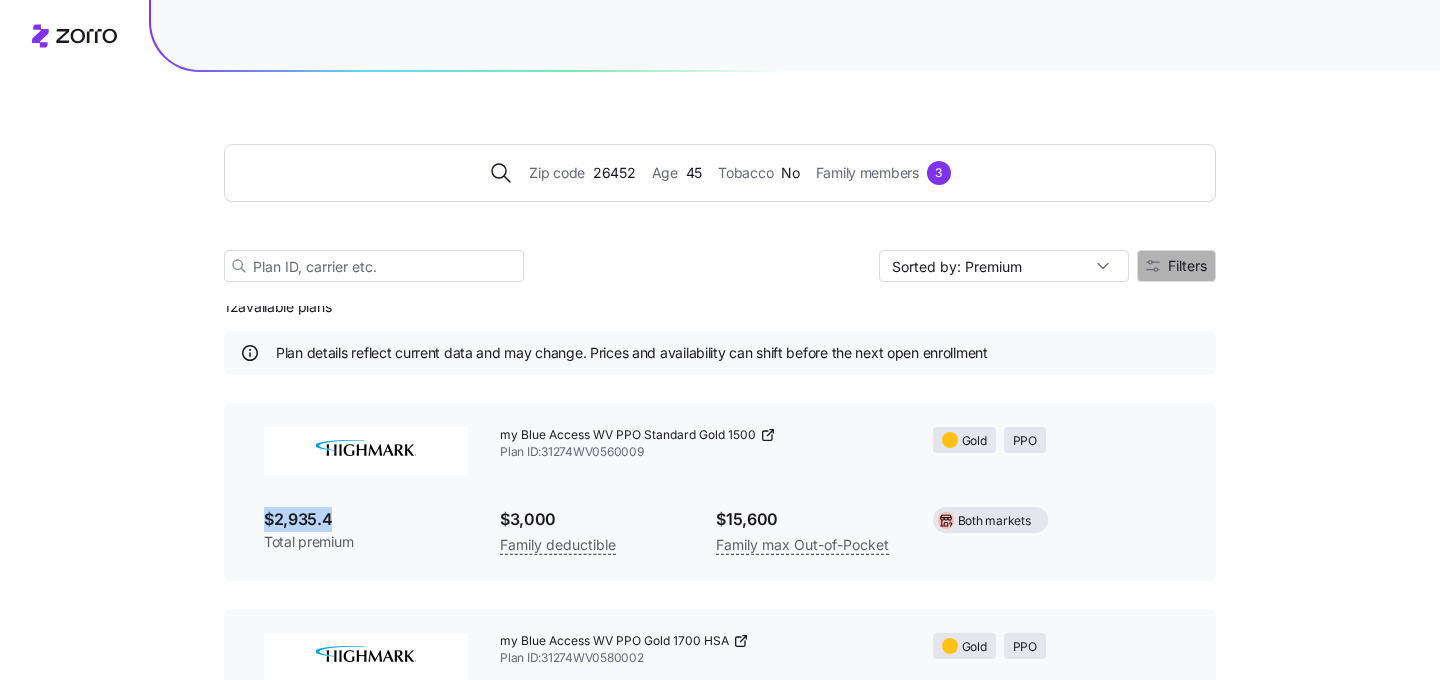 click 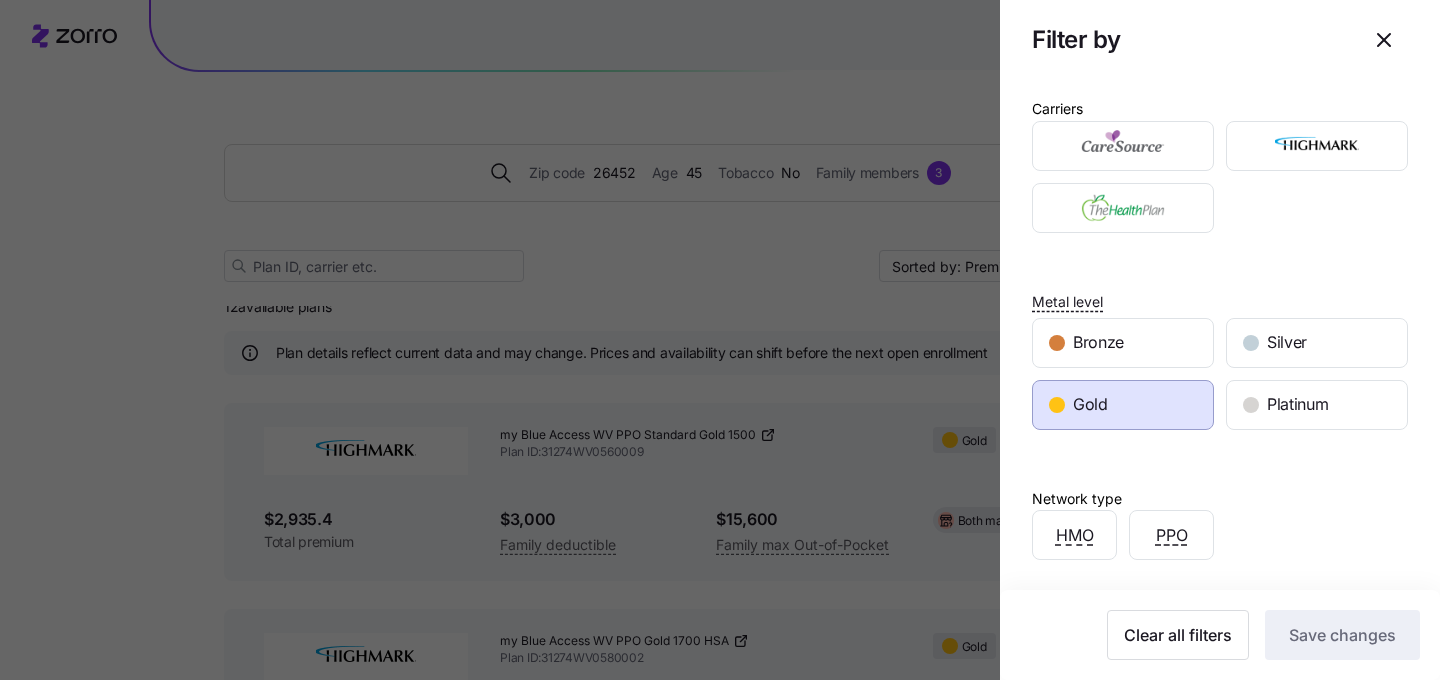 click at bounding box center [720, 340] 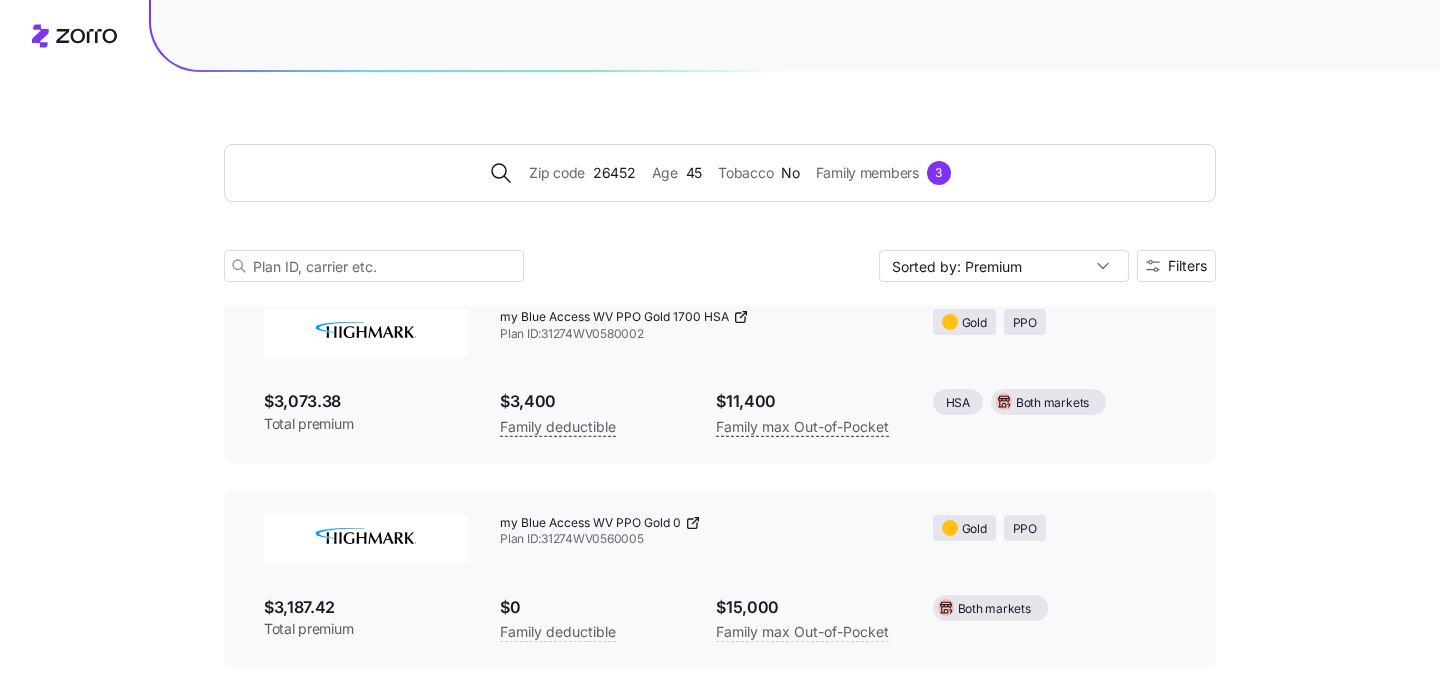scroll, scrollTop: 0, scrollLeft: 0, axis: both 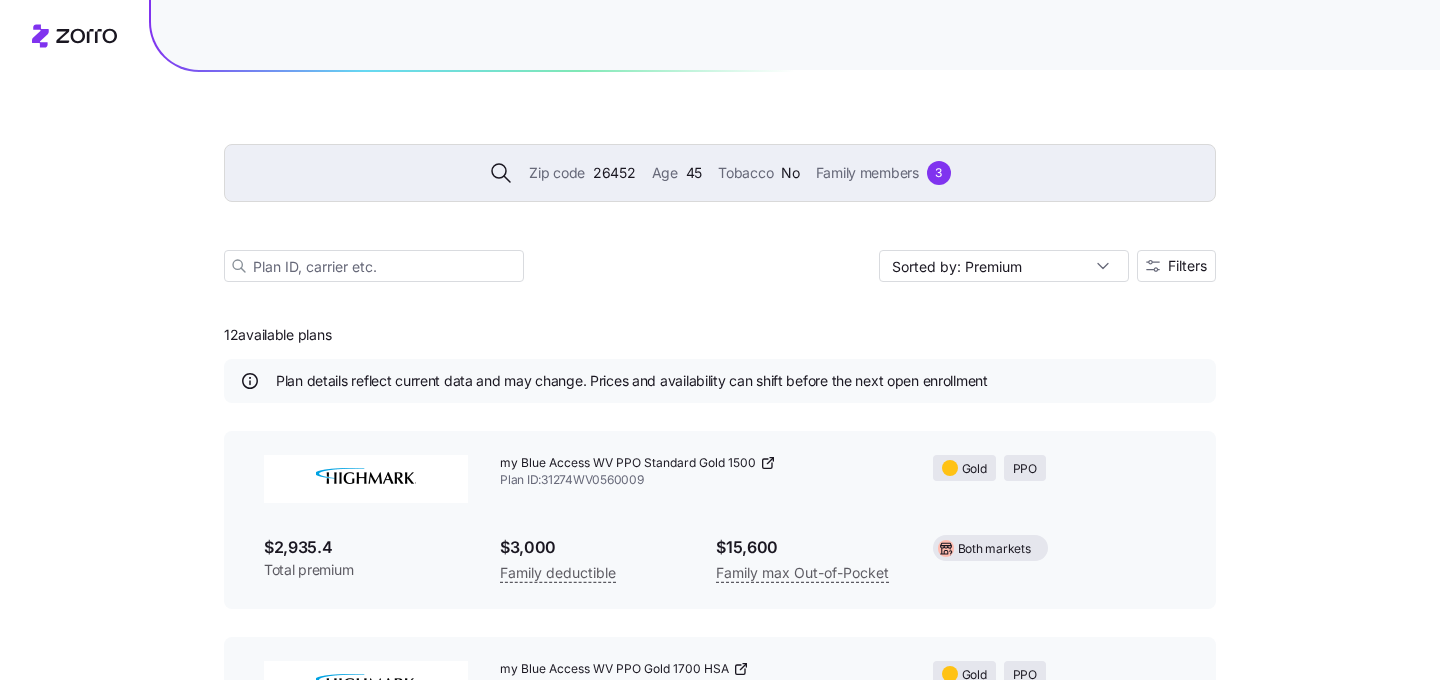 click on "26452" at bounding box center [614, 173] 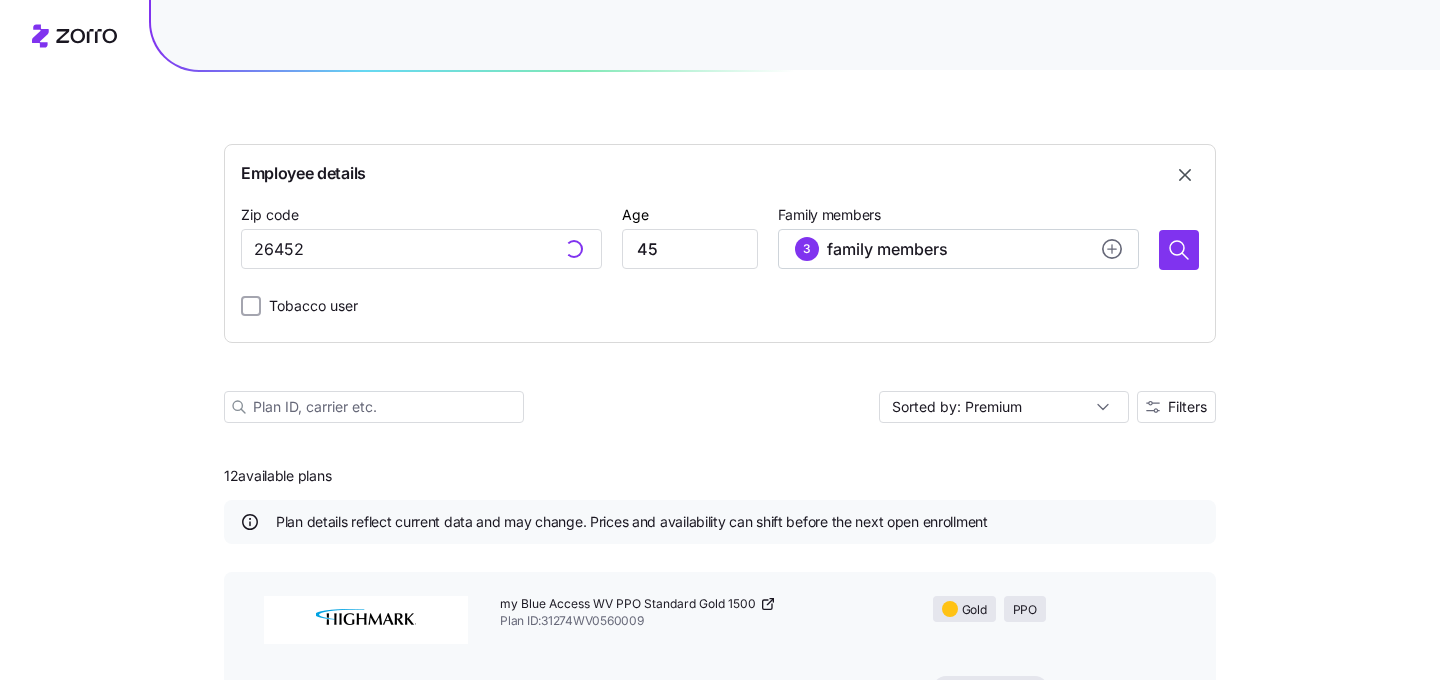 type on "26452, Lewis County, WV" 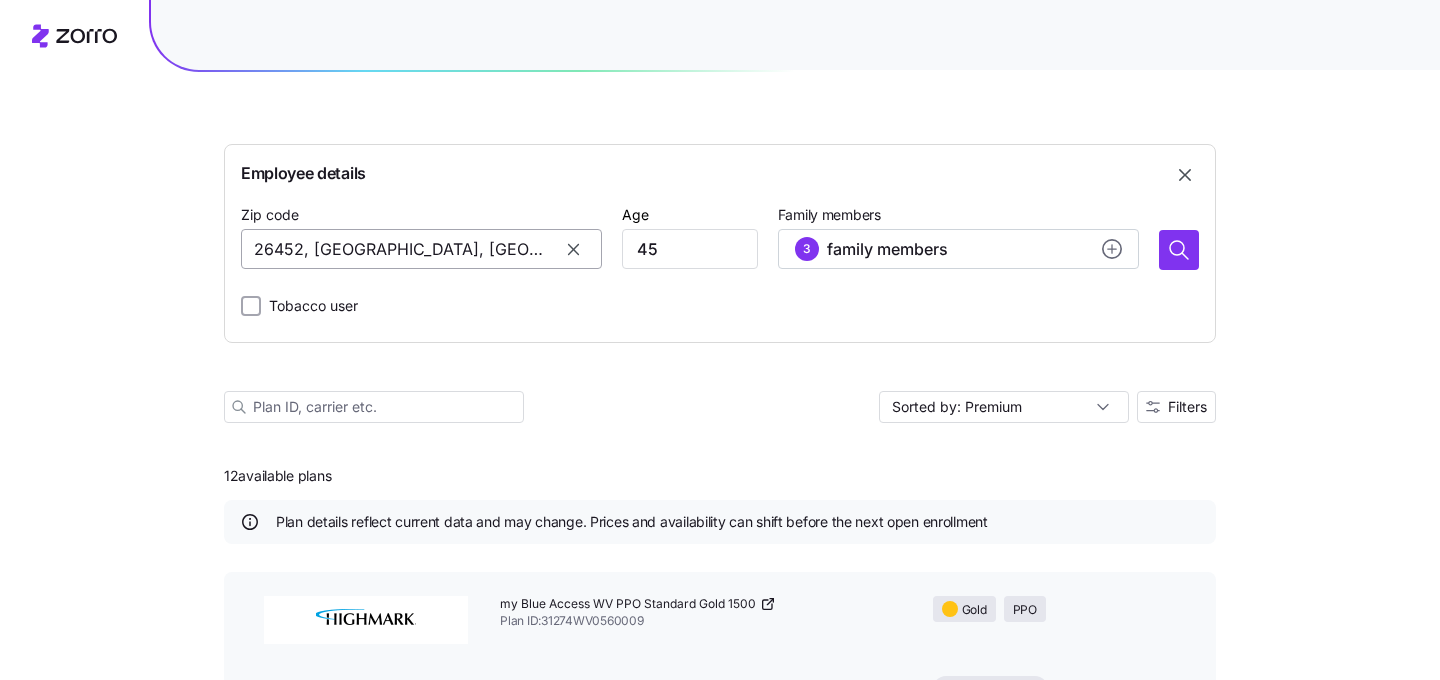 click on "26452, Lewis County, WV" at bounding box center (421, 249) 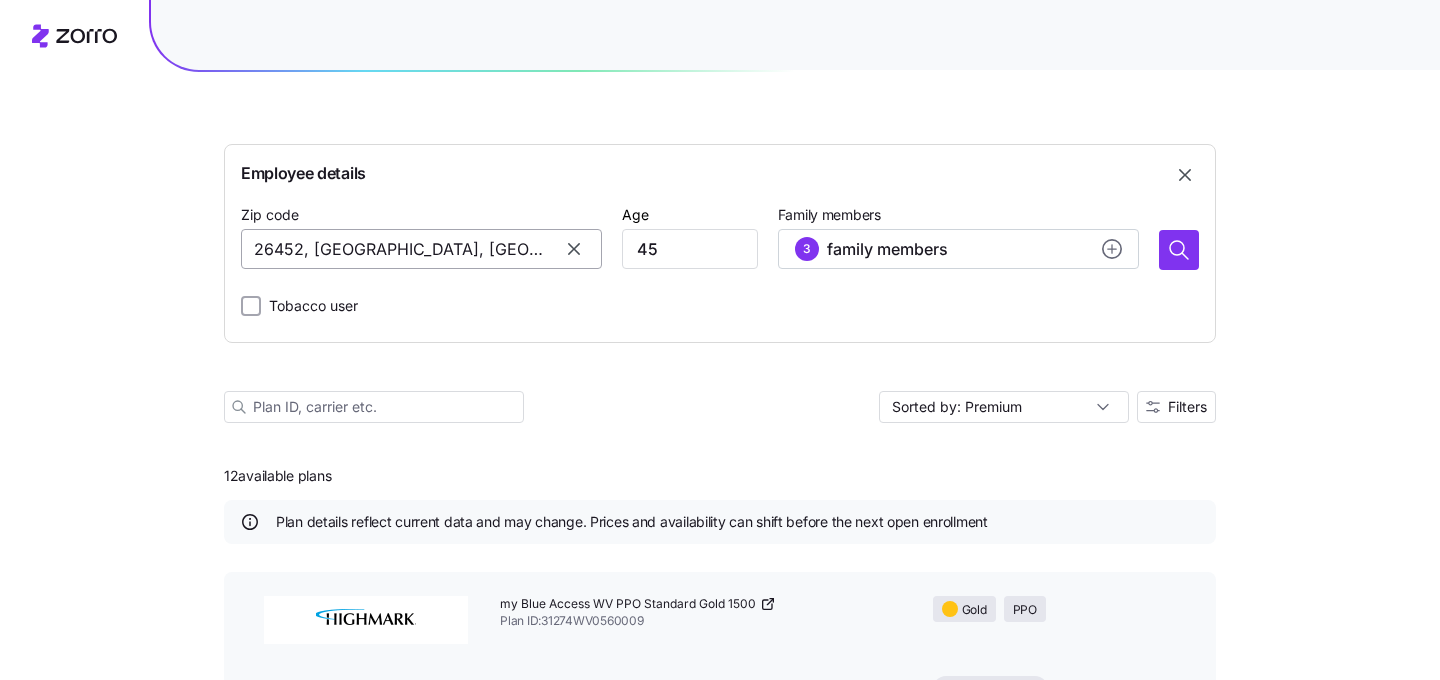 click on "26452, Lewis County, WV" at bounding box center [421, 249] 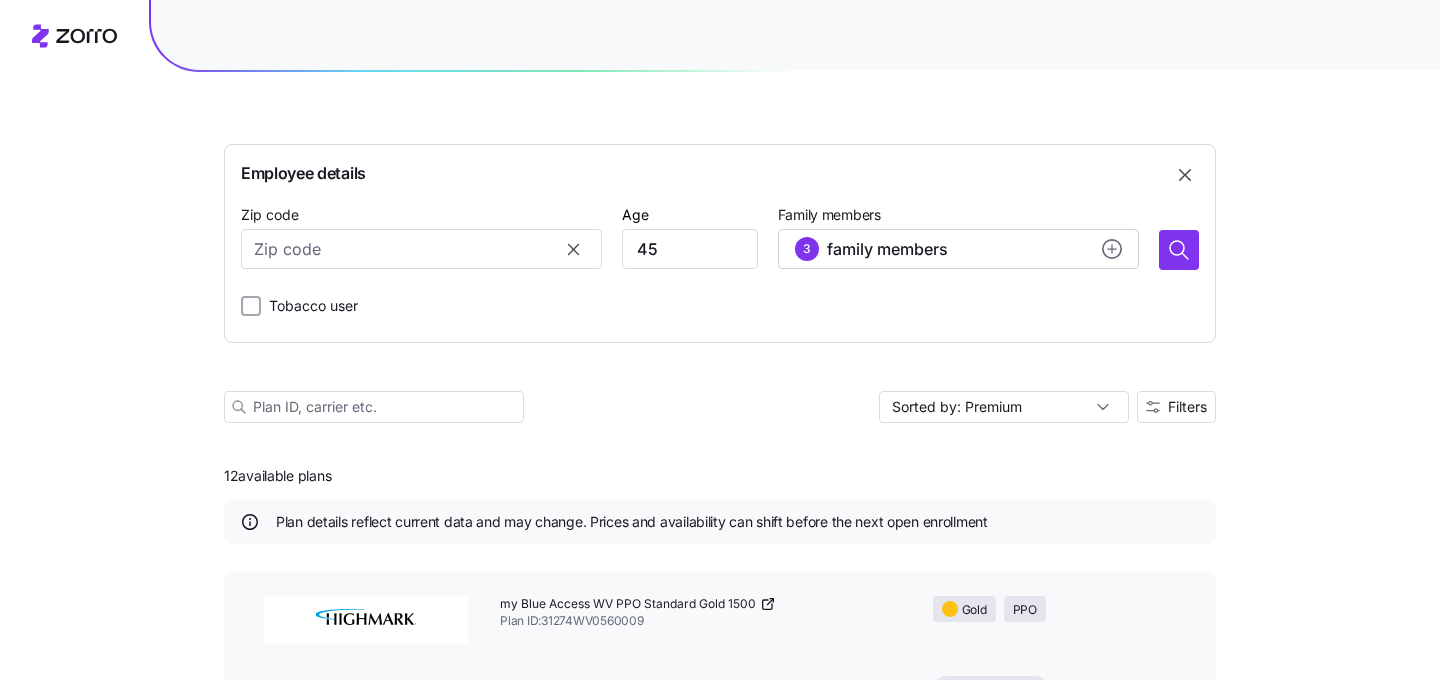 type on "26452, Lewis County, WV" 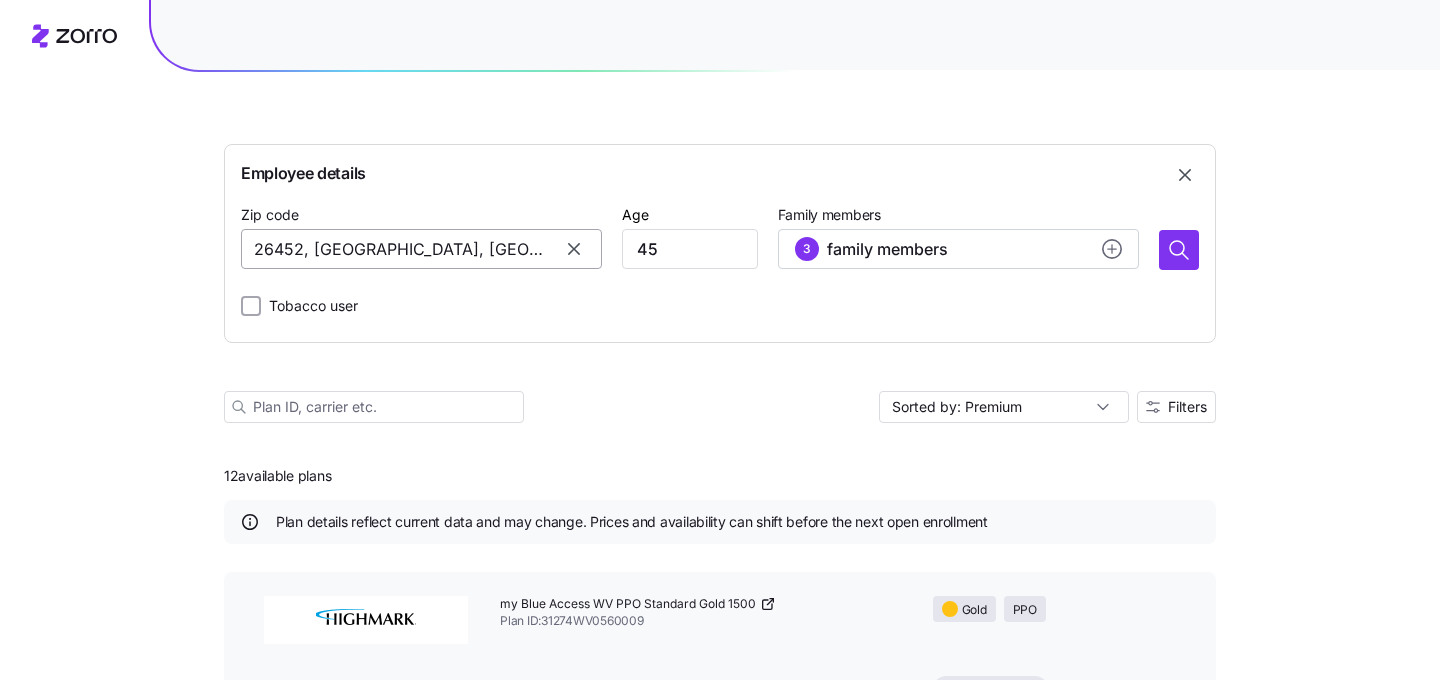 click on "26452, Lewis County, WV" at bounding box center [421, 249] 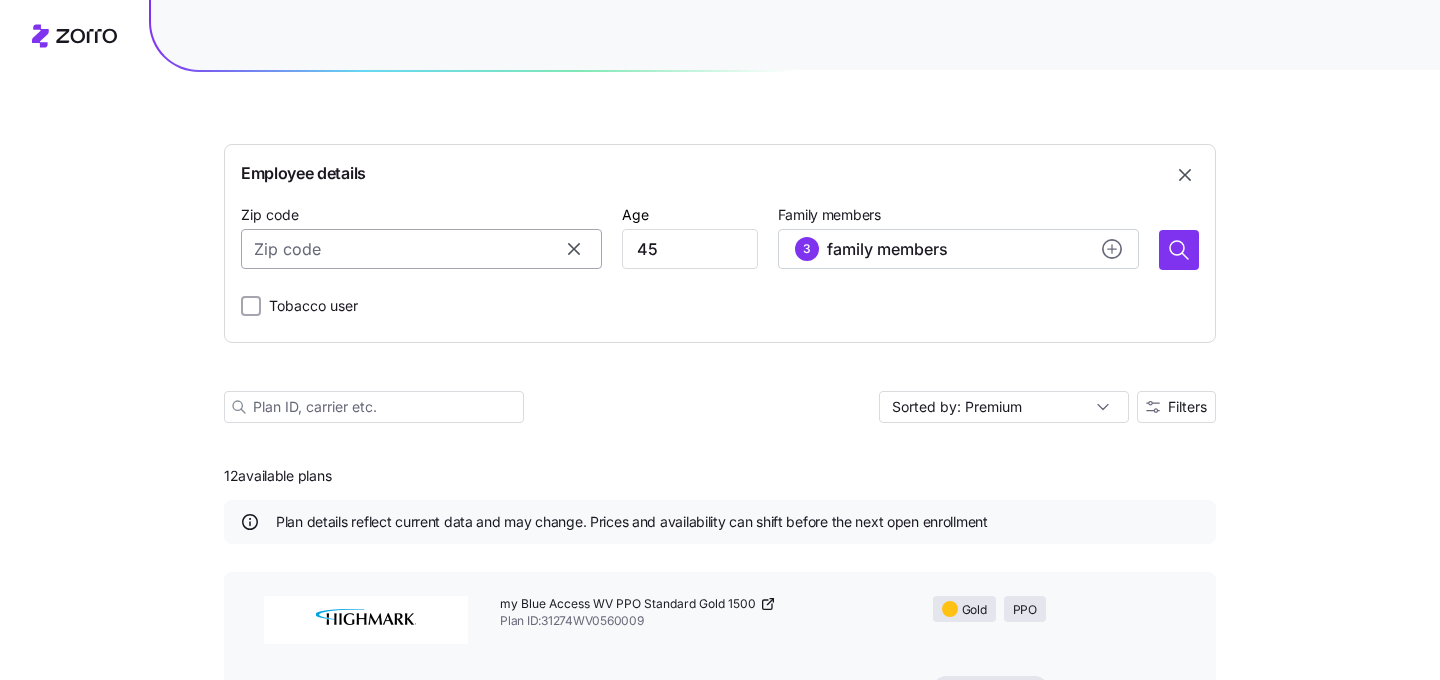 paste on "26651" 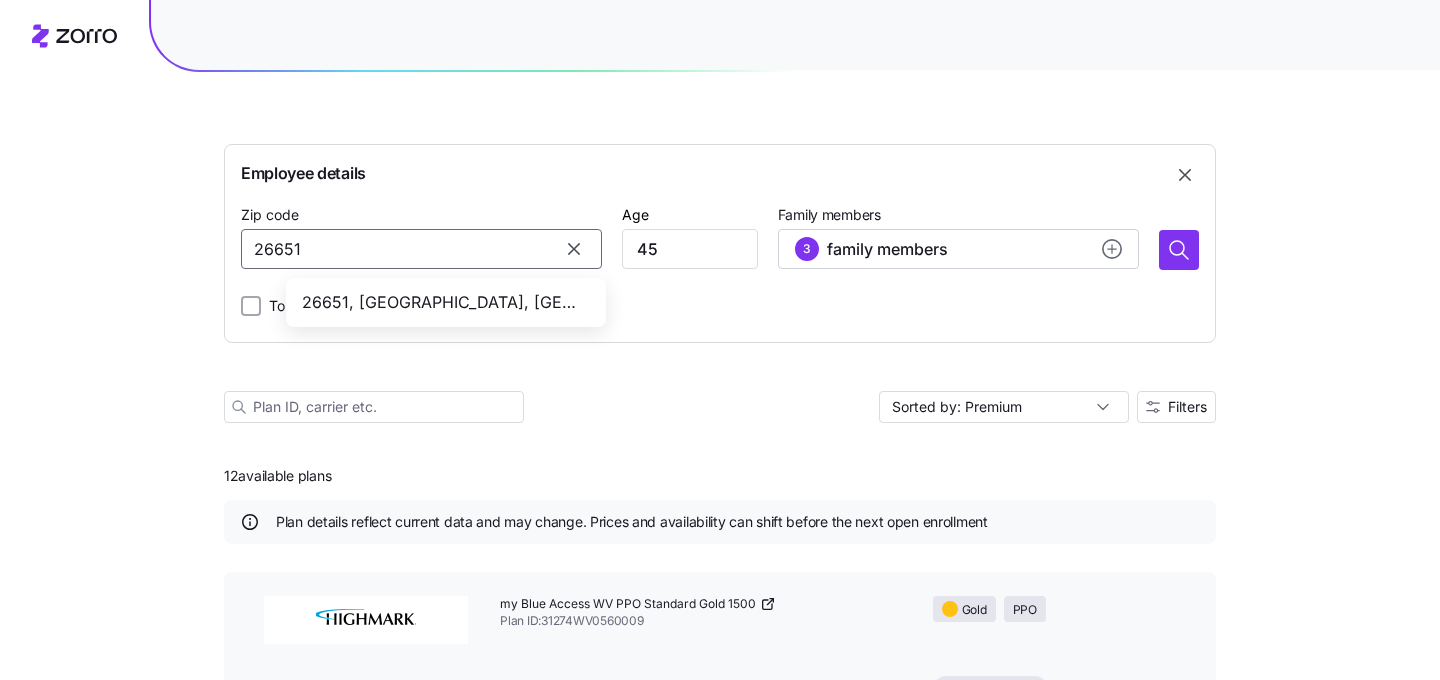 click on "26651, Nicholas County, WV" at bounding box center (442, 302) 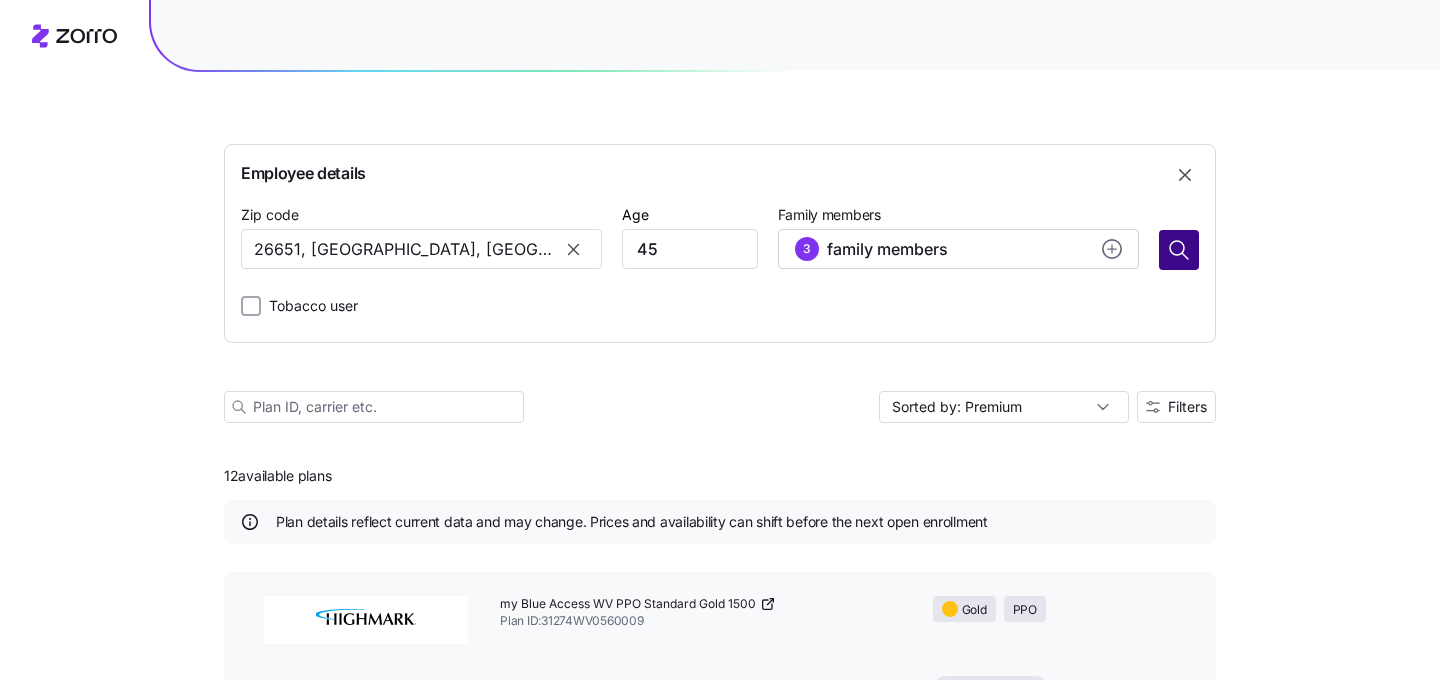 type on "26651, Nicholas County, WV" 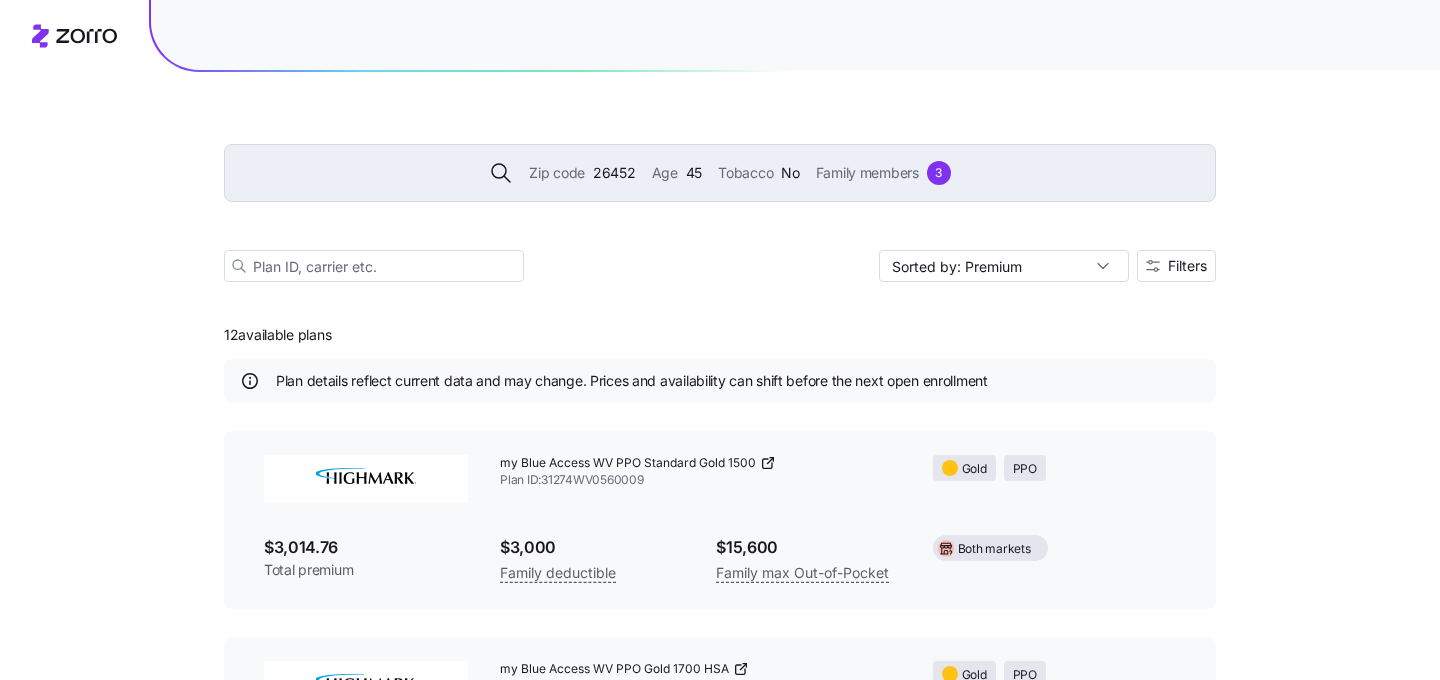 click on "Family members" at bounding box center (867, 173) 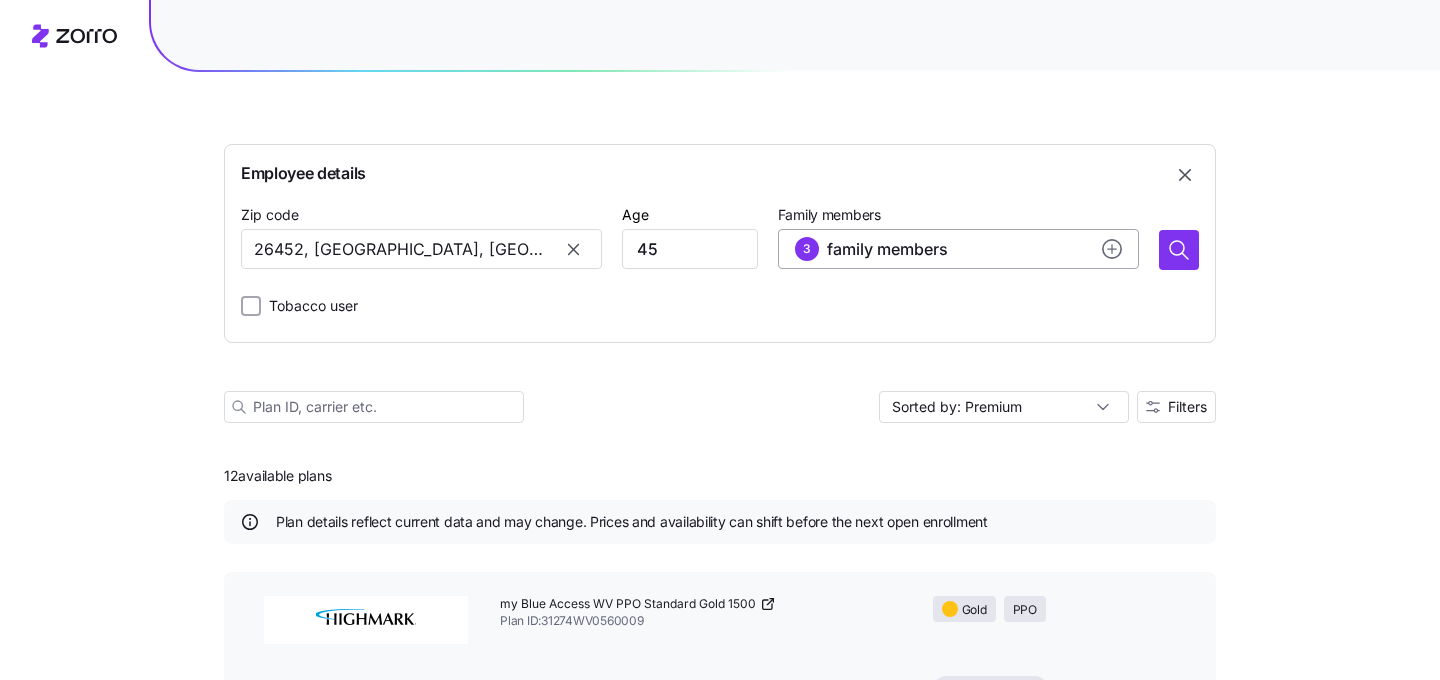 click on "3 family members" at bounding box center [958, 249] 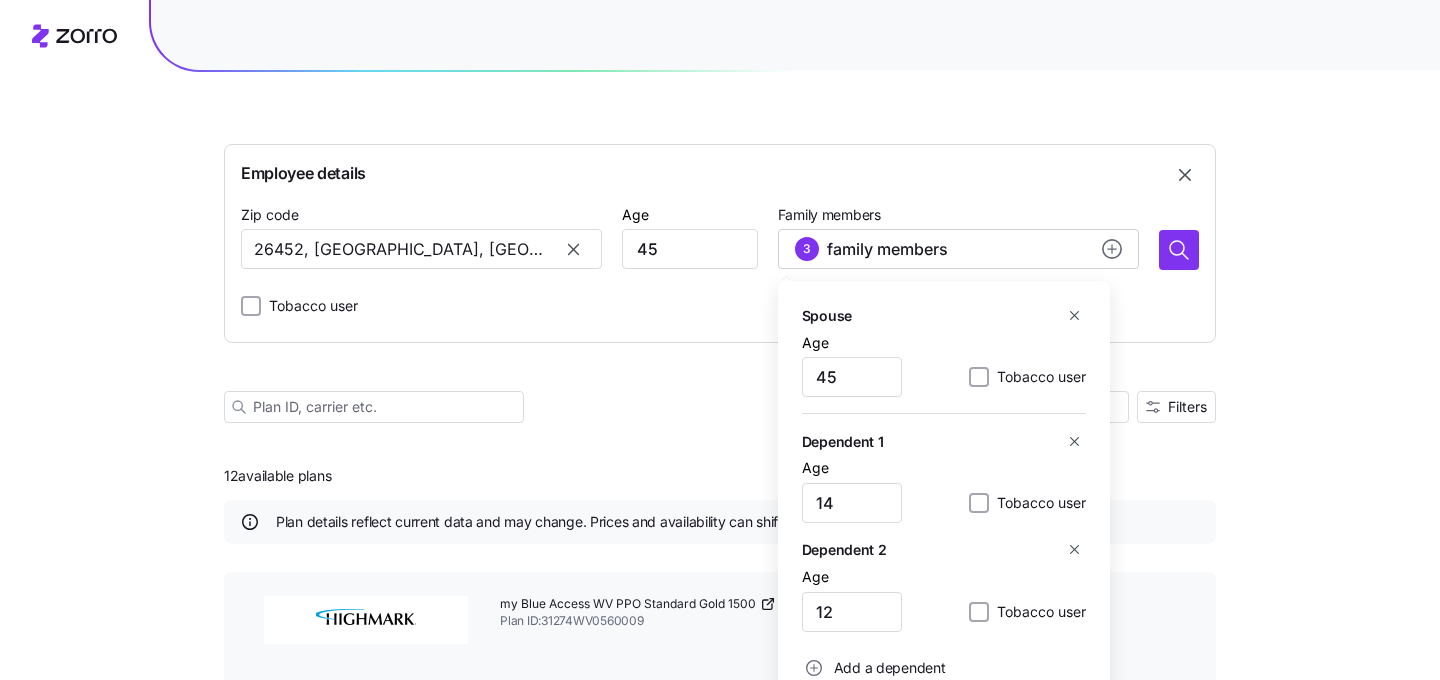 click on "Employee details Zip code 26452, Lewis County, WV Age 45 Family members 3 family members Spouse Age 45 Tobacco user Dependent 1 Age 14 Tobacco user Dependent 2 Age 12 Tobacco user Add a dependent Save Tobacco user Sorted by: Premium Filters 12  available plans Plan details reflect current data and may change. Prices and availability can shift before the next open enrollment my Blue Access WV PPO Standard Gold 1500 Plan ID:  31274WV0560009 Gold PPO $3,014.76 Total premium $3,000 Family deductible $15,600 Family max Out-of-Pocket Both markets my Blue Access WV PPO Gold 1700 HSA Plan ID:  31274WV0580002 Gold PPO $3,156.44 Total premium $3,400 Family deductible $11,400 Family max Out-of-Pocket HSA Both markets my Blue Access WV PPO Gold 0 Plan ID:  31274WV0560005 Gold PPO $3,273.56 Total premium $0 Family deductible $15,000 Family max Out-of-Pocket Both markets my Blue Access WV PPO Premier Gold 0 Plan ID:  31274WV0590002 Gold PPO $3,345.08 Total premium $0 Family deductible $13,400 Family max Out-of-Pocket Gold" at bounding box center (720, 1506) 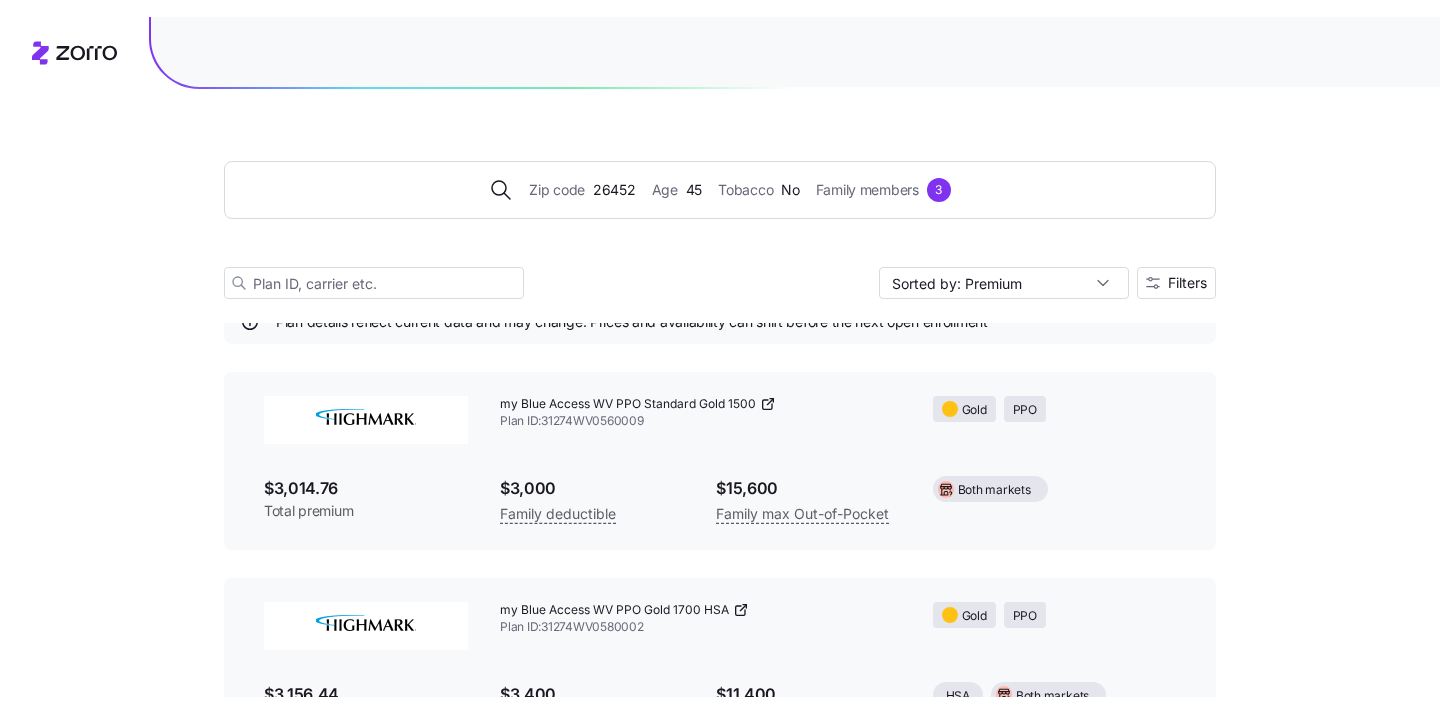 scroll, scrollTop: 0, scrollLeft: 0, axis: both 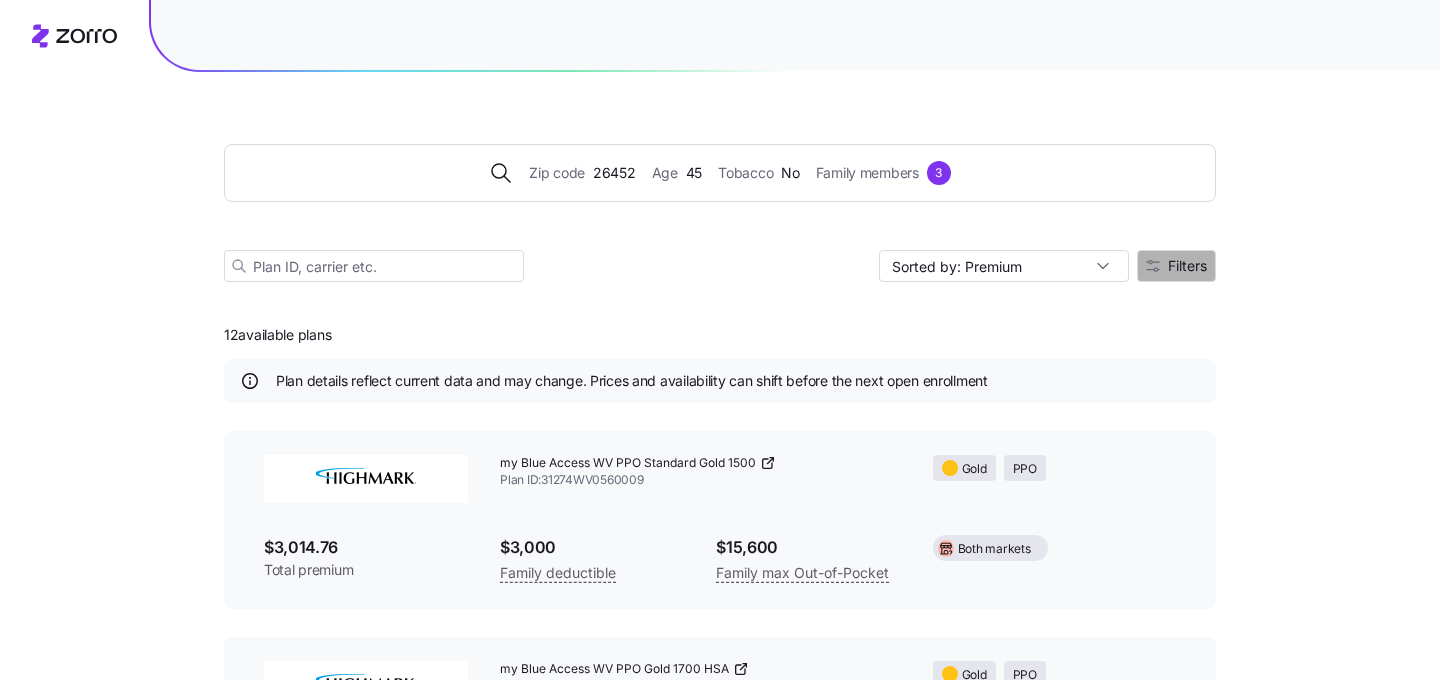 click on "Filters" at bounding box center (1176, 266) 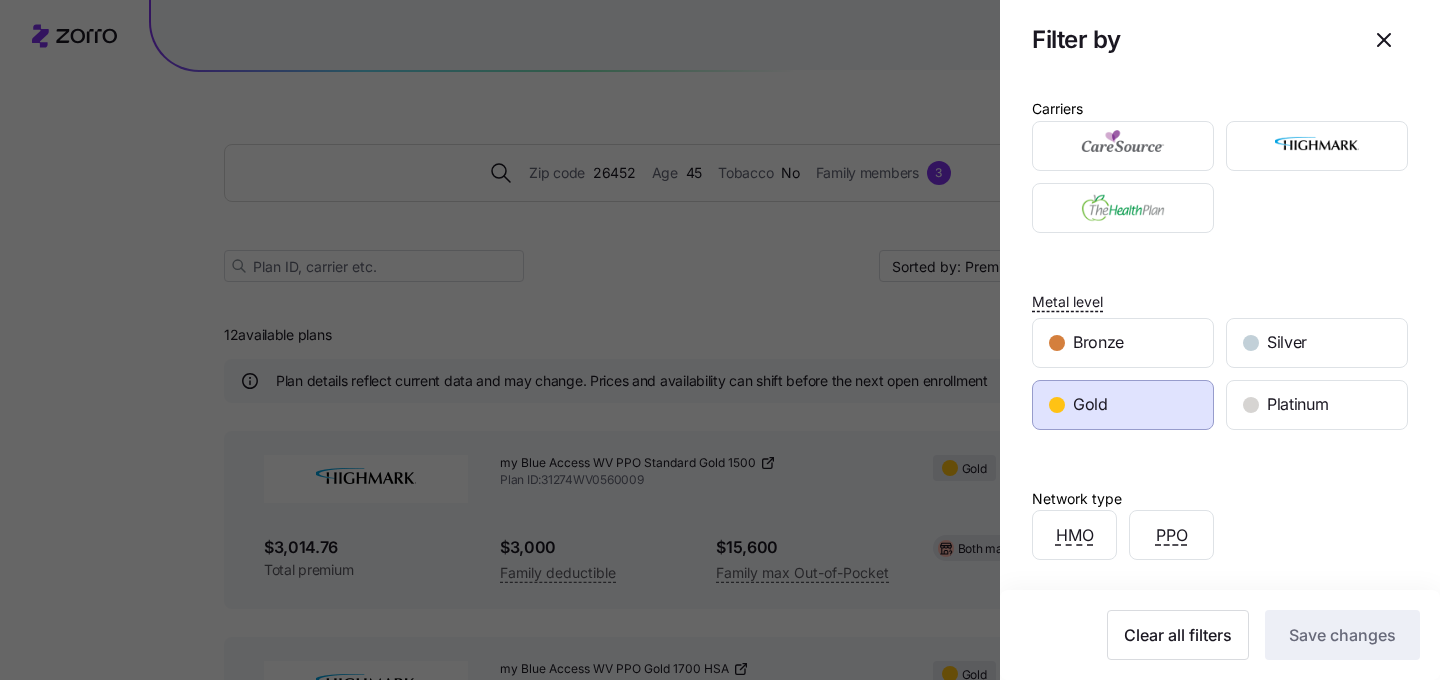 click at bounding box center (720, 340) 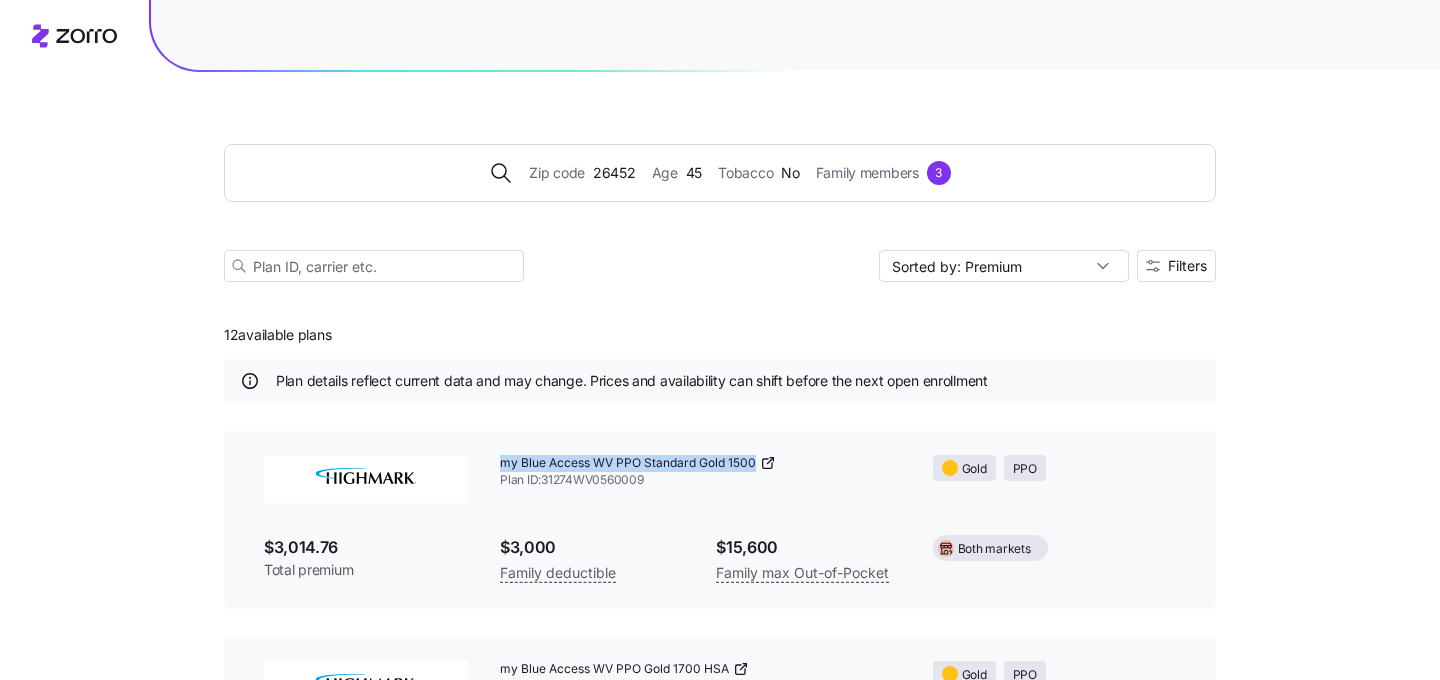 drag, startPoint x: 755, startPoint y: 462, endPoint x: 499, endPoint y: 466, distance: 256.03125 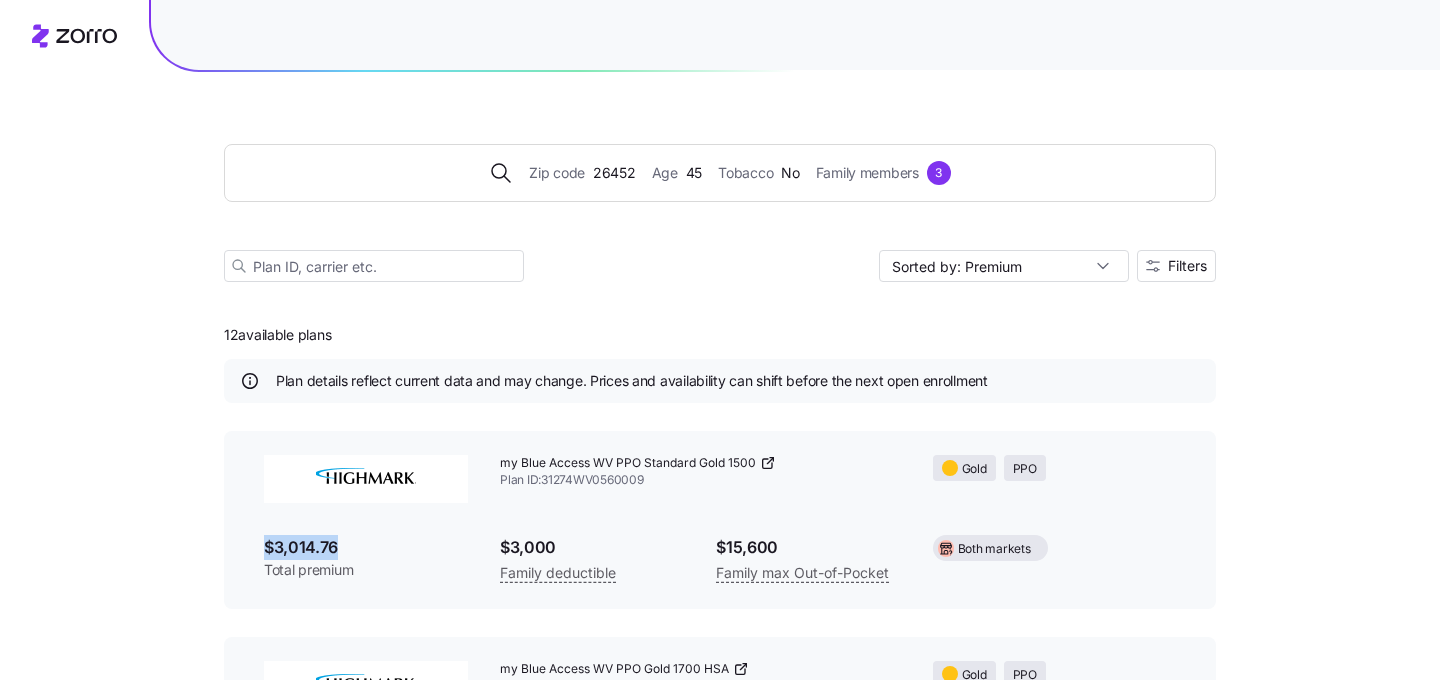 drag, startPoint x: 343, startPoint y: 546, endPoint x: 262, endPoint y: 546, distance: 81 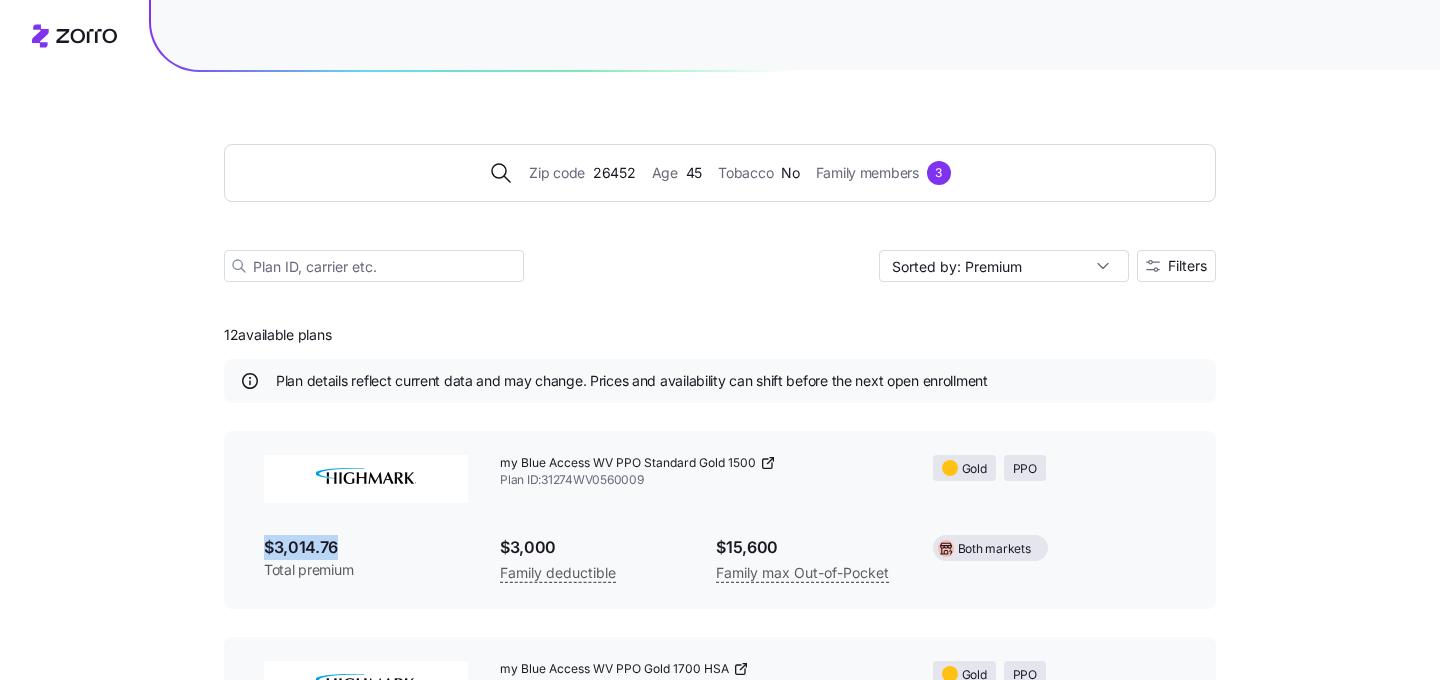 click 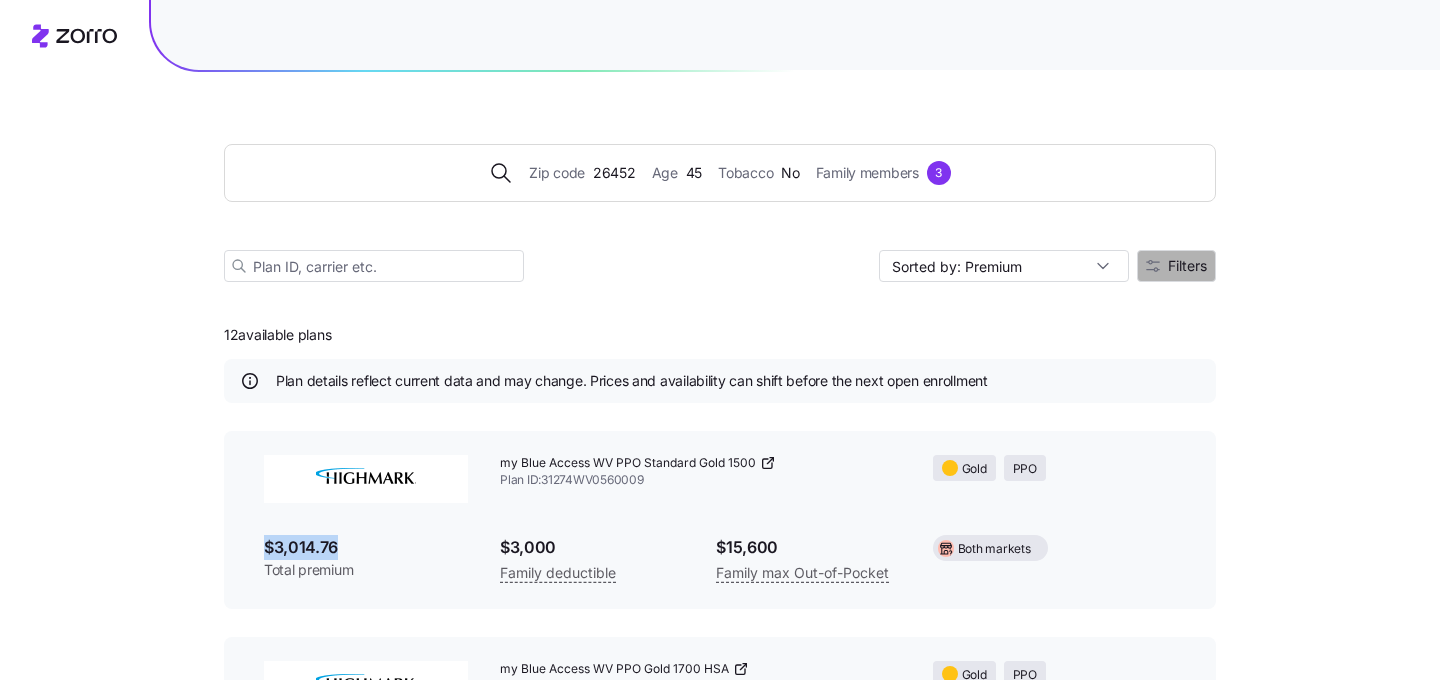 click on "Filters" at bounding box center (1176, 266) 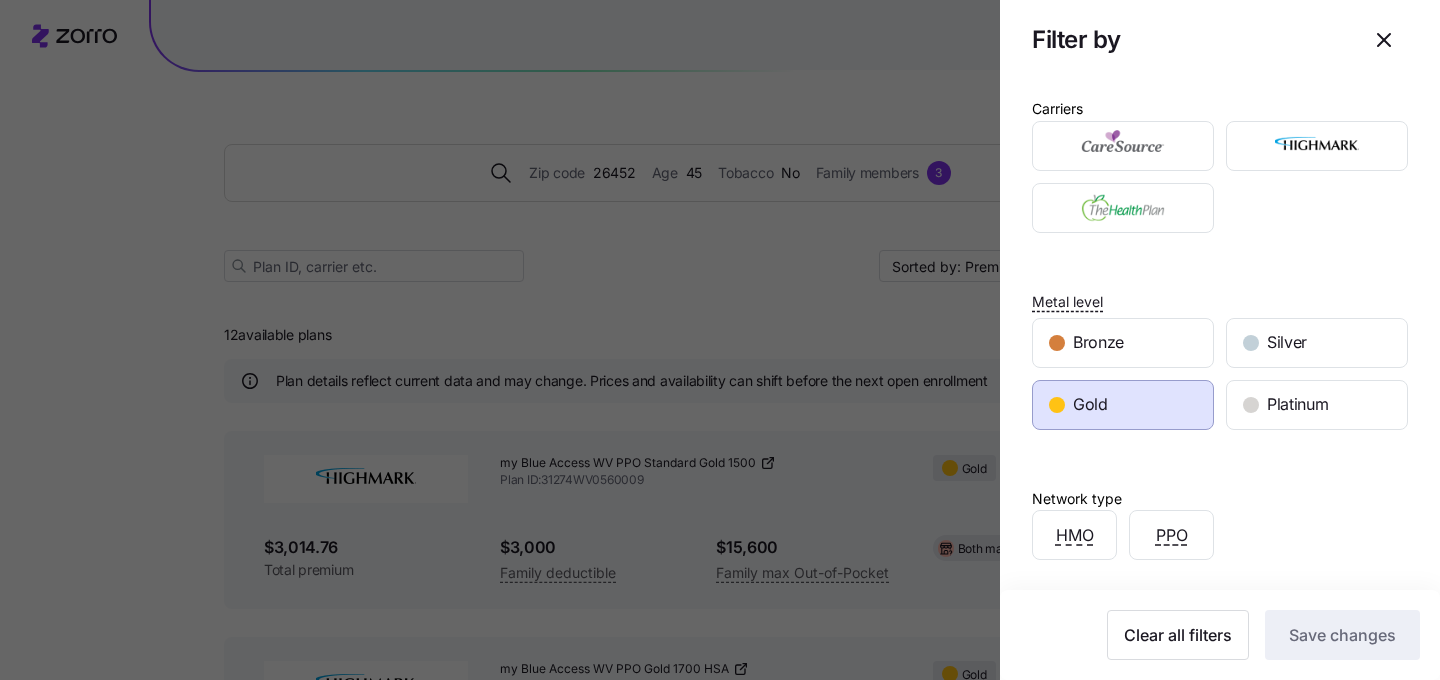 click at bounding box center [720, 340] 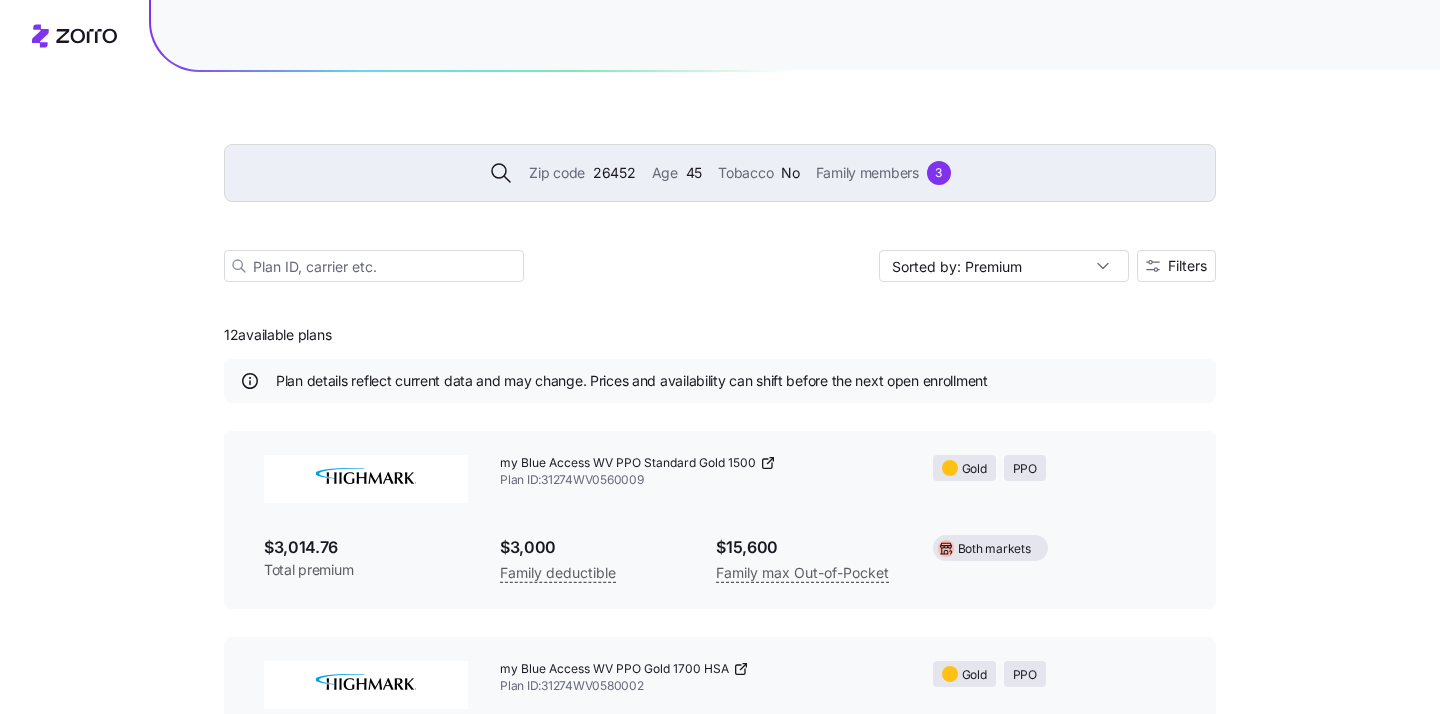 click 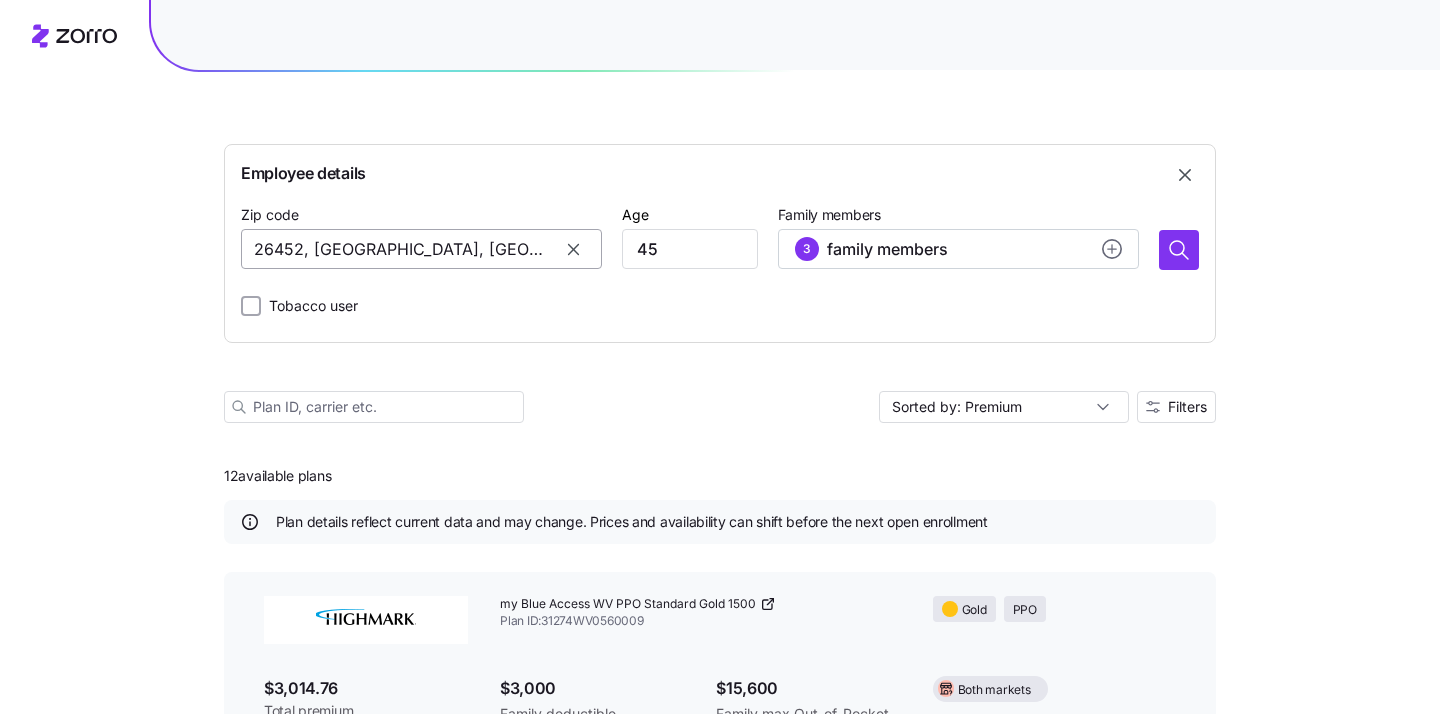 click on "26452, Lewis County, WV" at bounding box center [421, 249] 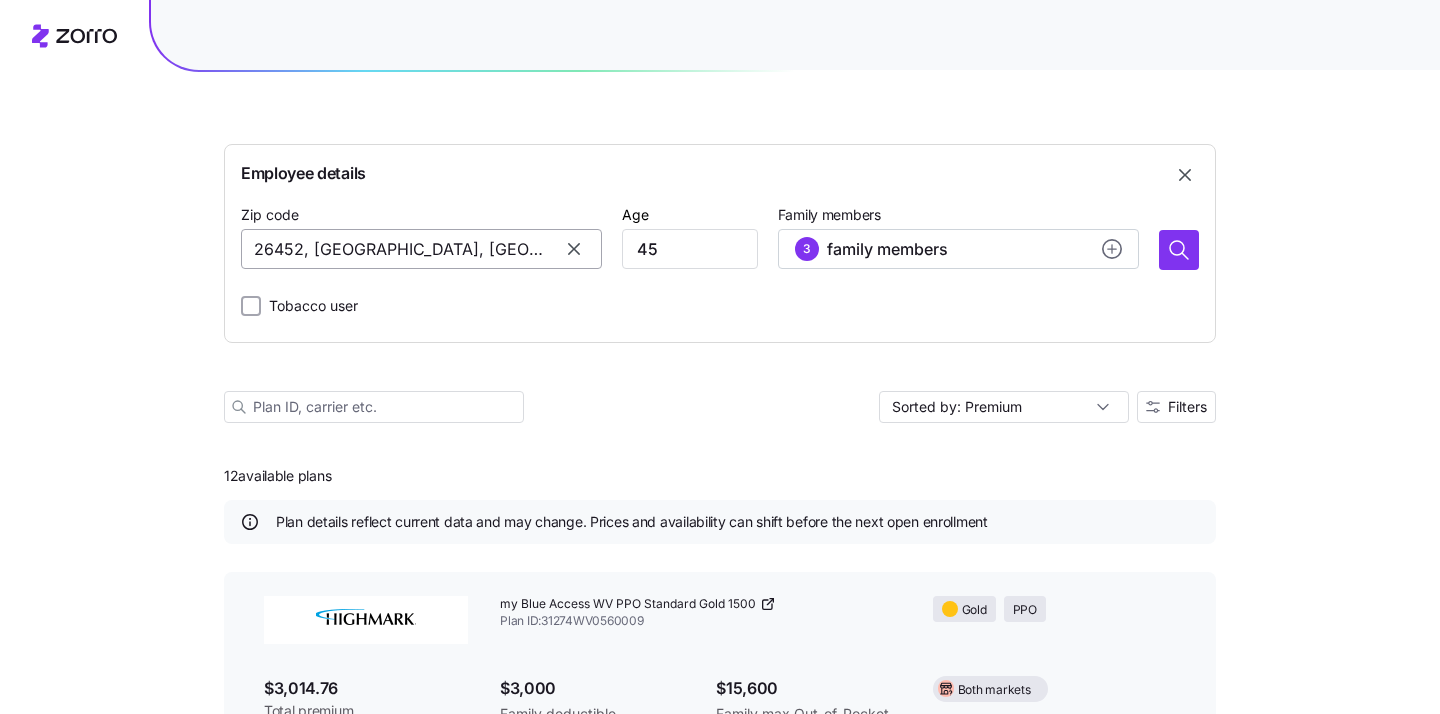 click on "26452, Lewis County, WV" at bounding box center [421, 249] 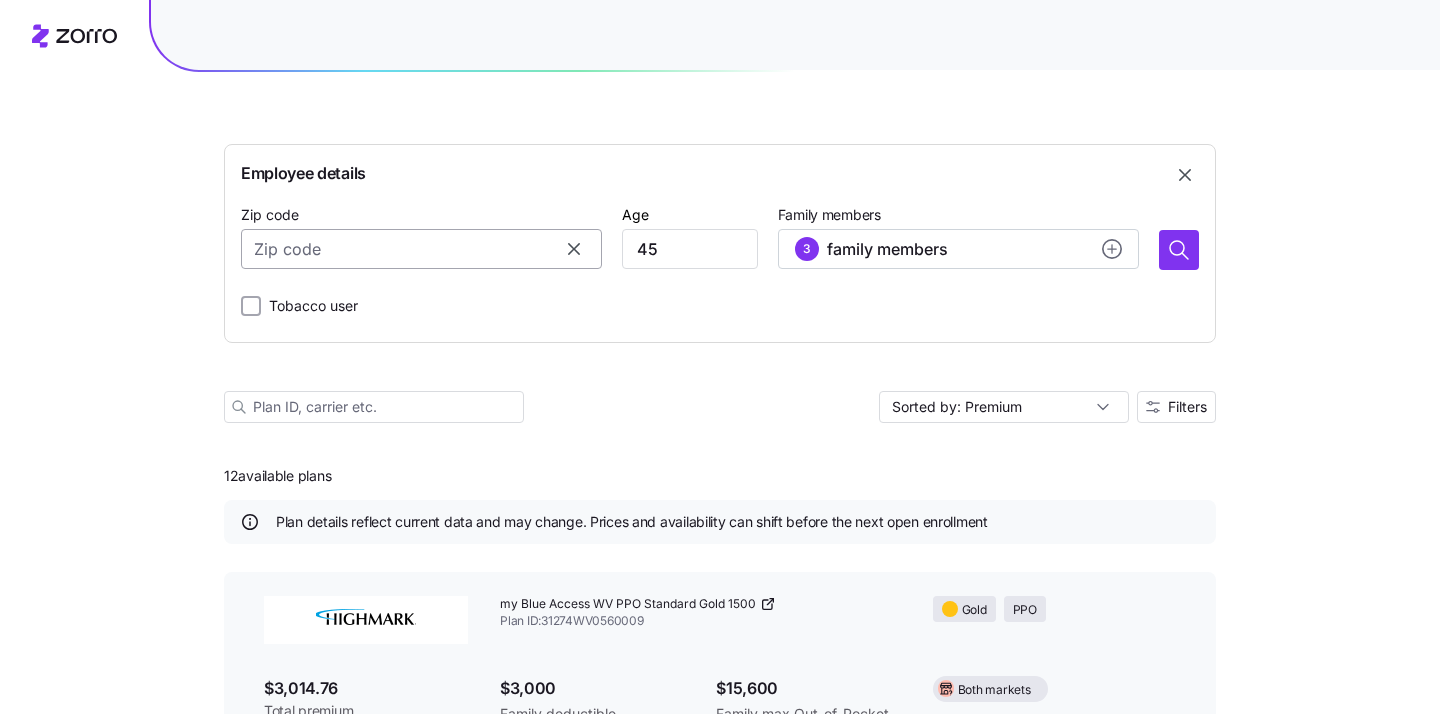 paste on "27320" 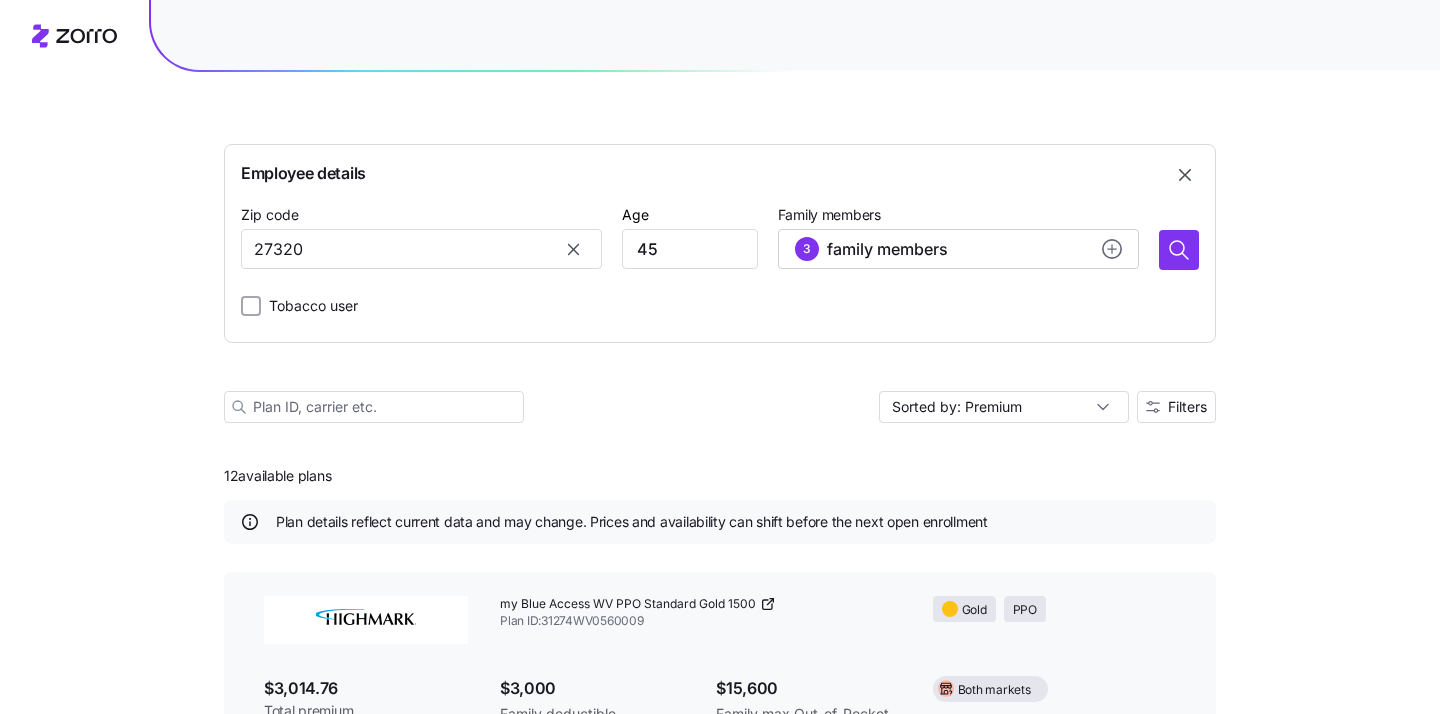 type on "26452, Lewis County, WV" 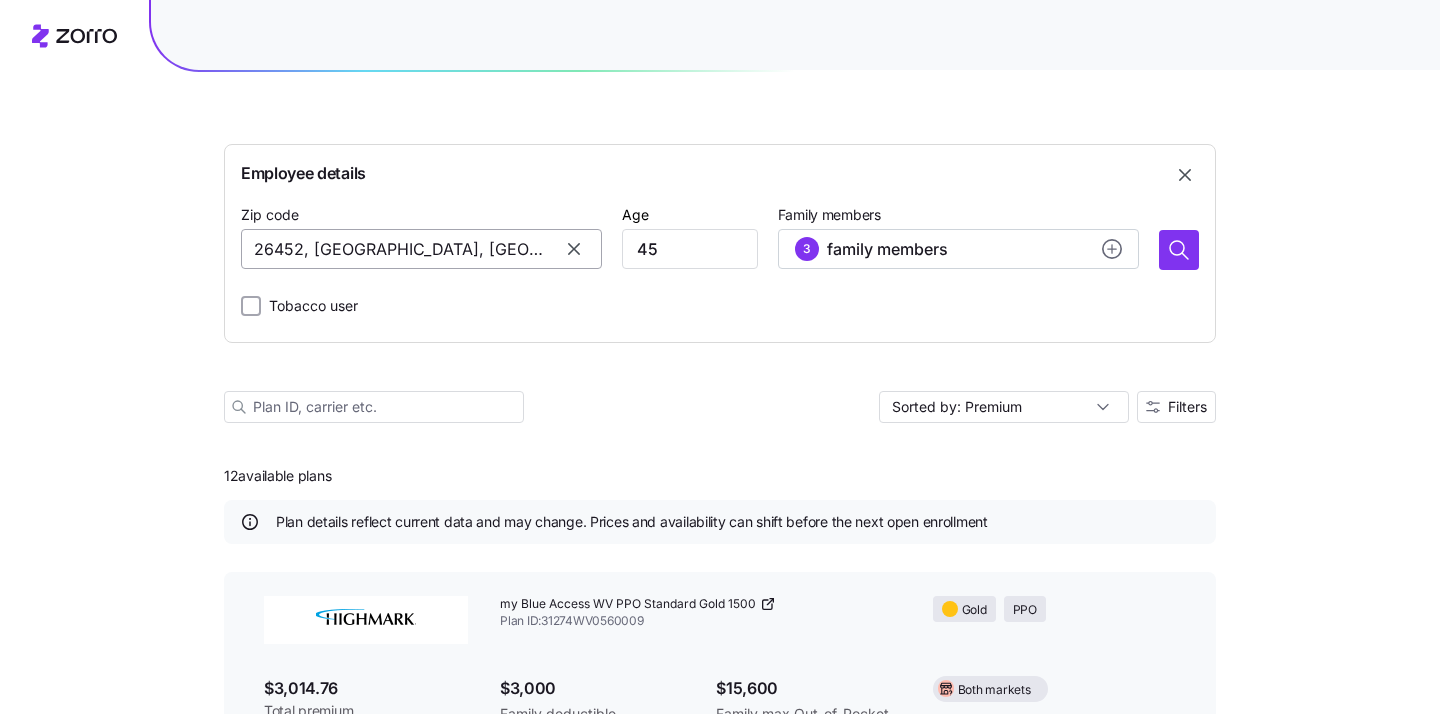 click on "26452, Lewis County, WV" at bounding box center (421, 249) 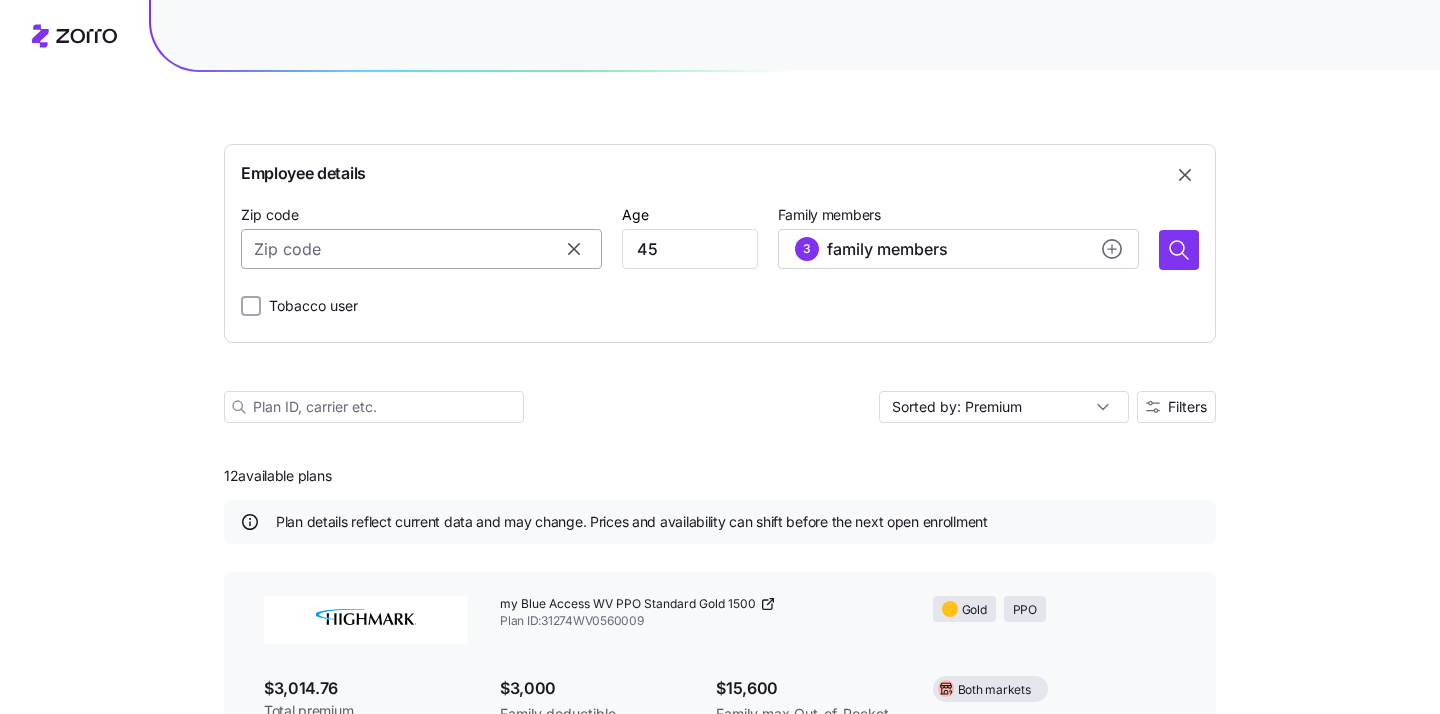 paste on "27320" 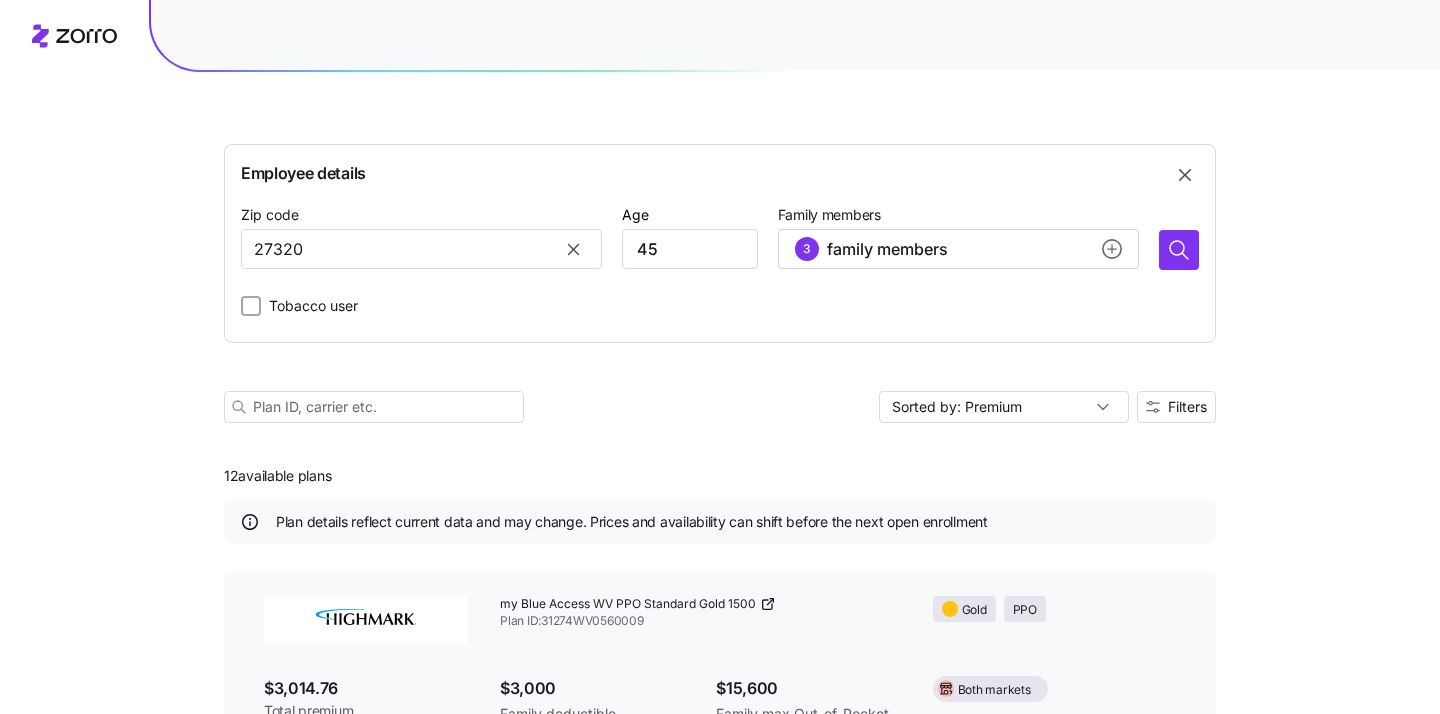 type on "26452, Lewis County, WV" 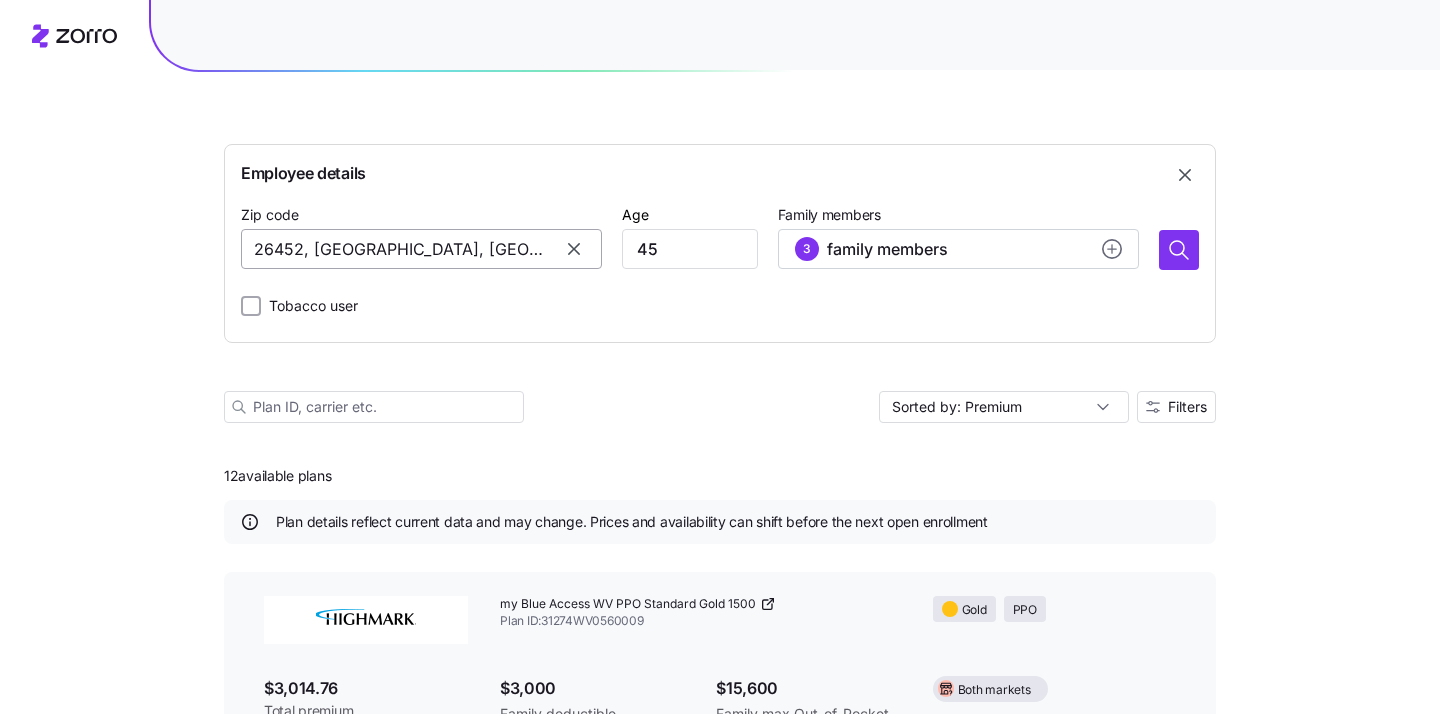 click on "26452, Lewis County, WV" at bounding box center (421, 249) 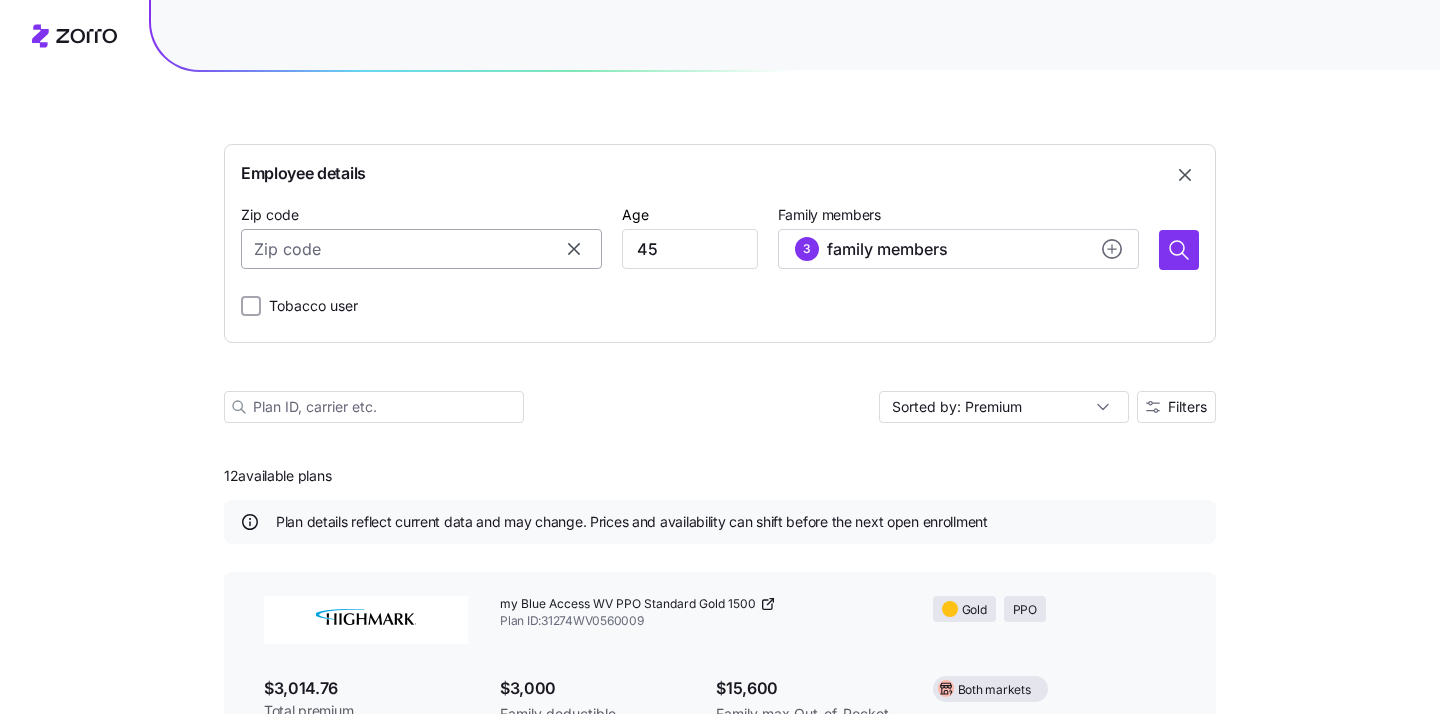 paste on "27320" 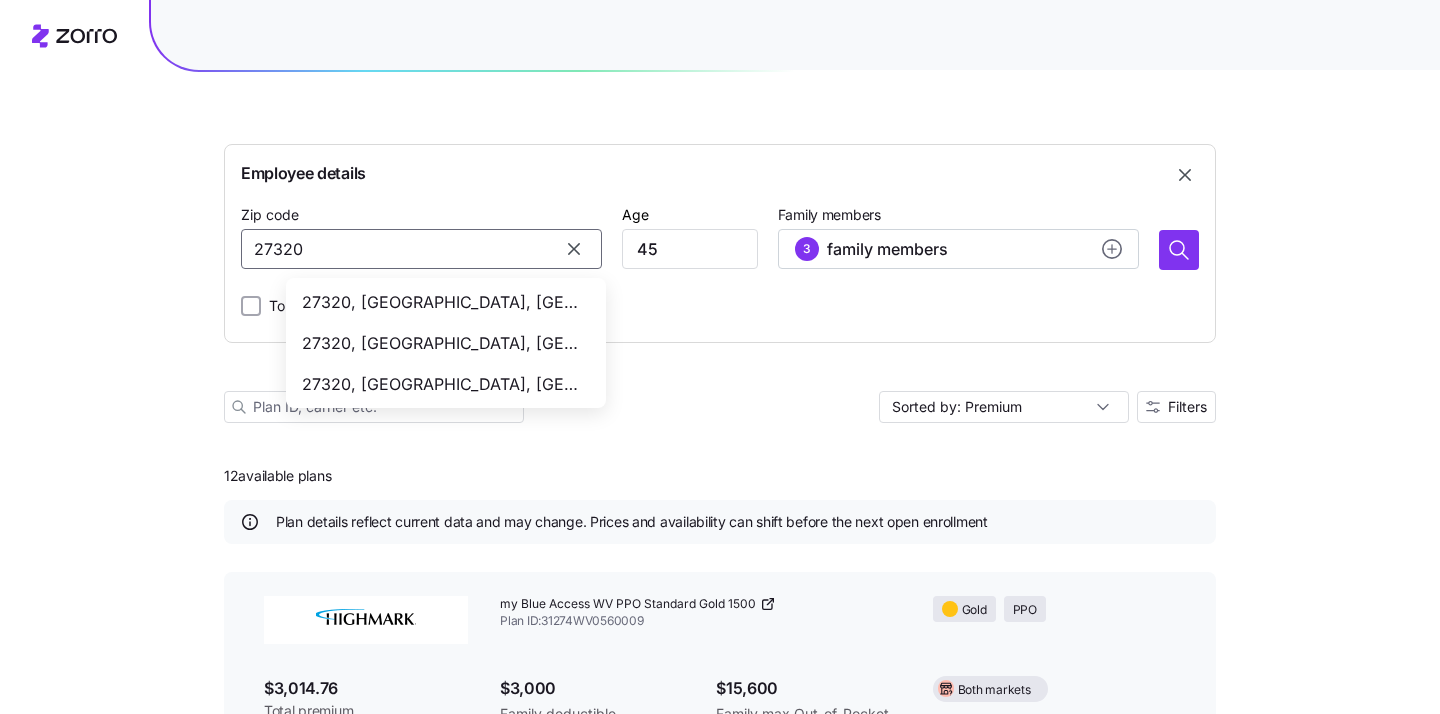click on "27320, Rockingham County, NC" at bounding box center (442, 384) 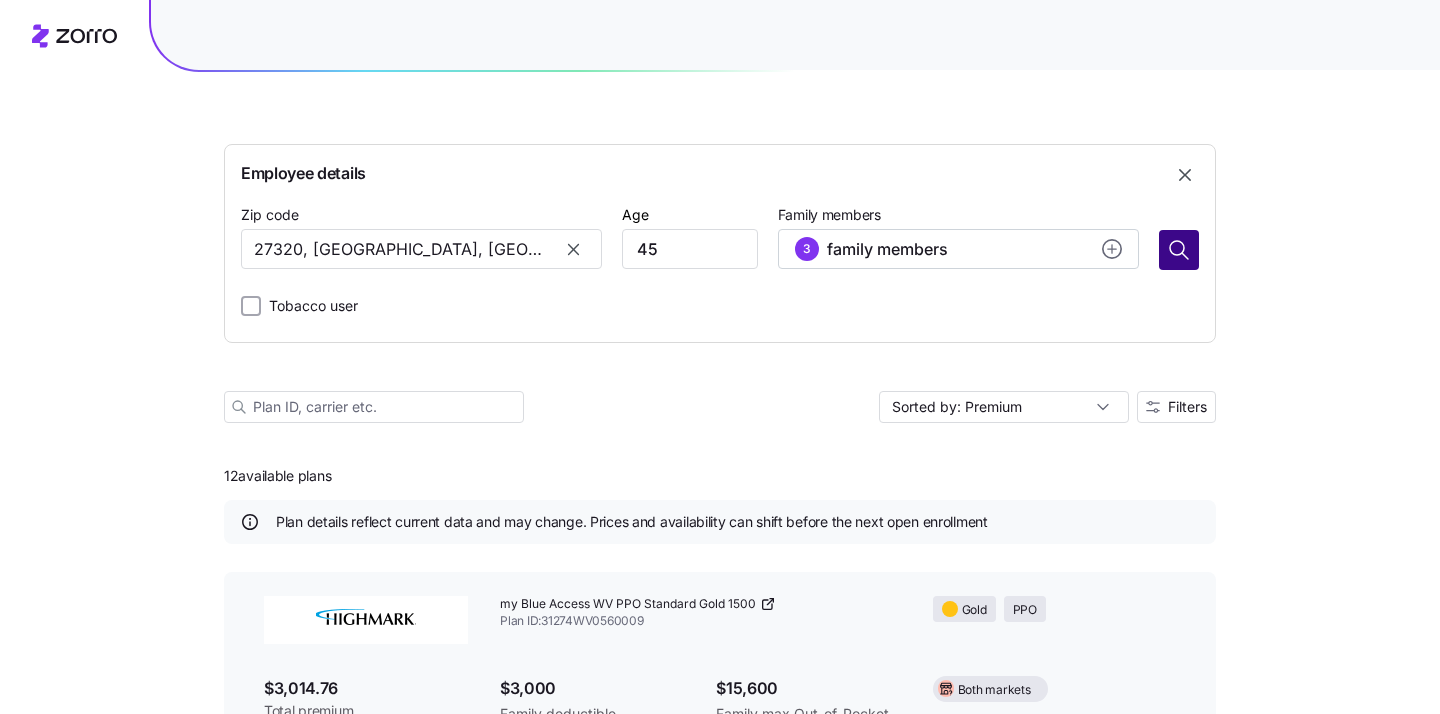 type on "27320, Rockingham County, NC" 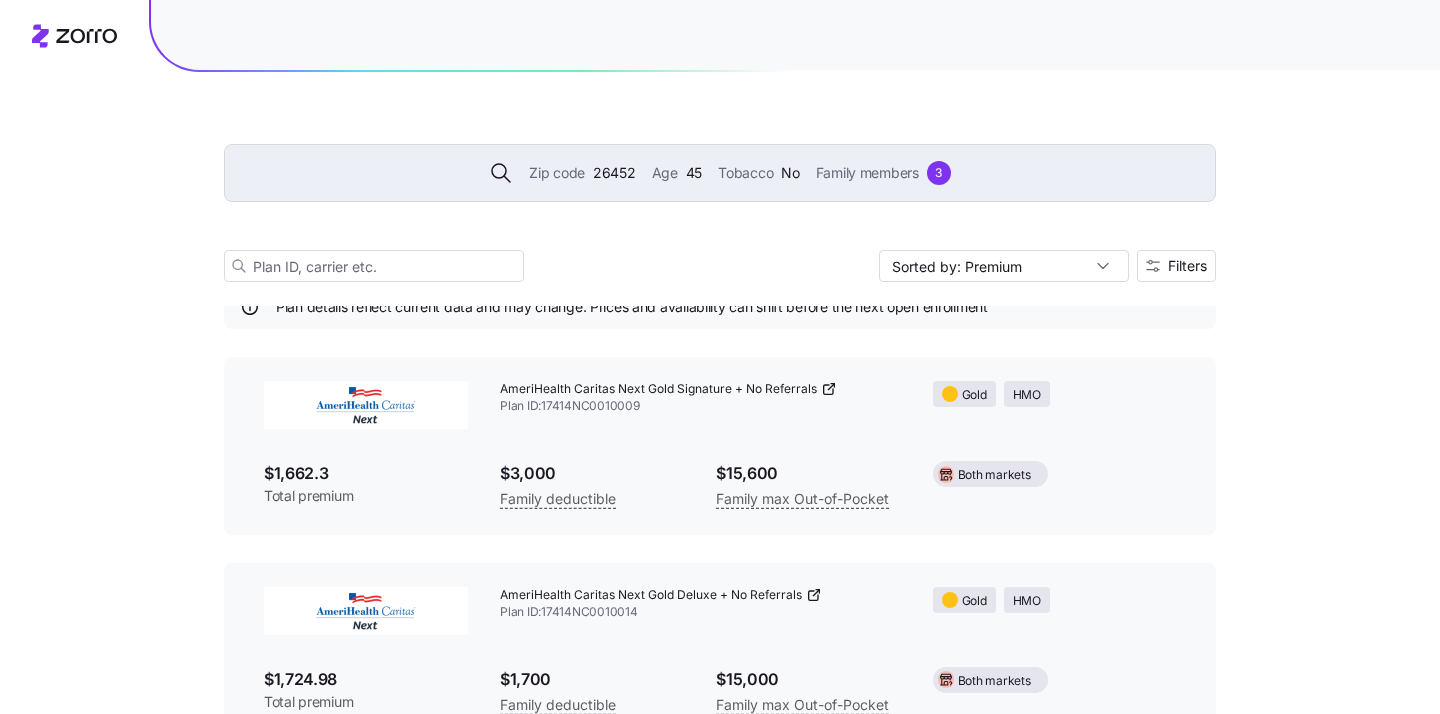 scroll, scrollTop: 0, scrollLeft: 0, axis: both 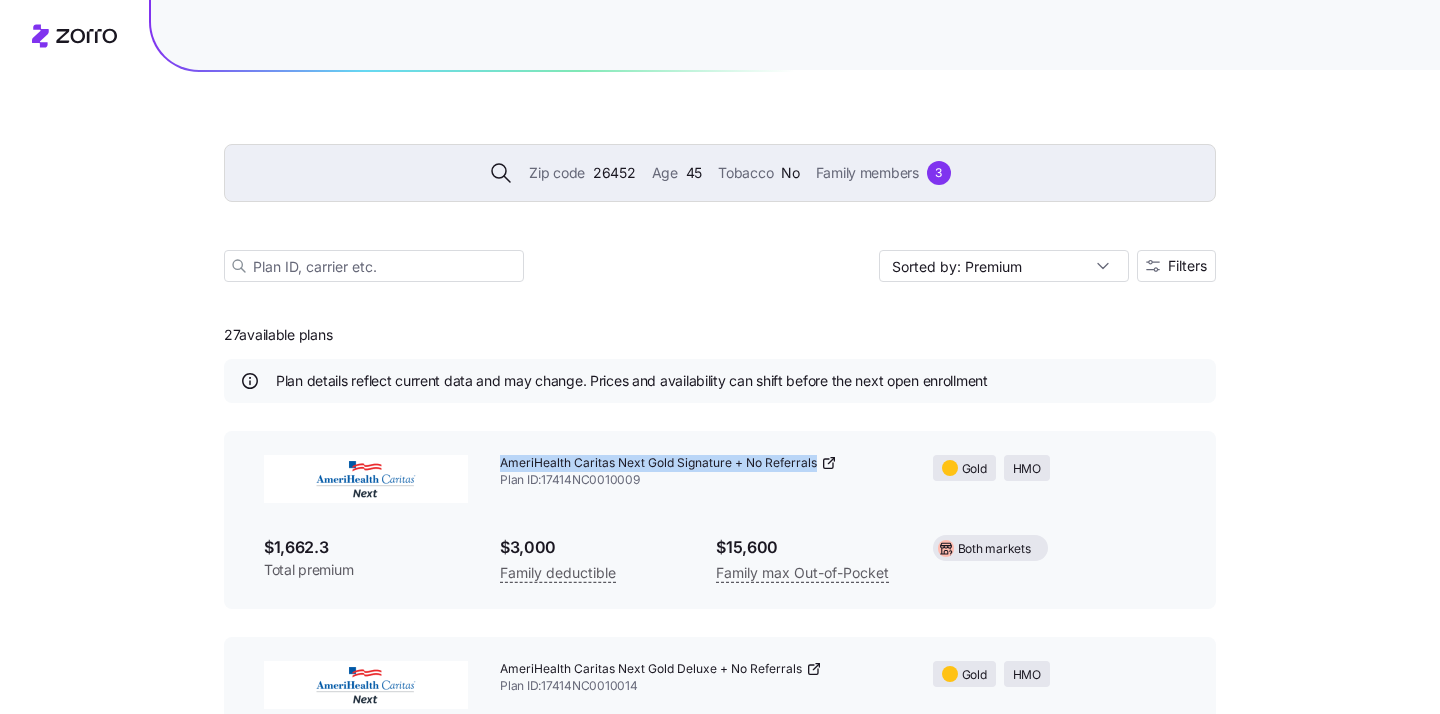 drag, startPoint x: 814, startPoint y: 464, endPoint x: 488, endPoint y: 463, distance: 326.00153 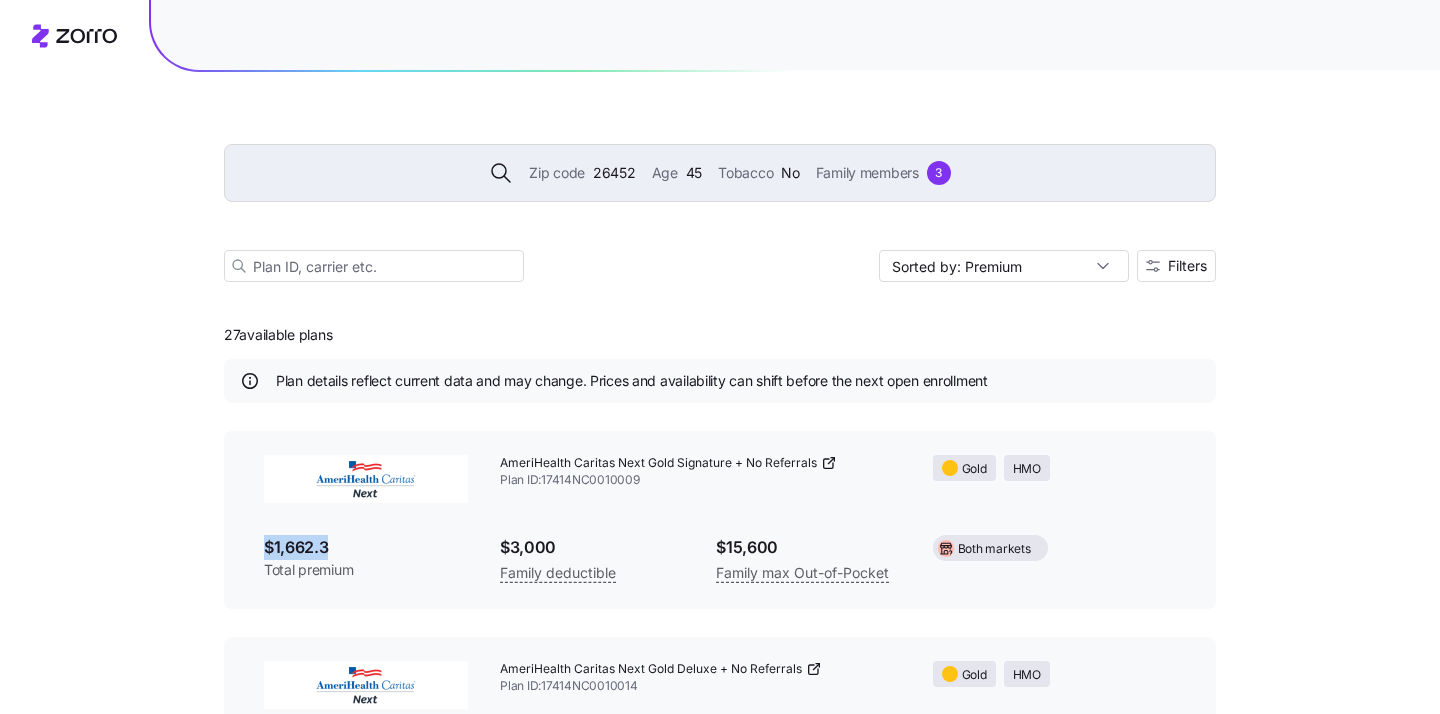 drag, startPoint x: 336, startPoint y: 543, endPoint x: 246, endPoint y: 543, distance: 90 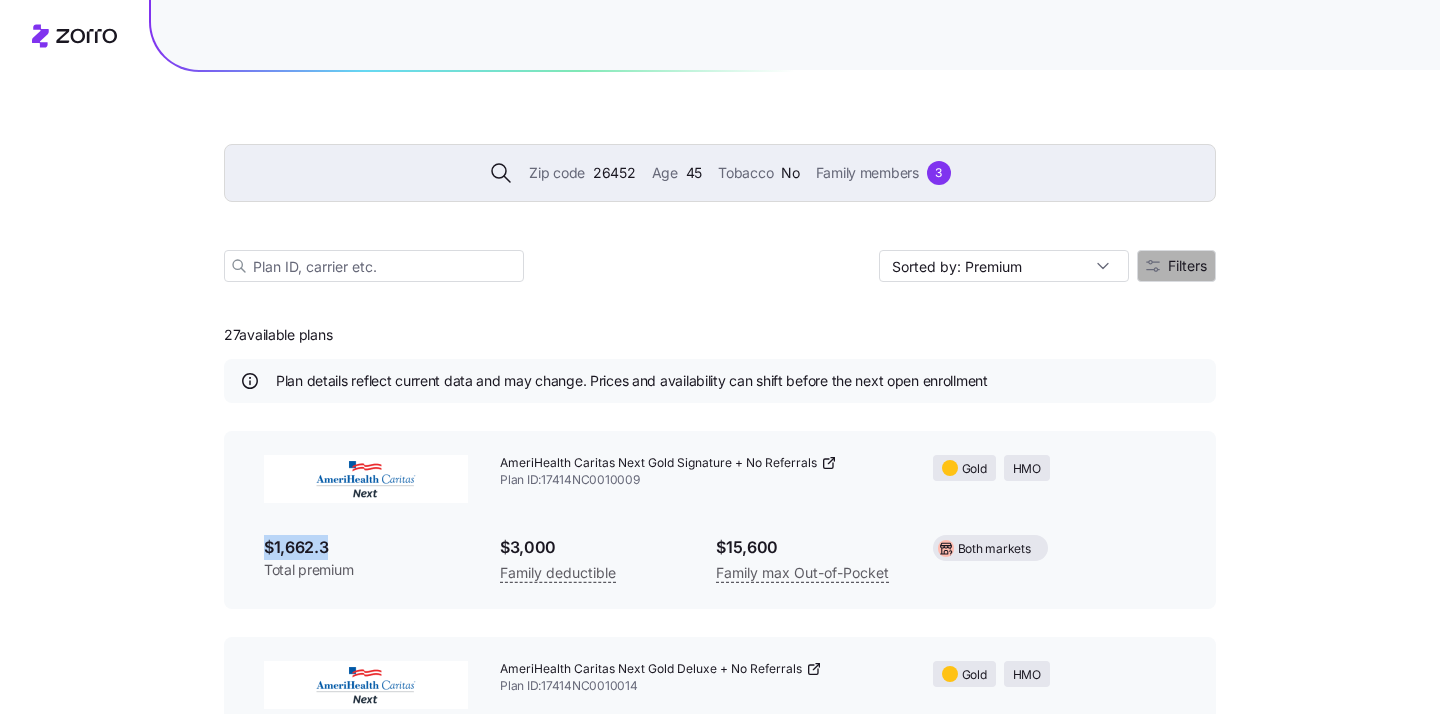 click on "Filters" at bounding box center (1176, 266) 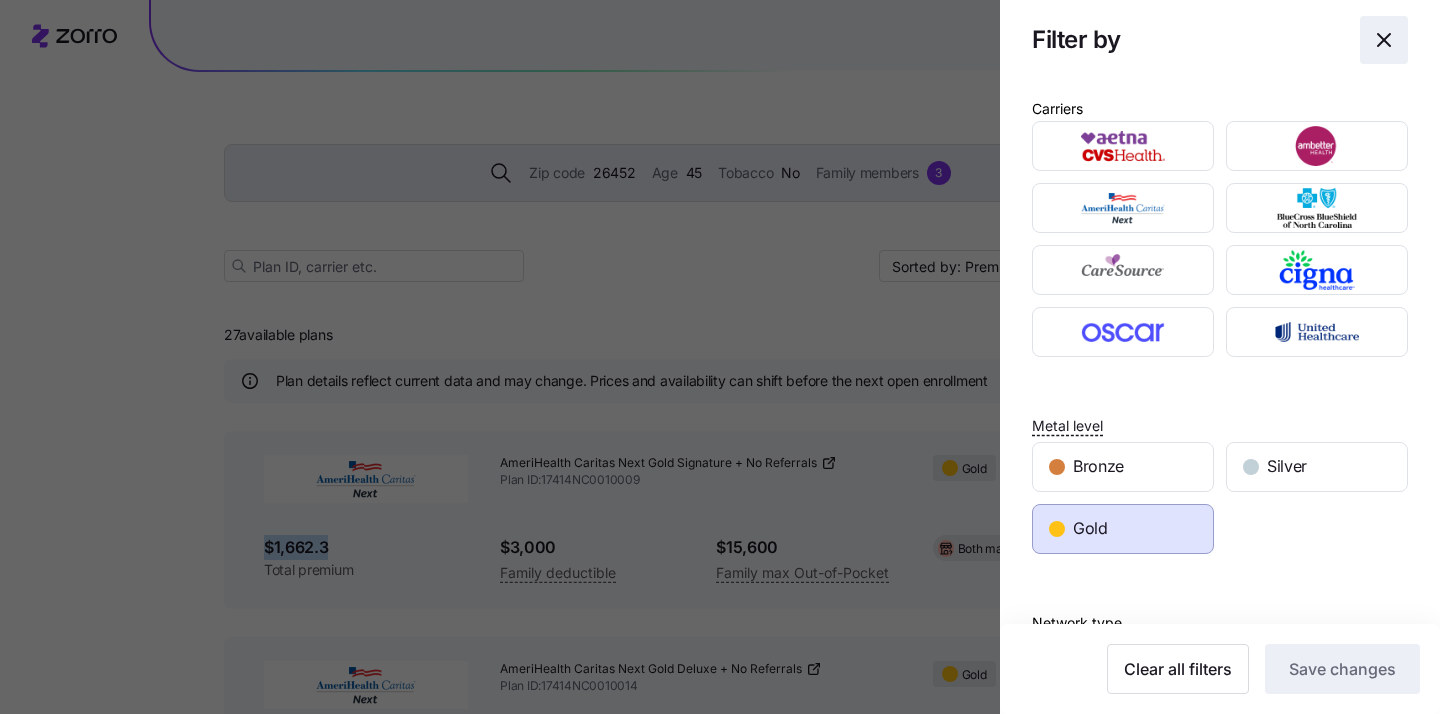click 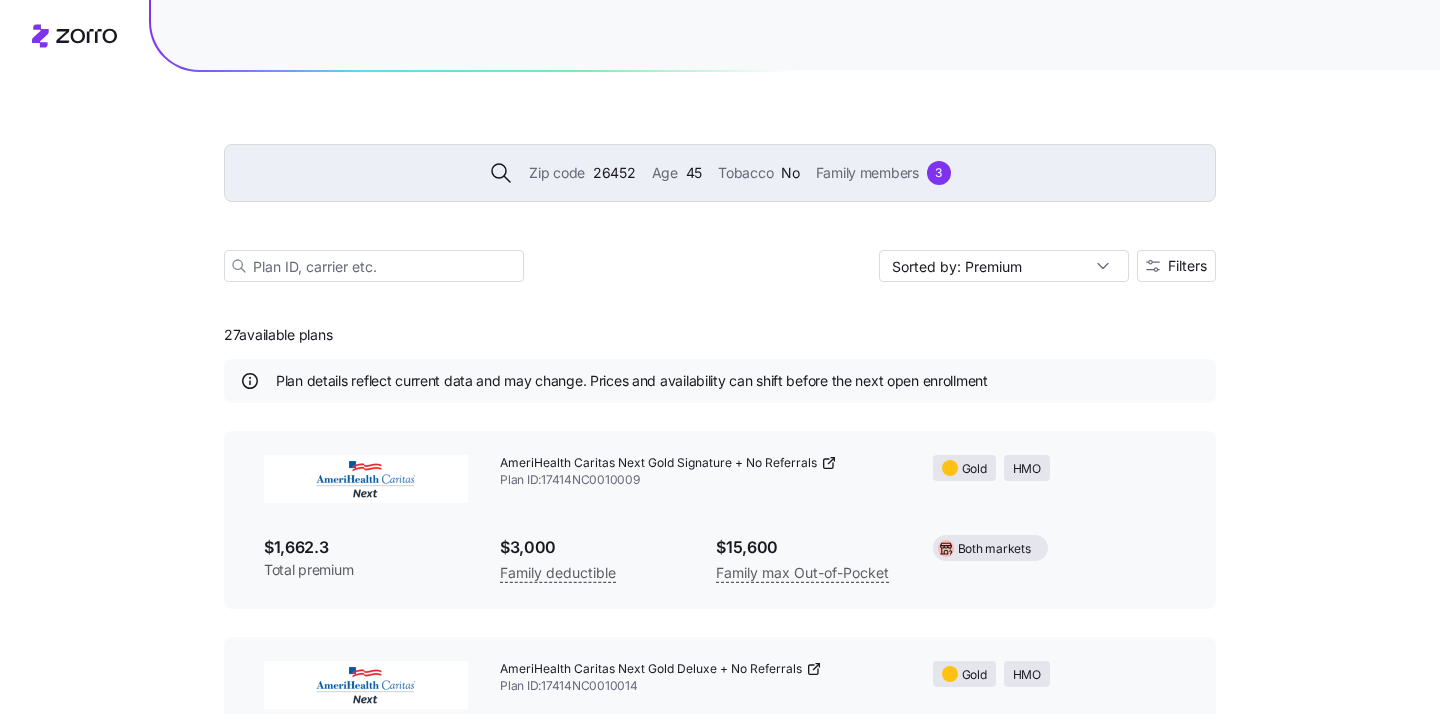 click on "26452" at bounding box center (614, 173) 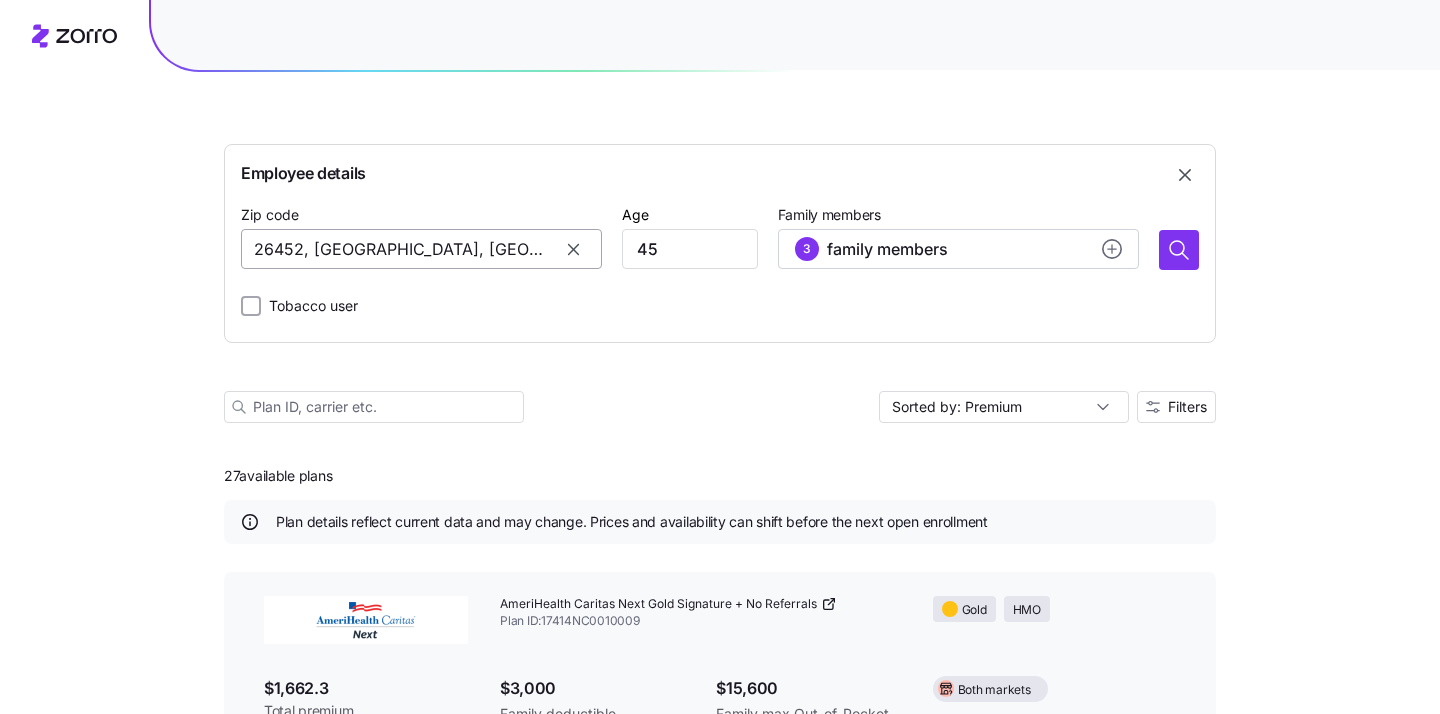 click on "26452, Lewis County, WV" at bounding box center (421, 249) 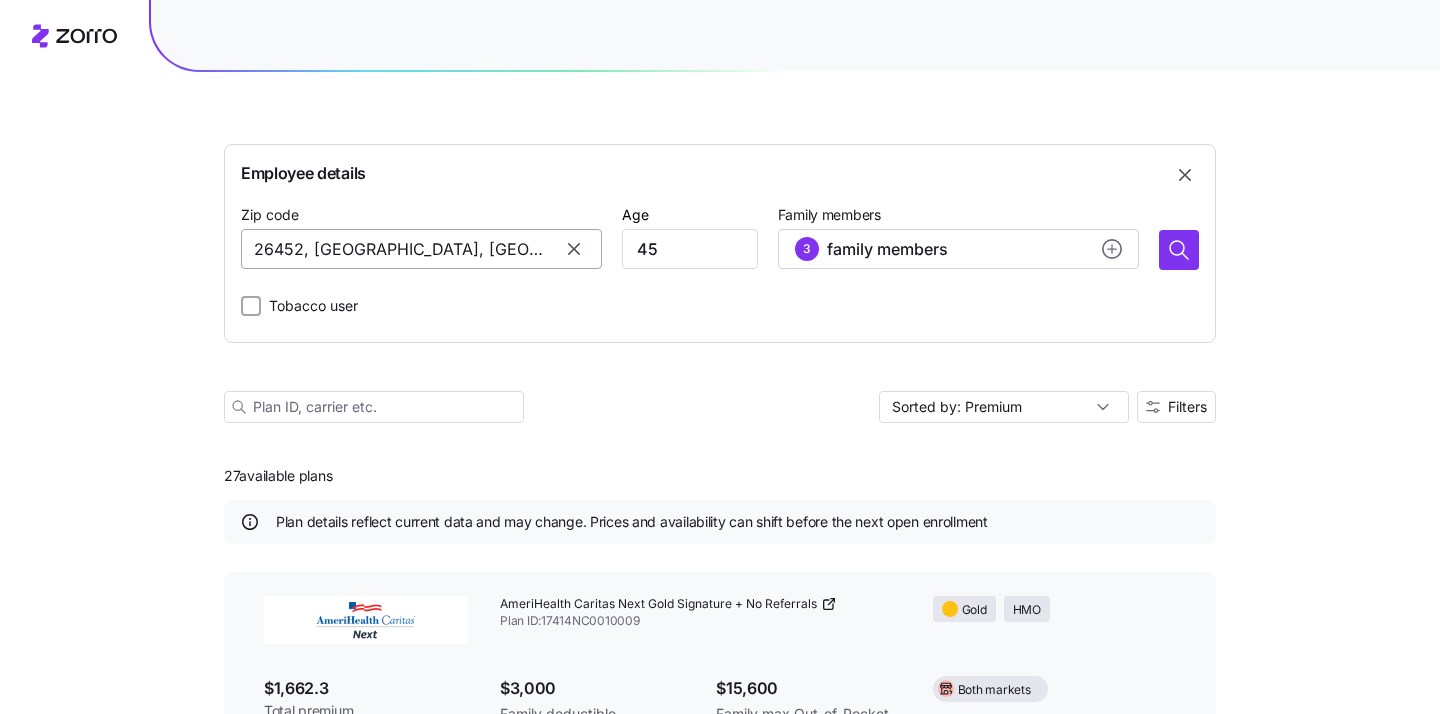 click on "26452, Lewis County, WV" at bounding box center [421, 249] 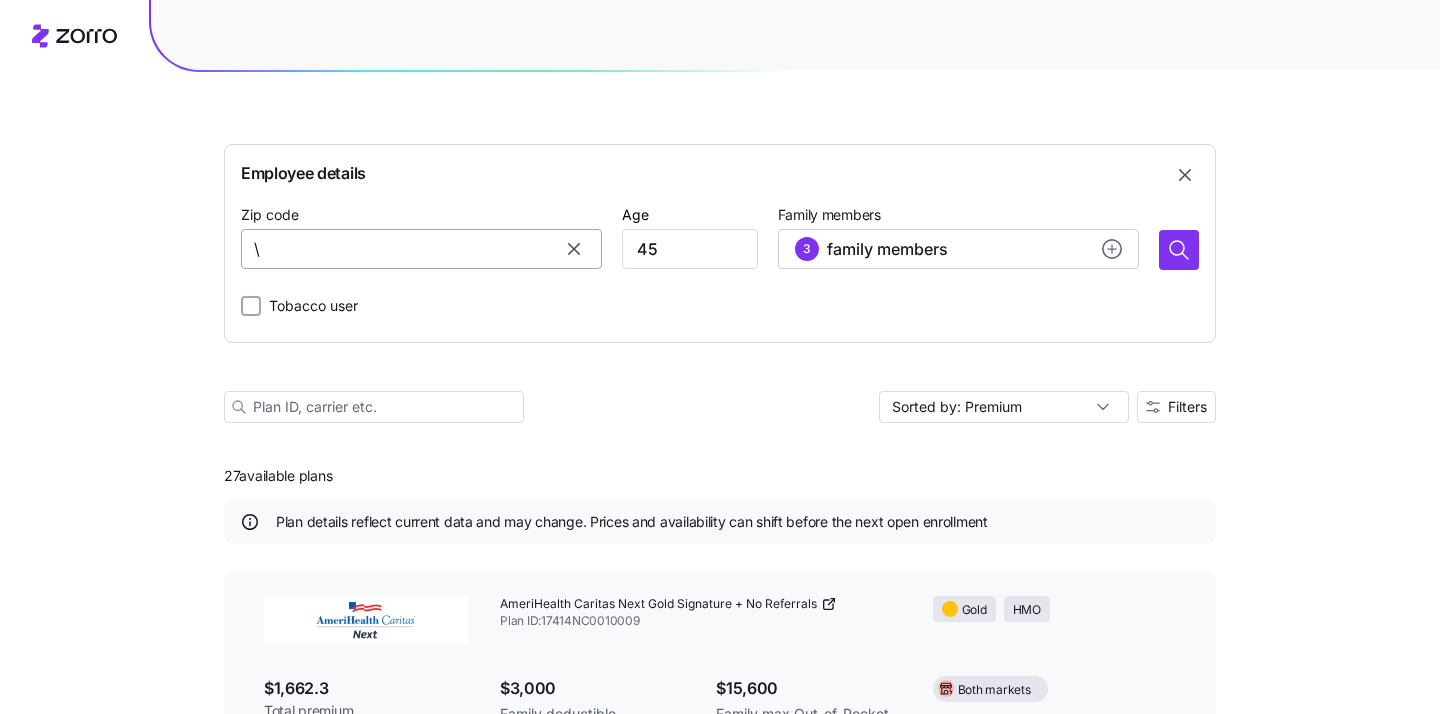 paste on "27583" 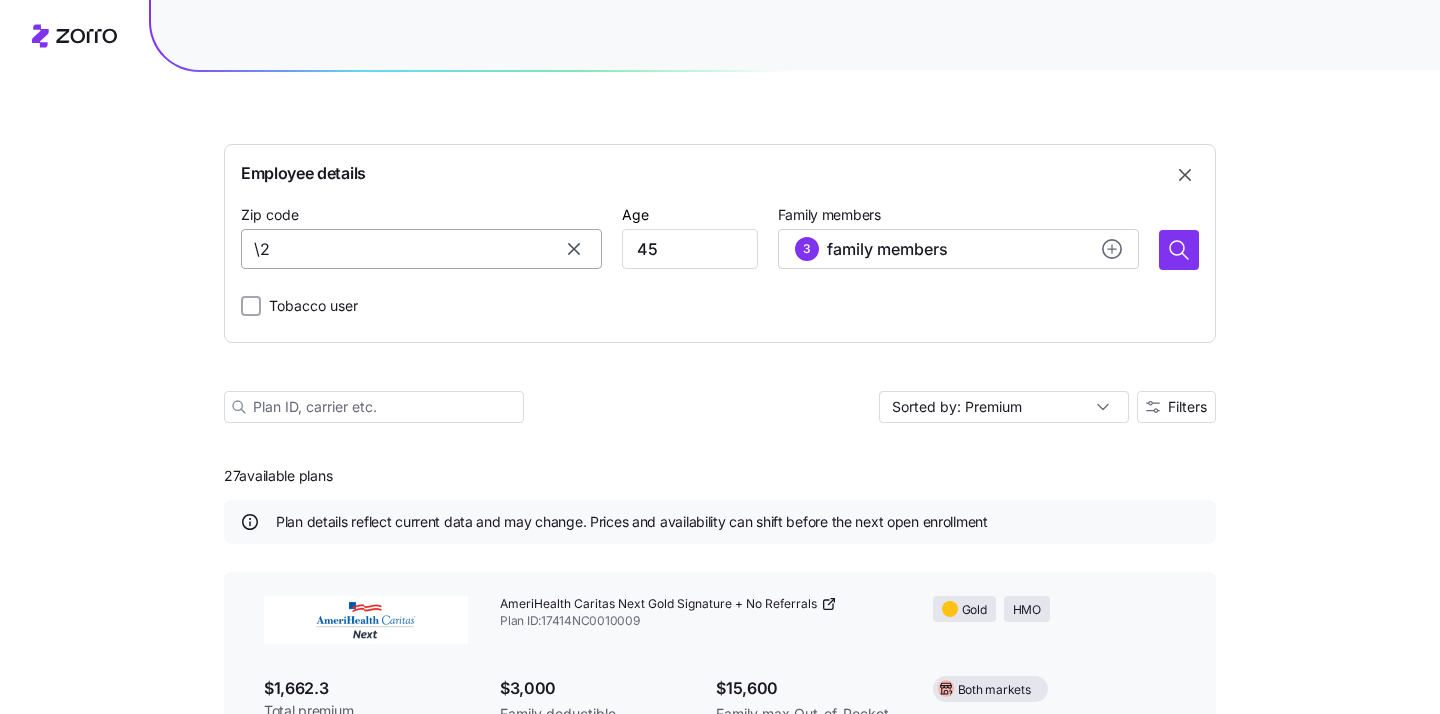 type on "\" 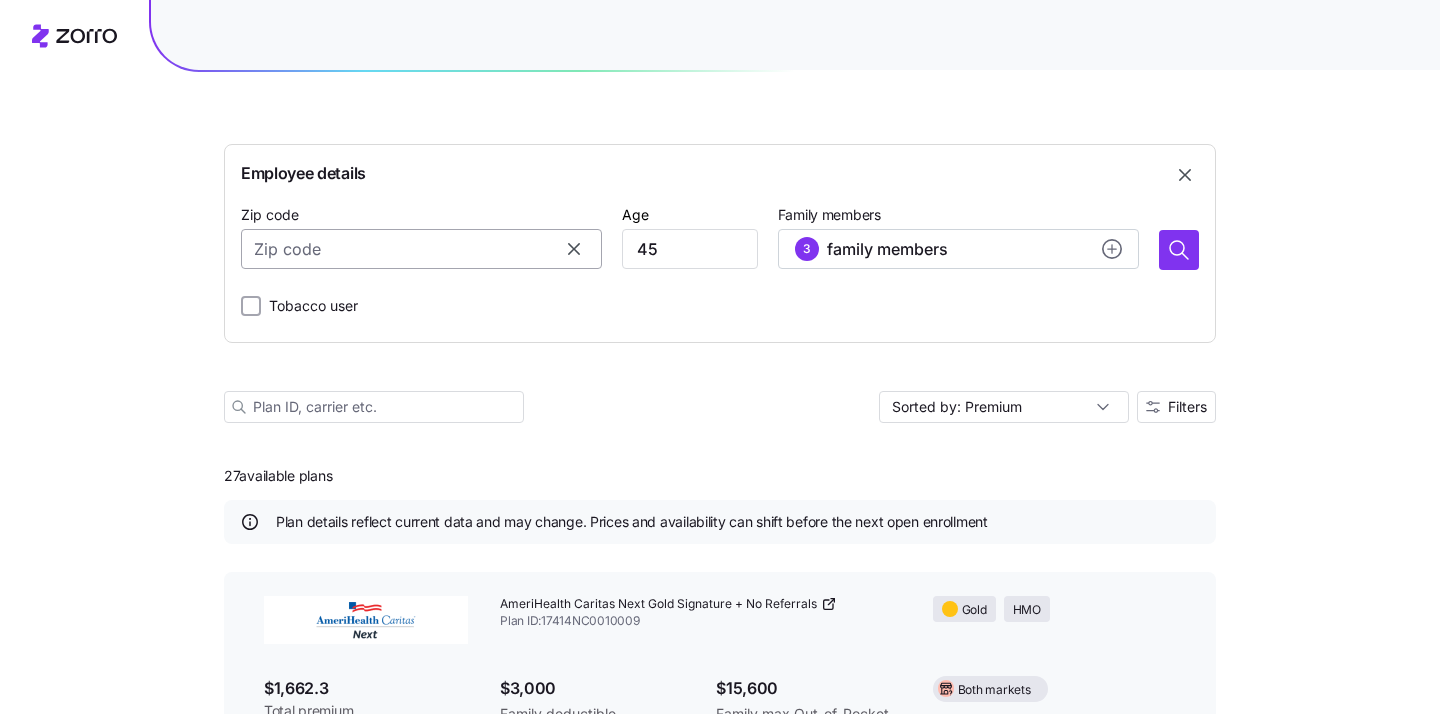 paste on "27583" 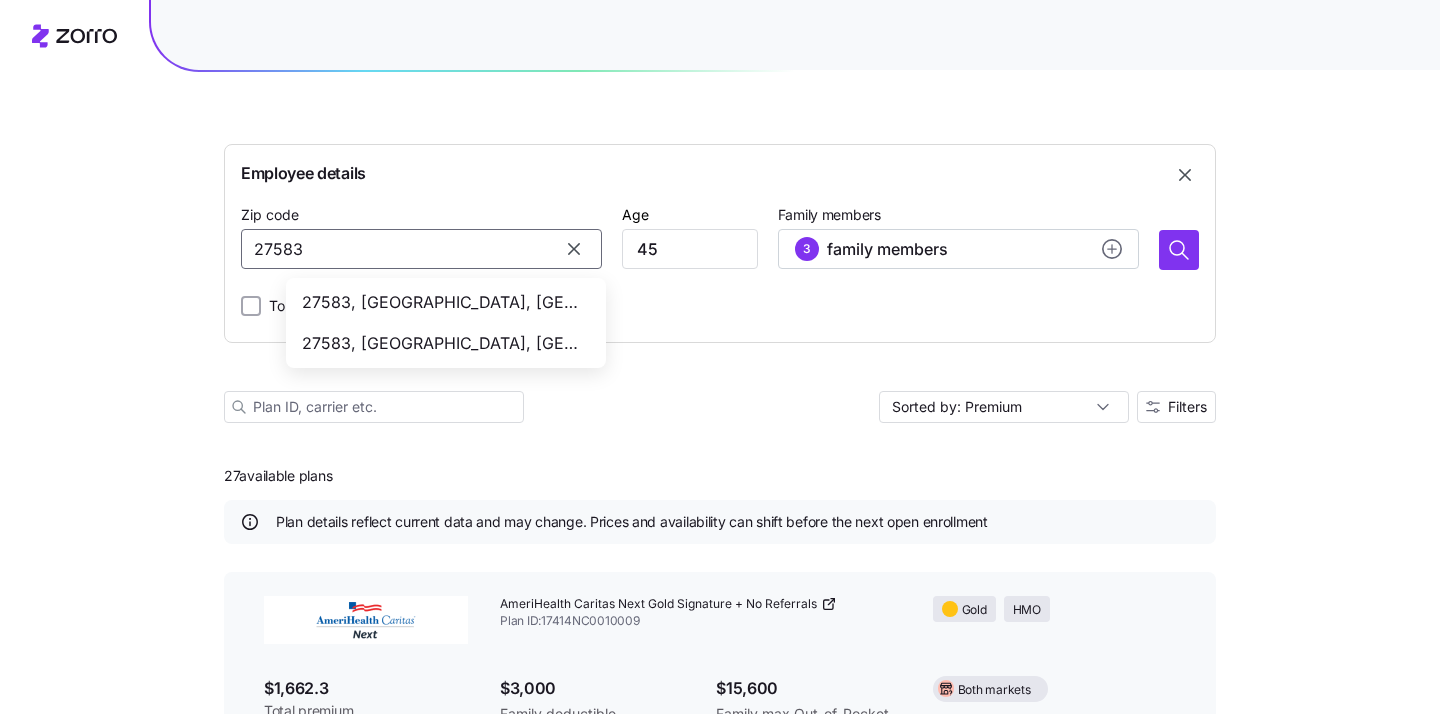 click on "27583, Orange County, NC" at bounding box center (442, 302) 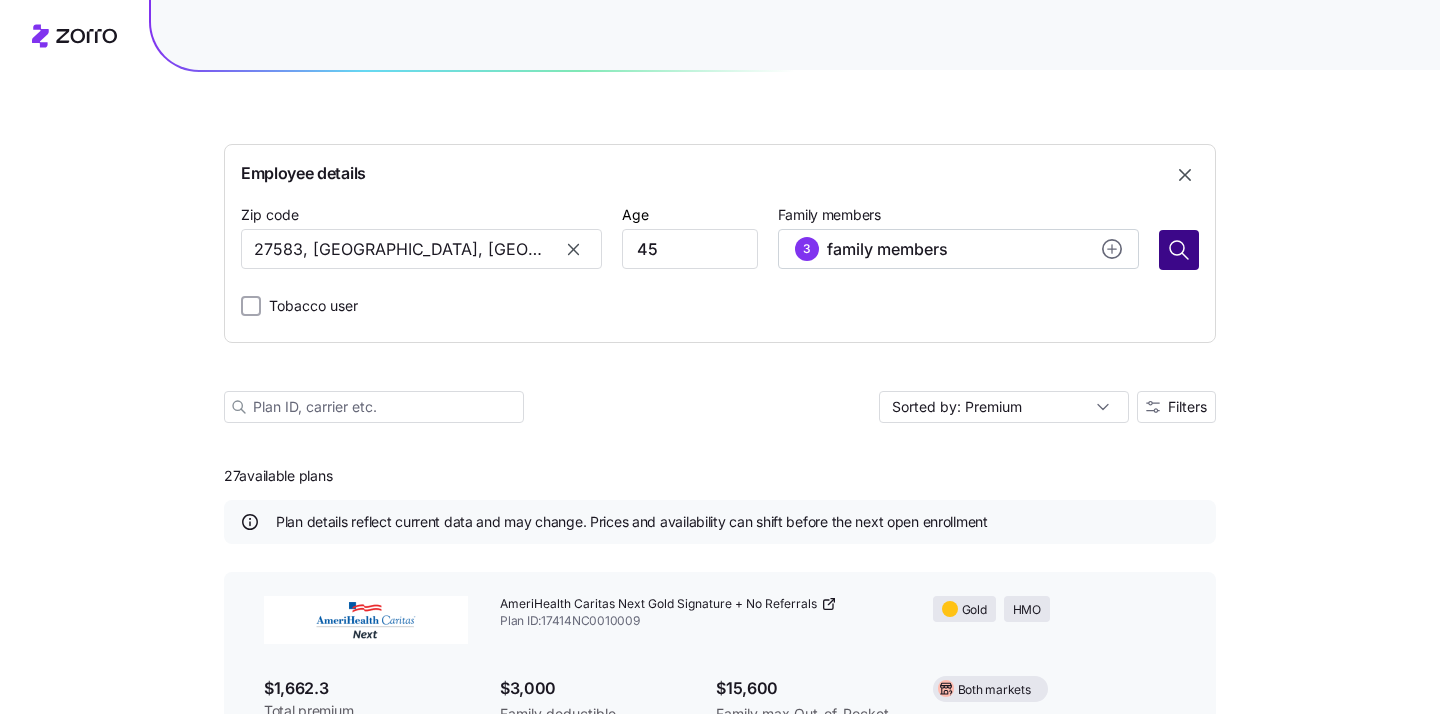 type on "27583, Orange County, NC" 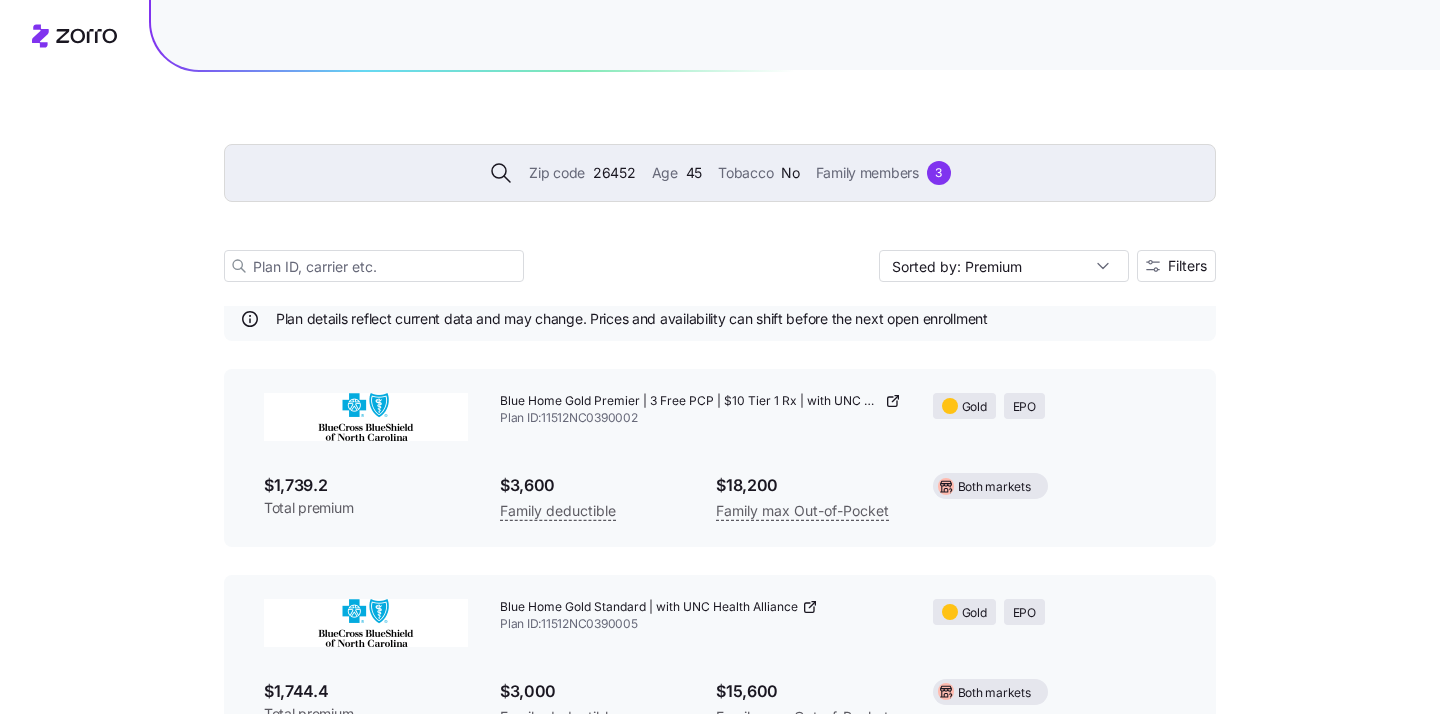 scroll, scrollTop: 82, scrollLeft: 0, axis: vertical 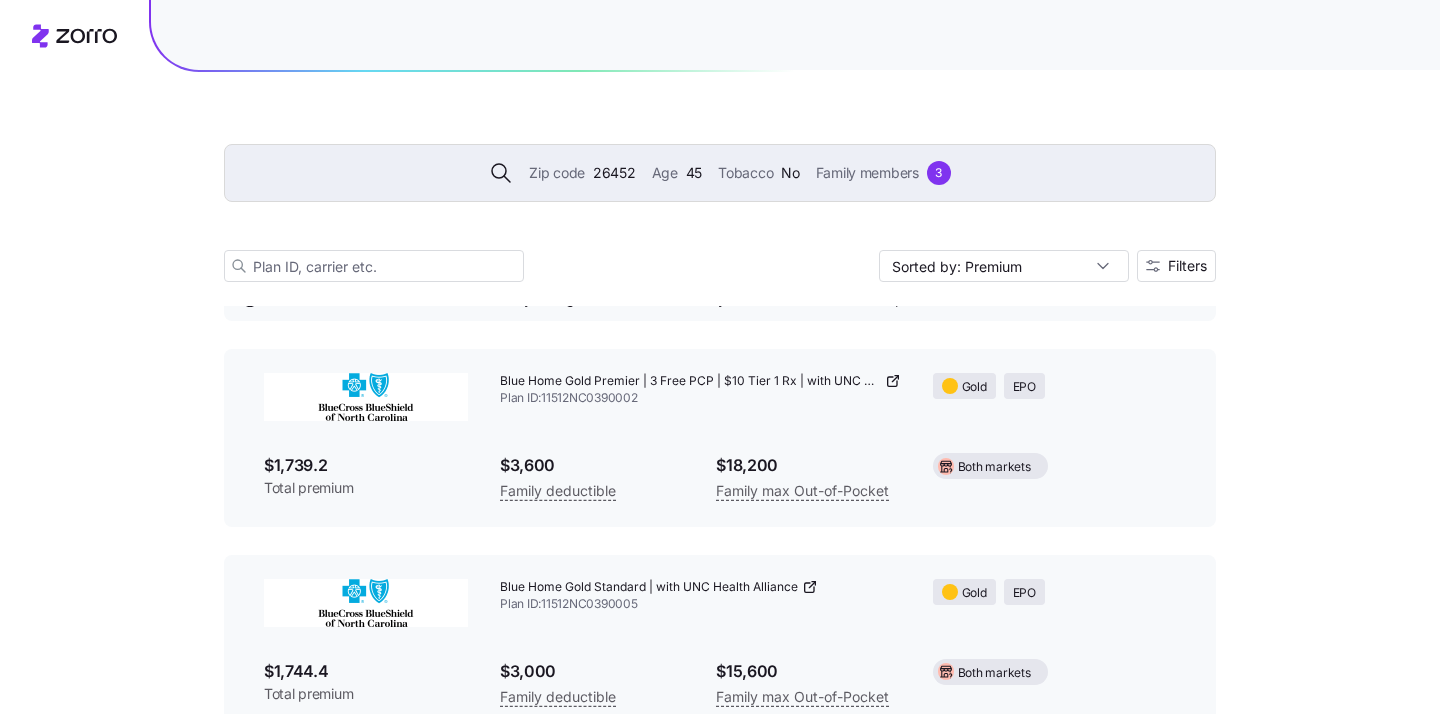 click on "Blue Home Gold Premier | 3 Free PCP | $10 Tier 1 Rx | with UNC Health Alliance" at bounding box center [690, 381] 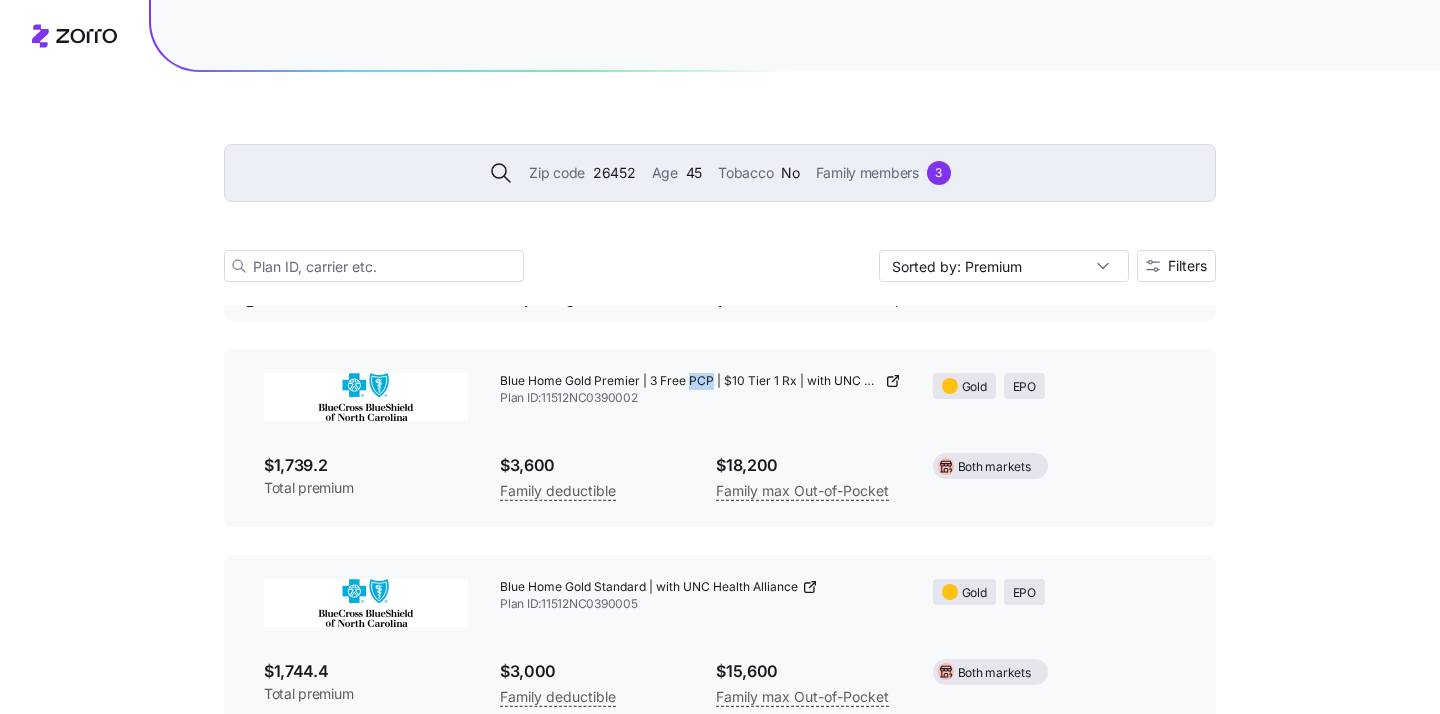 click on "Blue Home Gold Premier | 3 Free PCP | $10 Tier 1 Rx | with UNC Health Alliance" at bounding box center [690, 381] 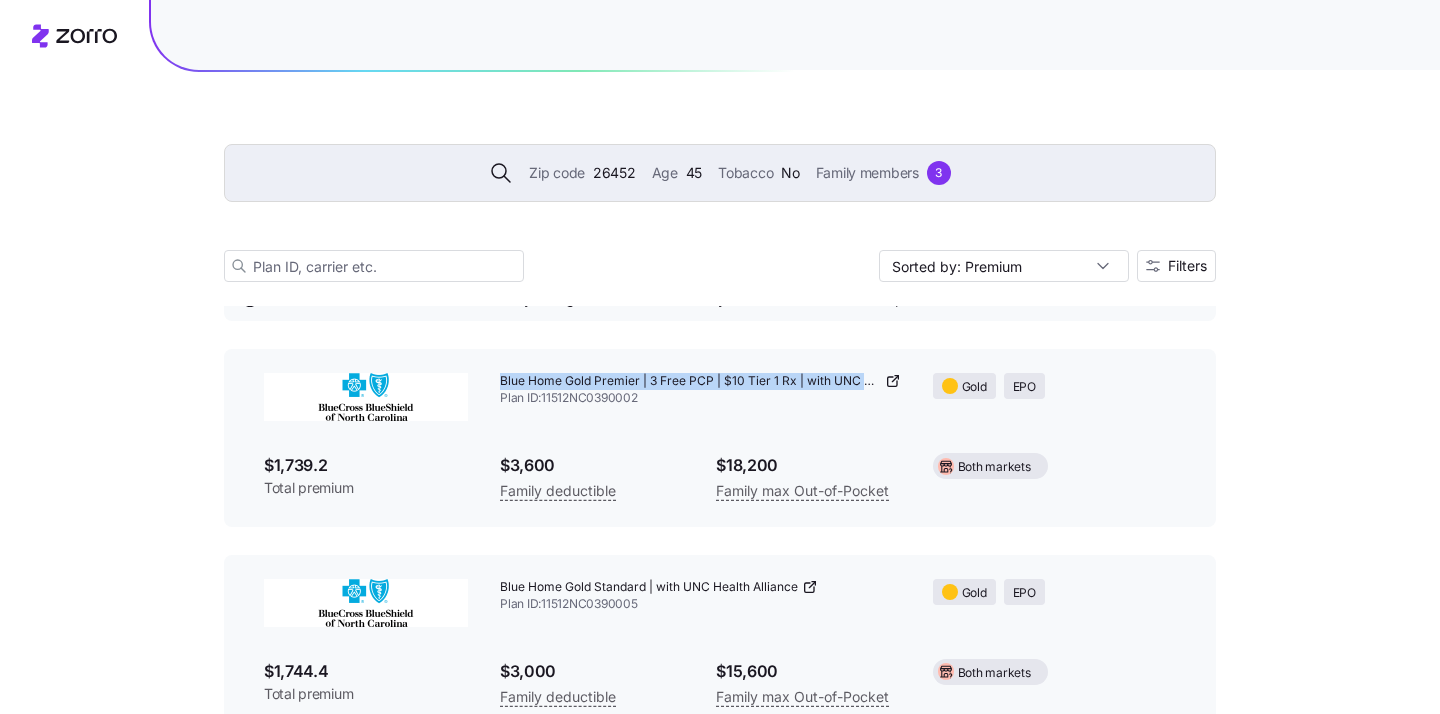click on "Blue Home Gold Premier | 3 Free PCP | $10 Tier 1 Rx | with UNC Health Alliance" at bounding box center [690, 381] 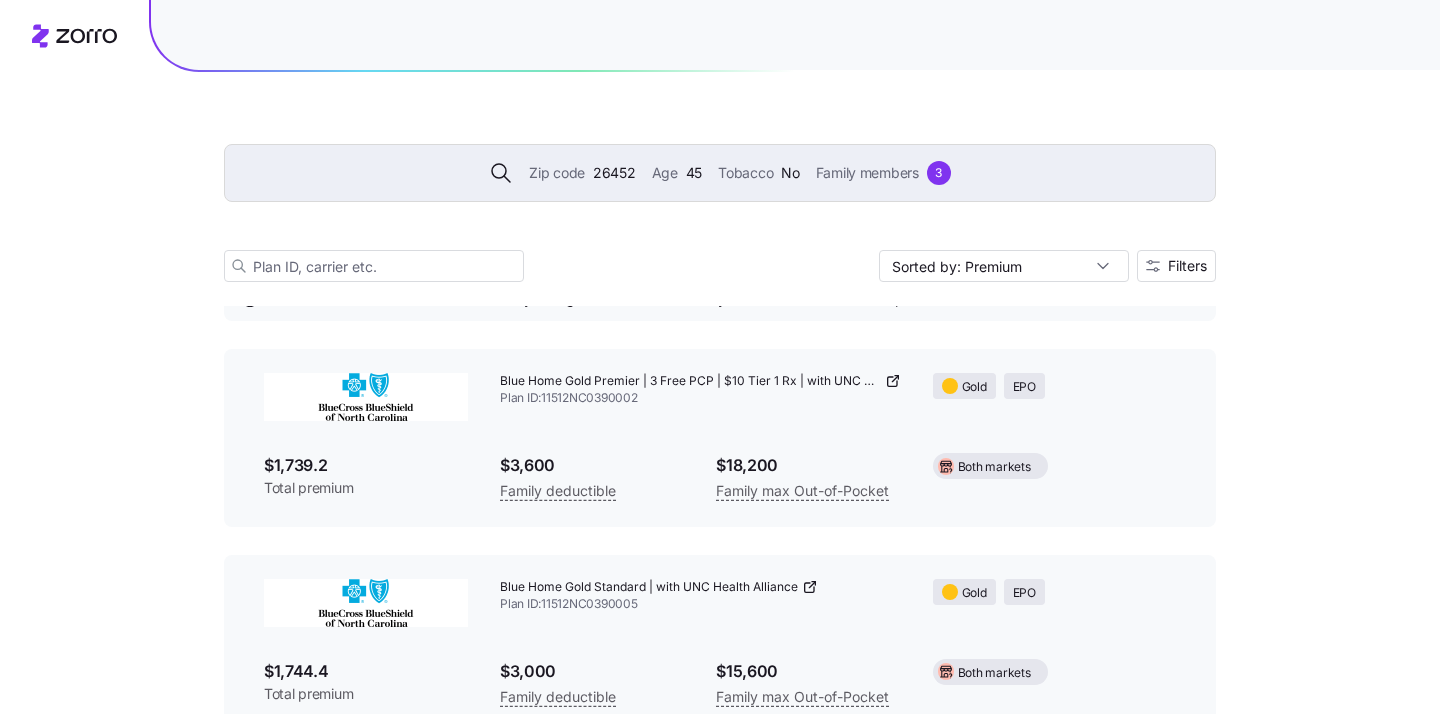 click on "Plan ID:  11512NC0390002" at bounding box center (700, 398) 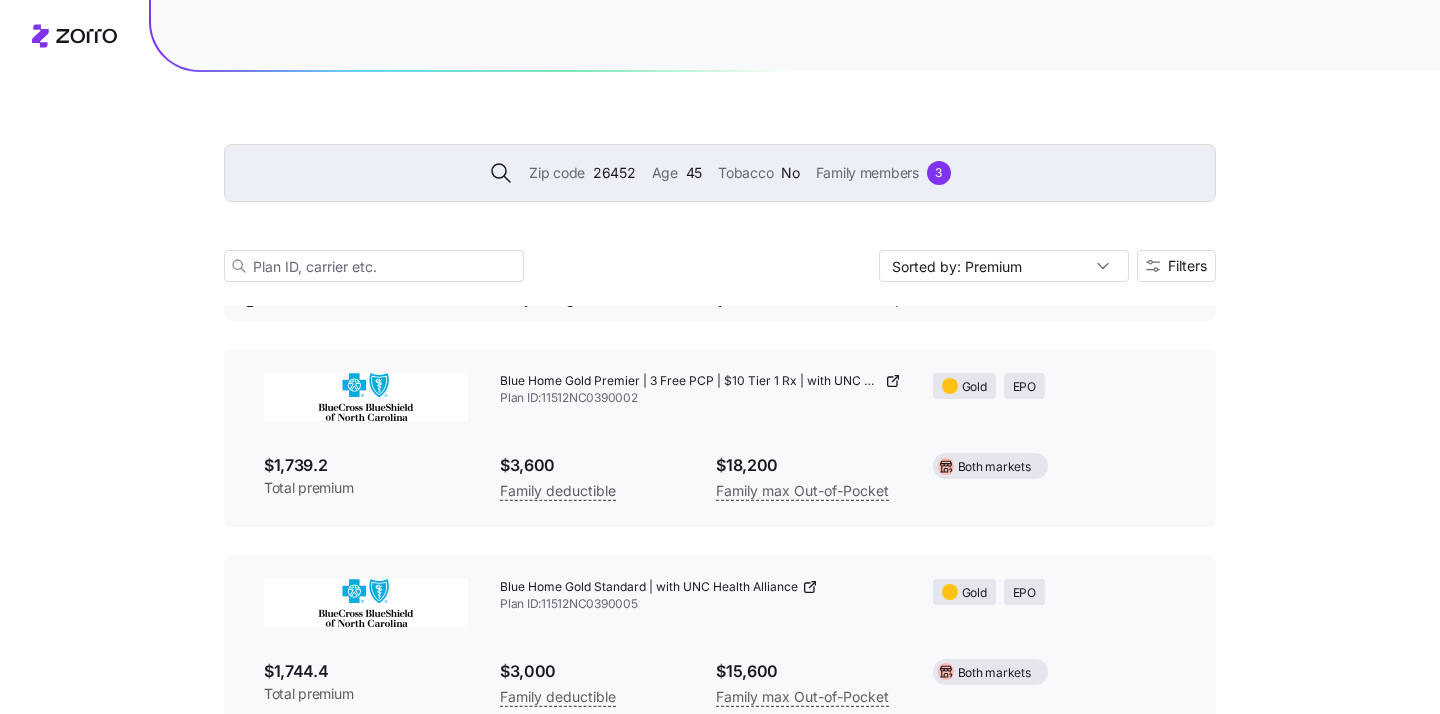 click 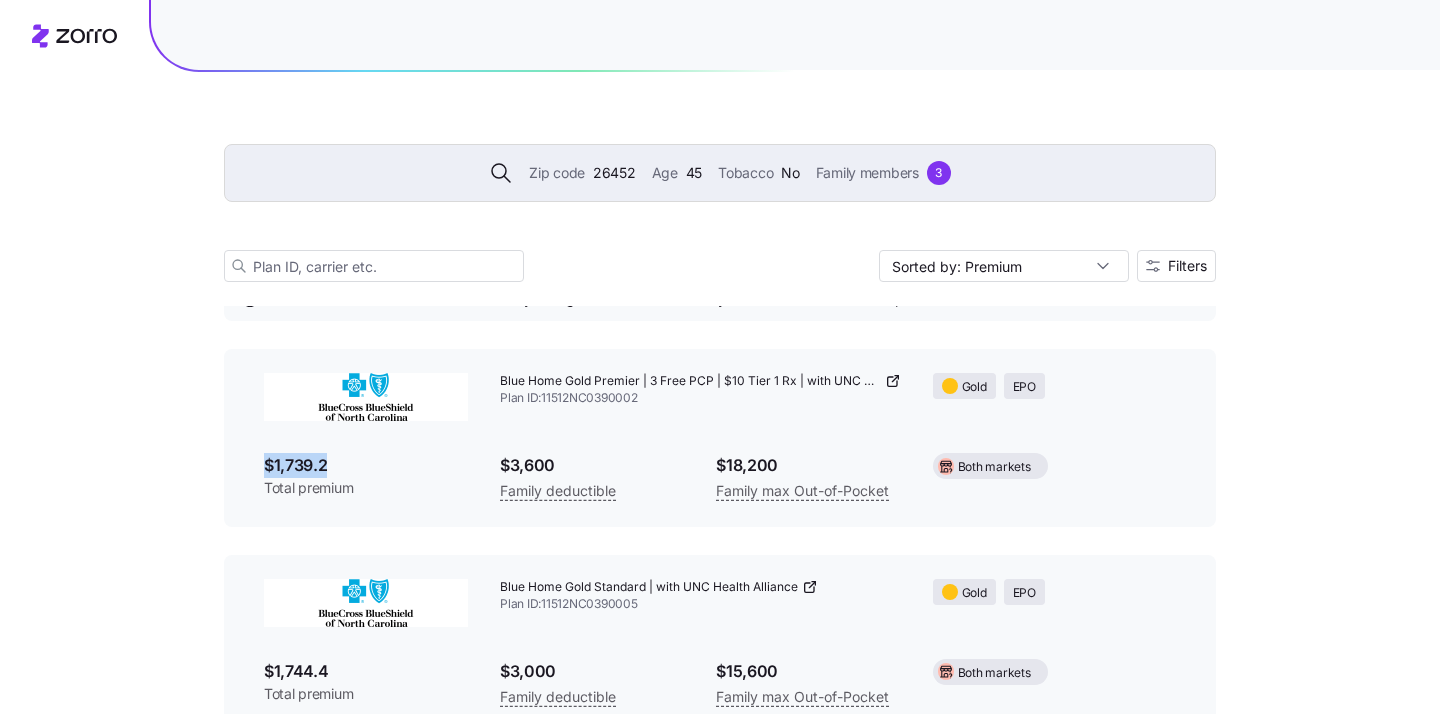 drag, startPoint x: 337, startPoint y: 460, endPoint x: 238, endPoint y: 459, distance: 99.00505 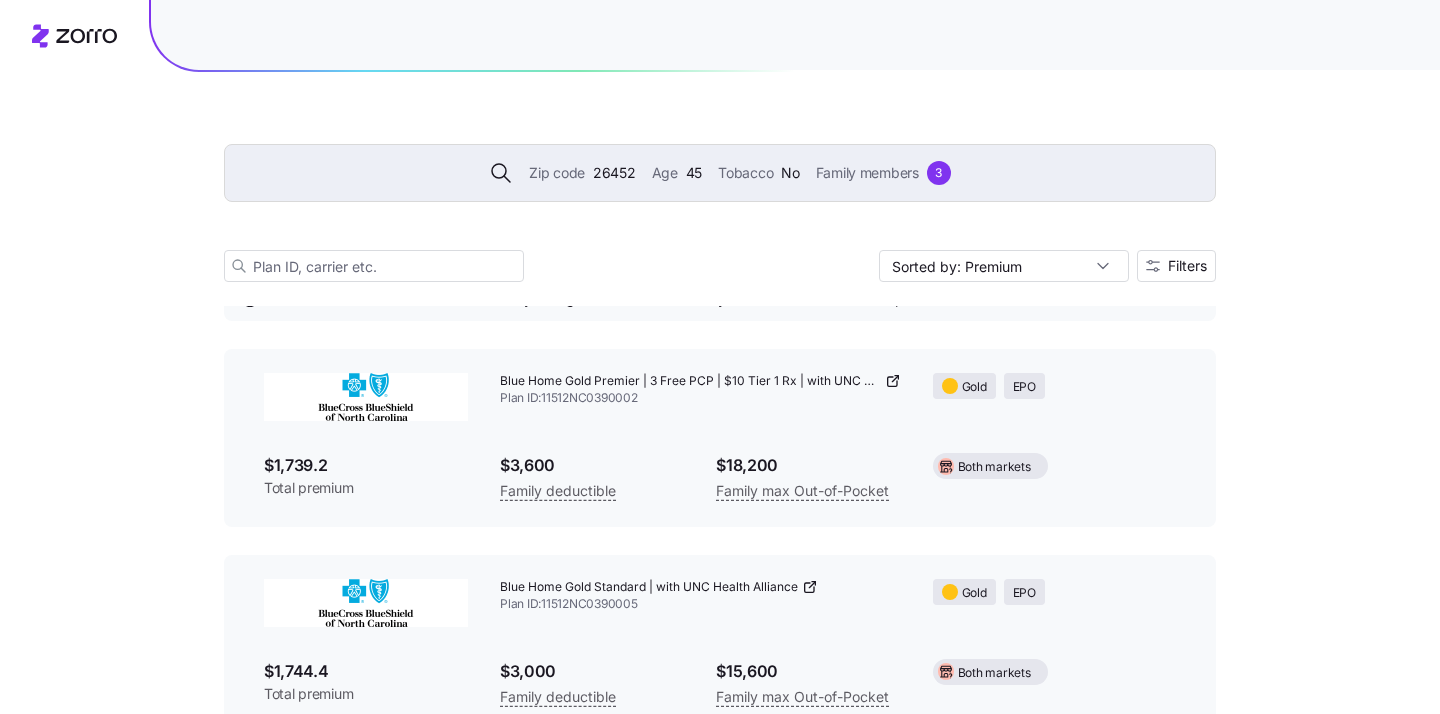 click on "Zip code 26452 Age 45 Tobacco No Family members 3 Sorted by: Premium Filters 20  available plans Plan details reflect current data and may change. Prices and availability can shift before the next open enrollment Blue Home Gold Premier | 3 Free PCP | $10 Tier 1 Rx | with UNC Health Alliance Plan ID:  11512NC0390002 Gold EPO $1,739.2 Total premium $3,600 Family deductible $18,200 Family max Out-of-Pocket Both markets Blue Home Gold Standard | with UNC Health Alliance Plan ID:  11512NC0390005 Gold EPO $1,744.4 Total premium $3,000 Family deductible $15,600 Family max Out-of-Pocket Both markets Standard Gold Plan ID:  77264NC0010046 Gold HMO $2,142.98 Total premium $3,000 Family deductible $15,600 Family max Out-of-Pocket On exchange Complete Gold Plan ID:  77264NC0010007 Gold HMO $2,206.62 Total premium $2,900 Family deductible $15,000 Family max Out-of-Pocket Both markets Blue Advantage Gold Premier | 3 Free PCP | $10 Tier 1 Rx | Nationwide Doctors Plan ID:  11512NC0060037 Gold PPO $2,209.18 Total premium Gold" at bounding box center [720, 2177] 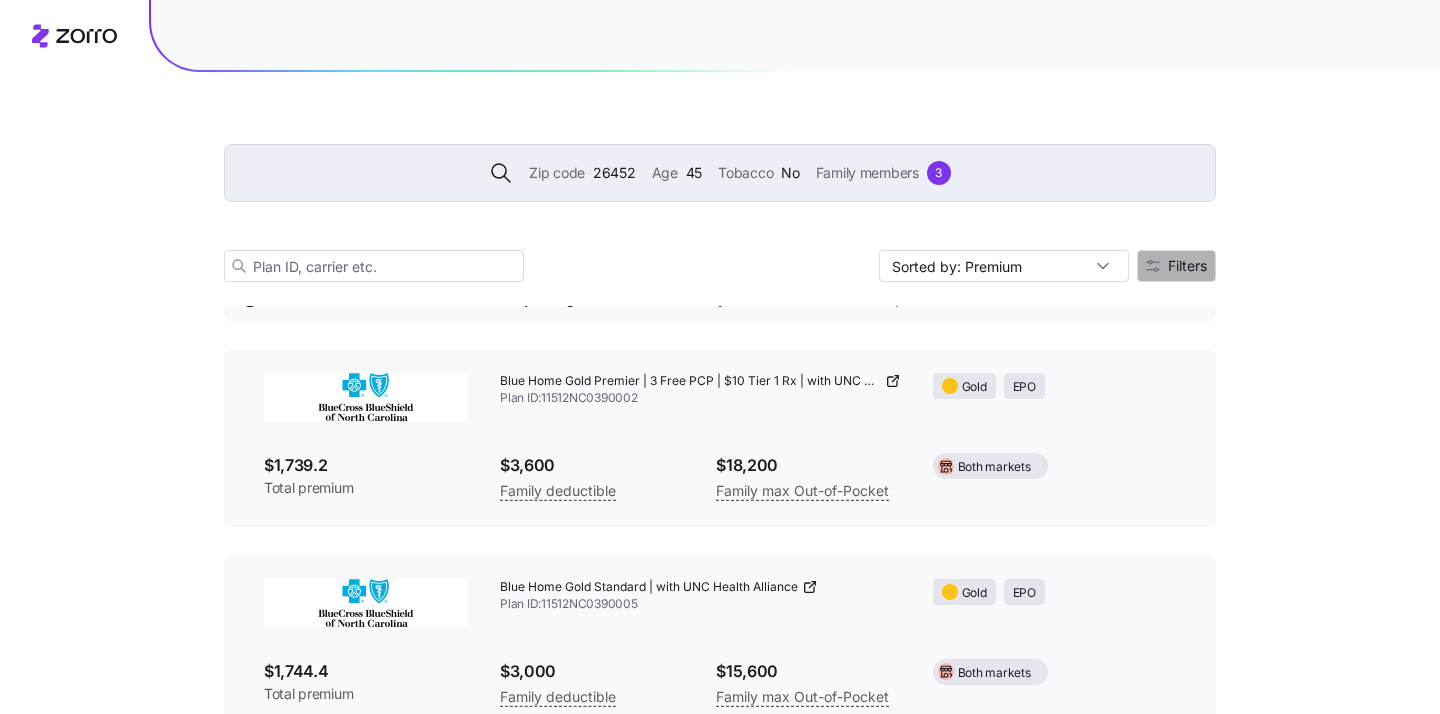 click on "Filters" at bounding box center (1187, 266) 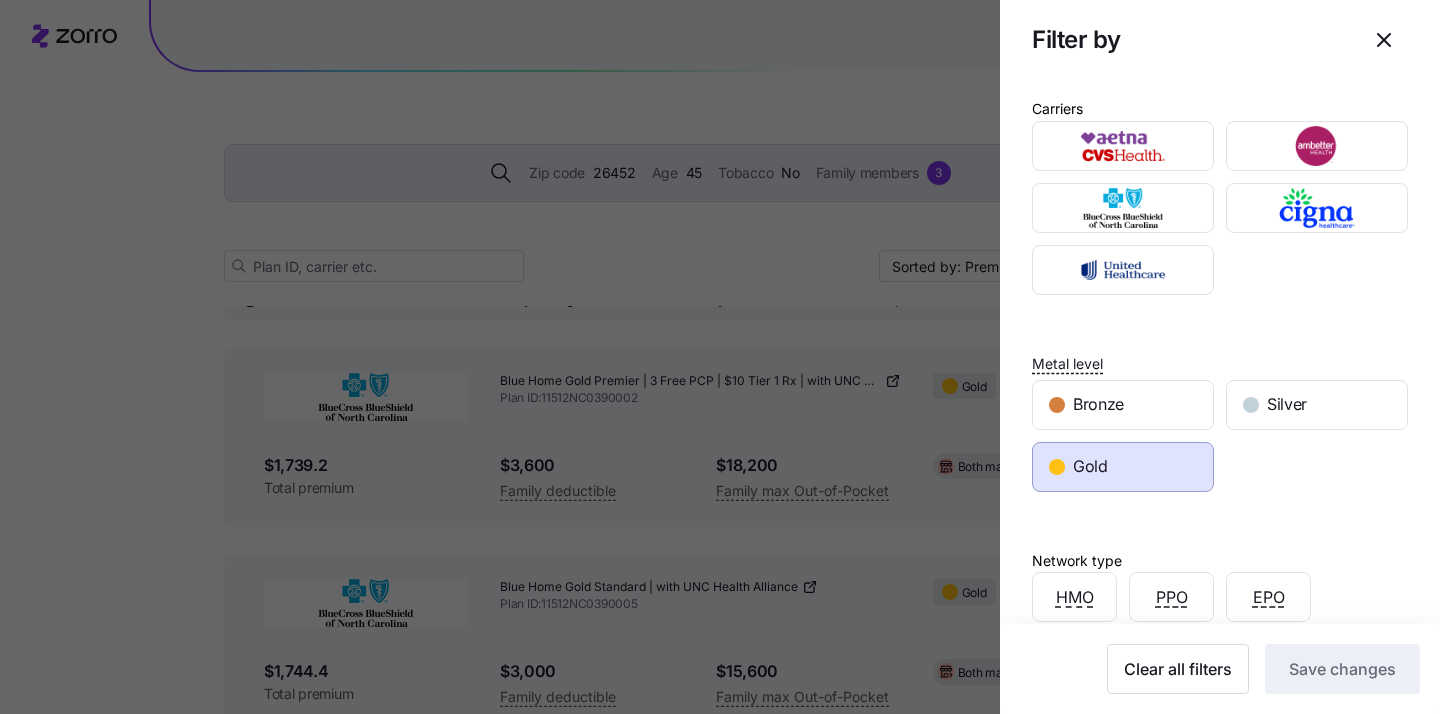 click at bounding box center (720, 357) 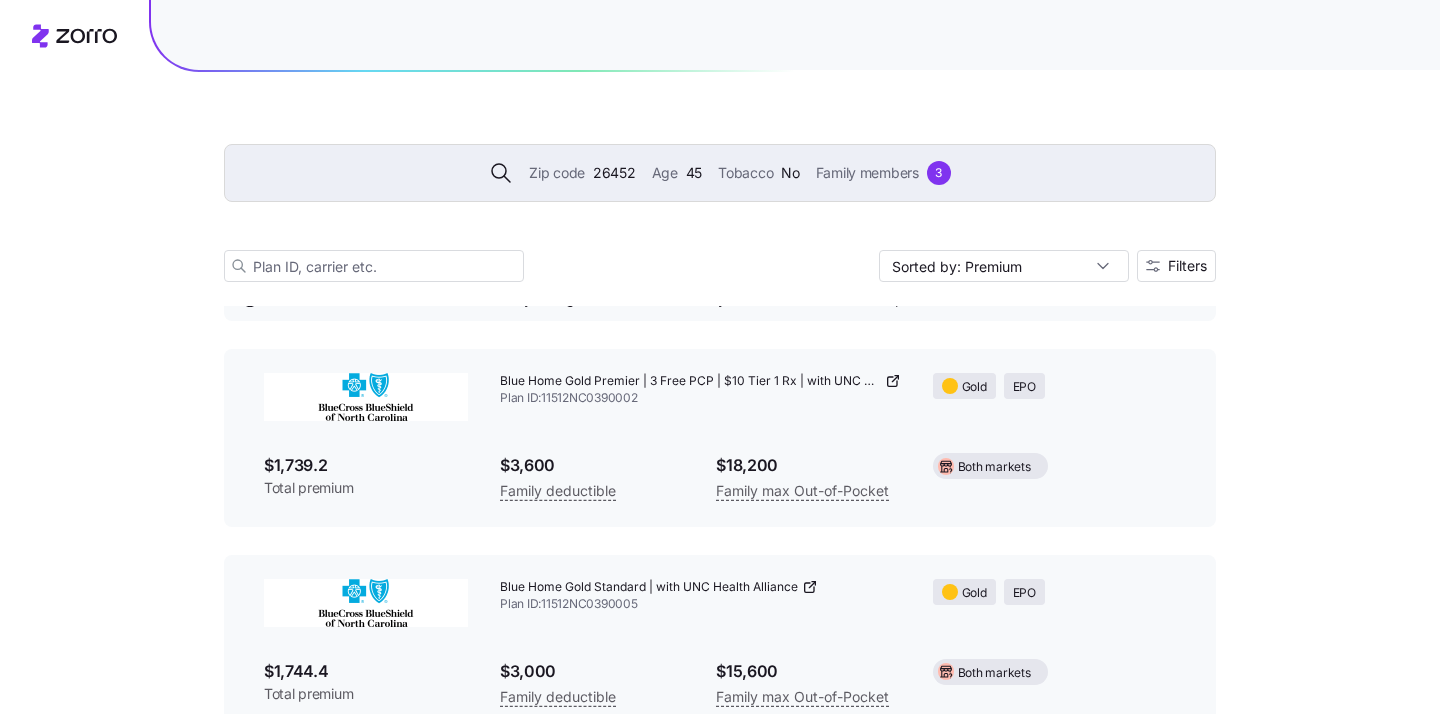 click on "Zip code" at bounding box center [557, 173] 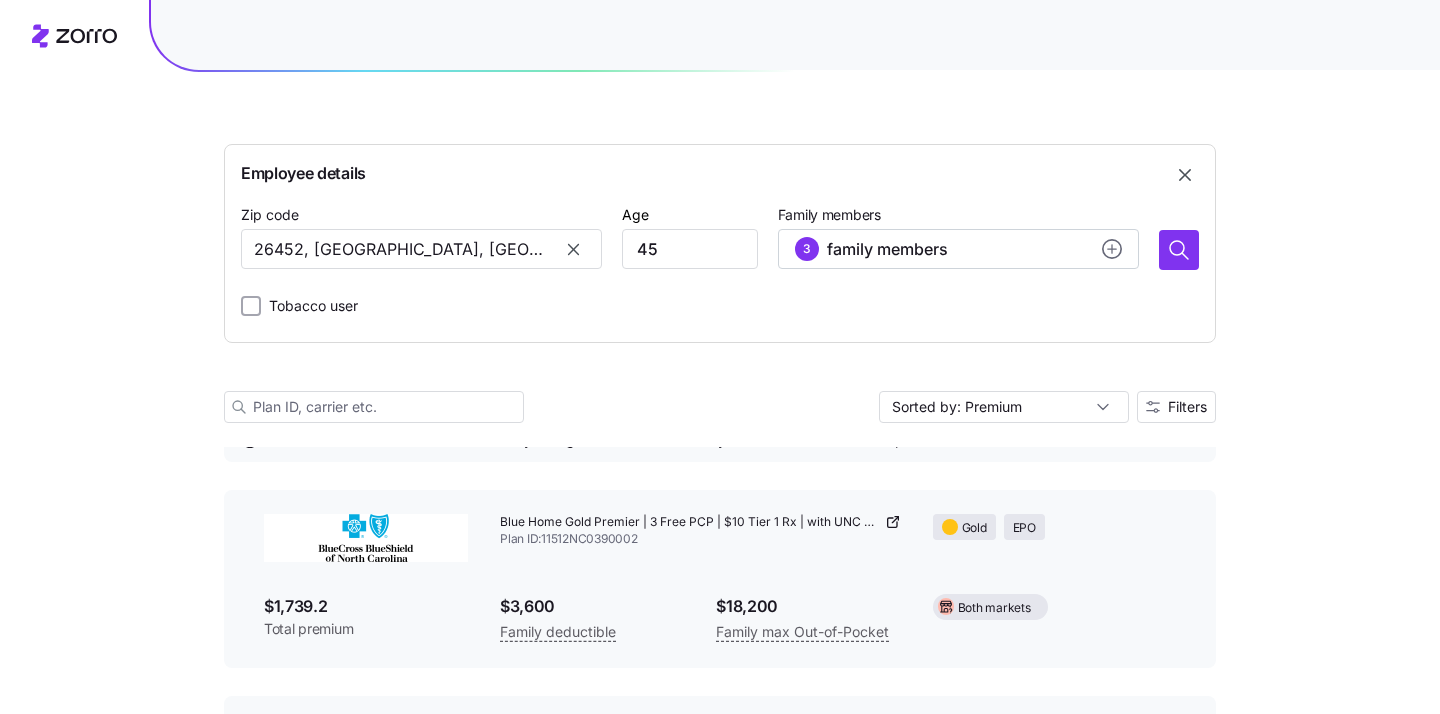 scroll, scrollTop: 223, scrollLeft: 0, axis: vertical 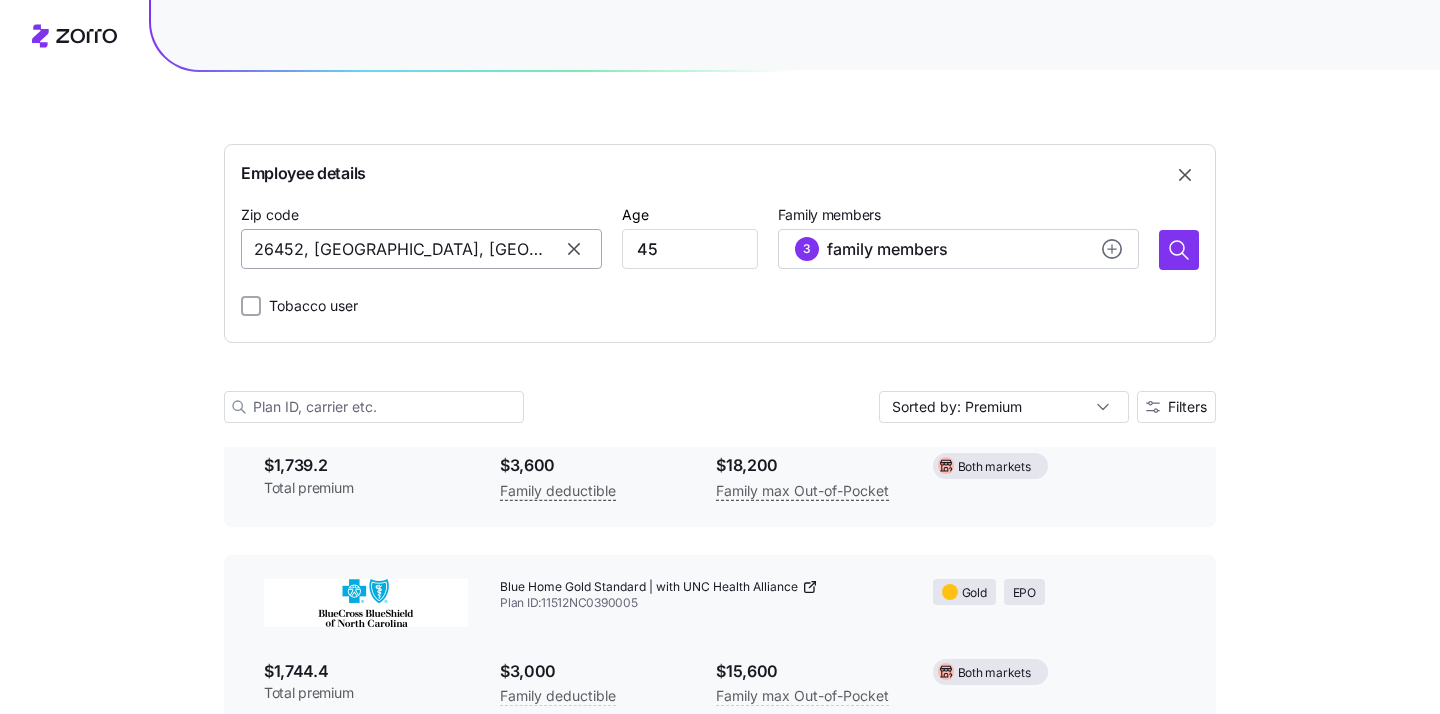 click on "26452, Lewis County, WV" at bounding box center (421, 249) 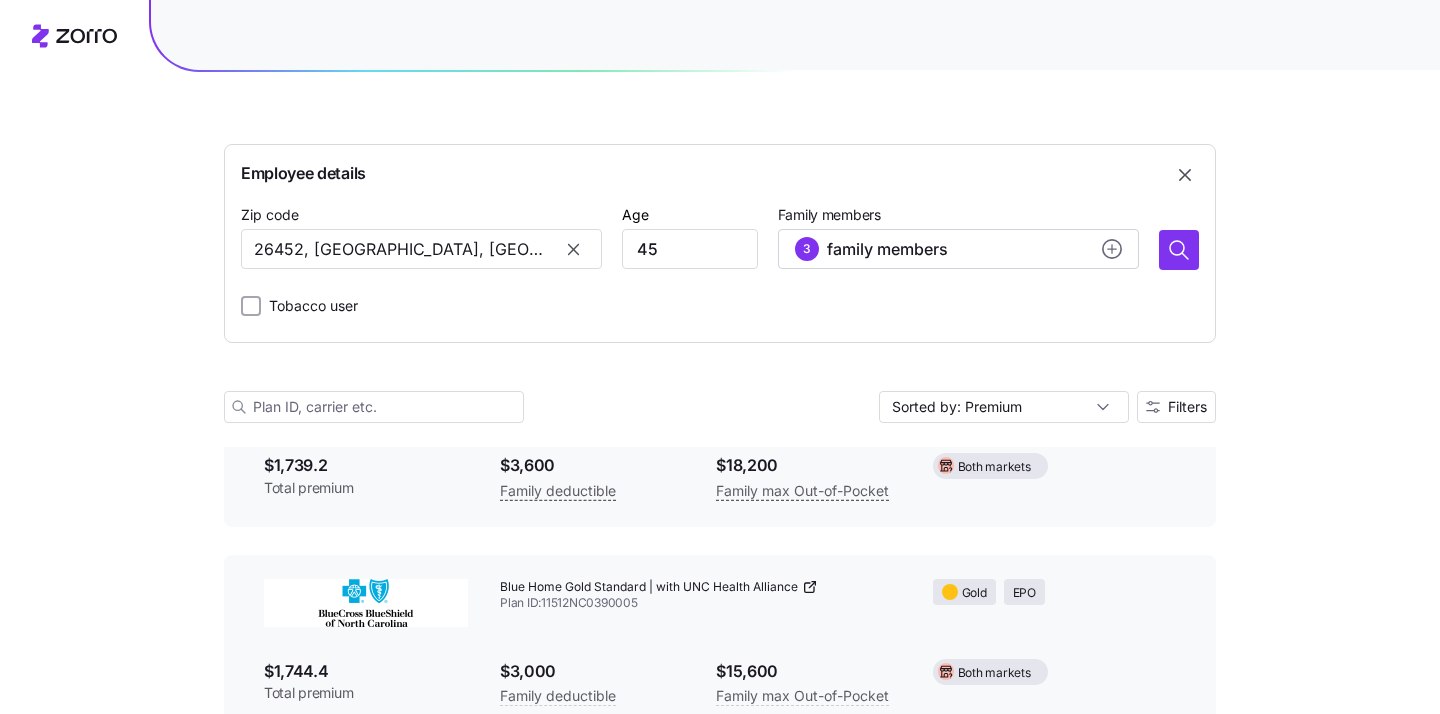 click 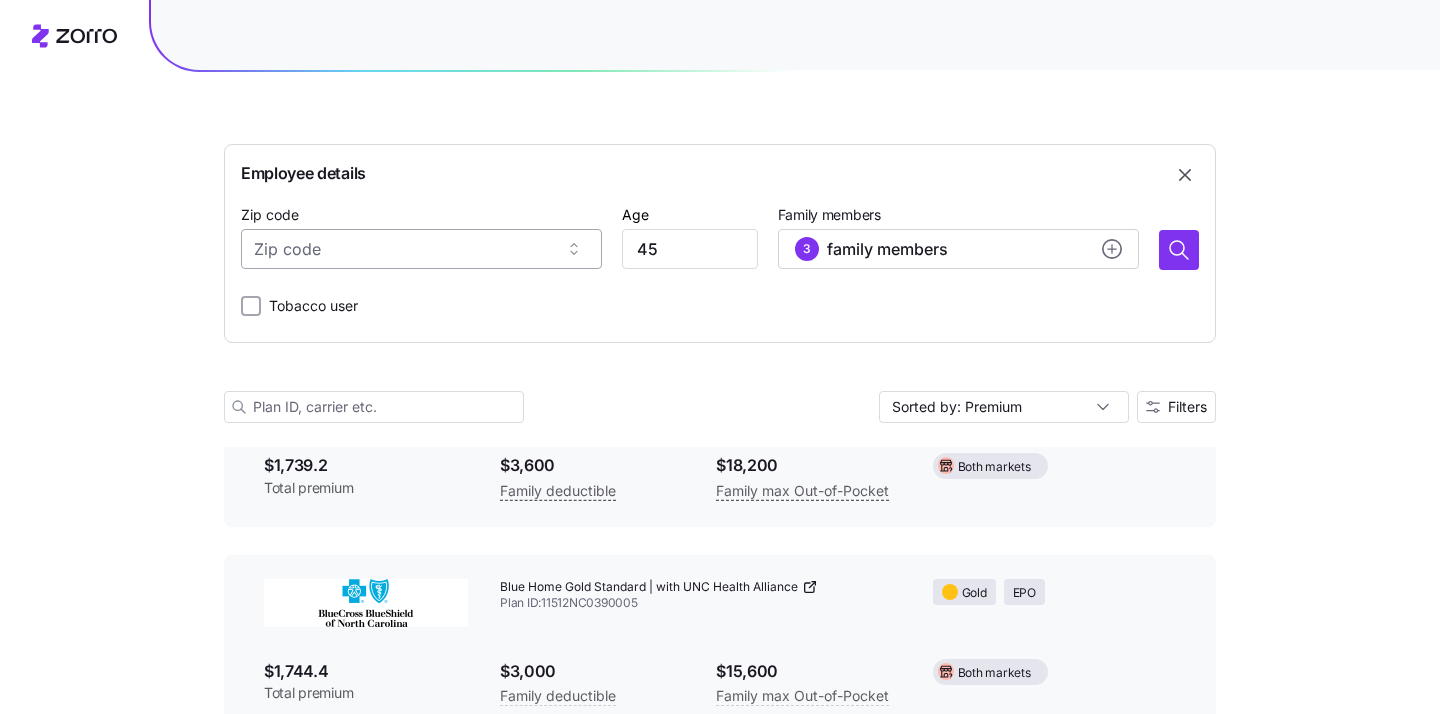 paste on "28610" 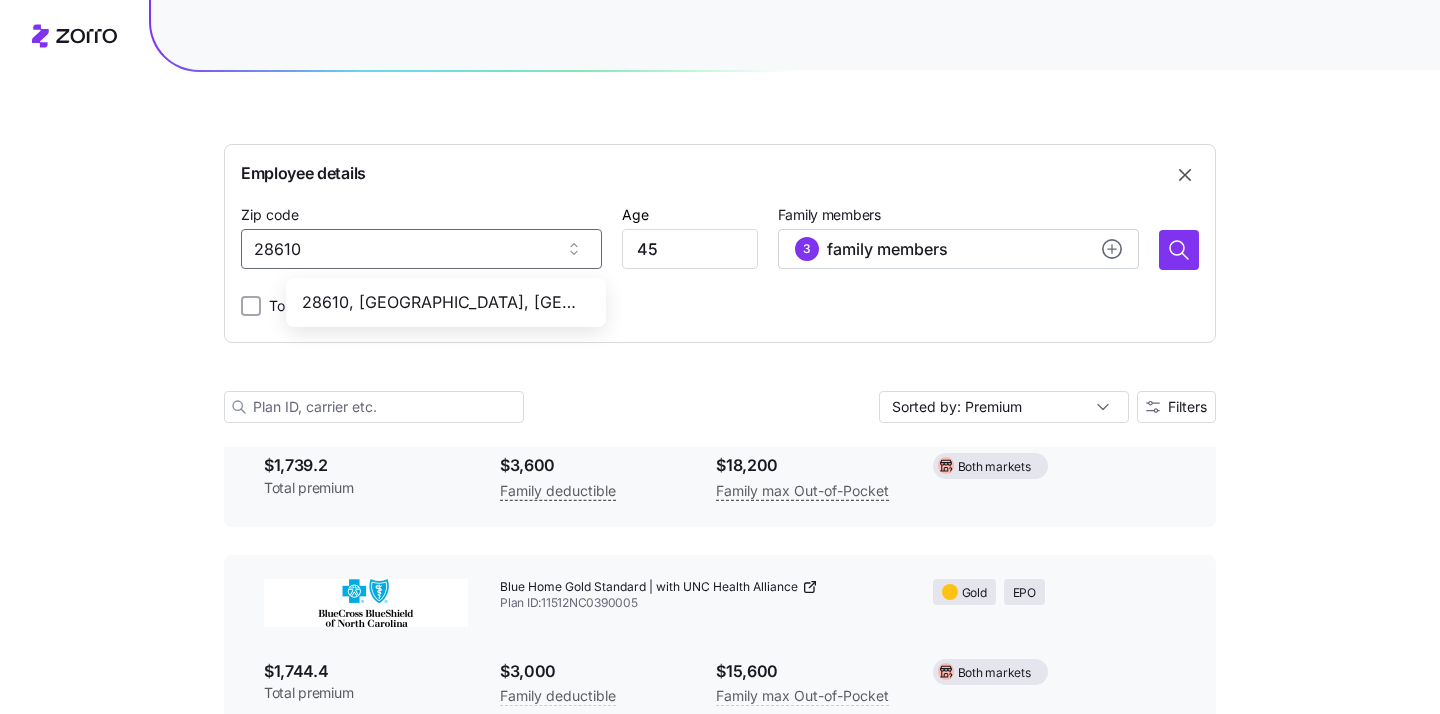 click on "28610, Catawba County, NC" at bounding box center [442, 302] 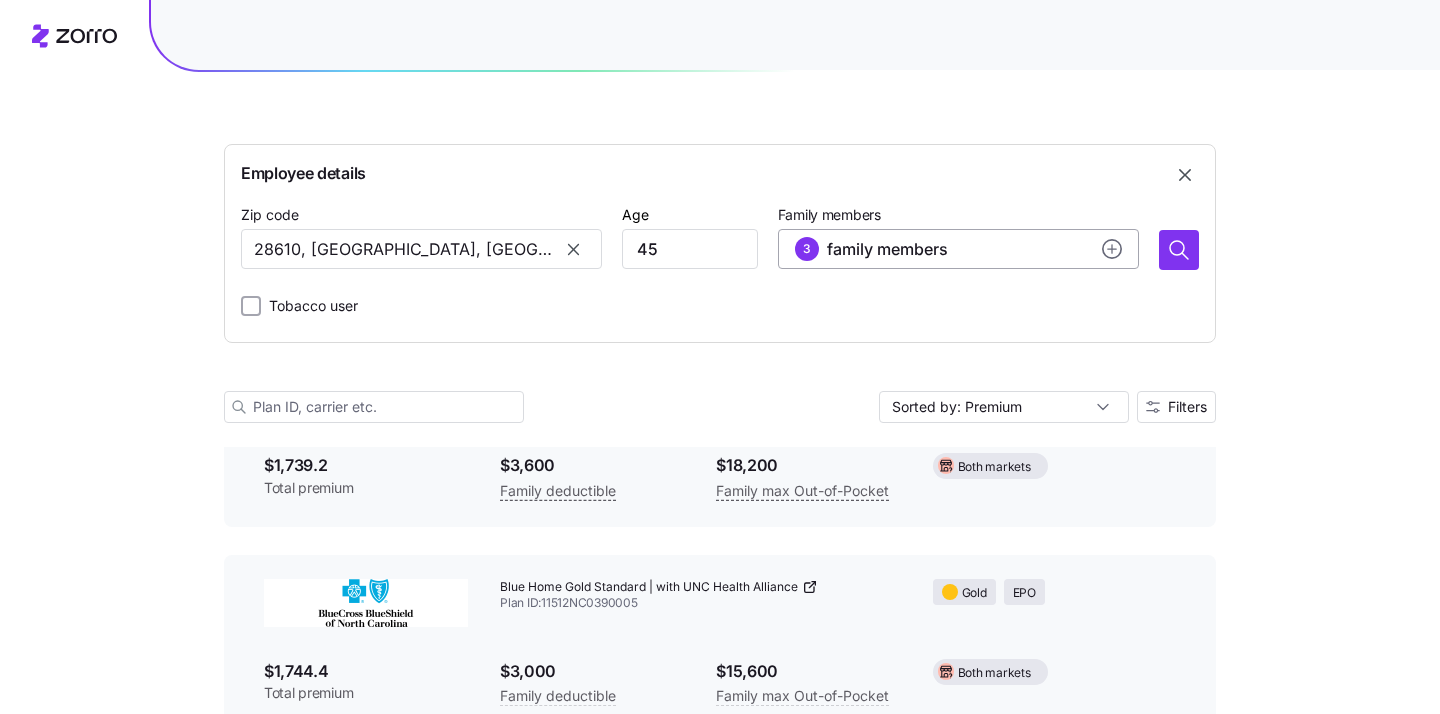 type on "28610, Catawba County, NC" 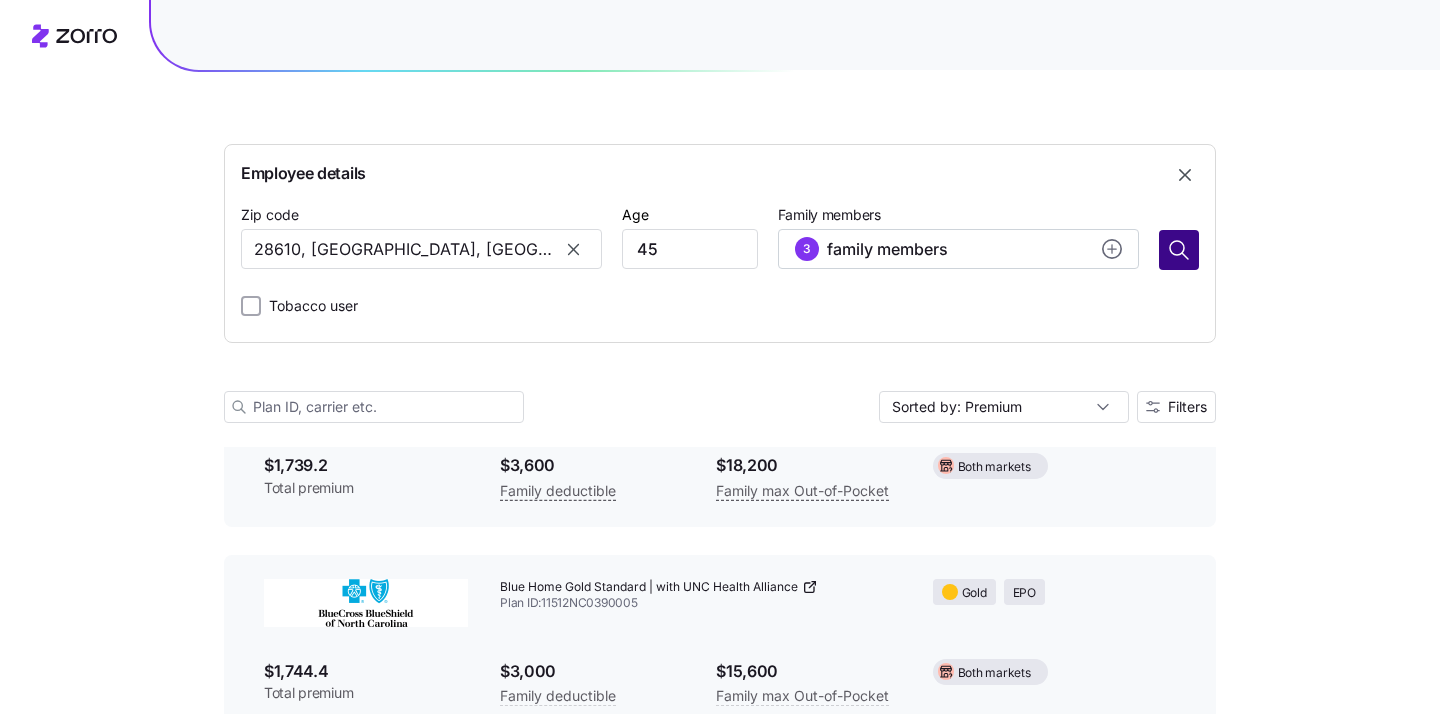 click 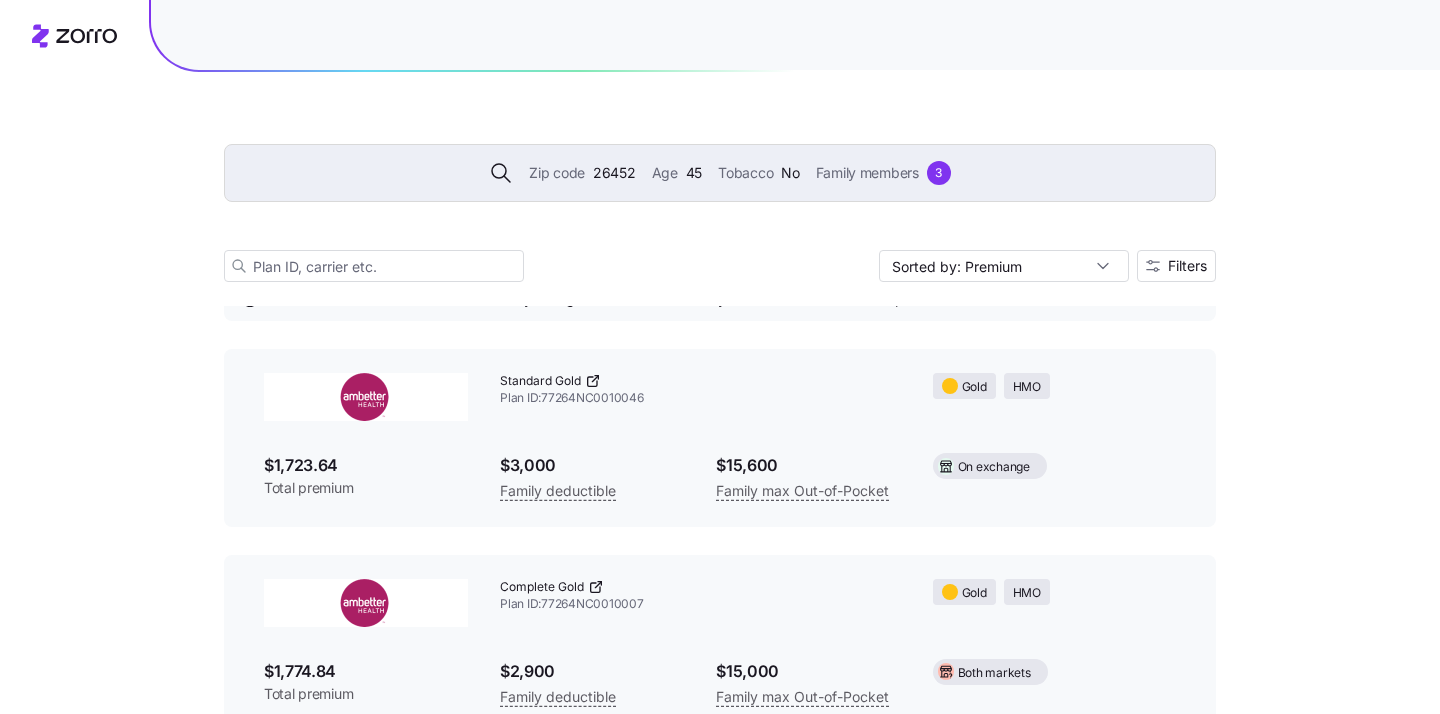 click on "3" at bounding box center [939, 173] 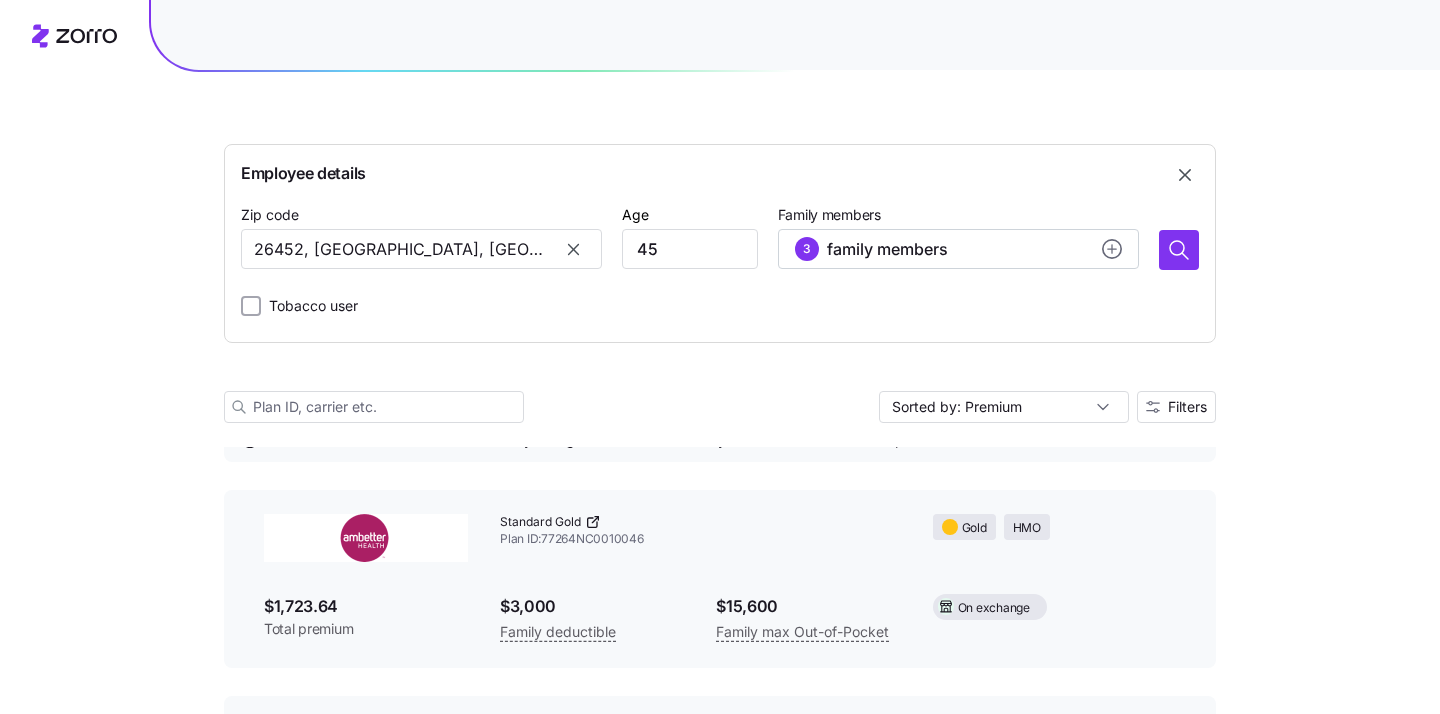 scroll, scrollTop: 223, scrollLeft: 0, axis: vertical 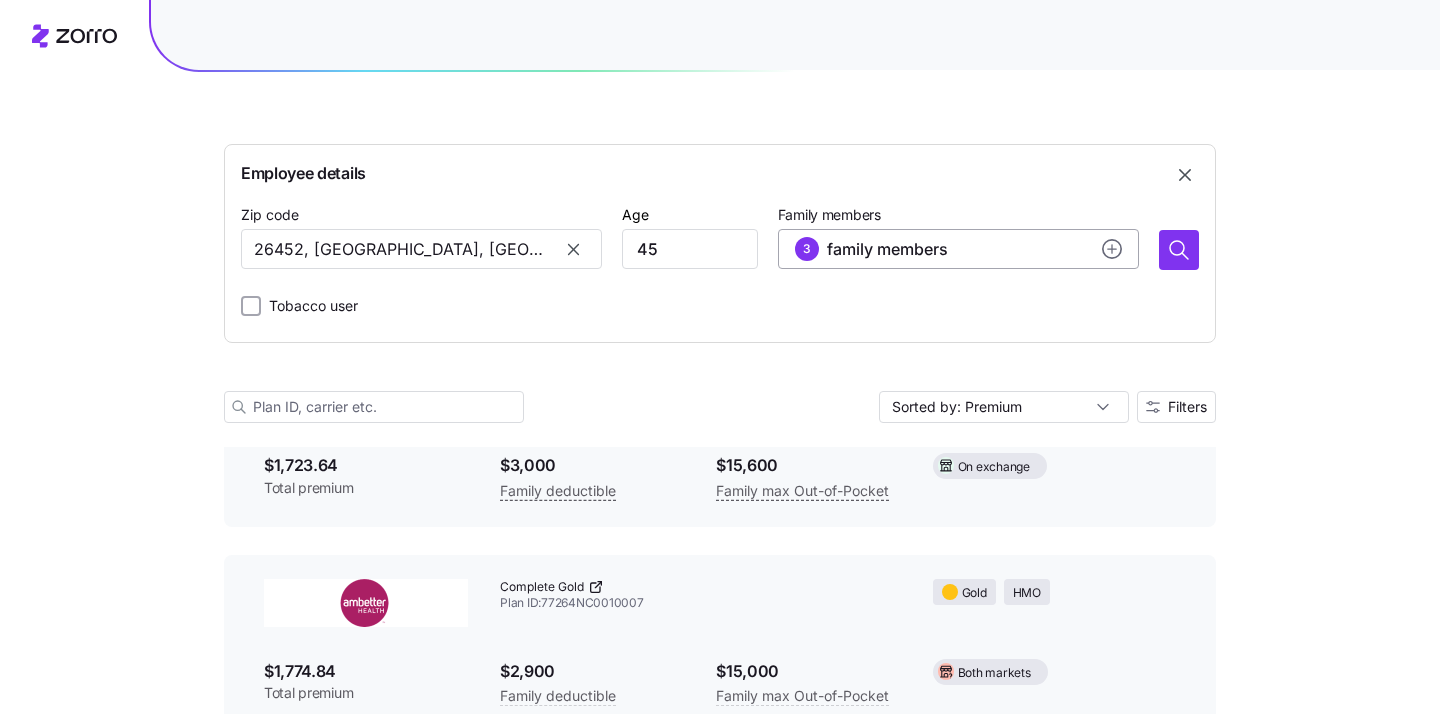 click on "3 family members" at bounding box center [958, 249] 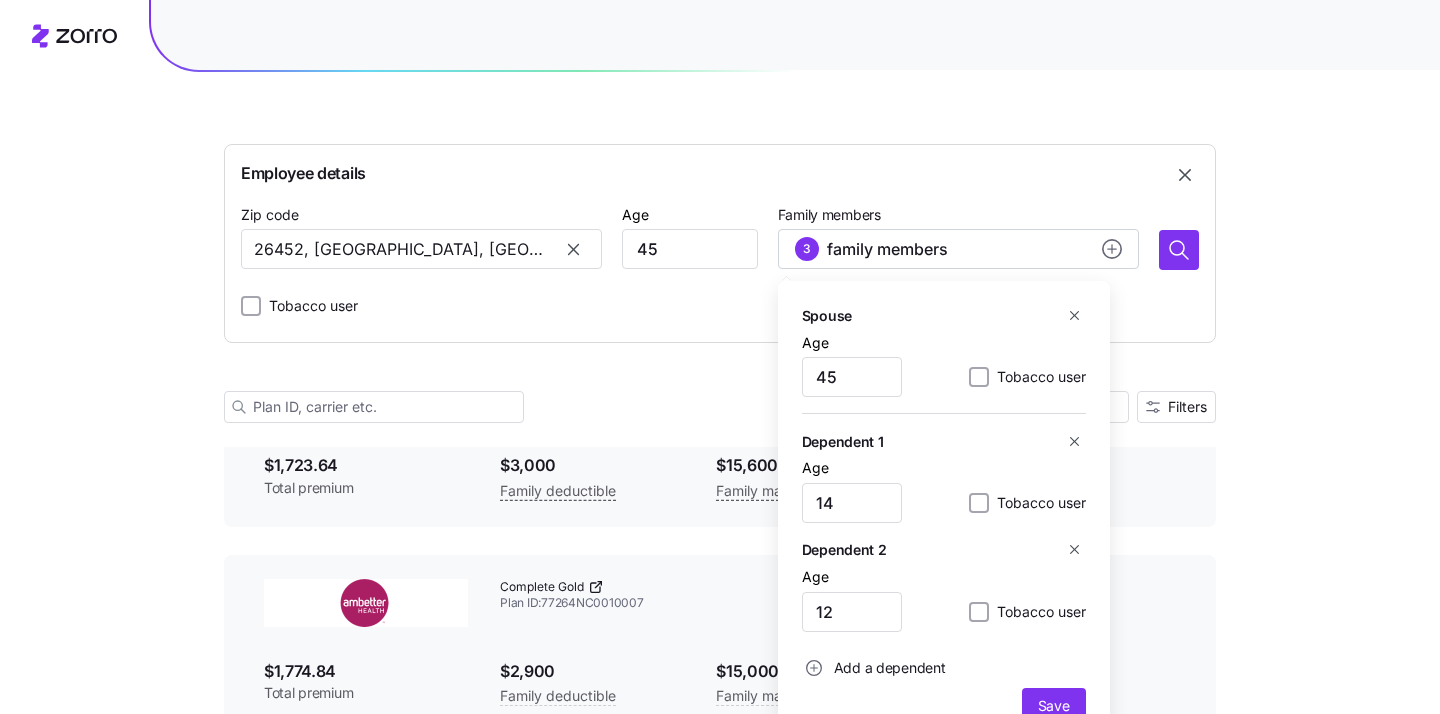 scroll, scrollTop: 82, scrollLeft: 0, axis: vertical 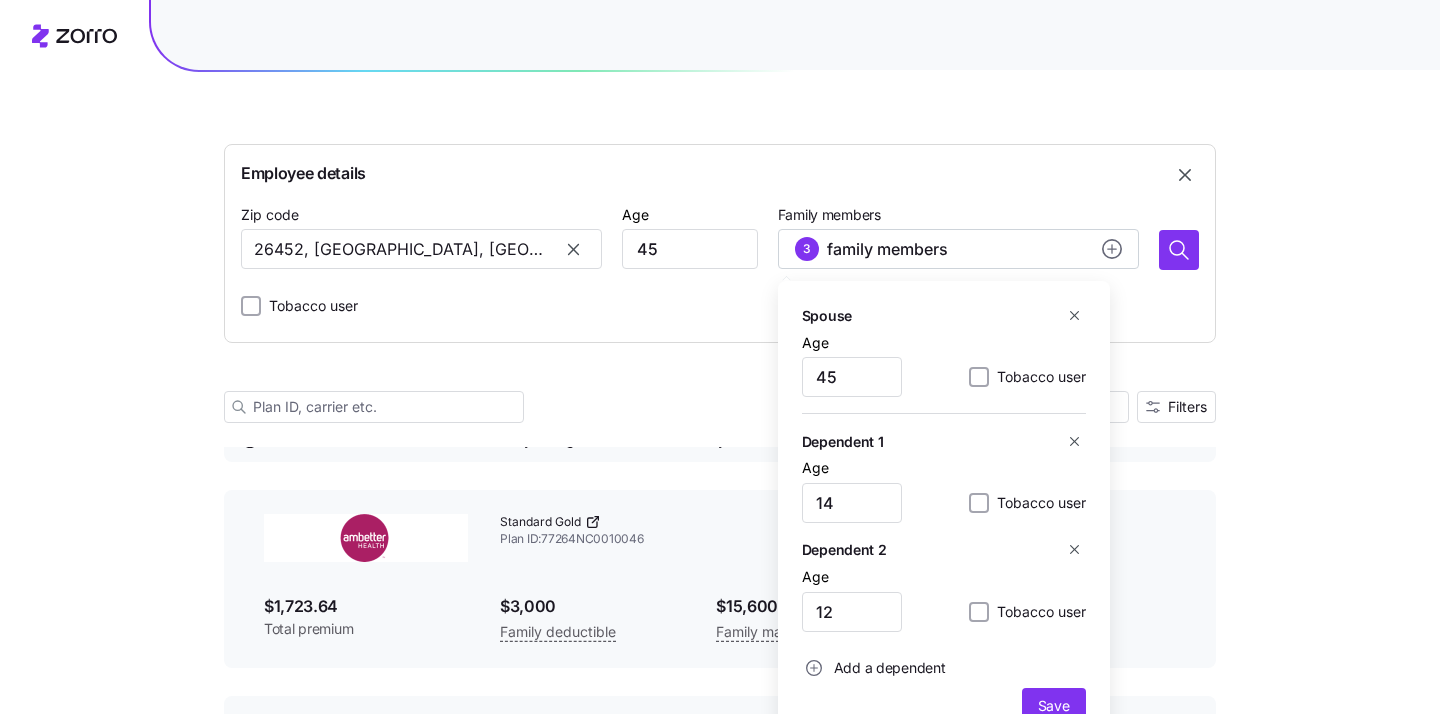 click on "Employee details Zip code 26452, Lewis County, WV Age 45 Family members 3 family members Spouse Age 45 Tobacco user Dependent 1 Age 14 Tobacco user Dependent 2 Age 12 Tobacco user Add a dependent Save Tobacco user Sorted by: Premium Filters 30  available plans Plan details reflect current data and may change. Prices and availability can shift before the next open enrollment Standard Gold Plan ID:  77264NC0010046 Gold HMO $1,723.64 Total premium $3,000 Family deductible $15,600 Family max Out-of-Pocket On exchange Complete Gold Plan ID:  77264NC0010007 Gold HMO $1,774.84 Total premium $2,900 Family deductible $15,000 Family max Out-of-Pocket Both markets Standard Gold + Vision + Adult Dental Plan ID:  77264NC0020057 Gold HMO $1,782.12 Total premium $3,000 Family deductible $15,600 Family max Out-of-Pocket On exchange Complete Gold + Vision + Adult Dental Plan ID:  77264NC0020007 Gold HMO $1,835.06 Total premium $2,900 Family deductible $15,000 Family max Out-of-Pocket On exchange Plan ID:  17414NC0010009 Gold" at bounding box center (720, 3277) 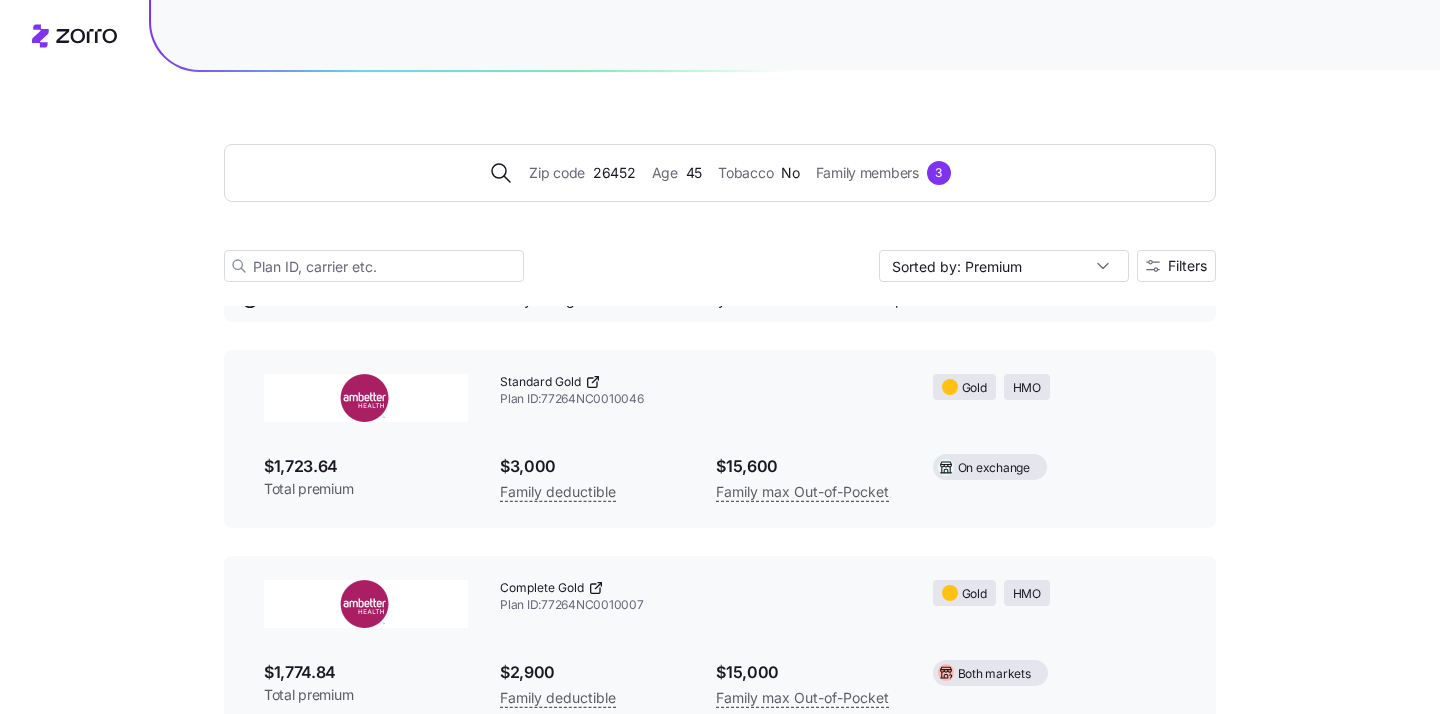 scroll, scrollTop: 74, scrollLeft: 0, axis: vertical 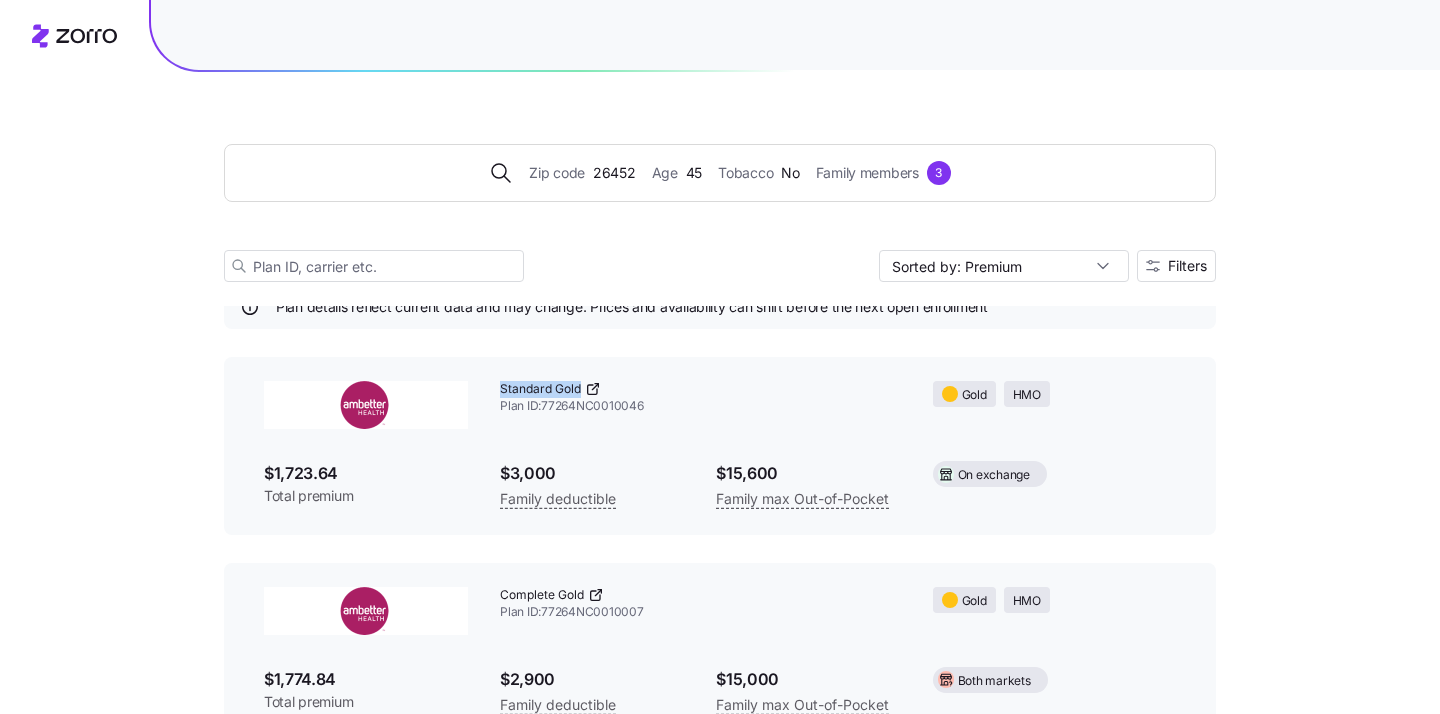 drag, startPoint x: 499, startPoint y: 391, endPoint x: 589, endPoint y: 393, distance: 90.02222 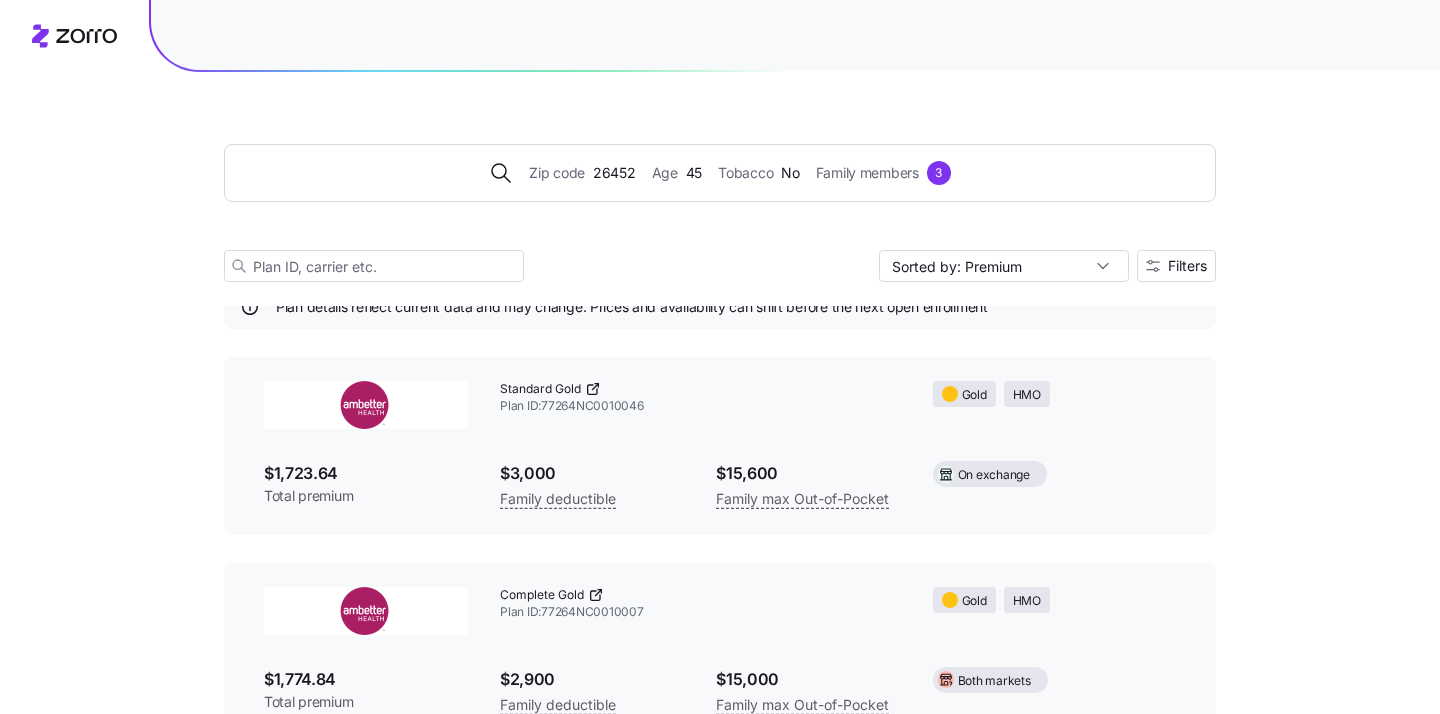 click 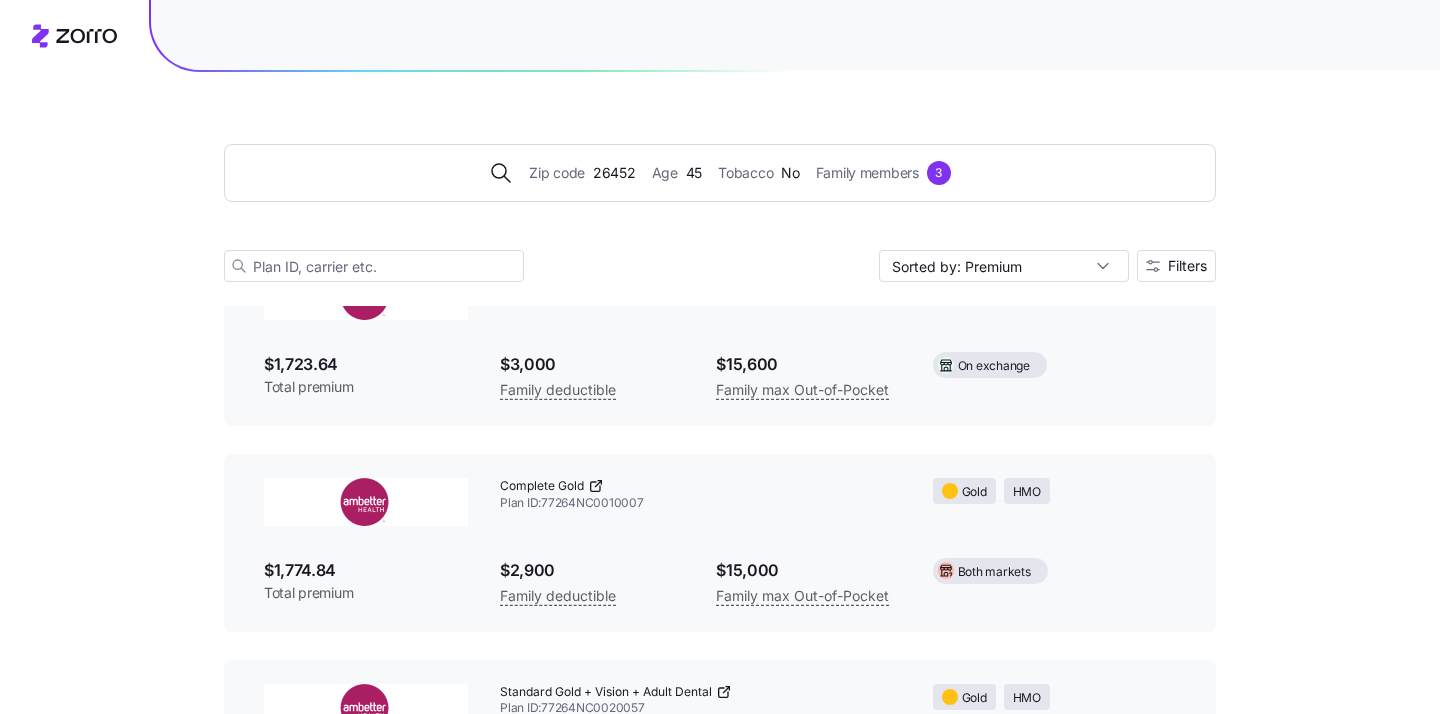 scroll, scrollTop: 252, scrollLeft: 0, axis: vertical 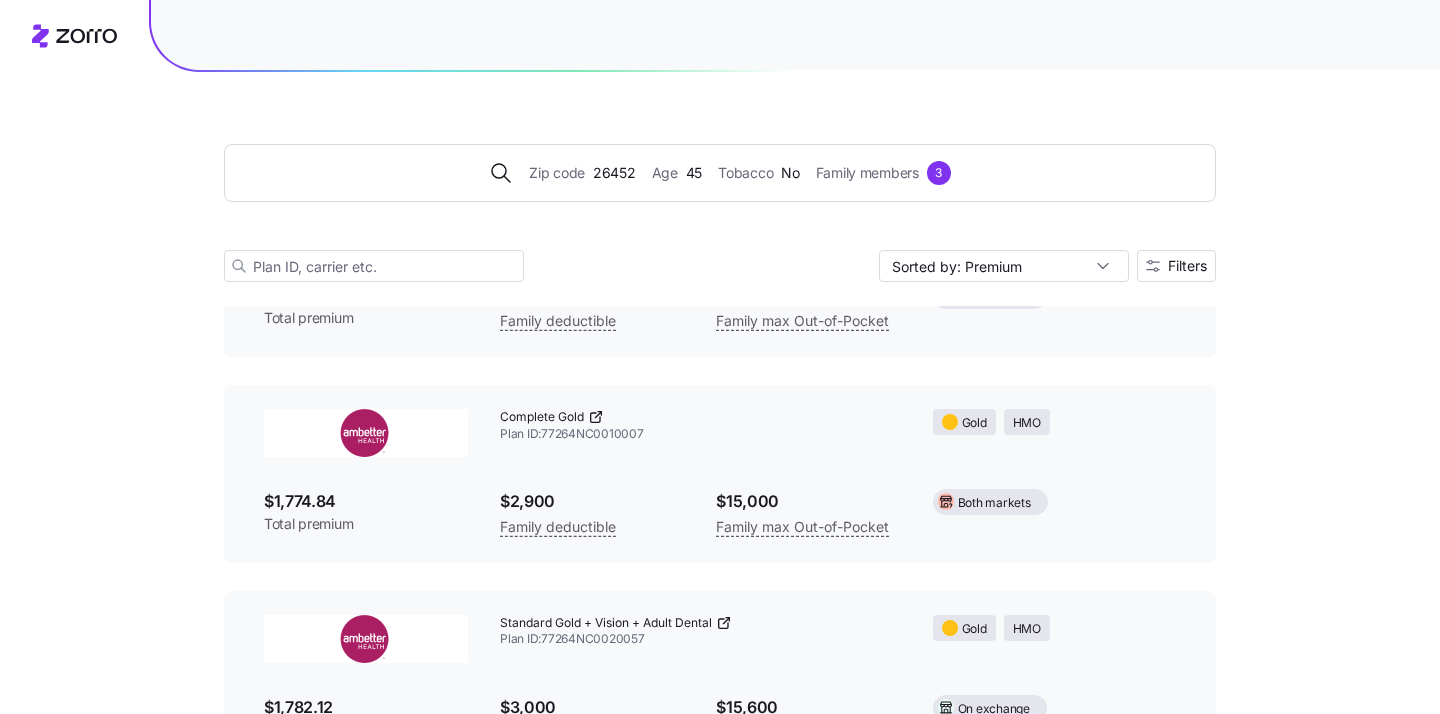 click 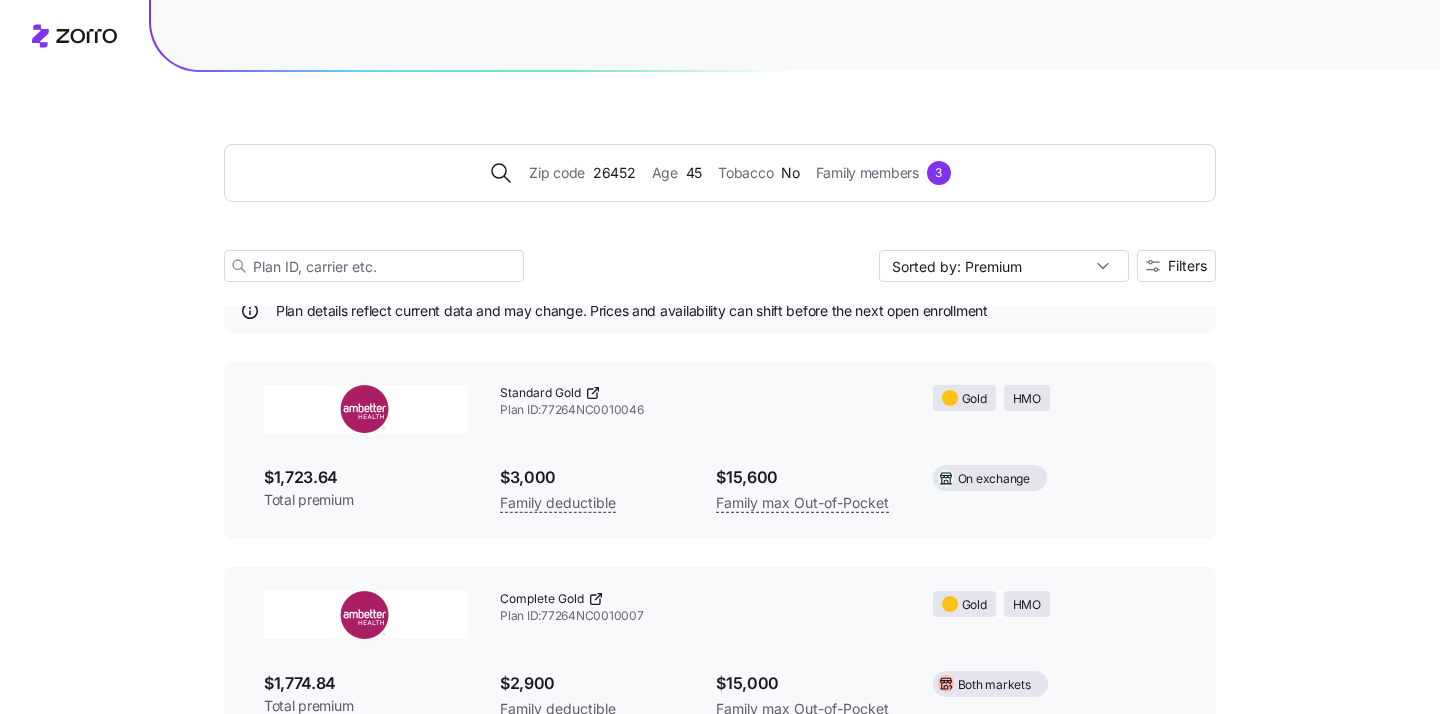 scroll, scrollTop: 71, scrollLeft: 0, axis: vertical 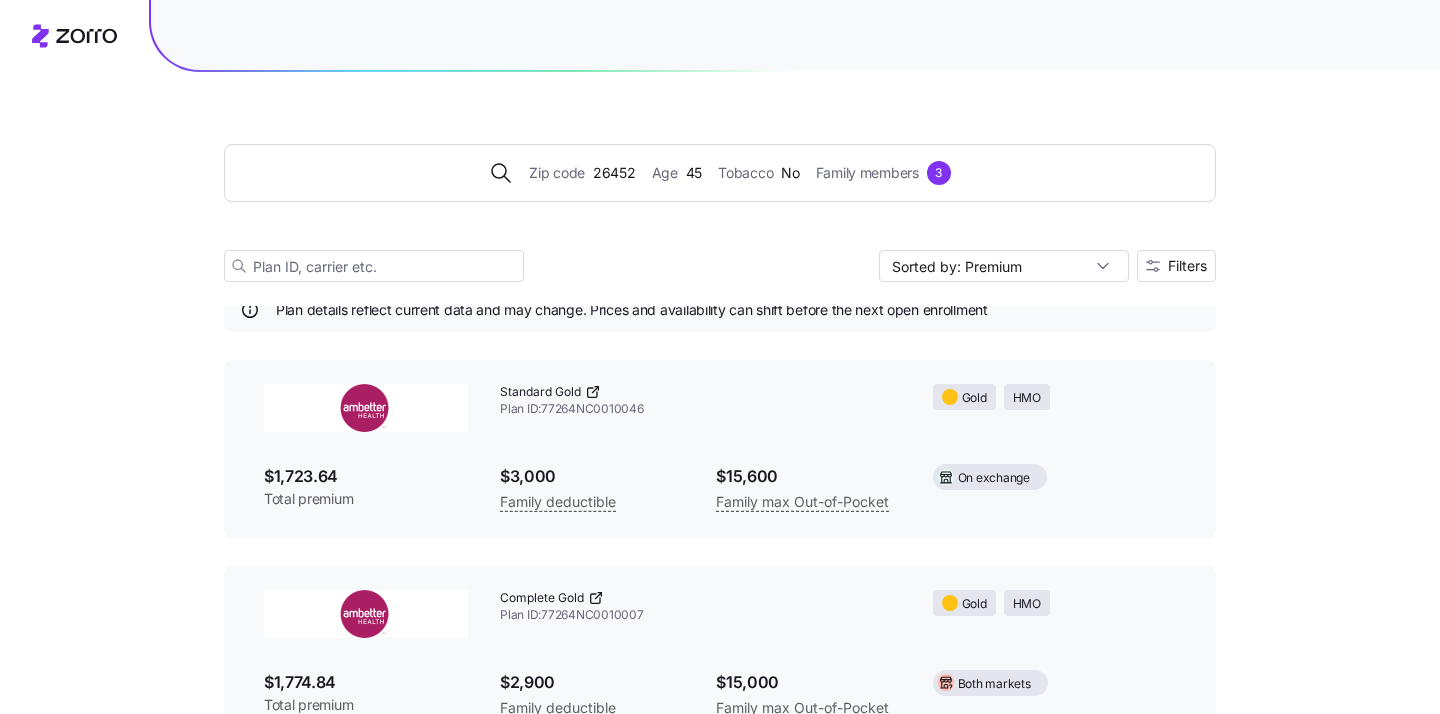 click 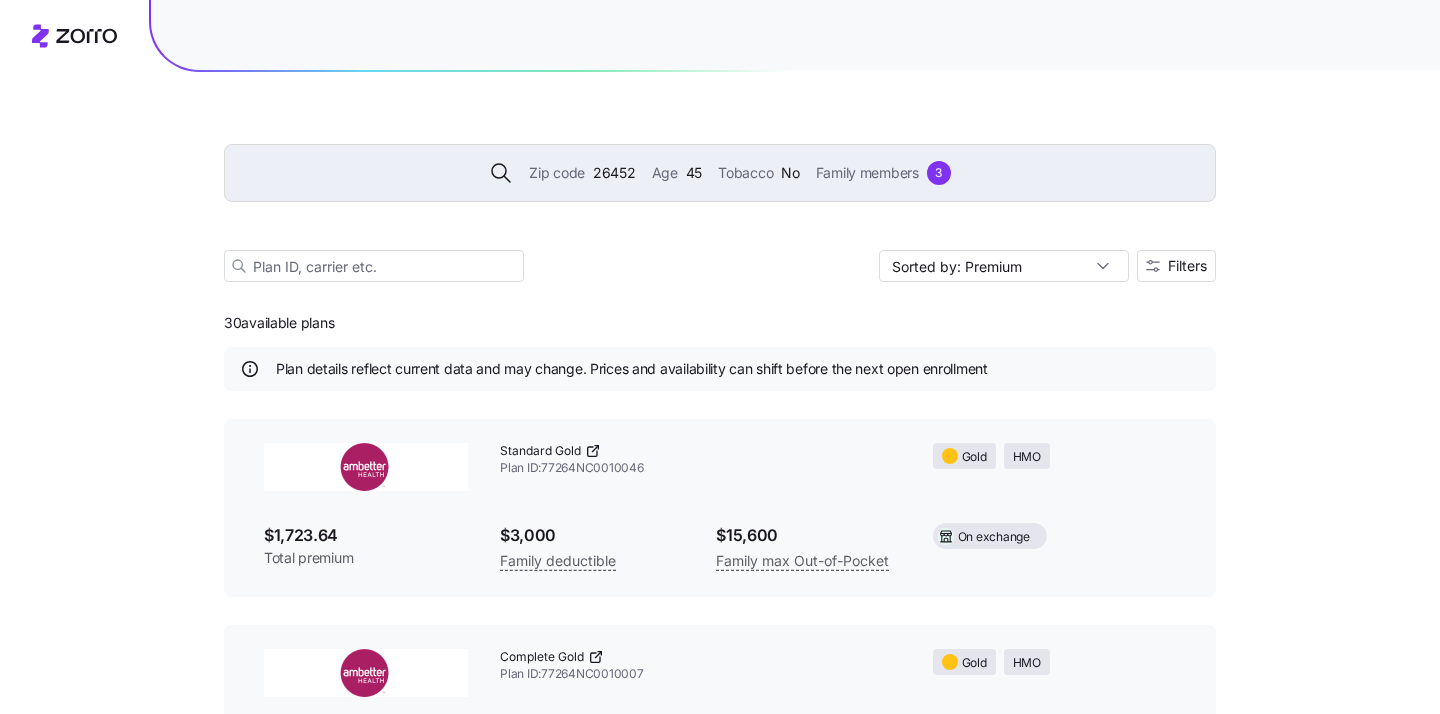 click on "26452" at bounding box center [614, 173] 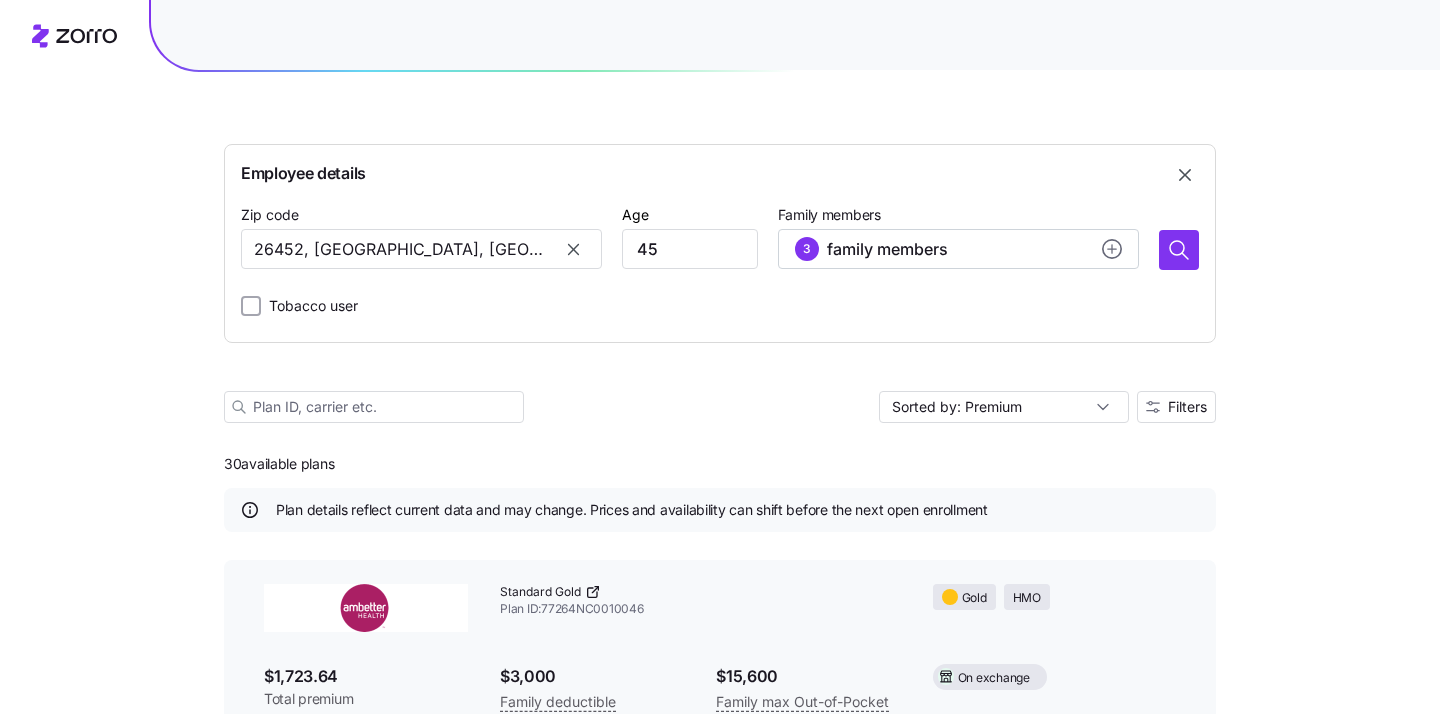 scroll, scrollTop: 153, scrollLeft: 0, axis: vertical 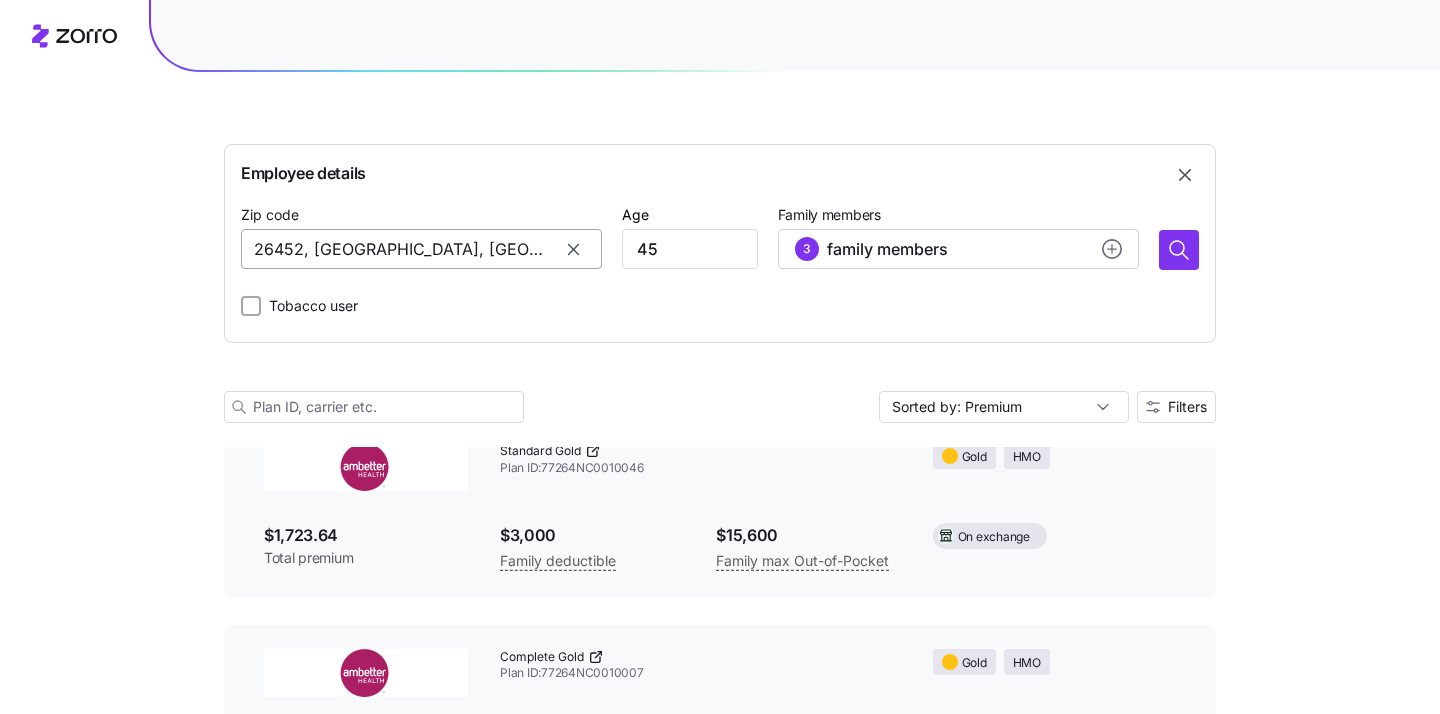 click on "26452, Lewis County, WV" at bounding box center [421, 249] 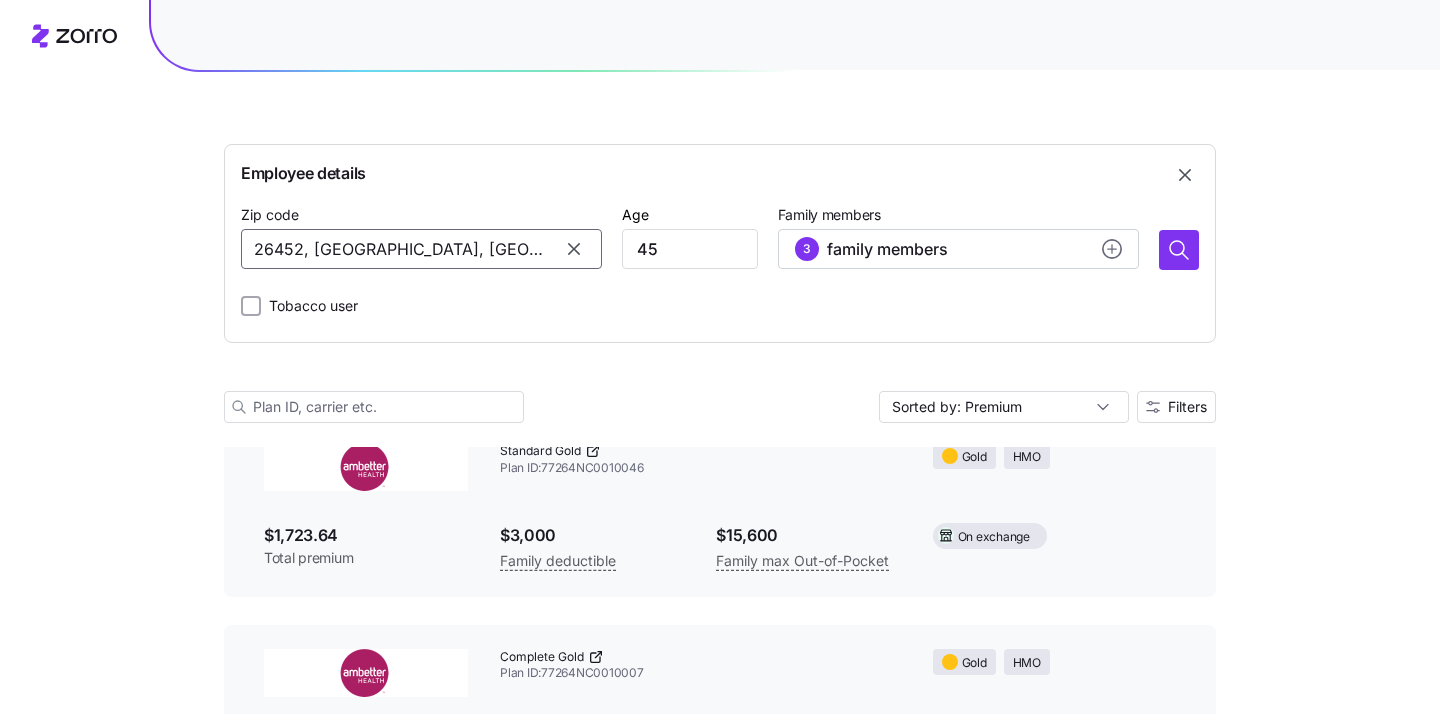 click 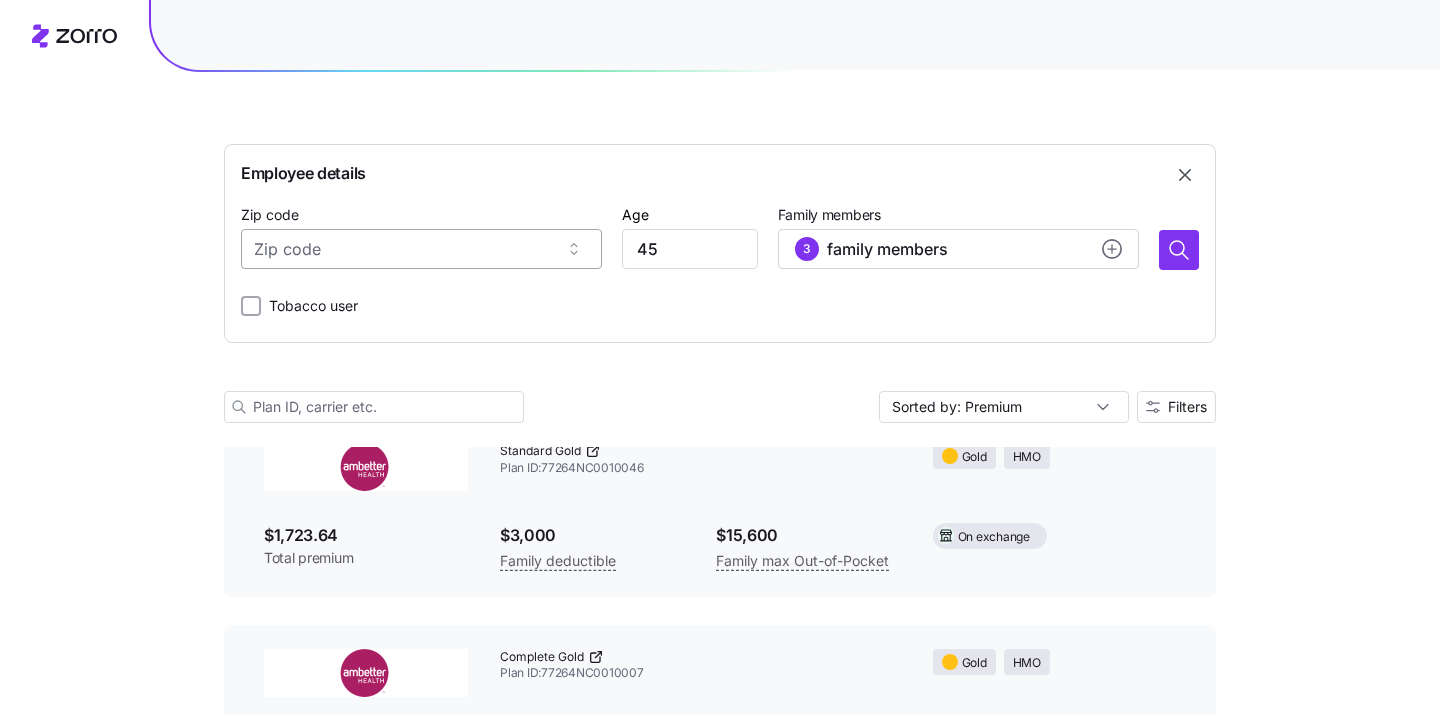 paste on "Ambetter of North Carolina Inc. Coverage for: Individual/Family | Plan Type: HMO Standard Gold: Standard Gold On Exchange" 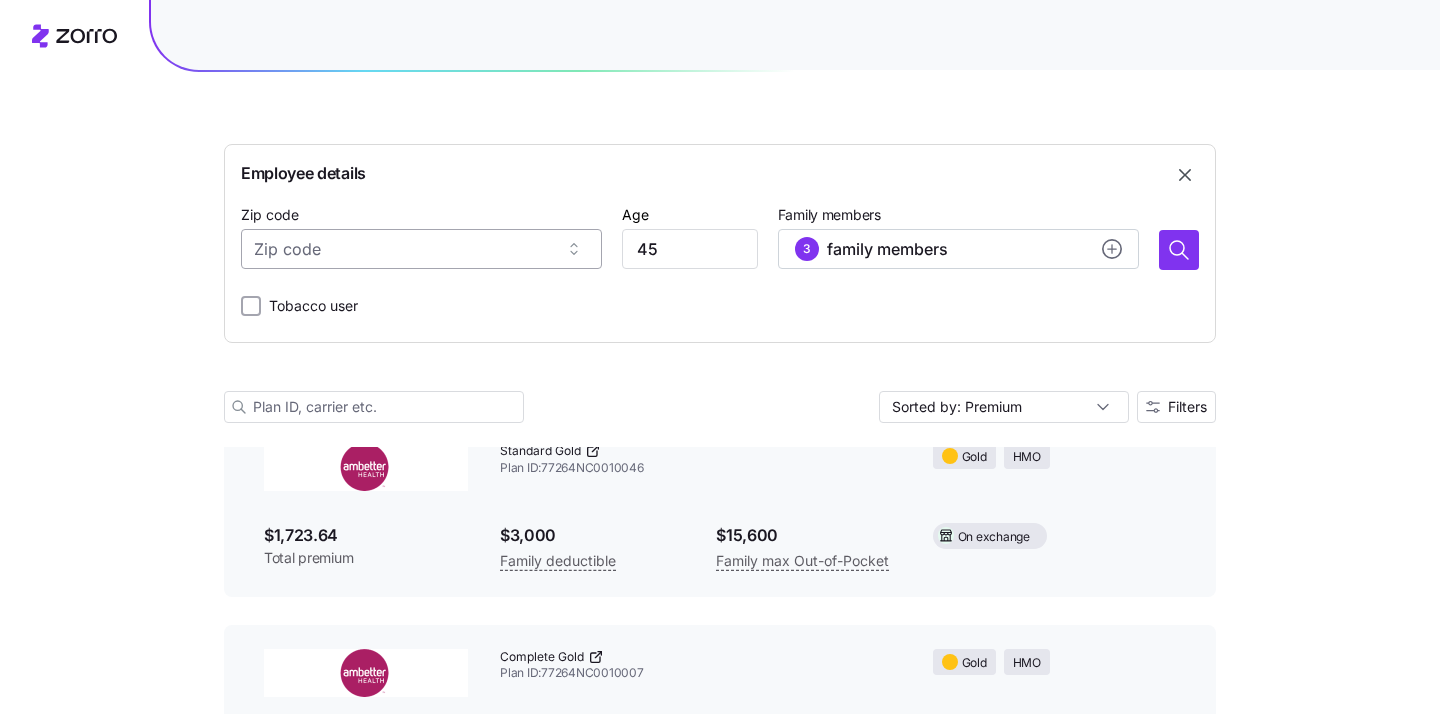 click on "Zip code" at bounding box center (421, 249) 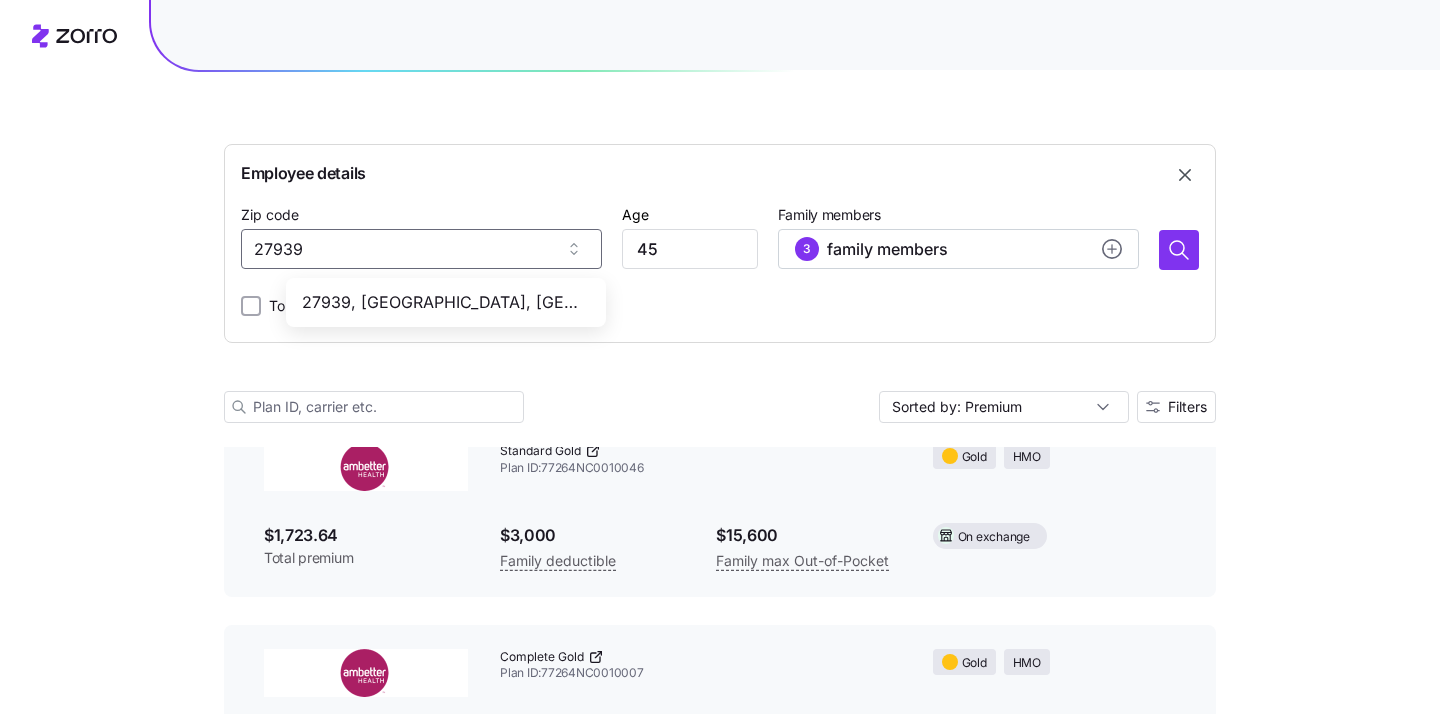 click on "27939, Currituck County, NC" at bounding box center [442, 302] 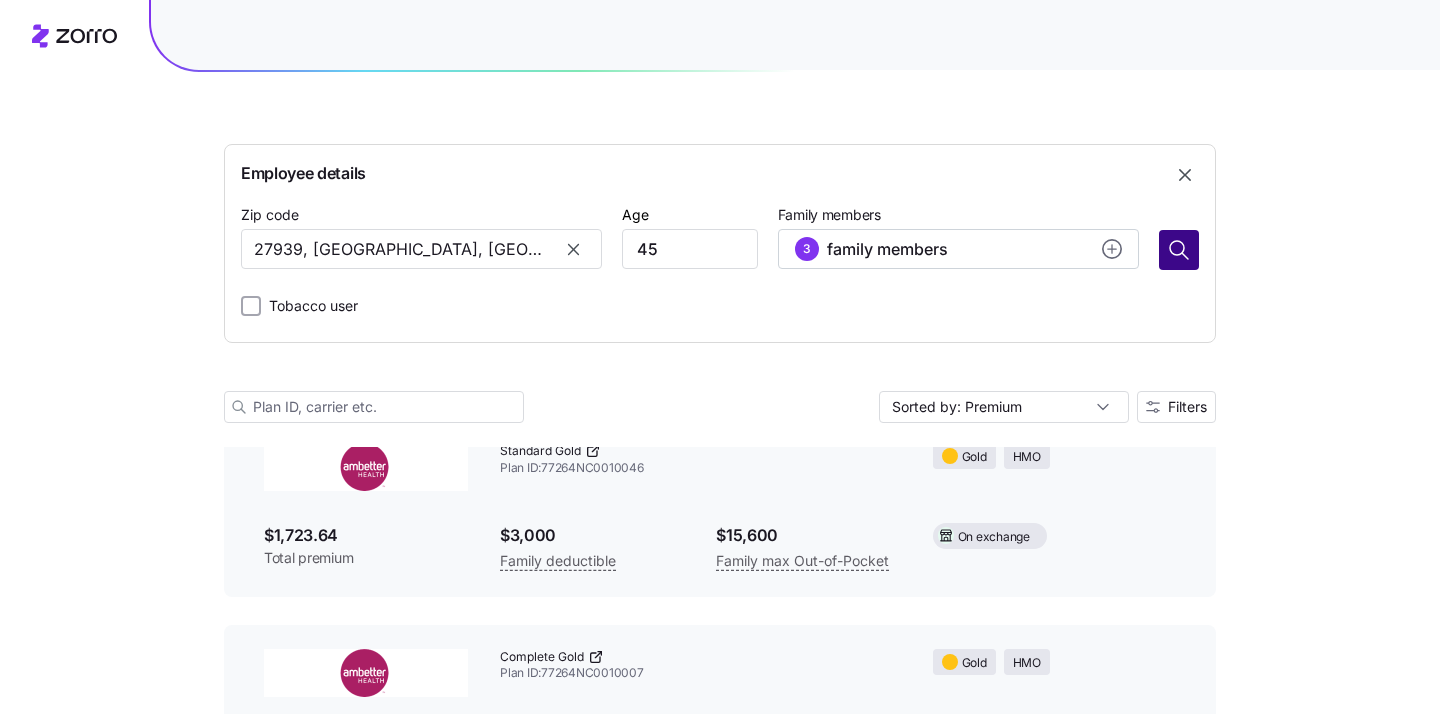 type on "27939, Currituck County, NC" 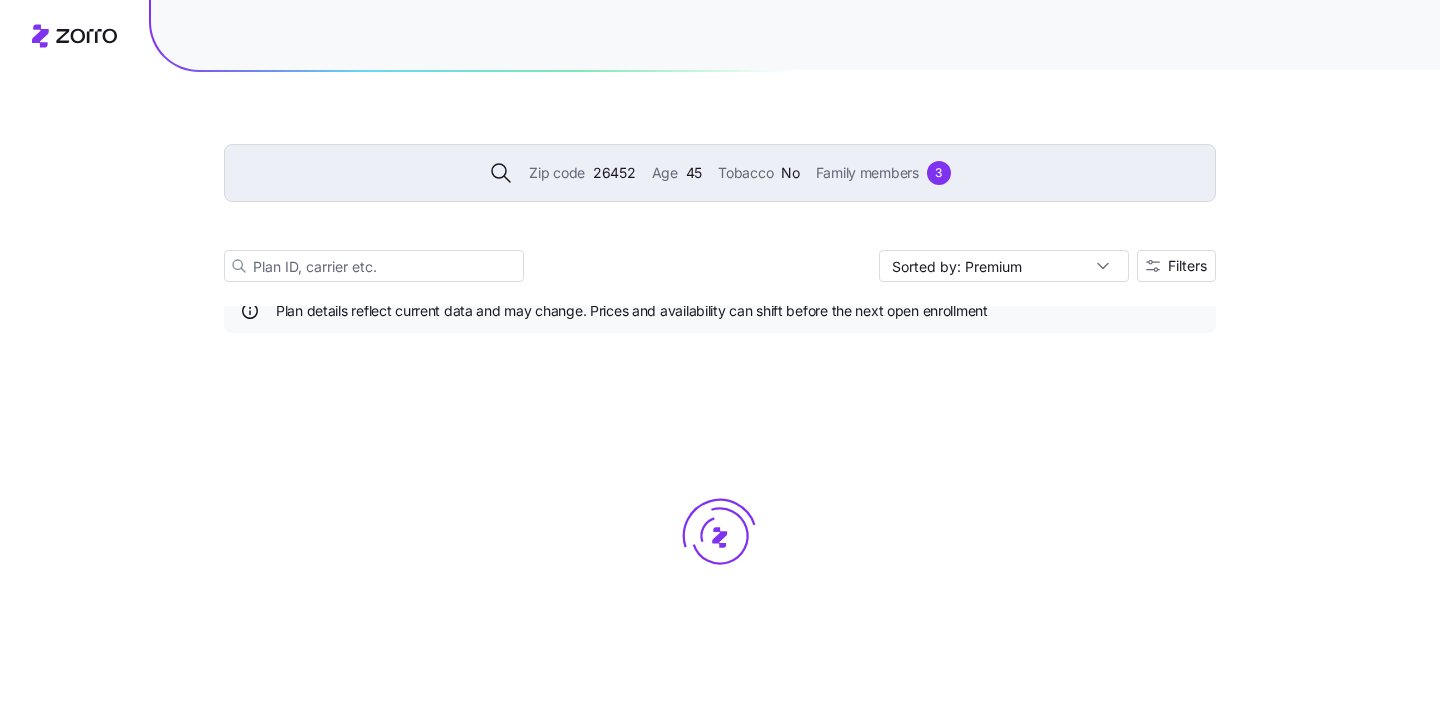 scroll, scrollTop: 12, scrollLeft: 0, axis: vertical 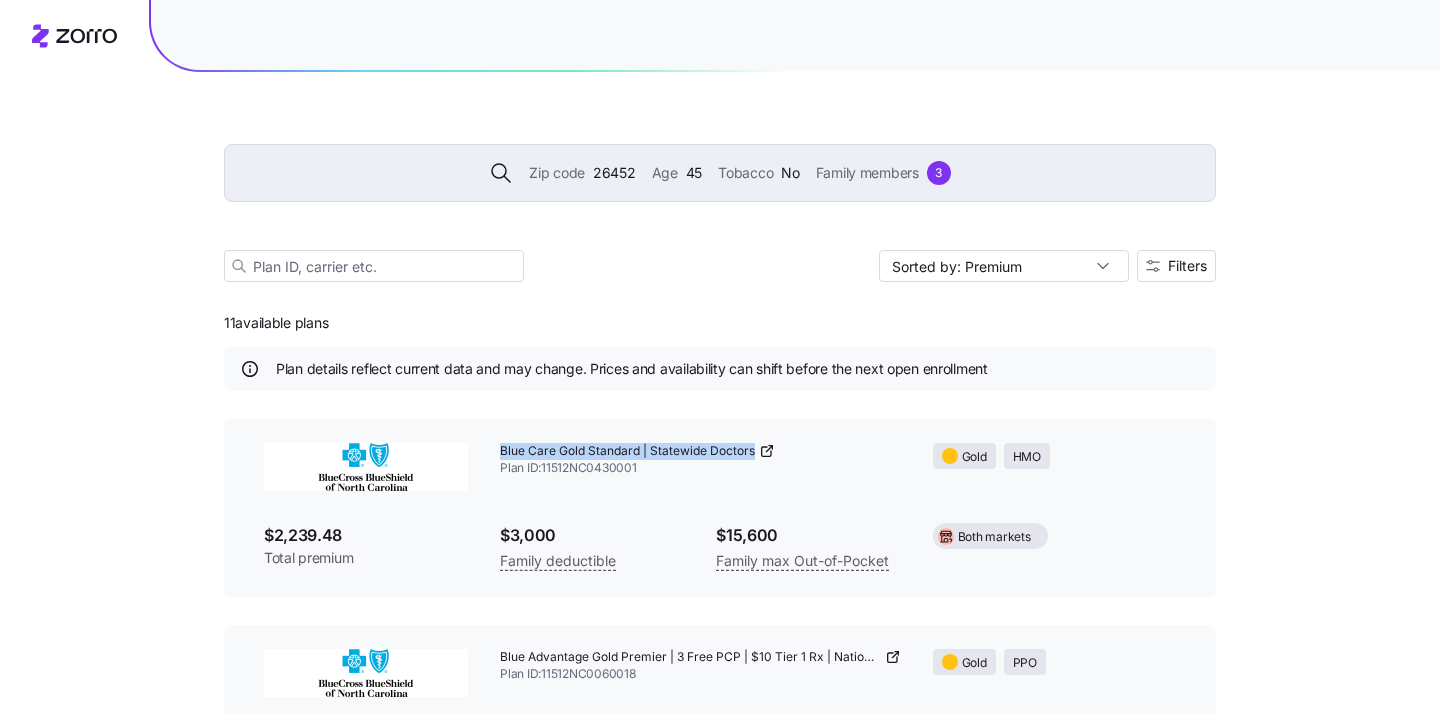 drag, startPoint x: 496, startPoint y: 448, endPoint x: 752, endPoint y: 450, distance: 256.0078 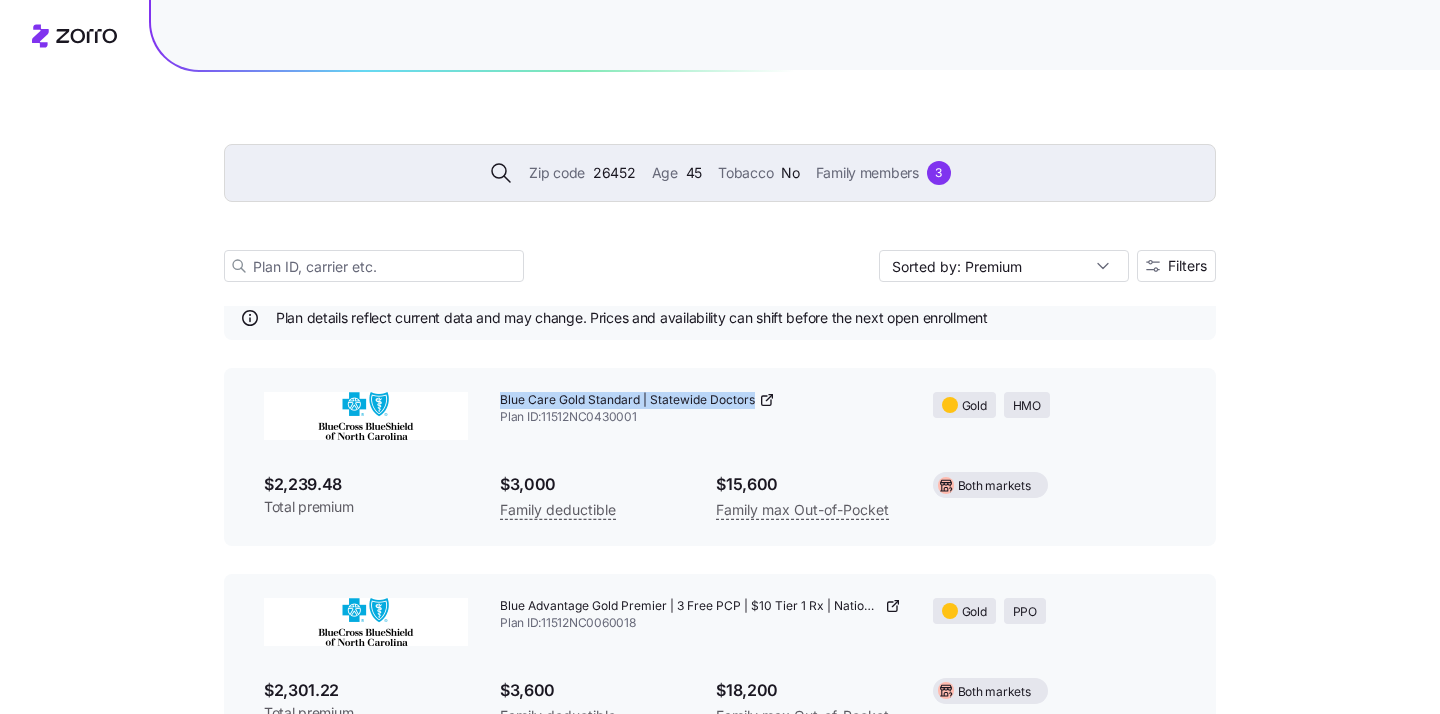 scroll, scrollTop: 0, scrollLeft: 0, axis: both 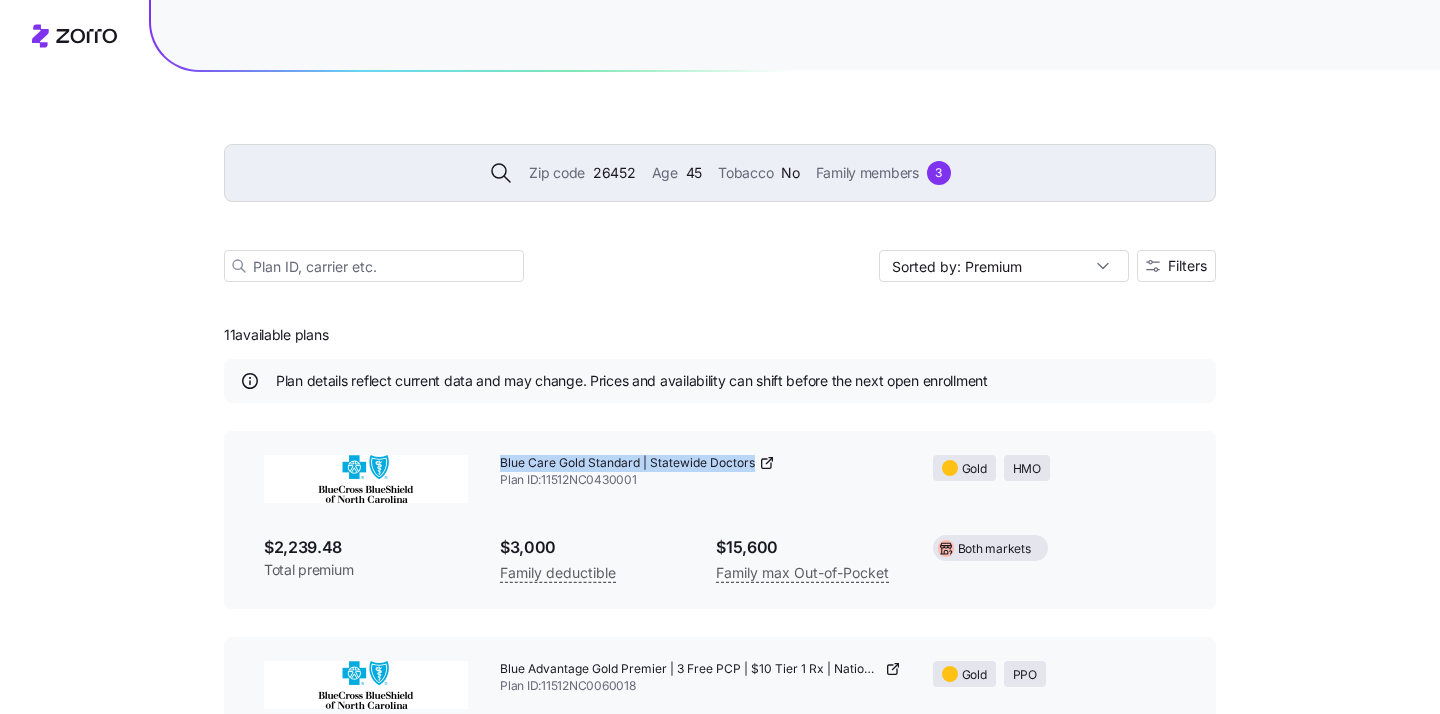 click 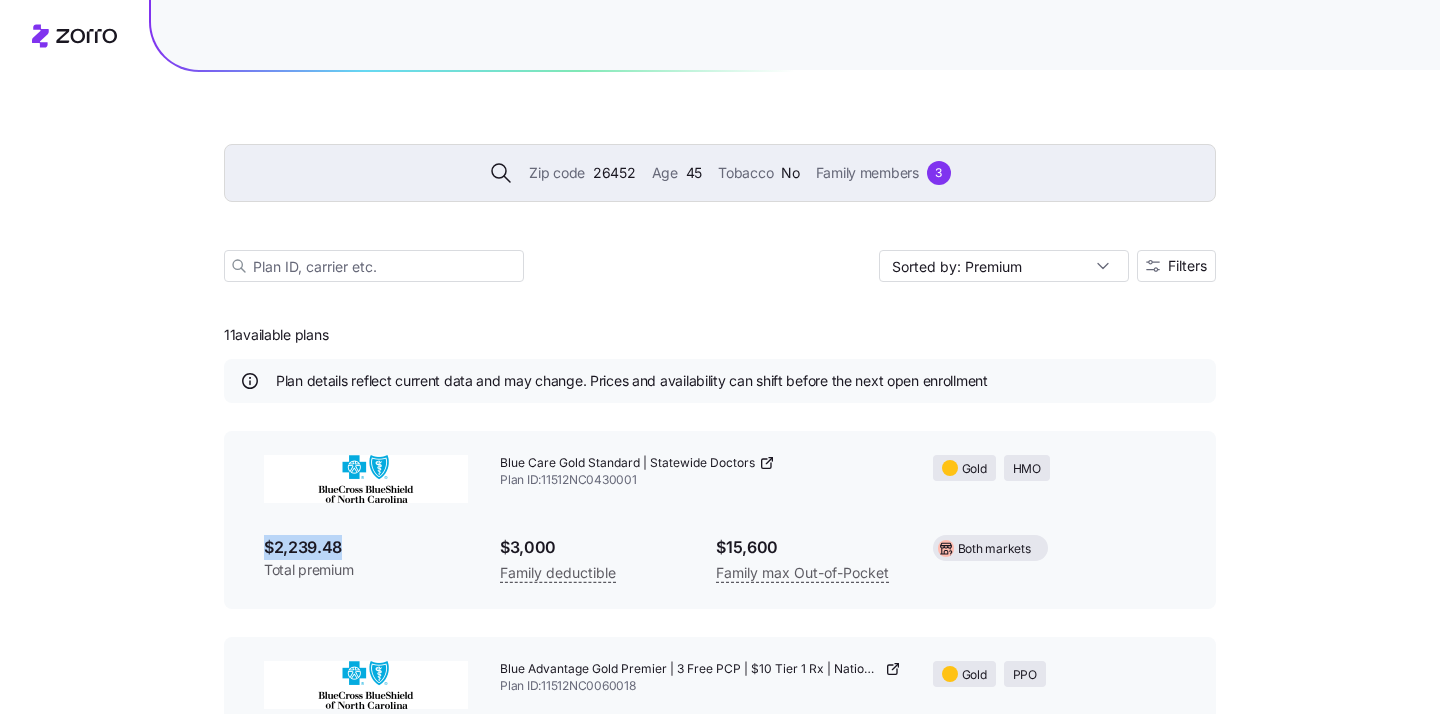 drag, startPoint x: 344, startPoint y: 551, endPoint x: 257, endPoint y: 551, distance: 87 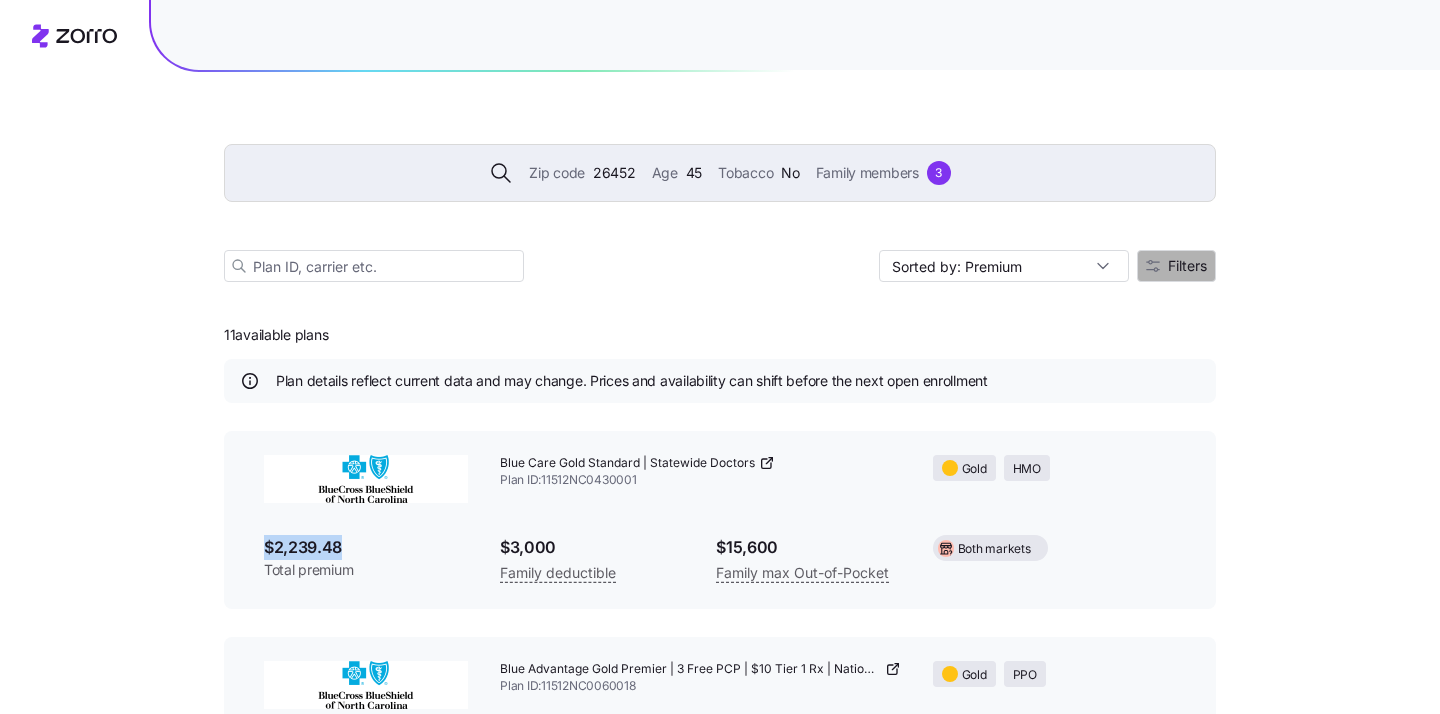 click on "Filters" at bounding box center [1187, 266] 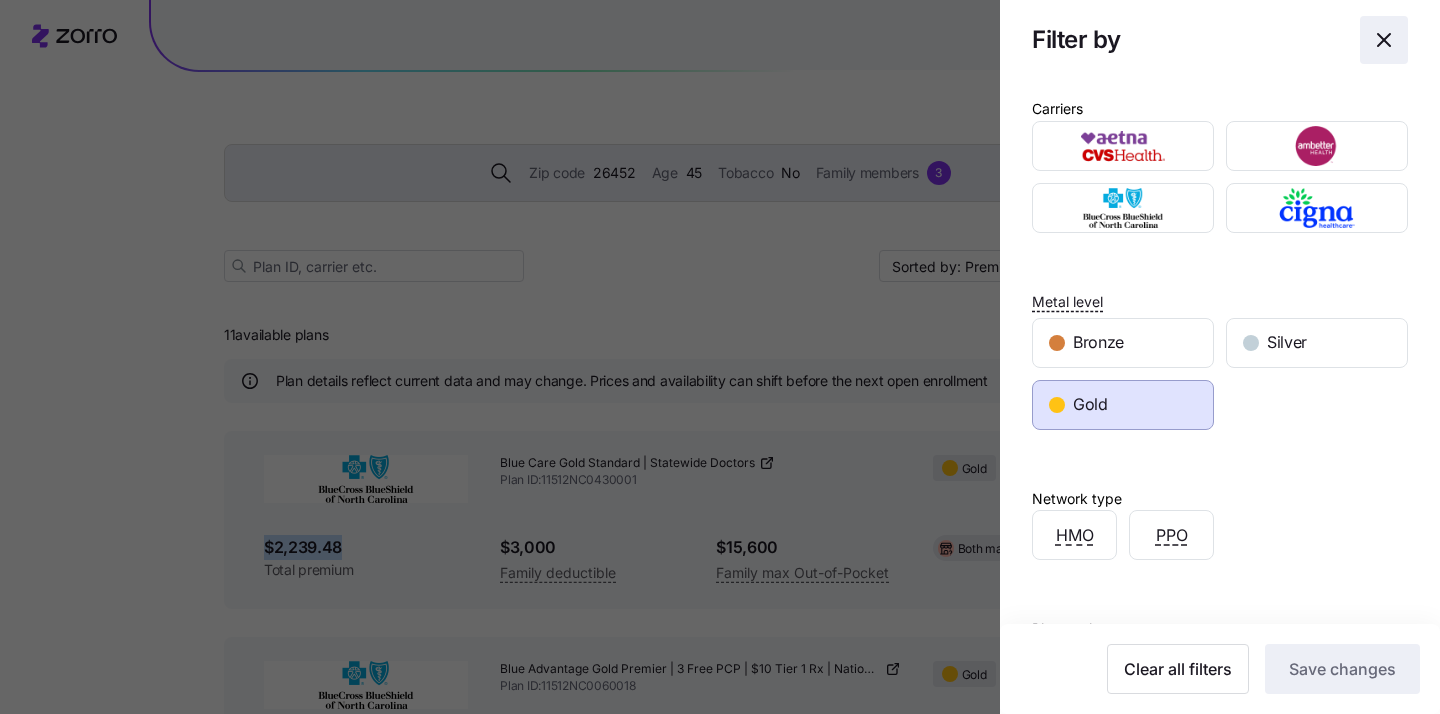 click 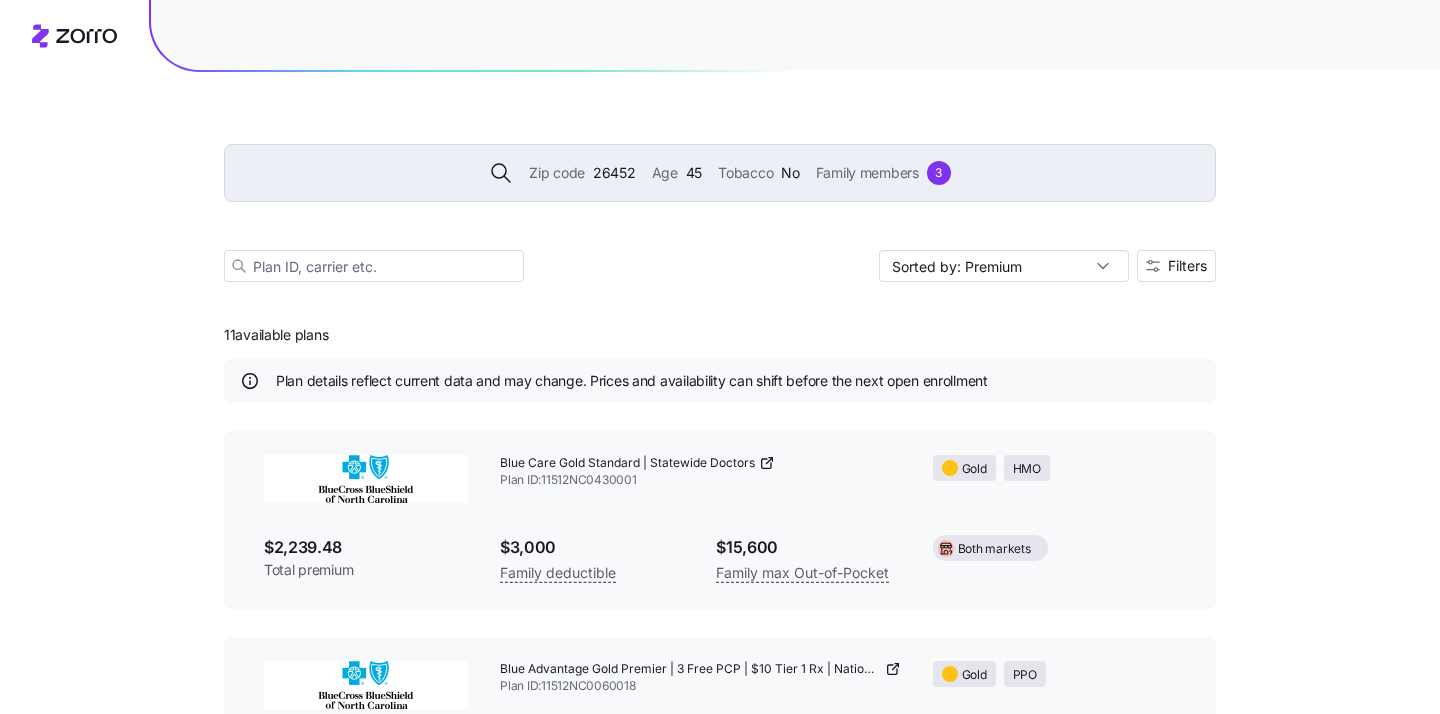 click on "Zip code 26452" at bounding box center [582, 173] 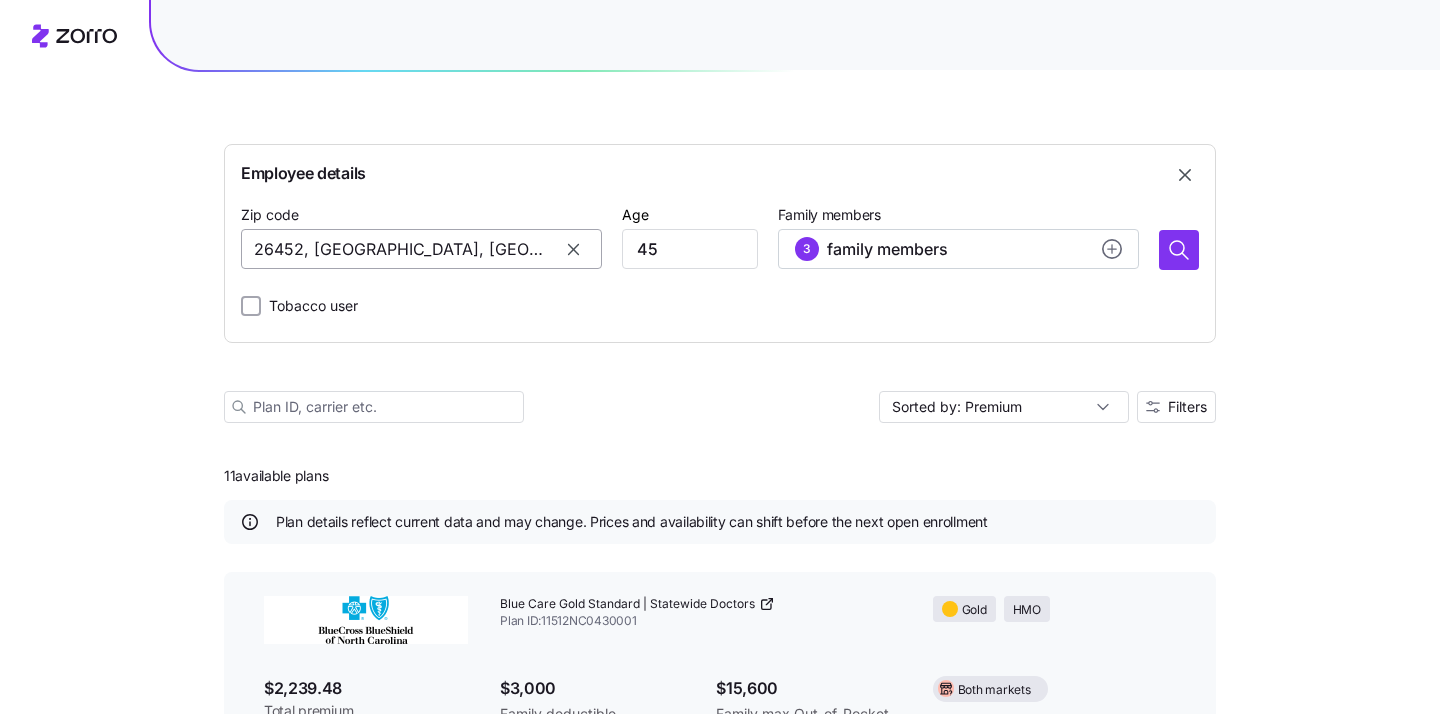 click on "26452, Lewis County, WV" at bounding box center (421, 249) 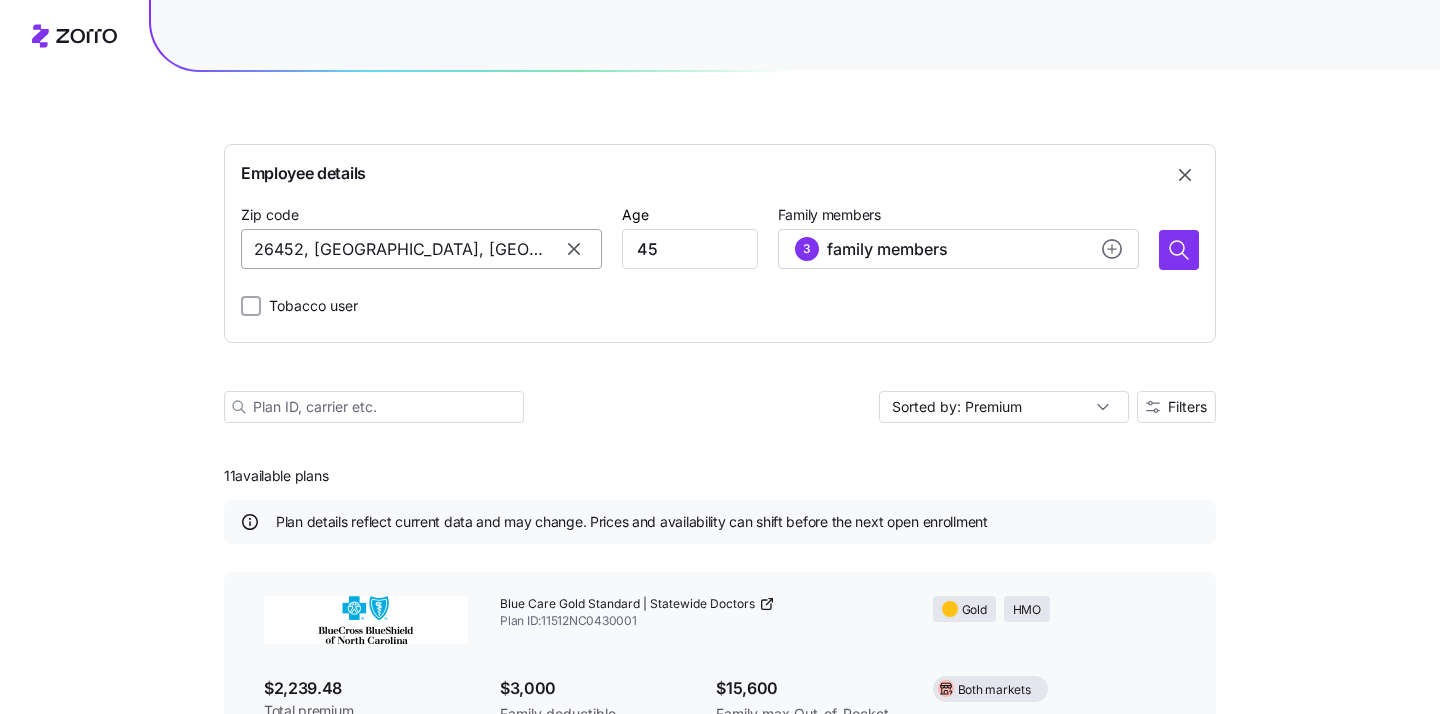 click on "26452, Lewis County, WV" at bounding box center (421, 249) 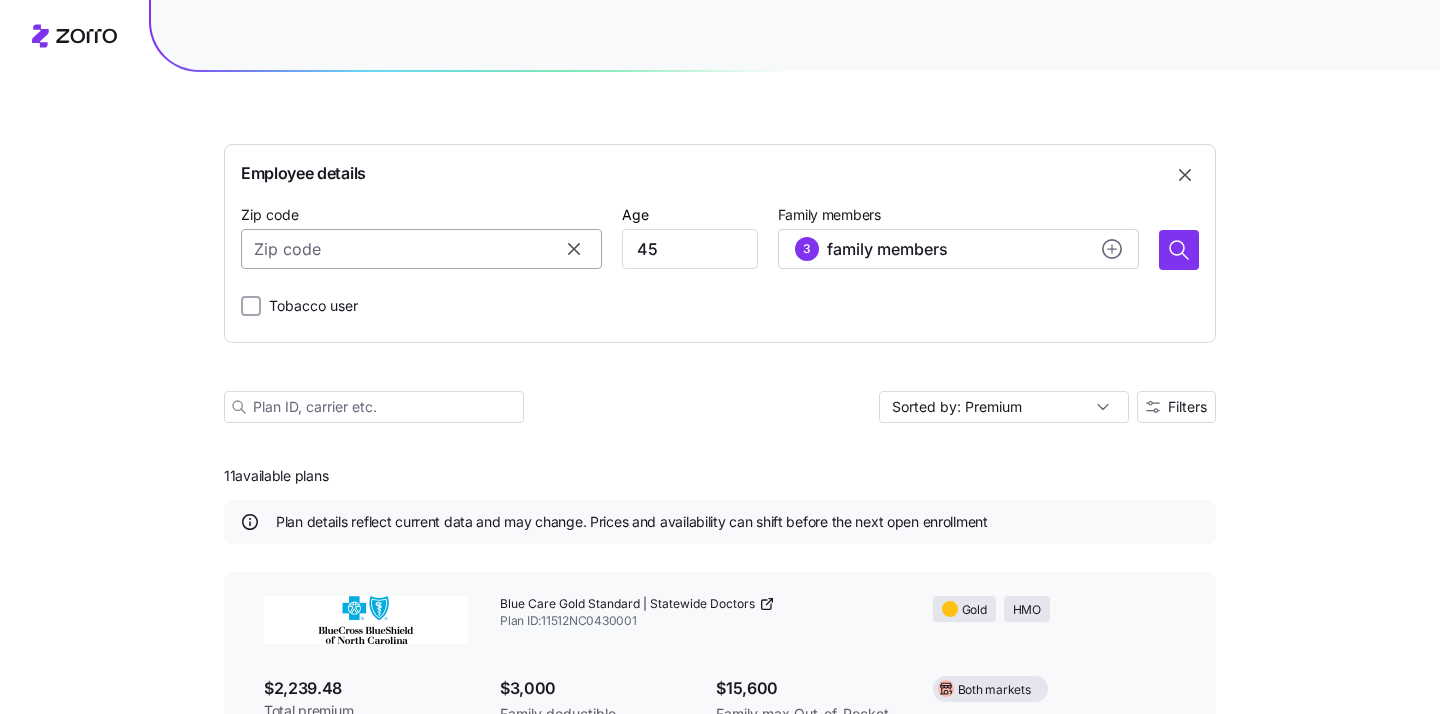 paste on "28610" 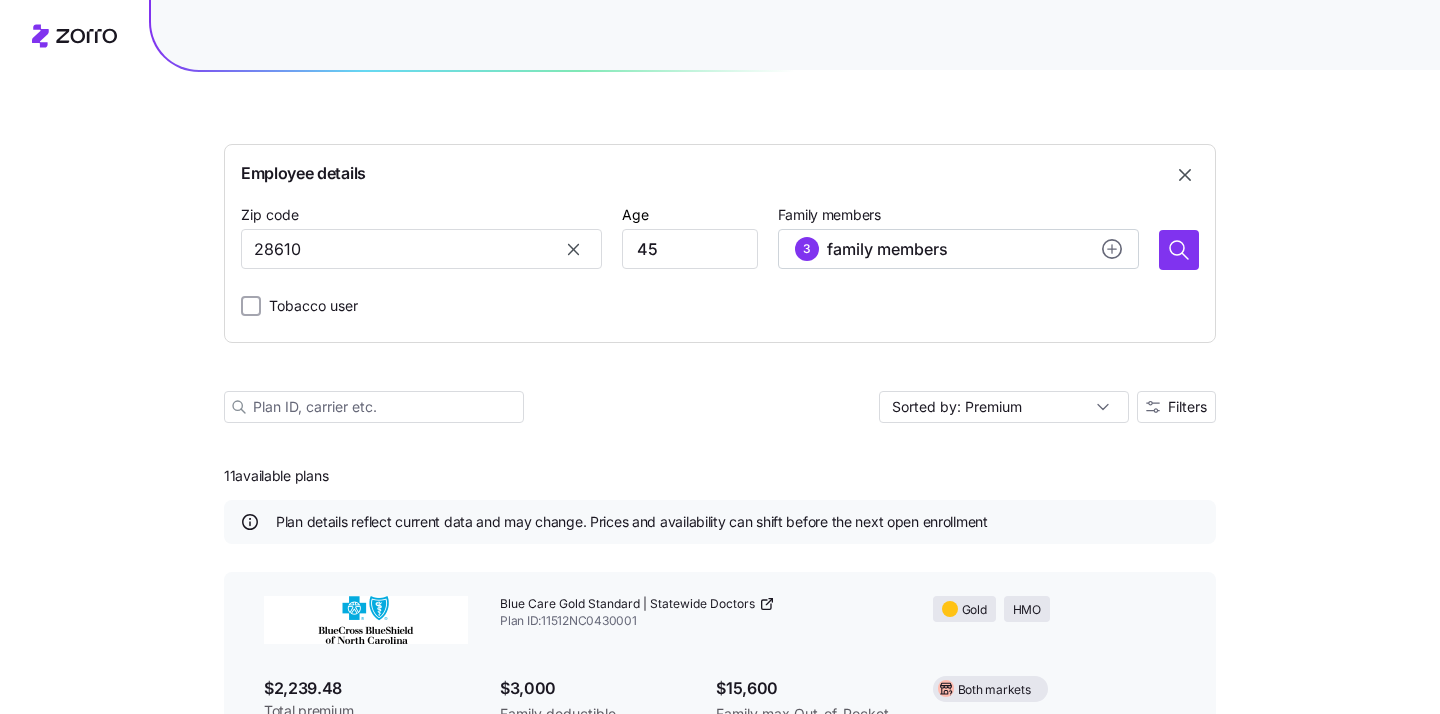 type on "26452, Lewis County, WV" 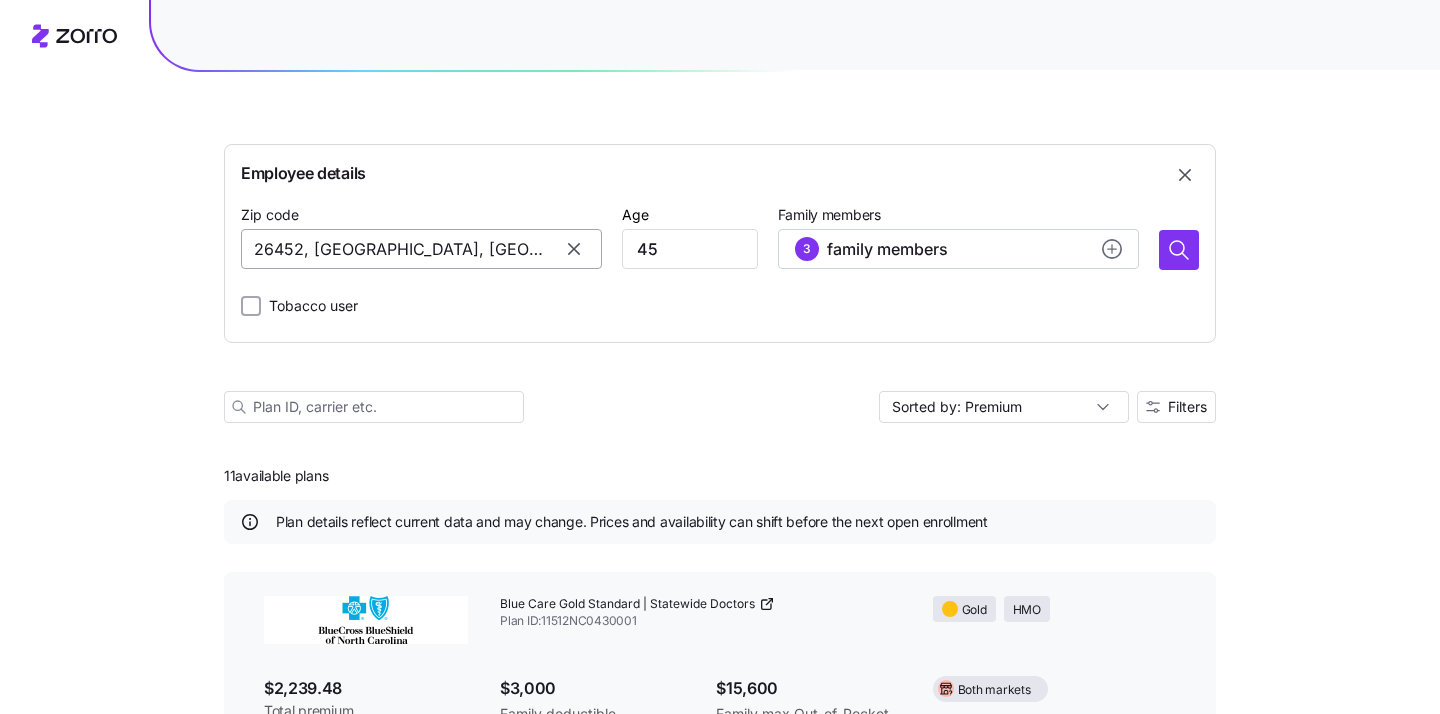 click on "26452, Lewis County, WV" at bounding box center [421, 249] 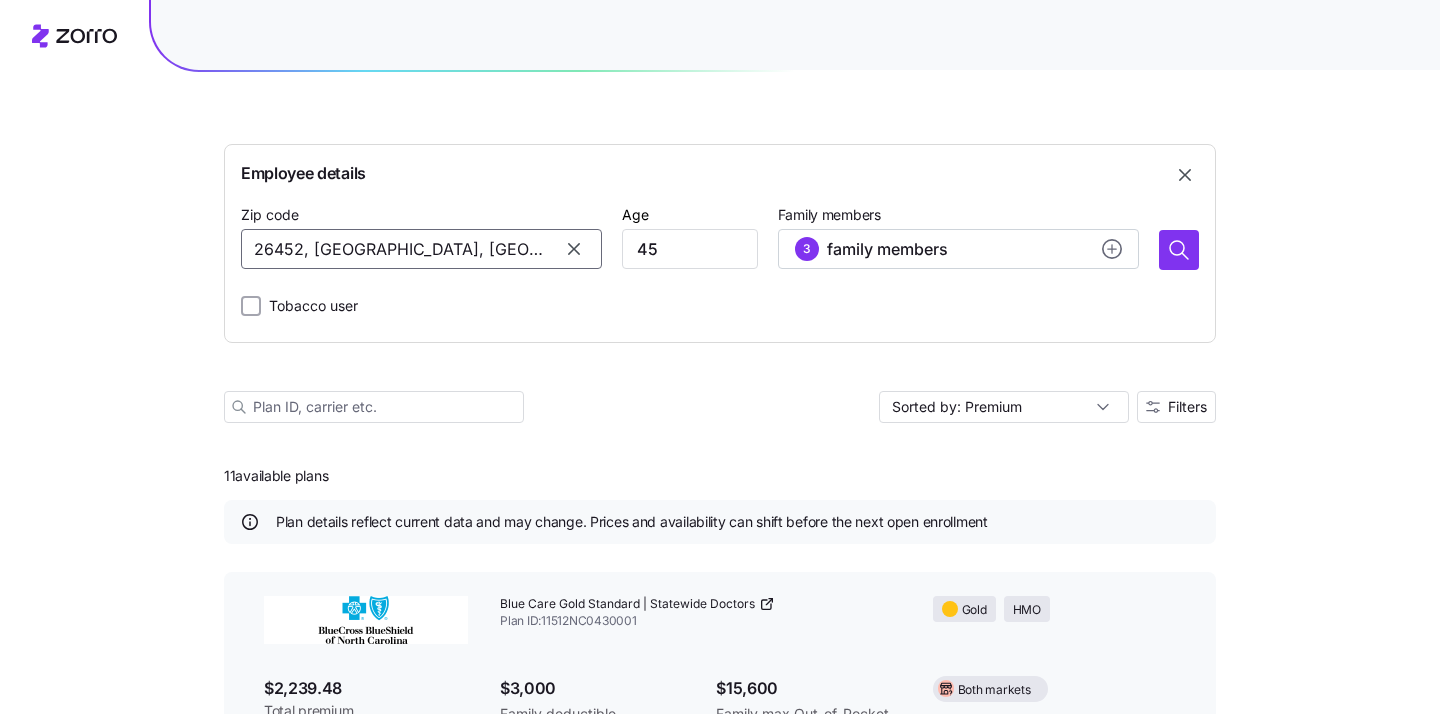 click 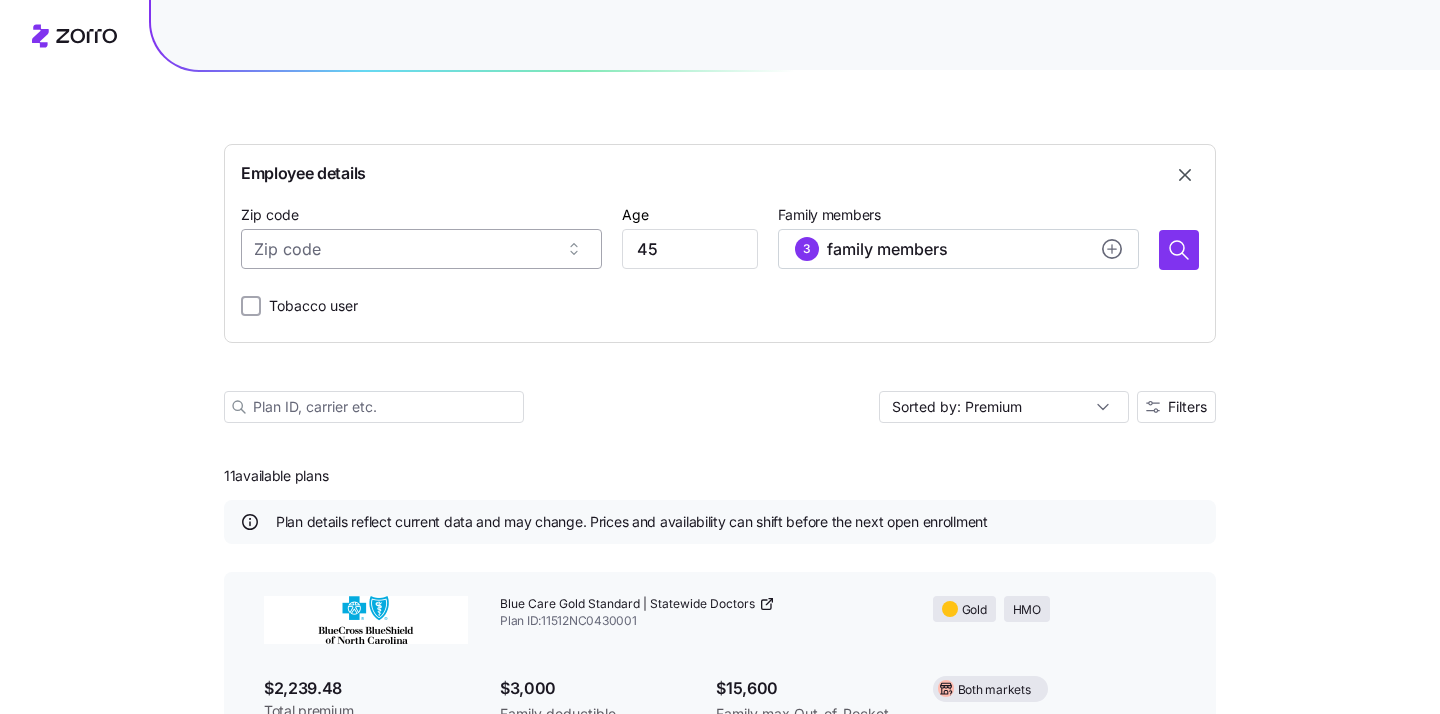 click on "Zip code" at bounding box center [421, 249] 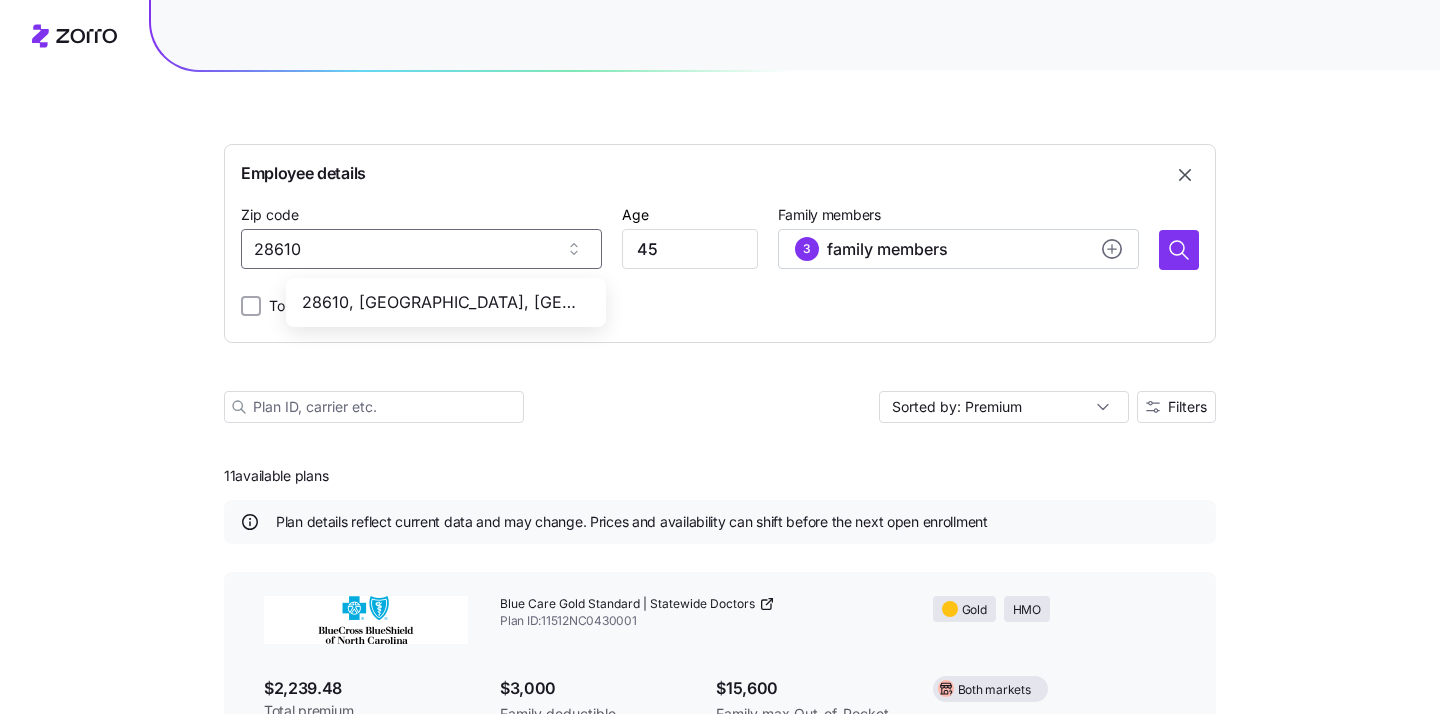 click on "28610, Catawba County, NC" at bounding box center [442, 302] 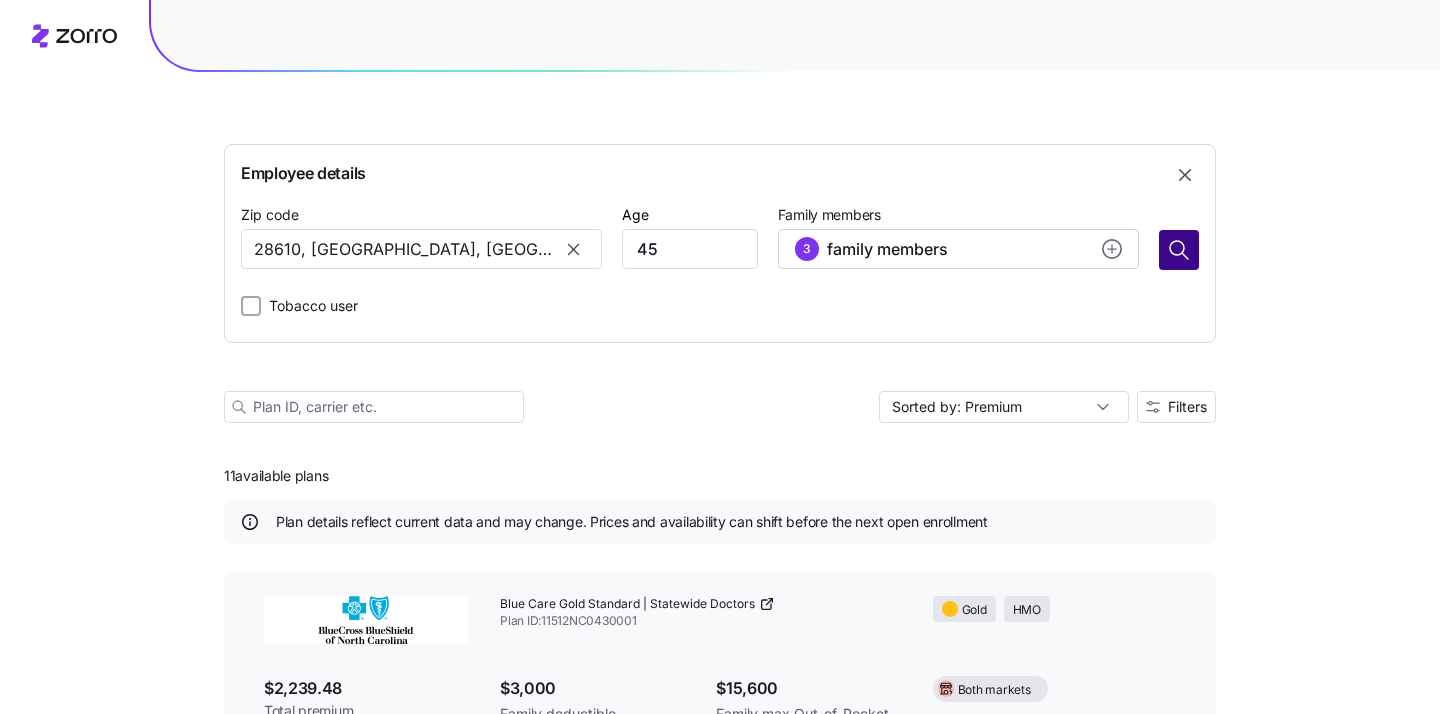 type on "28610, Catawba County, NC" 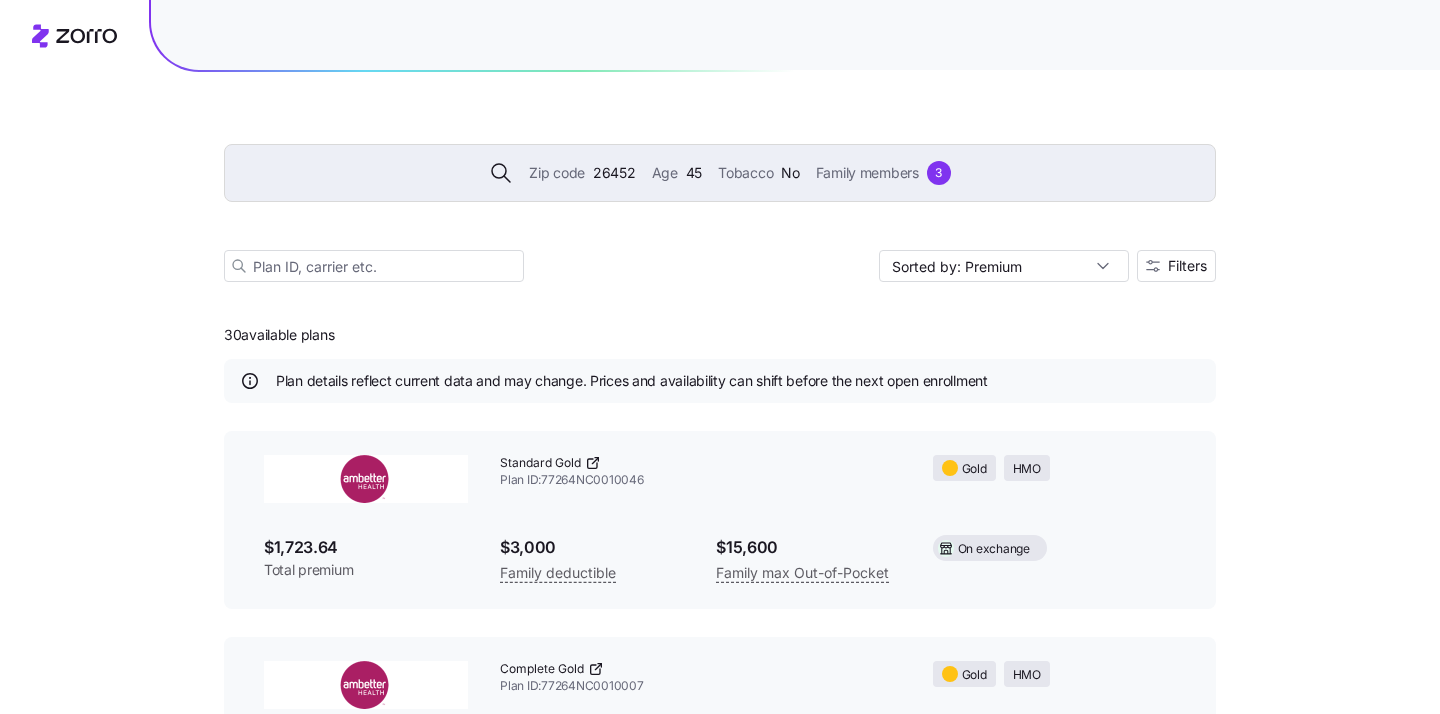 click on "Zip code" at bounding box center [557, 173] 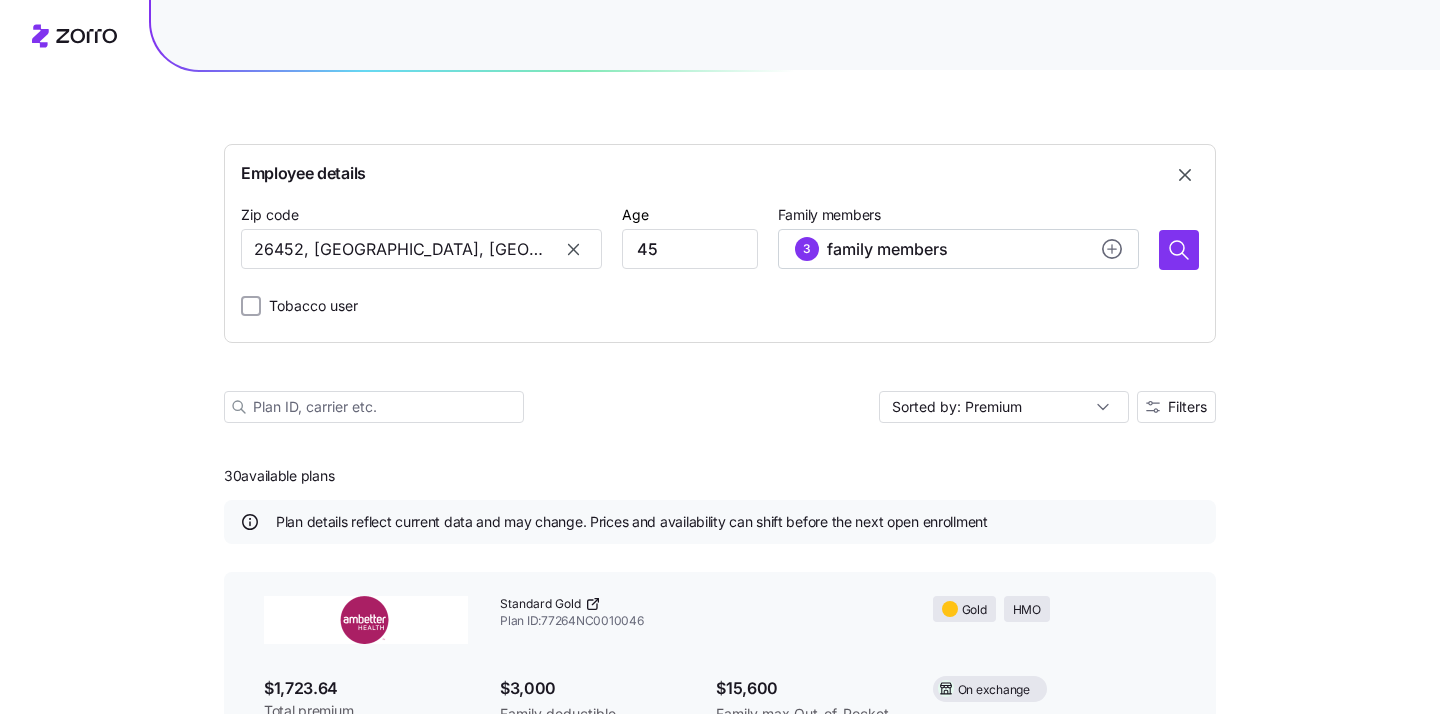 click 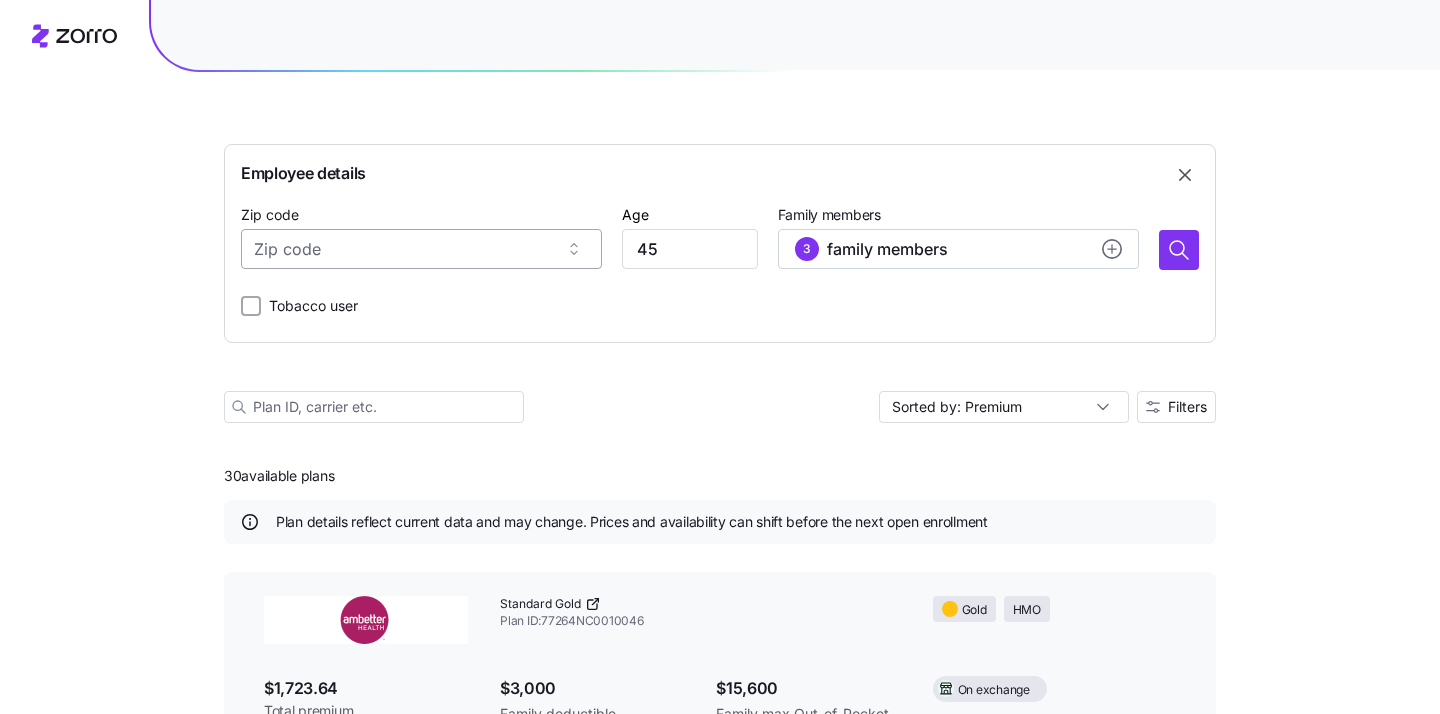 click on "Zip code" at bounding box center [421, 249] 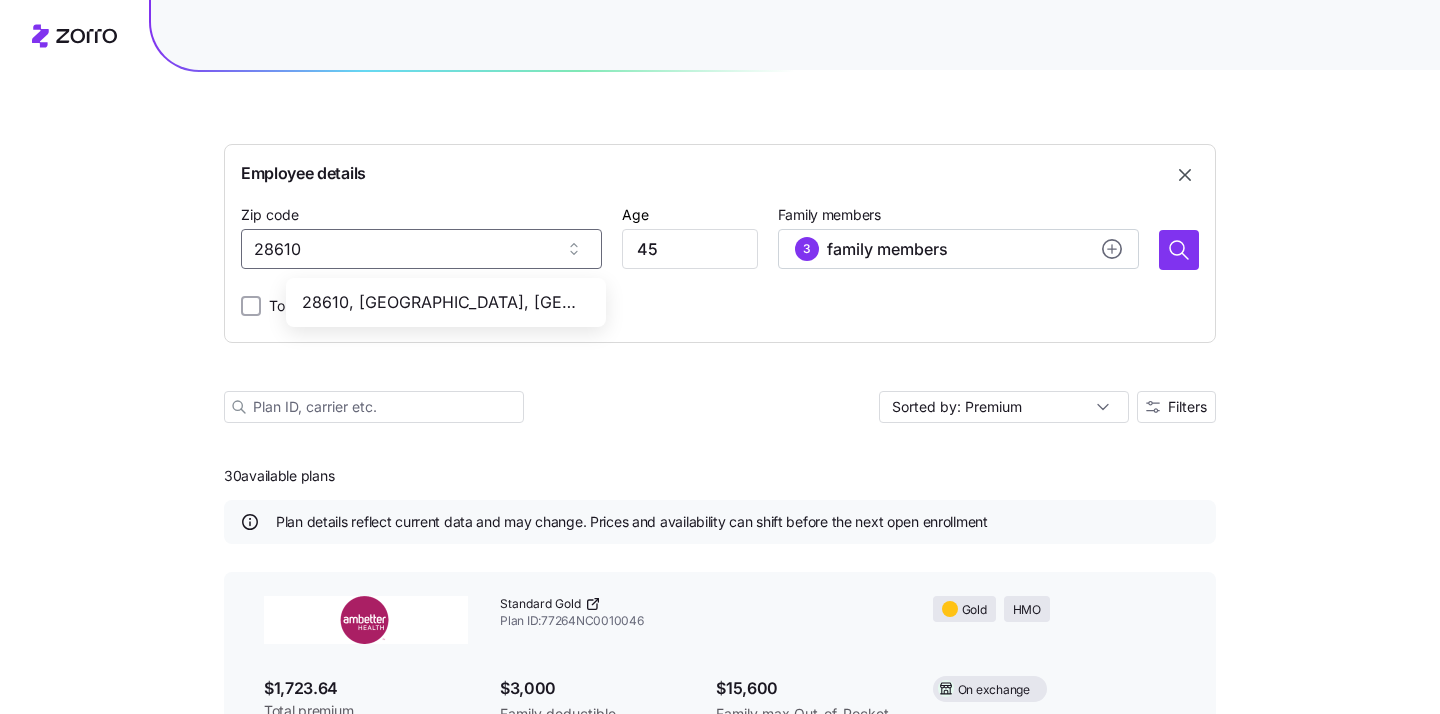 click on "28610, Catawba County, NC" at bounding box center (442, 302) 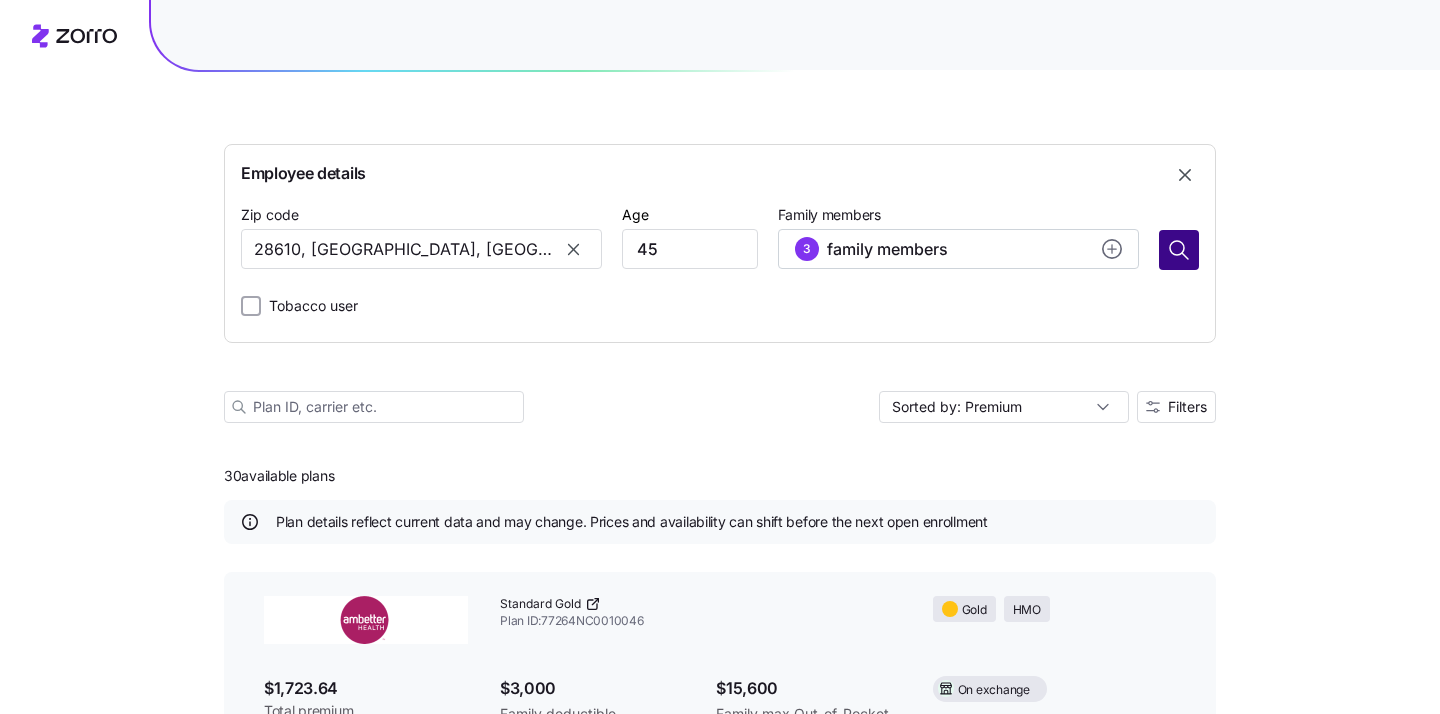 type on "28610, Catawba County, NC" 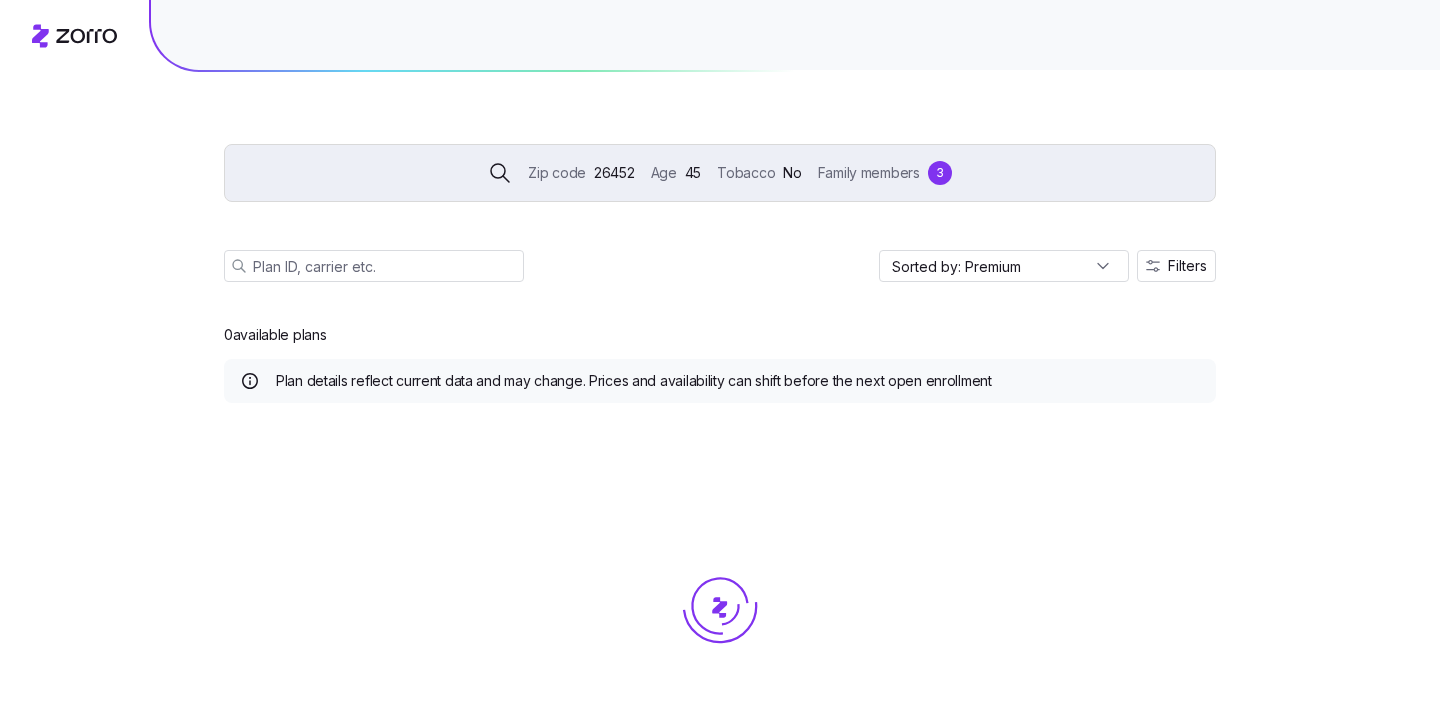 scroll, scrollTop: 12, scrollLeft: 0, axis: vertical 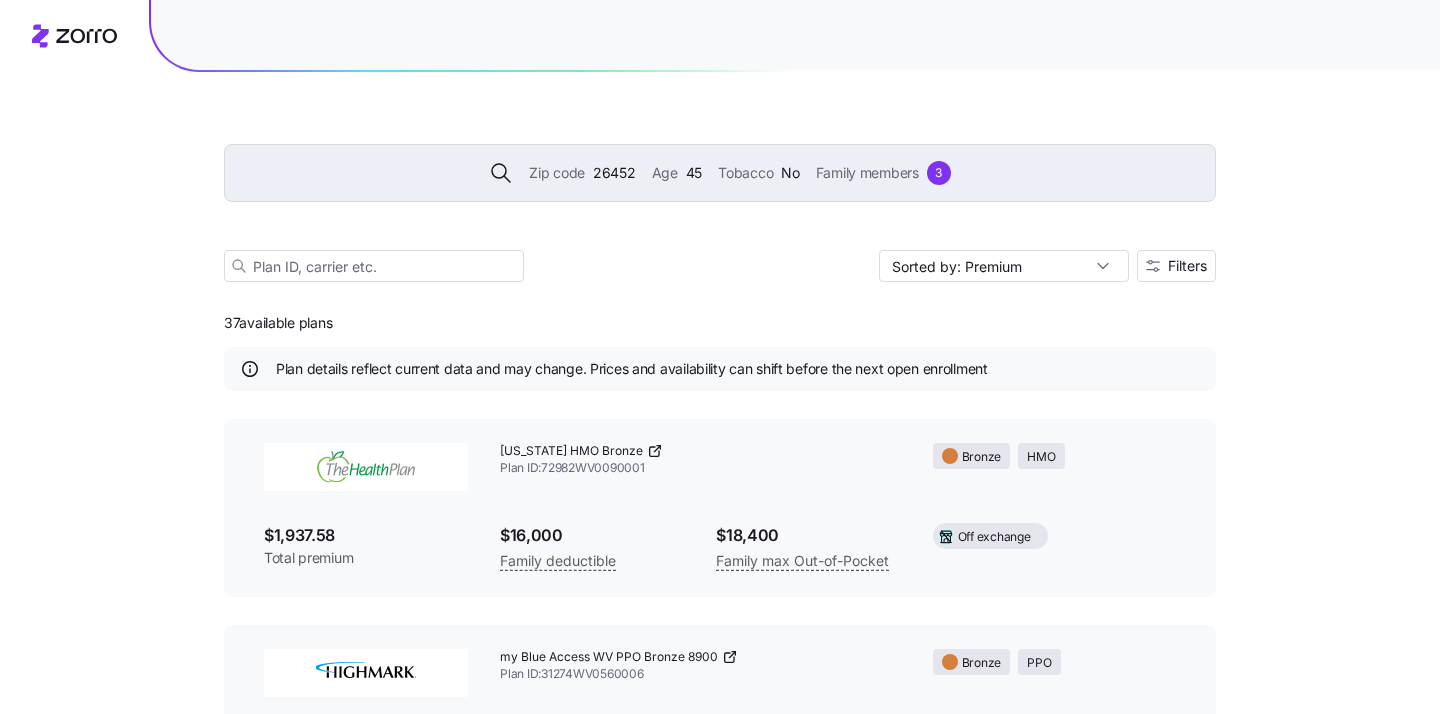 click on "Zip code" at bounding box center [557, 173] 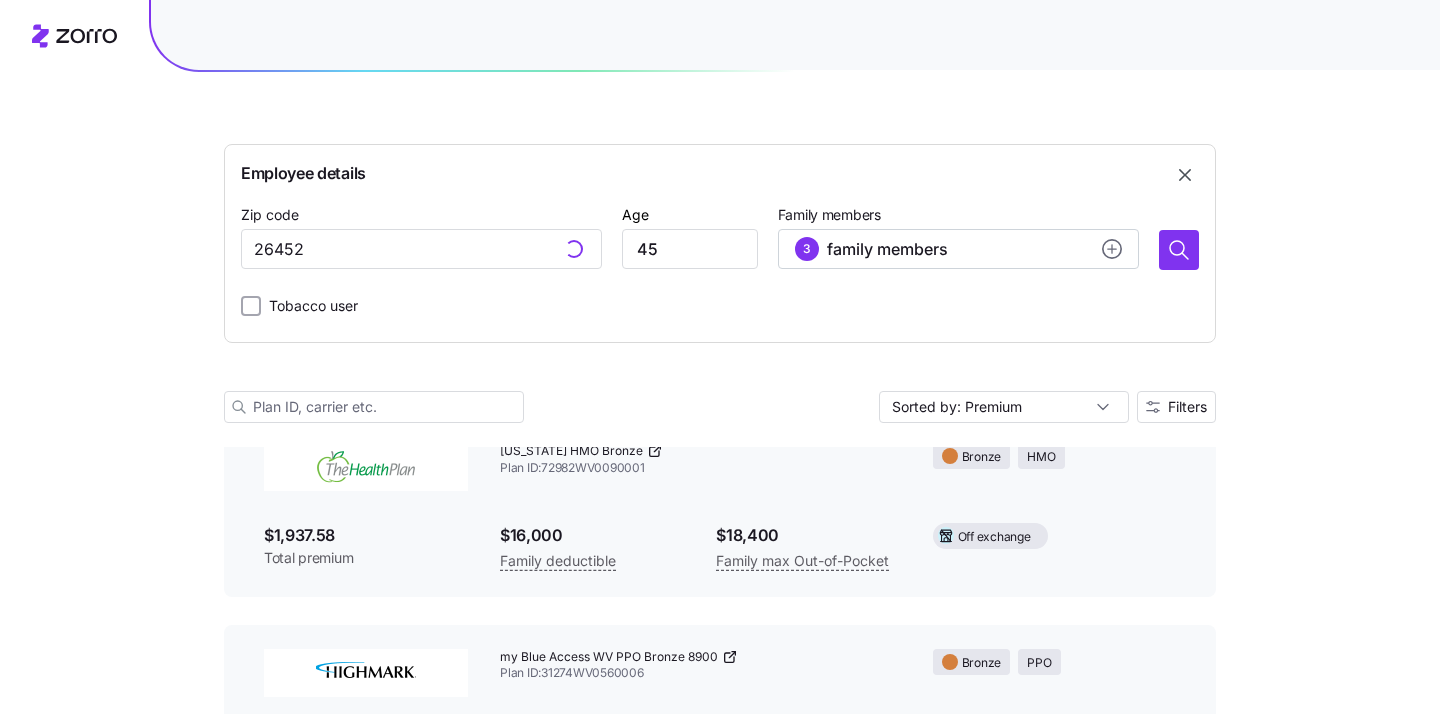 type on "26452, Lewis County, WV" 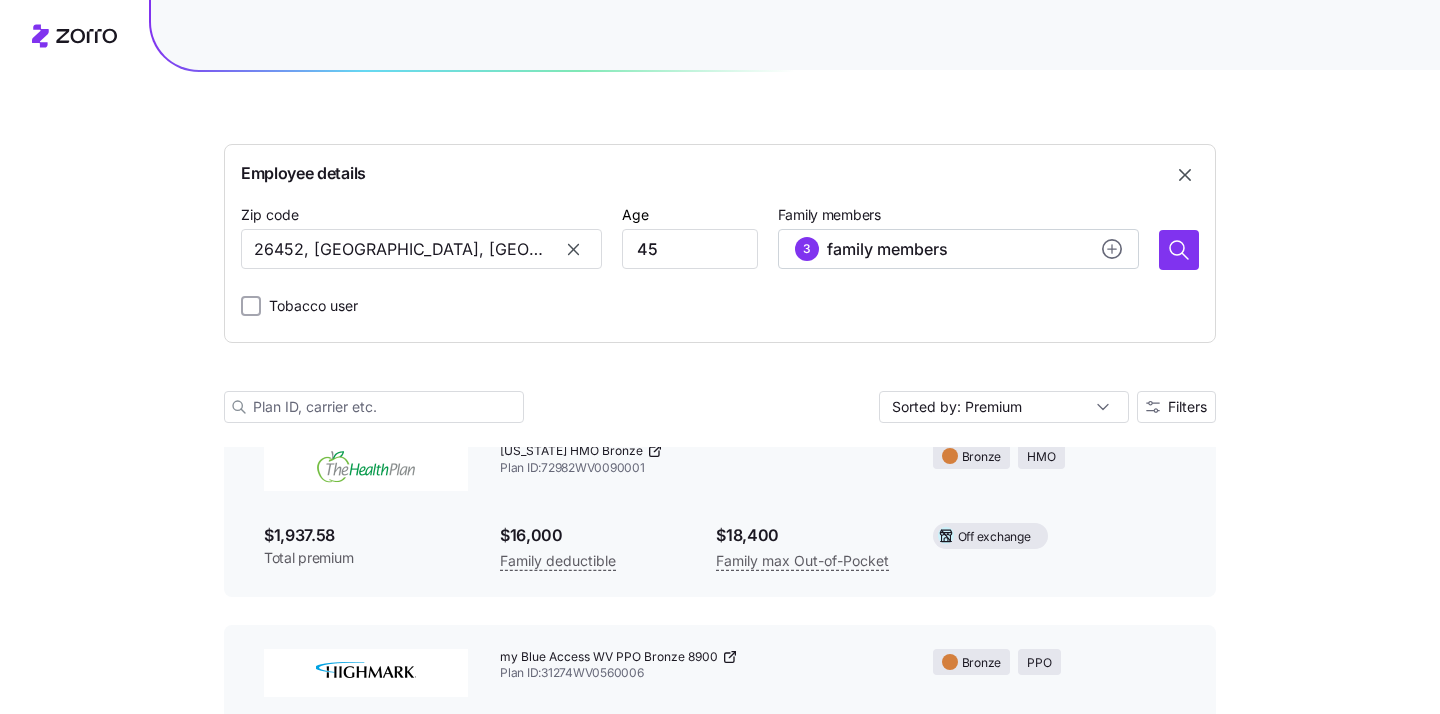 click 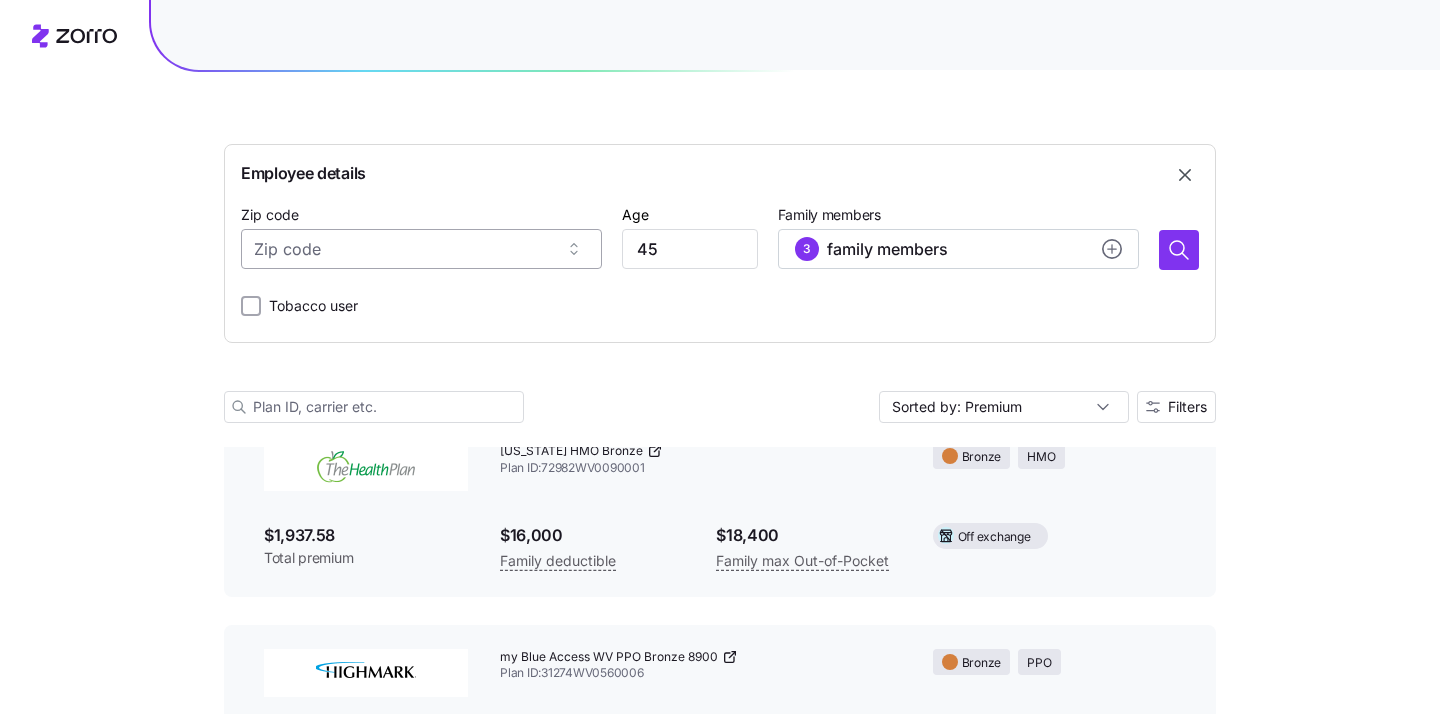 click on "Zip code" at bounding box center (421, 249) 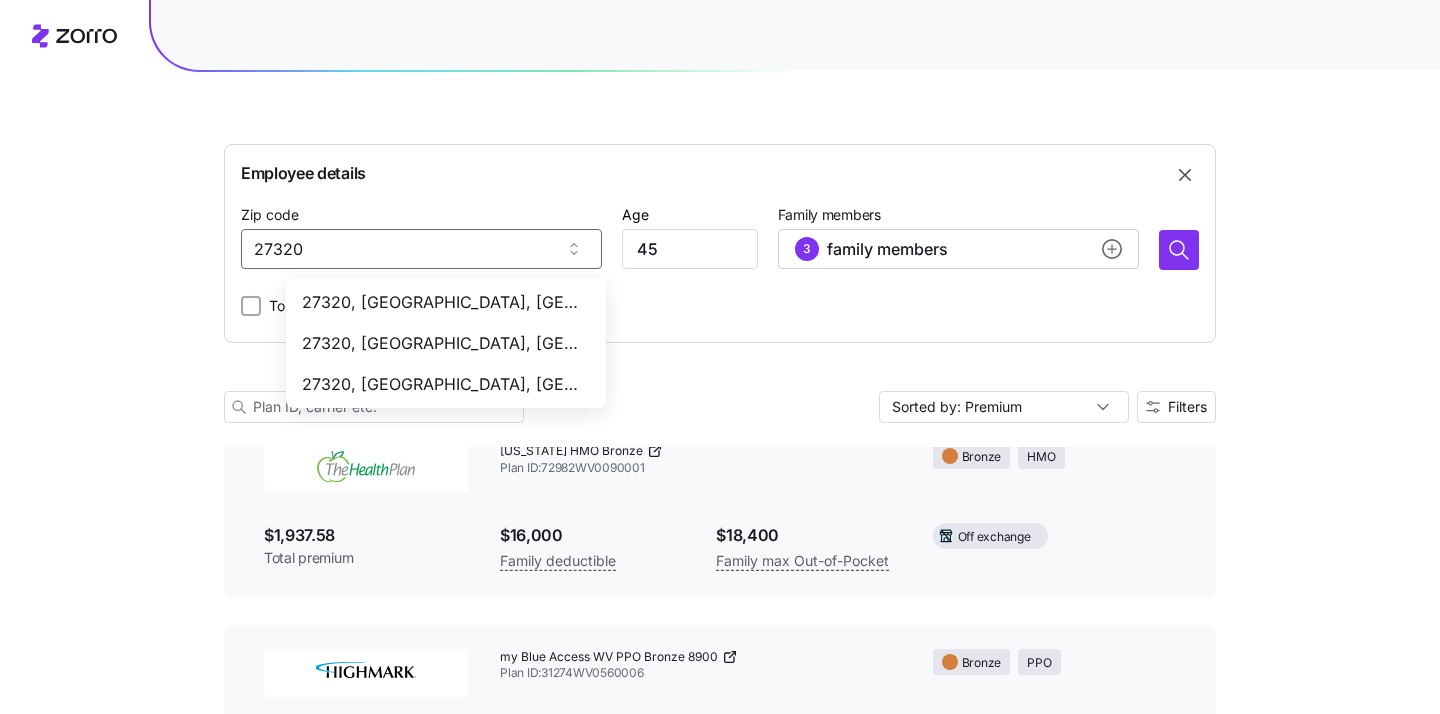 click on "27320, Rockingham County, NC" at bounding box center (442, 384) 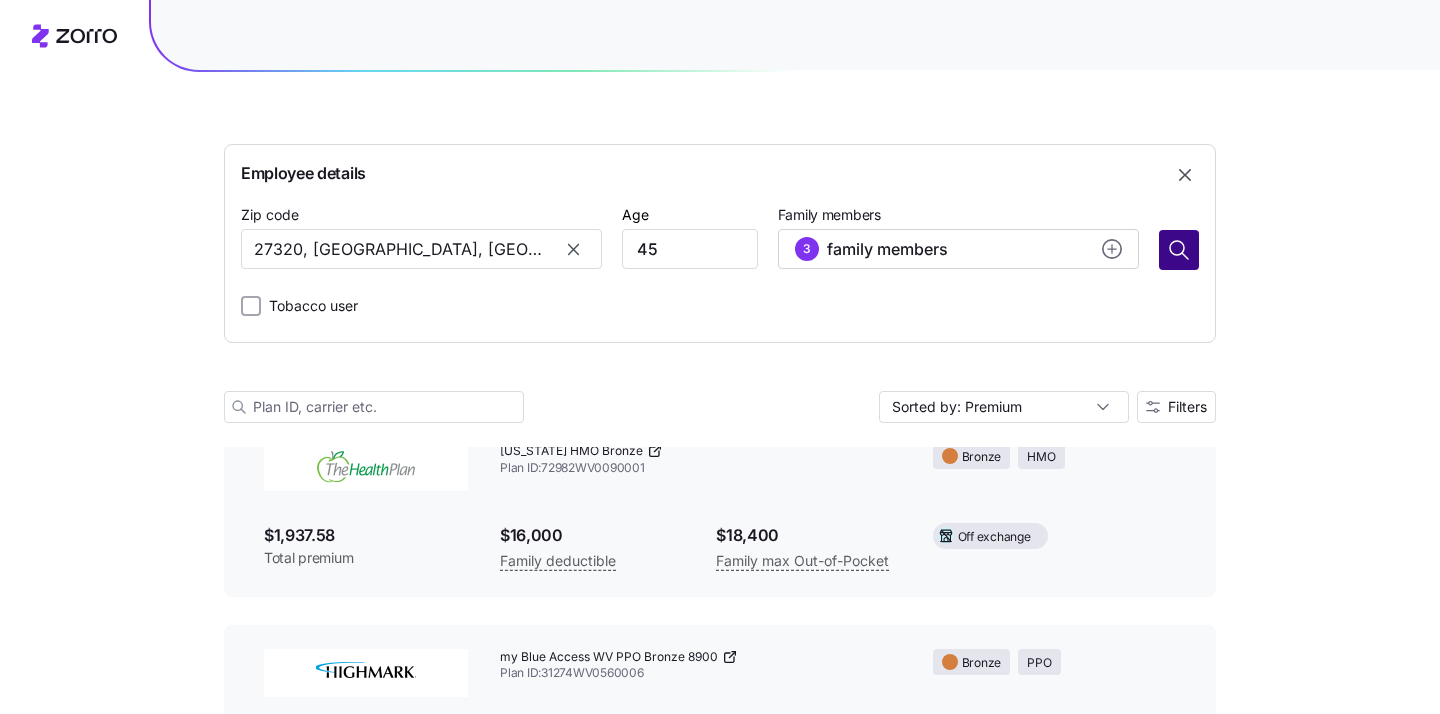 type on "27320, Rockingham County, NC" 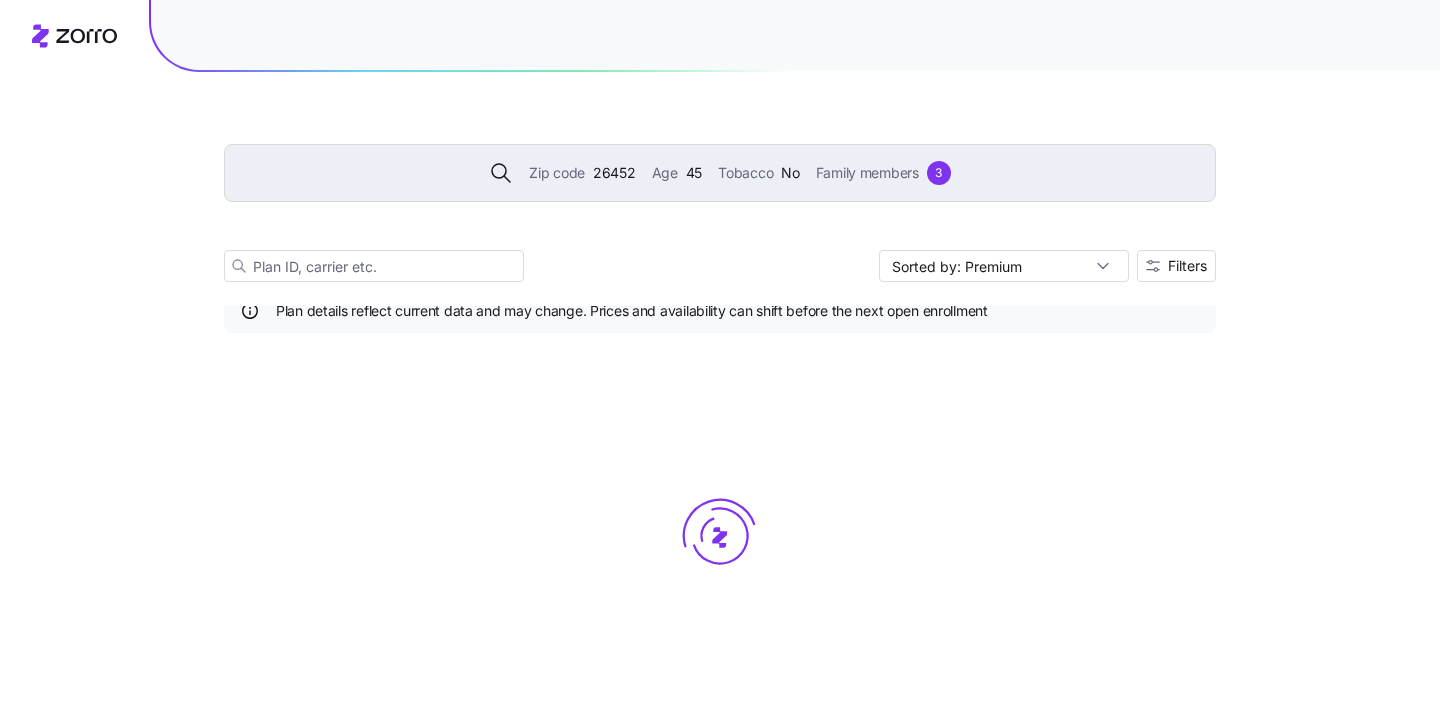 scroll, scrollTop: 12, scrollLeft: 0, axis: vertical 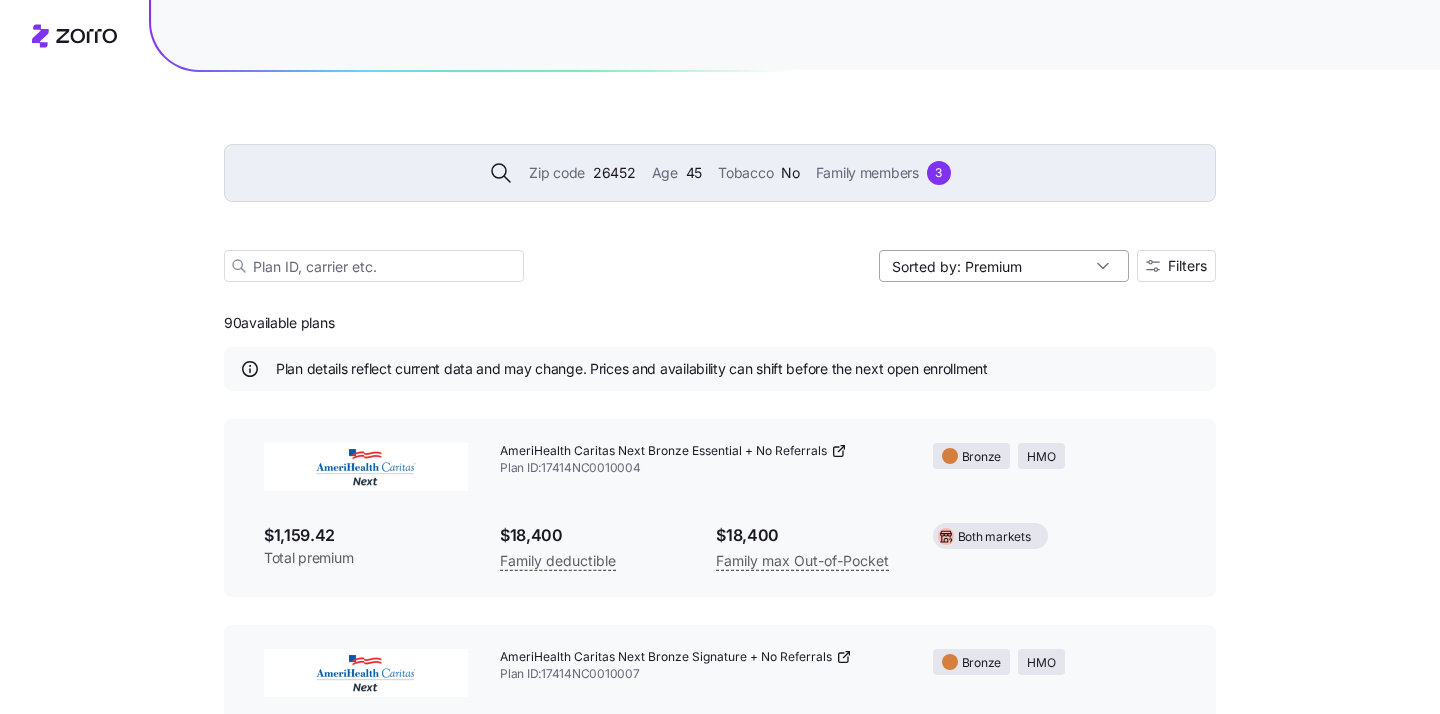 click on "Sorted by: Premium" at bounding box center [1004, 266] 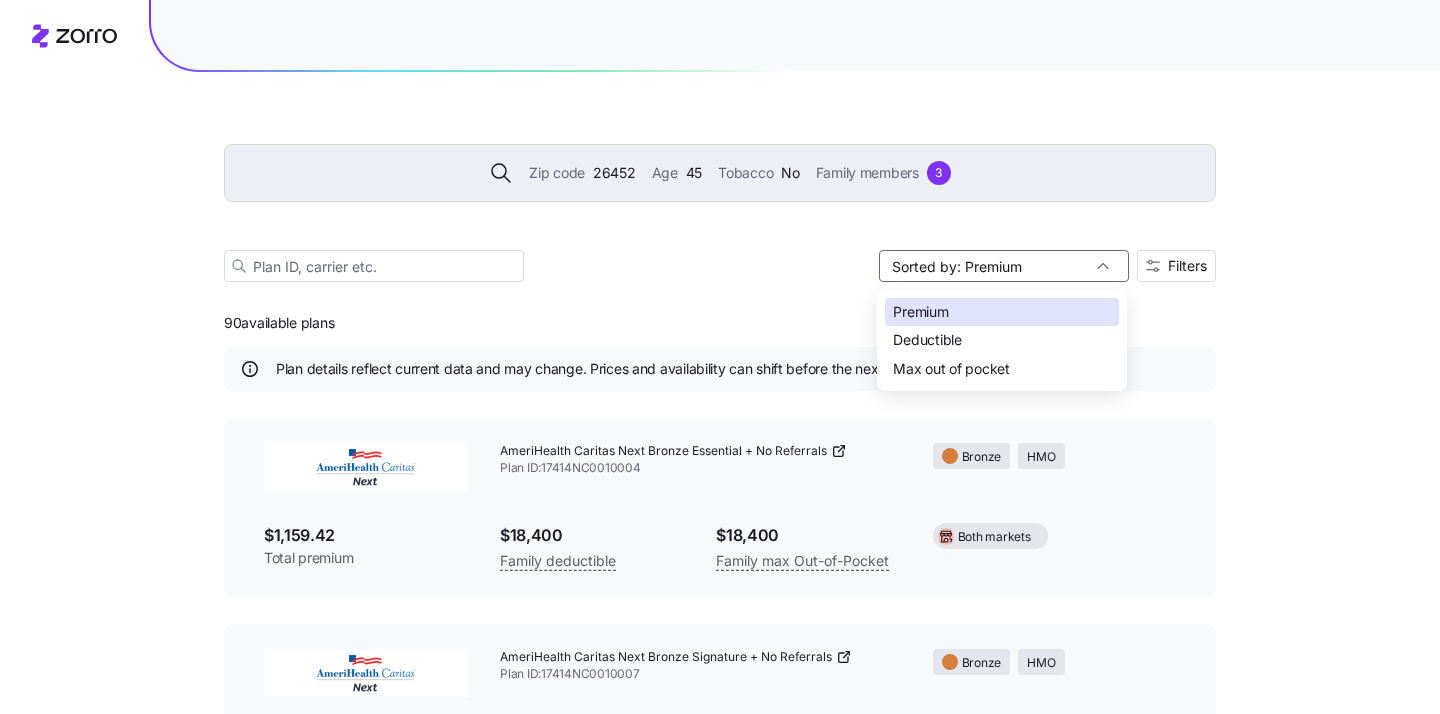 click on "Sorted by: Premium Filters" at bounding box center [720, 266] 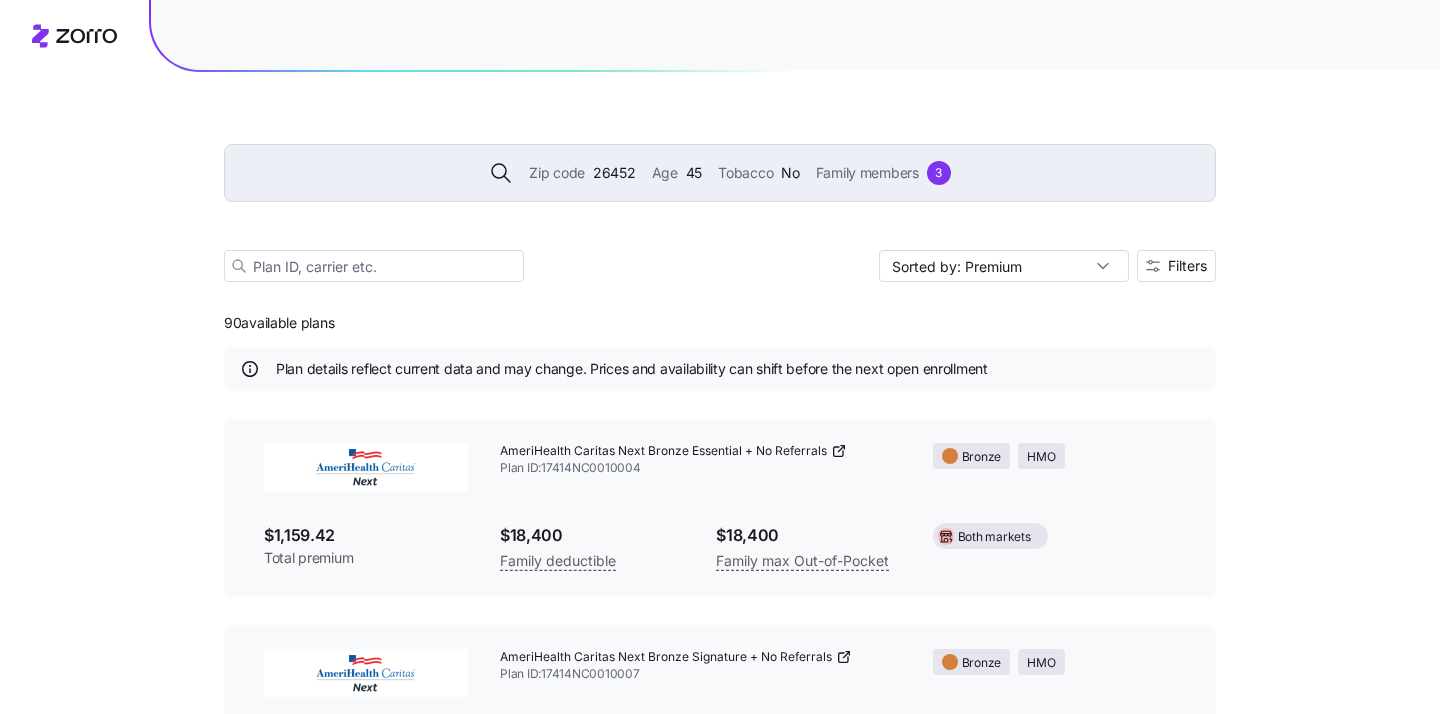 click on "Zip code 26452 Age 45 Tobacco No Family members 3 Sorted by: Premium Filters" at bounding box center (720, 189) 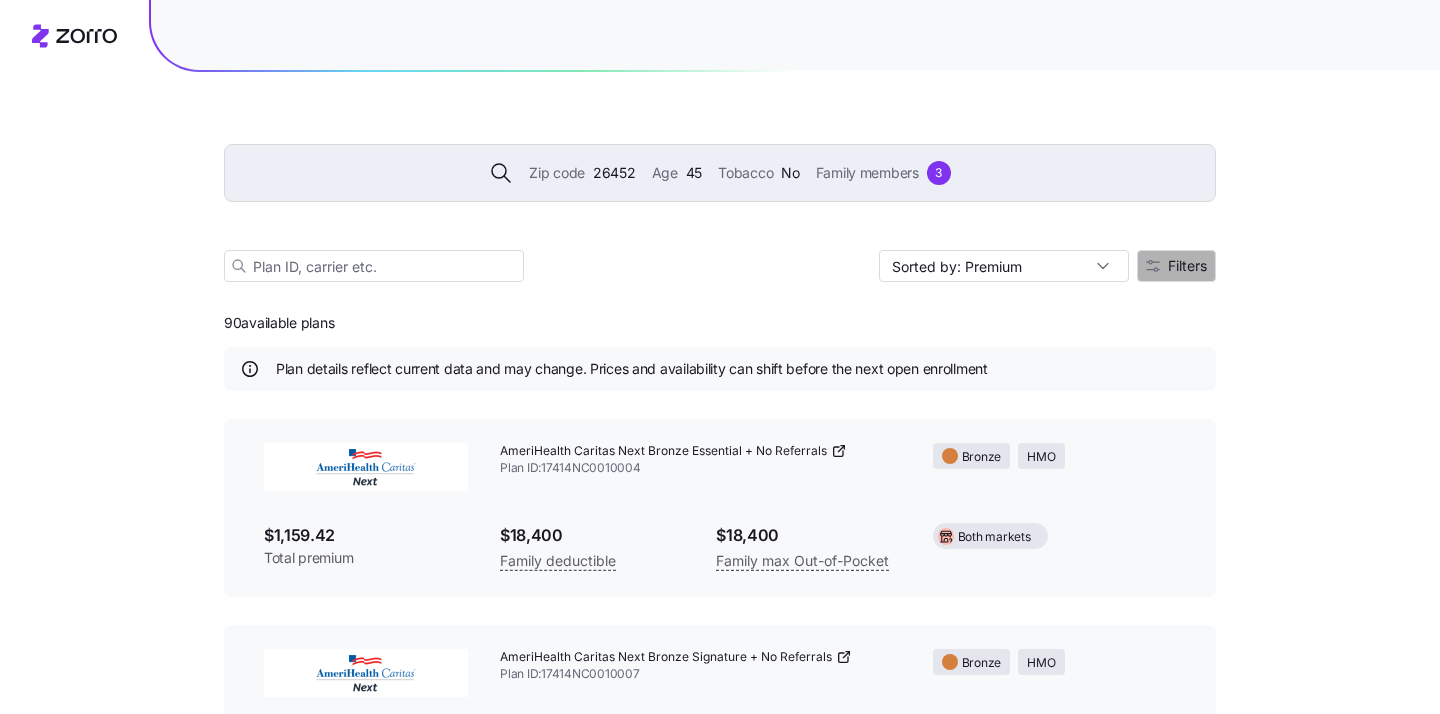 click on "Filters" at bounding box center [1187, 266] 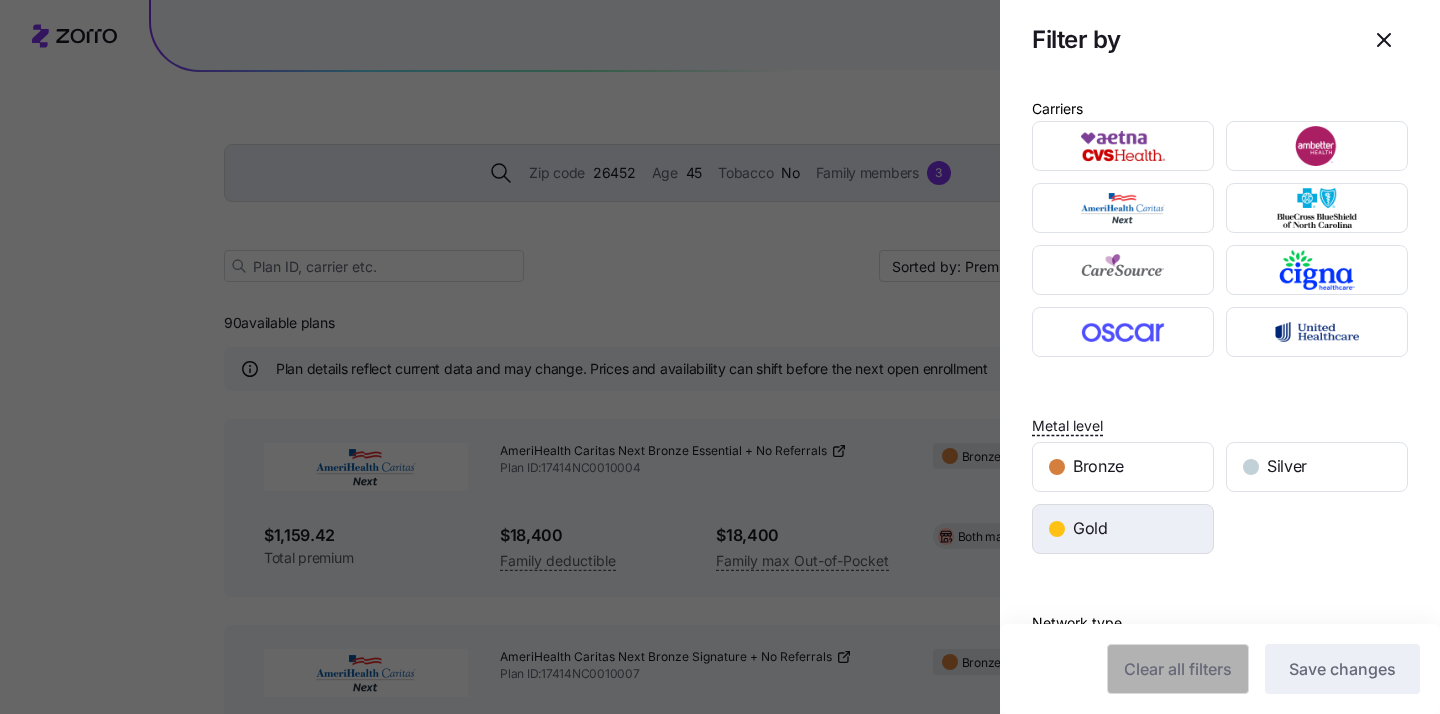 click on "Gold" at bounding box center (1123, 529) 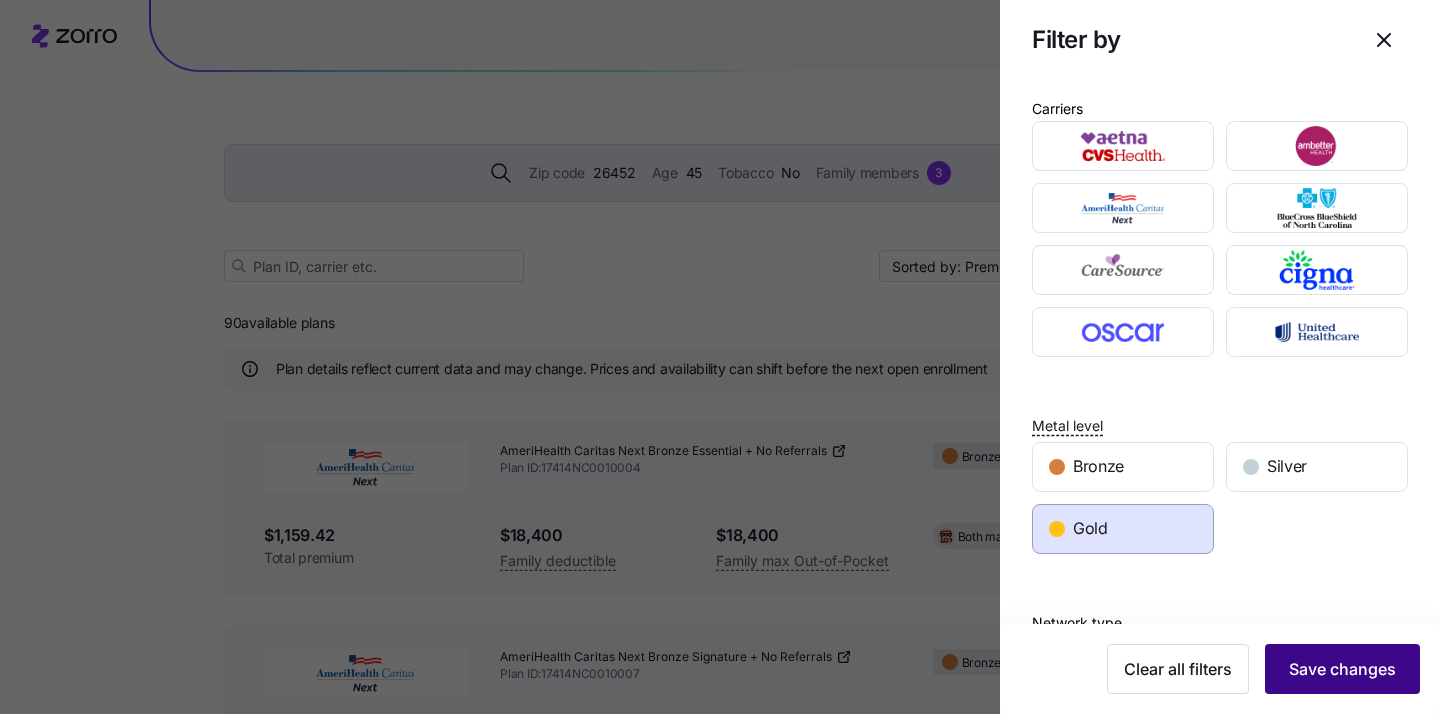 click on "Save changes" at bounding box center [1342, 669] 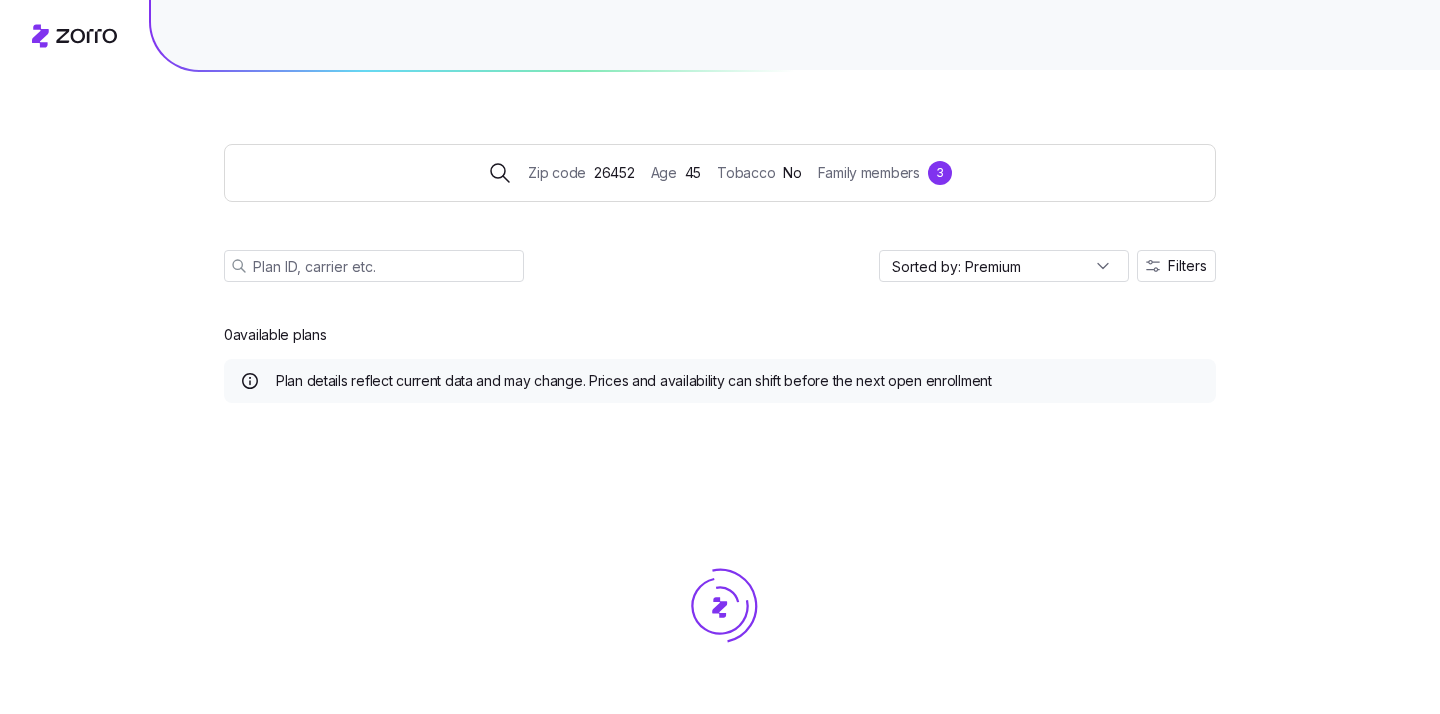 scroll, scrollTop: 0, scrollLeft: 0, axis: both 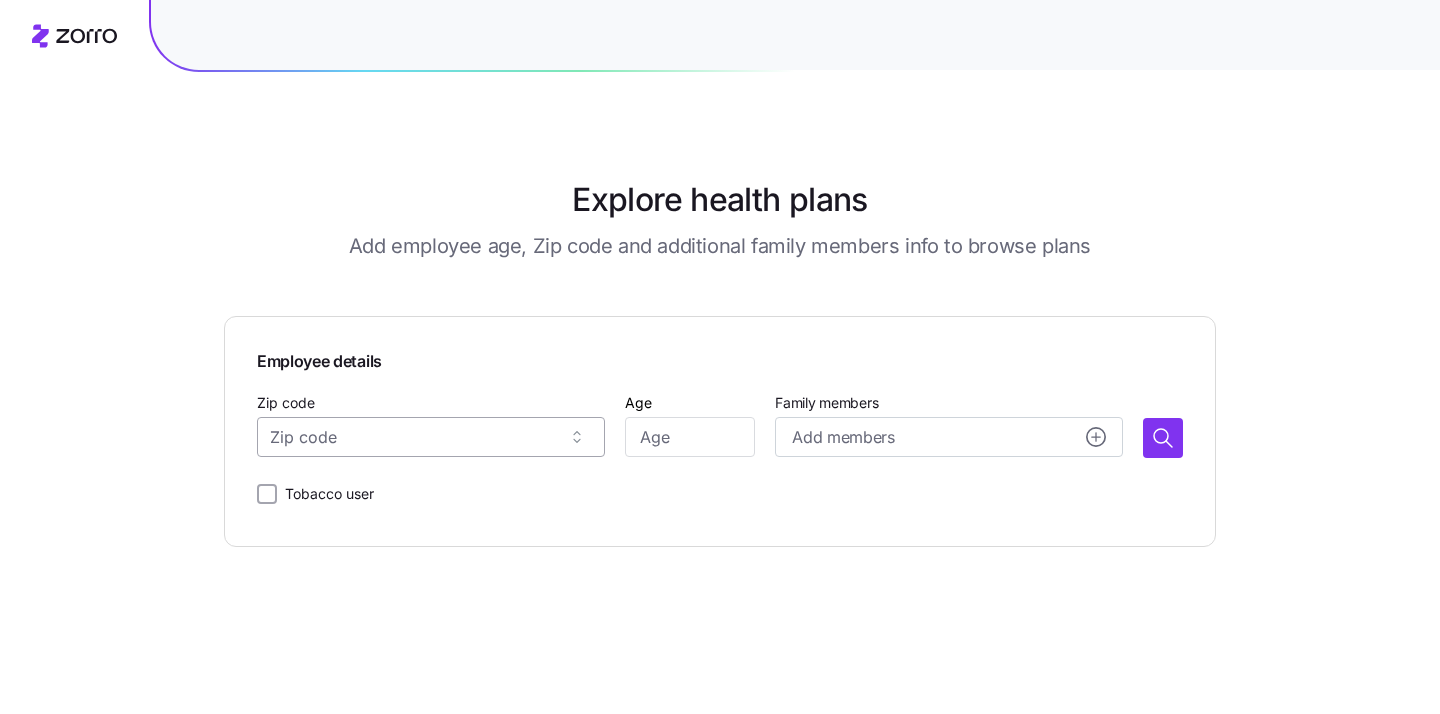 click on "Zip code" at bounding box center [431, 437] 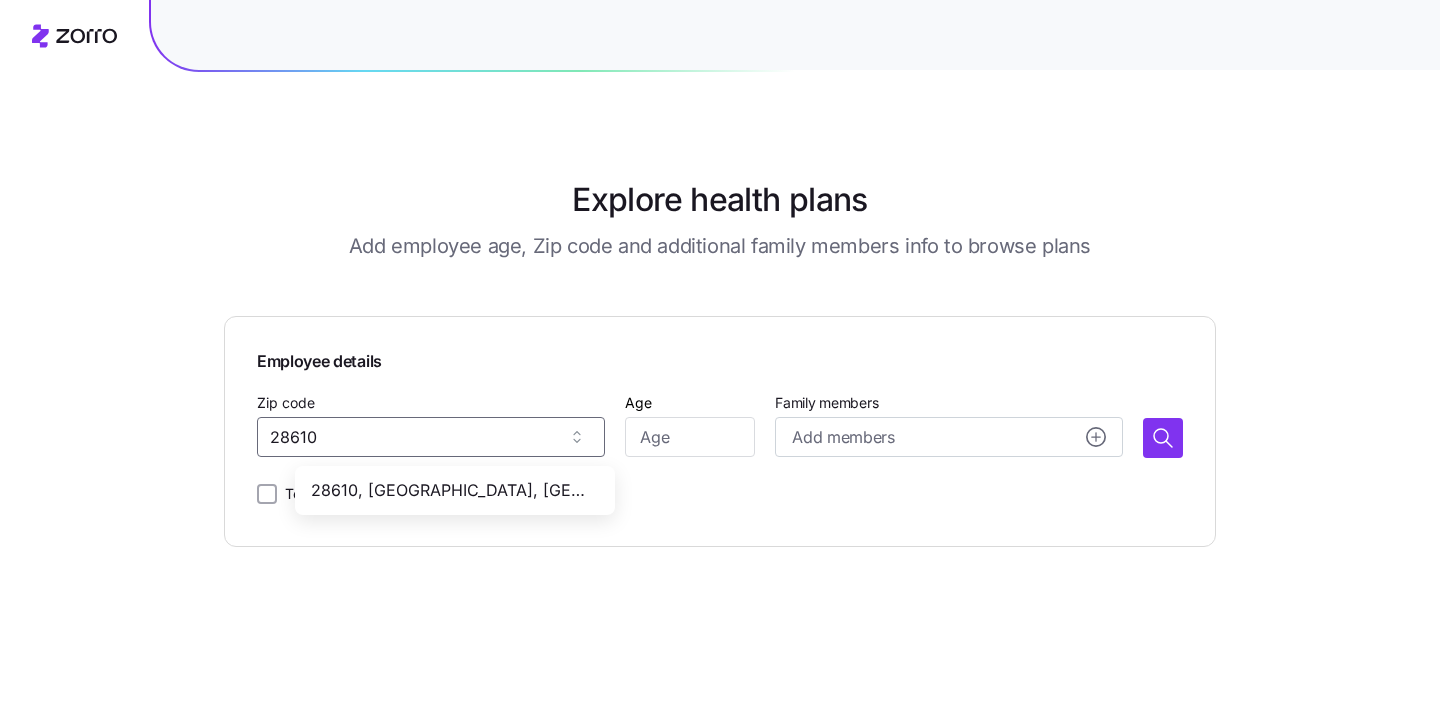 click on "28610, Catawba County, NC" at bounding box center (451, 490) 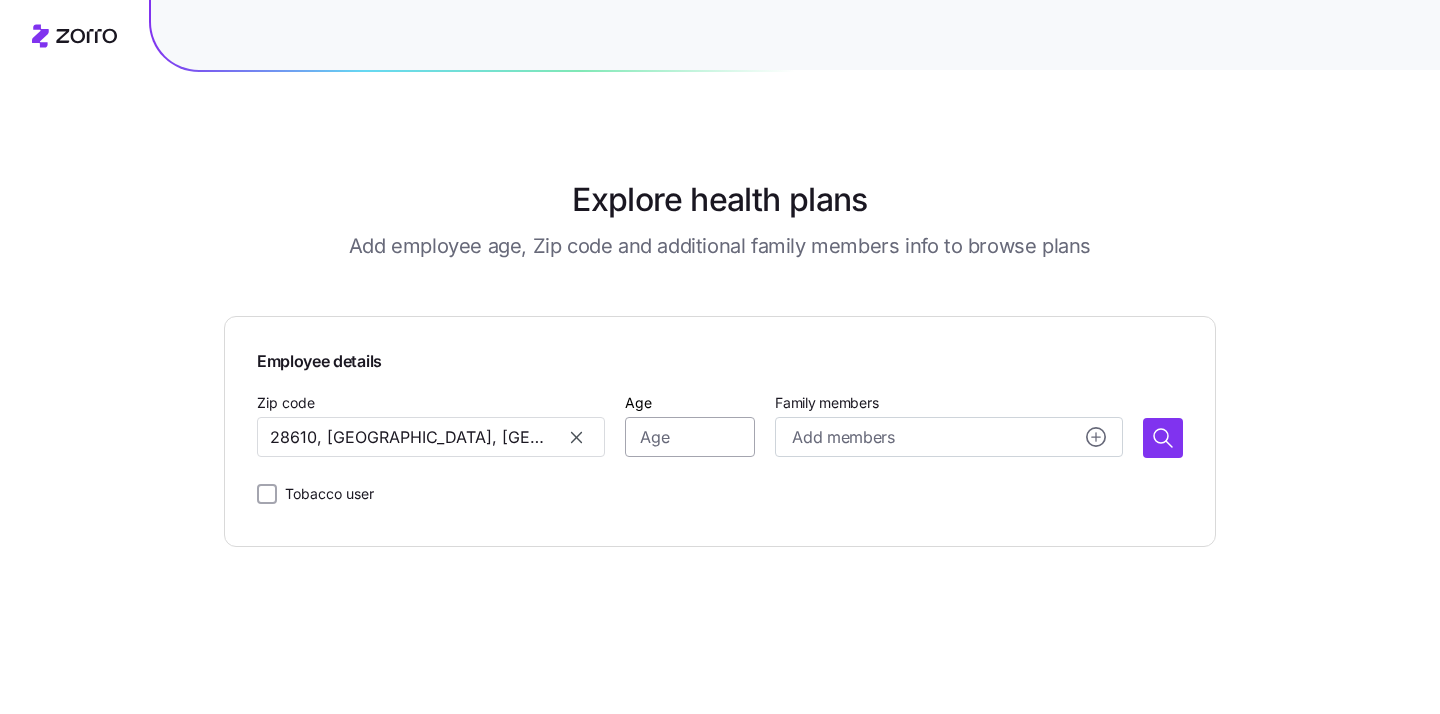 type on "28610, Catawba County, NC" 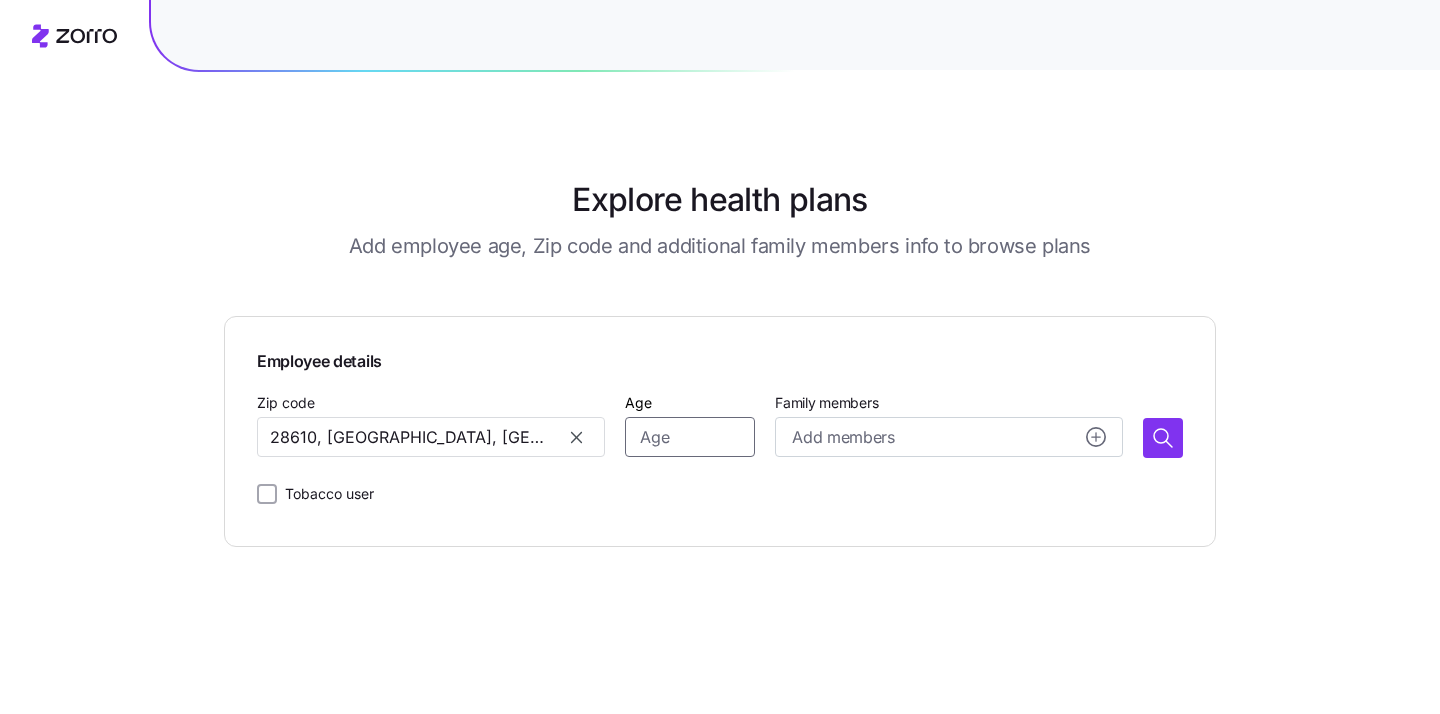 click on "Age" at bounding box center [690, 437] 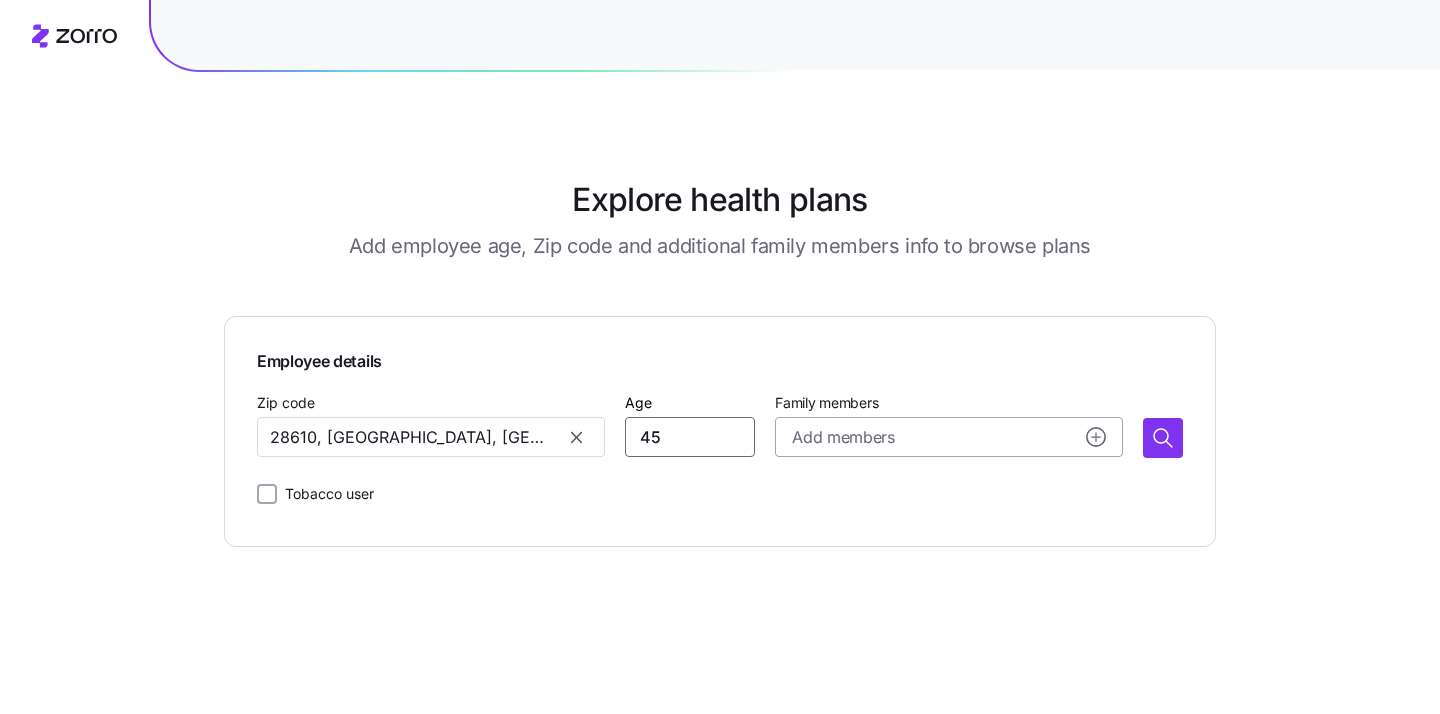 type on "45" 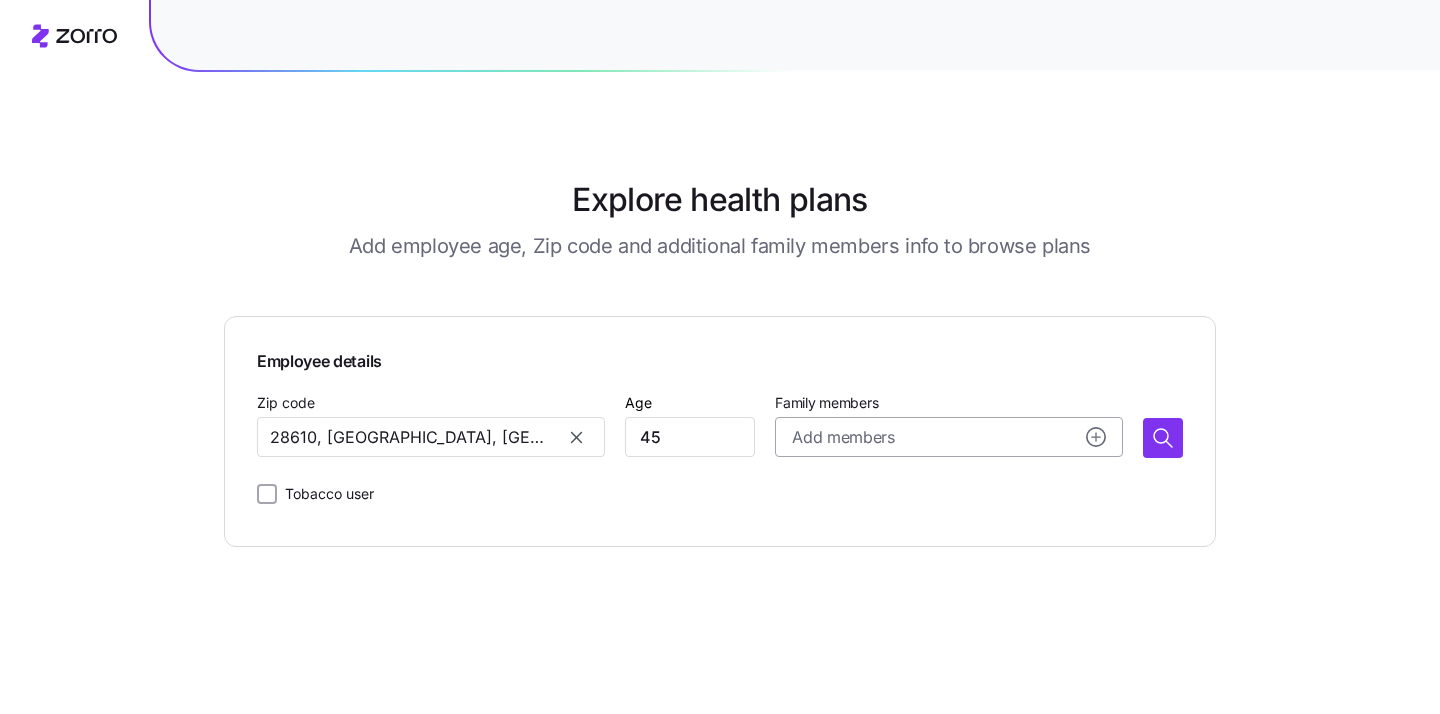 click on "Add members" at bounding box center (843, 437) 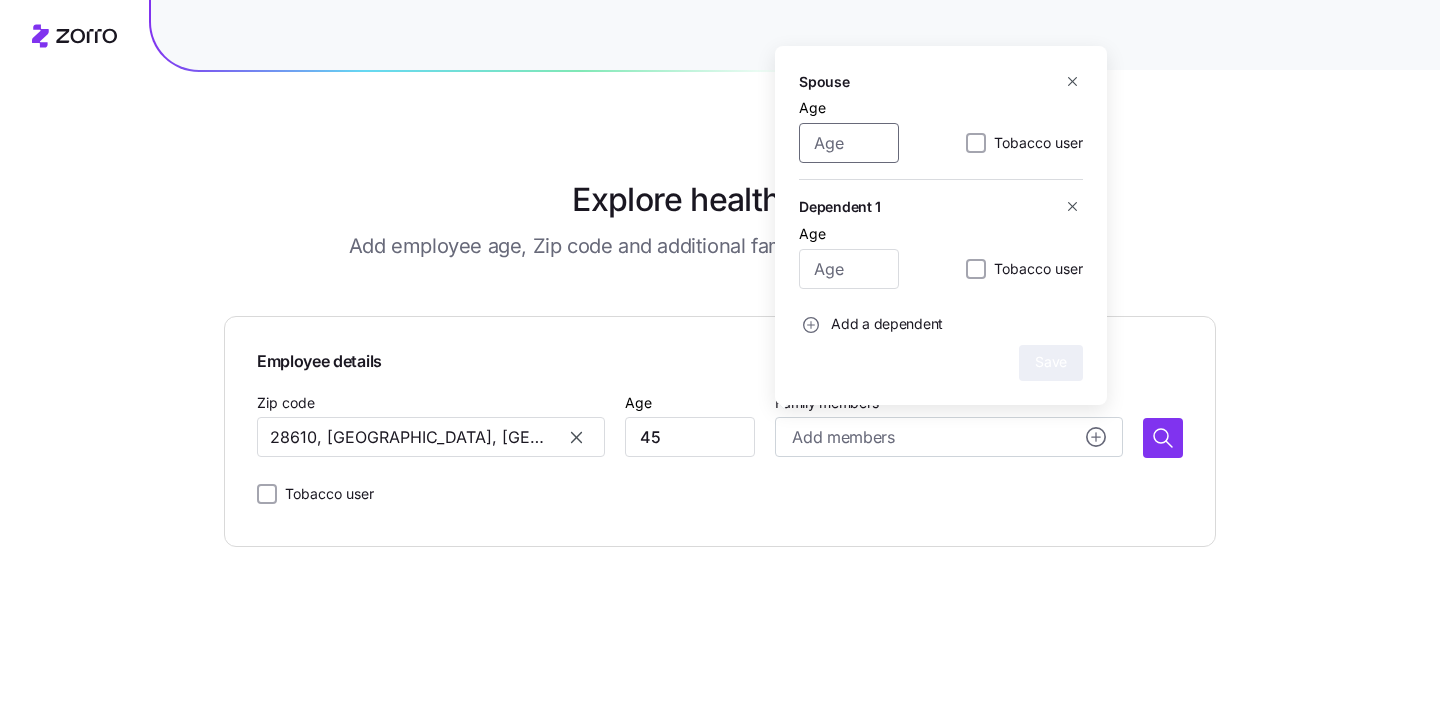 click on "Age" at bounding box center (849, 143) 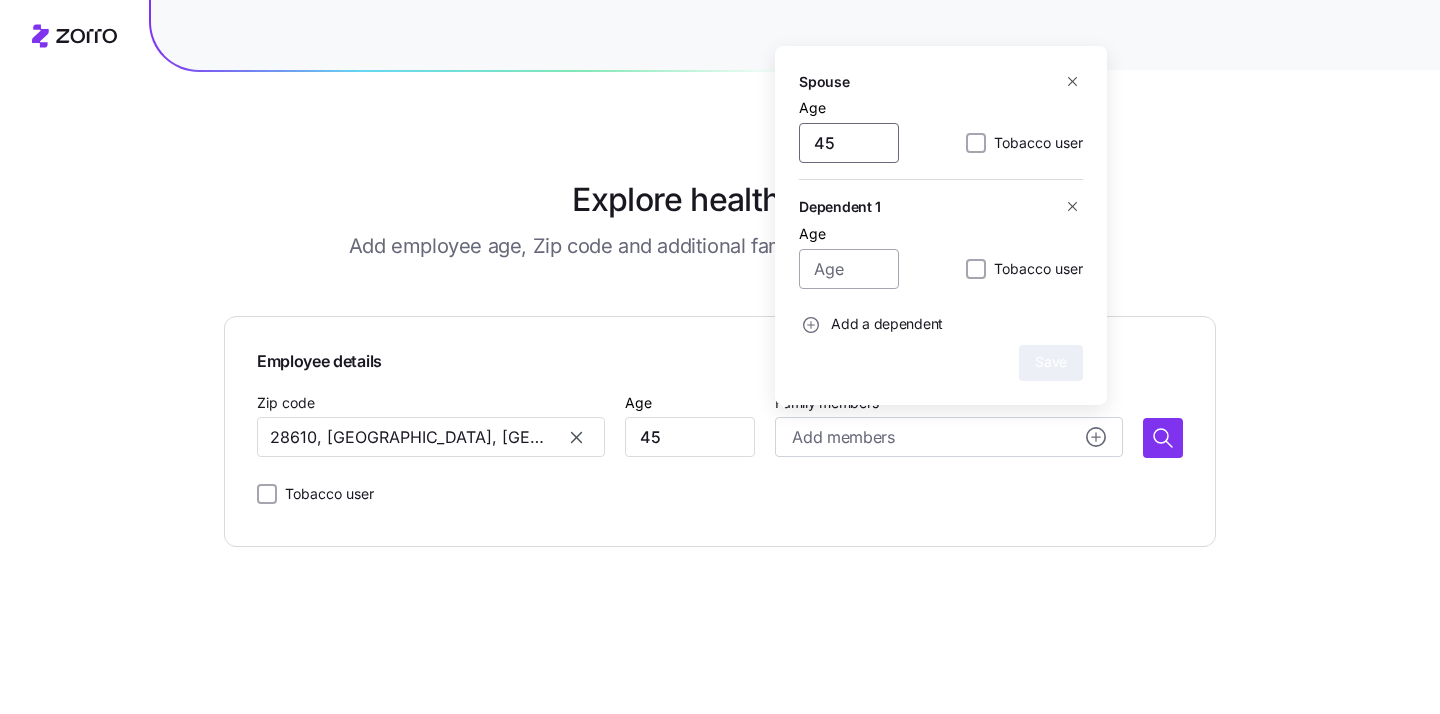 type on "45" 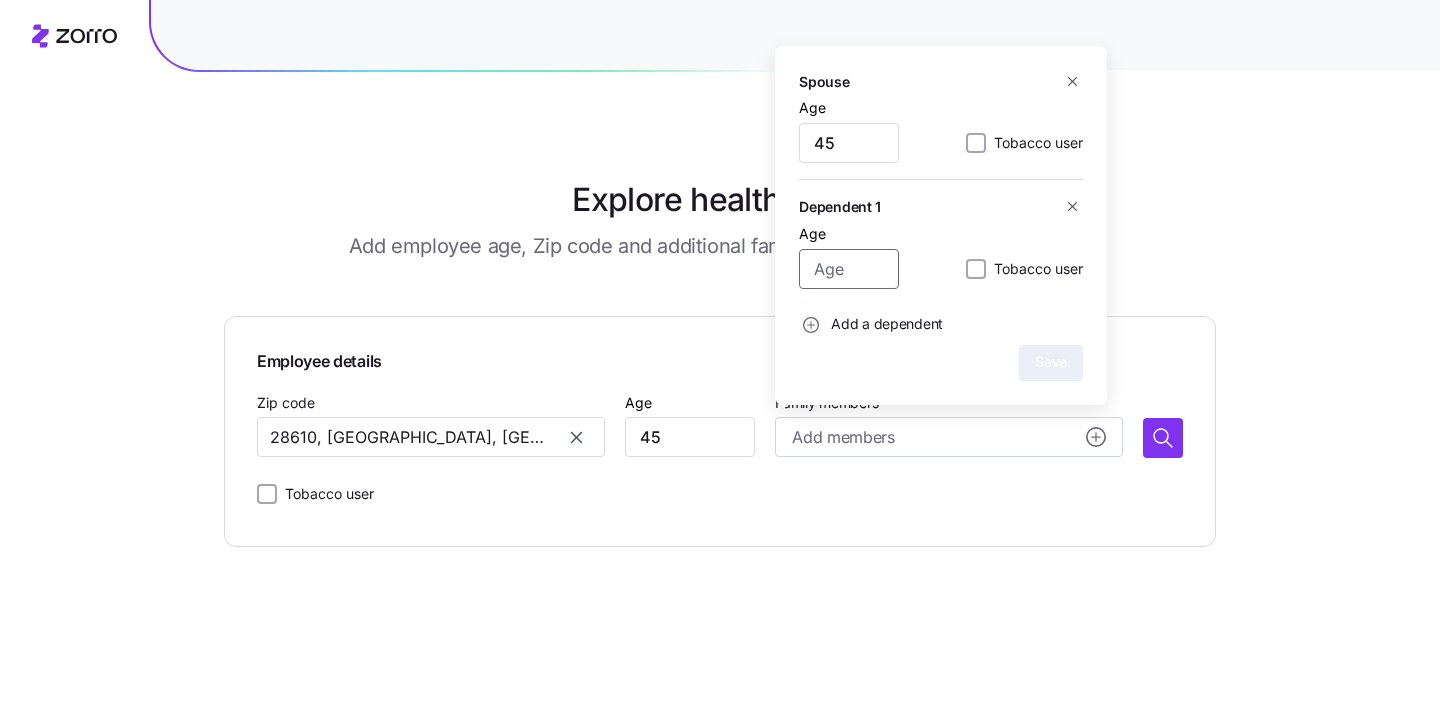 click on "Age" at bounding box center [849, 269] 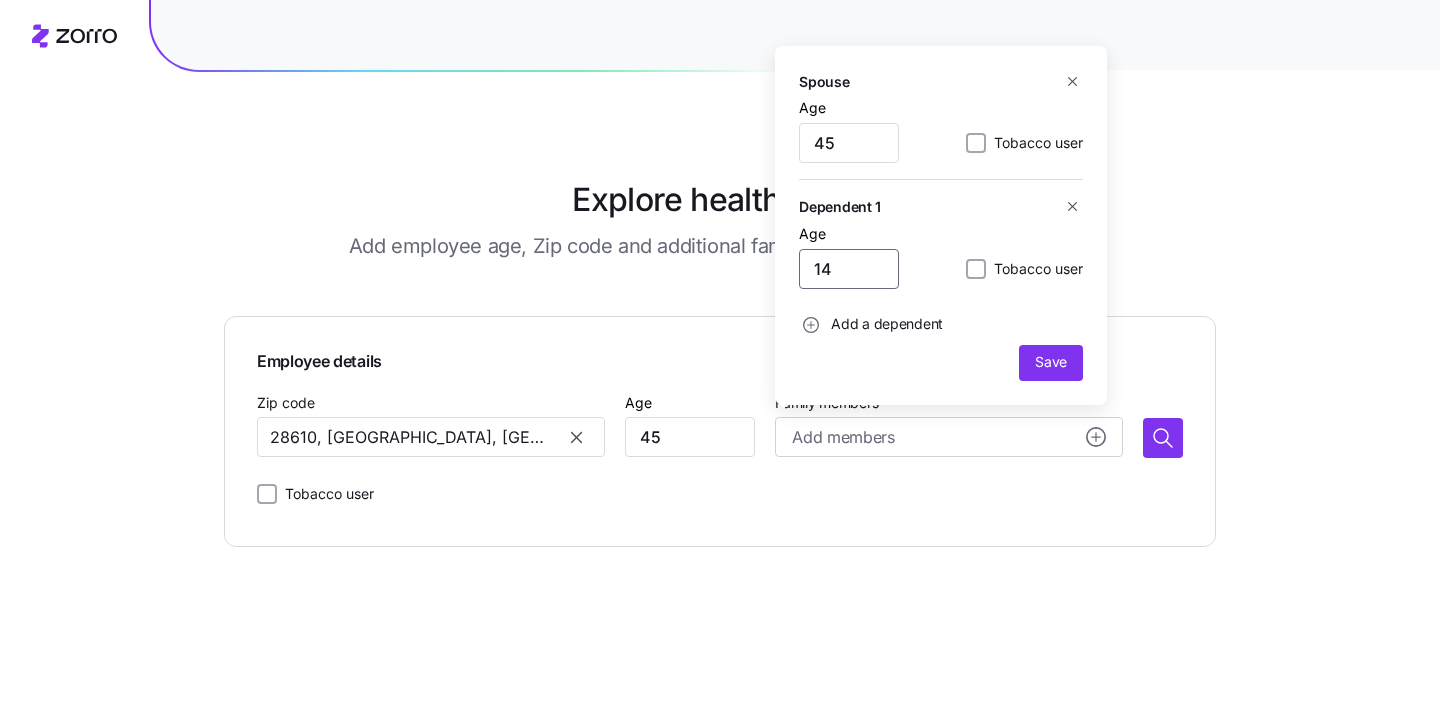 type on "14" 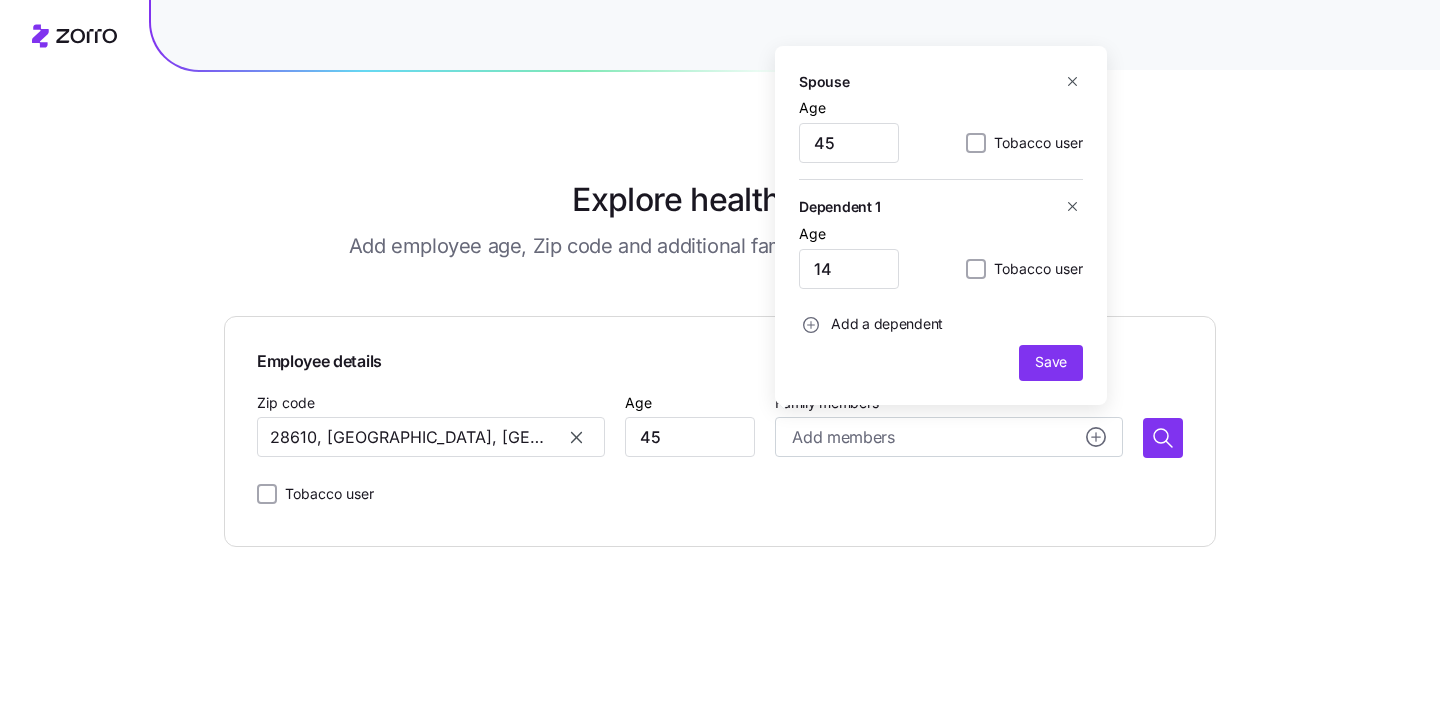 click on "Add a dependent" at bounding box center [887, 324] 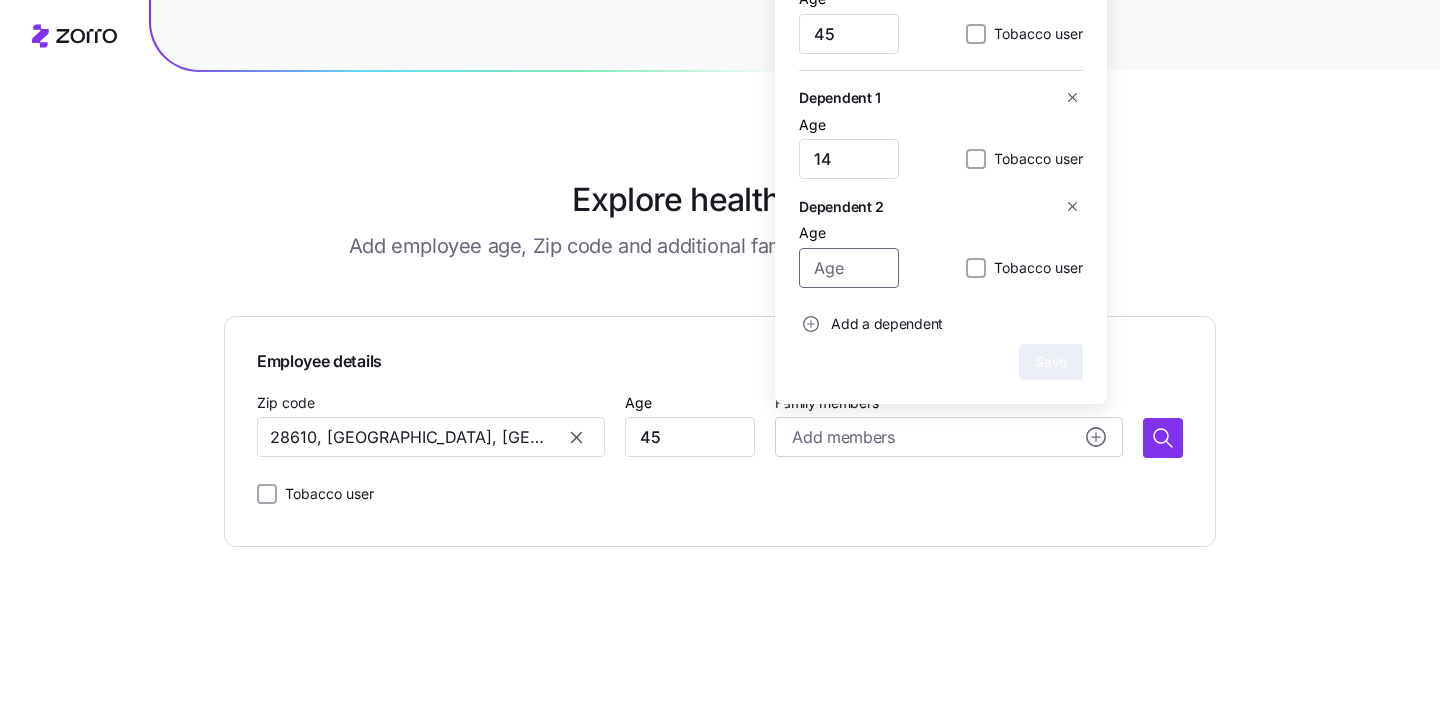 click on "Age" at bounding box center [849, 268] 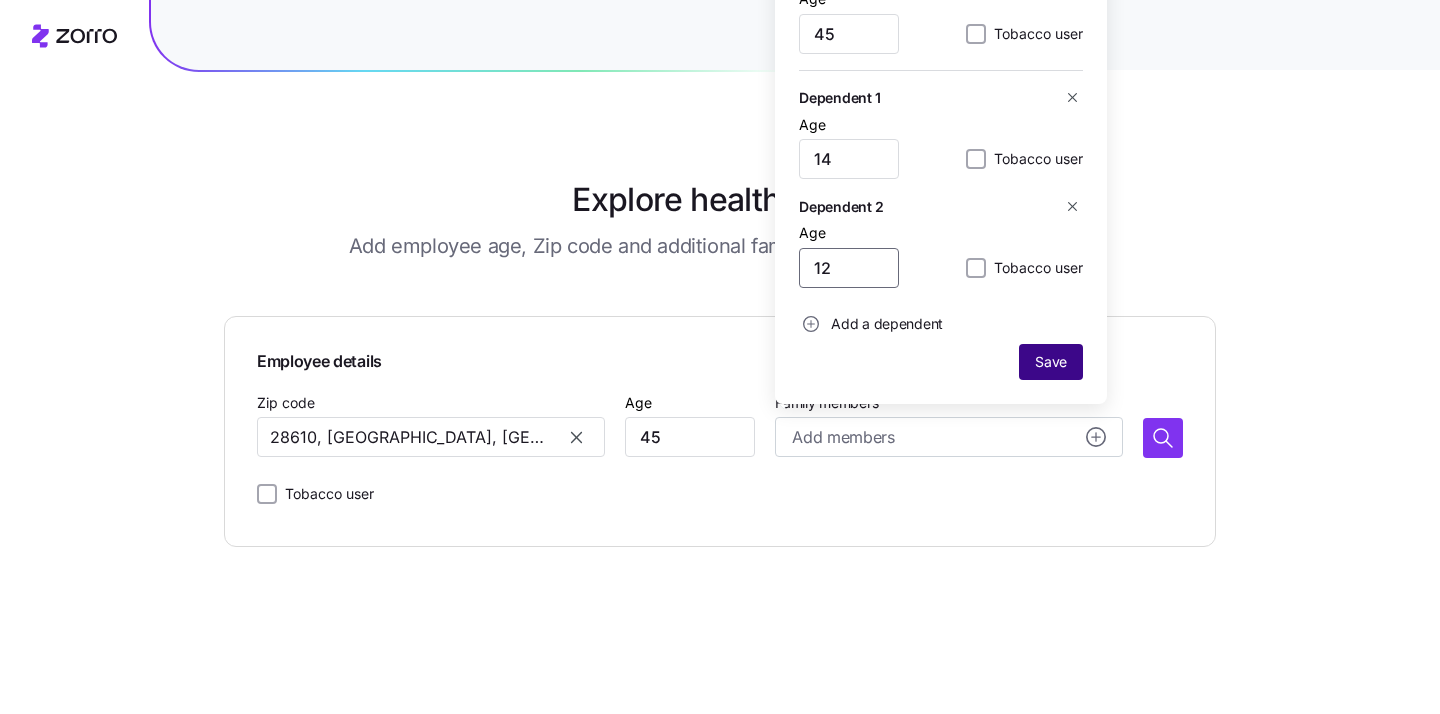 type on "12" 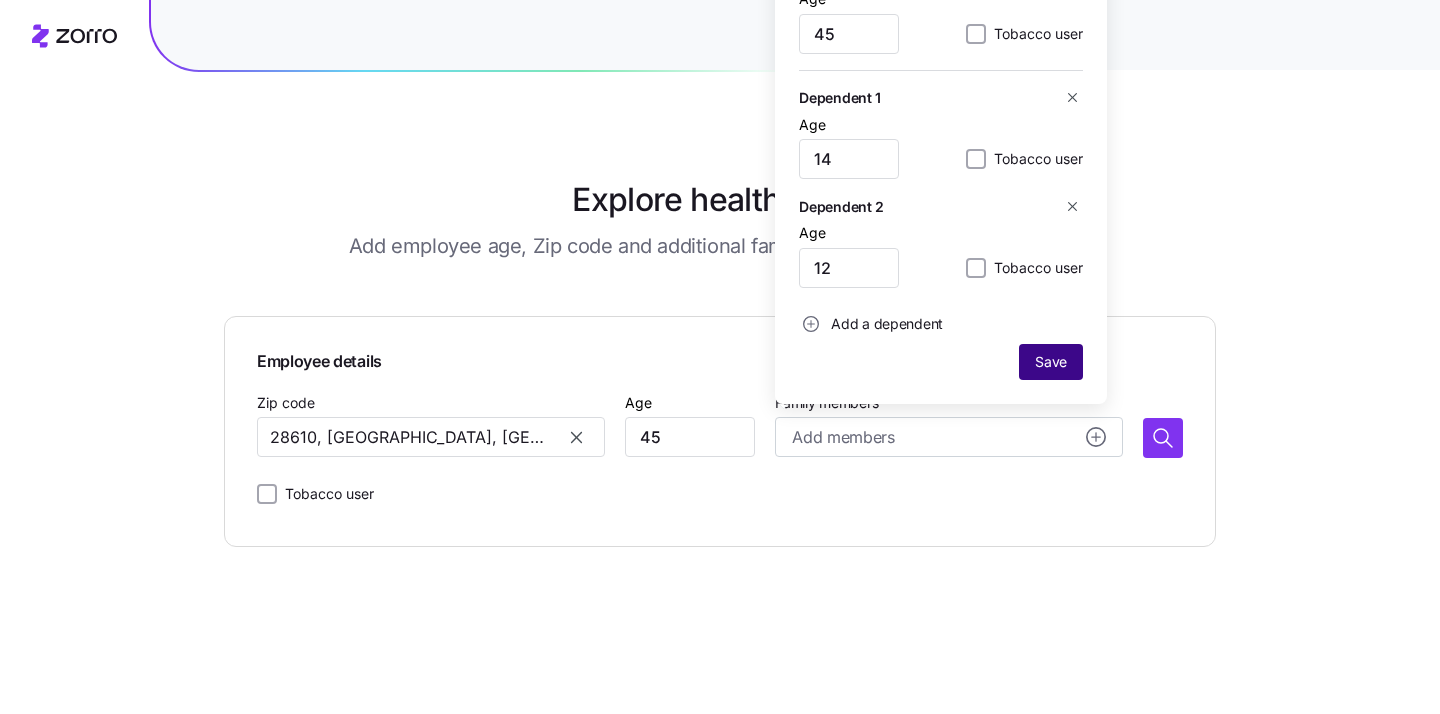 click on "Save" at bounding box center (1051, 362) 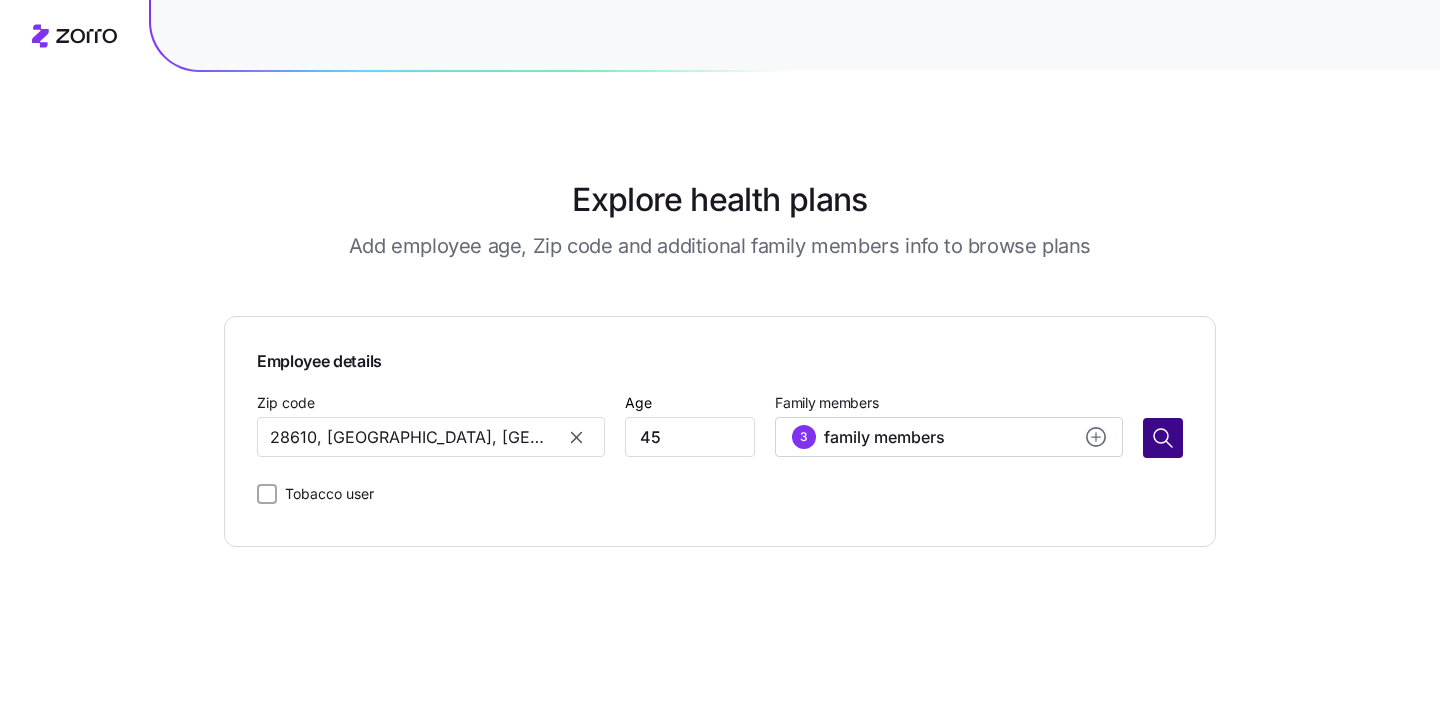 click at bounding box center [1163, 438] 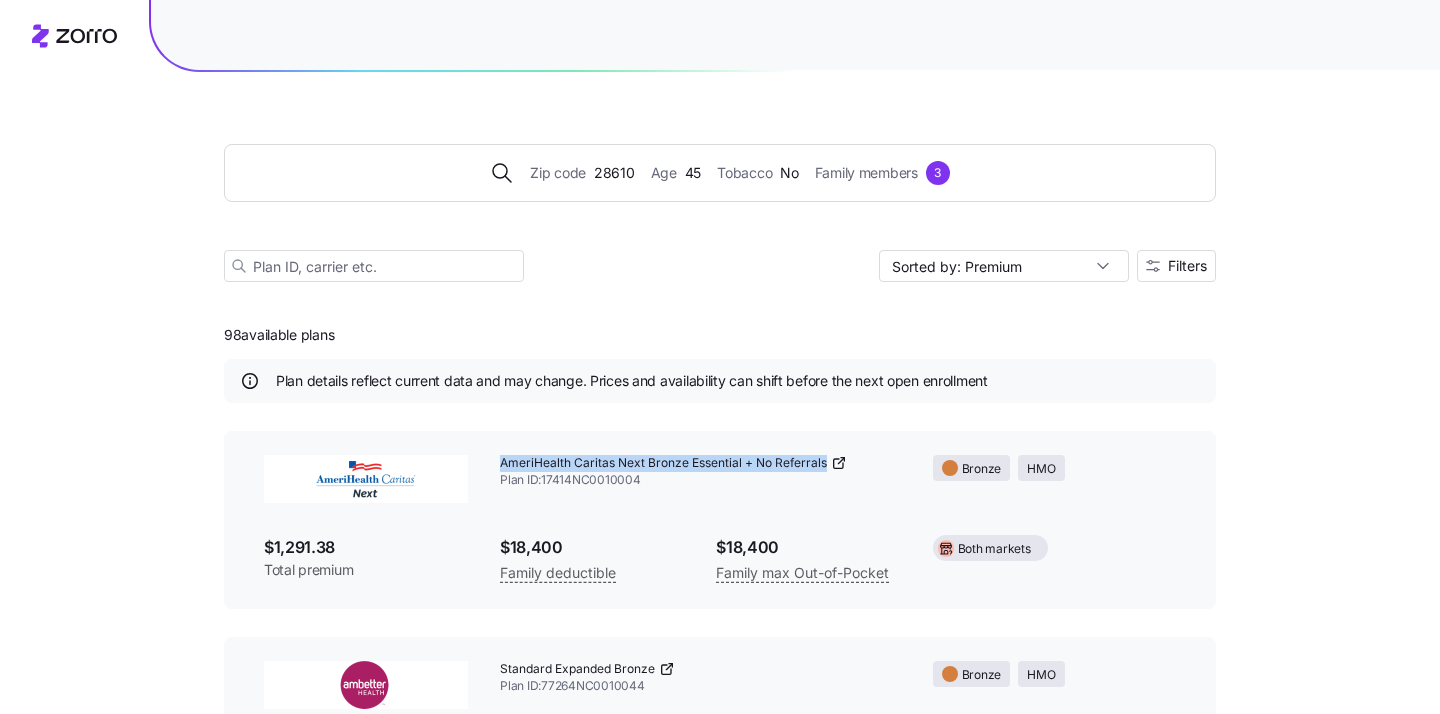 drag, startPoint x: 497, startPoint y: 463, endPoint x: 824, endPoint y: 469, distance: 327.05505 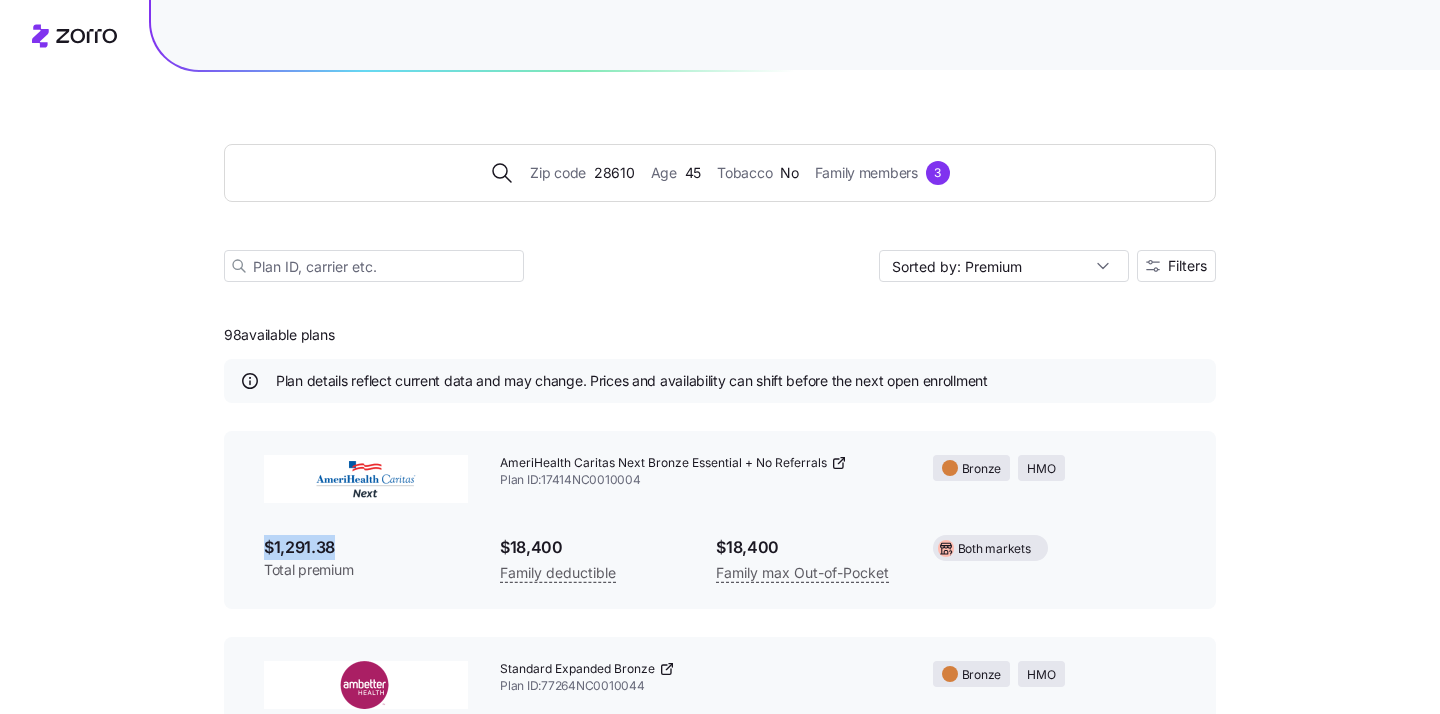 drag, startPoint x: 343, startPoint y: 539, endPoint x: 254, endPoint y: 538, distance: 89.005615 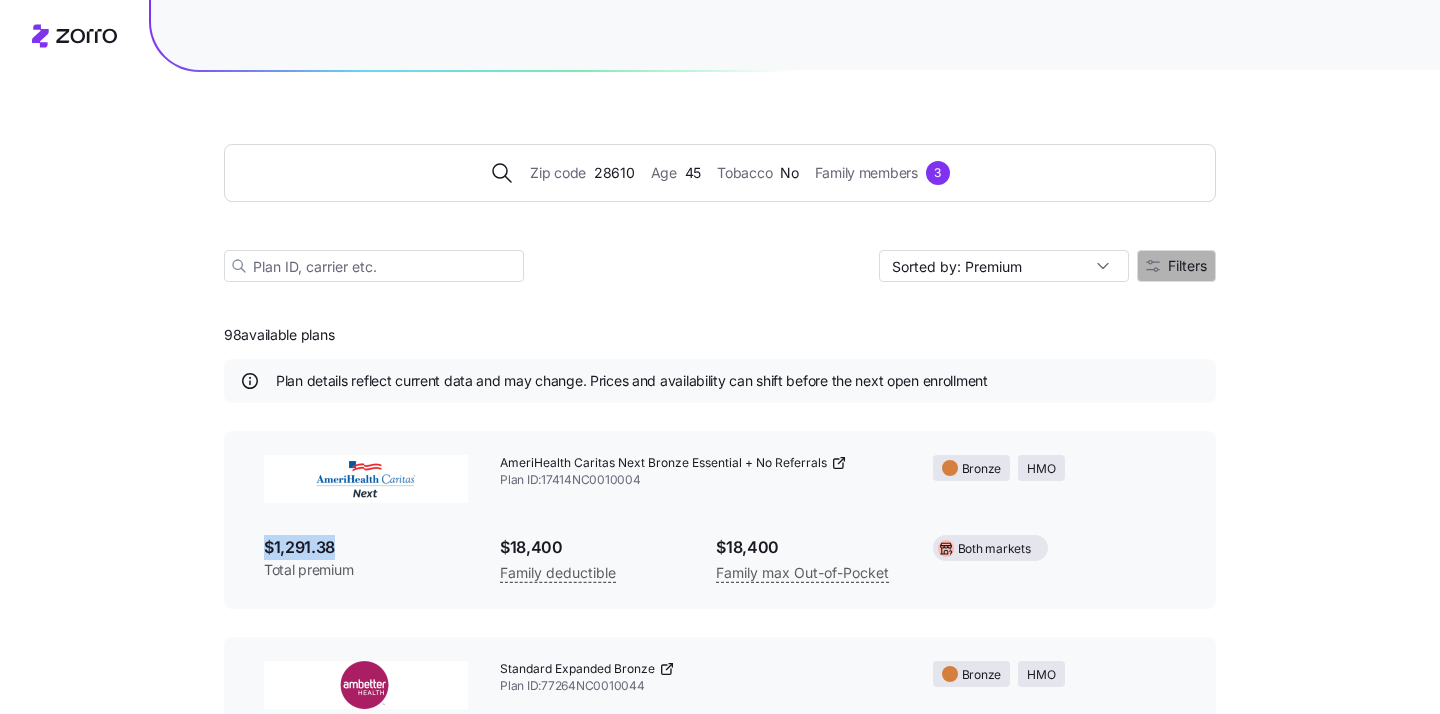 click on "Filters" at bounding box center [1187, 266] 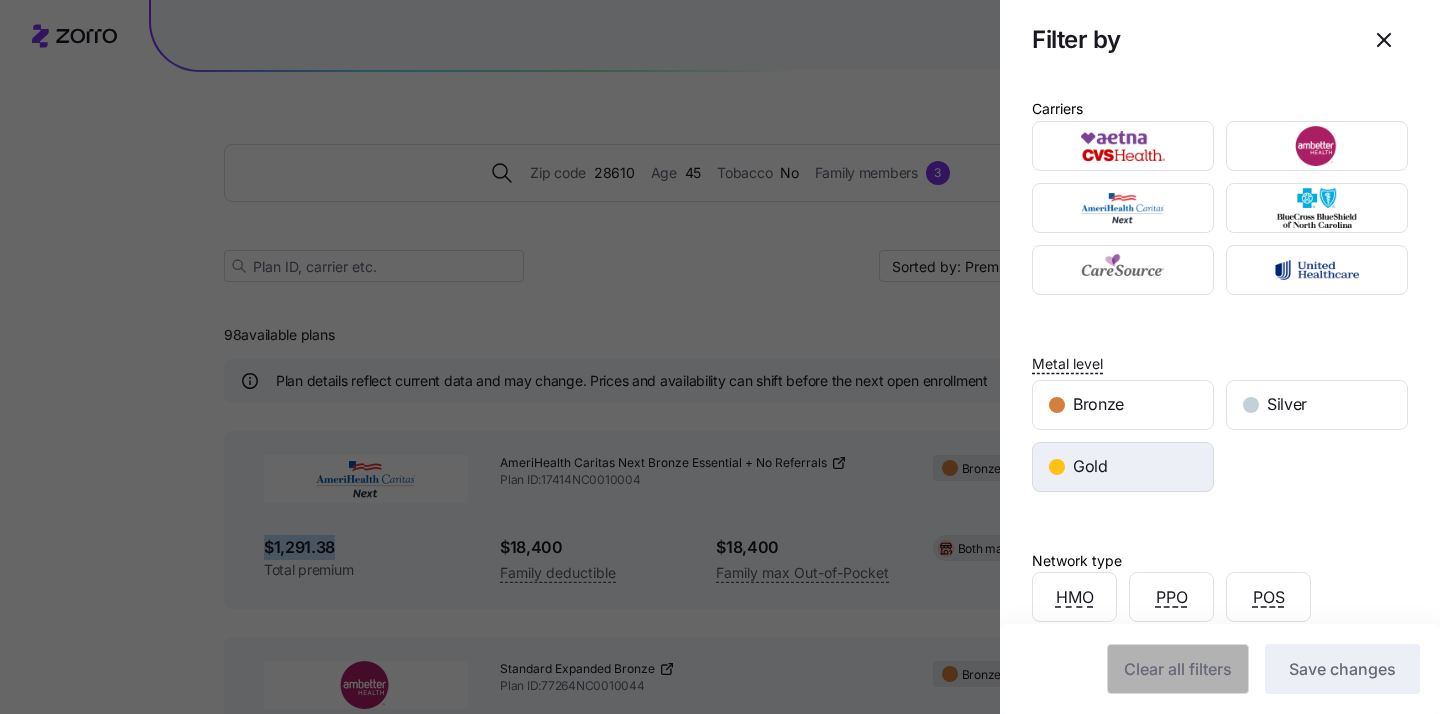 click on "Gold" at bounding box center [1123, 467] 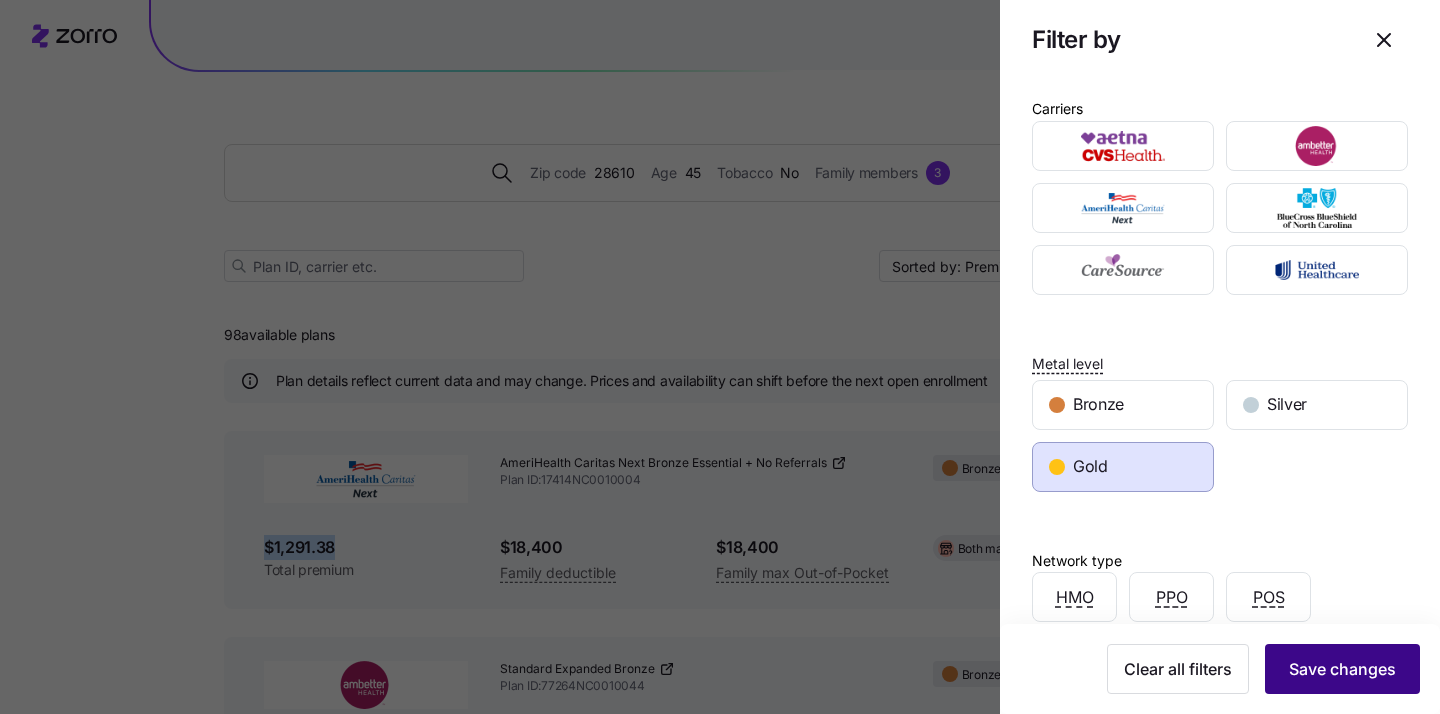 click on "Save changes" at bounding box center (1342, 669) 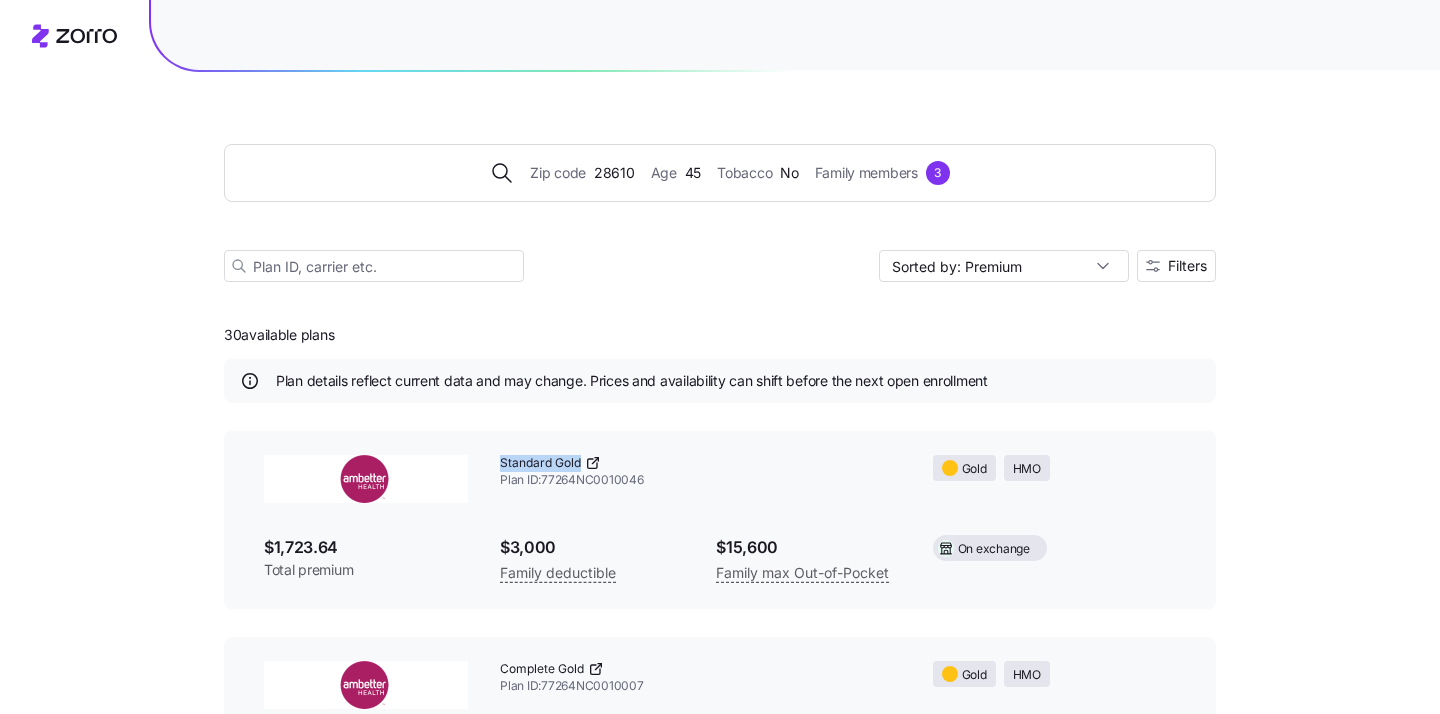 drag, startPoint x: 497, startPoint y: 464, endPoint x: 592, endPoint y: 462, distance: 95.02105 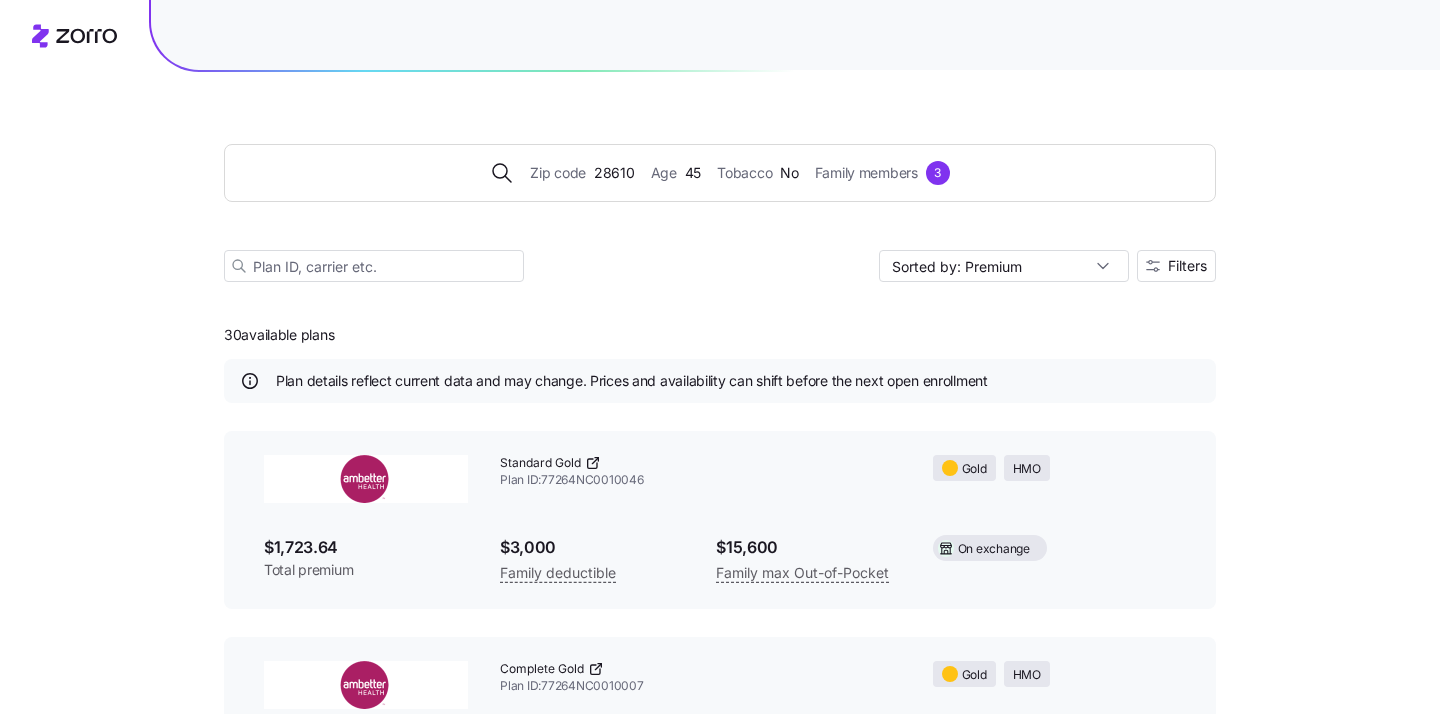 click on "$1,723.64" at bounding box center (366, 547) 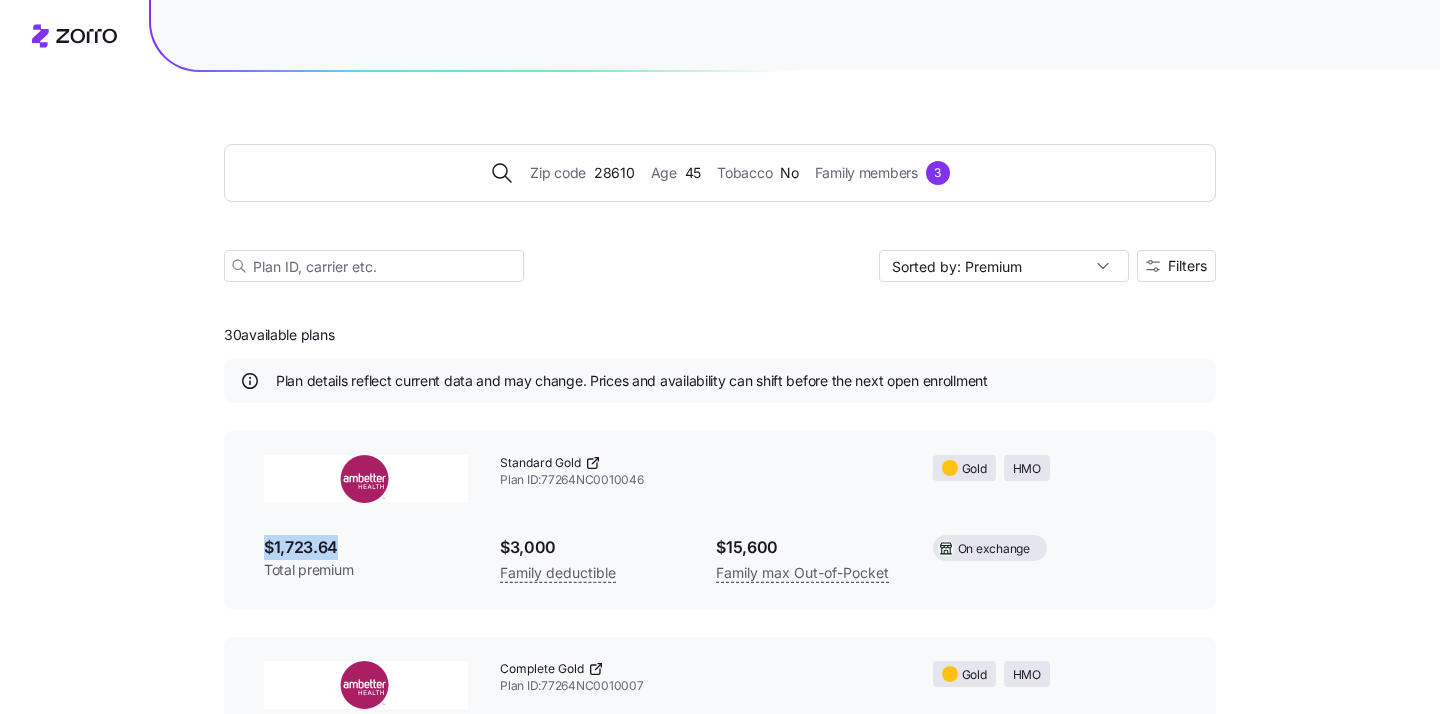 drag, startPoint x: 342, startPoint y: 548, endPoint x: 252, endPoint y: 548, distance: 90 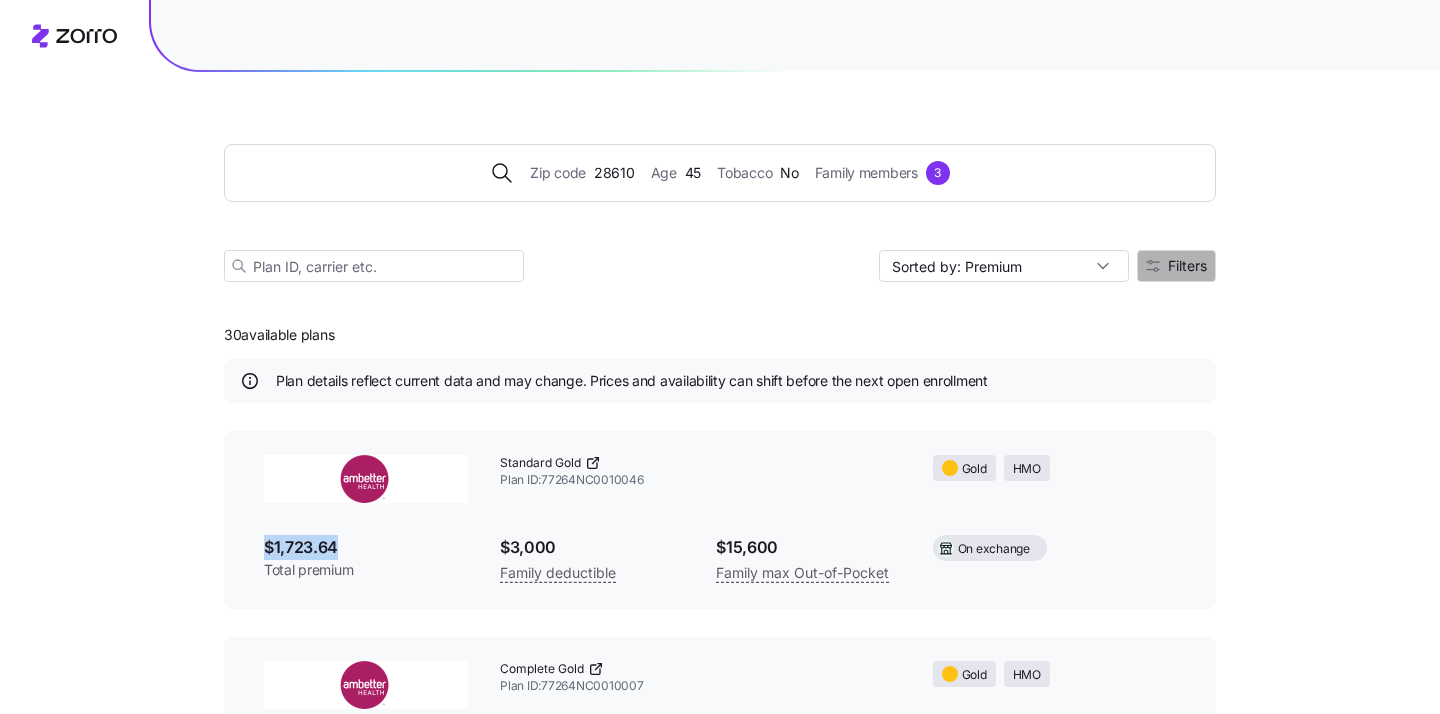 click on "Filters" at bounding box center [1187, 266] 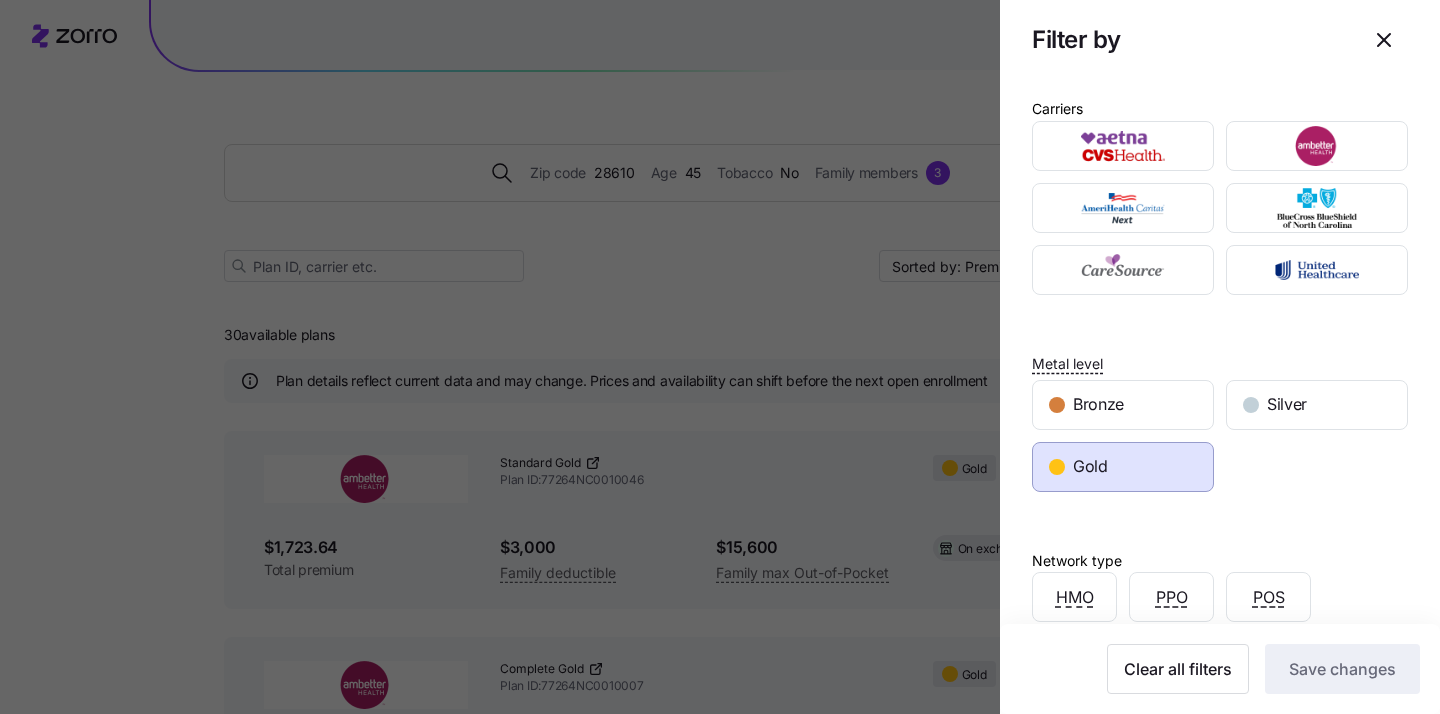 click at bounding box center [720, 357] 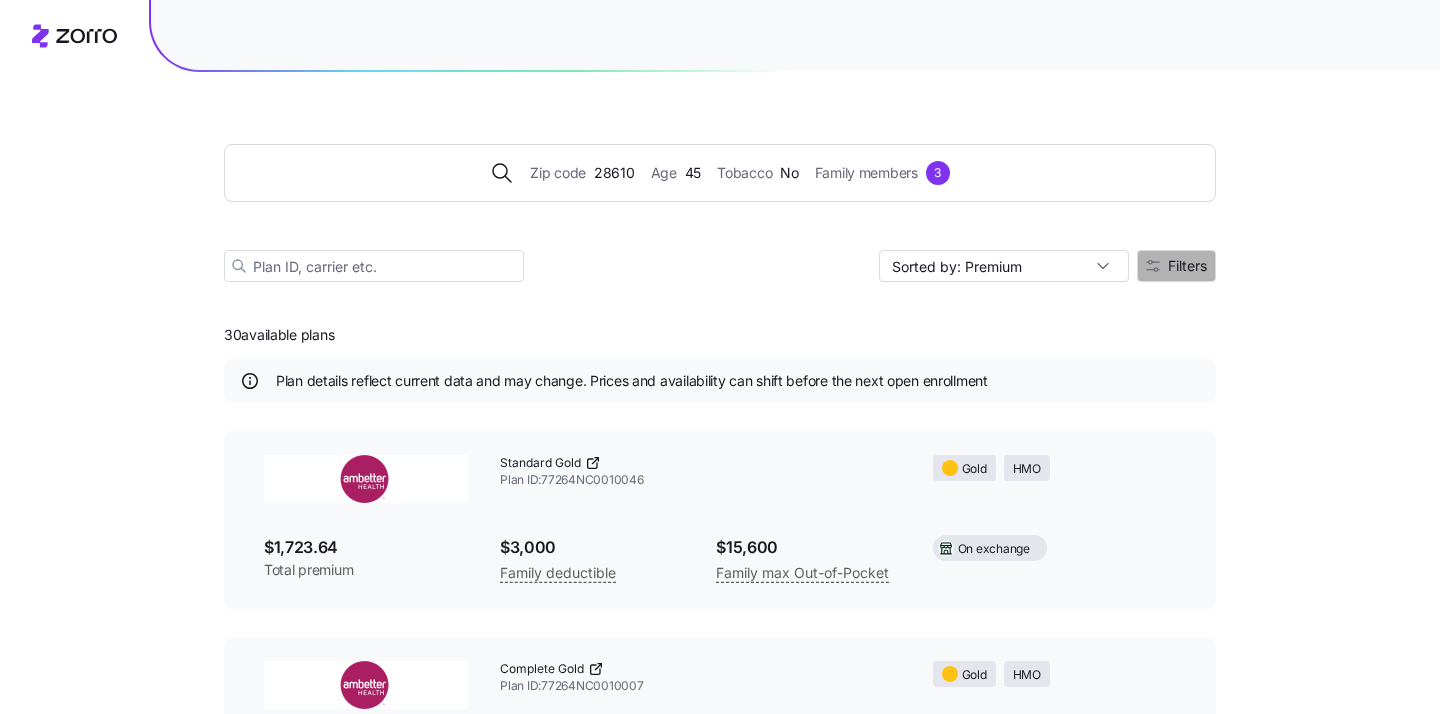 click on "Filters" at bounding box center [1187, 266] 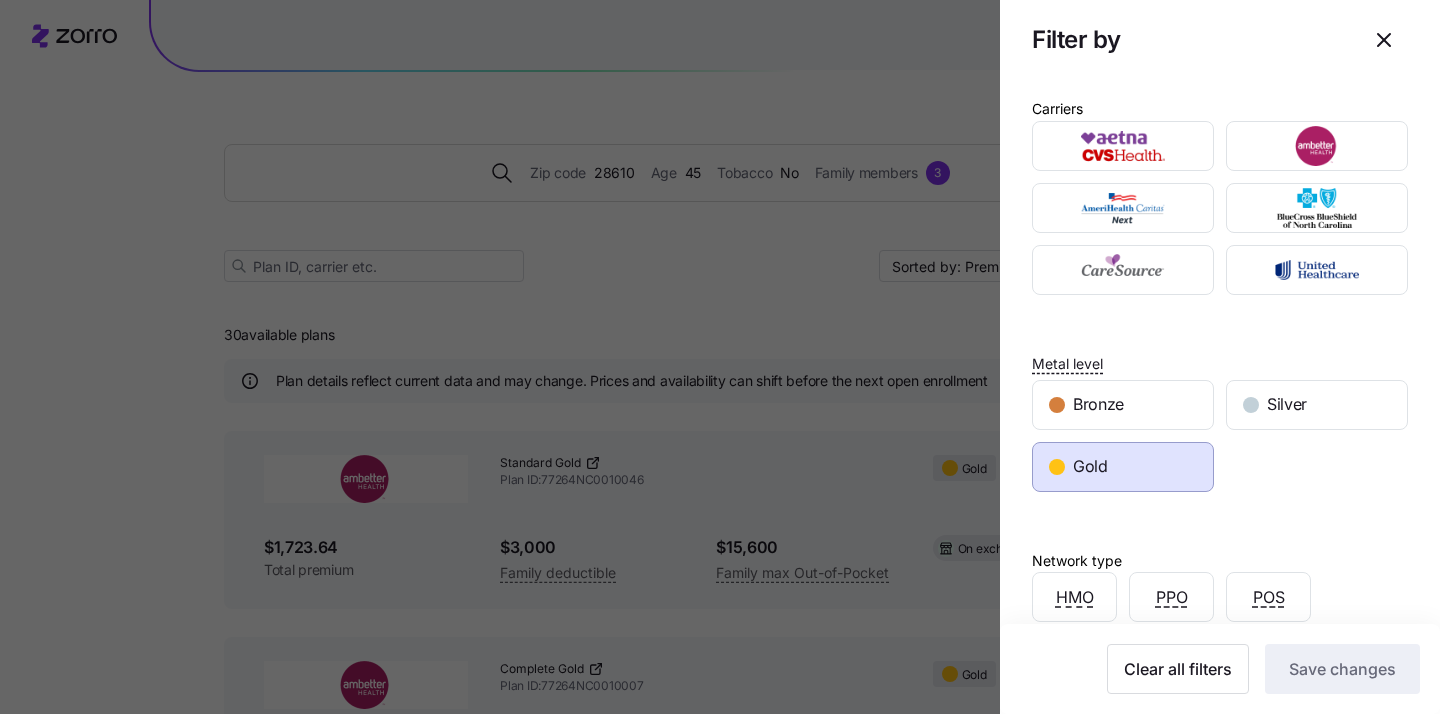click at bounding box center [720, 357] 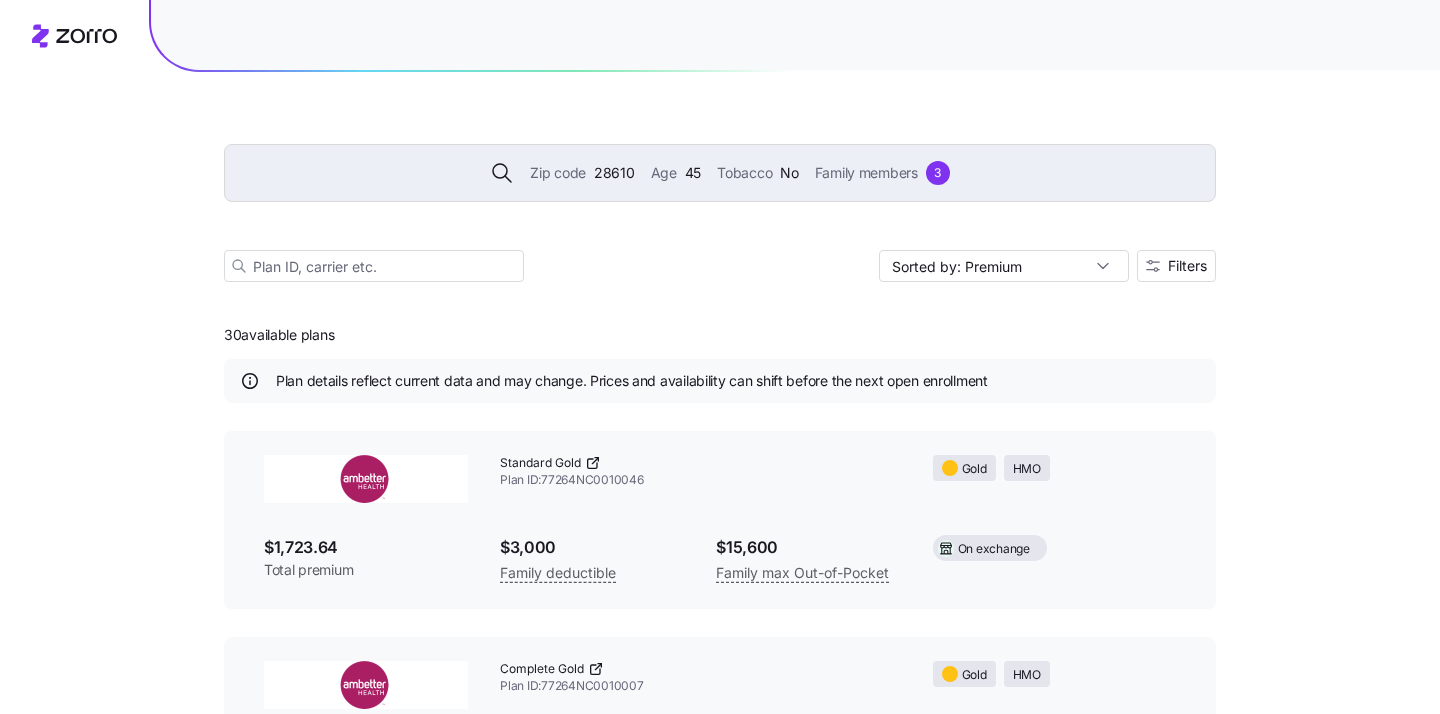 click on "Zip code 28610 Age 45 Tobacco No Family members 3" at bounding box center (720, 173) 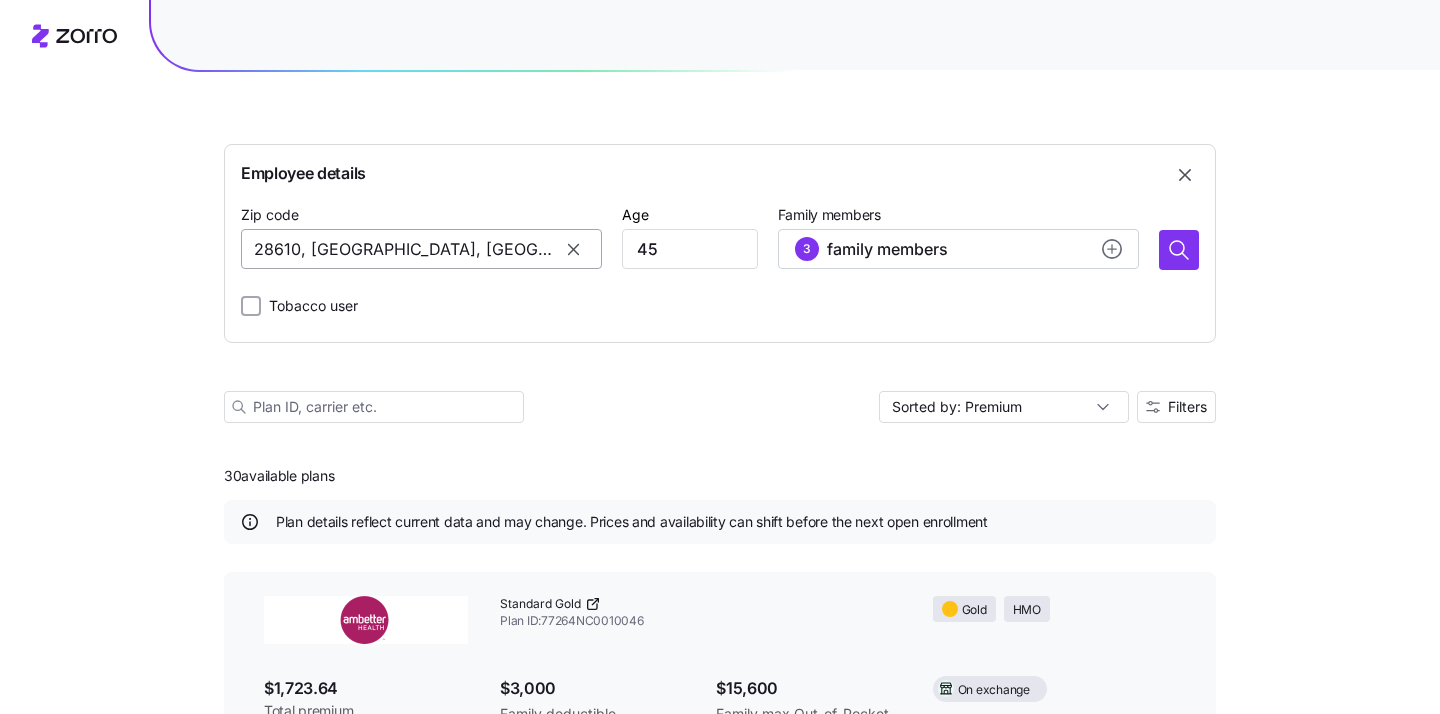 click on "28610, Catawba County, NC" at bounding box center (421, 249) 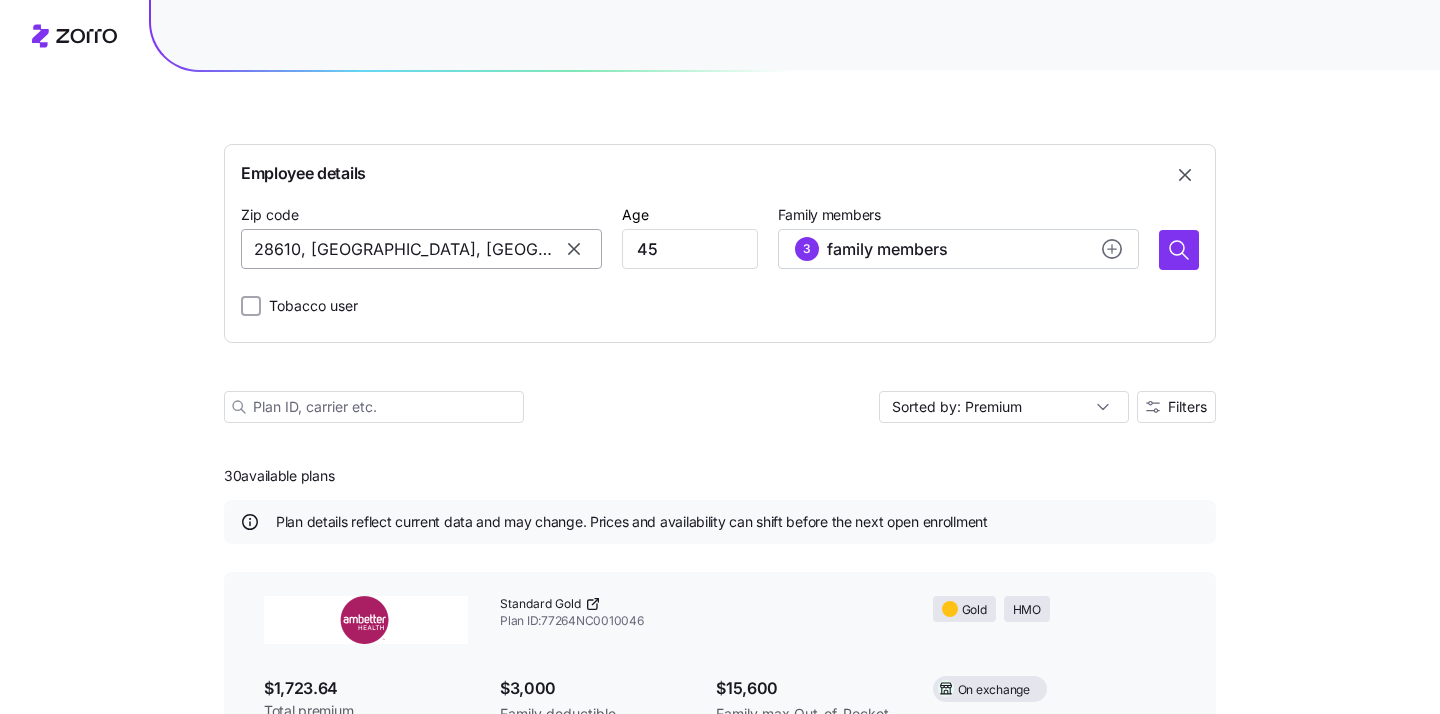 click on "28610, Catawba County, NC" at bounding box center (421, 249) 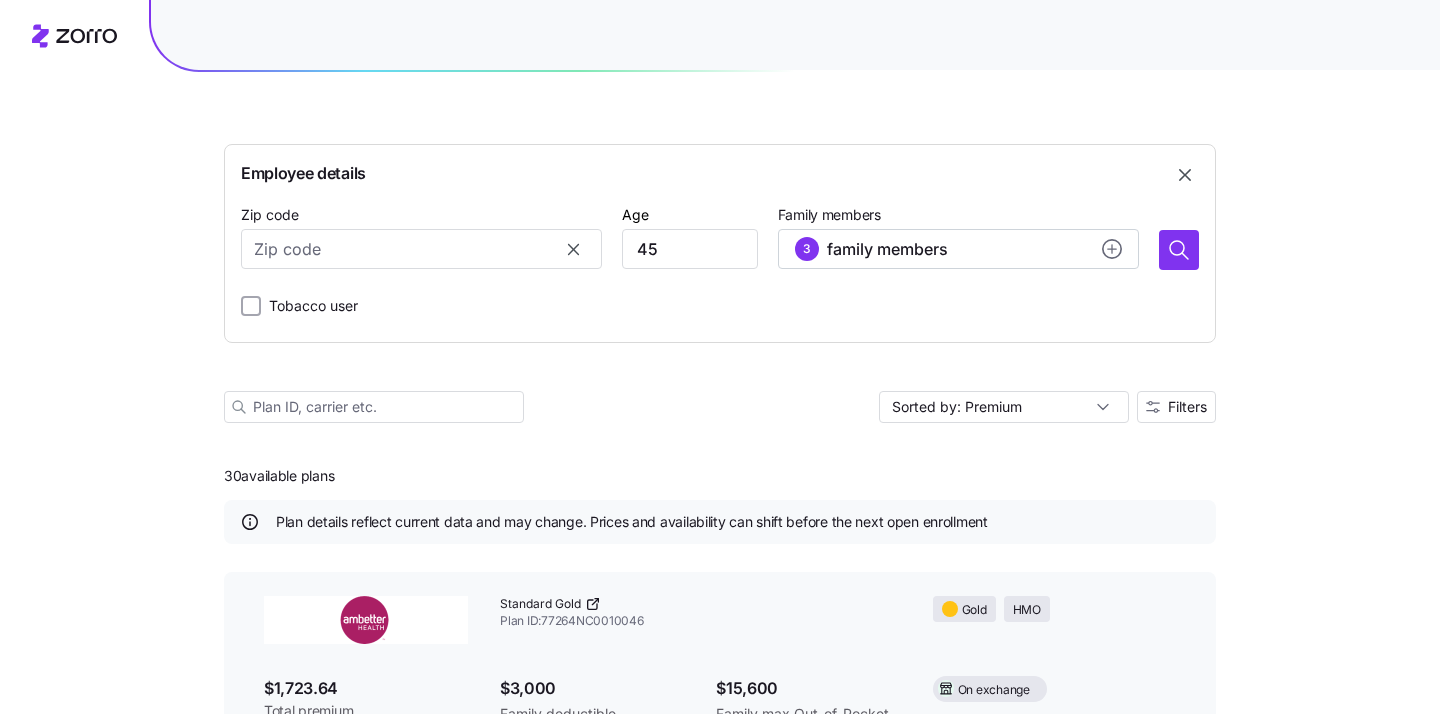 click 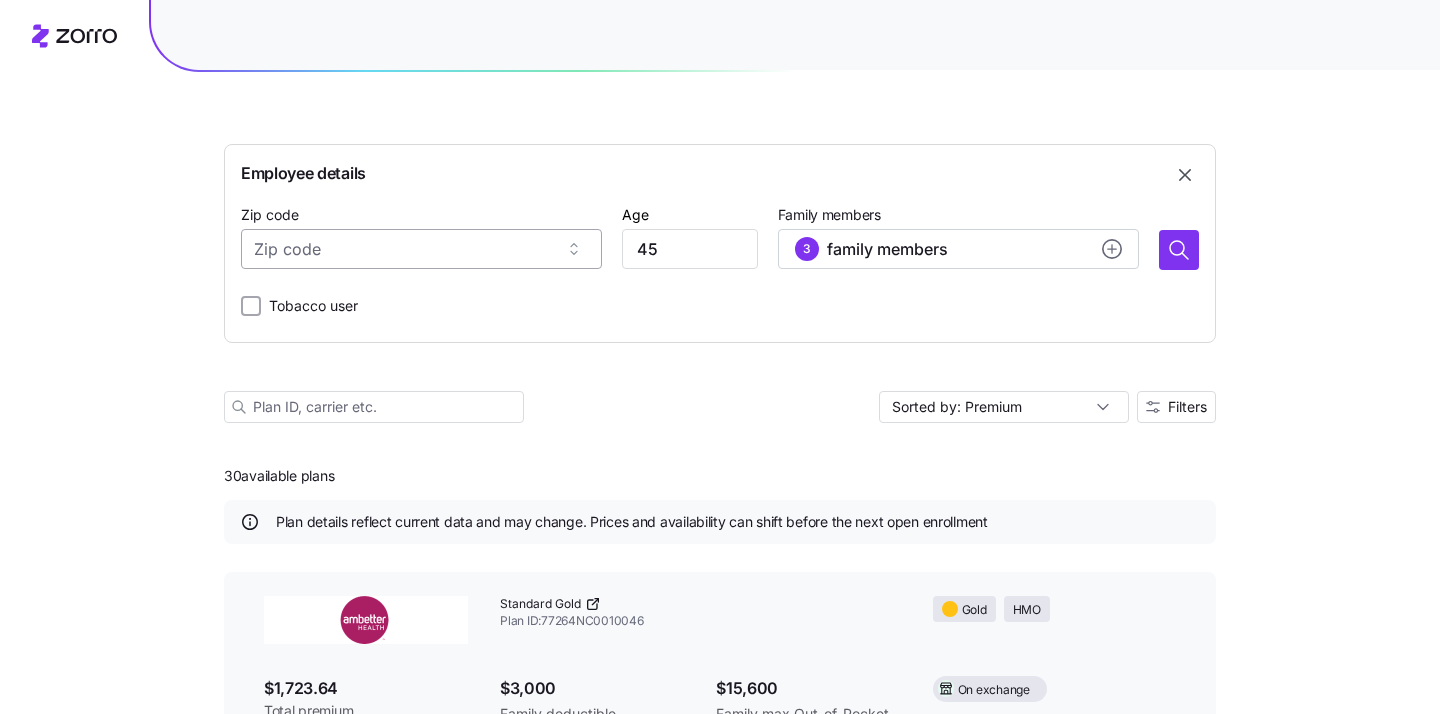 paste on "27583" 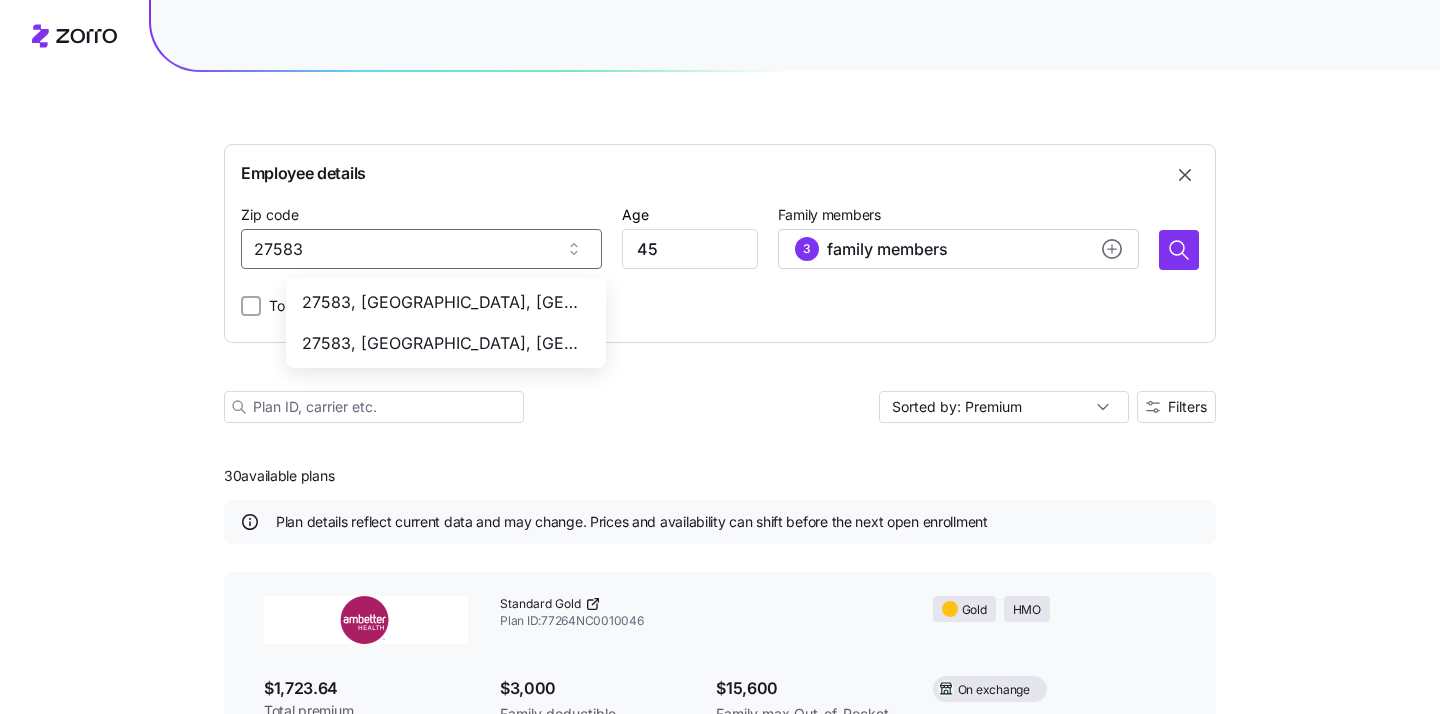 click on "27583, Orange County, NC" at bounding box center [442, 302] 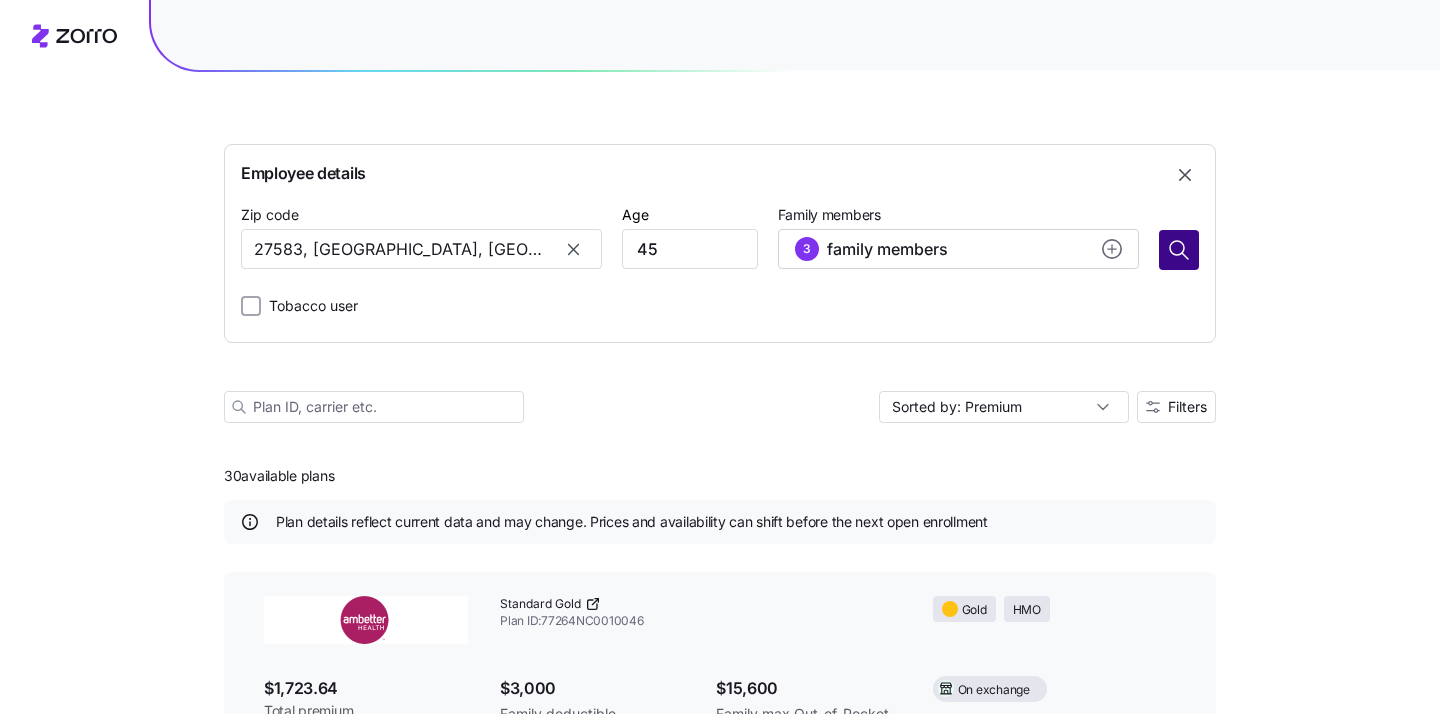 type on "27583, Orange County, NC" 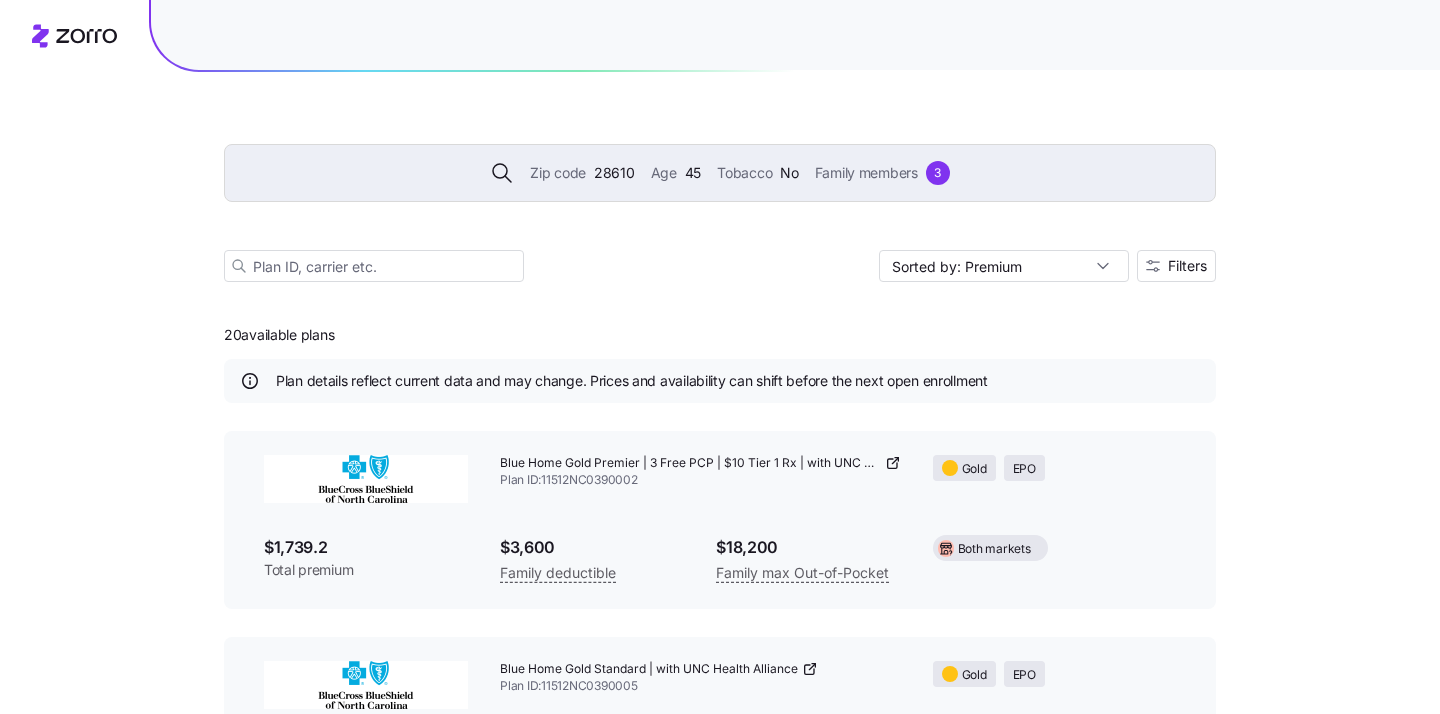 scroll, scrollTop: 38, scrollLeft: 0, axis: vertical 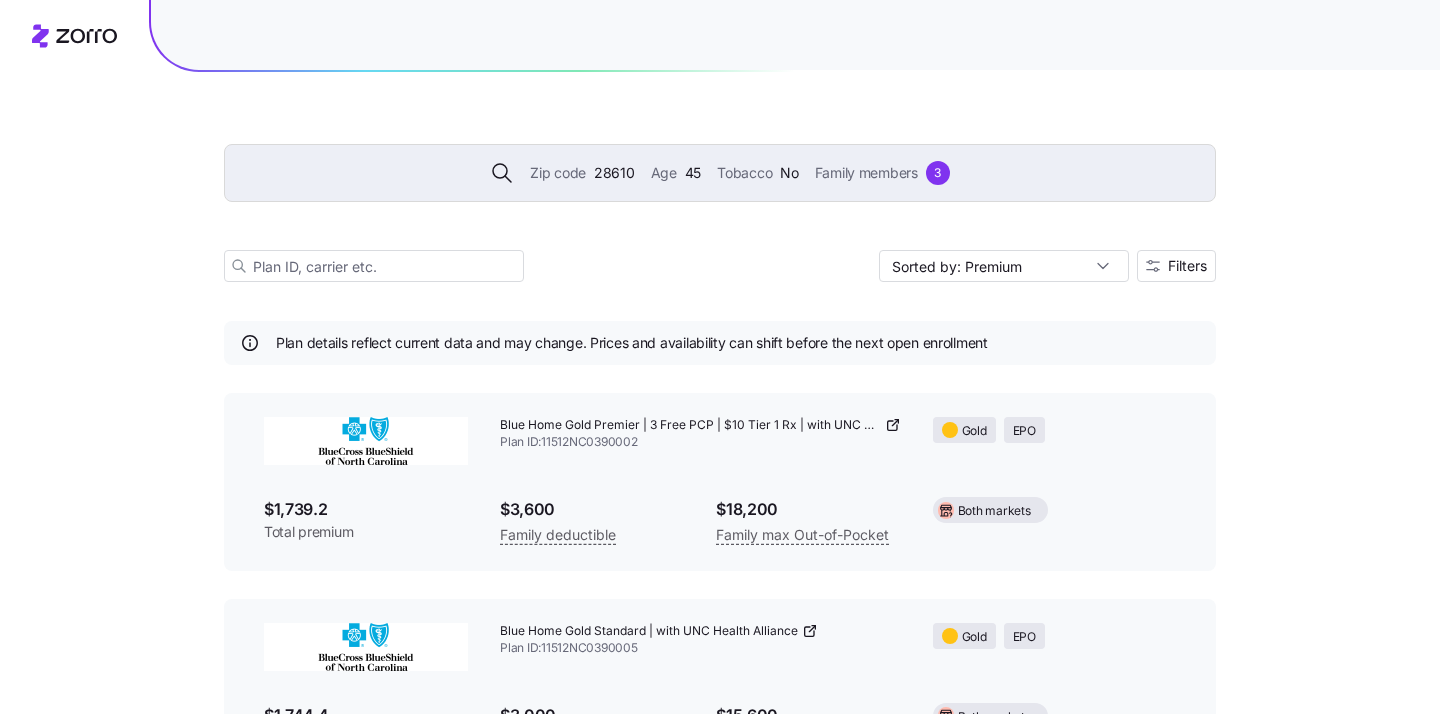 click on "Zip code 28610 Age 45 Tobacco No Family members 3" at bounding box center [720, 173] 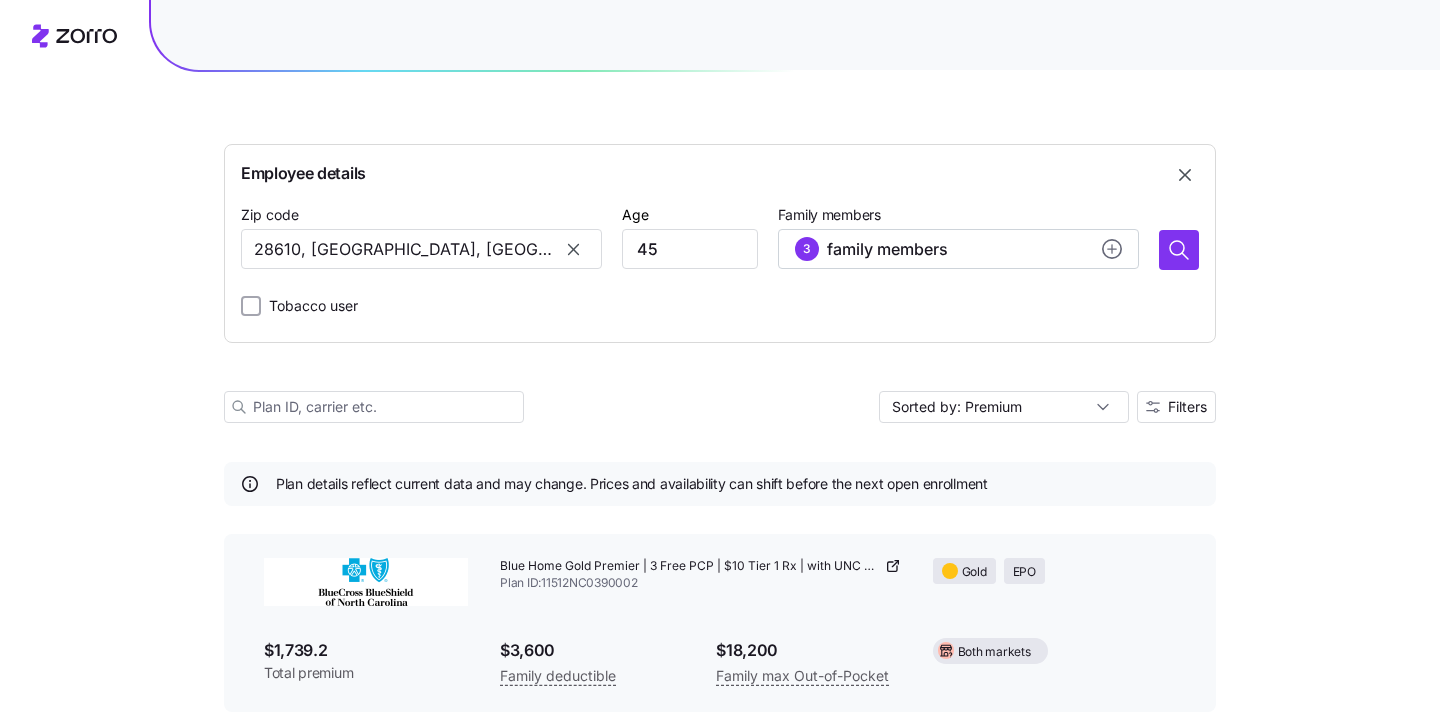 scroll, scrollTop: 179, scrollLeft: 0, axis: vertical 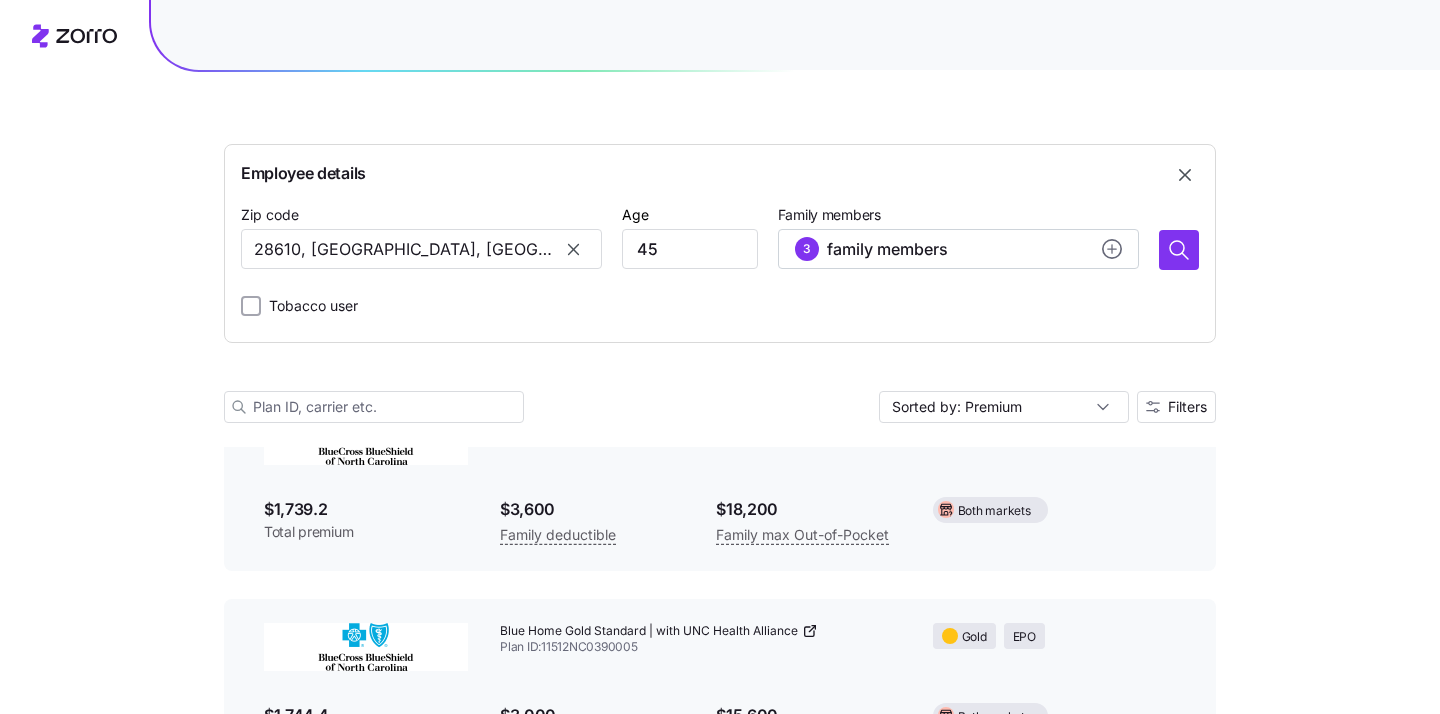 click 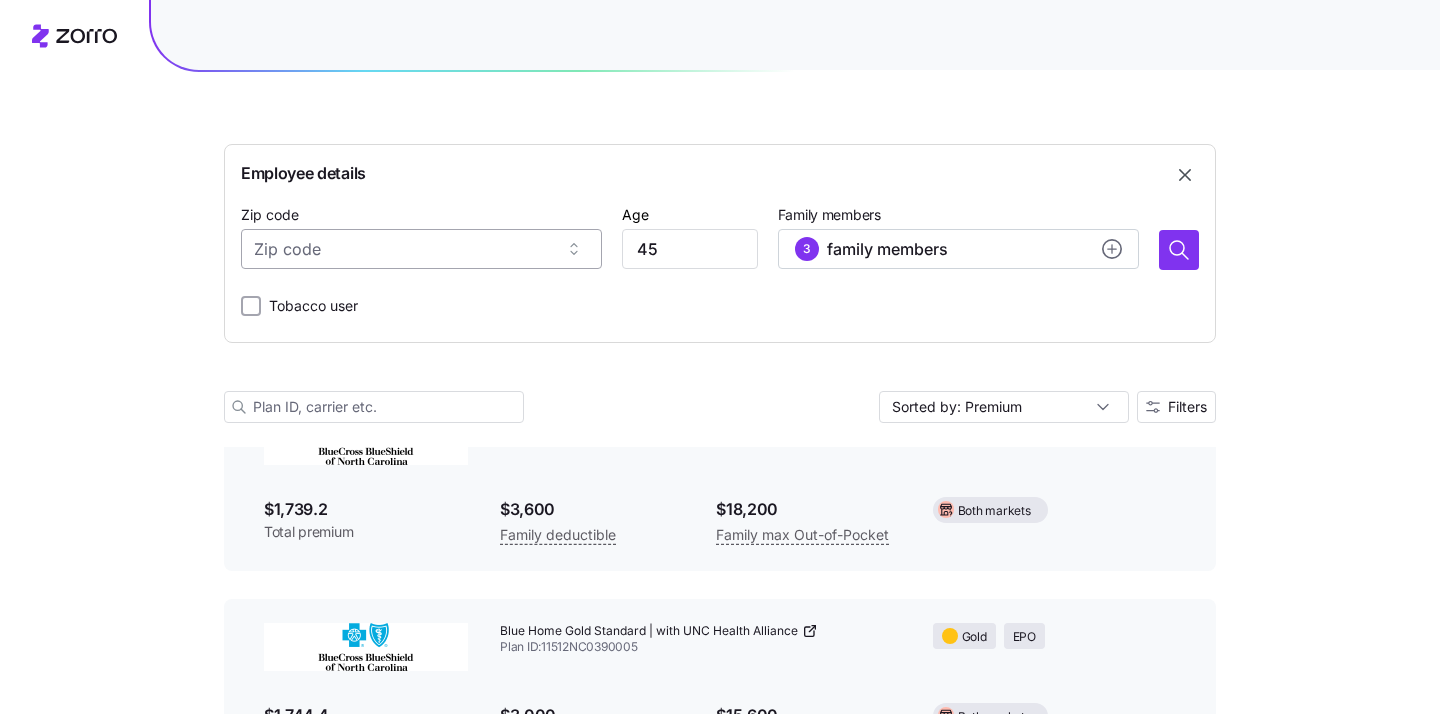click on "Zip code" at bounding box center (421, 249) 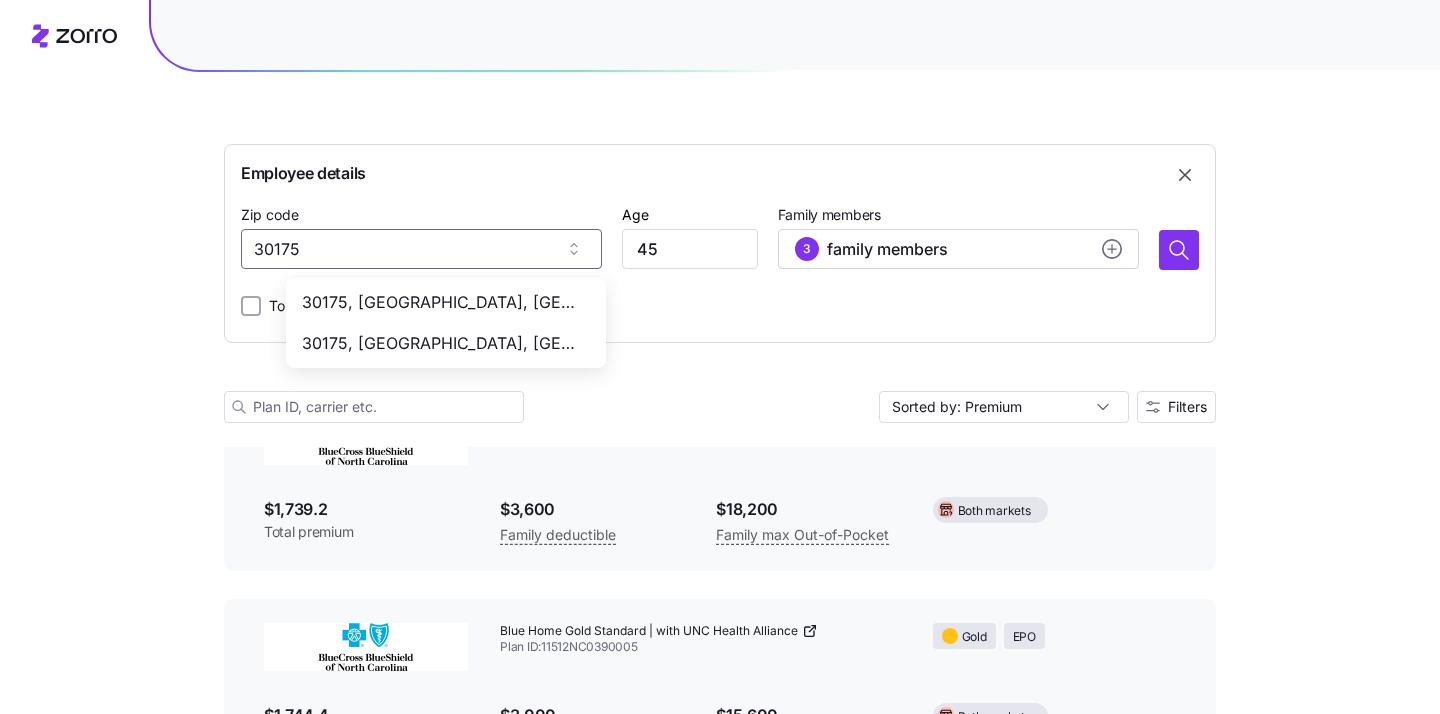 click on "30175, [GEOGRAPHIC_DATA], [GEOGRAPHIC_DATA]" at bounding box center (442, 302) 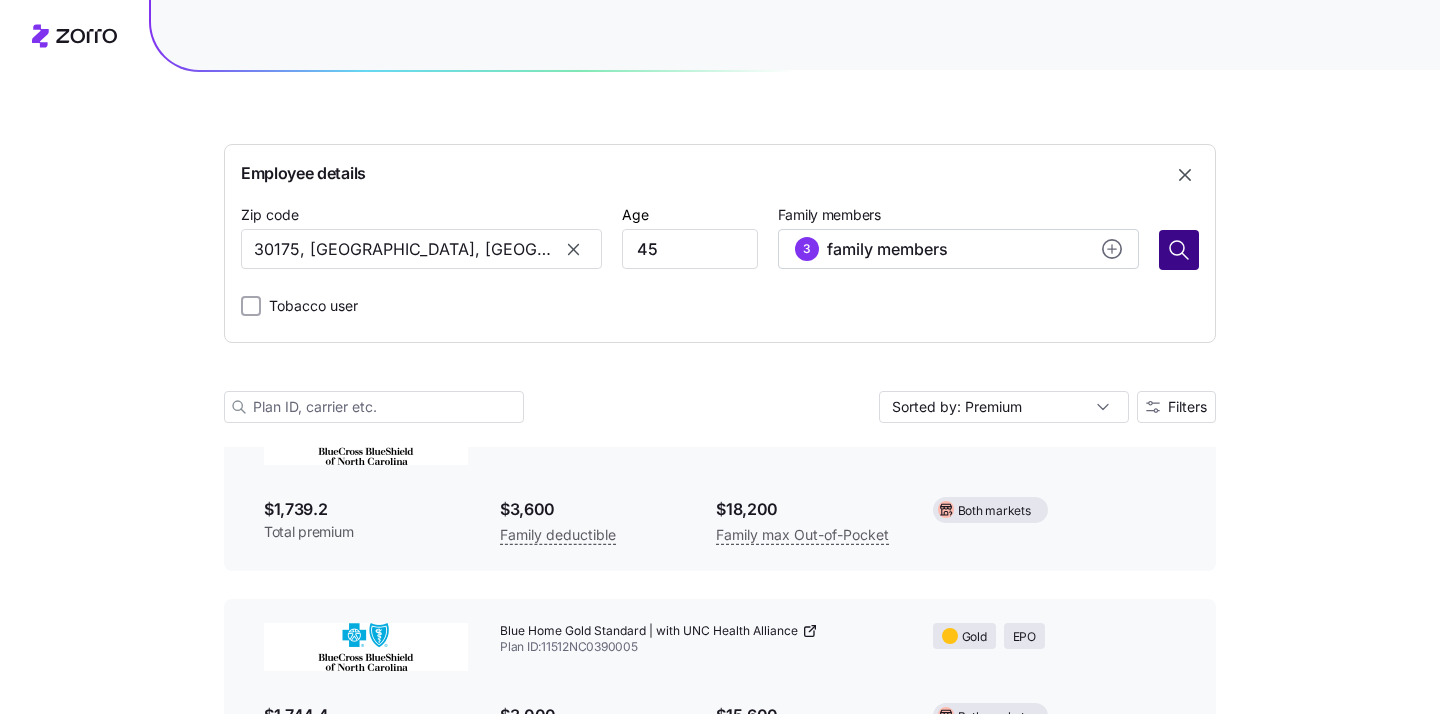 type on "30175, [GEOGRAPHIC_DATA], [GEOGRAPHIC_DATA]" 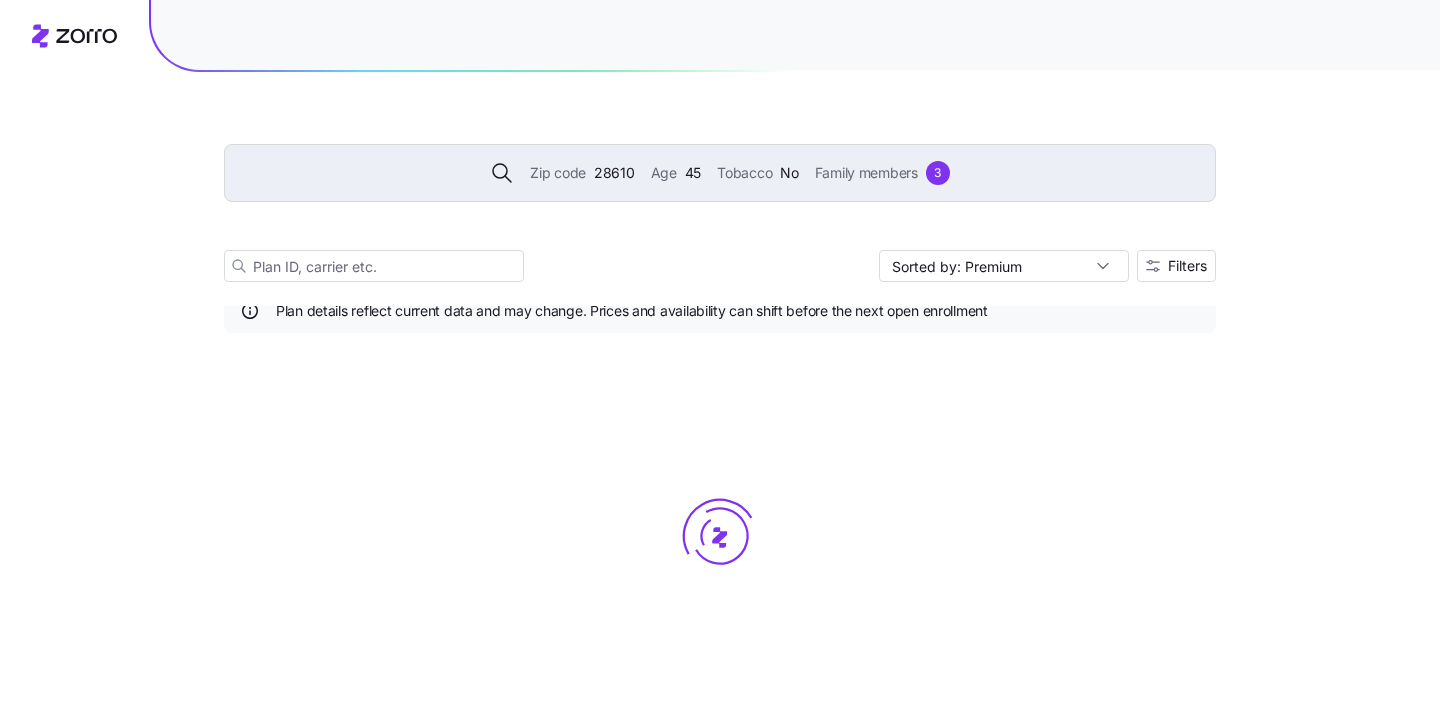 scroll, scrollTop: 38, scrollLeft: 0, axis: vertical 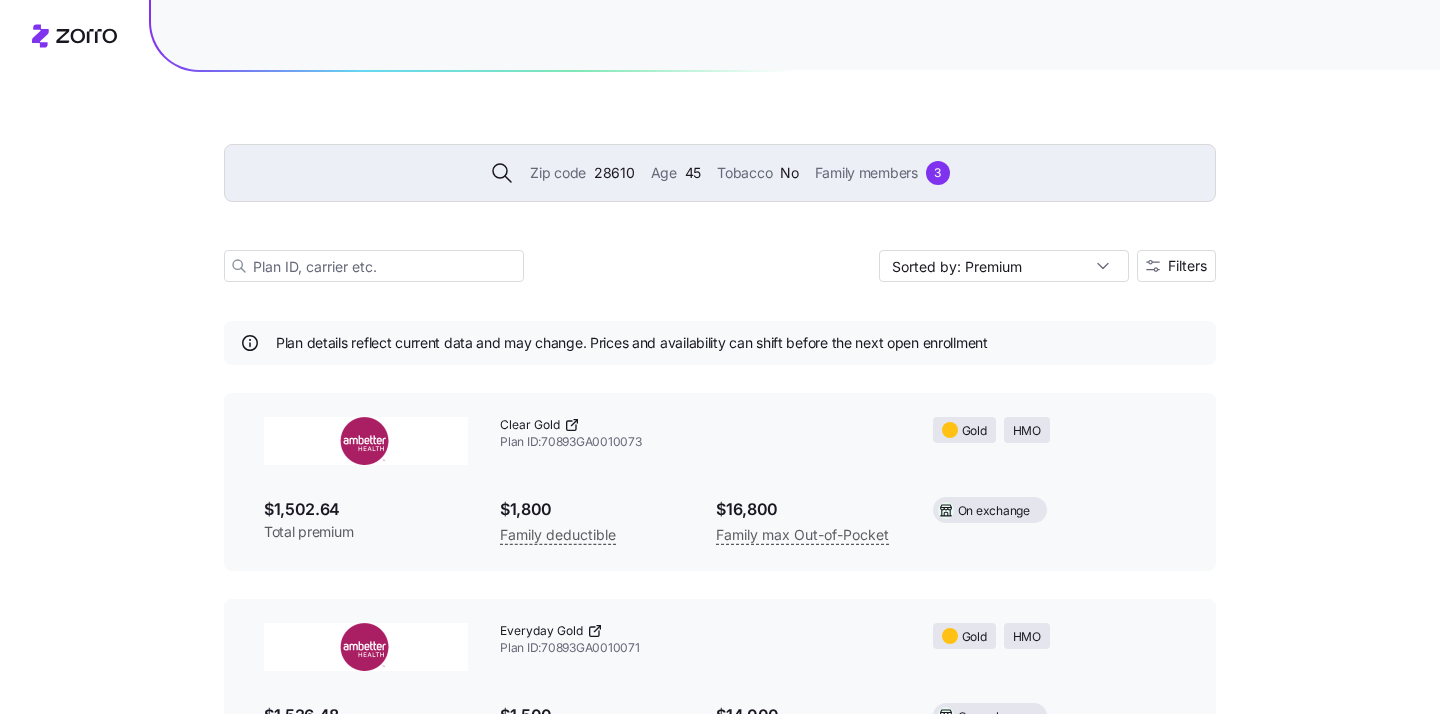 click on "Zip code 28610 Age 45 Tobacco No Family members 3" at bounding box center [720, 173] 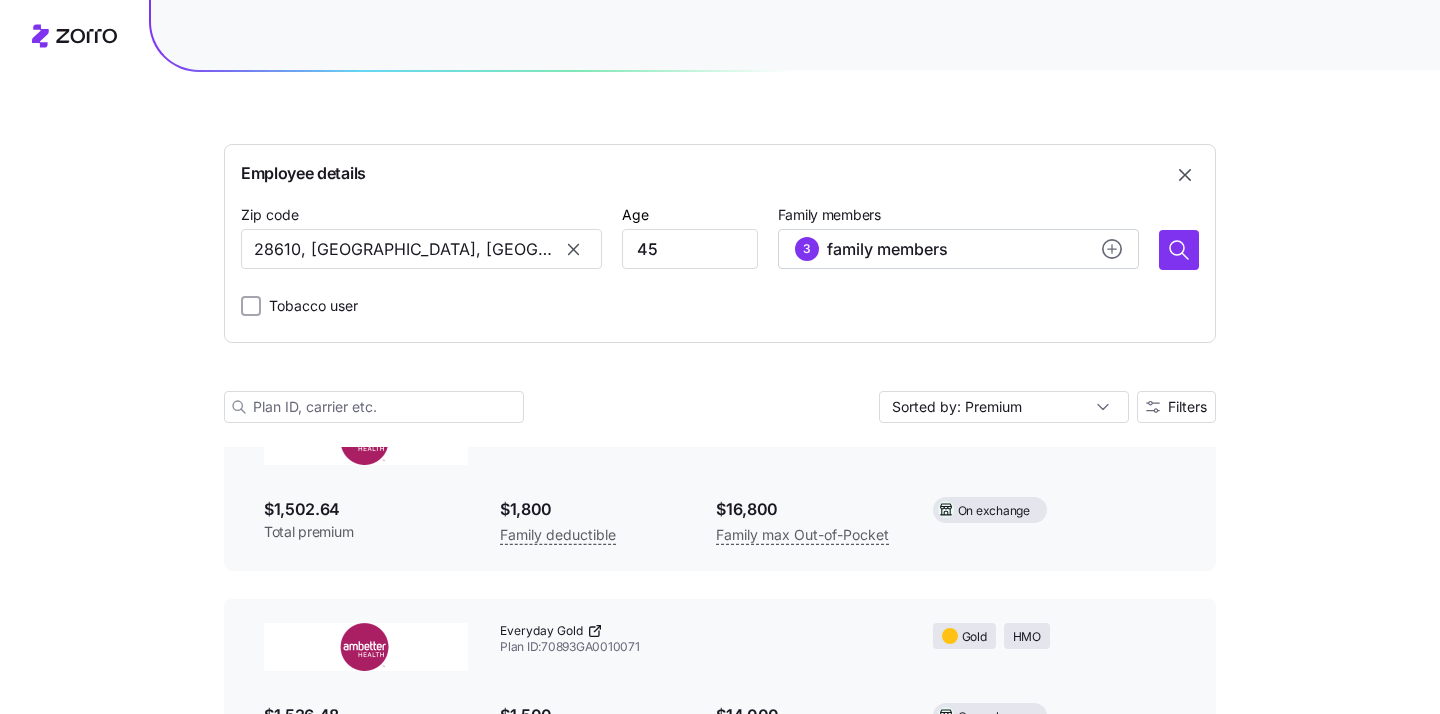 click at bounding box center [574, 249] 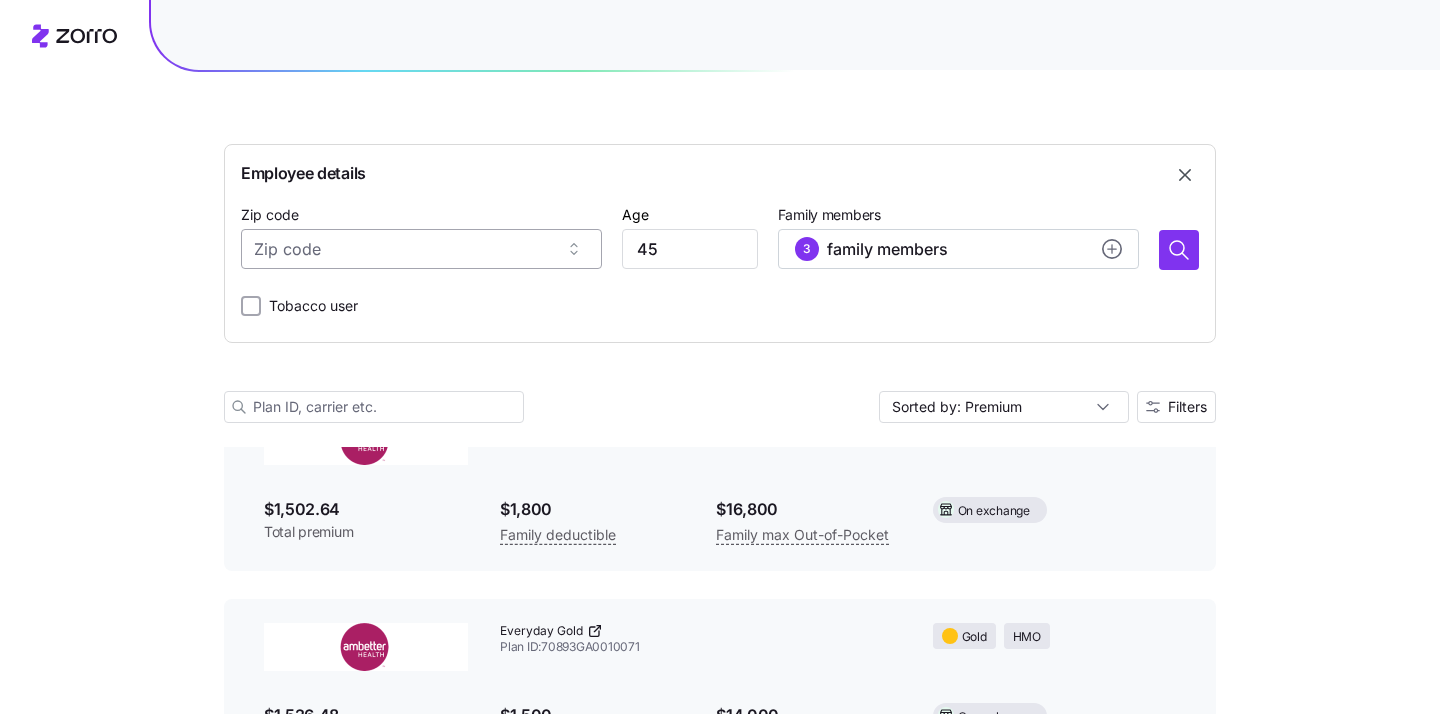 click on "Zip code" at bounding box center [421, 249] 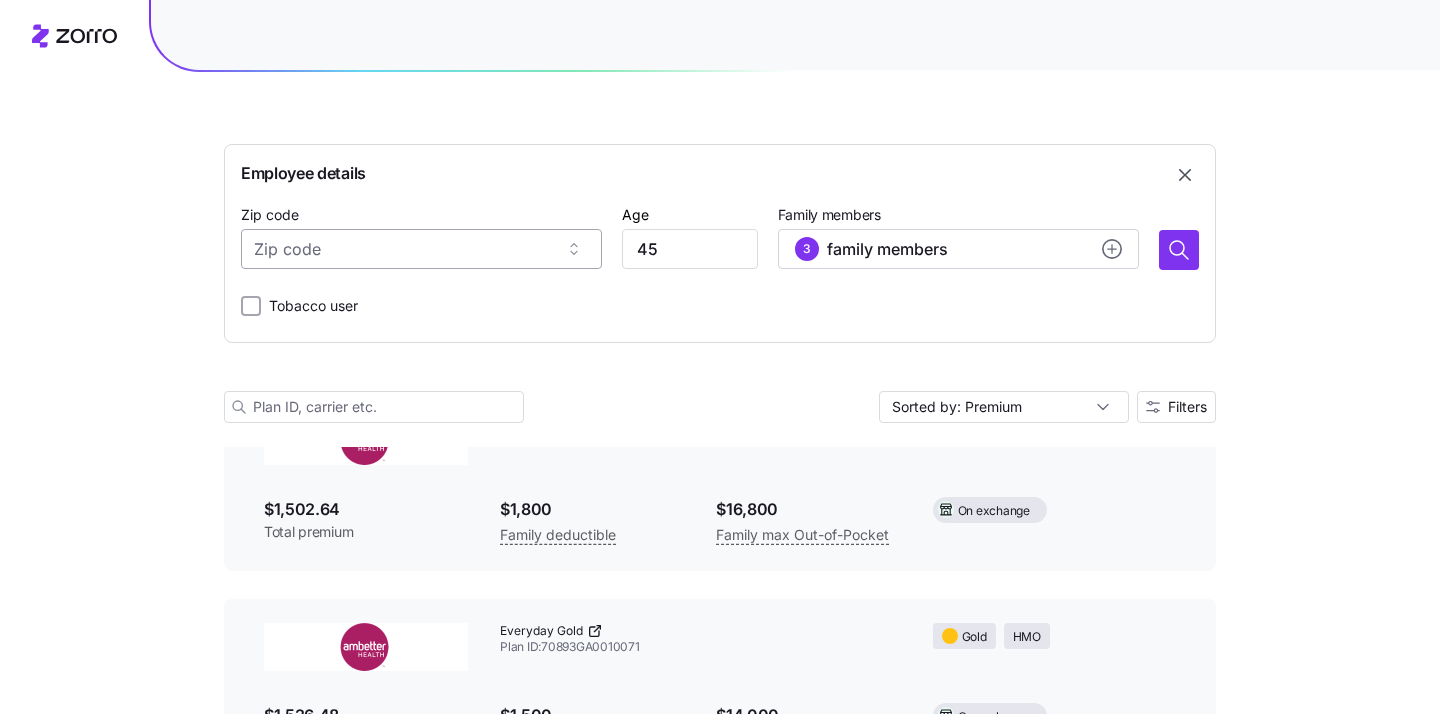 paste on "30175" 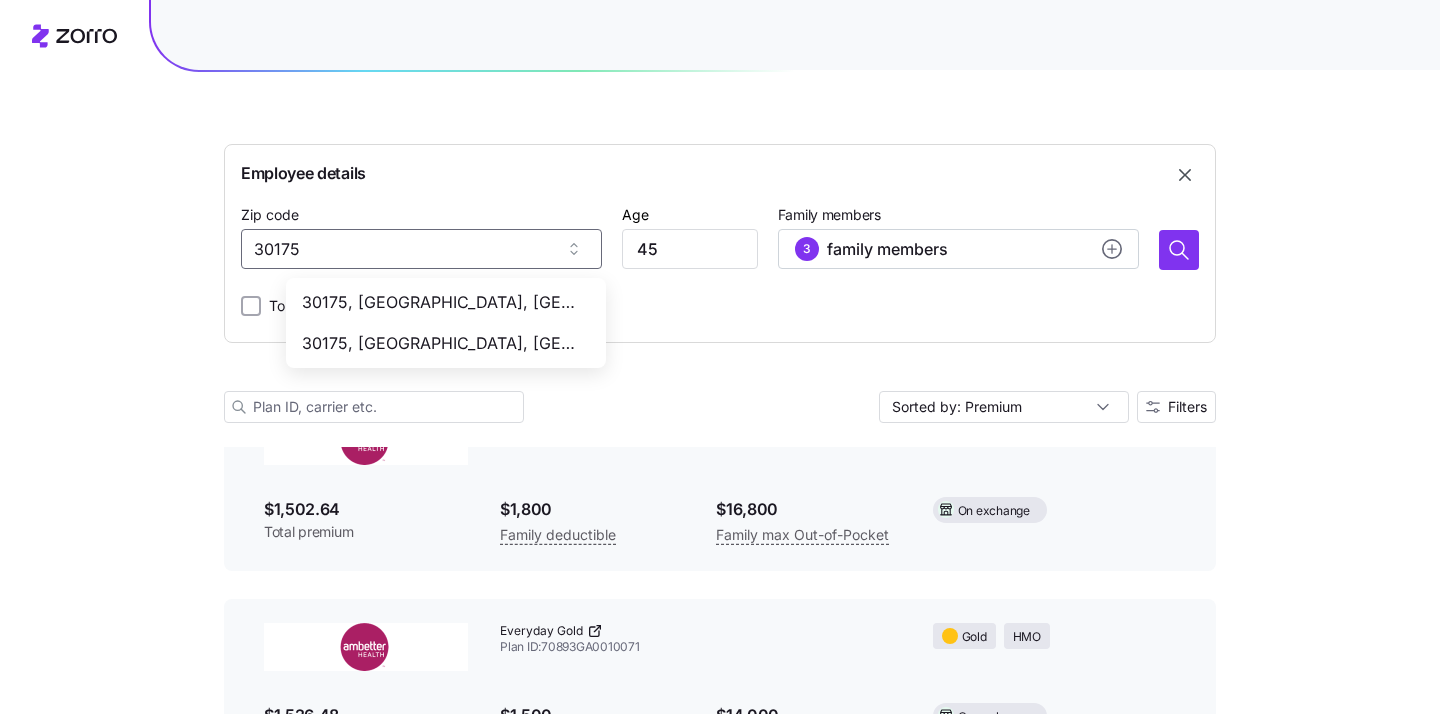 click on "30175, [GEOGRAPHIC_DATA], [GEOGRAPHIC_DATA]" at bounding box center (442, 302) 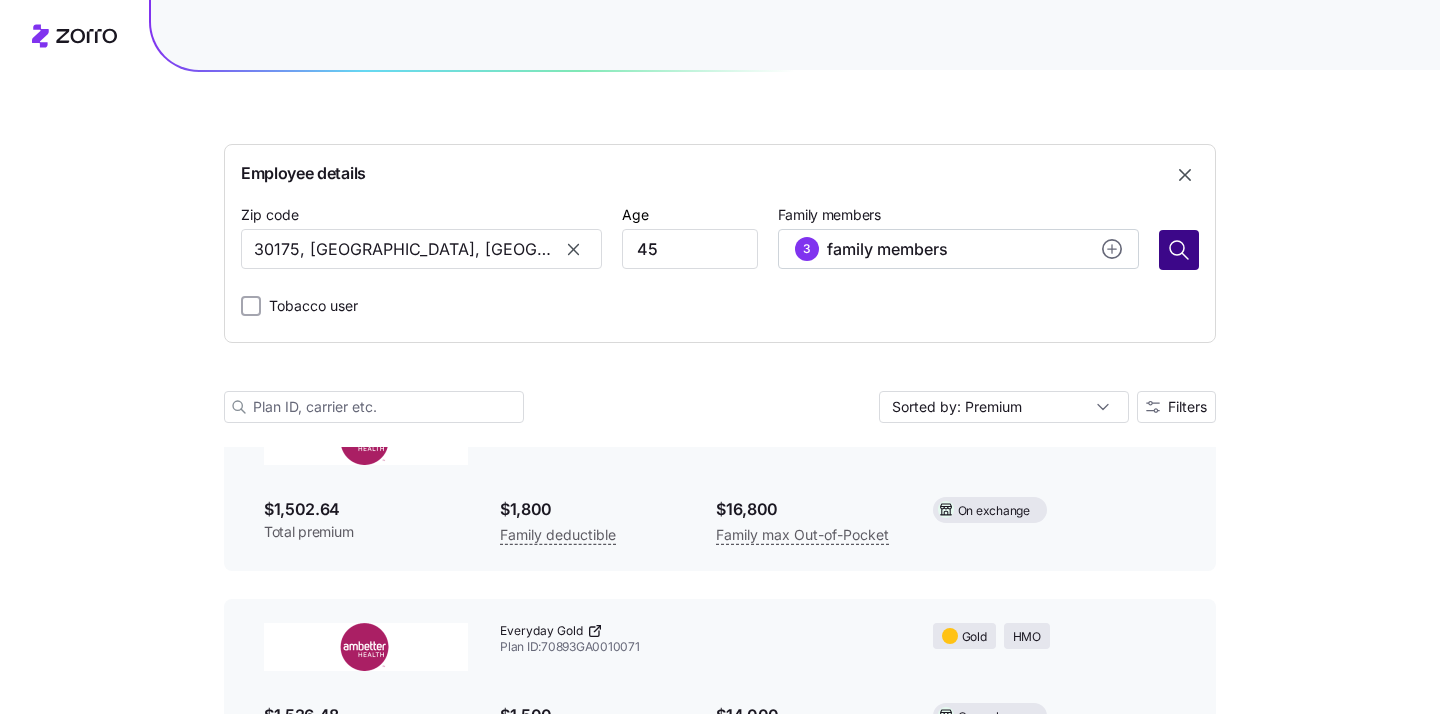 type on "30175, [GEOGRAPHIC_DATA], [GEOGRAPHIC_DATA]" 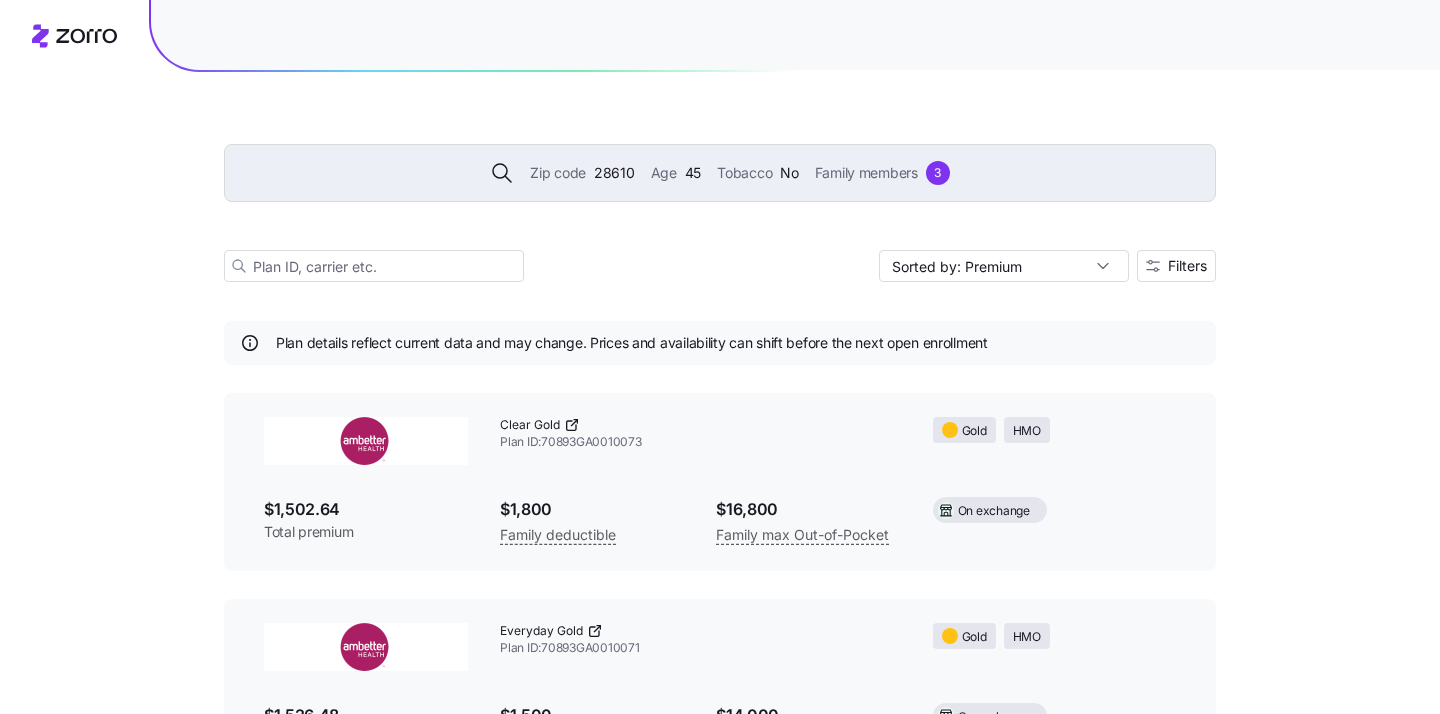 click on "28610" at bounding box center (614, 173) 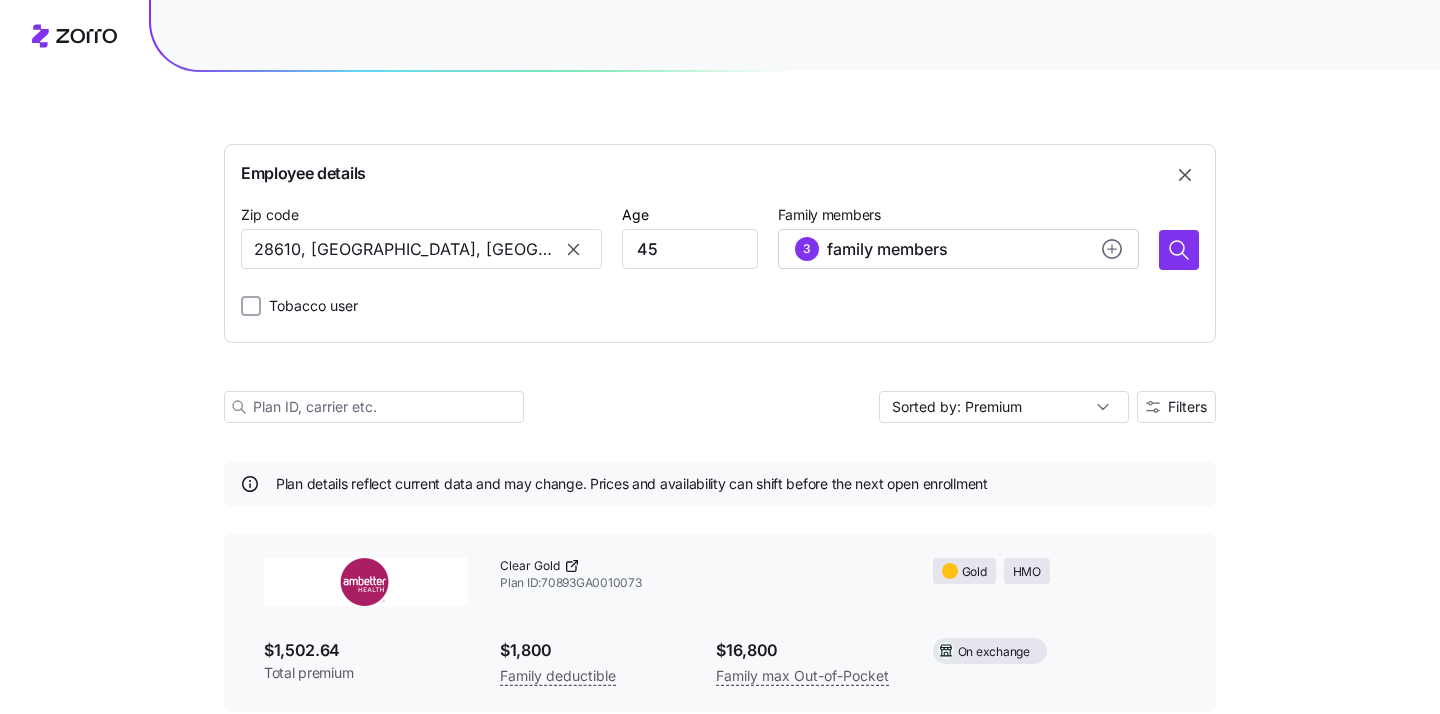 scroll, scrollTop: 179, scrollLeft: 0, axis: vertical 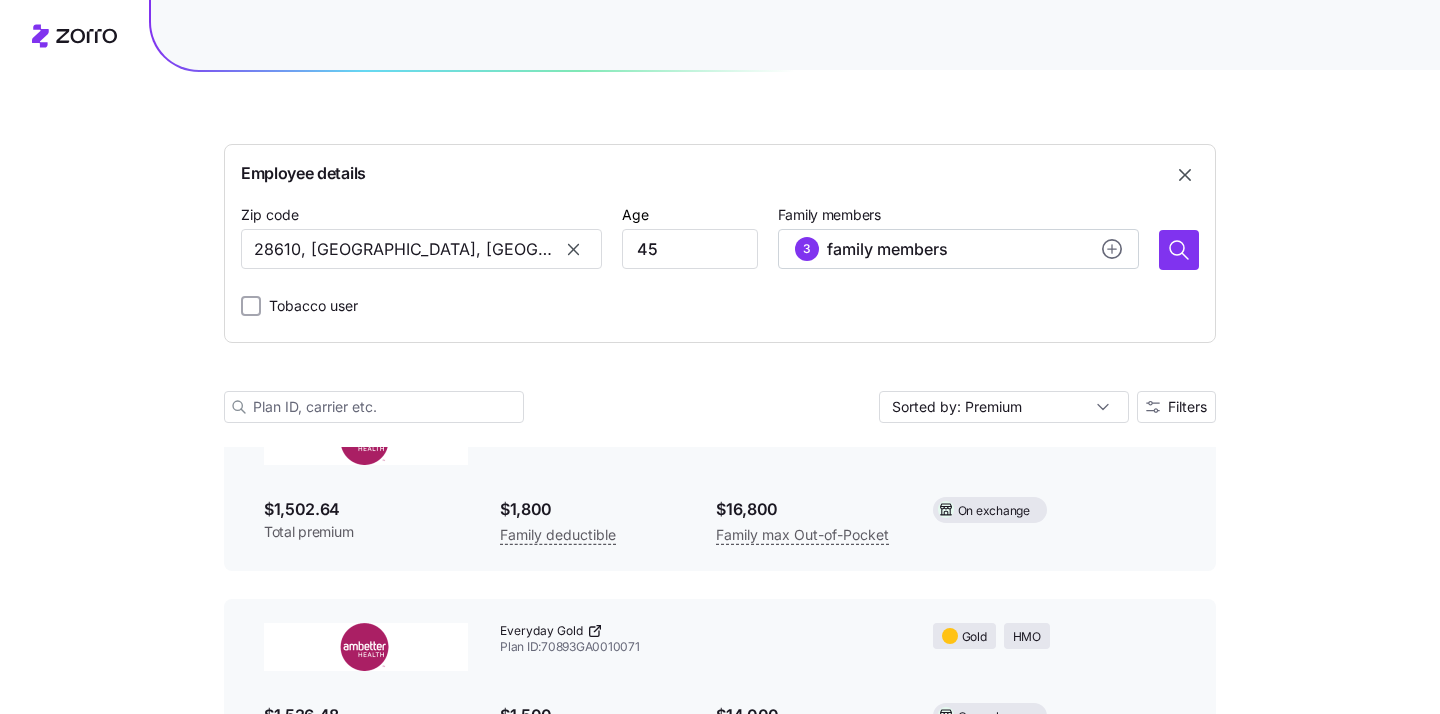 click 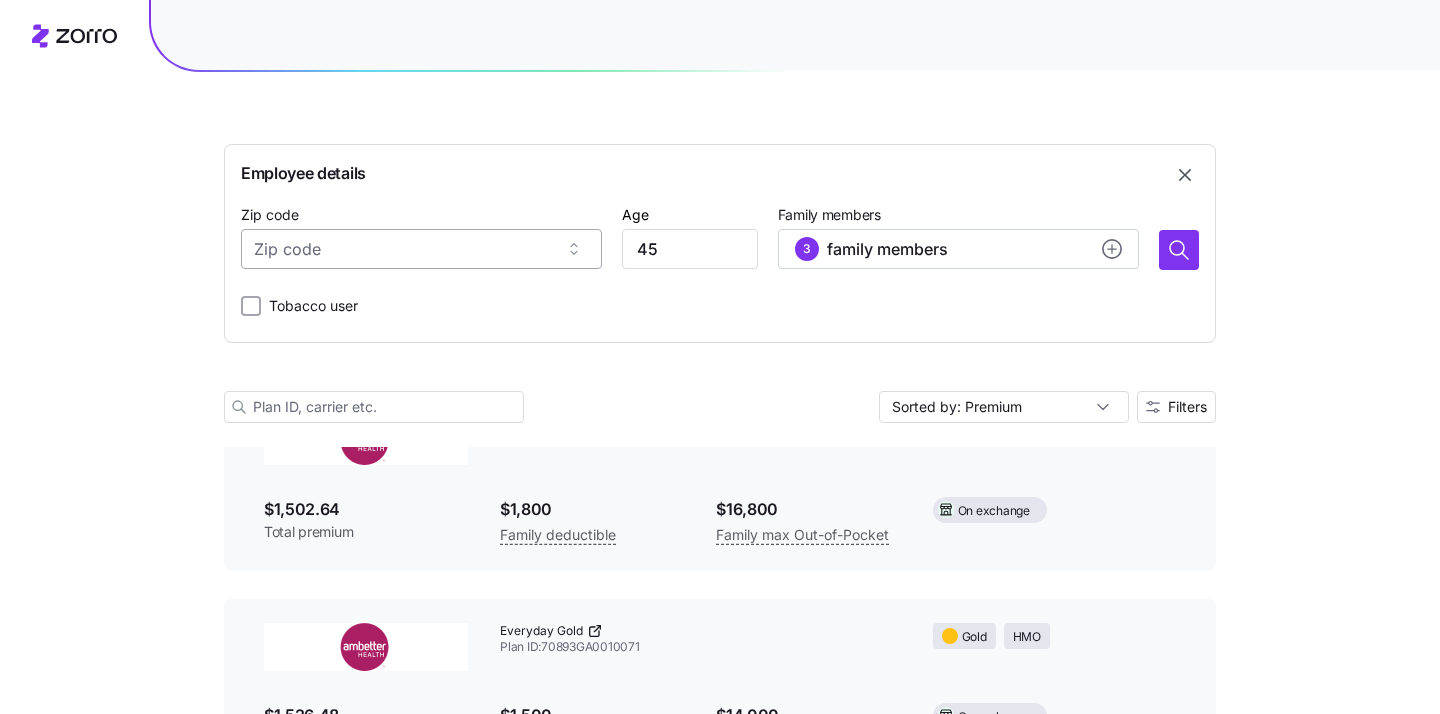 click on "Zip code" at bounding box center (421, 249) 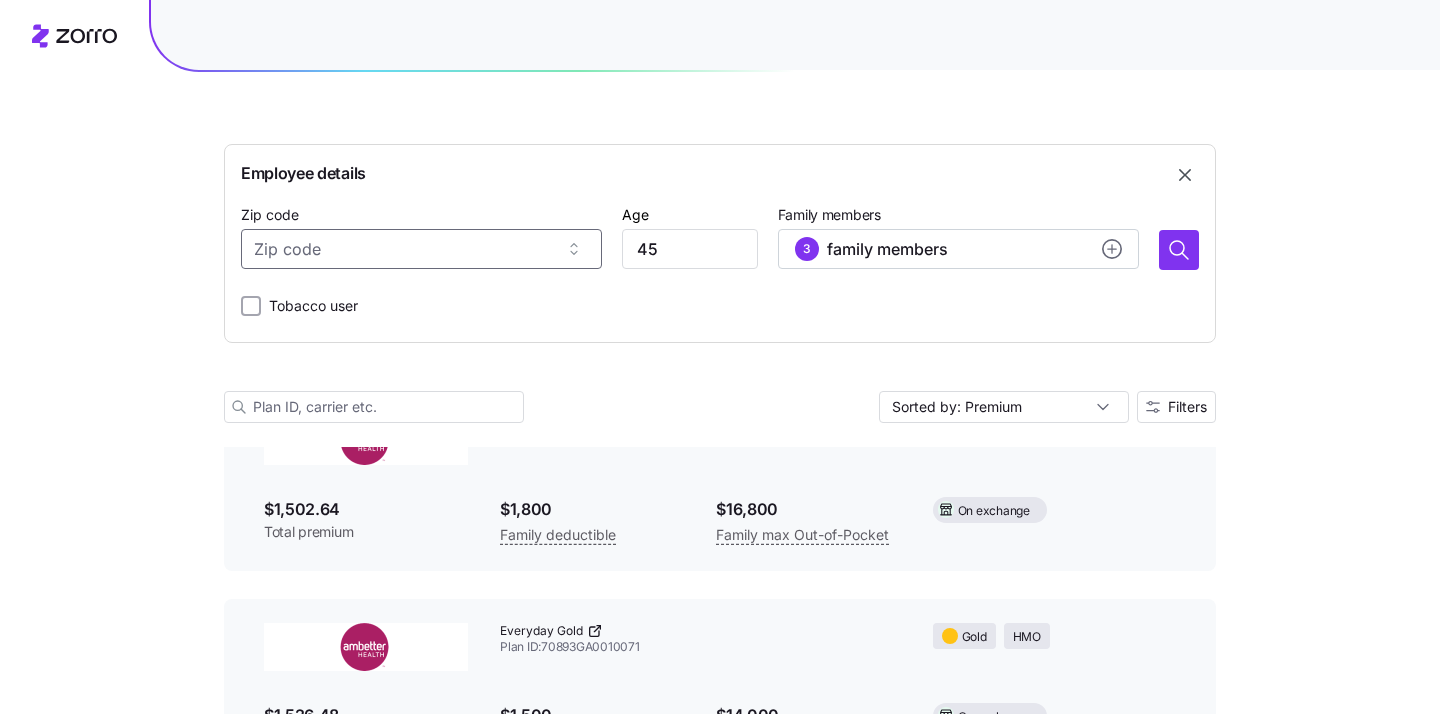 click 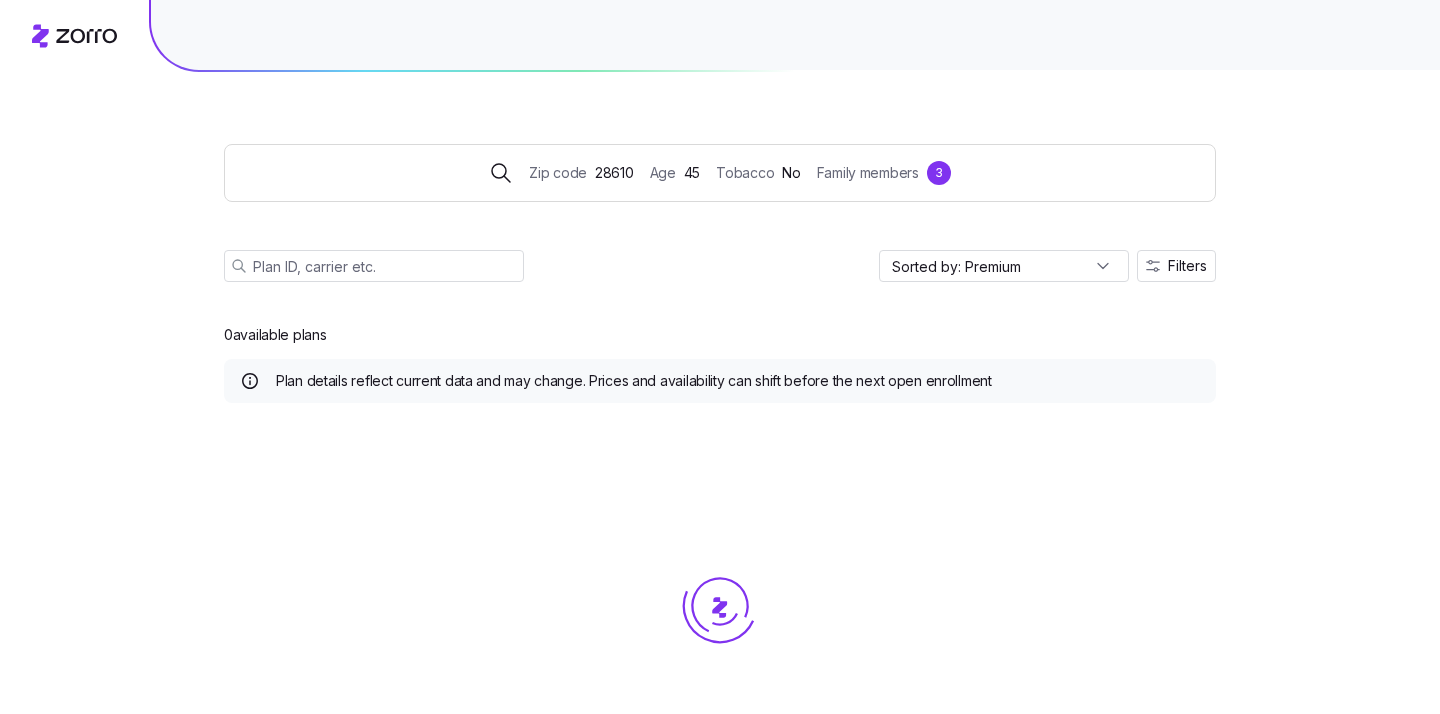 scroll, scrollTop: 38, scrollLeft: 0, axis: vertical 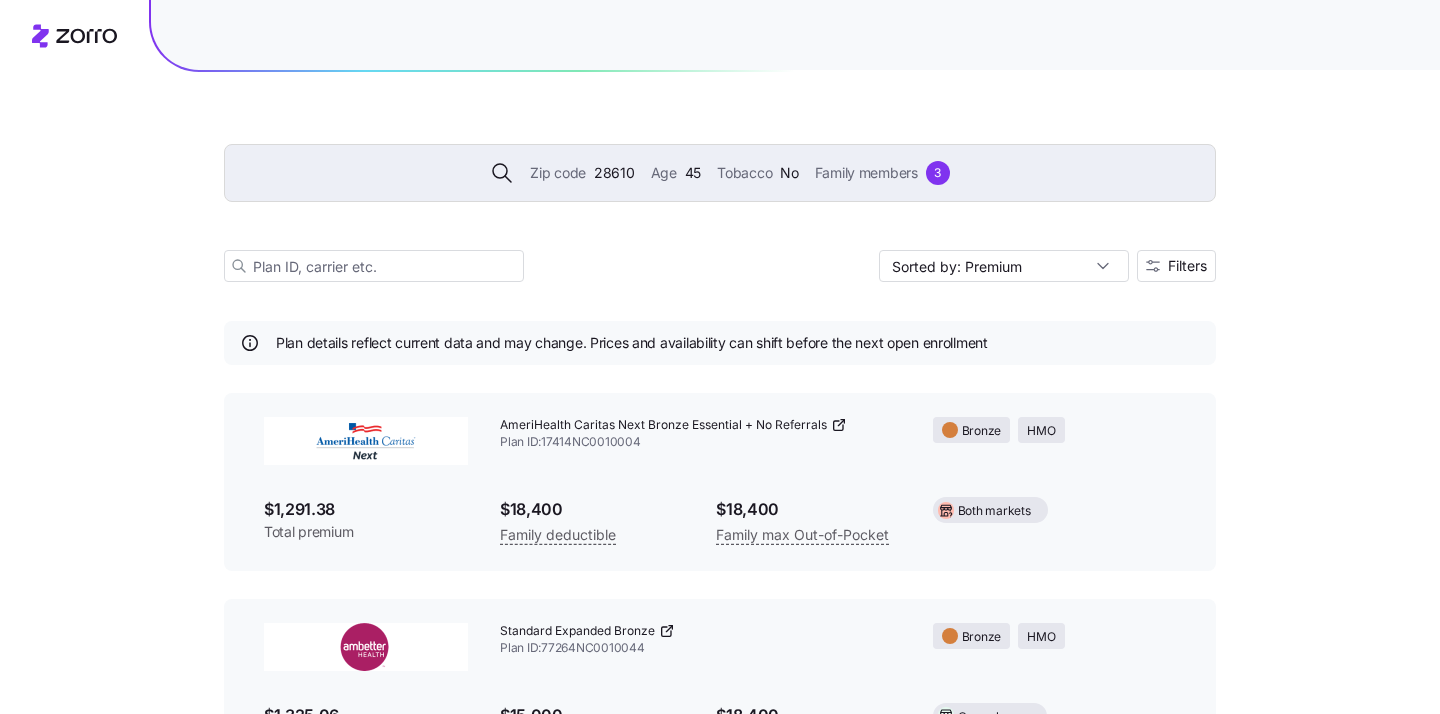 click on "28610" at bounding box center [614, 173] 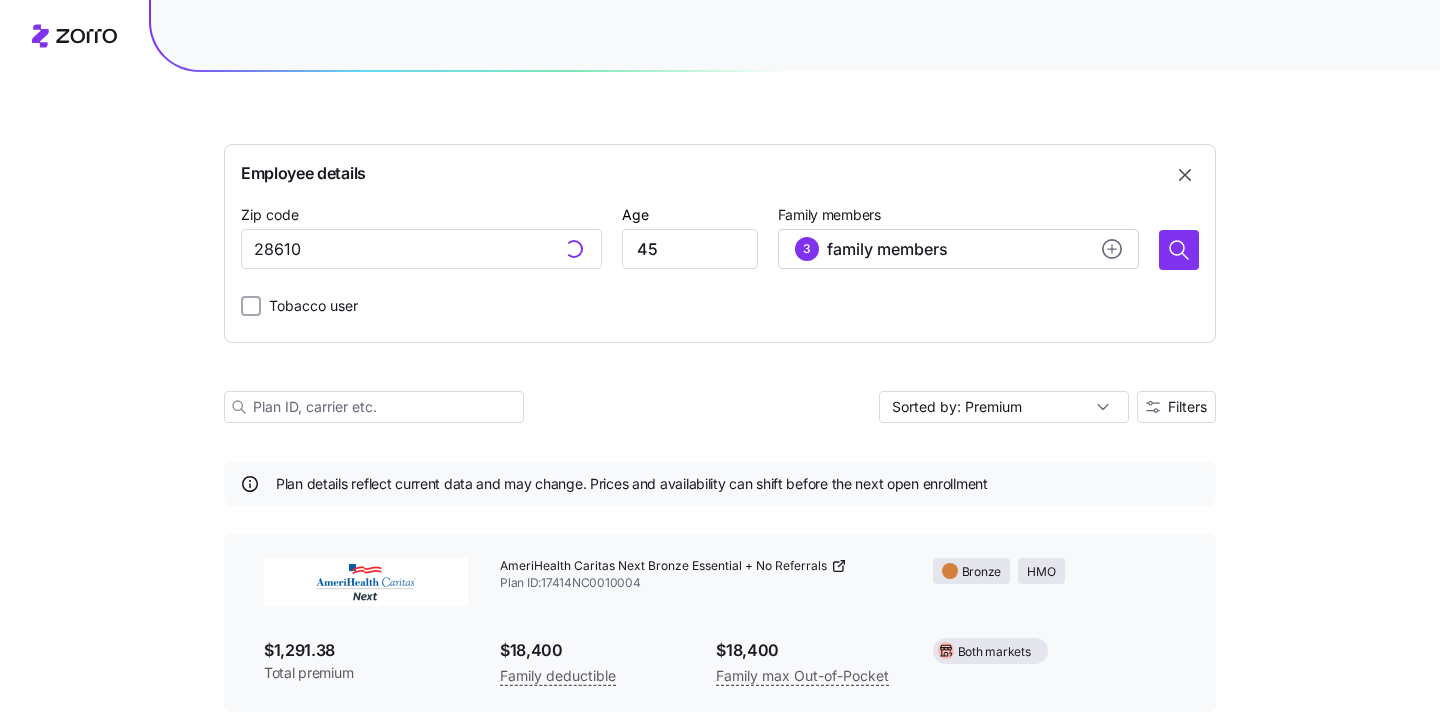 scroll, scrollTop: 179, scrollLeft: 0, axis: vertical 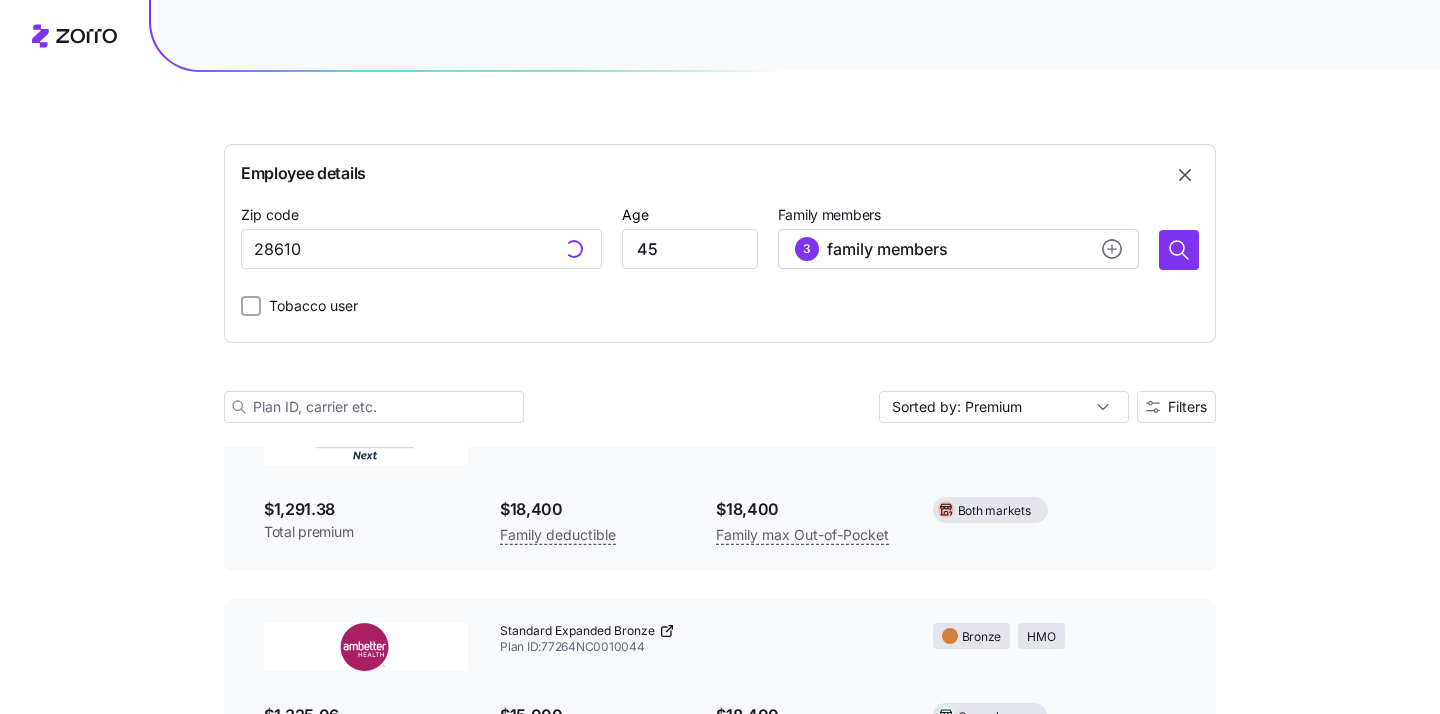 type on "28610, [GEOGRAPHIC_DATA], [GEOGRAPHIC_DATA]" 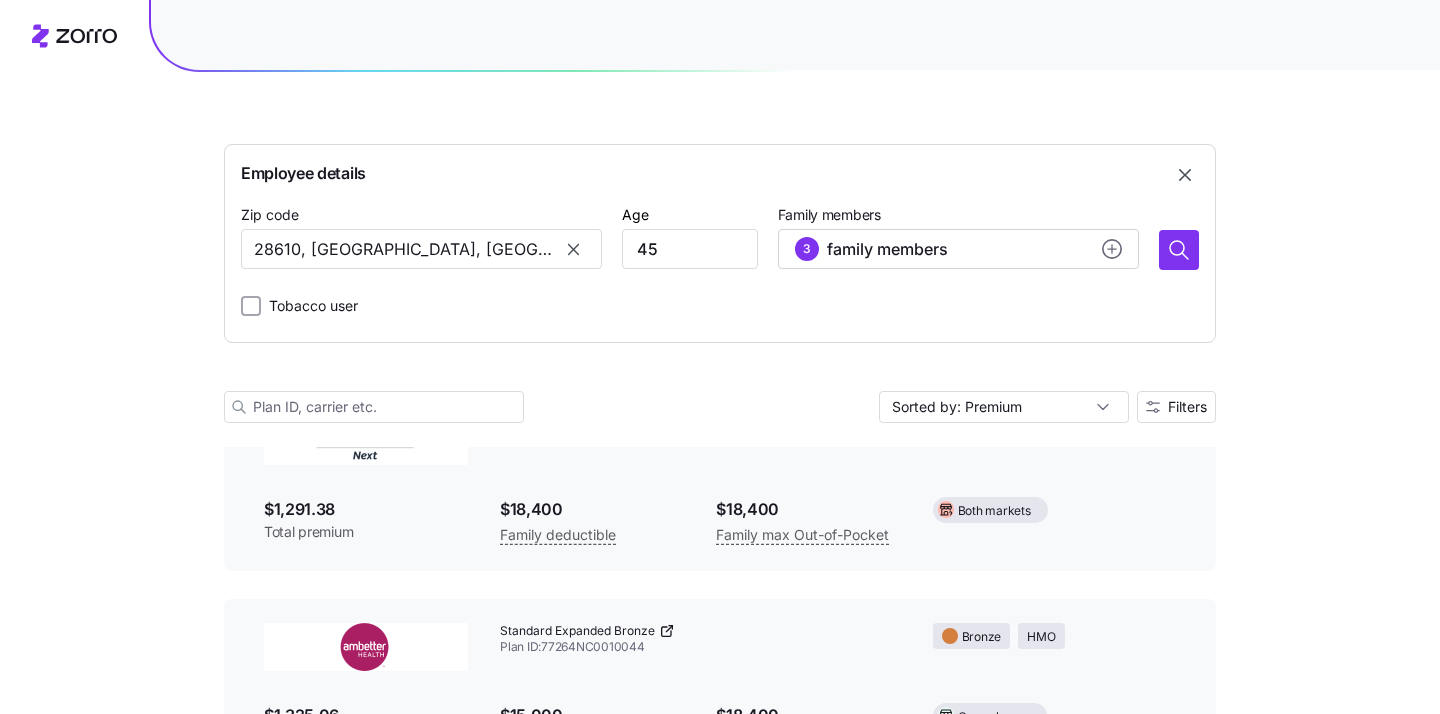 click 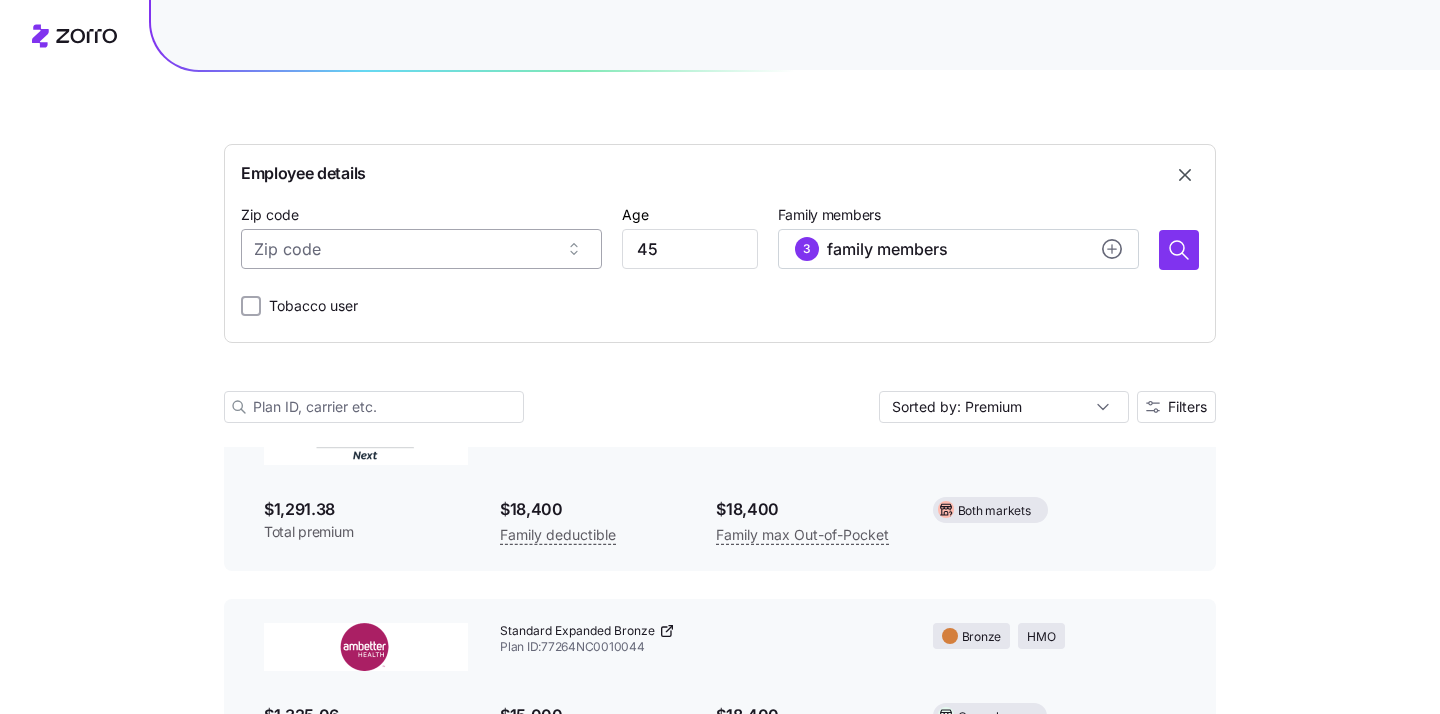 click on "Zip code" at bounding box center [421, 249] 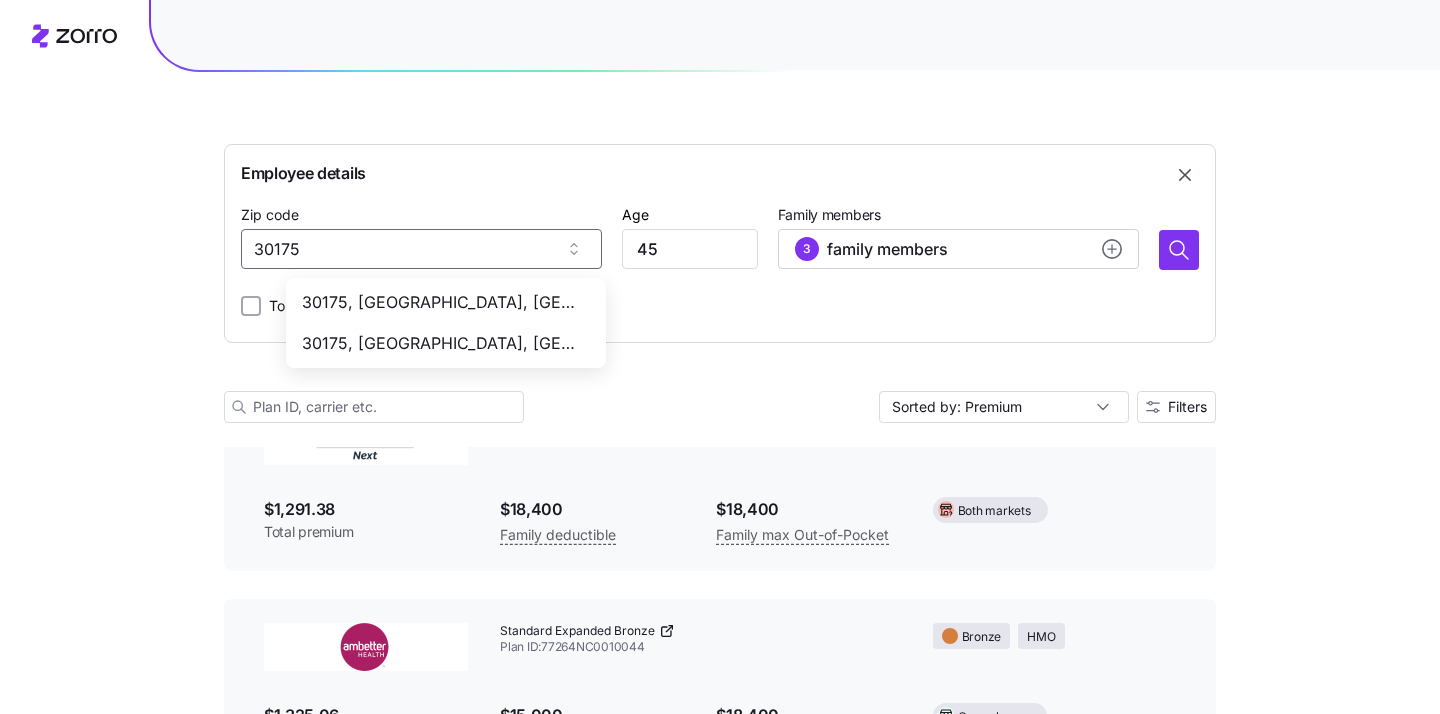 click on "30175, [GEOGRAPHIC_DATA], [GEOGRAPHIC_DATA]" at bounding box center [442, 302] 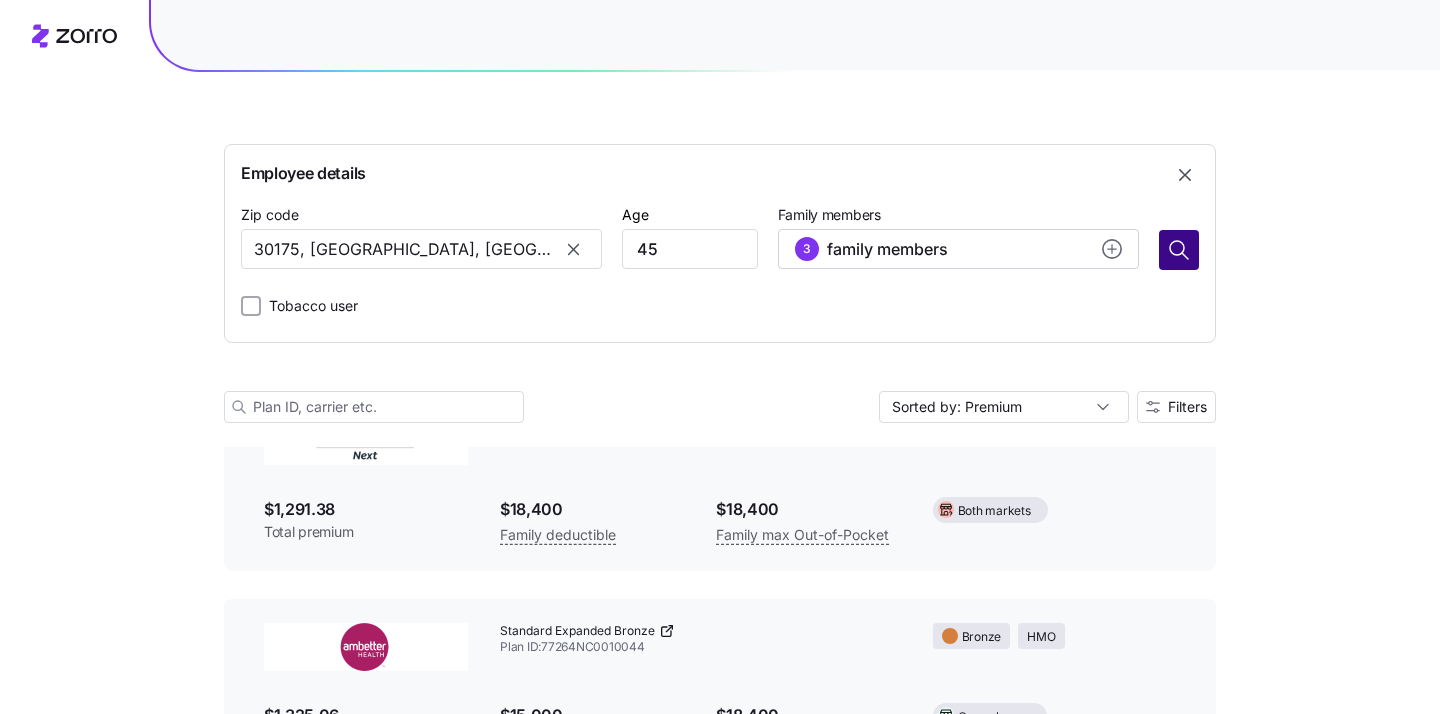 type on "30175, [GEOGRAPHIC_DATA], [GEOGRAPHIC_DATA]" 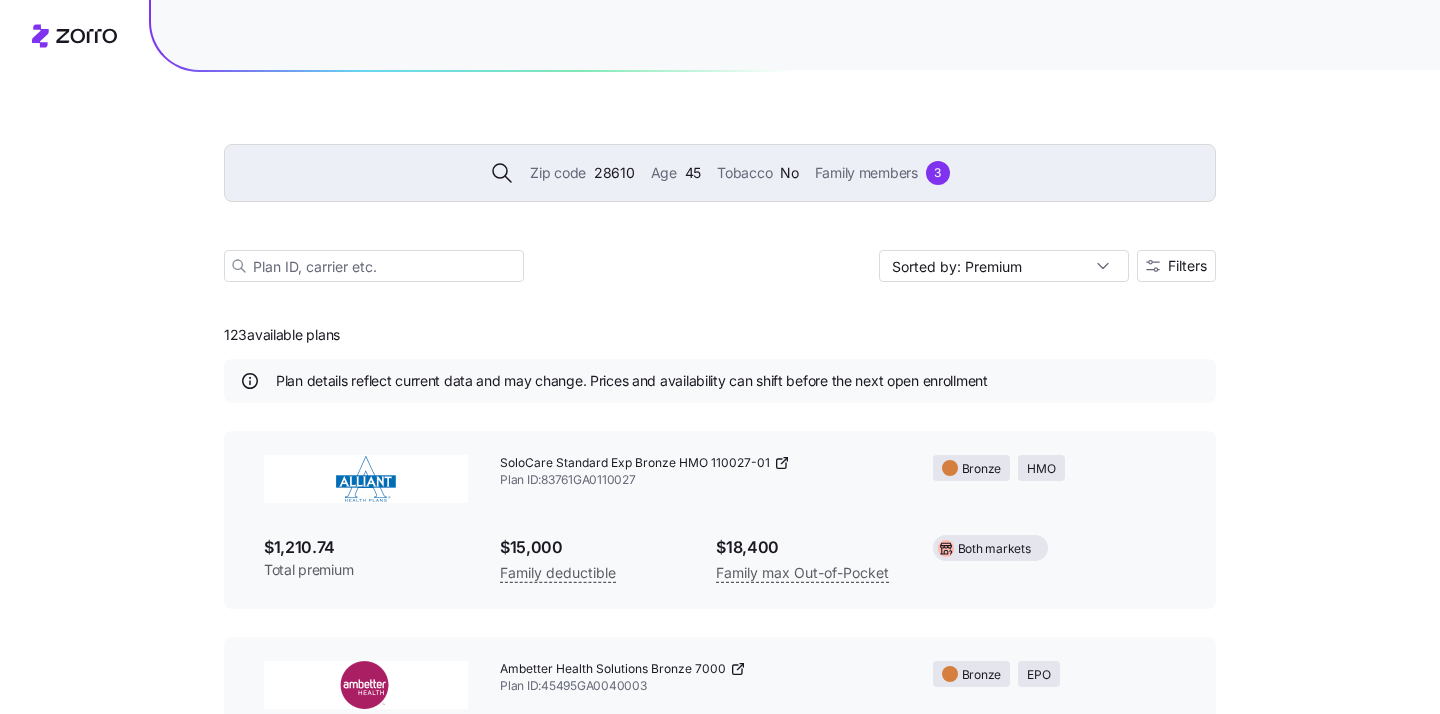 scroll, scrollTop: 0, scrollLeft: 0, axis: both 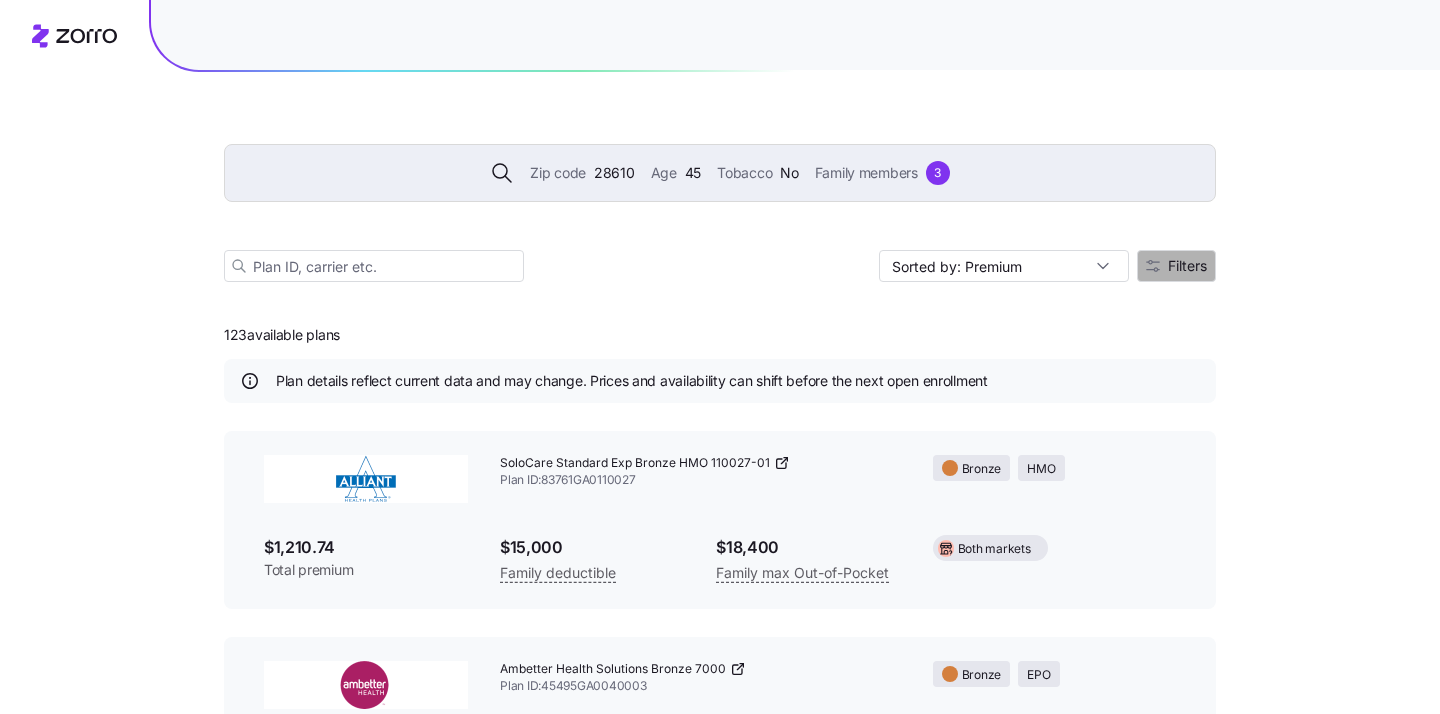 click 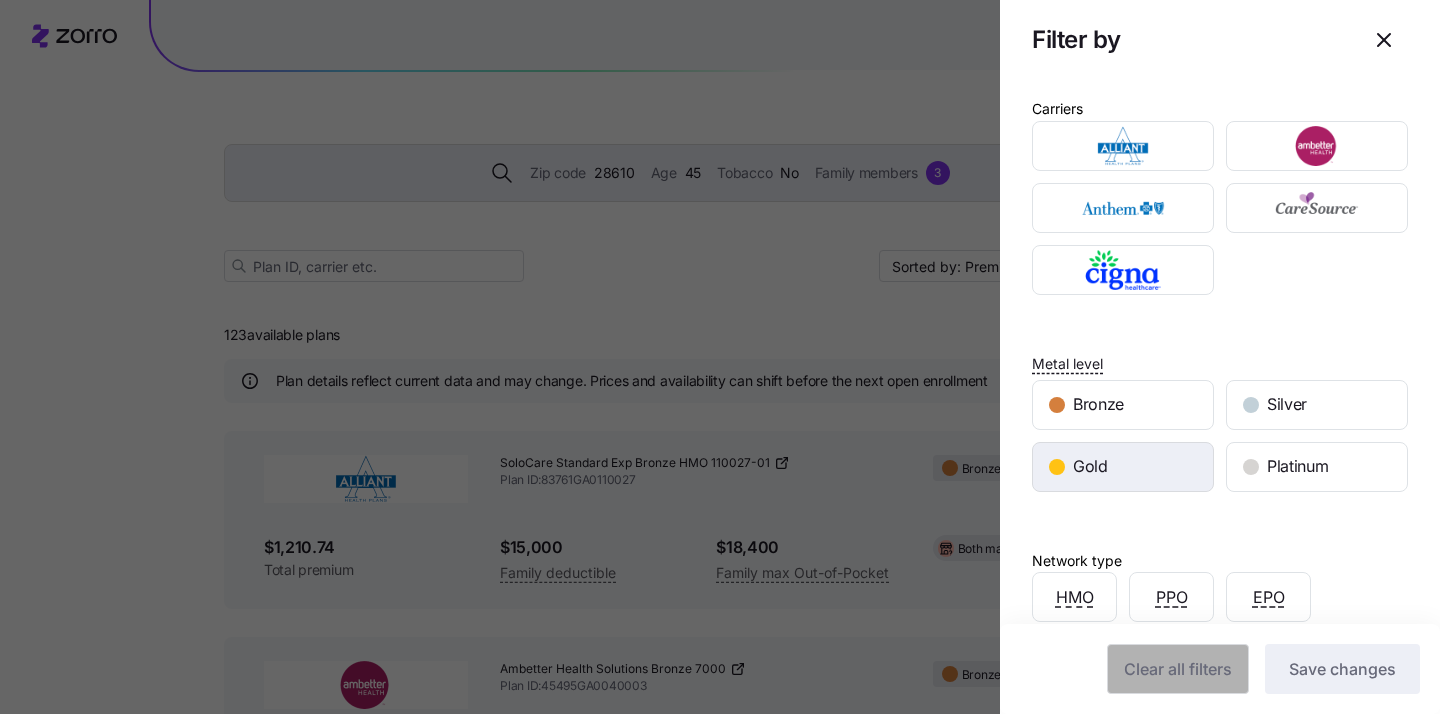 click on "Gold" at bounding box center [1123, 467] 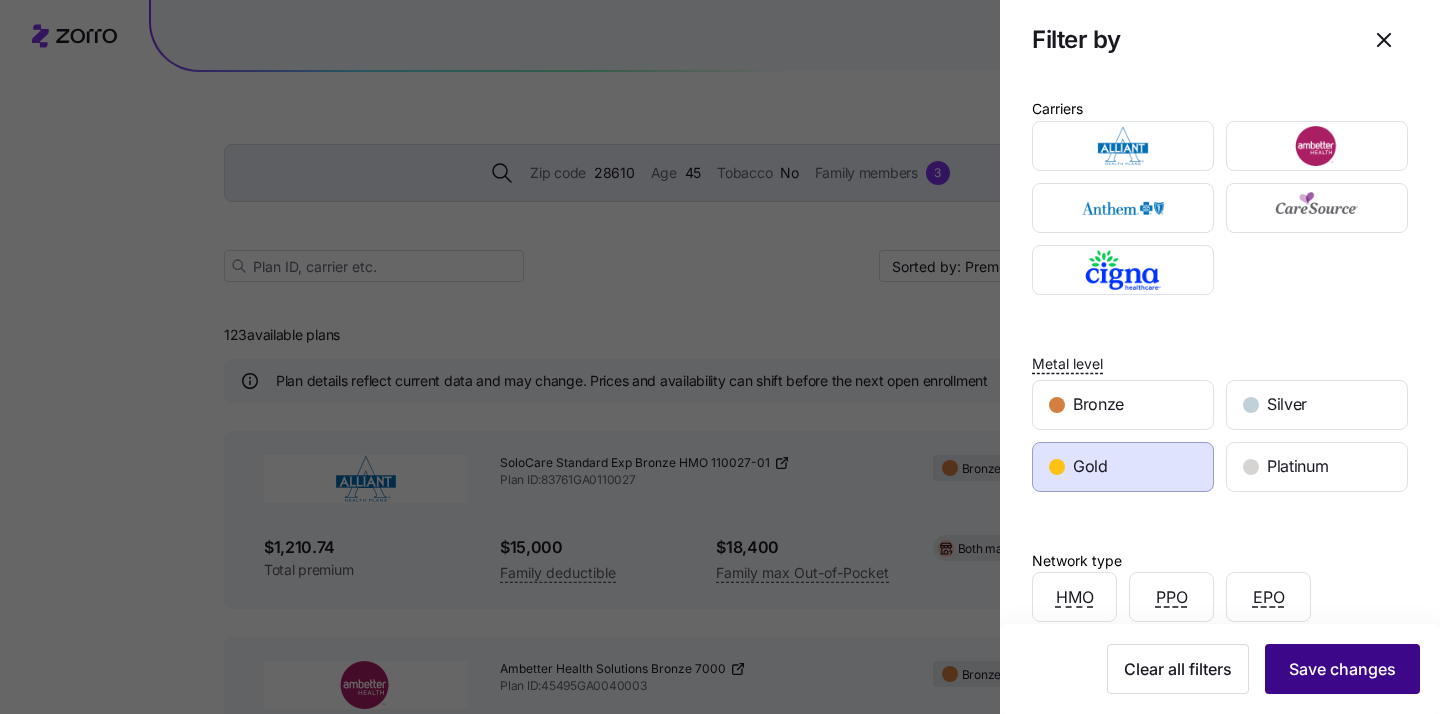 click on "Save changes" at bounding box center [1342, 669] 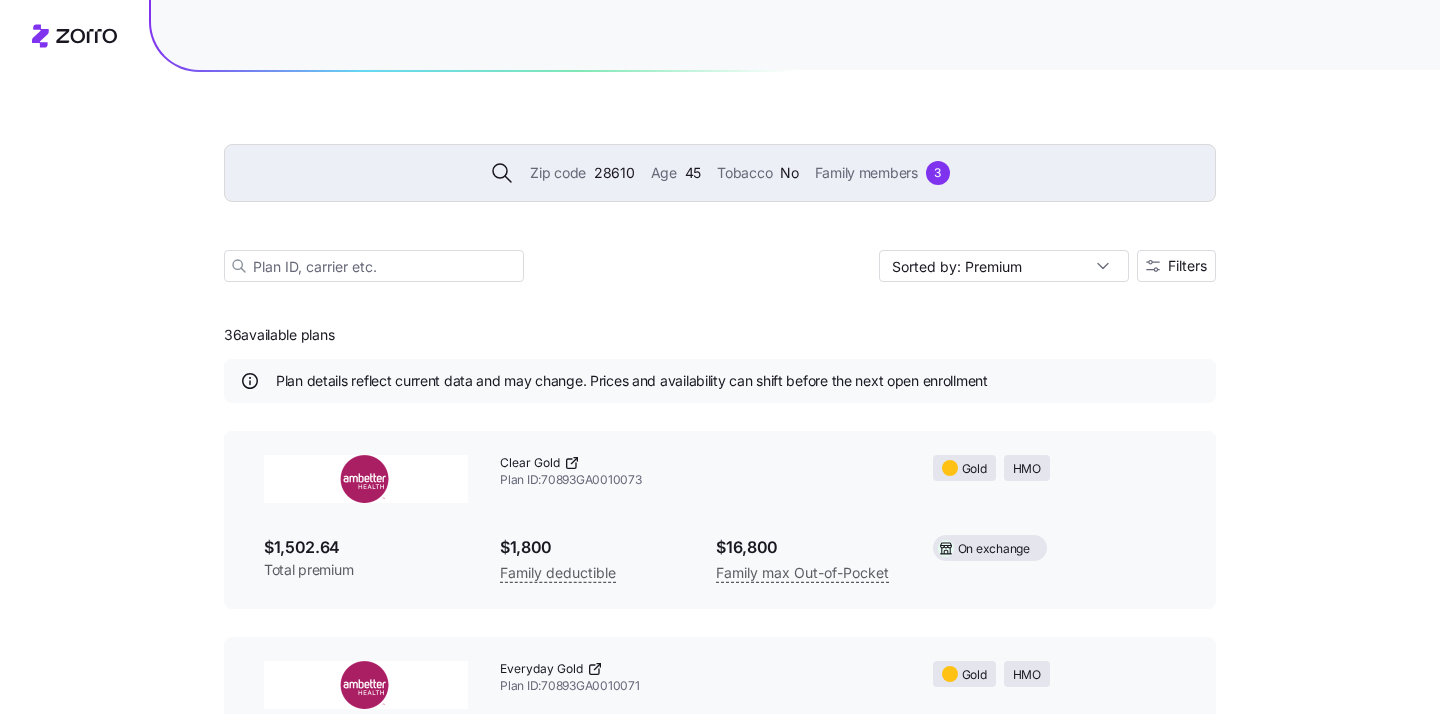 click on "28610" at bounding box center [614, 173] 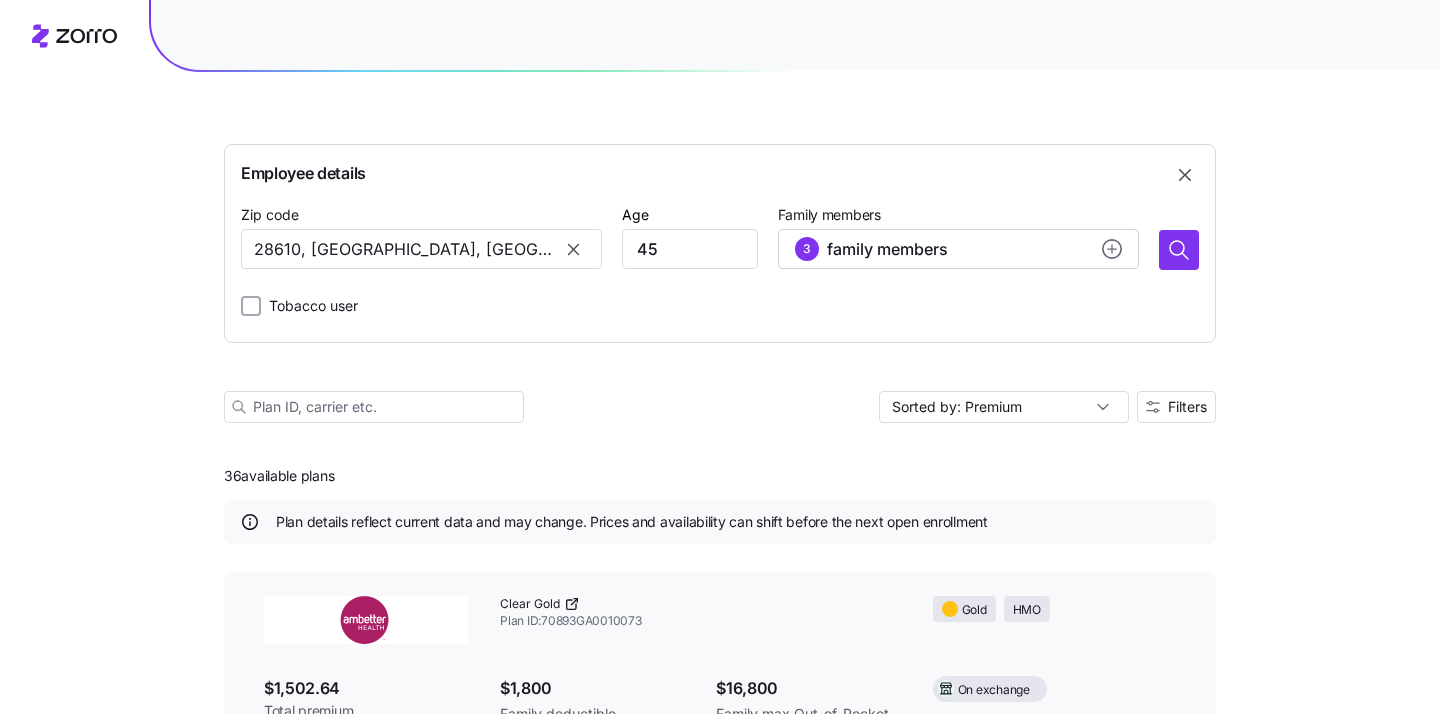 scroll, scrollTop: 141, scrollLeft: 0, axis: vertical 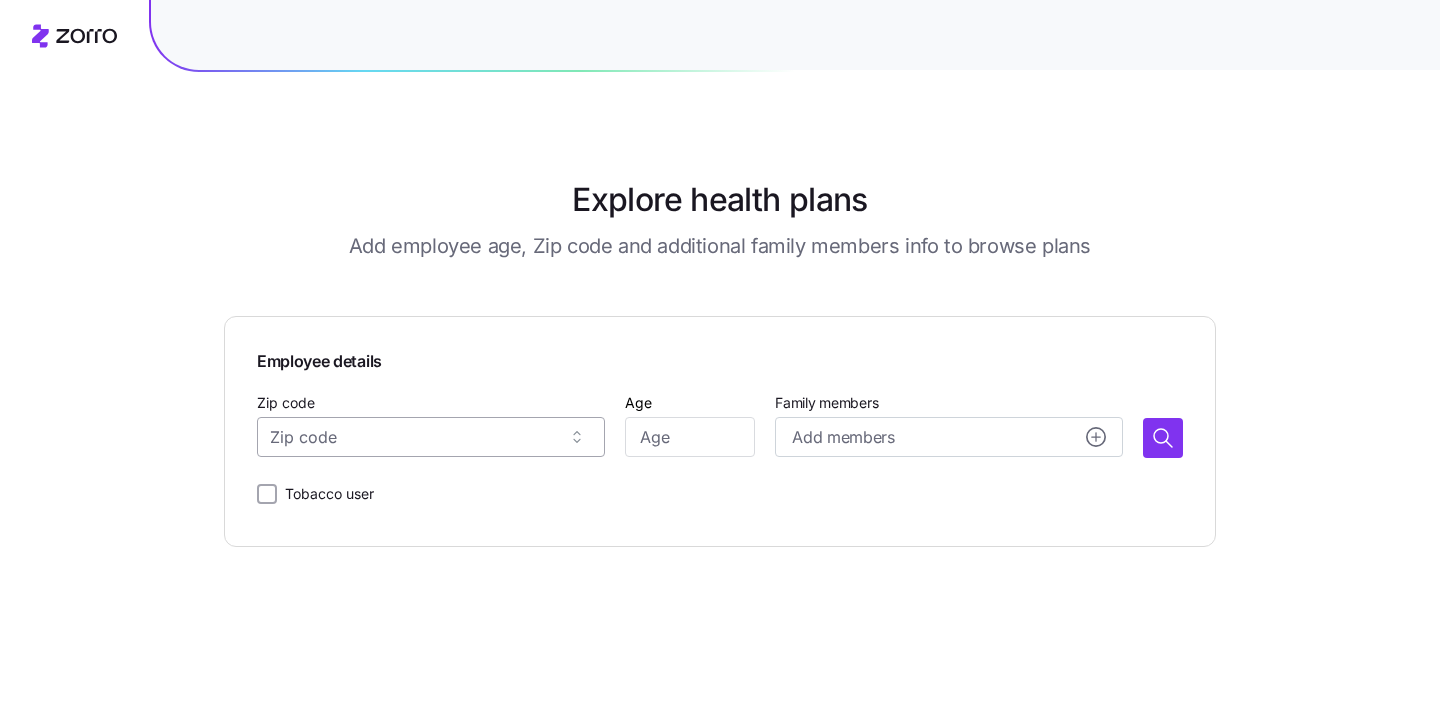 click on "Zip code" at bounding box center [431, 437] 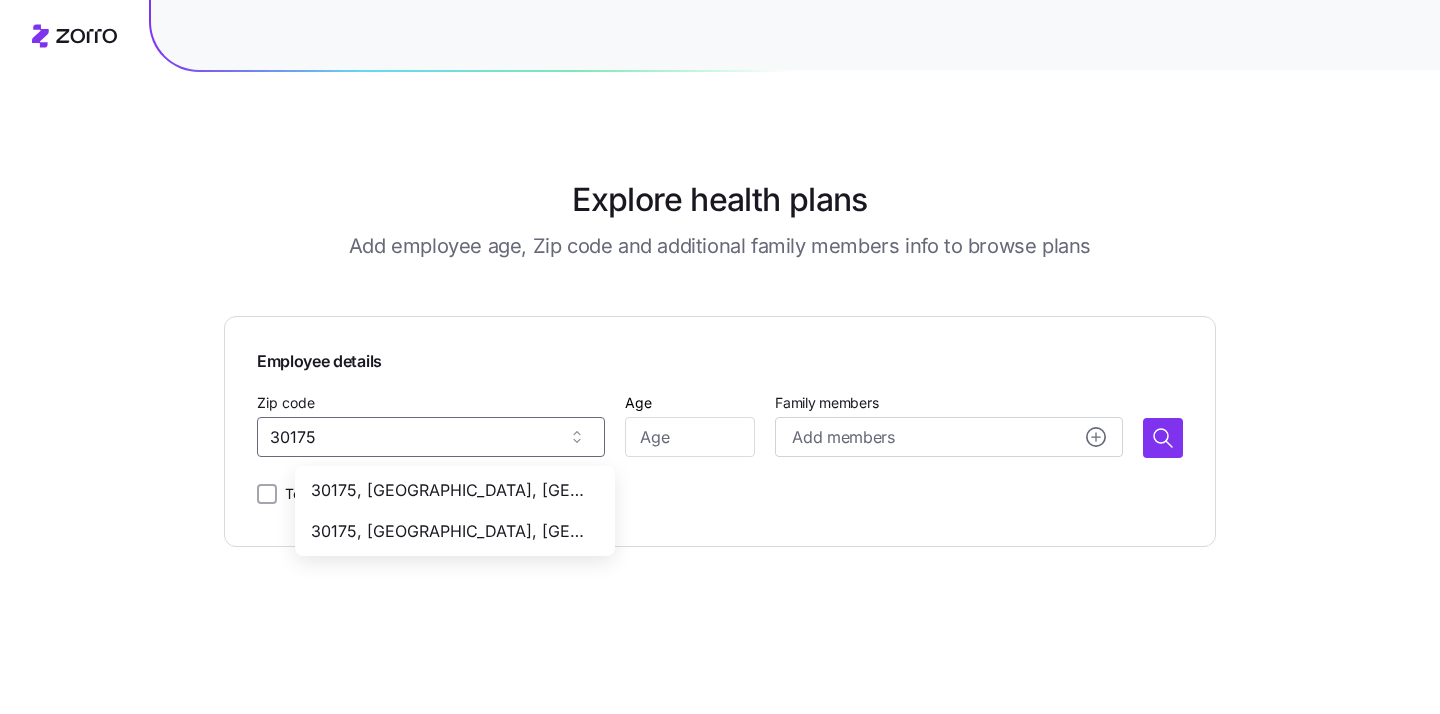 click on "30175, [GEOGRAPHIC_DATA], [GEOGRAPHIC_DATA]" at bounding box center [451, 490] 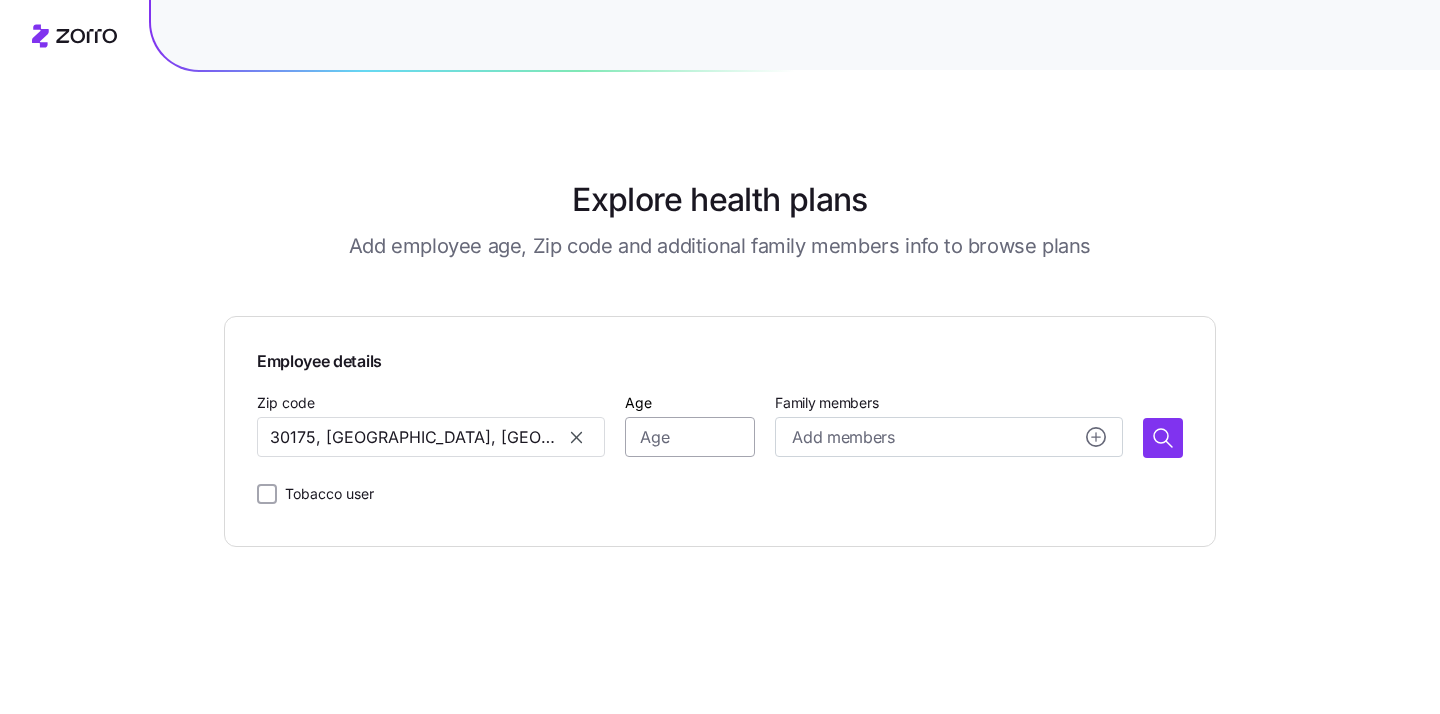 type on "30175, [GEOGRAPHIC_DATA], [GEOGRAPHIC_DATA]" 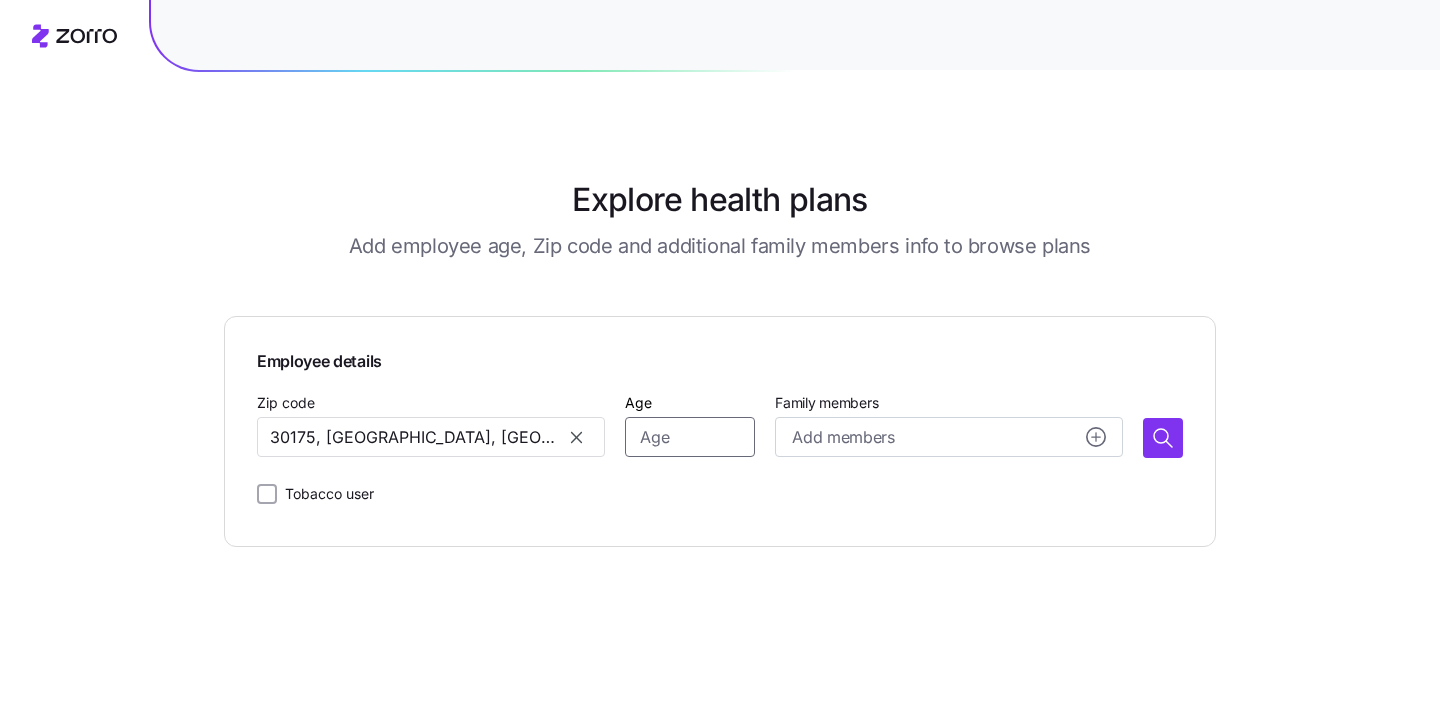 click on "Age" at bounding box center (690, 437) 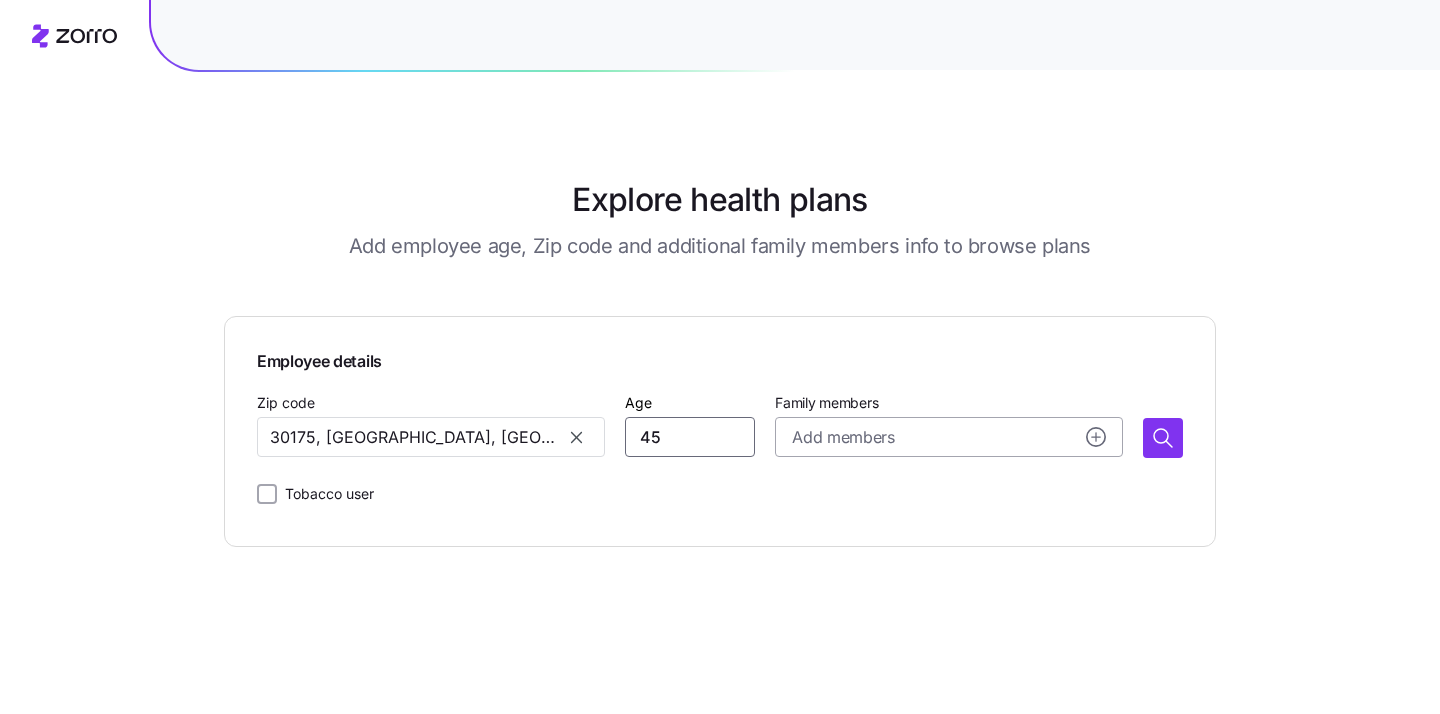 type on "45" 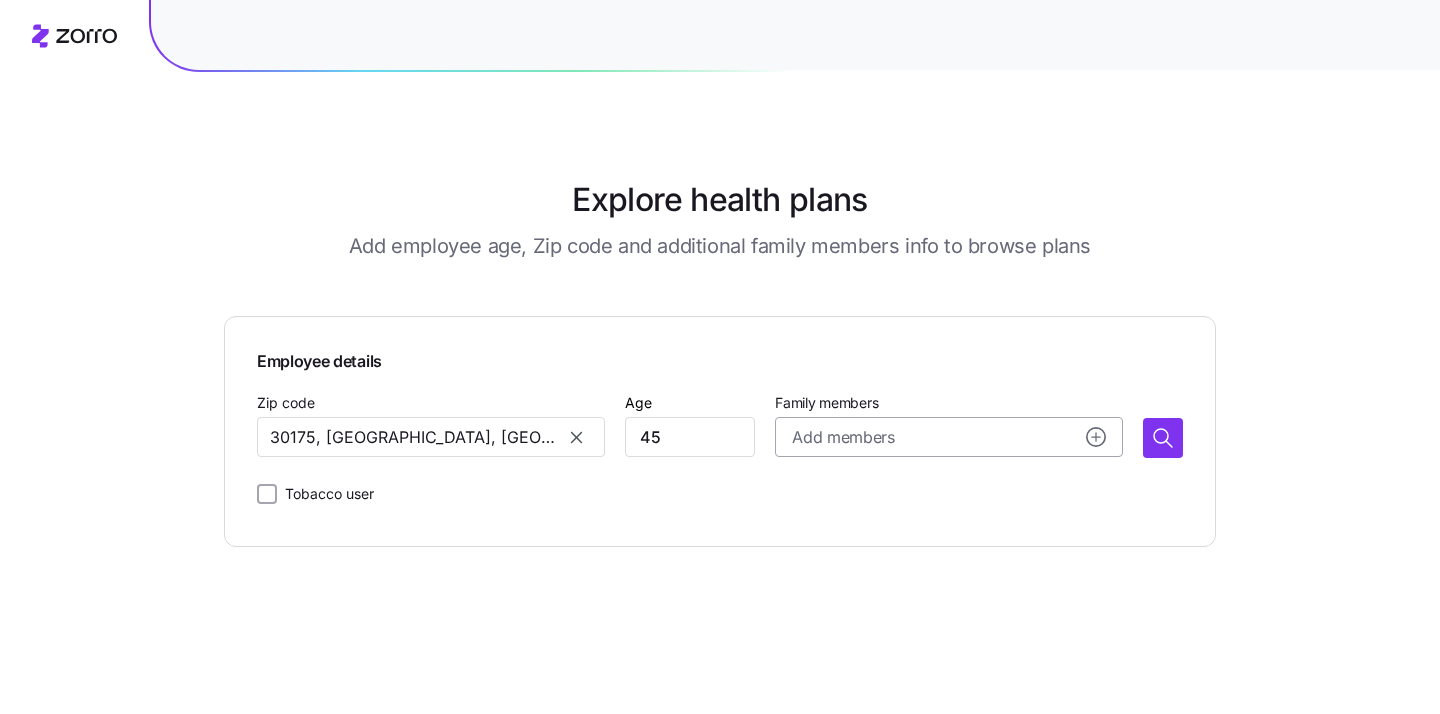 click on "Add members" at bounding box center [843, 437] 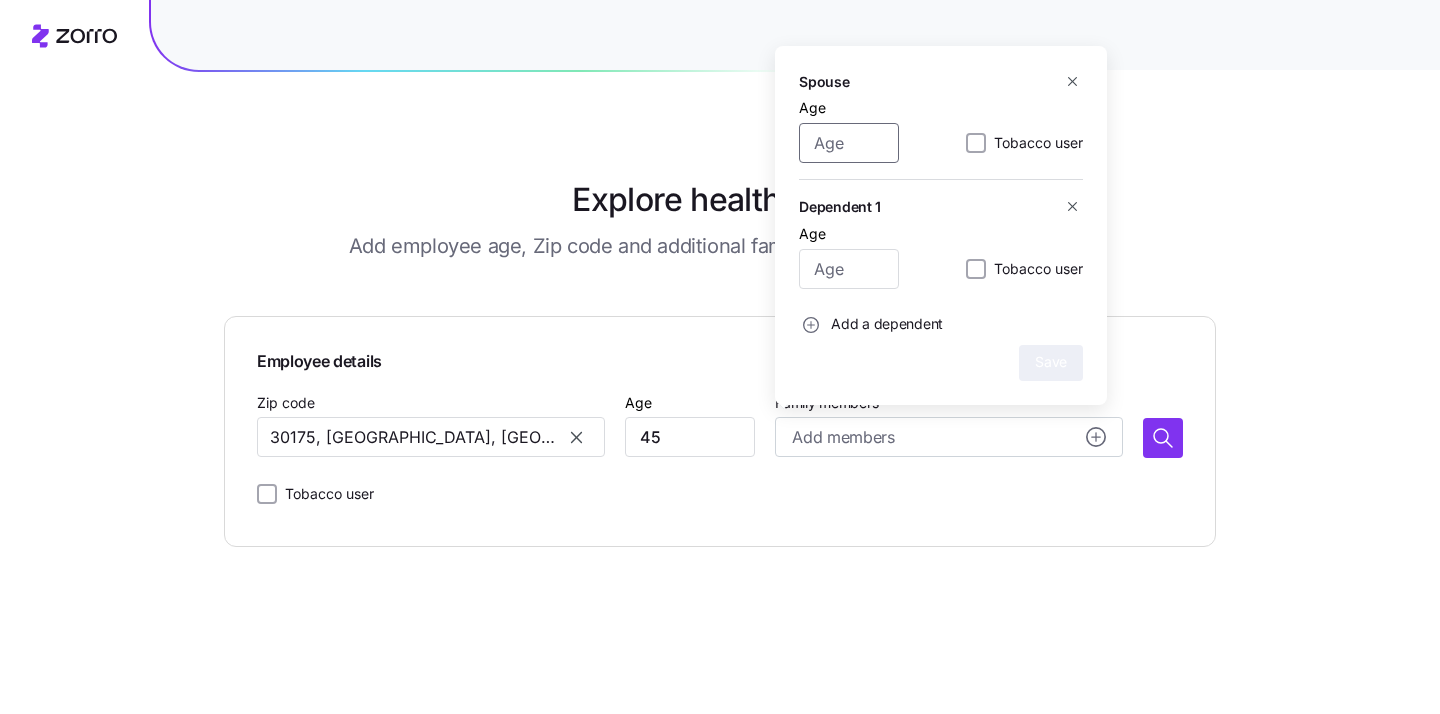 click on "Age" at bounding box center [849, 143] 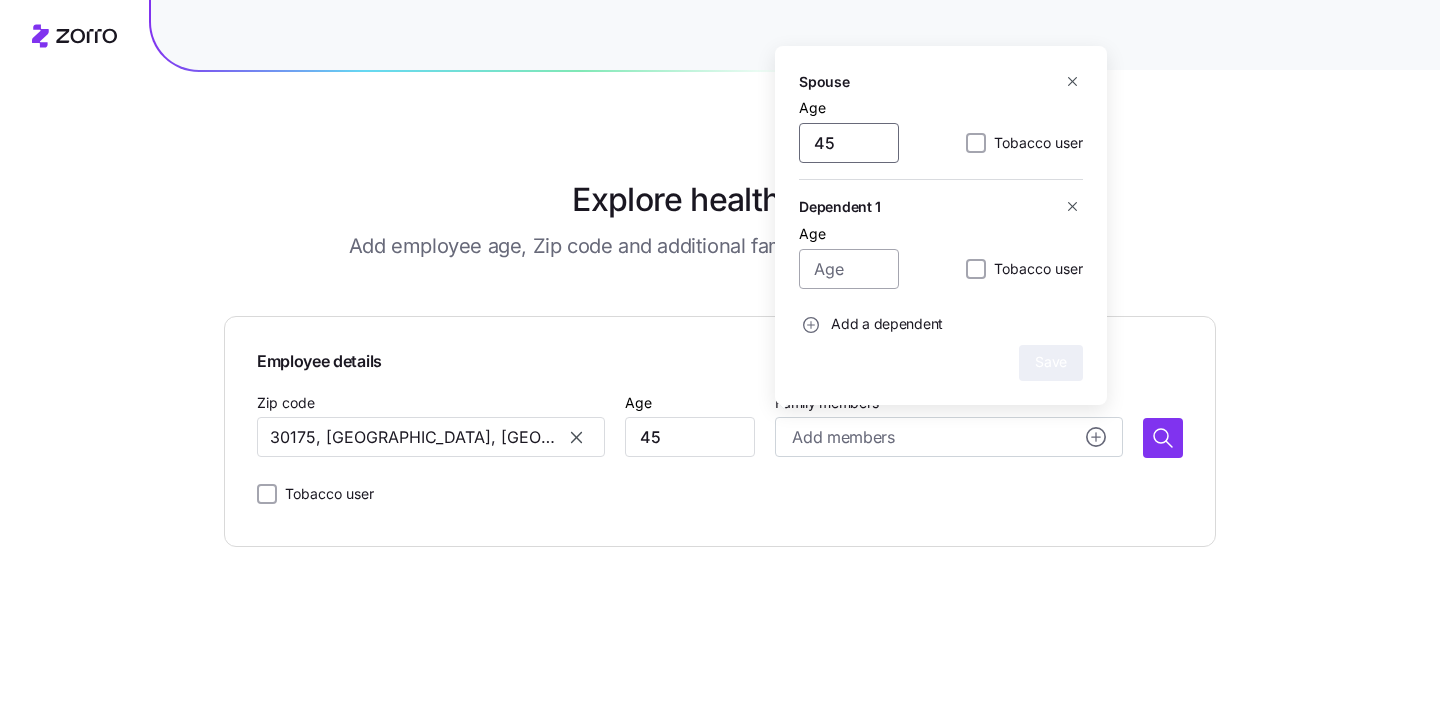 type on "45" 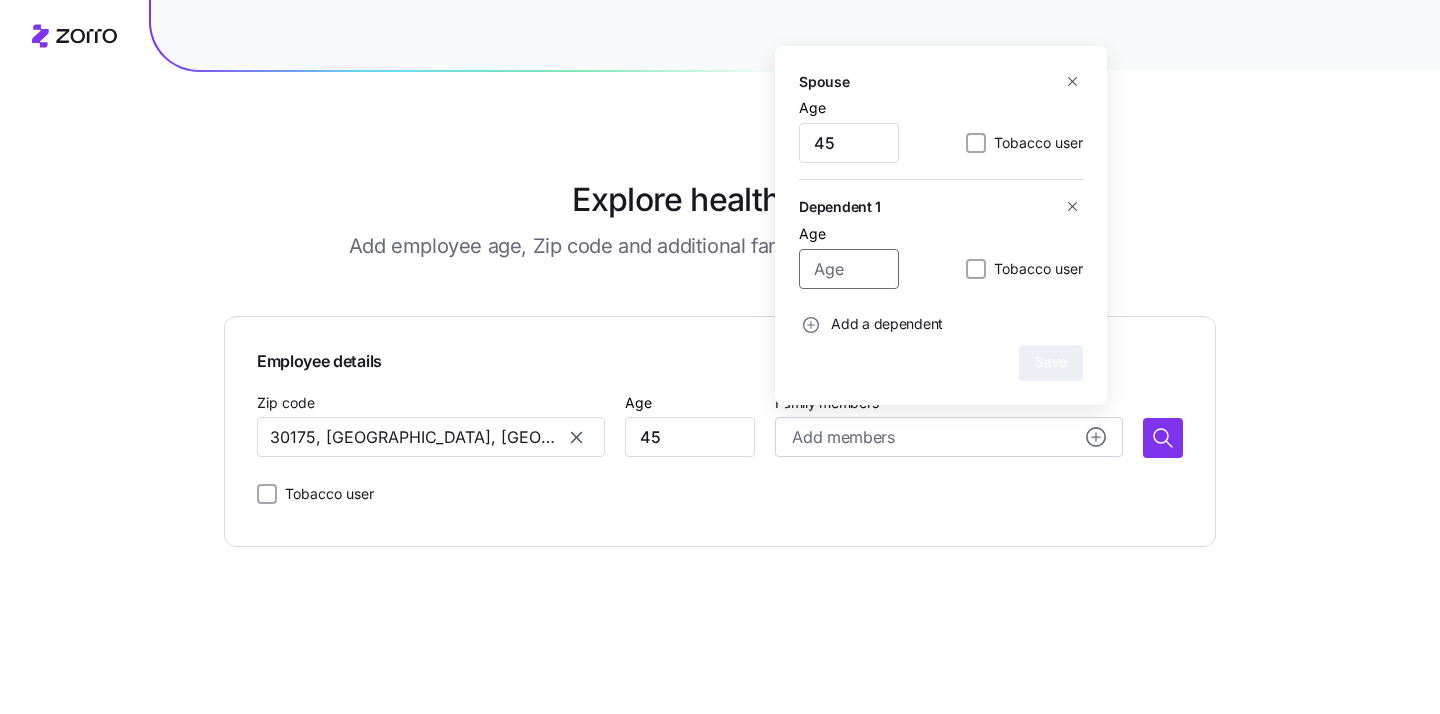 click on "Age" at bounding box center (849, 269) 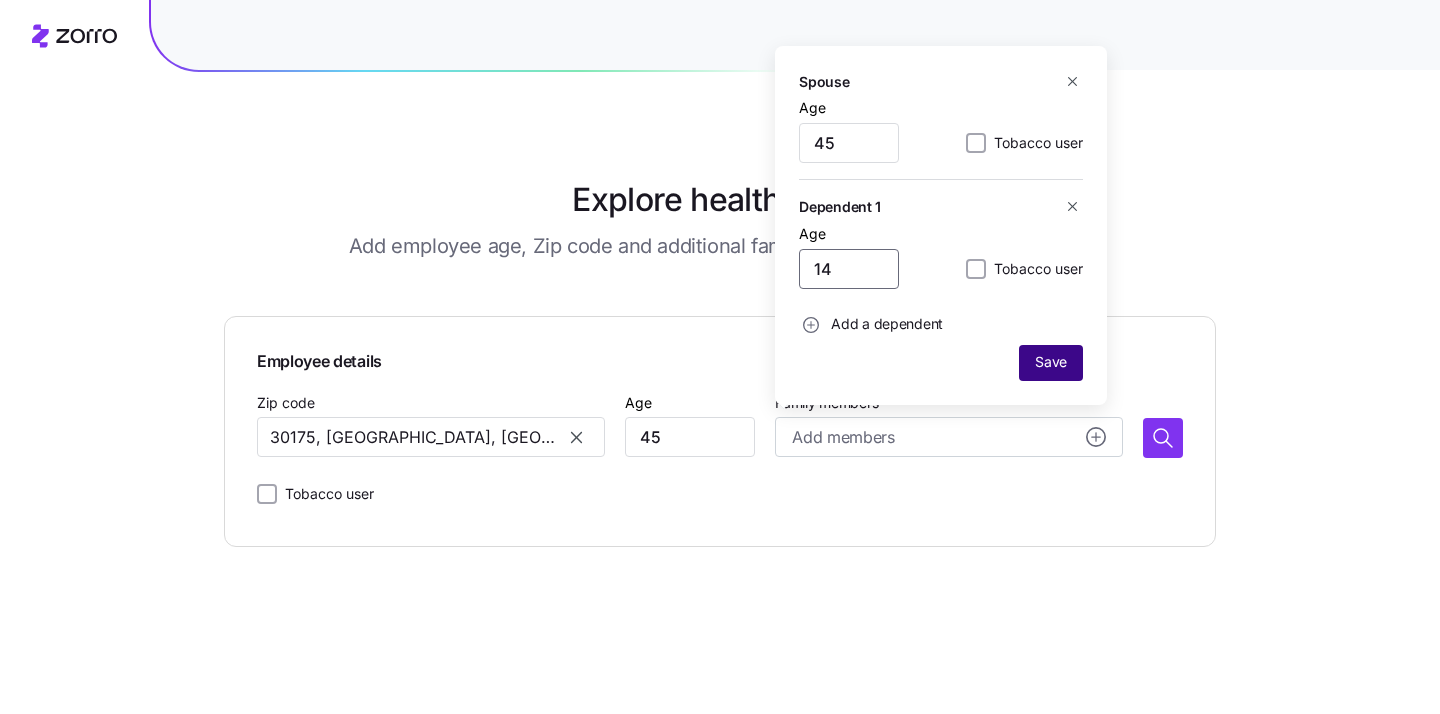 type on "14" 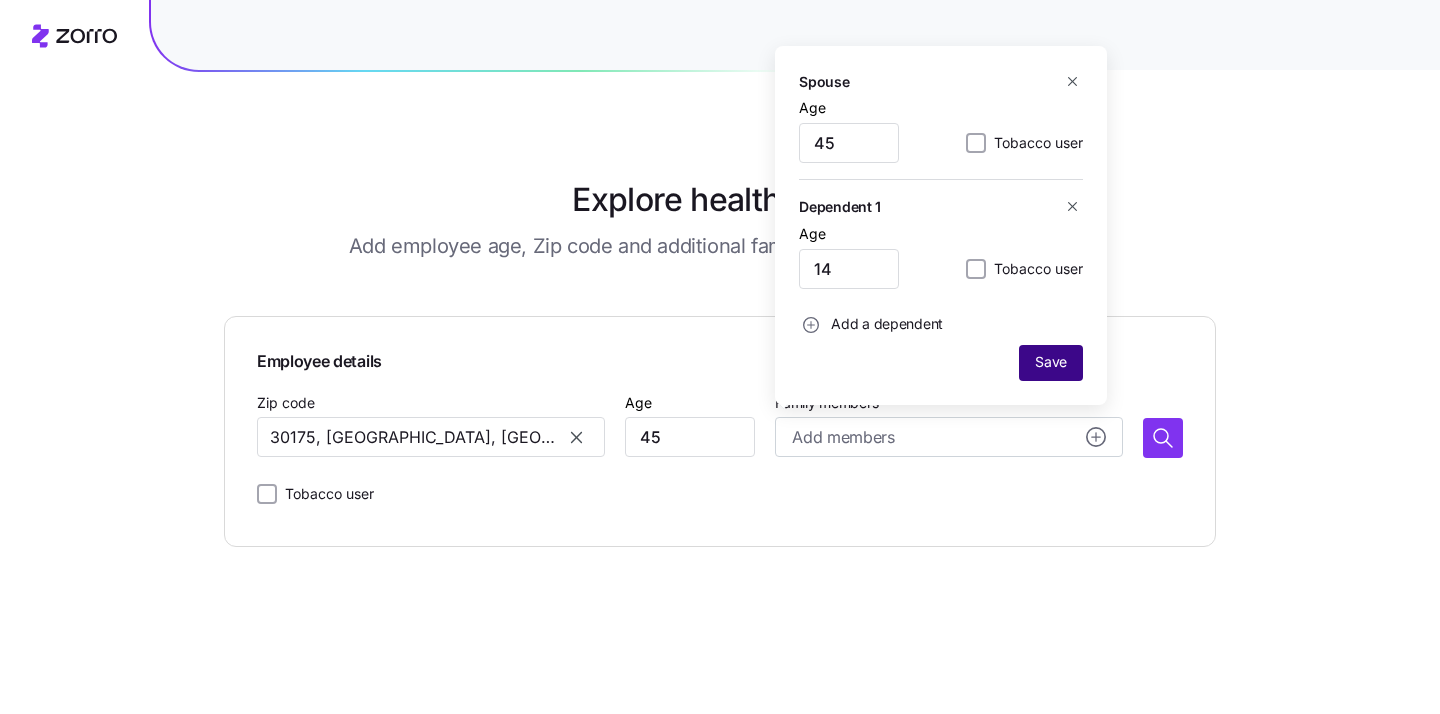 click on "Save" at bounding box center [1051, 362] 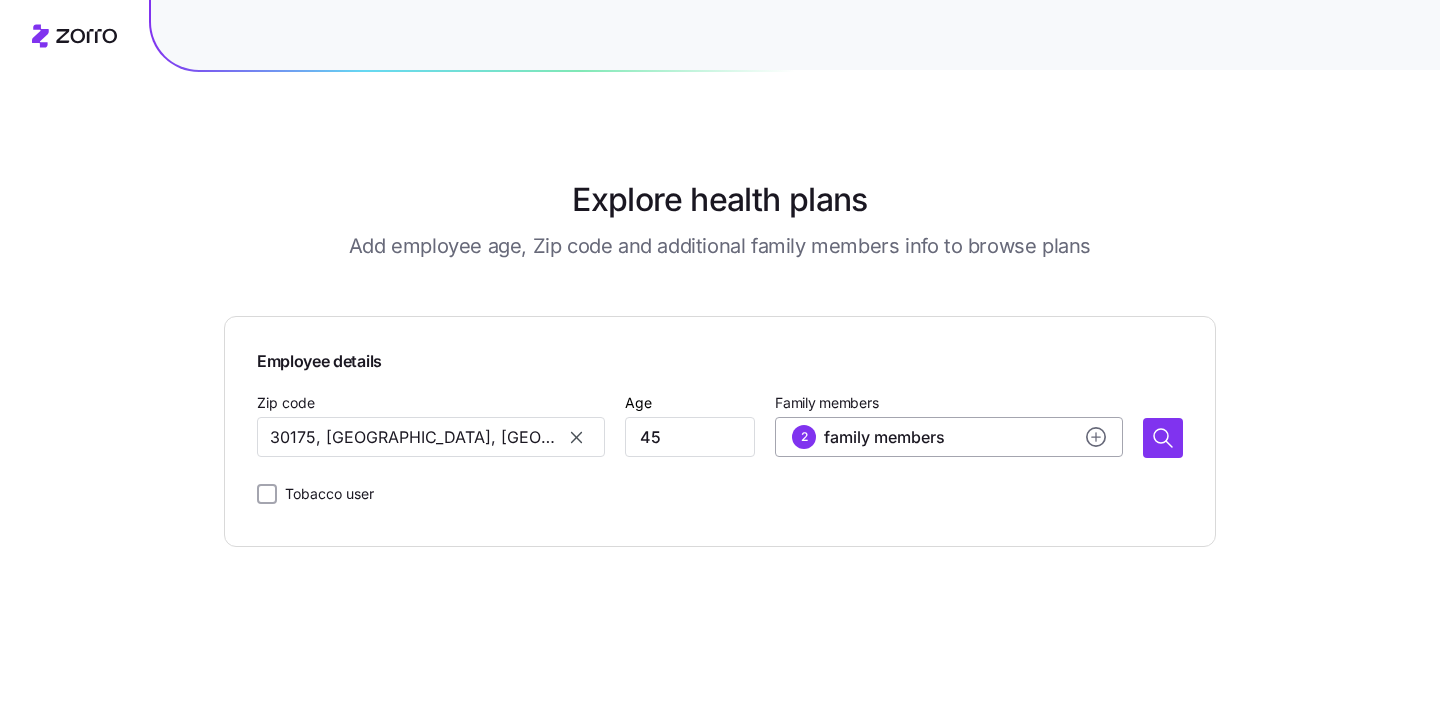 click on "family members" at bounding box center [884, 437] 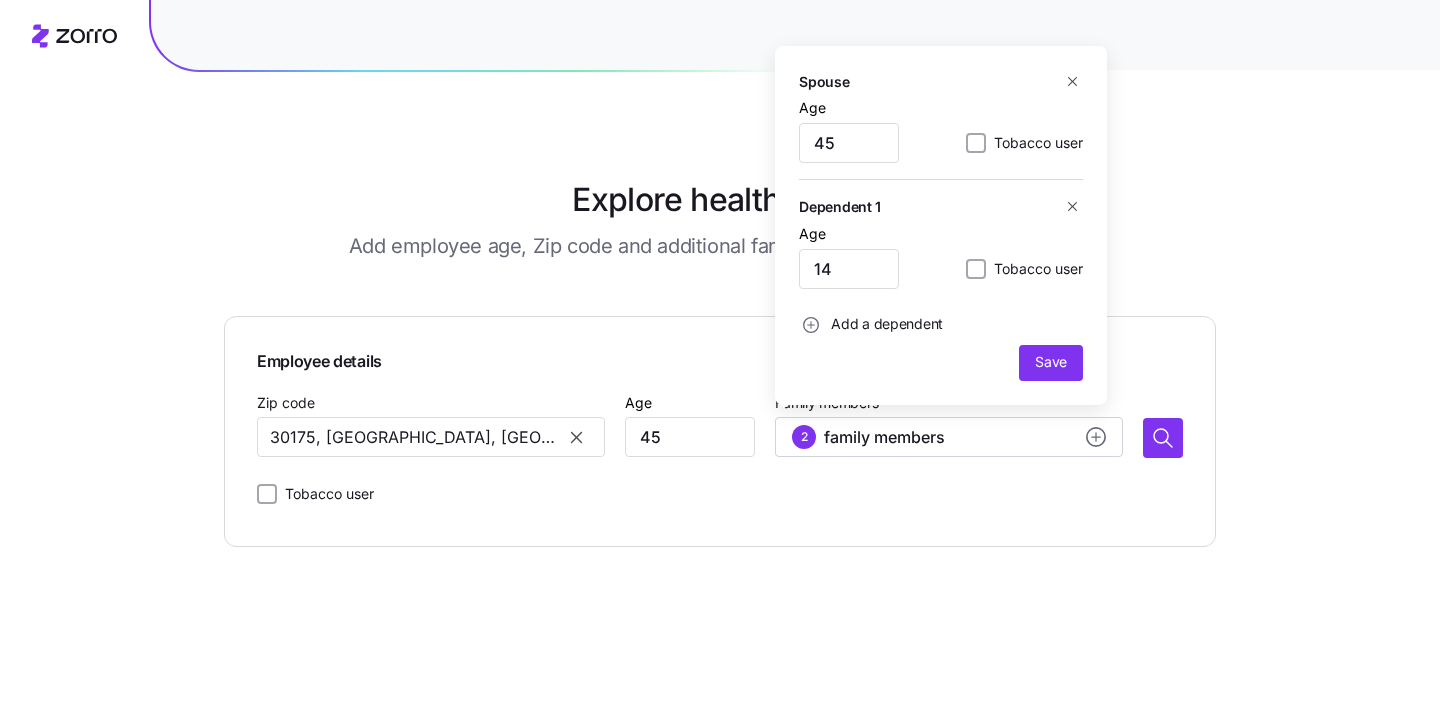 click on "Add a dependent" at bounding box center (871, 325) 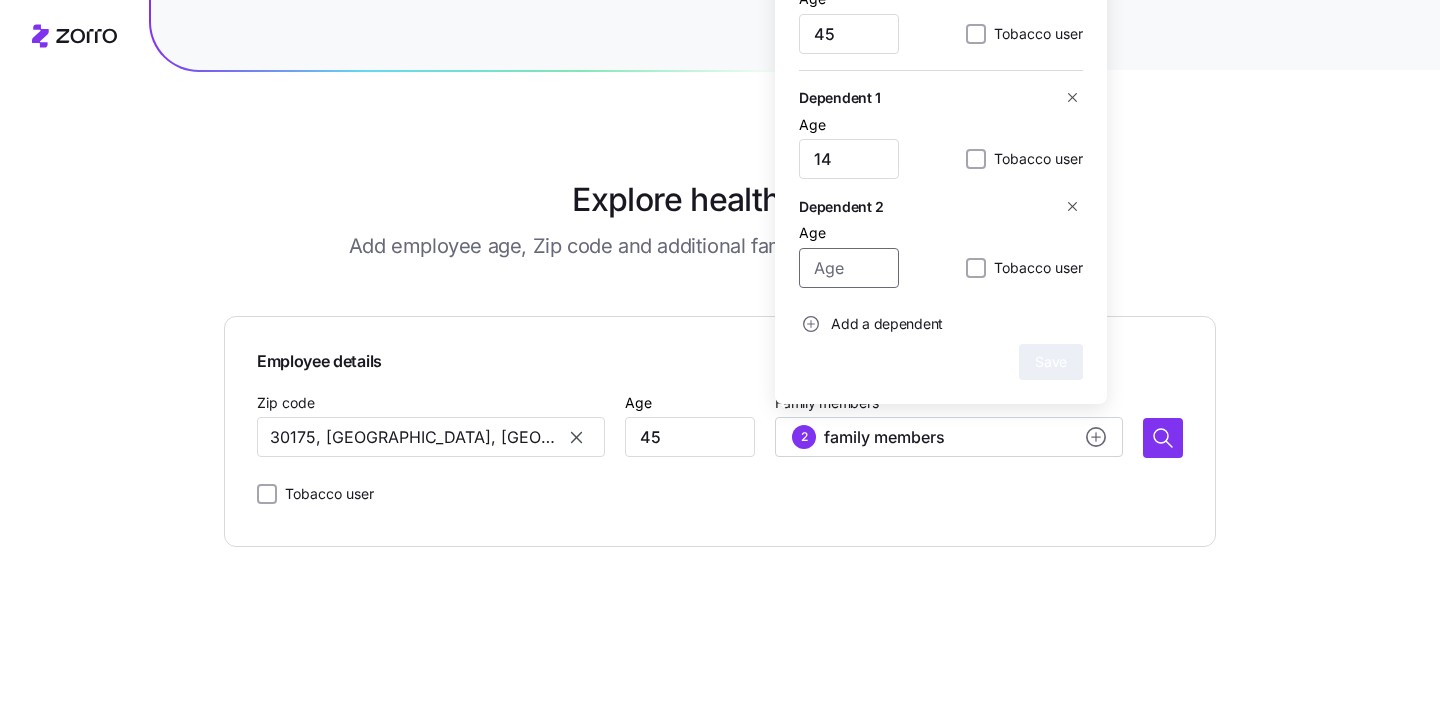 click on "Age" at bounding box center [849, 268] 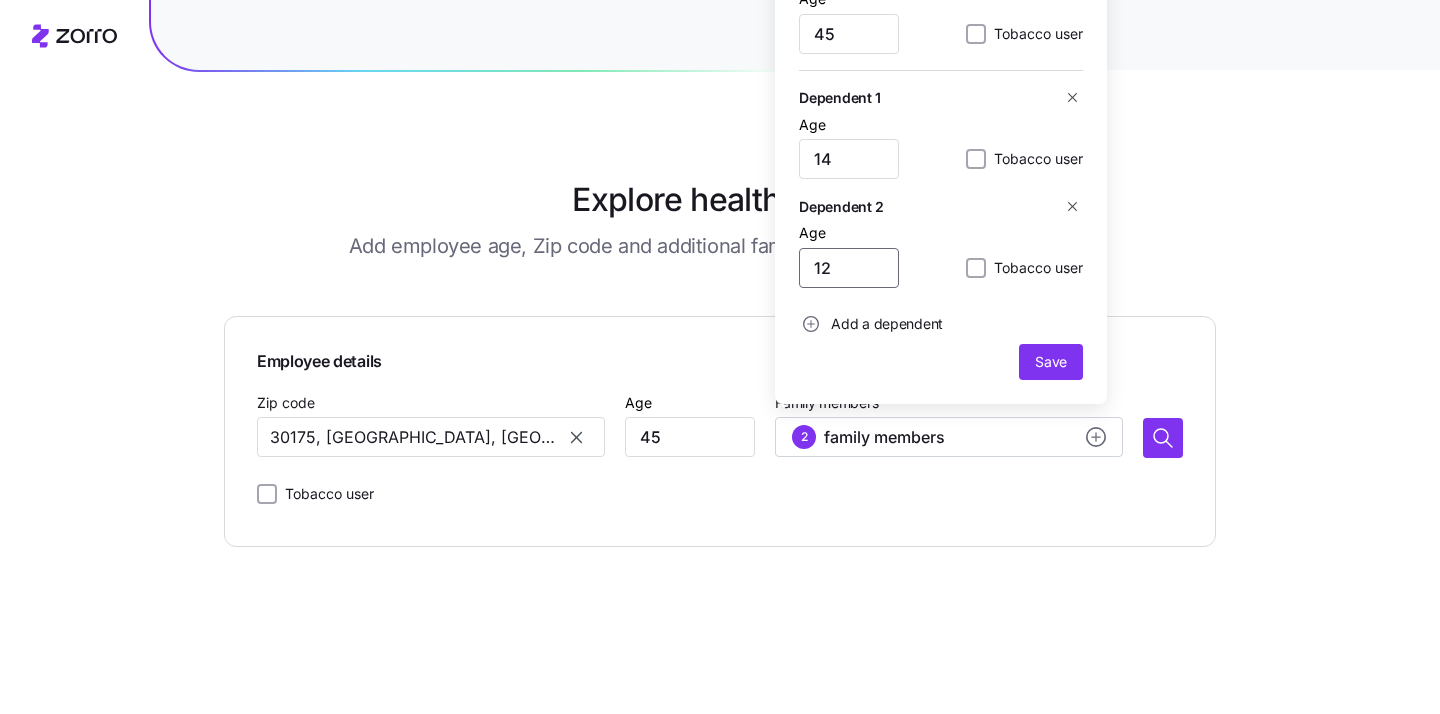 type on "12" 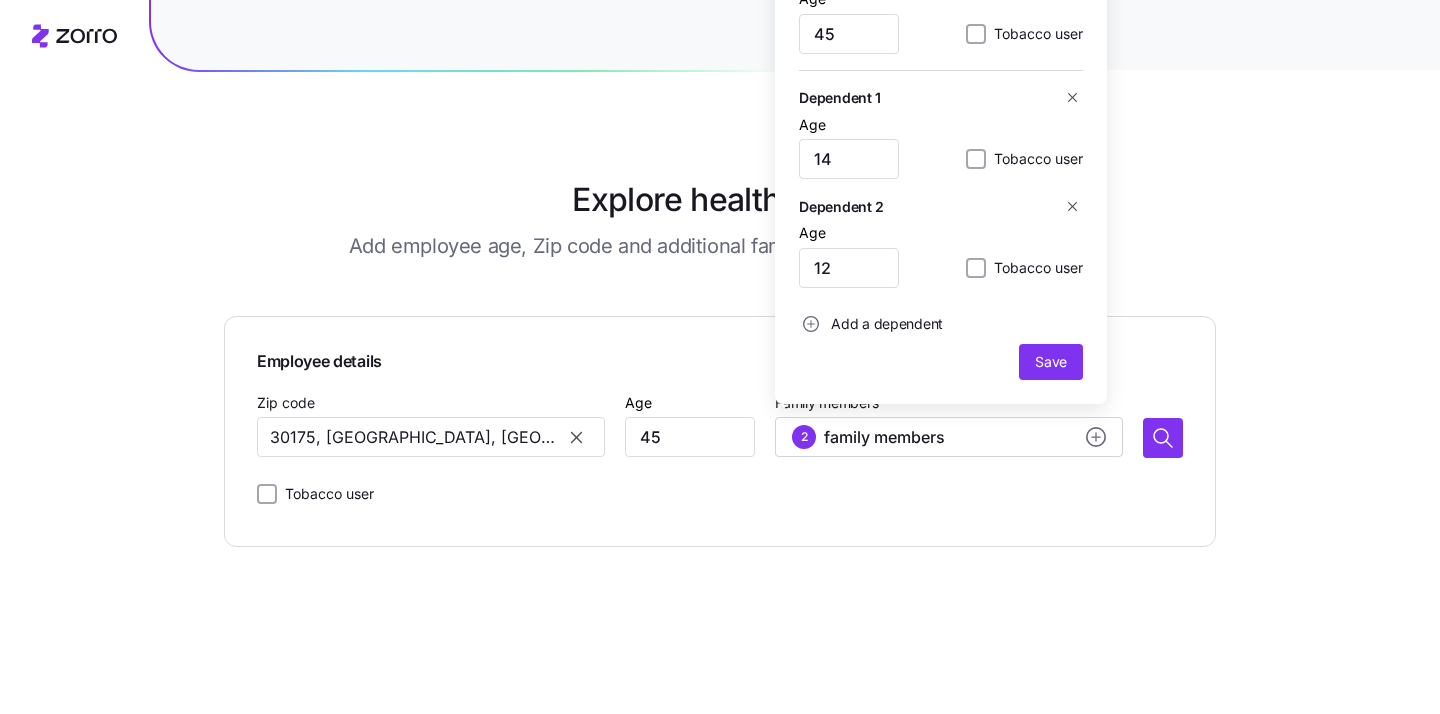 click on "Tobacco user" at bounding box center [720, 494] 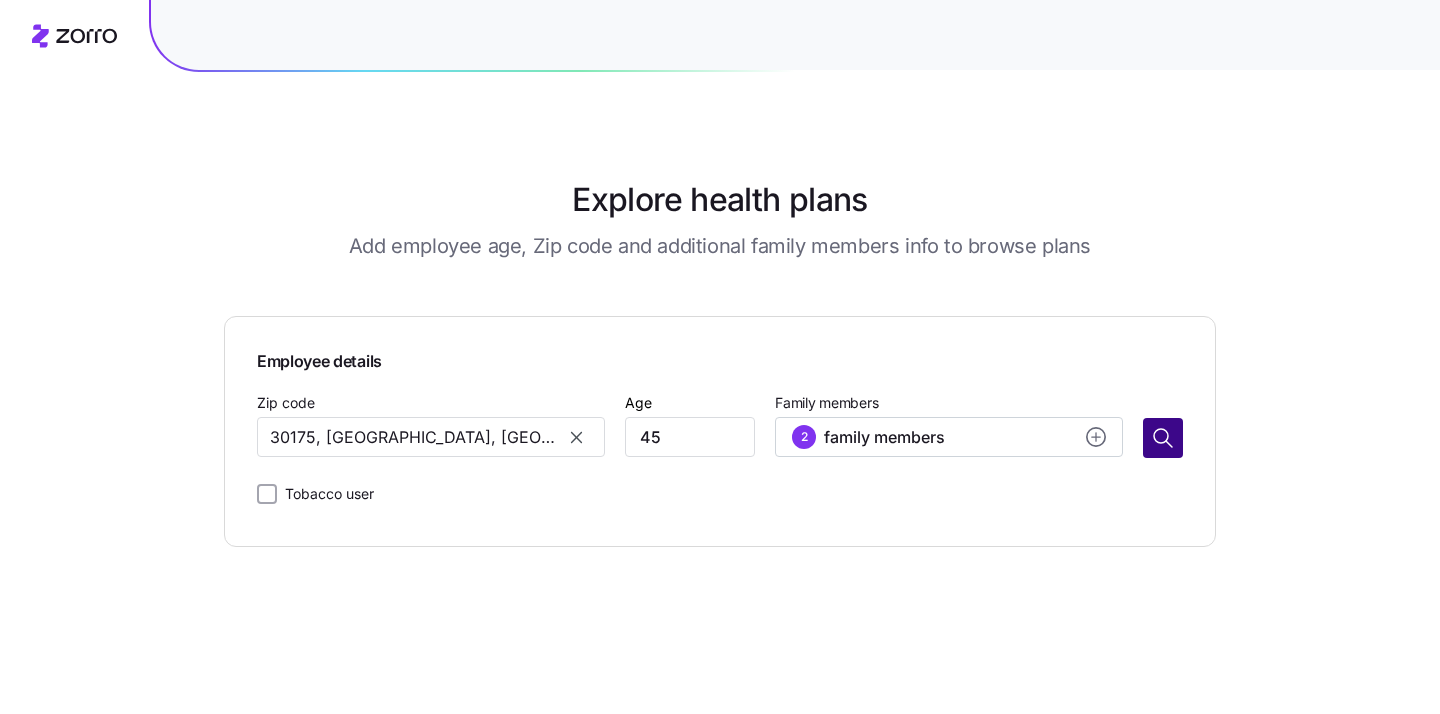 click 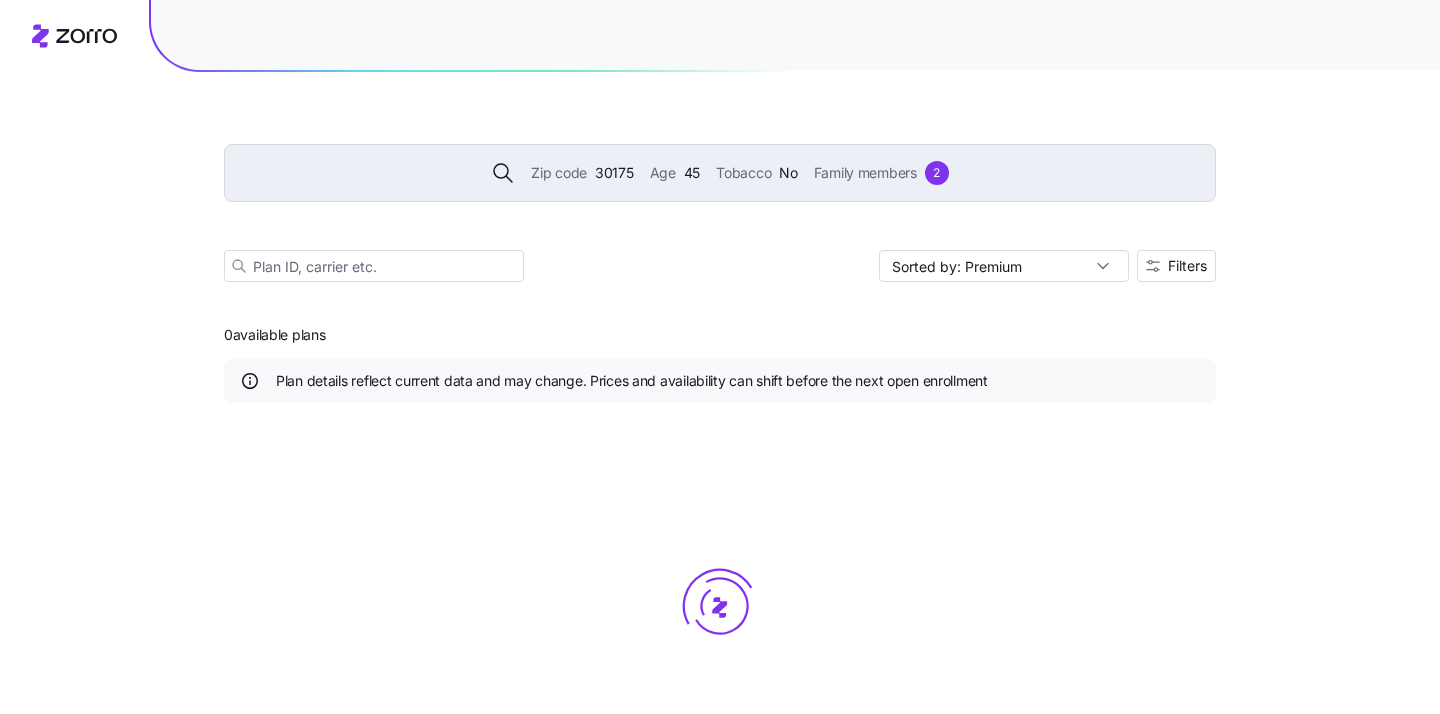 click on "2" at bounding box center (937, 173) 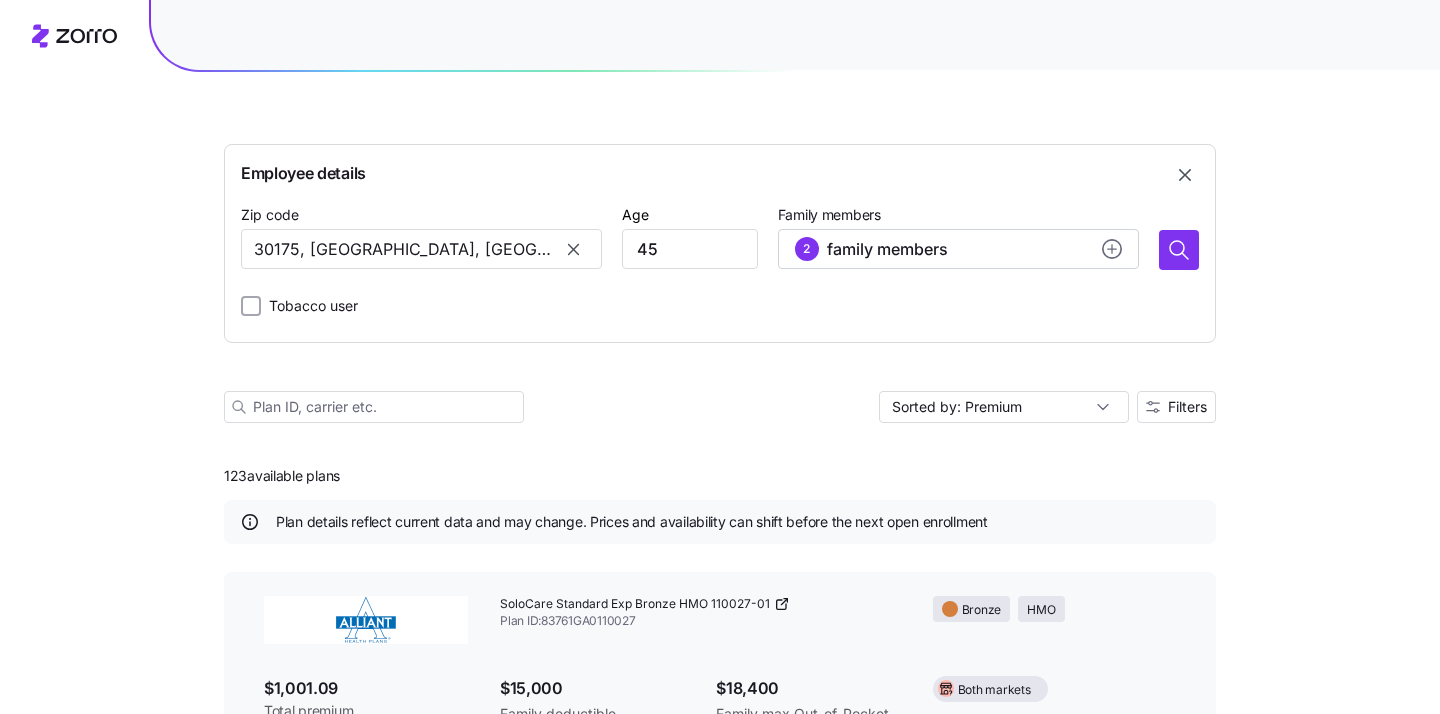type on "30175, [GEOGRAPHIC_DATA], [GEOGRAPHIC_DATA]" 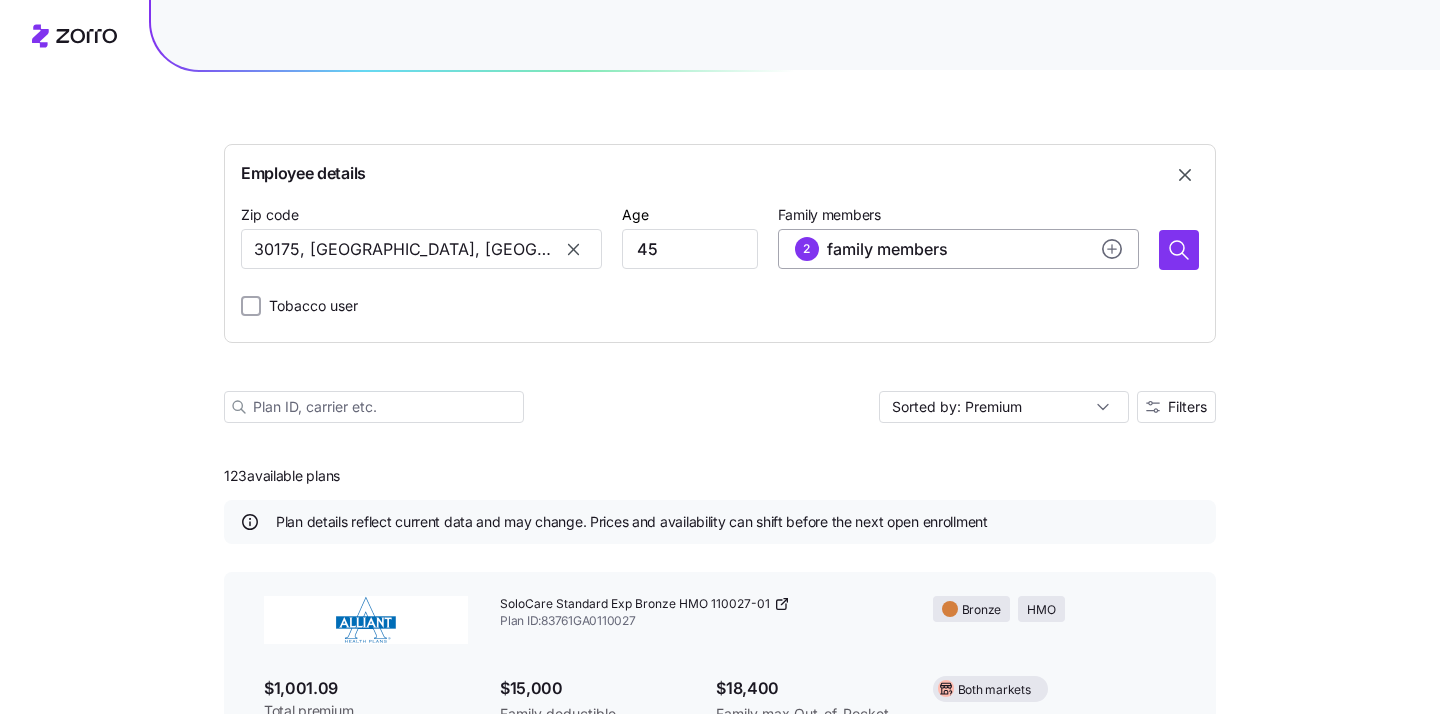 click on "family members" at bounding box center [887, 249] 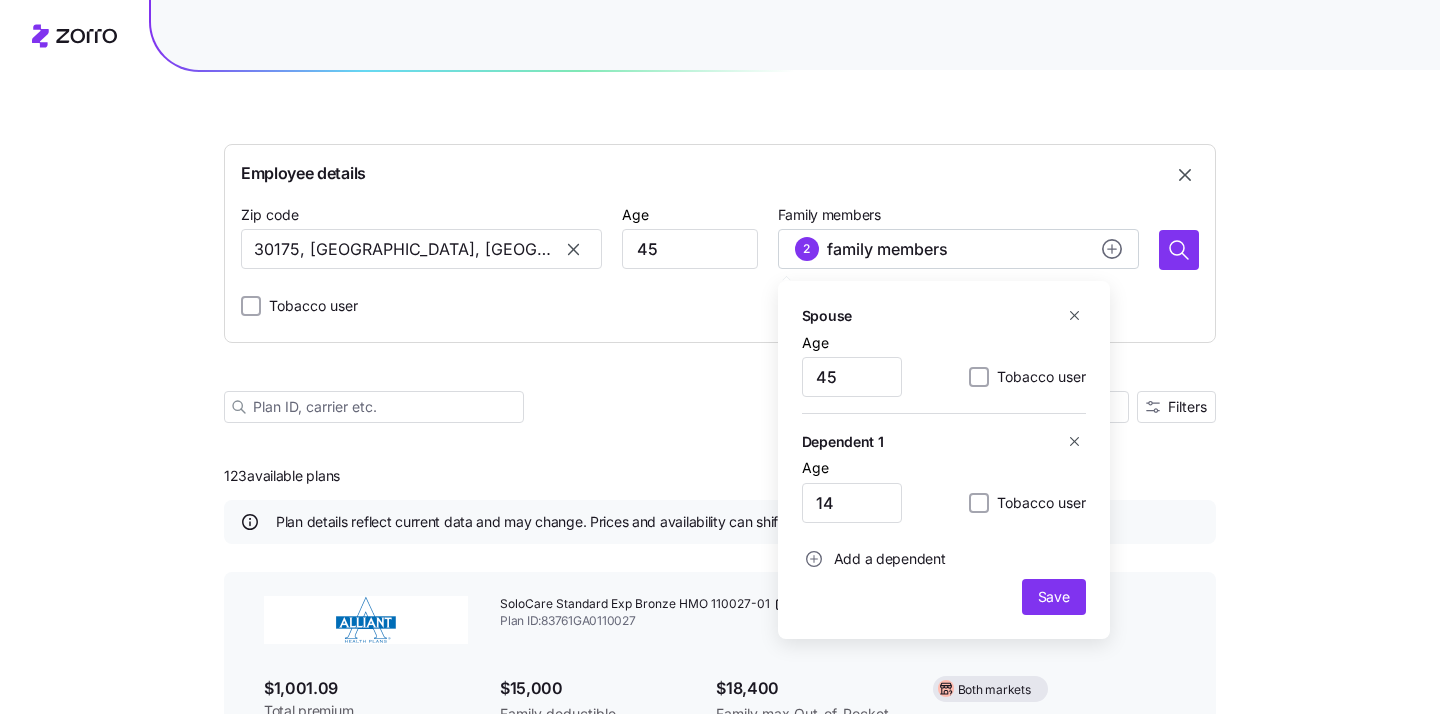 click on "Add a dependent" at bounding box center (890, 559) 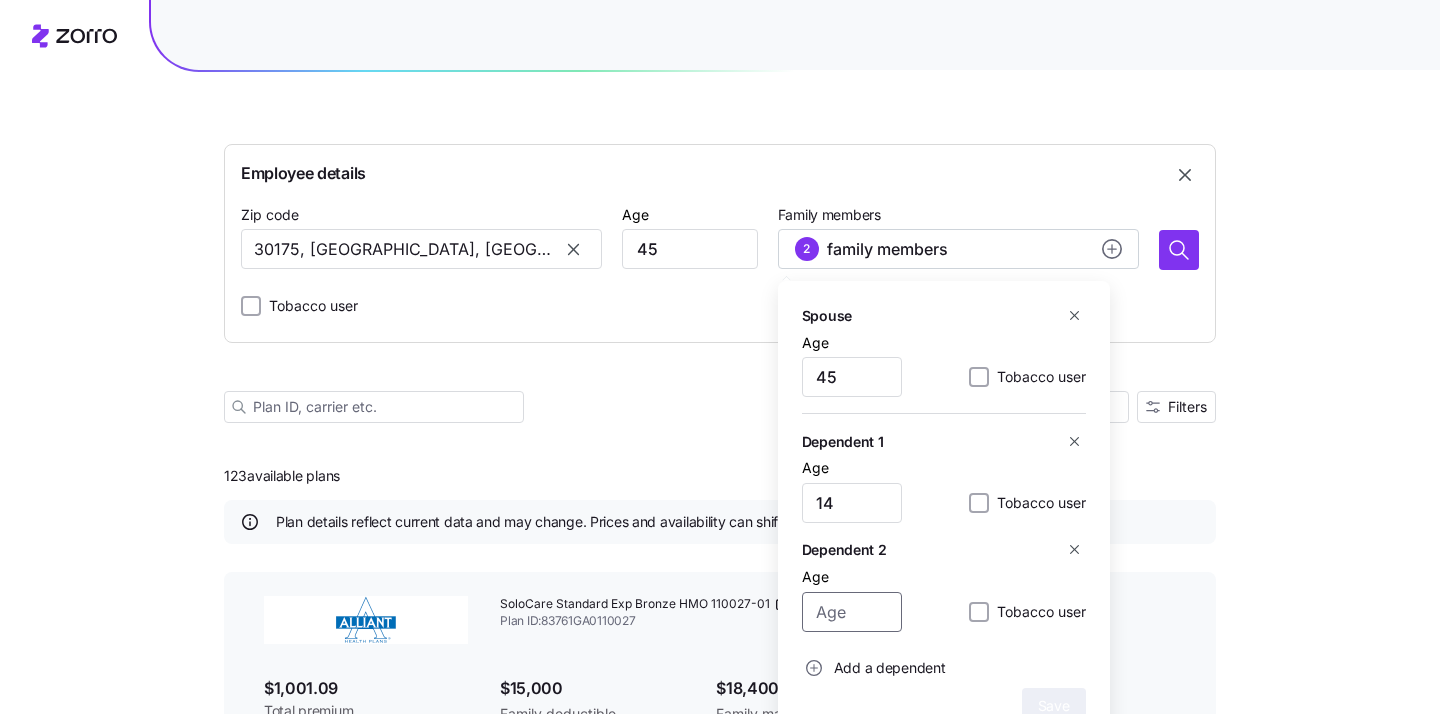 click on "Age" at bounding box center (852, 612) 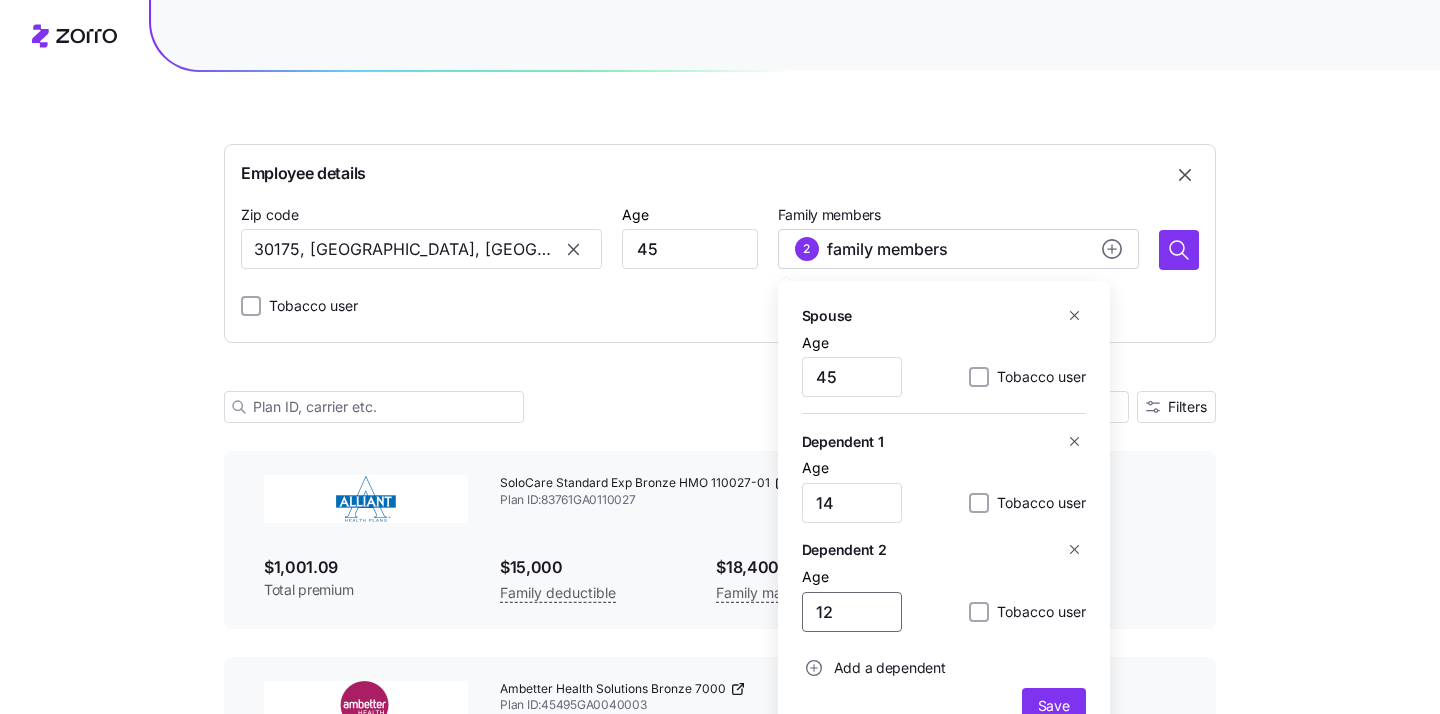 scroll, scrollTop: 125, scrollLeft: 0, axis: vertical 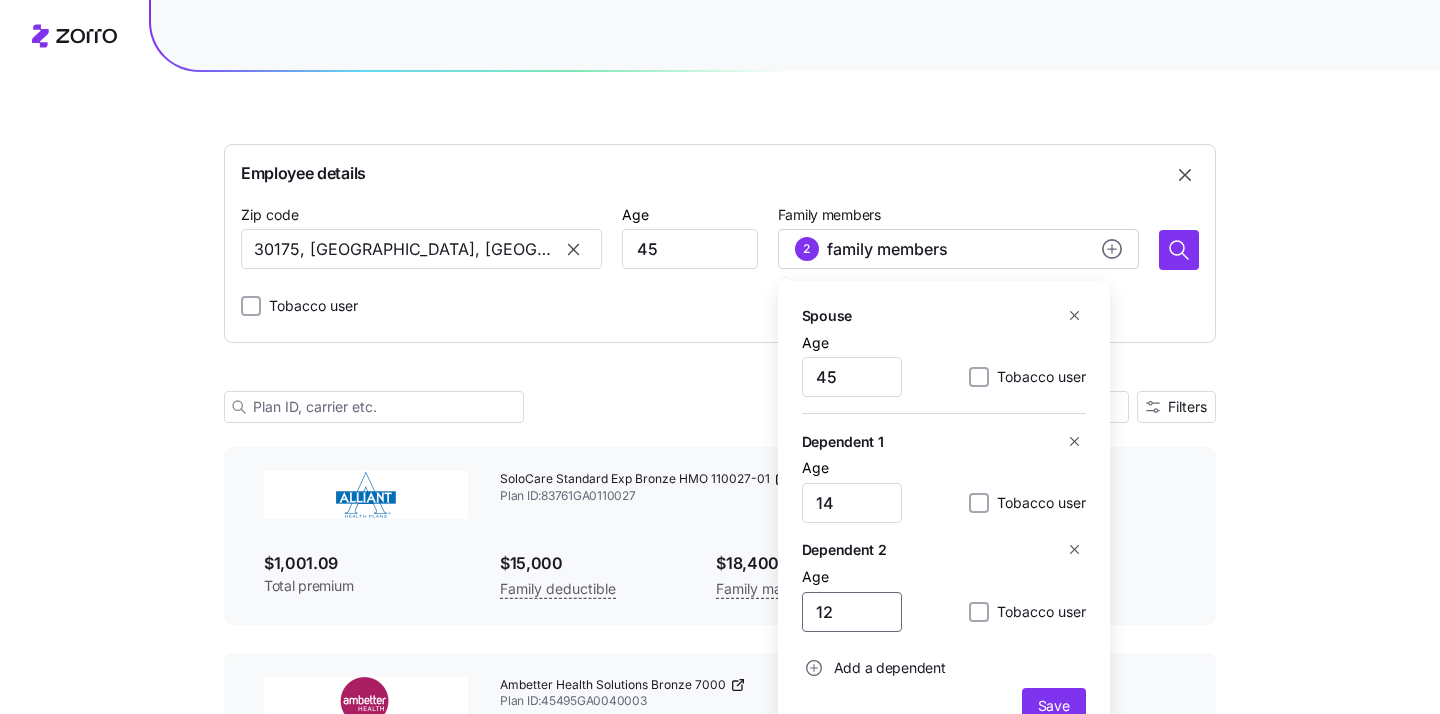 type on "12" 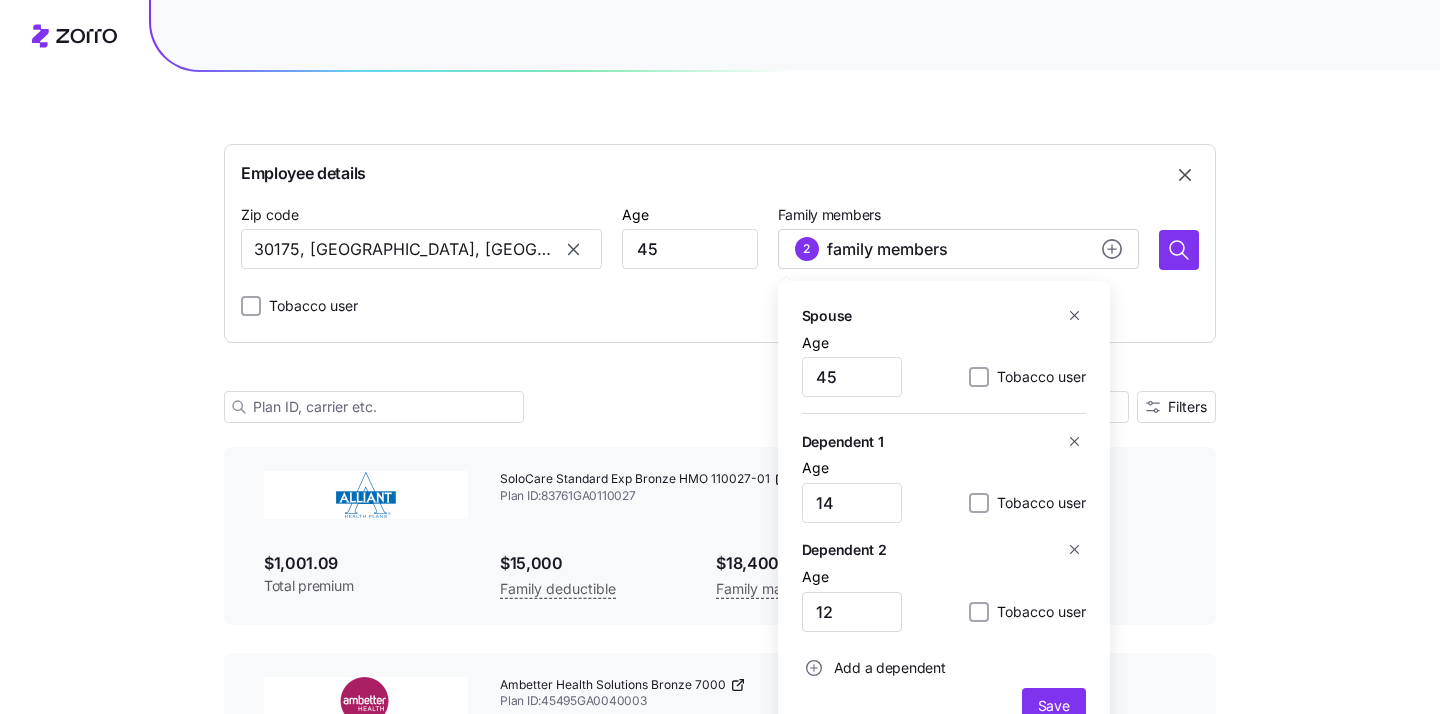 click on "Dependent 2 Age [DEMOGRAPHIC_DATA] Tobacco user" at bounding box center [944, 593] 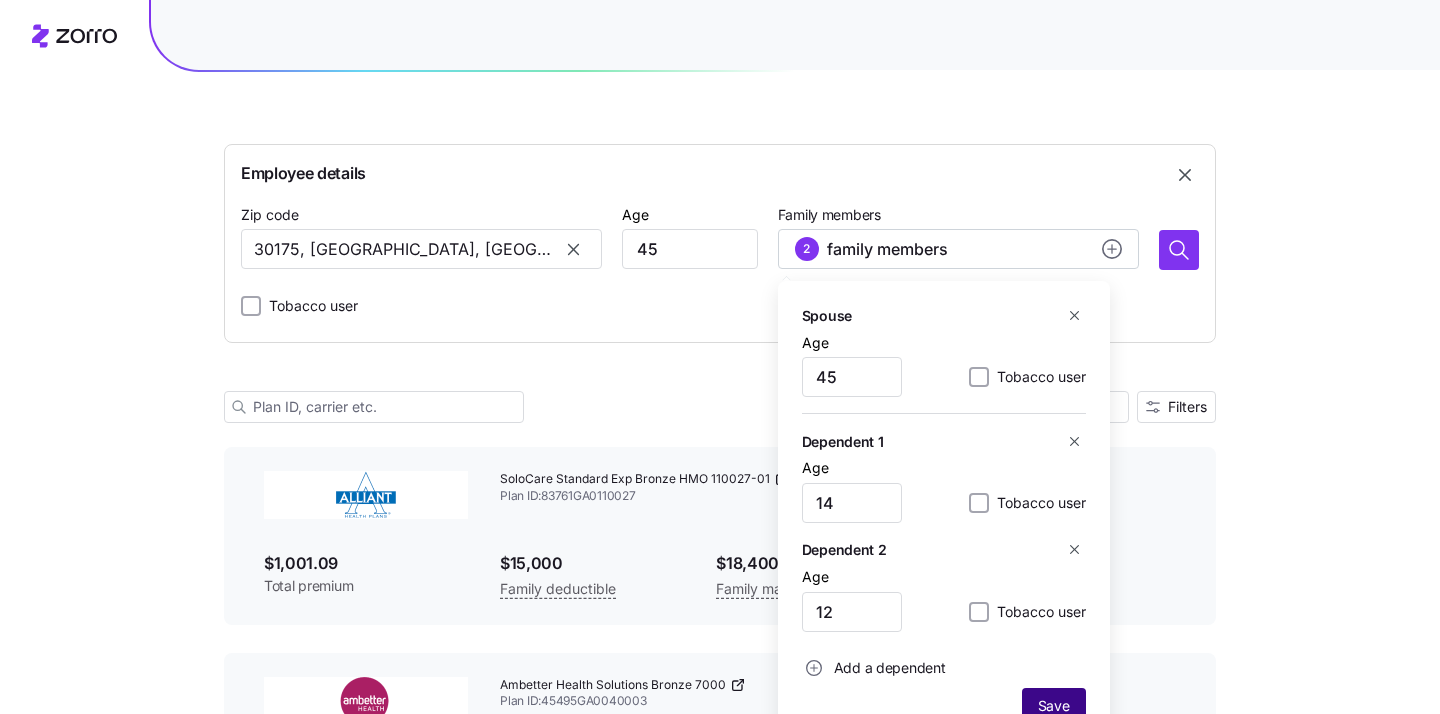 click on "Save" at bounding box center (1054, 706) 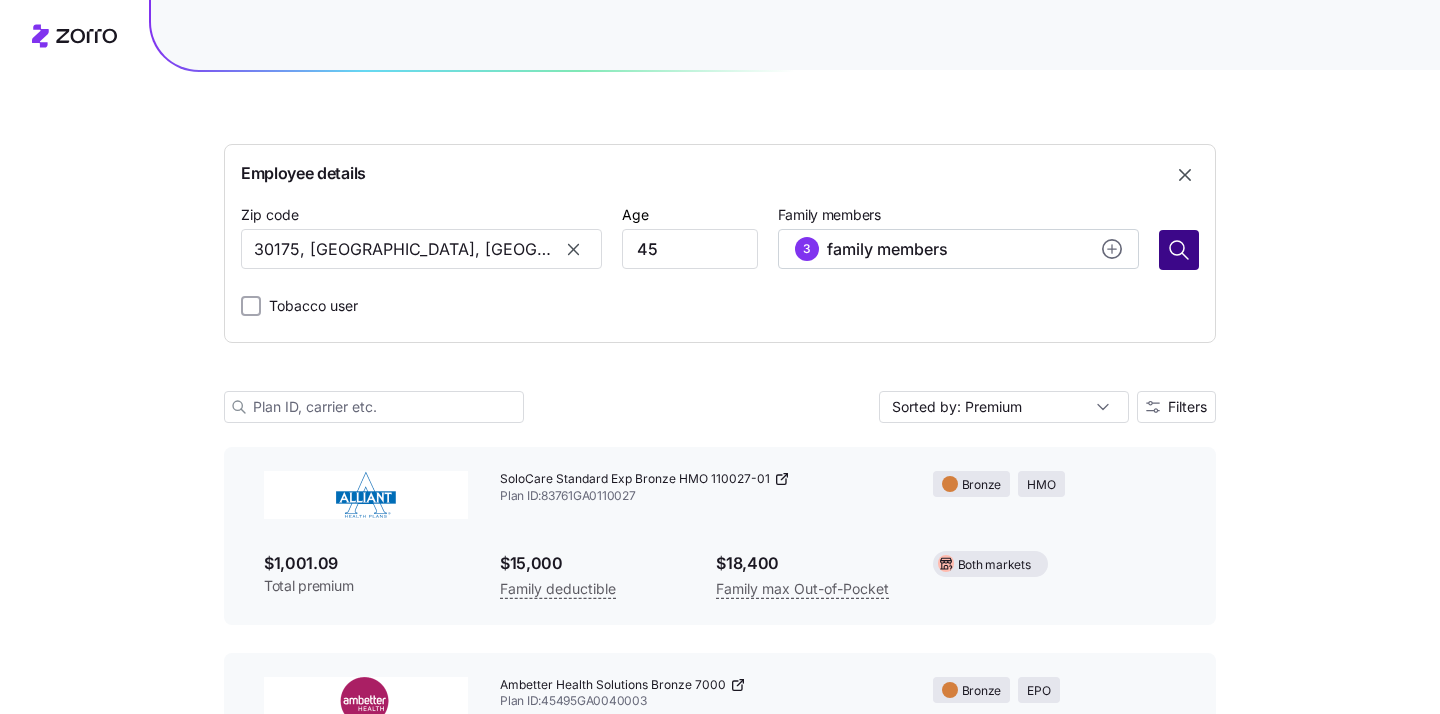 click 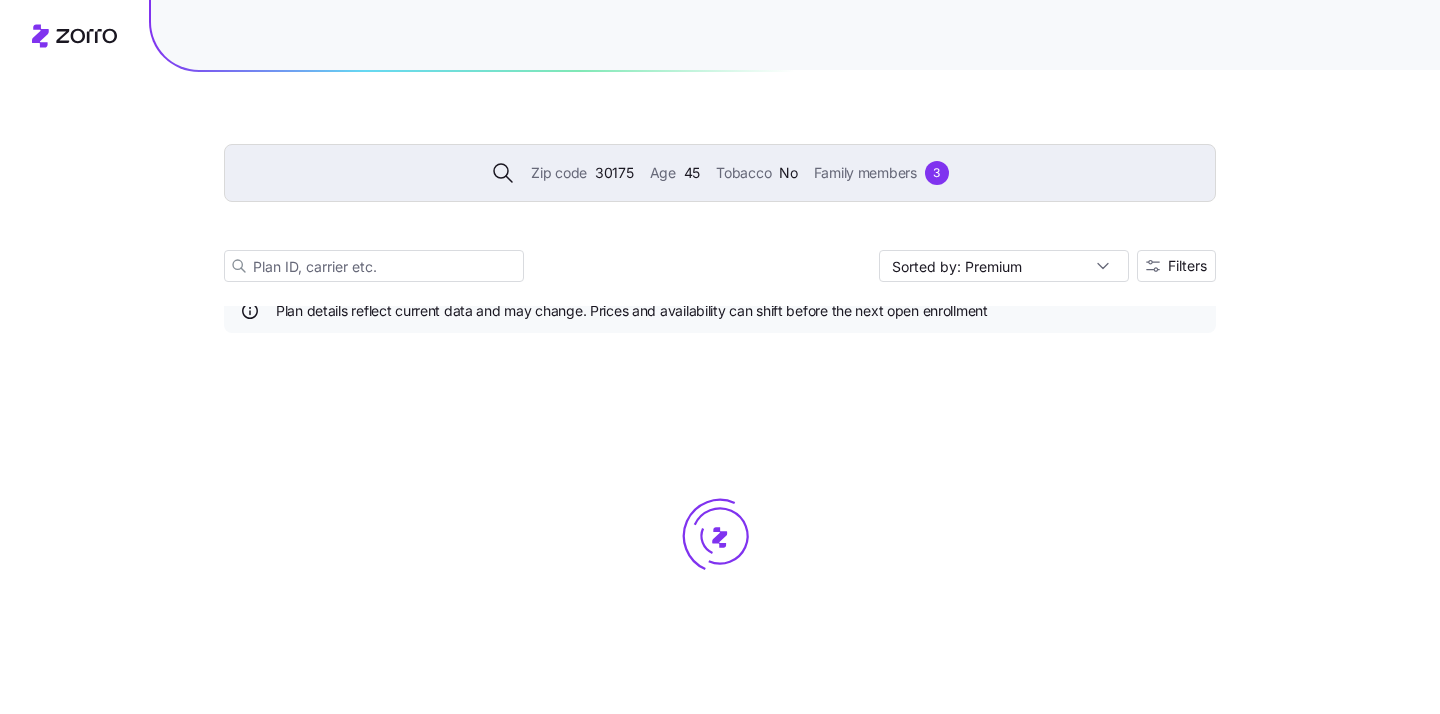 scroll, scrollTop: 0, scrollLeft: 0, axis: both 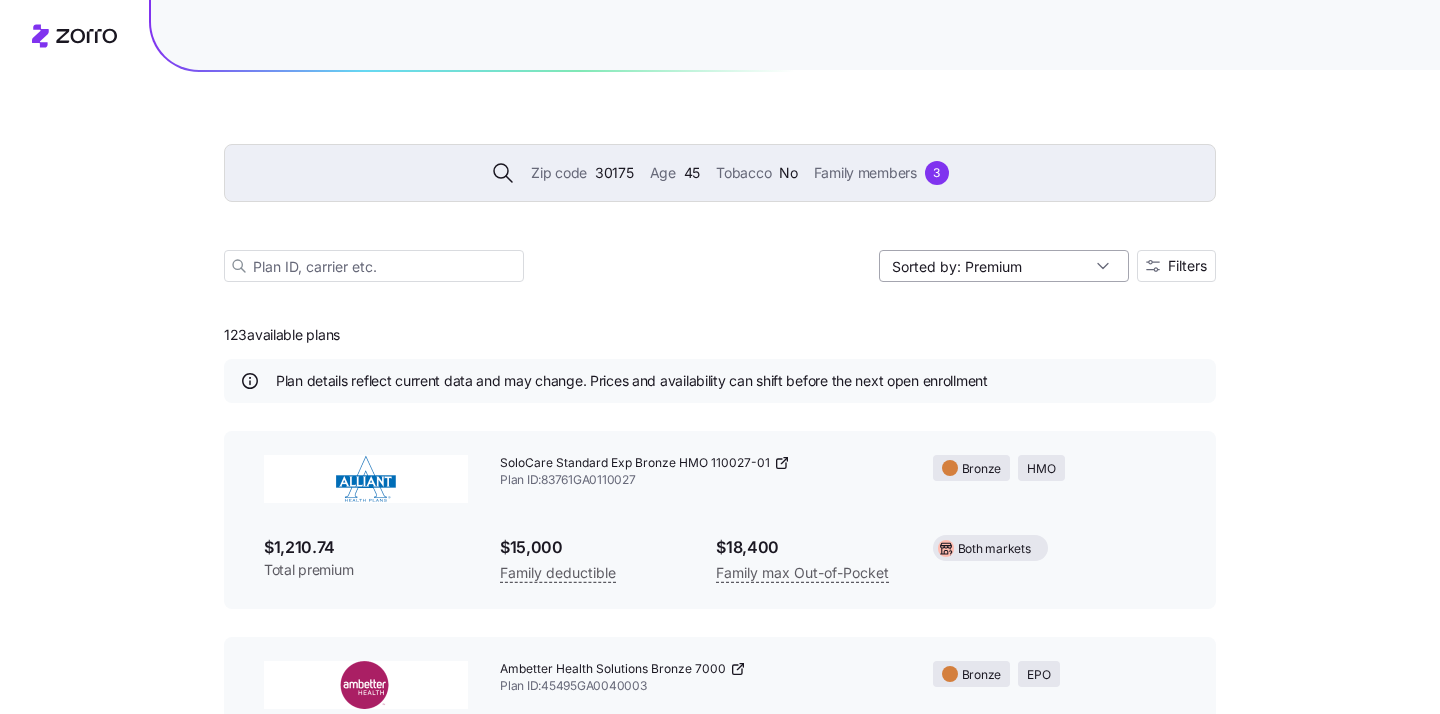 click on "Sorted by: Premium" at bounding box center (1004, 266) 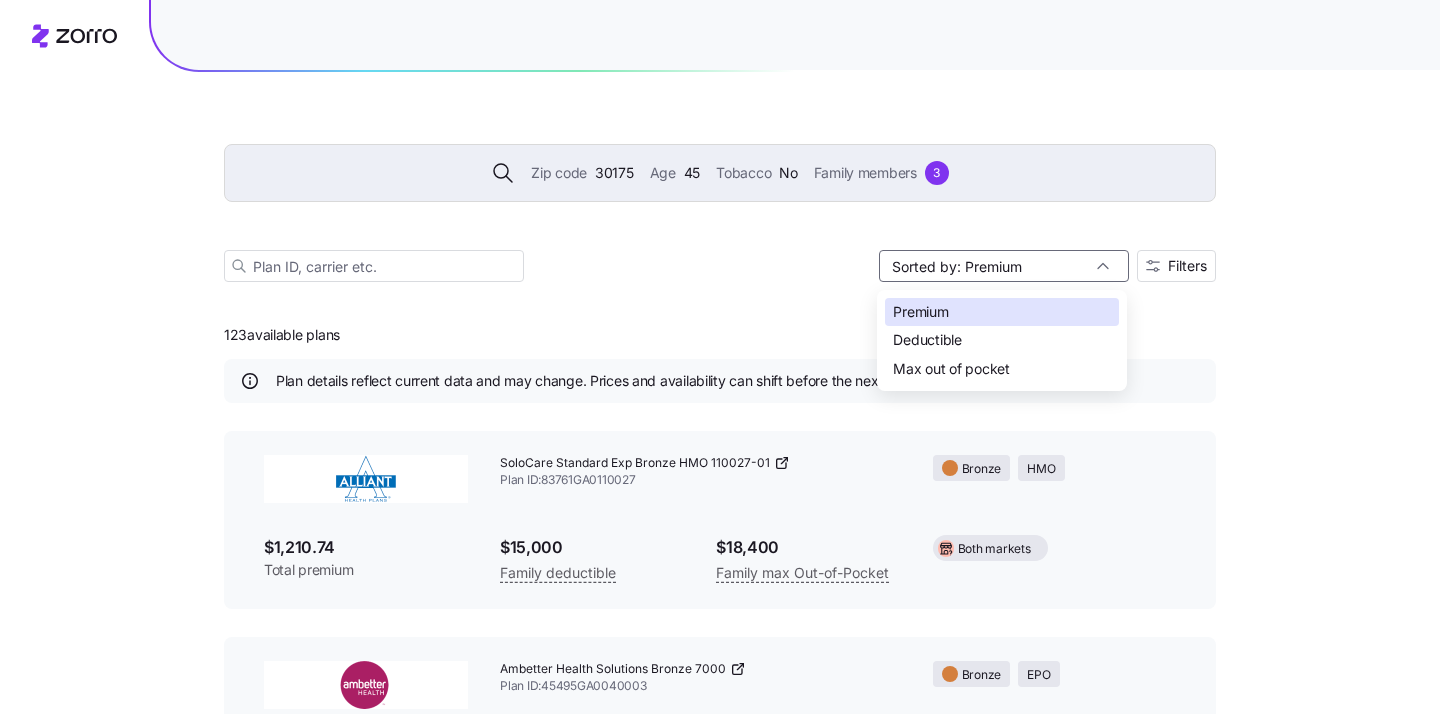 click on "Zip code 30175 Age 45 Tobacco No Family members 3 Sorted by: Premium Filters 123  available plans Plan details reflect current data and may change. Prices and availability can shift before the next open enrollment SoloCare  Standard Exp Bronze HMO 110027-01 Plan ID:  83761GA0110027 Bronze HMO $1,210.74 Total premium $15,000 Family deductible $18,400 Family max Out-of-Pocket Both markets Ambetter Health Solutions Bronze 7000 Plan ID:  45495GA0040003 Bronze EPO $1,232.08 Total premium $14,000 Family deductible $17,000 Family max Out-of-Pocket Off exchange Ambetter Health Solutions Bronze HSA 6400 Plan ID:  45495GA0040004 Bronze EPO $1,251.84 Total premium $12,800 Family deductible $16,100 Family max Out-of-Pocket HSA Off exchange SoloCare Standard Exp Bronze PPO Chiro 40393-01 Plan ID:  83761GA0040393 Bronze PPO $1,261.6 Total premium $15,000 Family deductible $18,400 Family max Out-of-Pocket Both markets Ambetter Health Solutions Bronze 5000 Plan ID:  45495GA0040002 Bronze EPO $1,266.68 Total premium $10,000" at bounding box center (720, 12858) 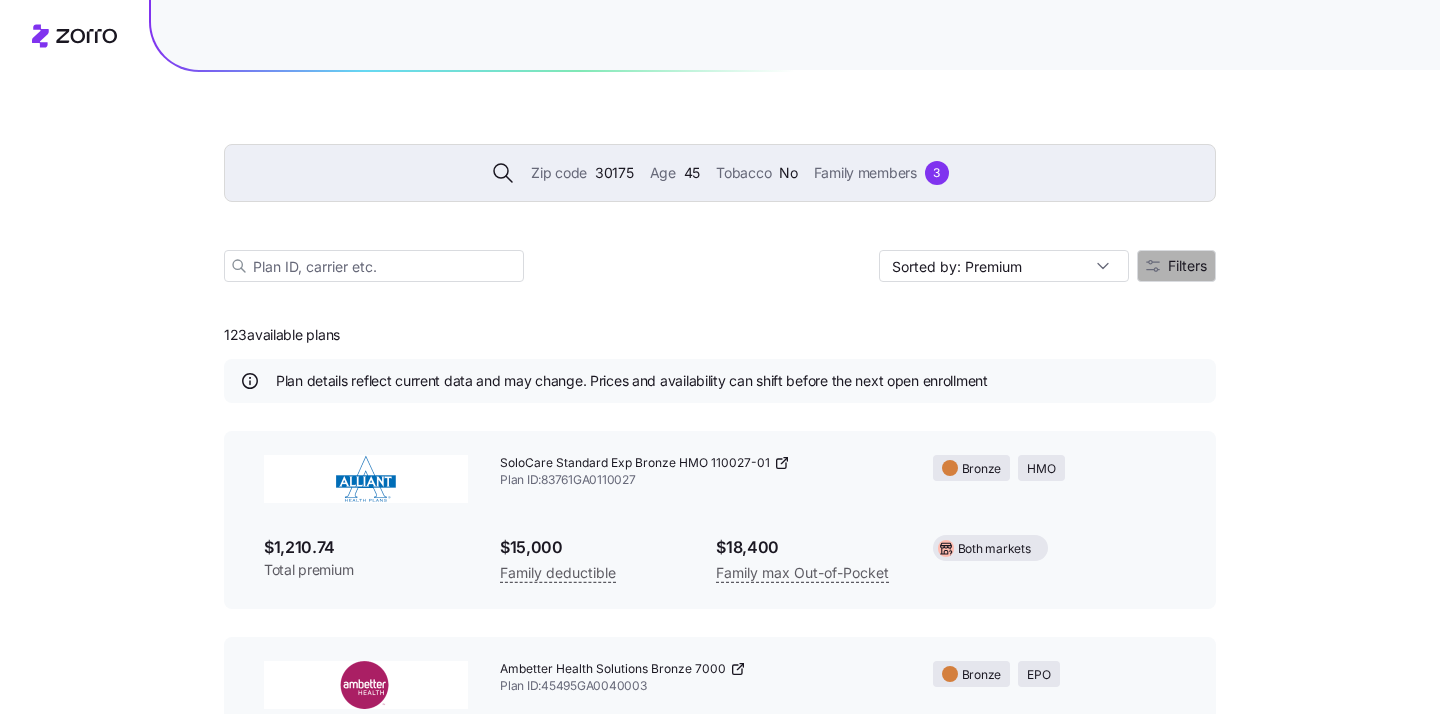 click on "Filters" at bounding box center (1187, 266) 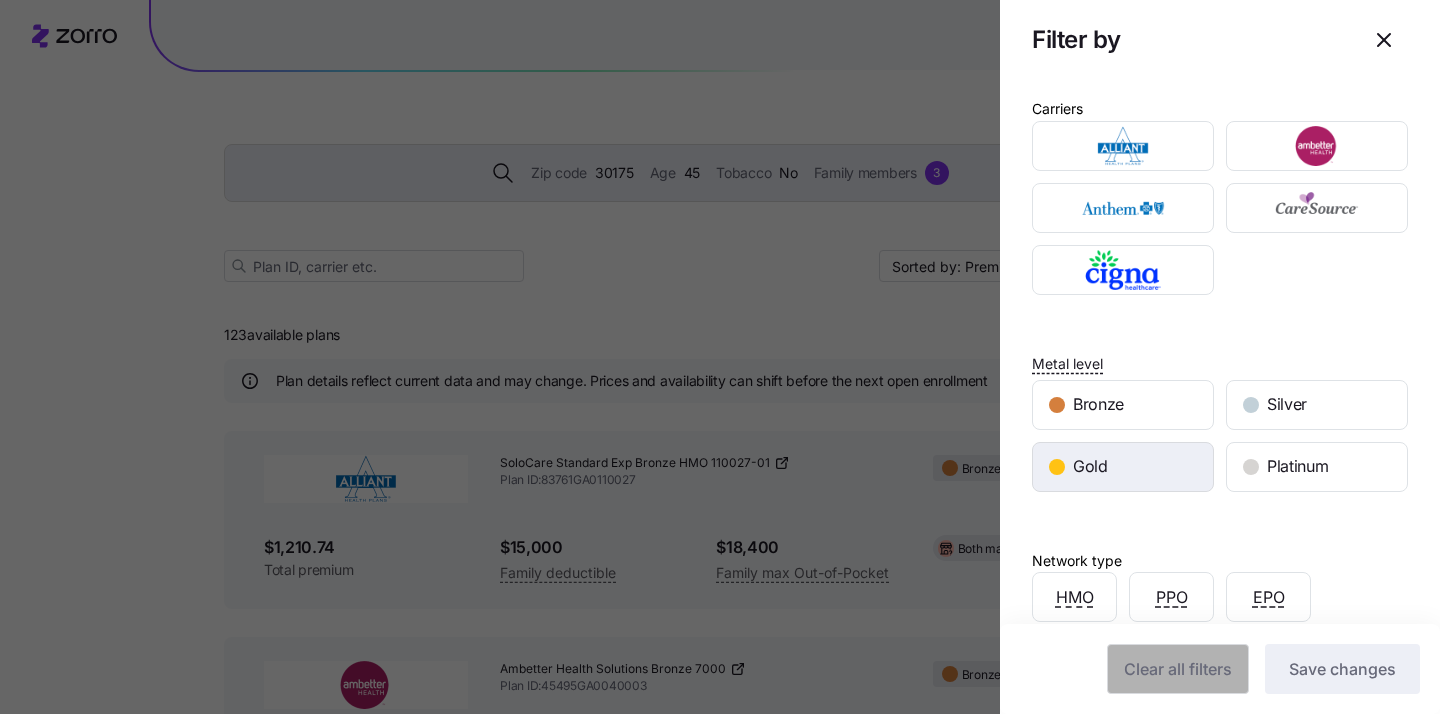 click on "Gold" at bounding box center (1123, 467) 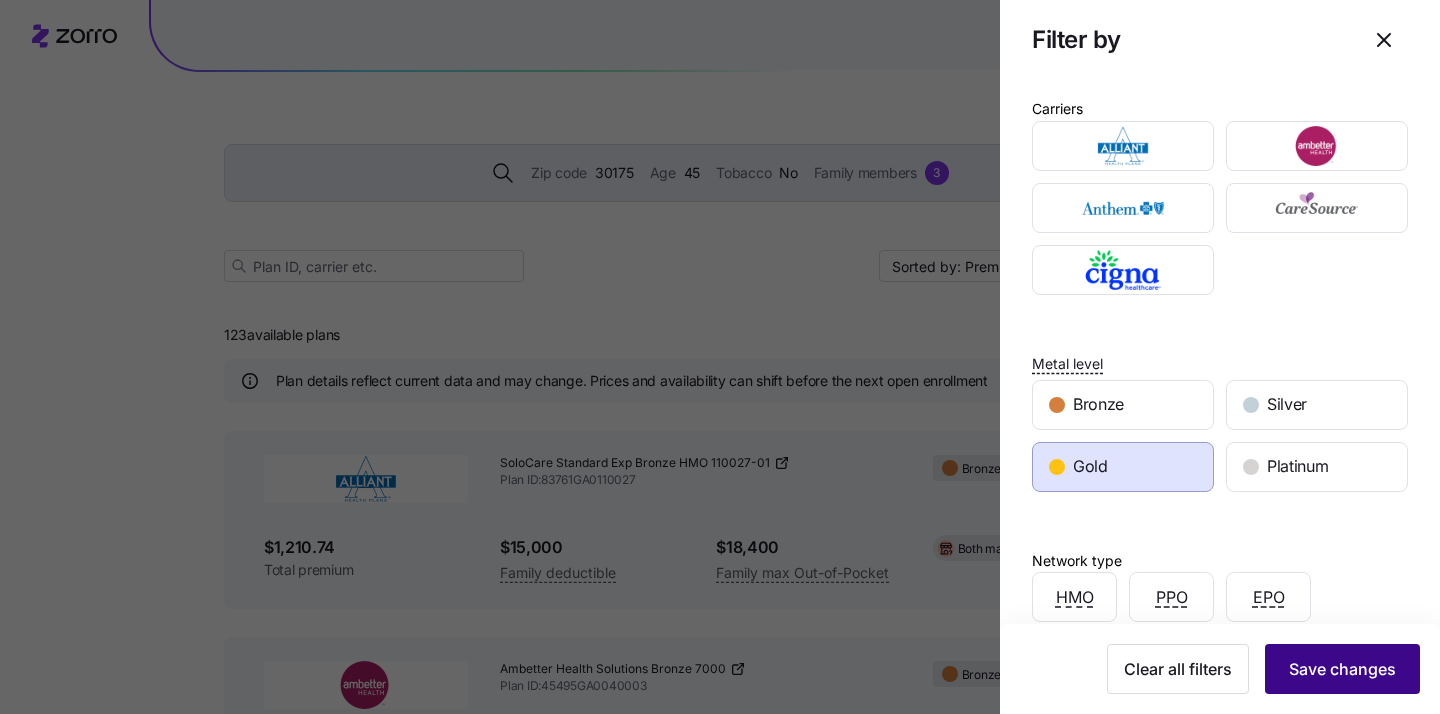 click on "Save changes" at bounding box center (1342, 669) 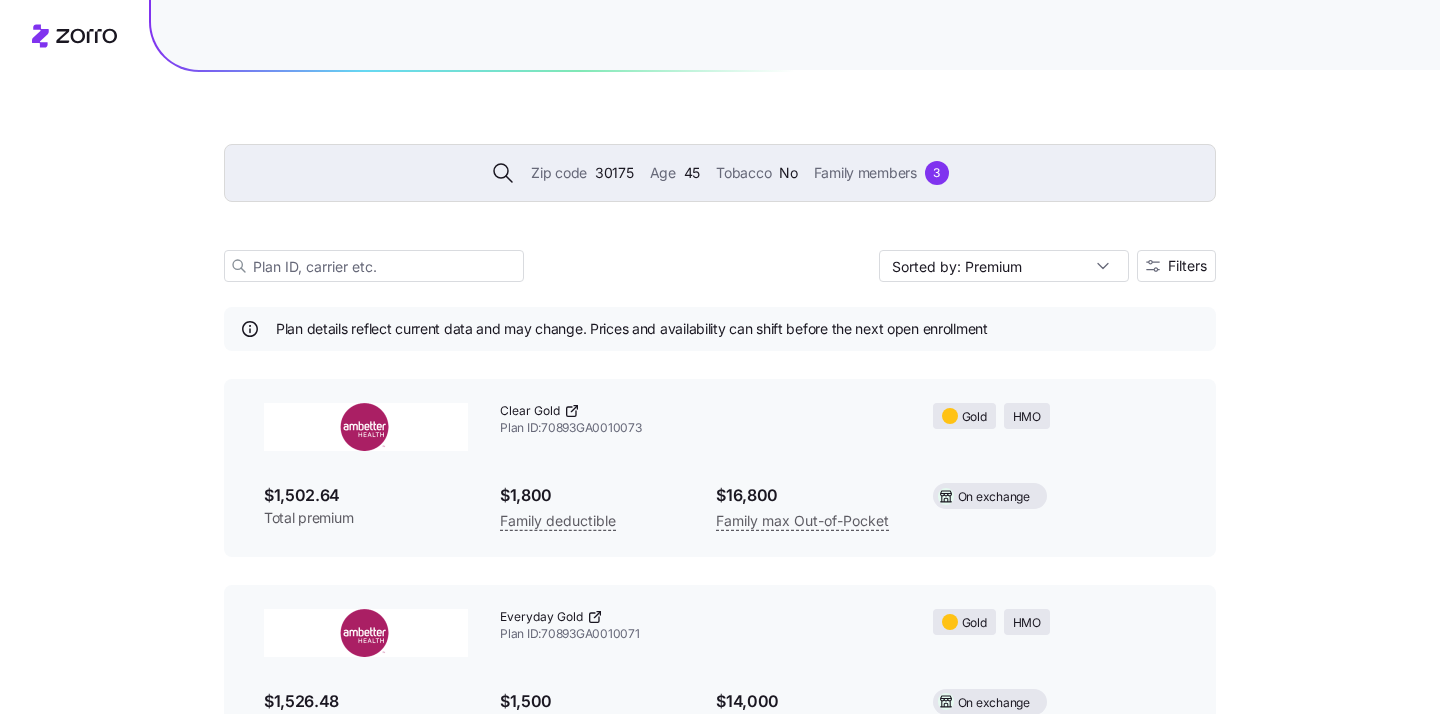 scroll, scrollTop: 59, scrollLeft: 0, axis: vertical 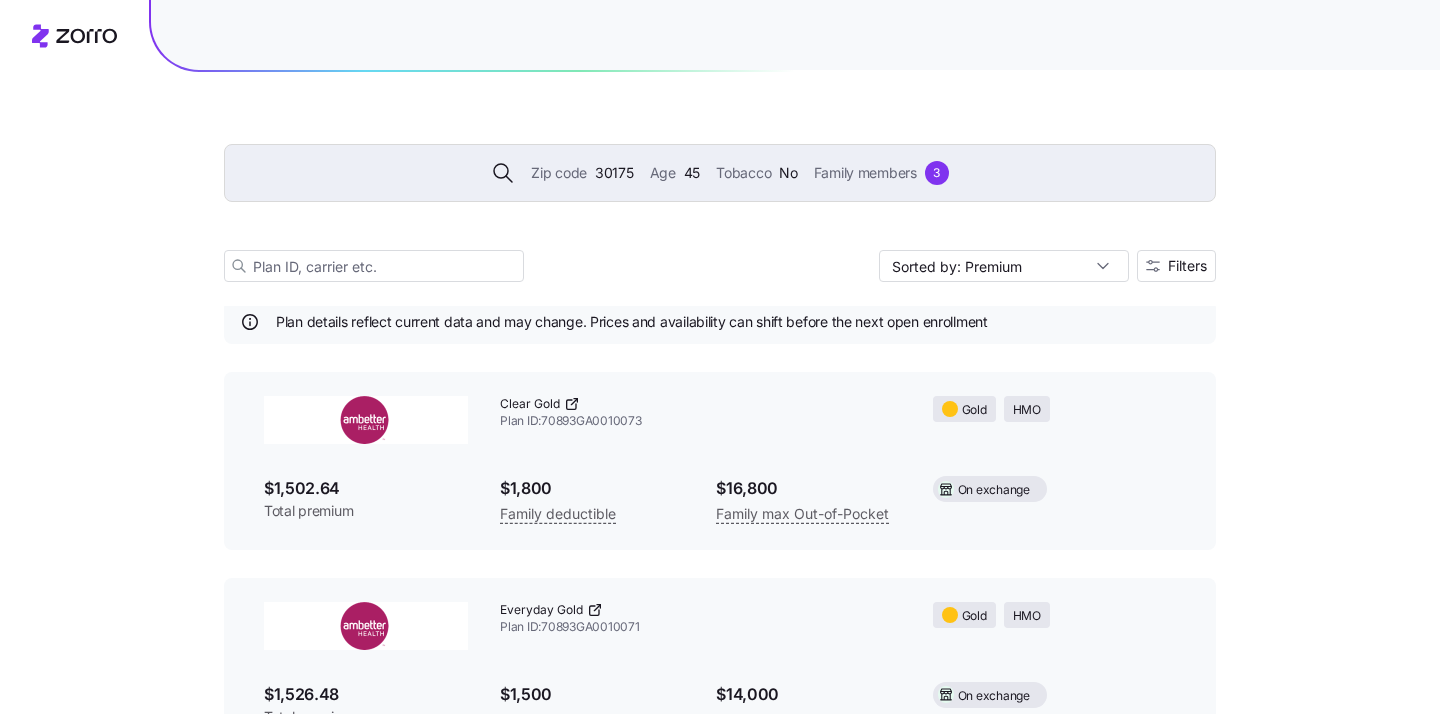 click 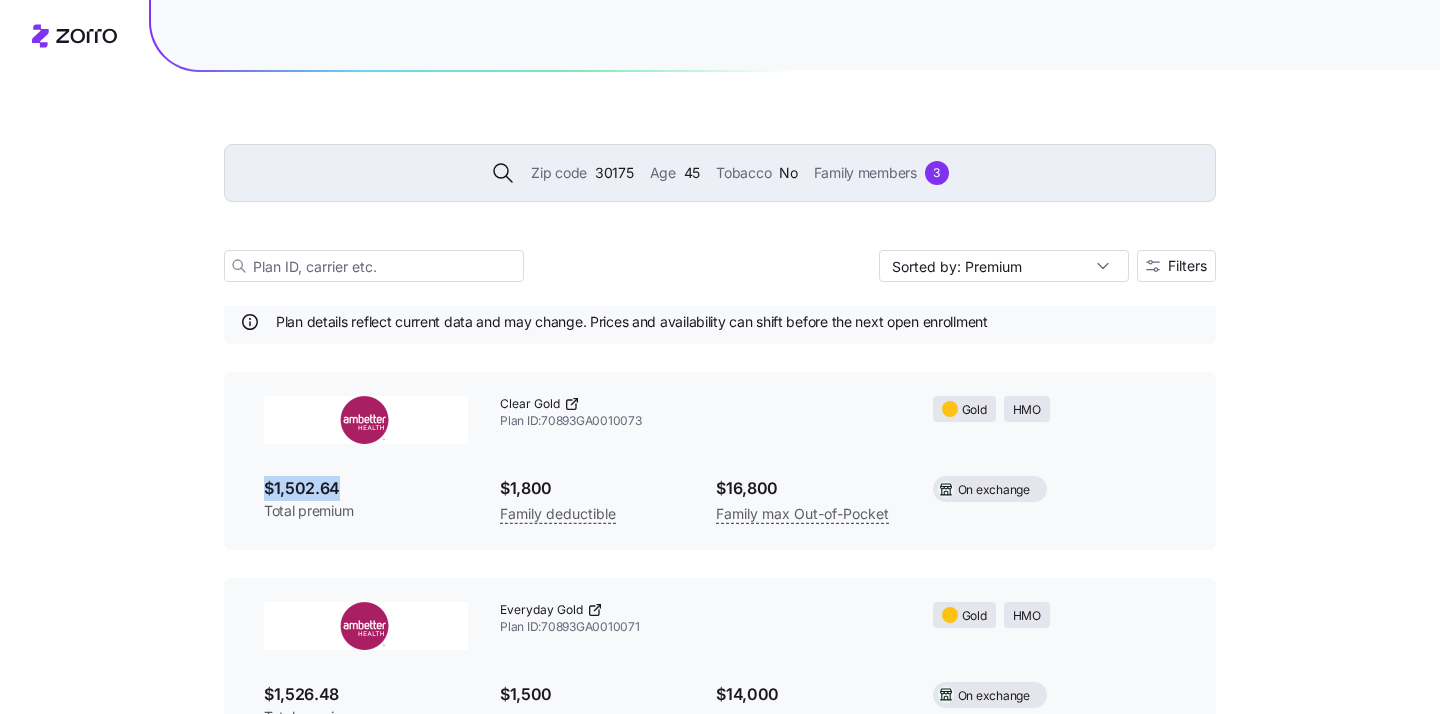 drag, startPoint x: 344, startPoint y: 485, endPoint x: 259, endPoint y: 485, distance: 85 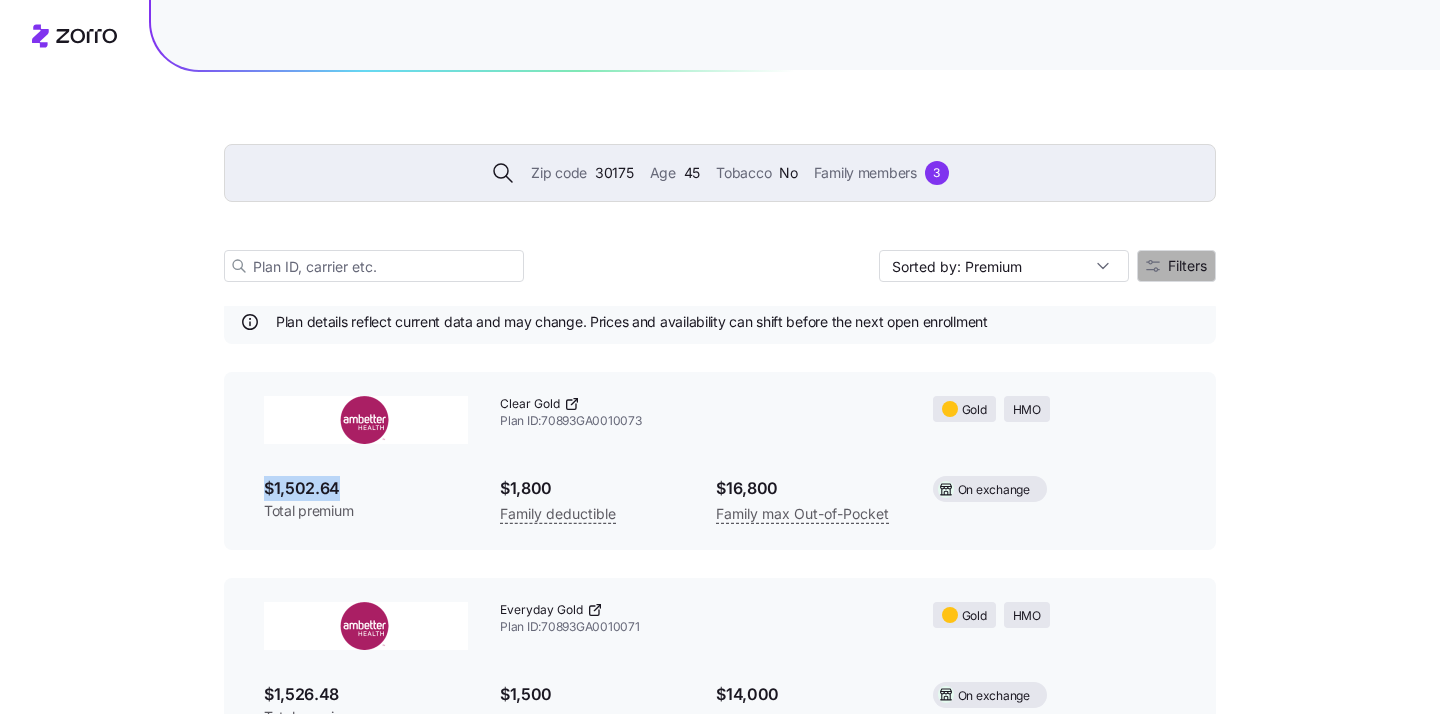 click on "Filters" at bounding box center [1176, 266] 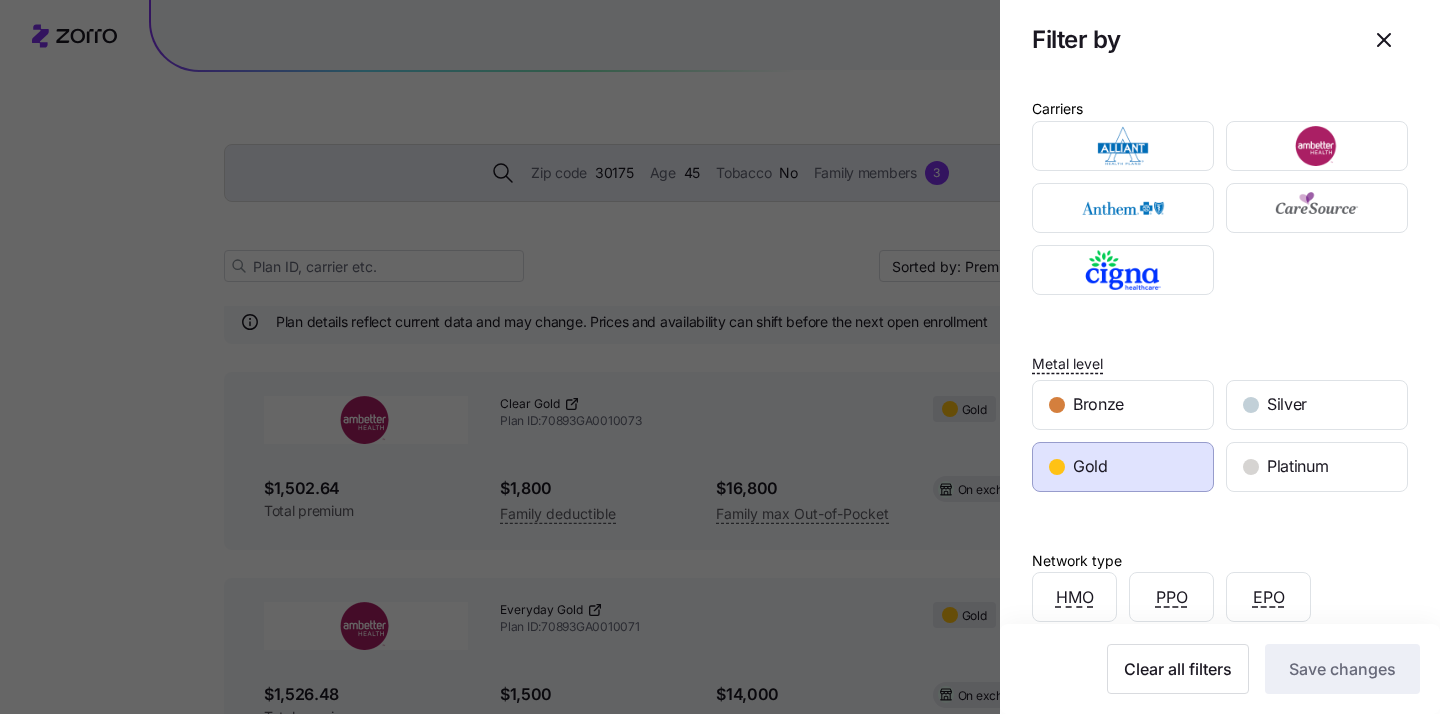 click at bounding box center (720, 357) 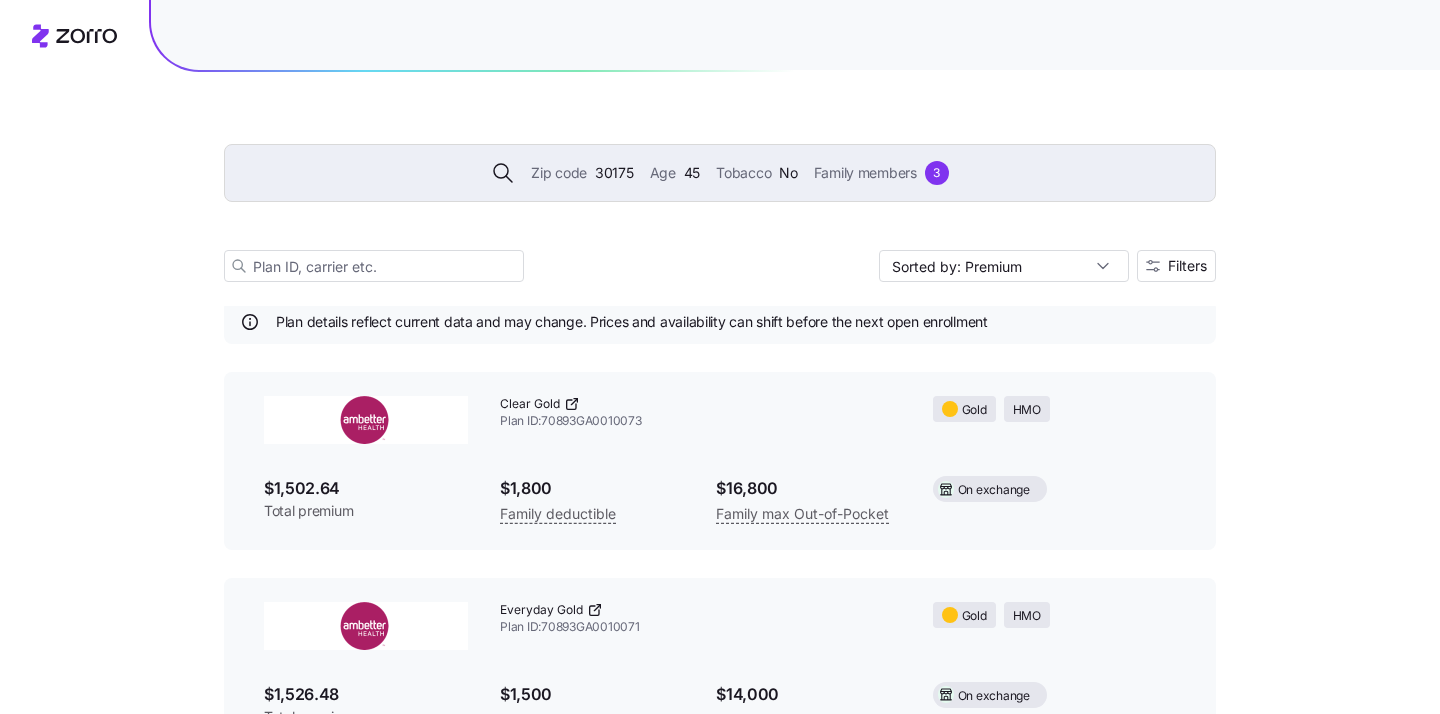 click on "Zip code 30175 Age 45 Tobacco No Family members 3 Sorted by: Premium Filters" at bounding box center [720, 189] 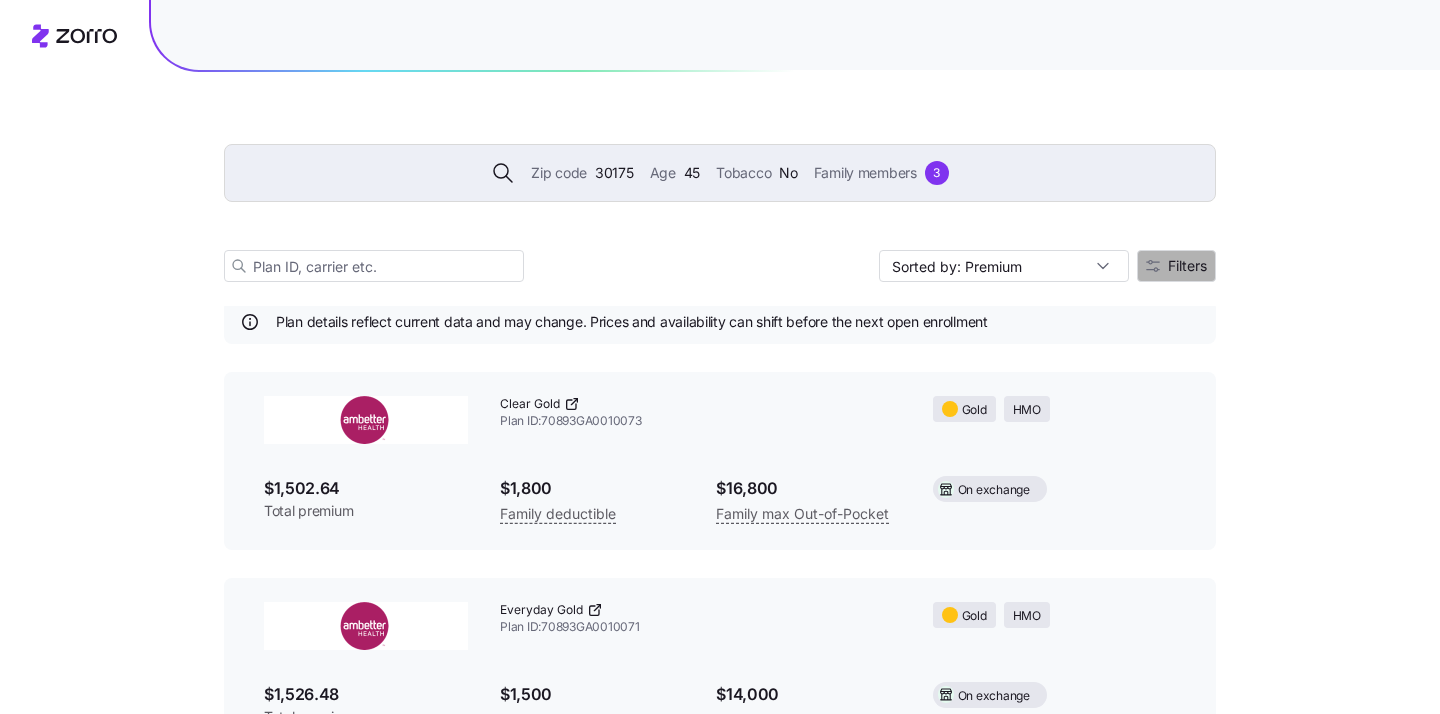 click on "Filters" at bounding box center (1187, 266) 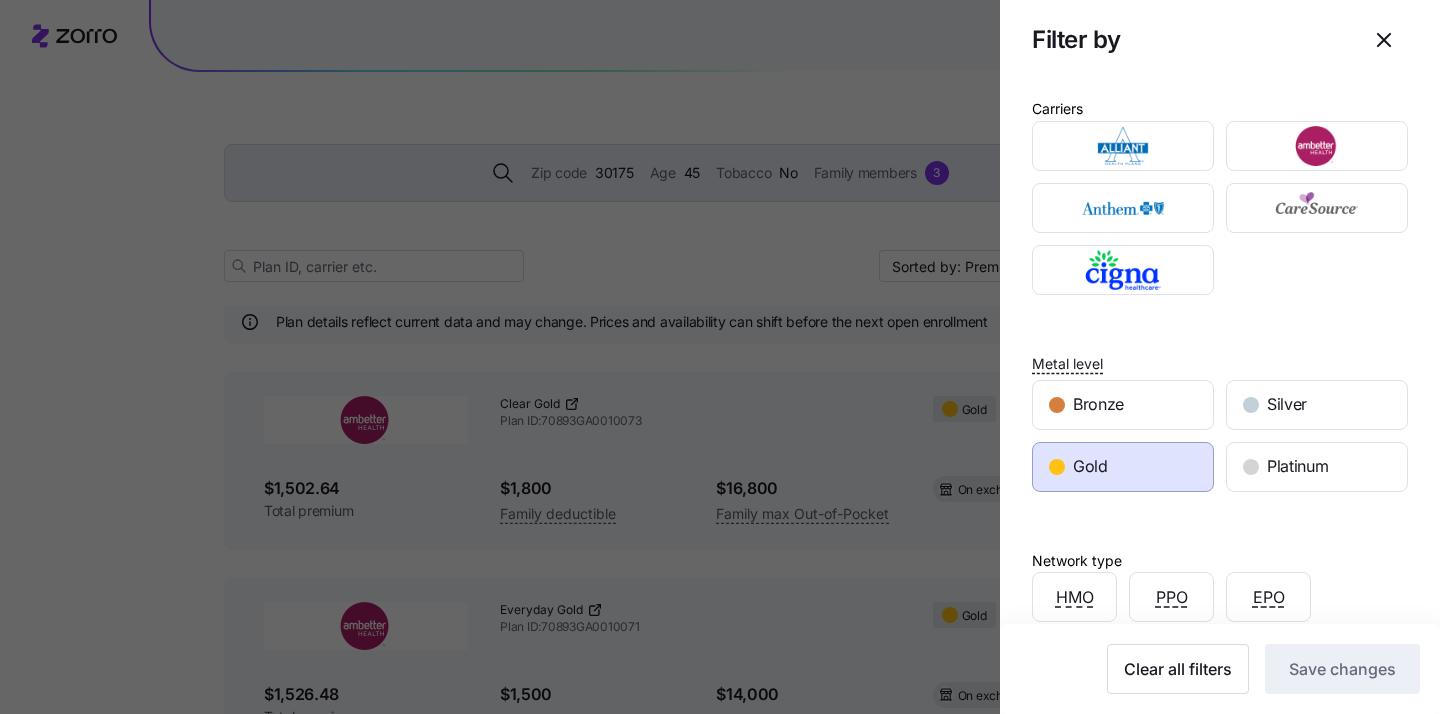 click at bounding box center [720, 357] 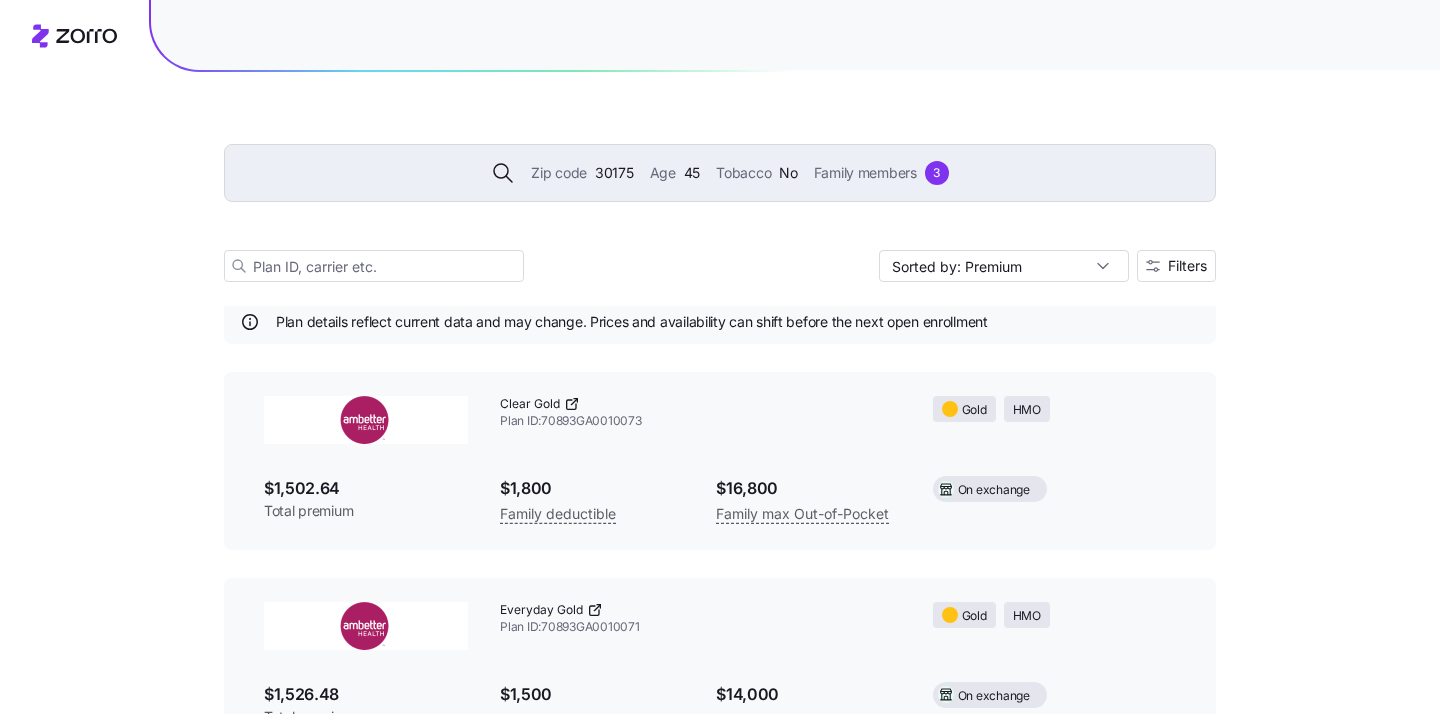 click on "Zip code" at bounding box center (559, 173) 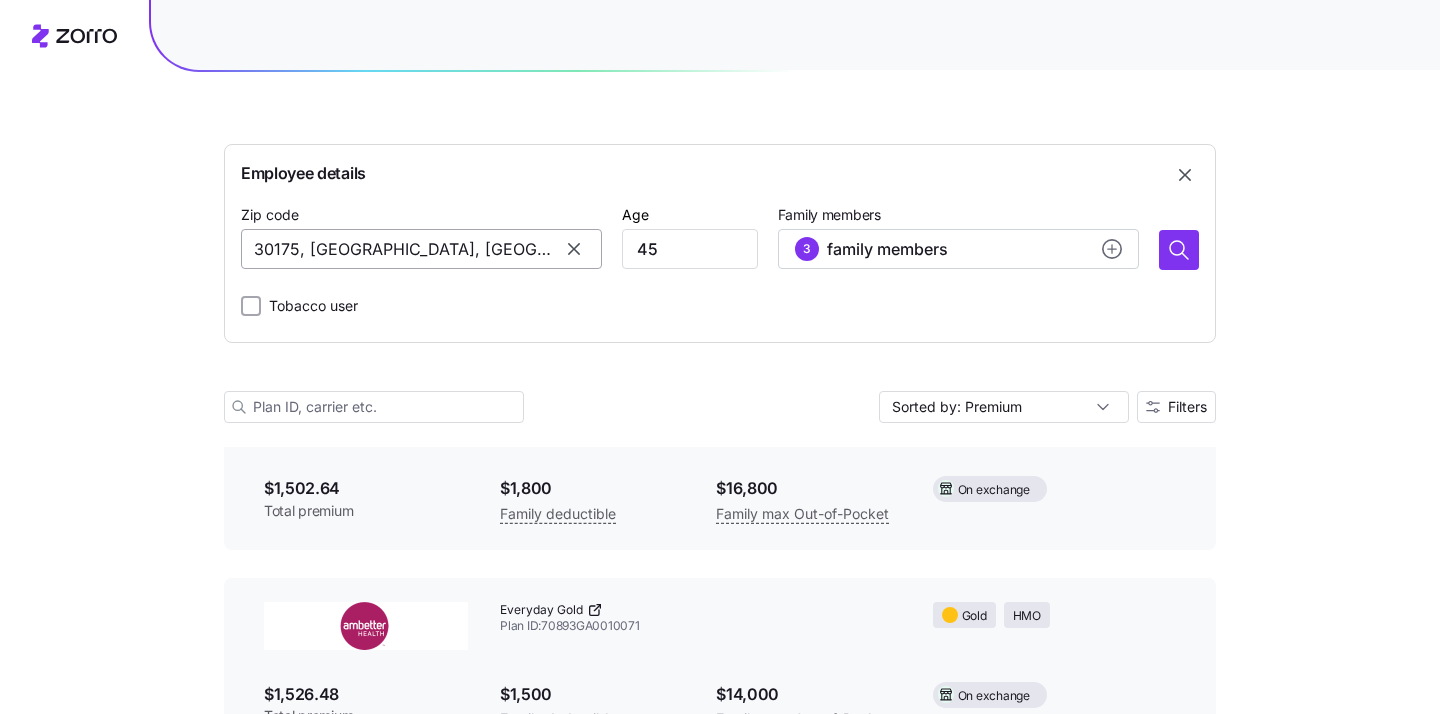 click on "30175, Gilmer County, GA" at bounding box center (421, 249) 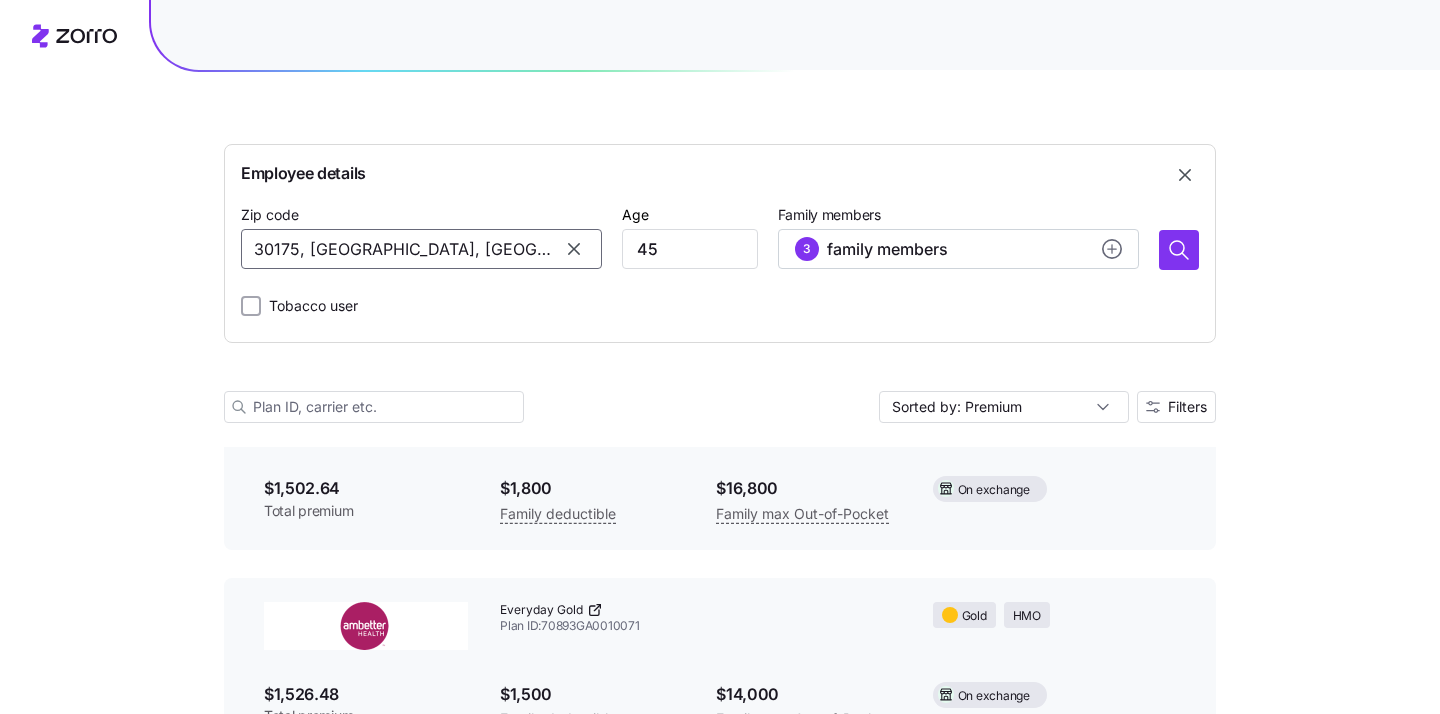 click 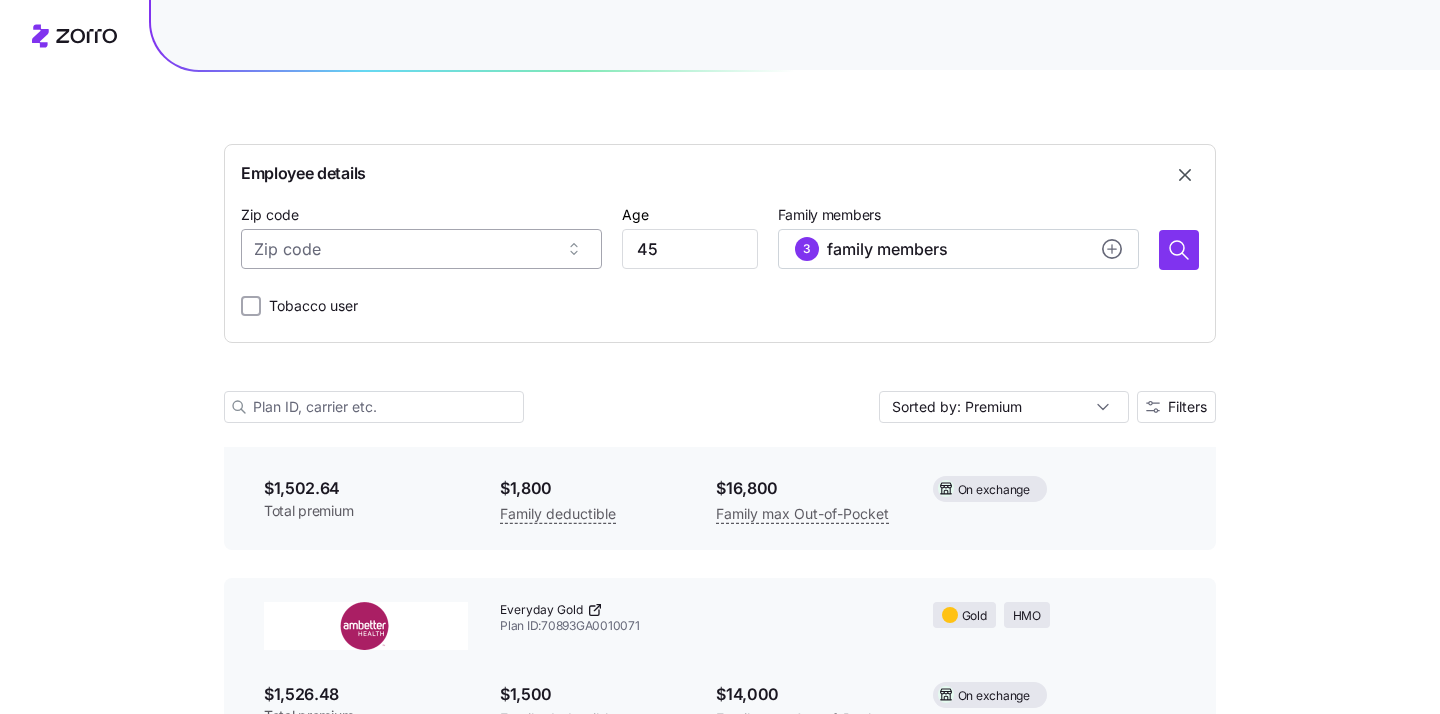 paste on "31533" 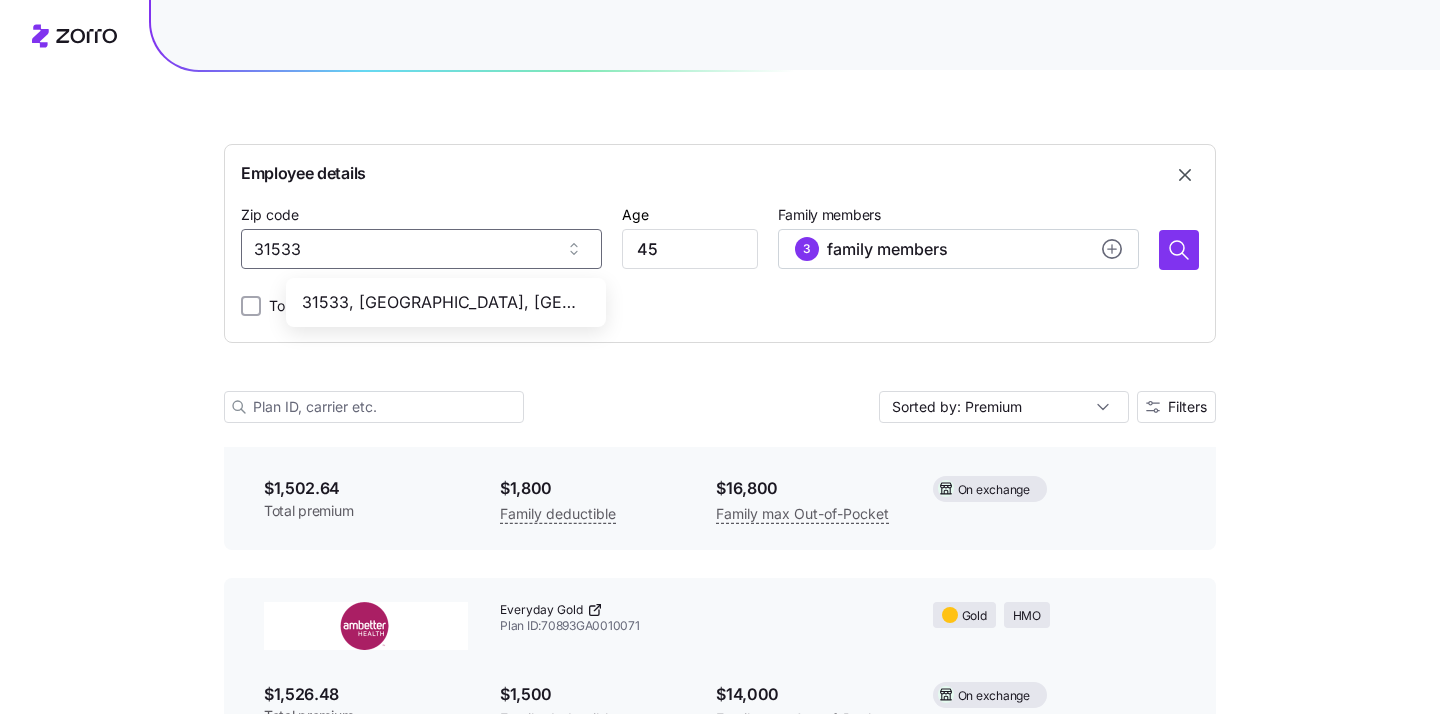click on "31533, Coffee County, GA" at bounding box center [442, 302] 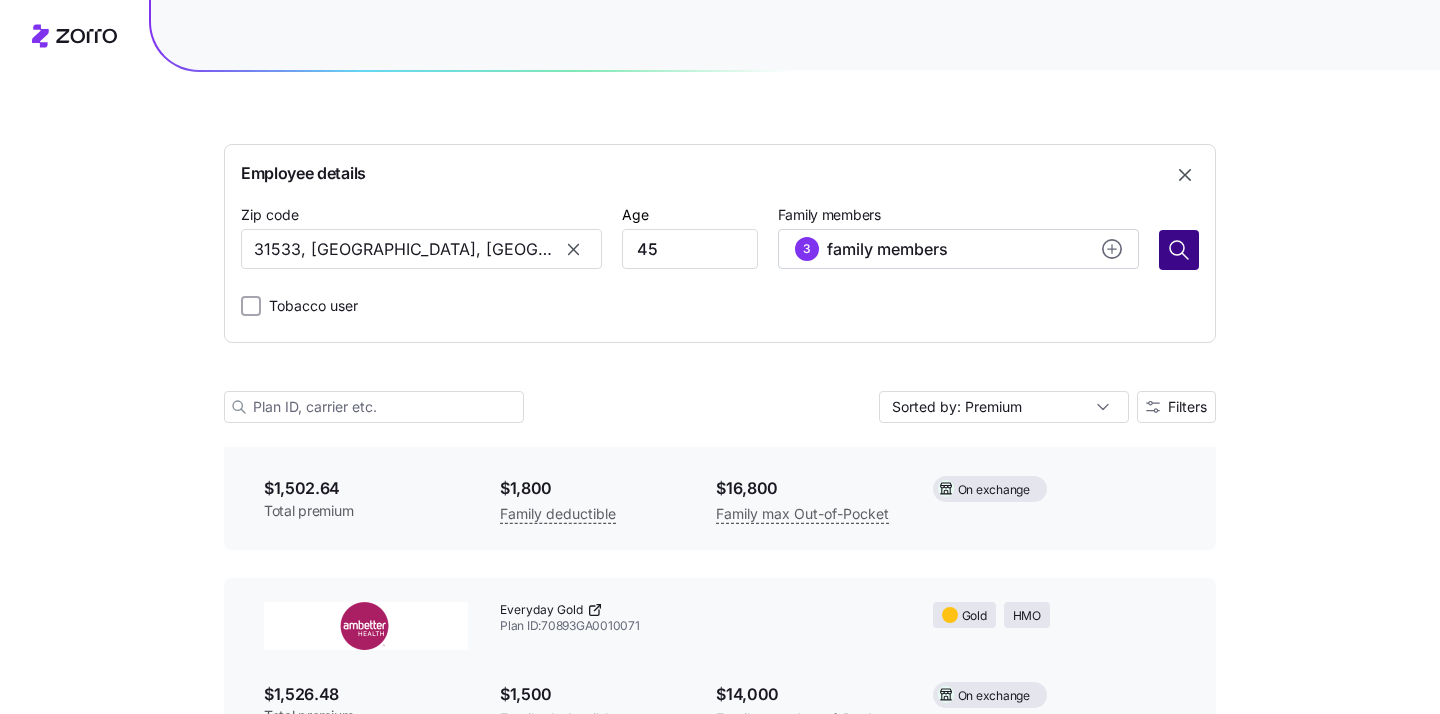 type on "31533, Coffee County, GA" 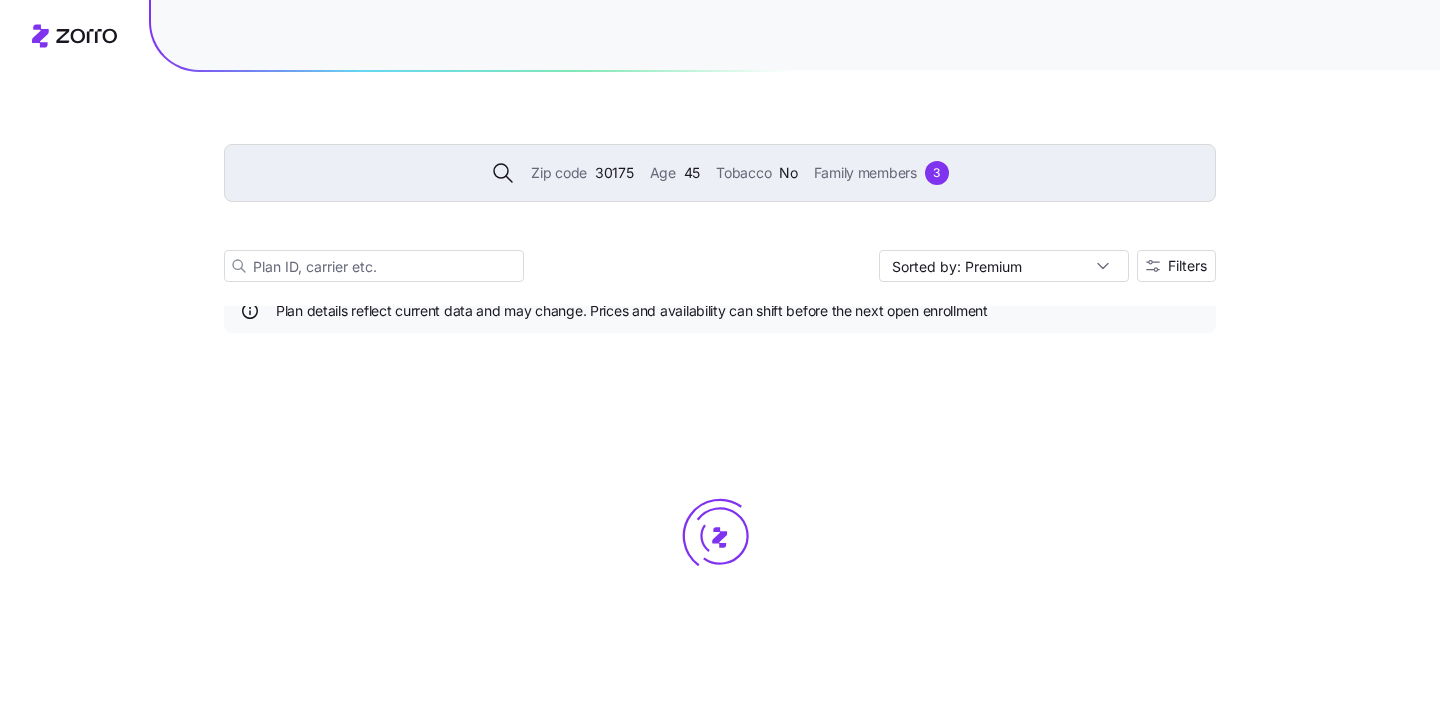 scroll, scrollTop: 59, scrollLeft: 0, axis: vertical 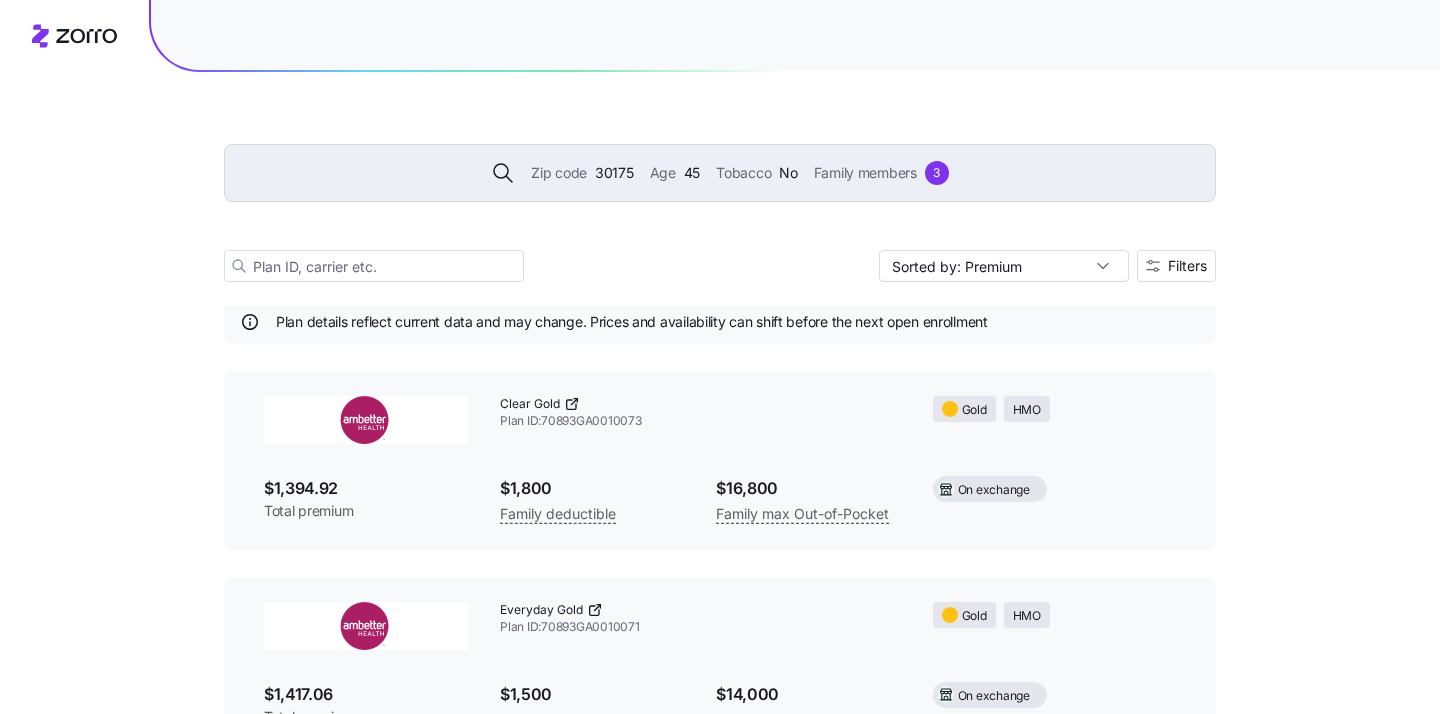 click on "Zip code" at bounding box center [559, 173] 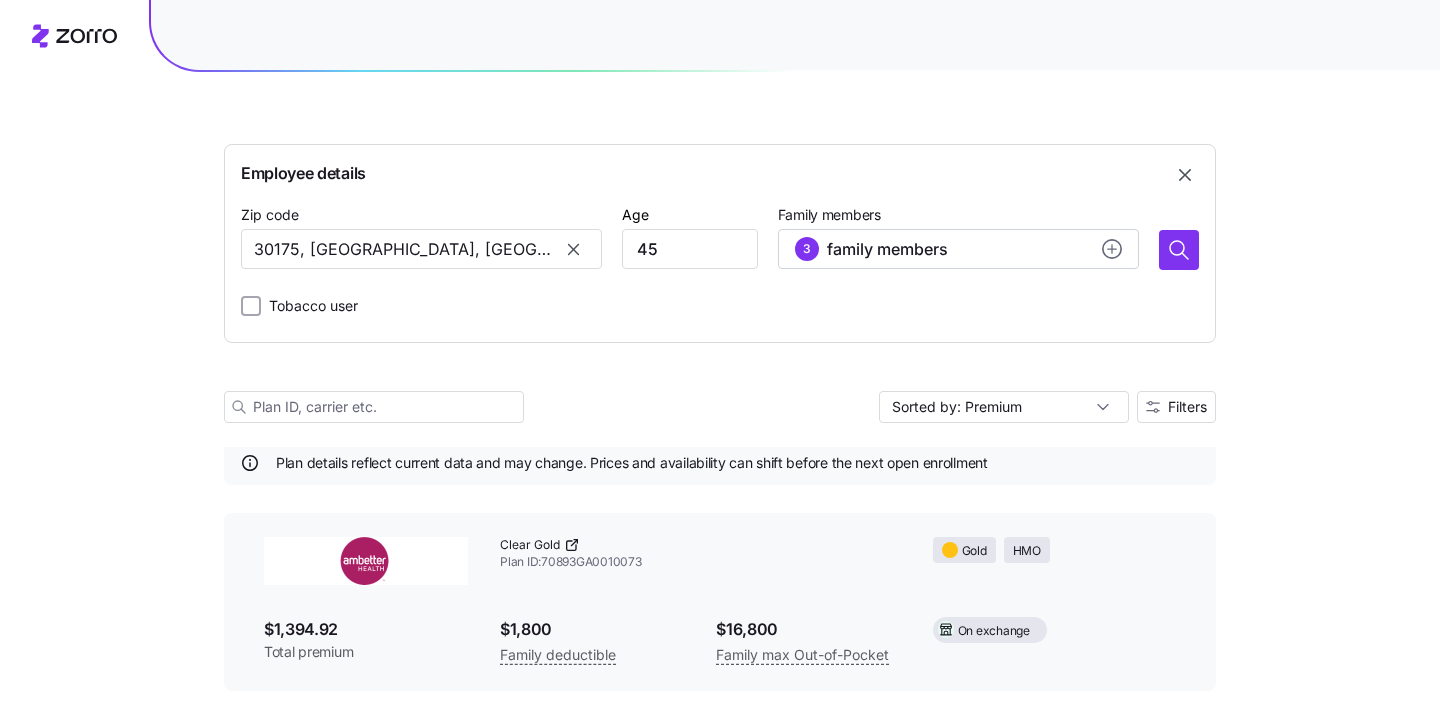 click on "Employee details Zip code 30175, Gilmer County, GA Age 45 Family members 3 family members Tobacco user Sorted by: Premium Filters 28  available plans Plan details reflect current data and may change. Prices and availability can shift before the next open enrollment Clear Gold Plan ID:  70893GA0010073 Gold HMO $1,394.92 Total premium $1,800 Family deductible $16,800 Family max Out-of-Pocket On exchange Everyday Gold Plan ID:  70893GA0010071 Gold HMO $1,417.06 Total premium $1,500 Family deductible $14,000 Family max Out-of-Pocket On exchange Standard Gold Plan ID:  70893GA0010078 Gold HMO $1,422.54 Total premium $3,000 Family deductible $15,600 Family max Out-of-Pocket On exchange Ambetter Health Solutions Gold 3000 Plan ID:  45495GA0040007 Gold EPO $1,434.74 Total premium $6,000 Family deductible $10,000 Family max Out-of-Pocket Off exchange Clear Gold + Vision + Adult Dental Plan ID:  70893GA0030074 Gold HMO $1,434.78 Total premium $1,800 Family deductible $16,800 Family max Out-of-Pocket On exchange Gold $0" at bounding box center [720, 3094] 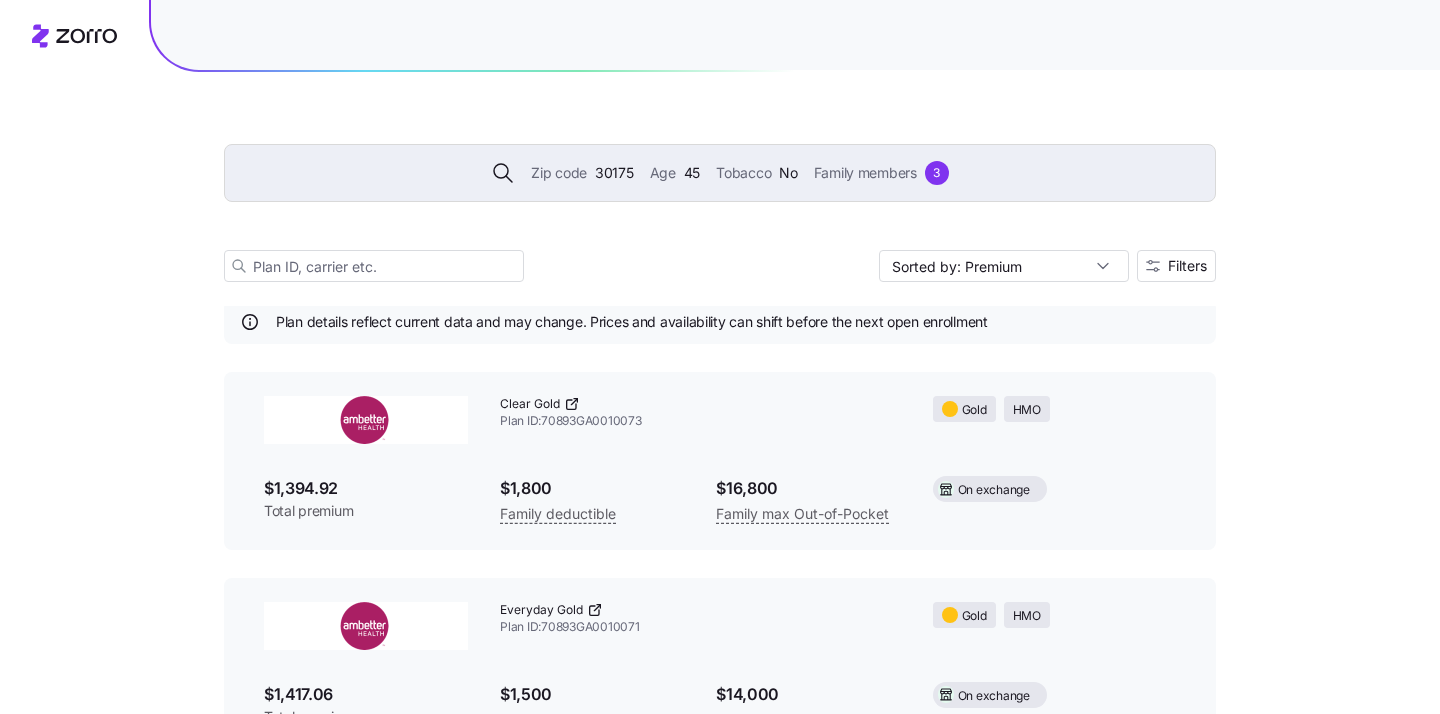 click on "Zip code 30175 Age 45 Tobacco No Family members 3" at bounding box center [720, 173] 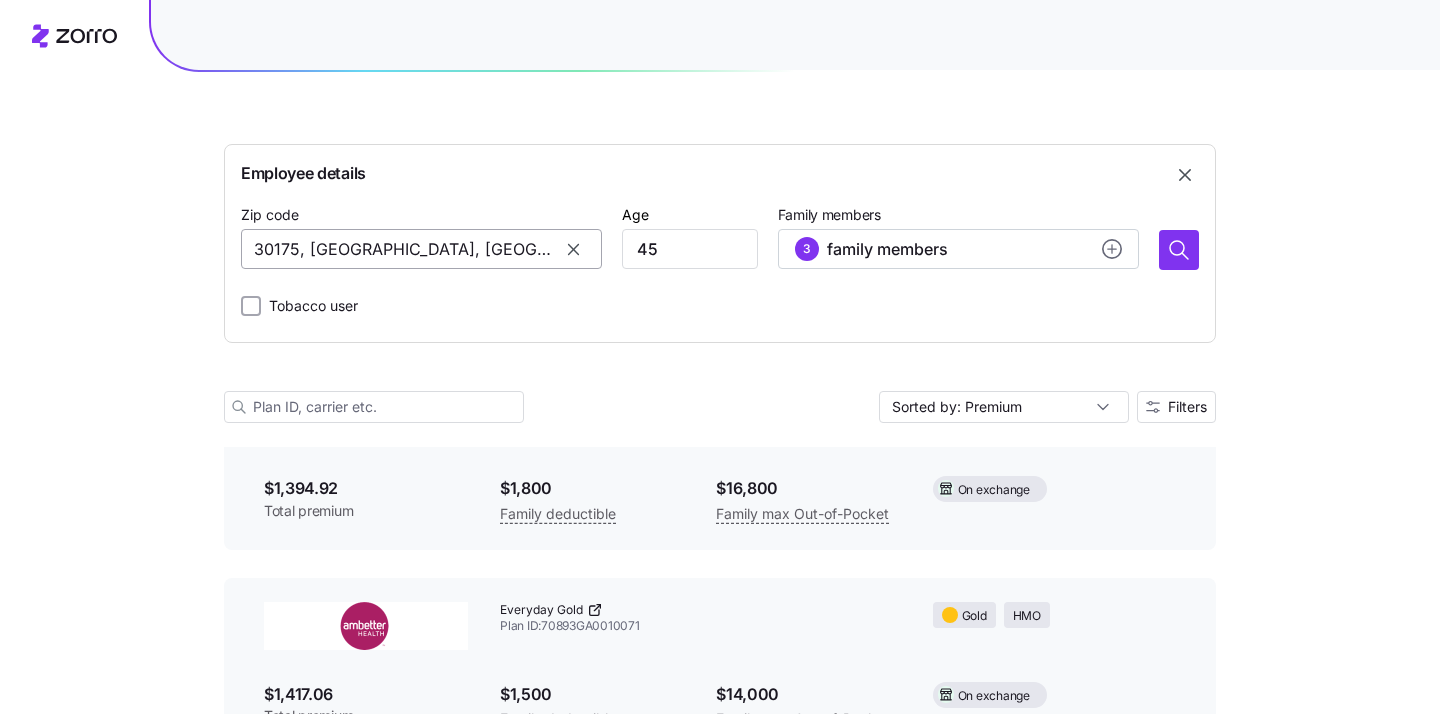click on "30175, Gilmer County, GA" at bounding box center [421, 249] 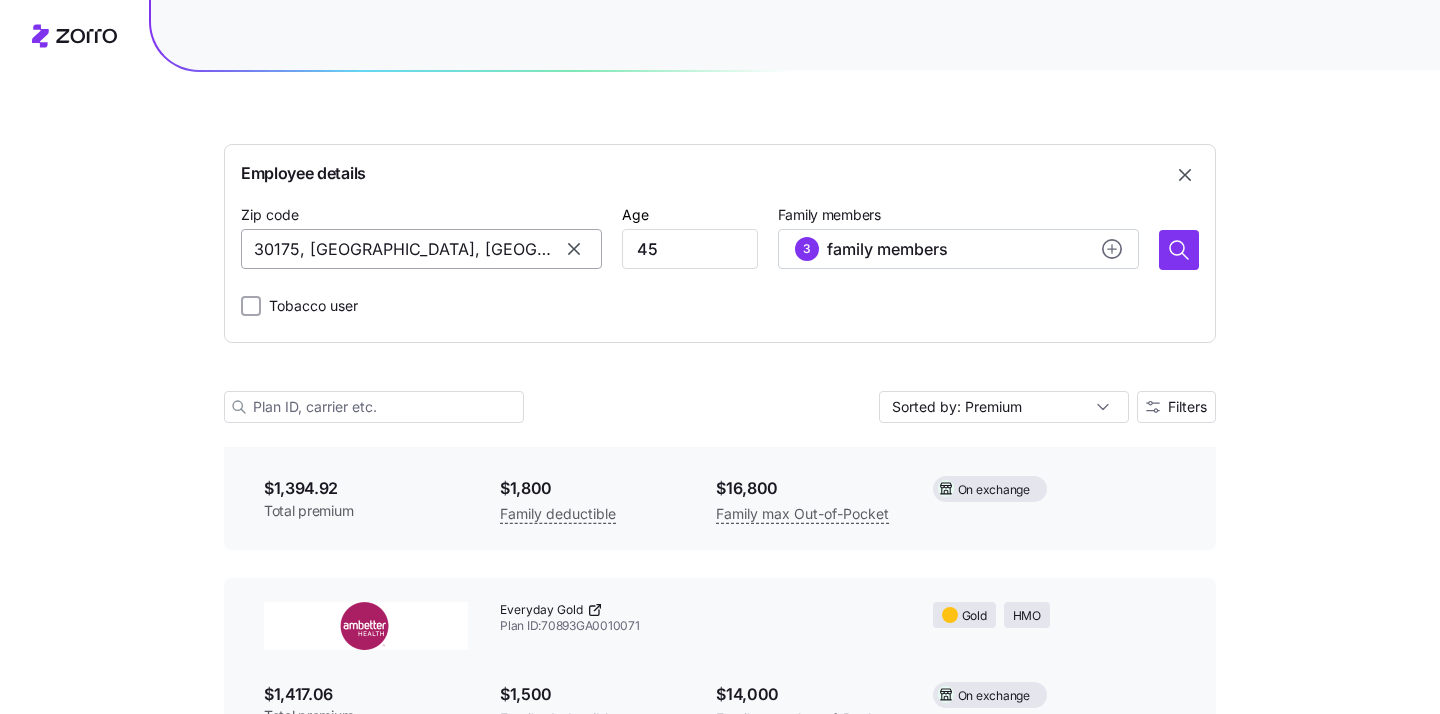 click on "30175, Gilmer County, GA" at bounding box center [421, 249] 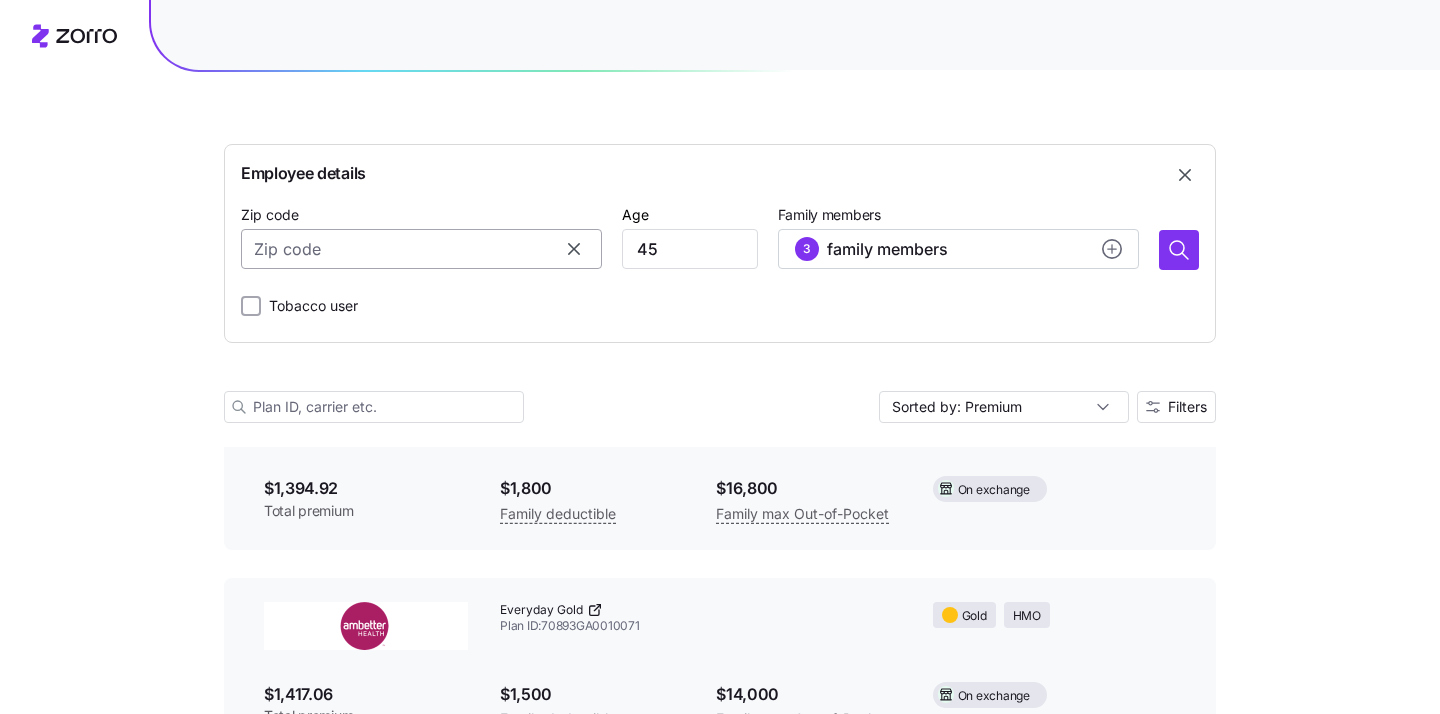 paste on "31533" 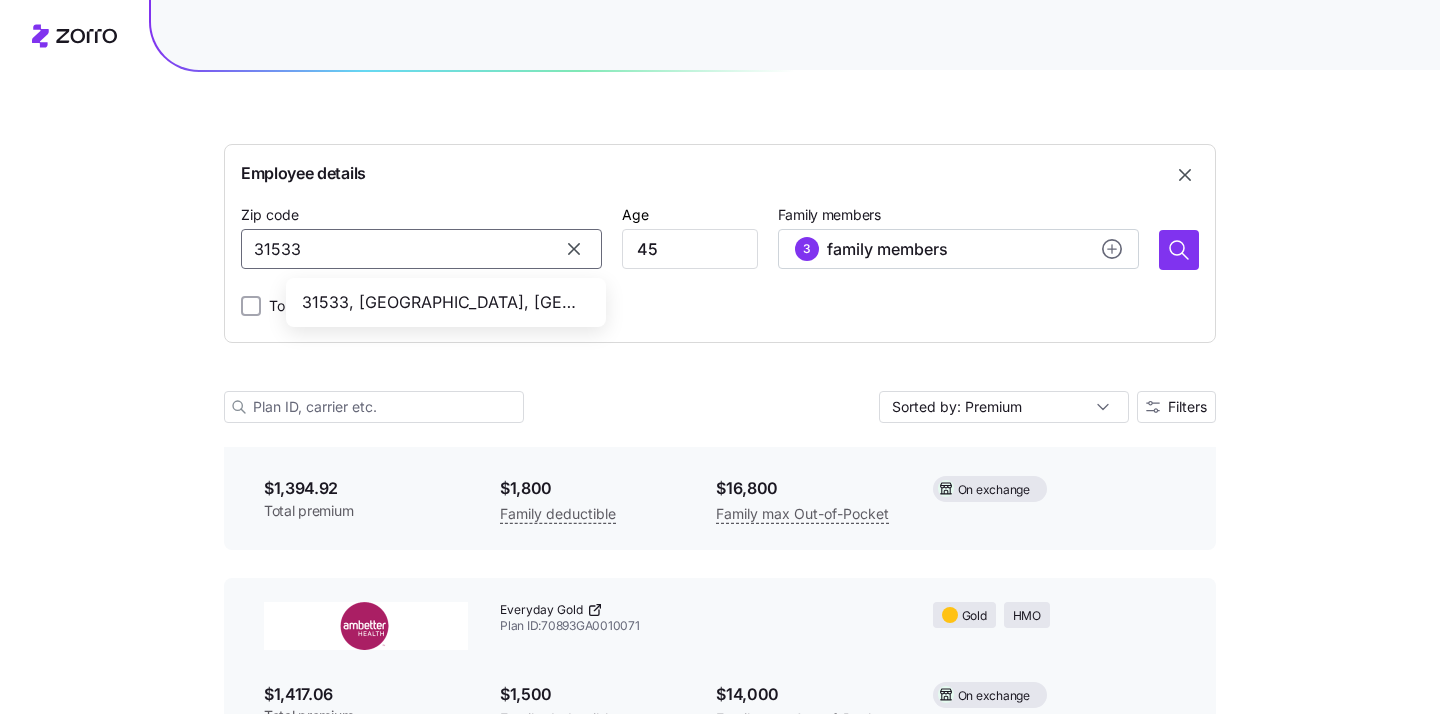 click on "31533, Coffee County, GA" at bounding box center [442, 302] 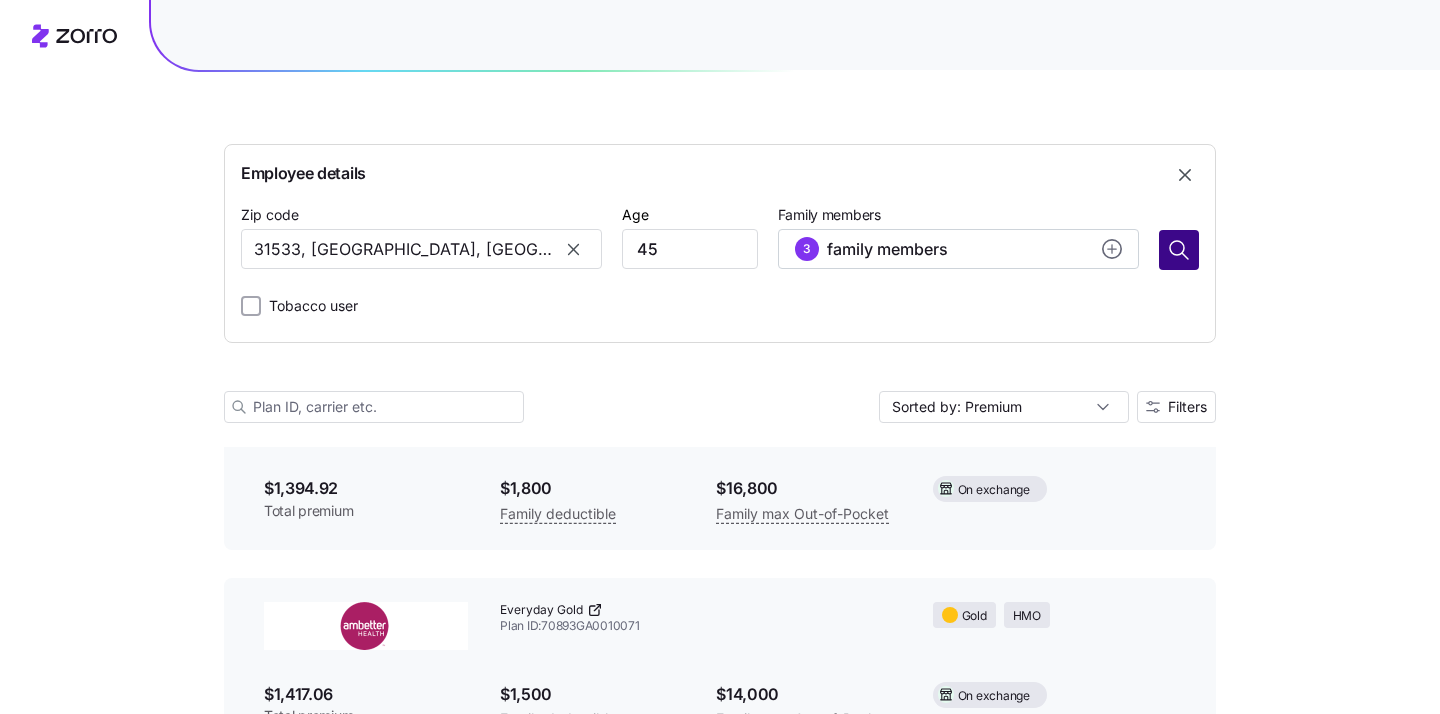 type on "31533, Coffee County, GA" 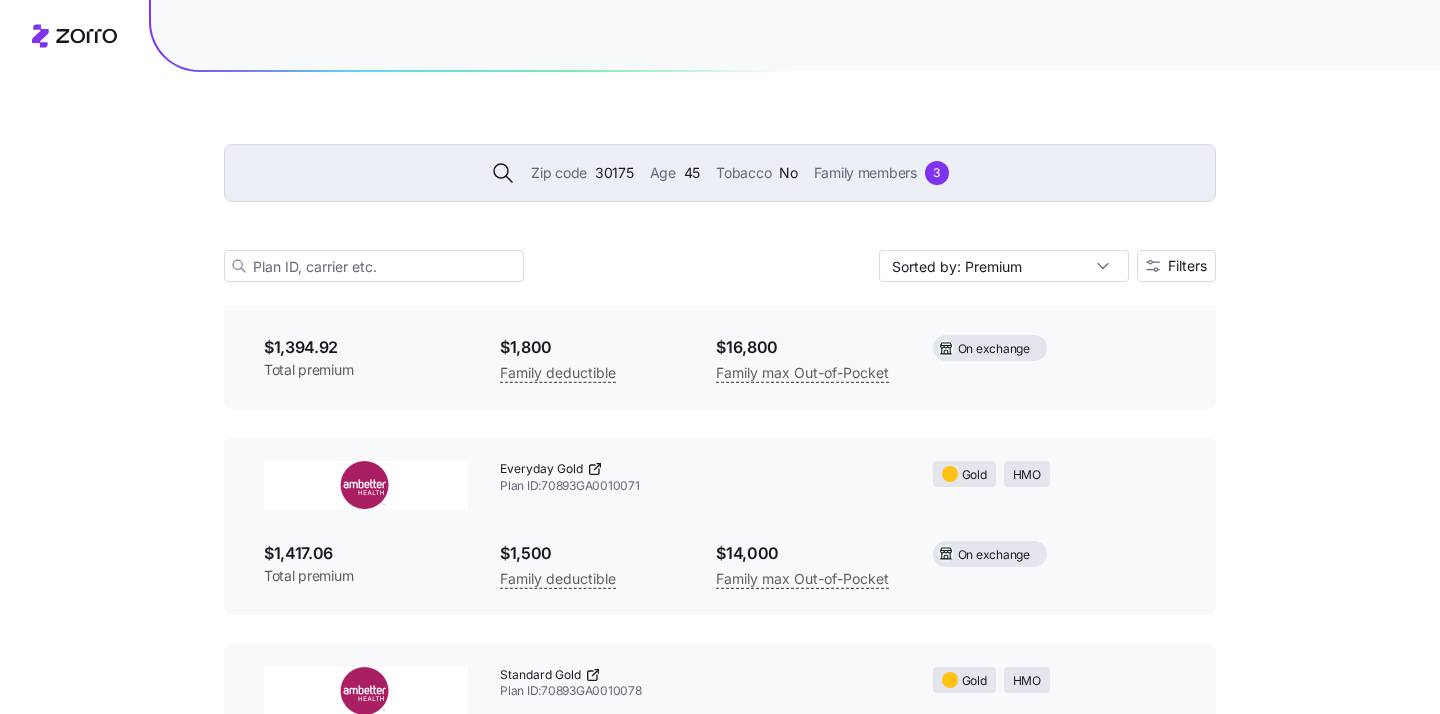 scroll, scrollTop: 59, scrollLeft: 0, axis: vertical 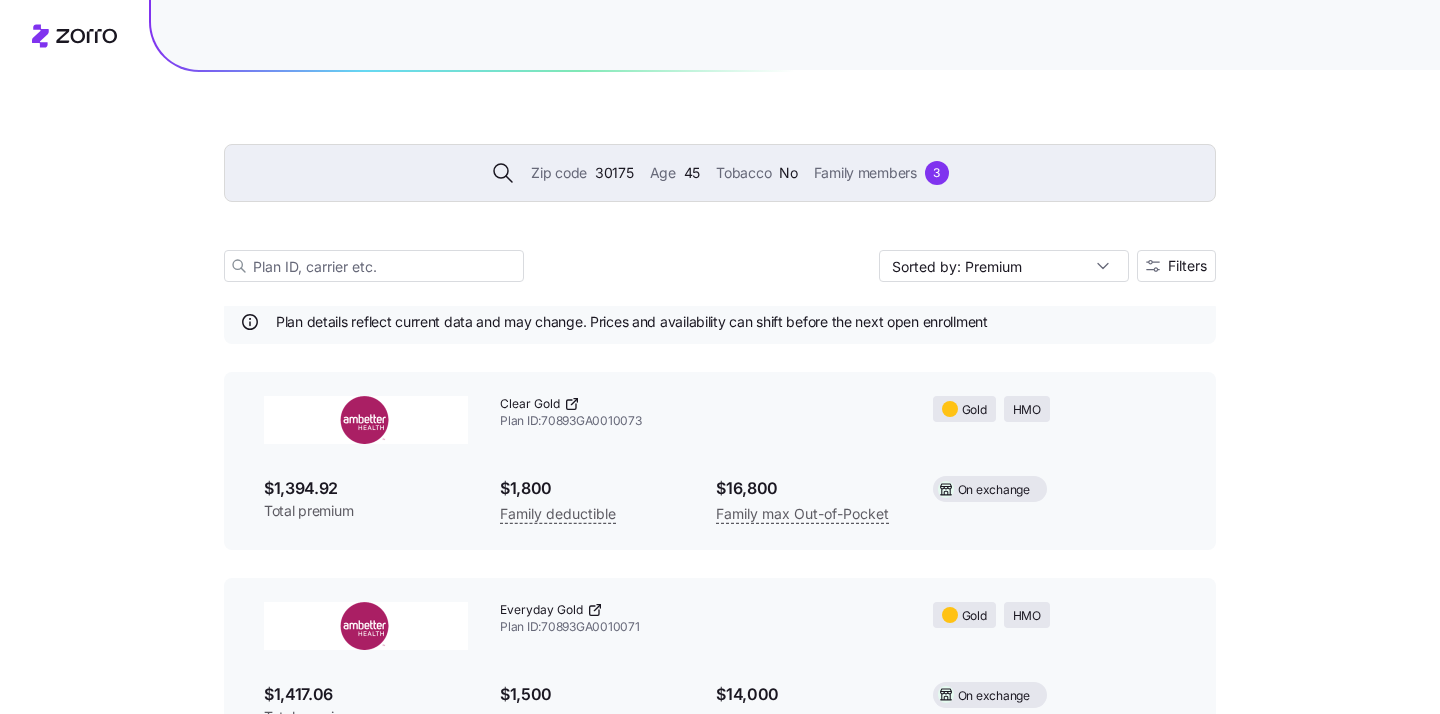 click on "30175" at bounding box center [614, 173] 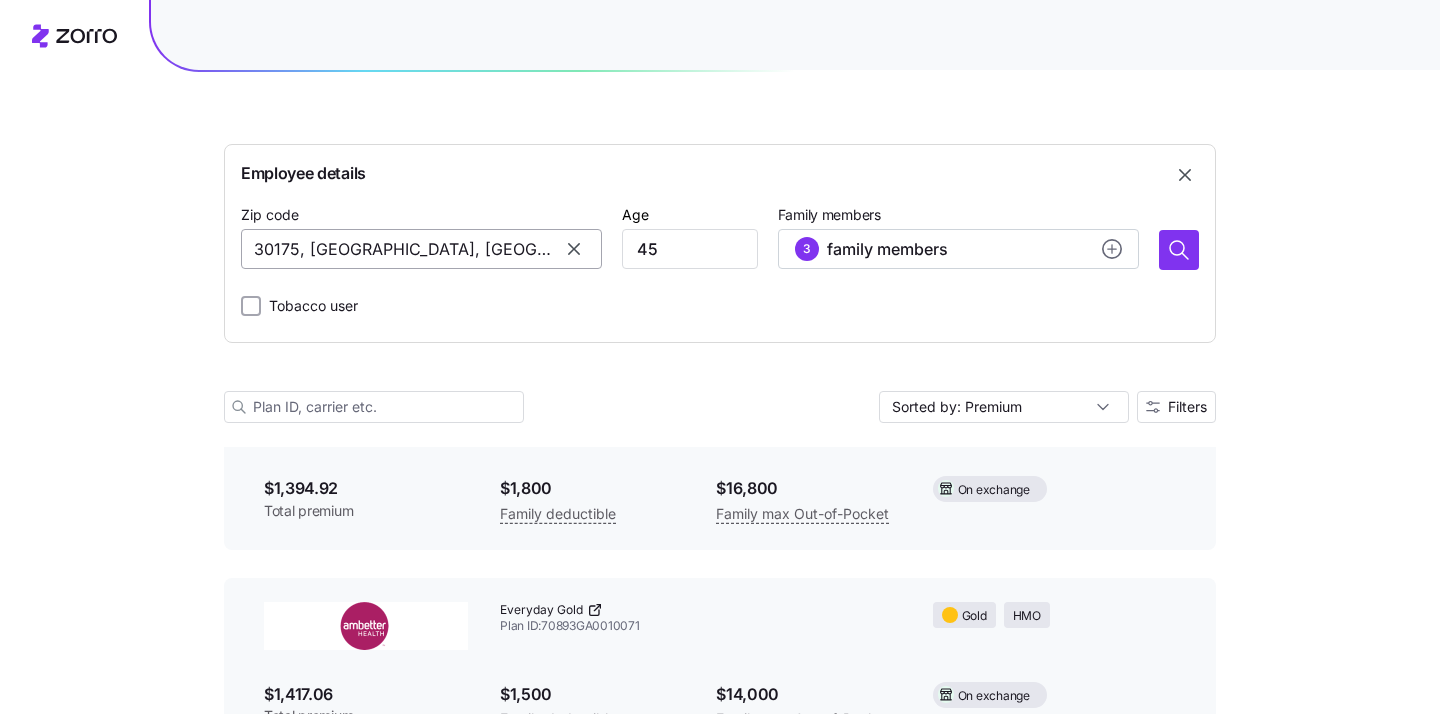 click on "30175, Gilmer County, GA" at bounding box center (421, 249) 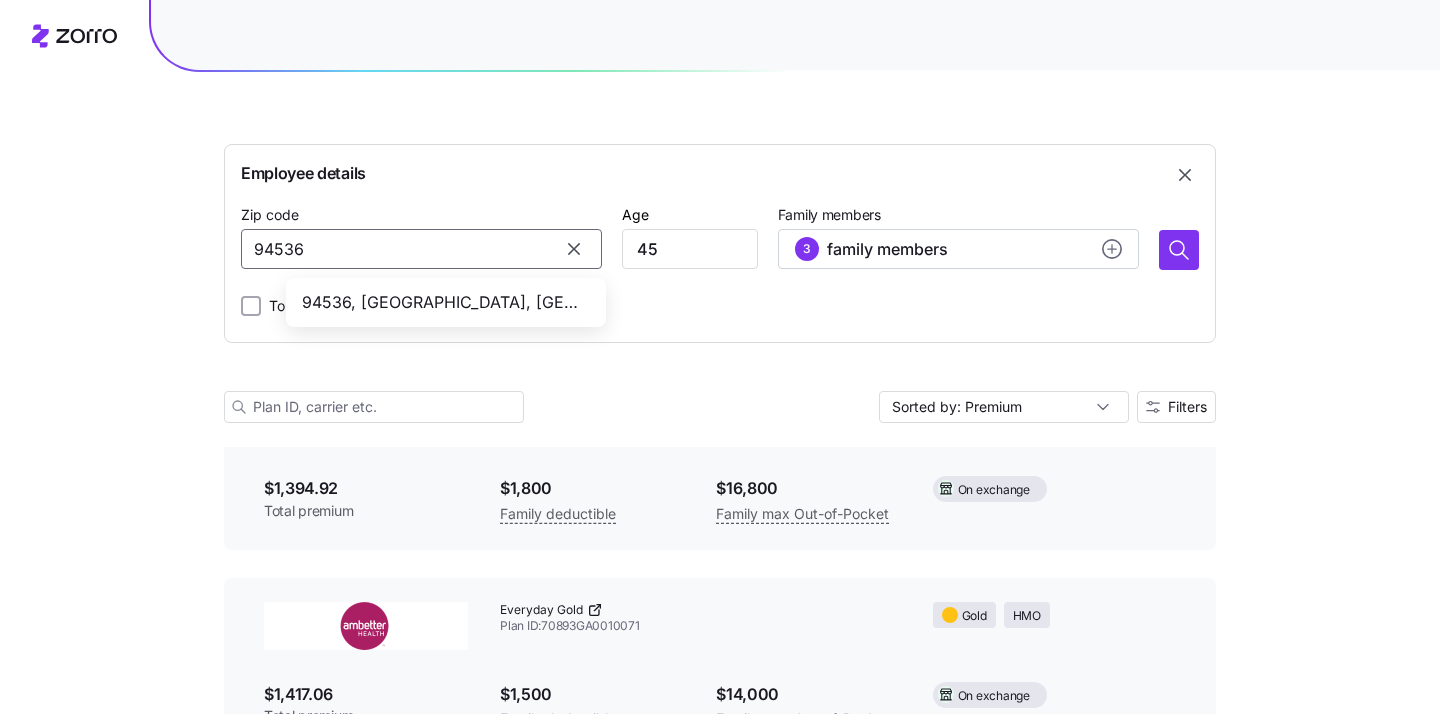 click on "94536, [GEOGRAPHIC_DATA], [GEOGRAPHIC_DATA]" at bounding box center [442, 302] 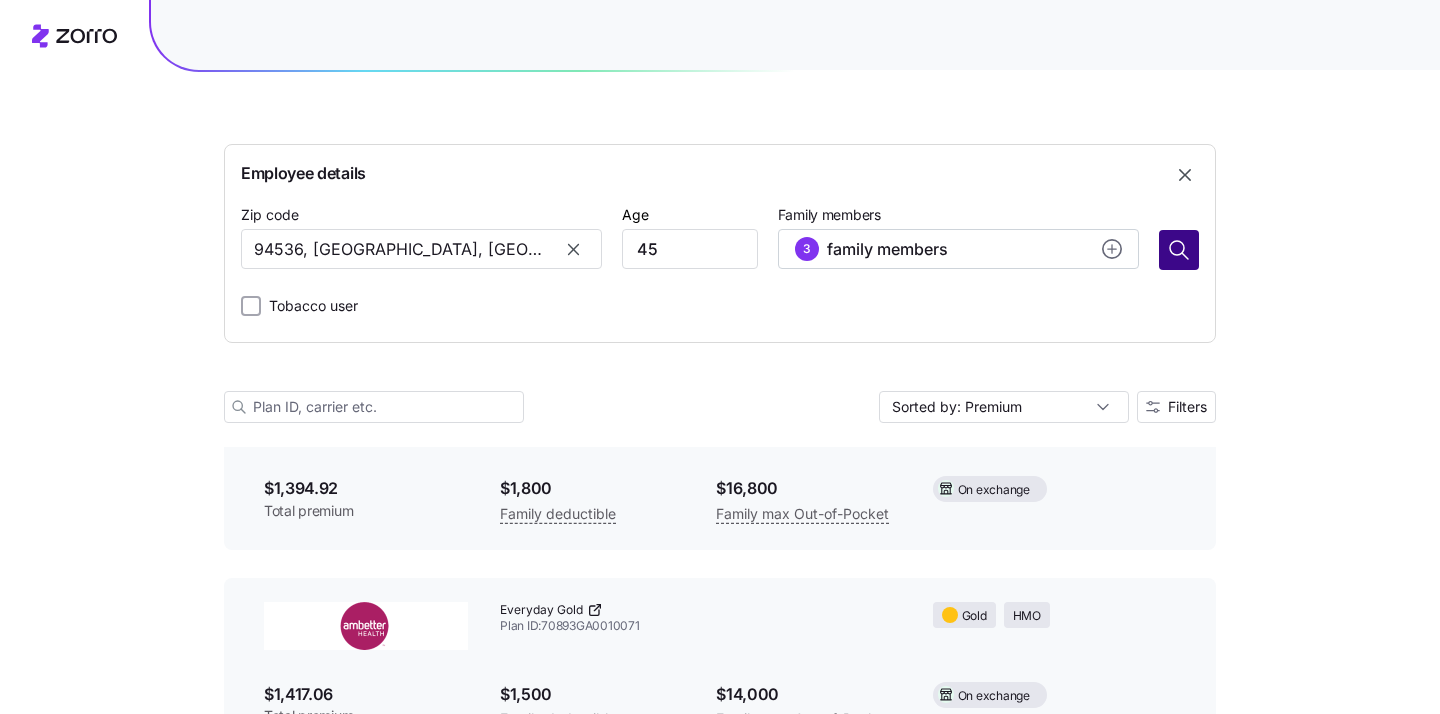 click 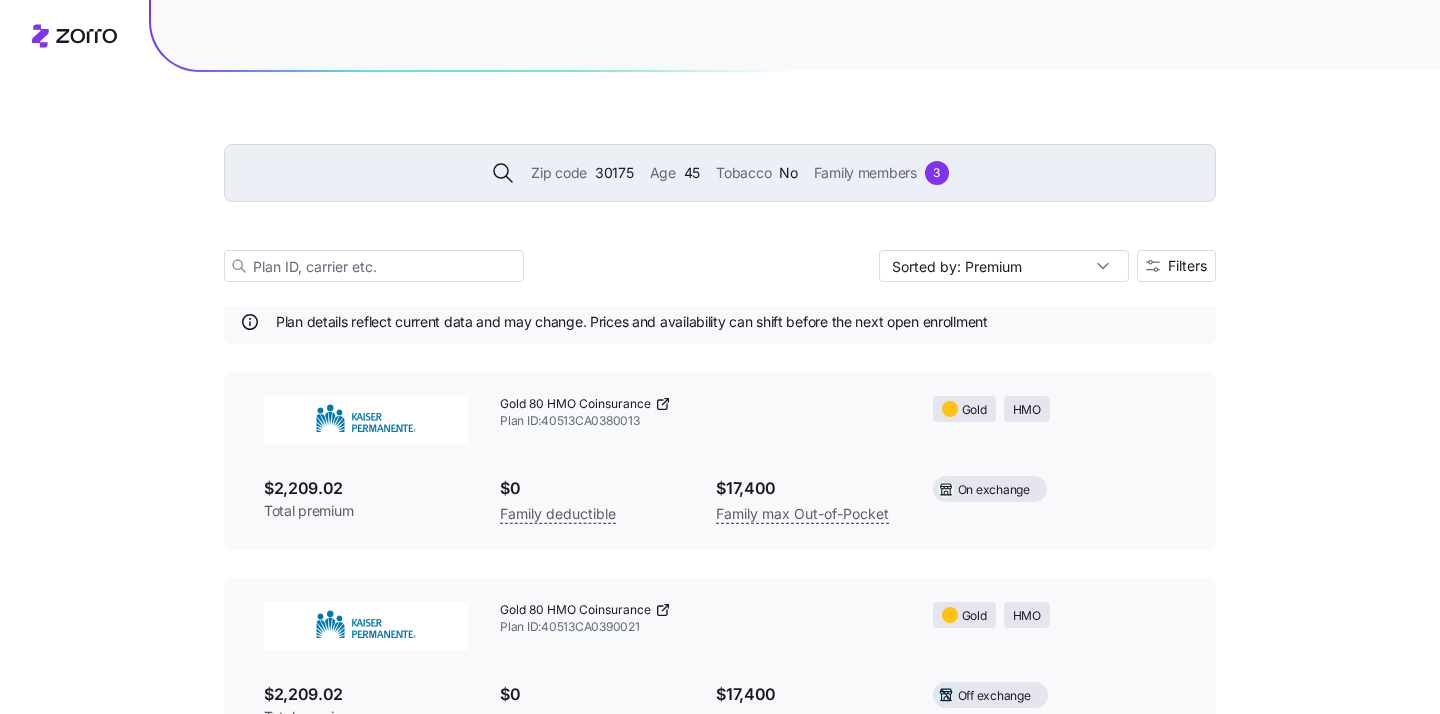 click on "Zip code 30175" at bounding box center (582, 173) 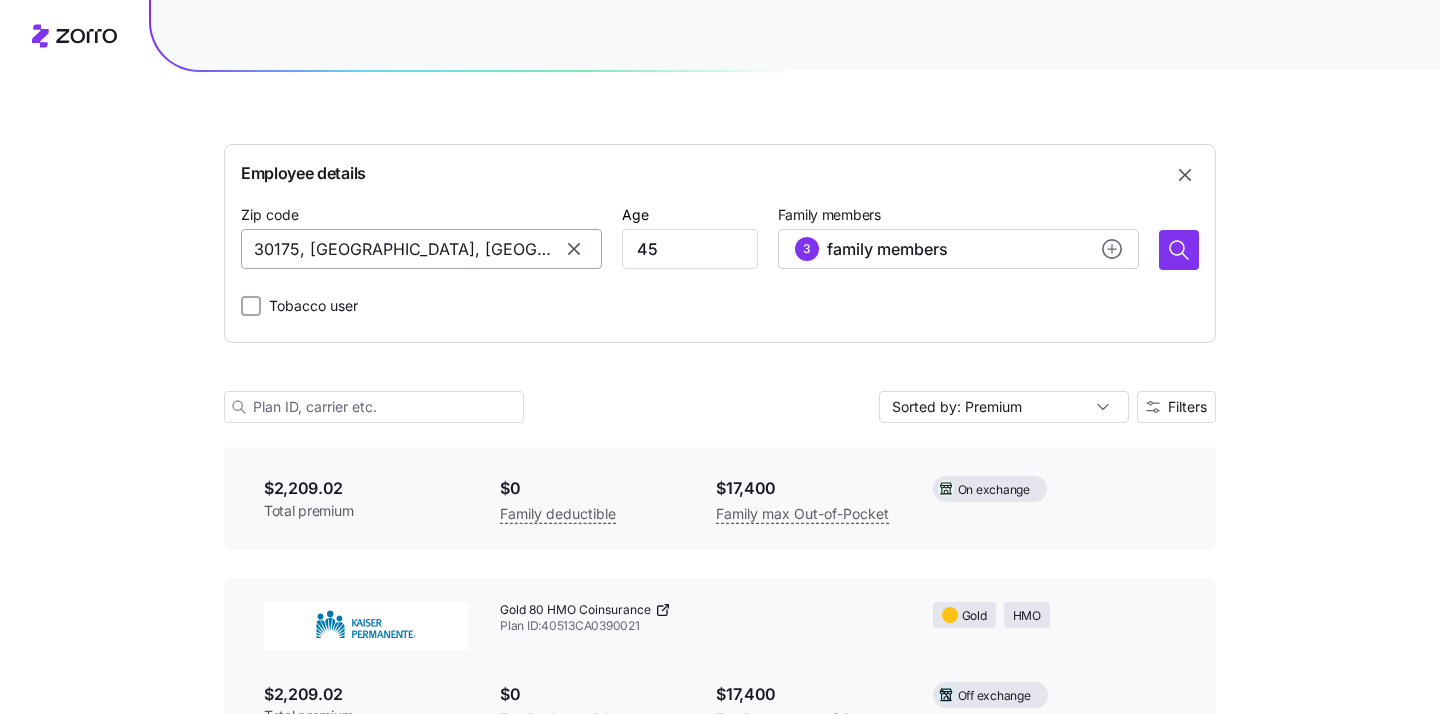 click on "30175, Gilmer County, GA" at bounding box center [421, 249] 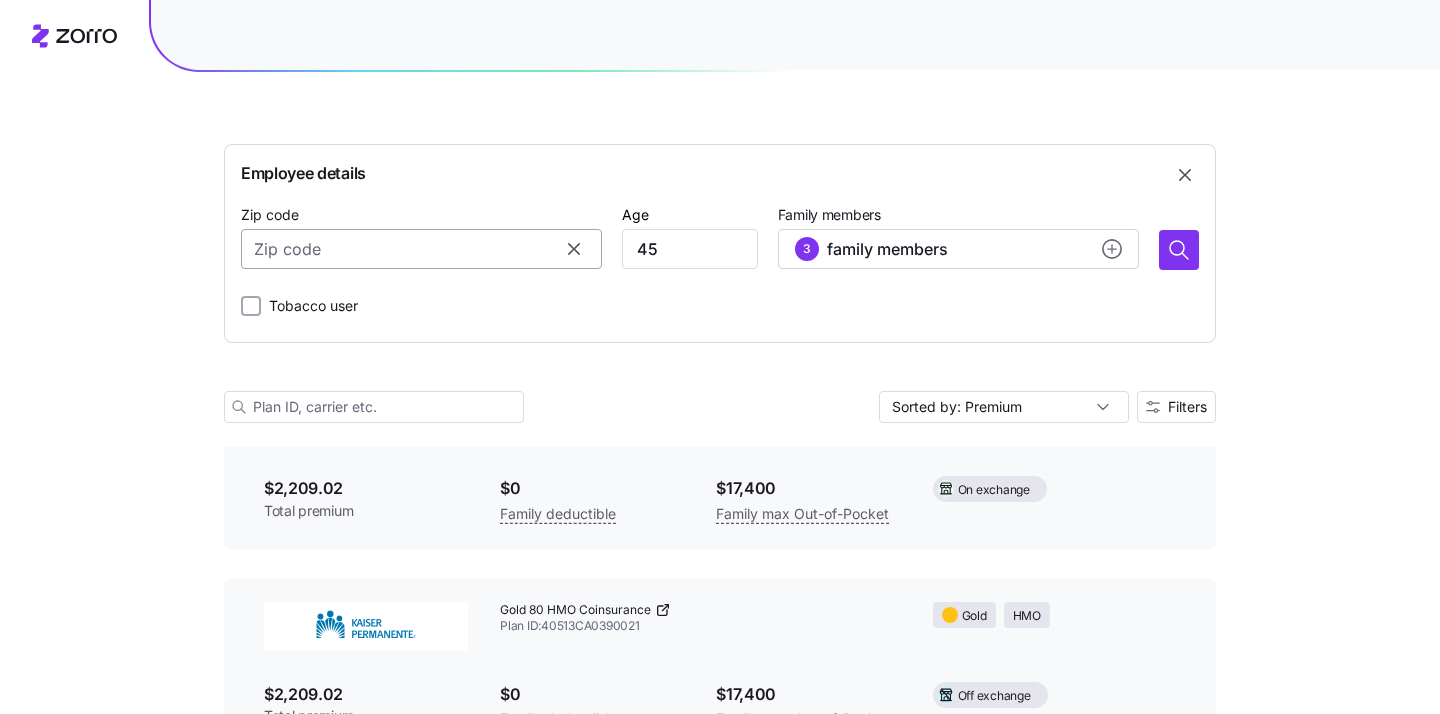 paste on "31533" 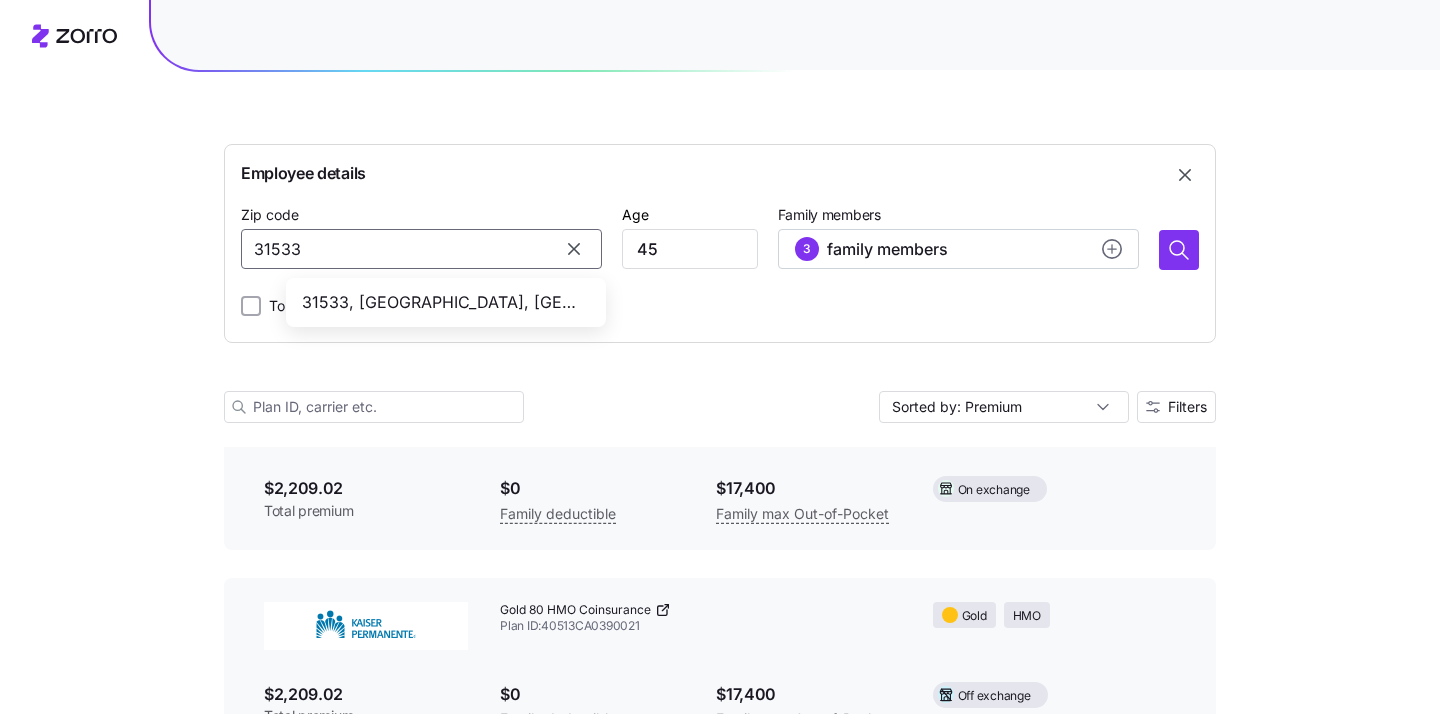 click on "31533, Coffee County, GA" at bounding box center (442, 302) 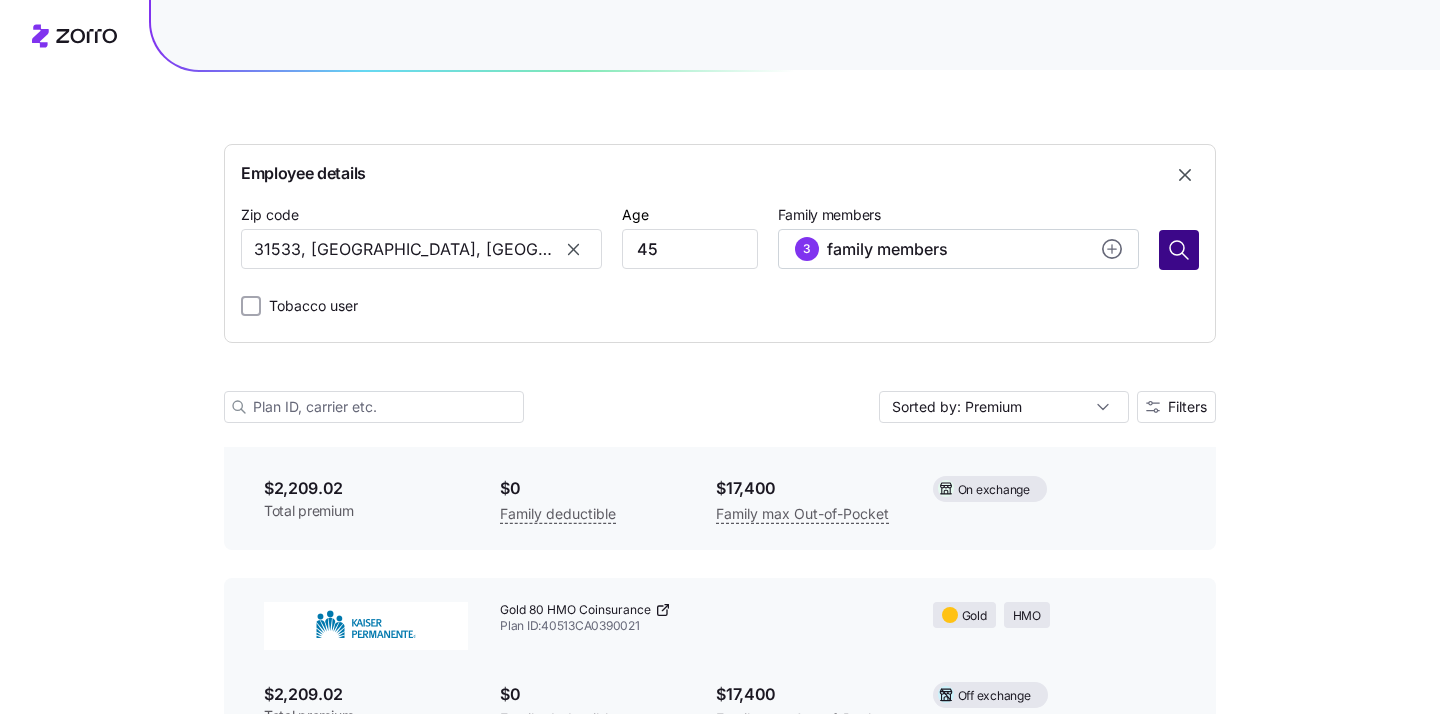 type on "31533, Coffee County, GA" 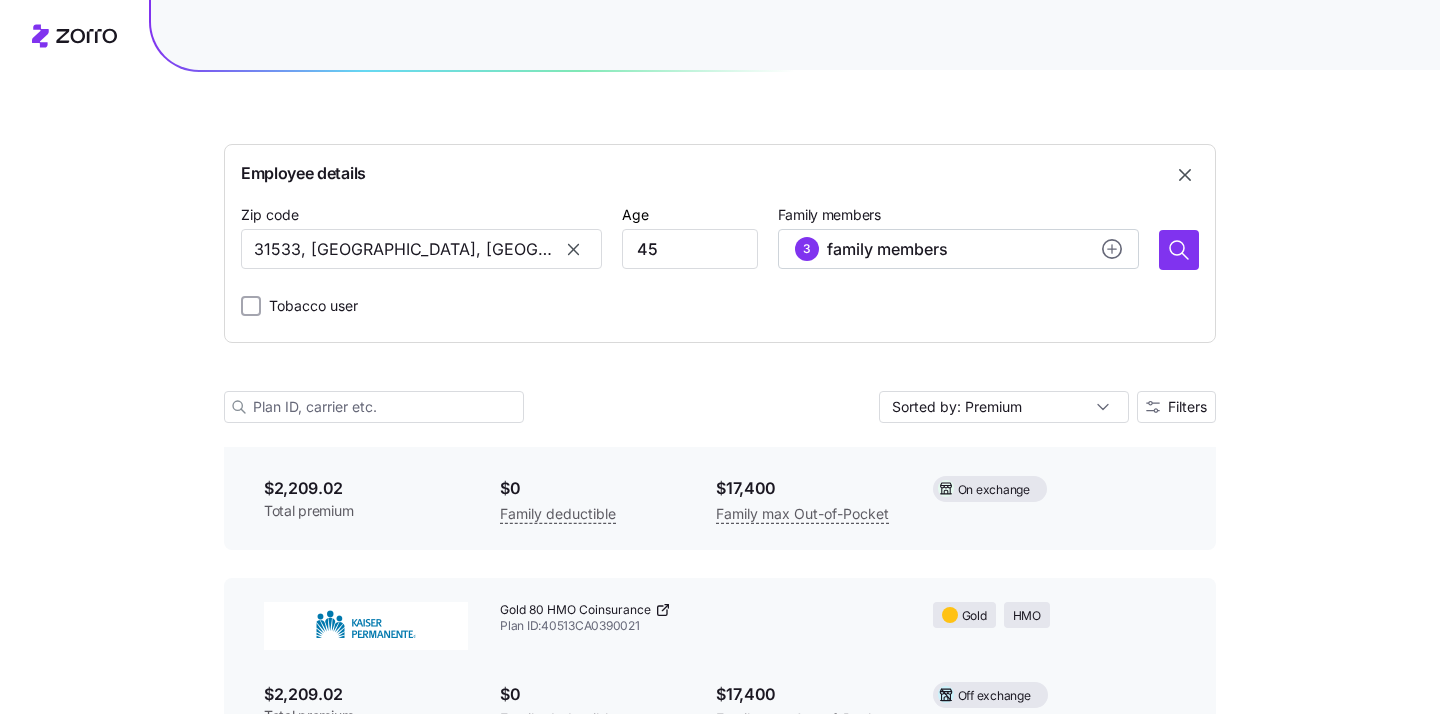 click 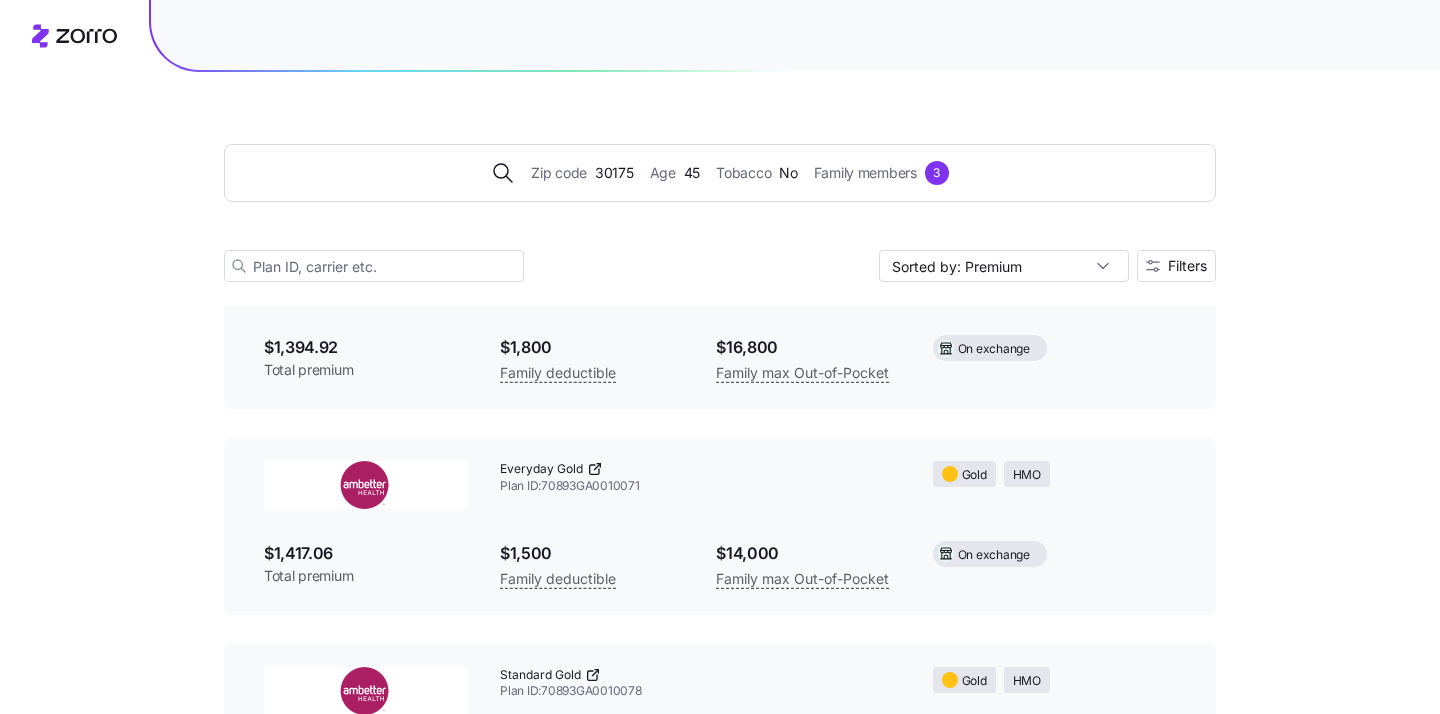 scroll, scrollTop: 59, scrollLeft: 0, axis: vertical 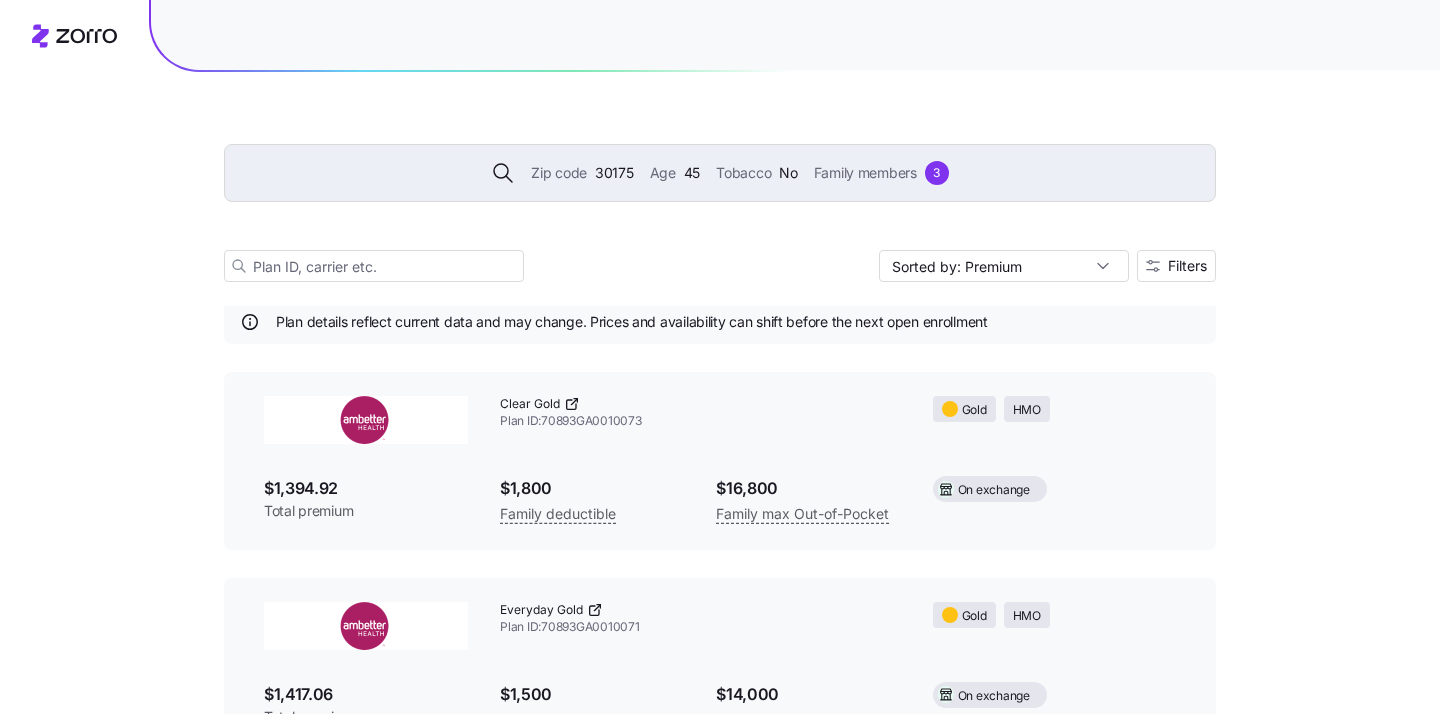 click on "Family members" at bounding box center (865, 173) 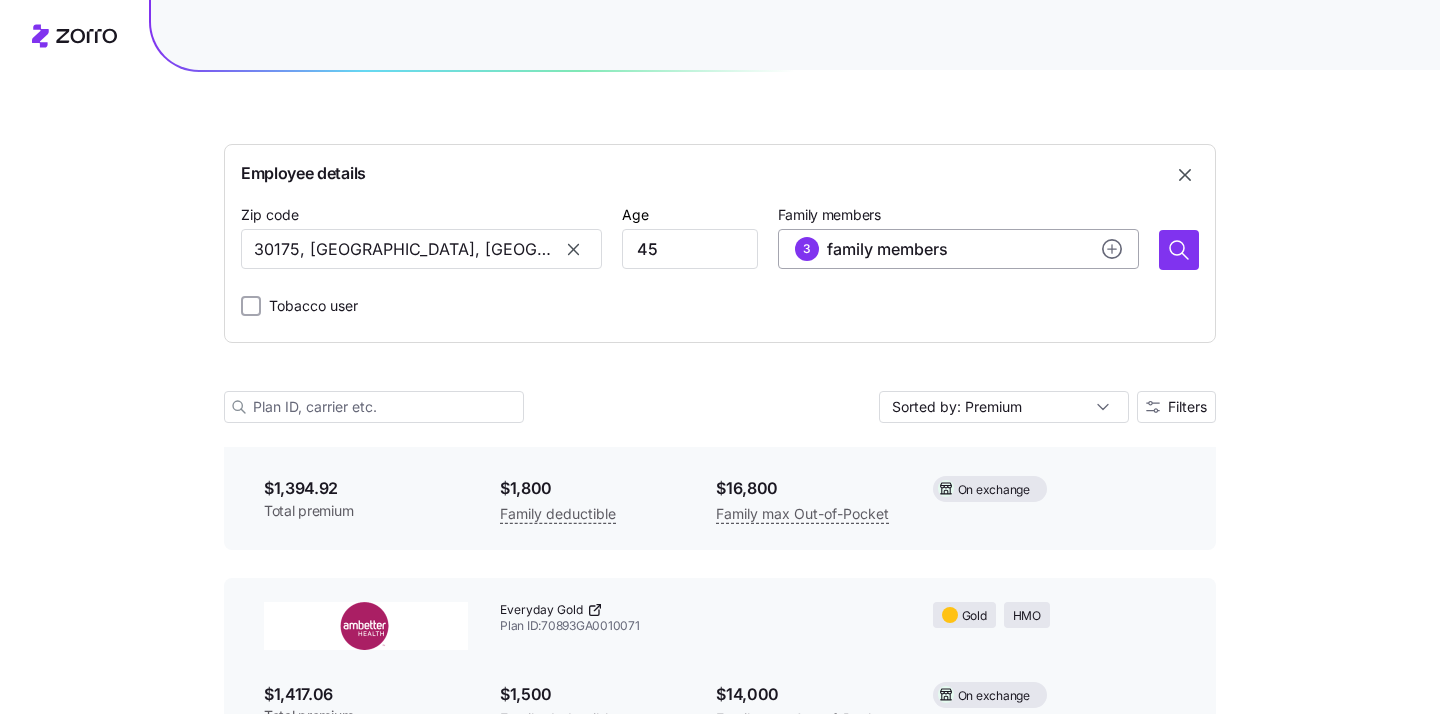 click on "3 family members" at bounding box center [958, 249] 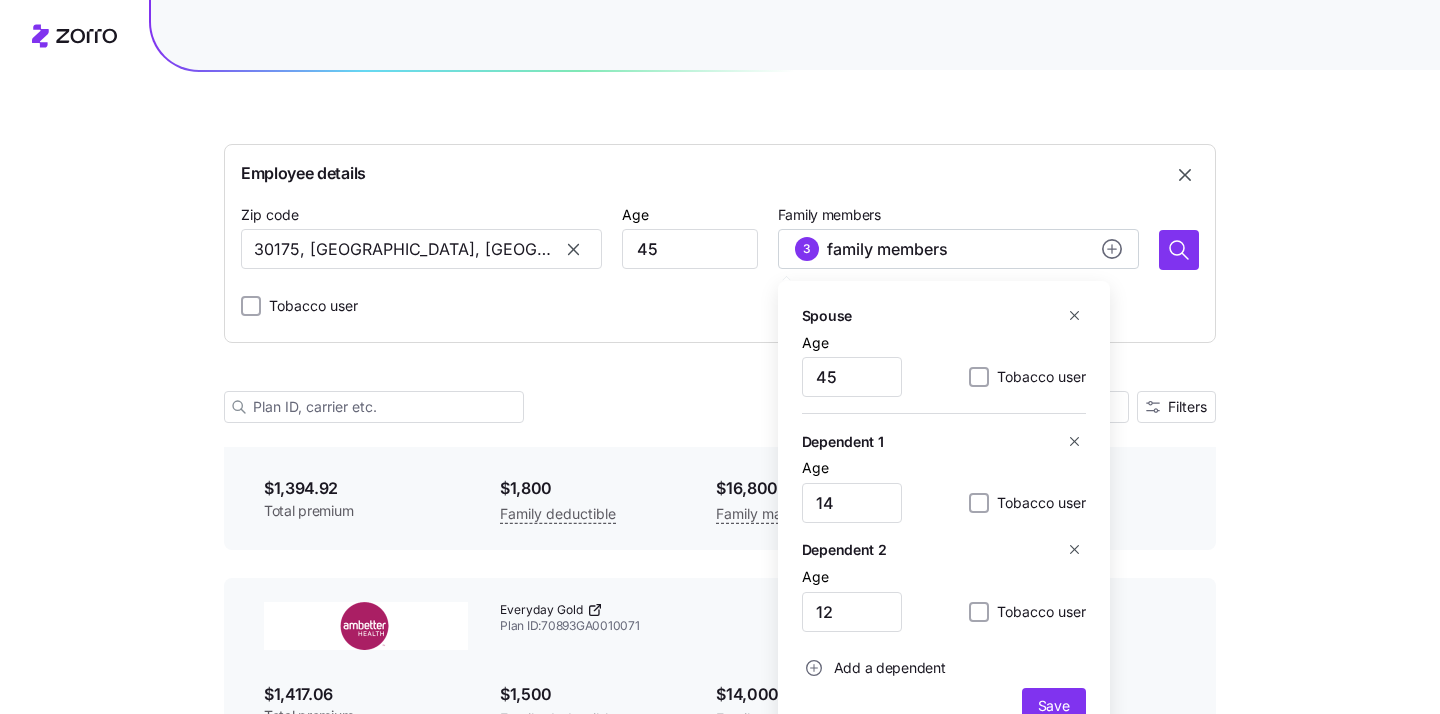 click on "Employee details Zip code 30175, Gilmer County, GA Age 45 Family members 3 family members Spouse Age 45 Tobacco user Dependent 1 Age 14 Tobacco user Dependent 2 Age 12 Tobacco user Add a dependent Save Tobacco user Sorted by: Premium Filters 28  available plans Plan details reflect current data and may change. Prices and availability can shift before the next open enrollment Clear Gold Plan ID:  70893GA0010073 Gold HMO $1,394.92 Total premium $1,800 Family deductible $16,800 Family max Out-of-Pocket On exchange Everyday Gold Plan ID:  70893GA0010071 Gold HMO $1,417.06 Total premium $1,500 Family deductible $14,000 Family max Out-of-Pocket On exchange Standard Gold Plan ID:  70893GA0010078 Gold HMO $1,422.54 Total premium $3,000 Family deductible $15,600 Family max Out-of-Pocket On exchange Ambetter Health Solutions Gold 3000 Plan ID:  45495GA0040007 Gold EPO $1,434.74 Total premium $6,000 Family deductible $10,000 Family max Out-of-Pocket Off exchange Clear Gold + Vision + Adult Dental Plan ID:  Gold HMO Gold" at bounding box center [720, 2953] 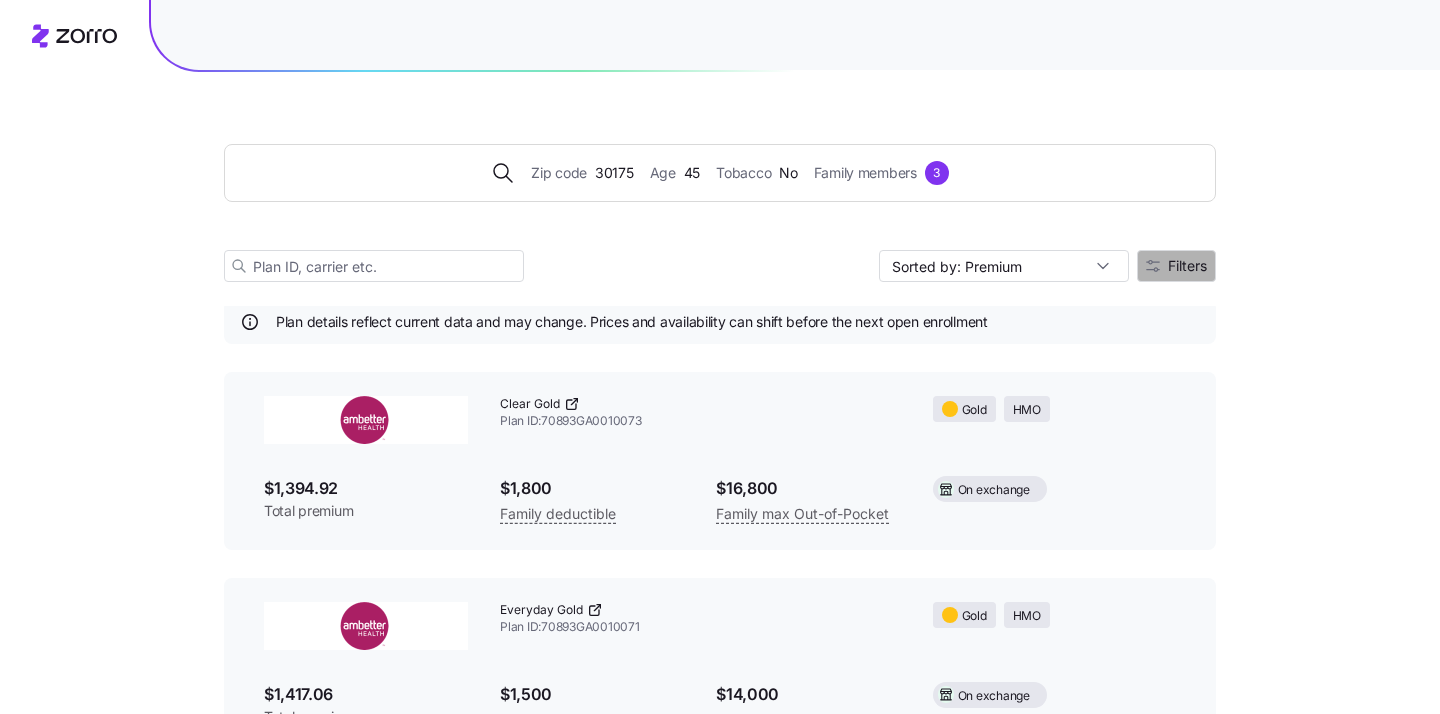 click on "Filters" at bounding box center (1187, 266) 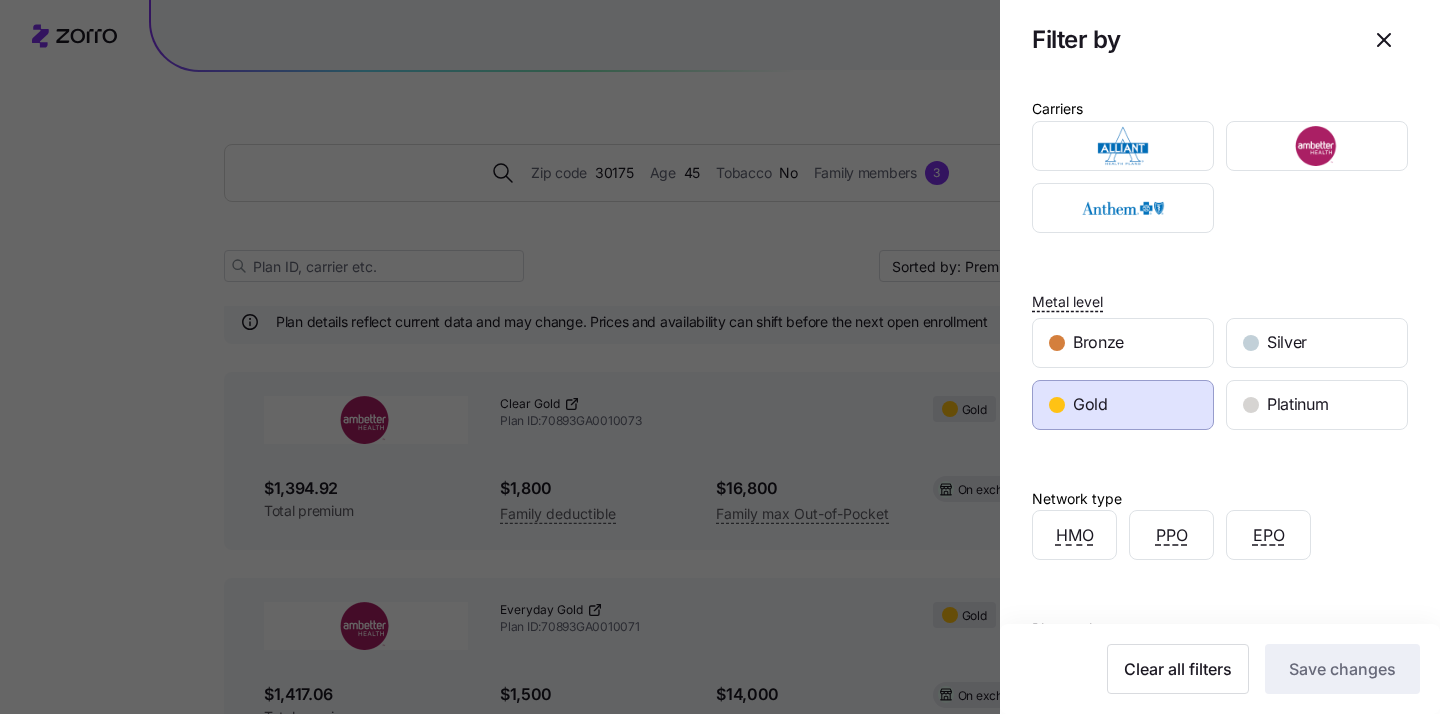 click at bounding box center [720, 357] 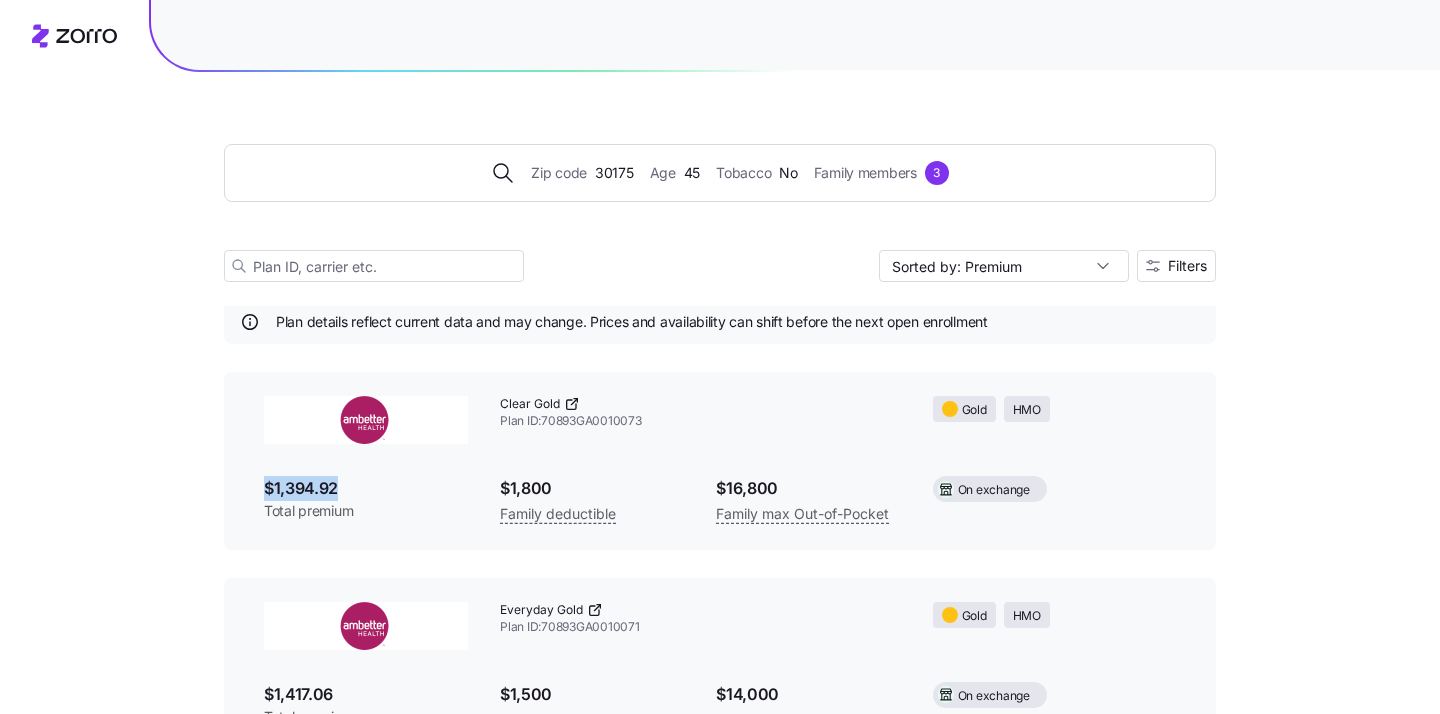 drag, startPoint x: 341, startPoint y: 489, endPoint x: 254, endPoint y: 489, distance: 87 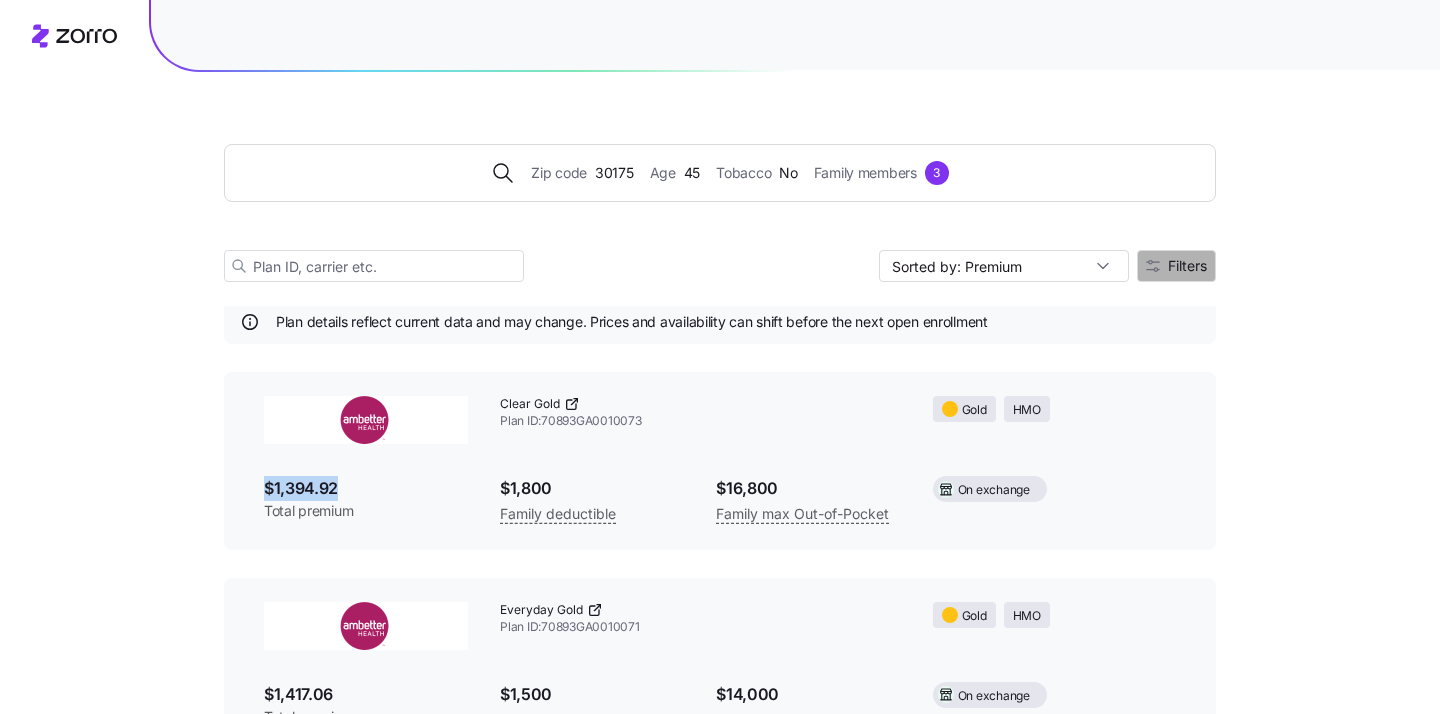 click on "Filters" at bounding box center [1176, 266] 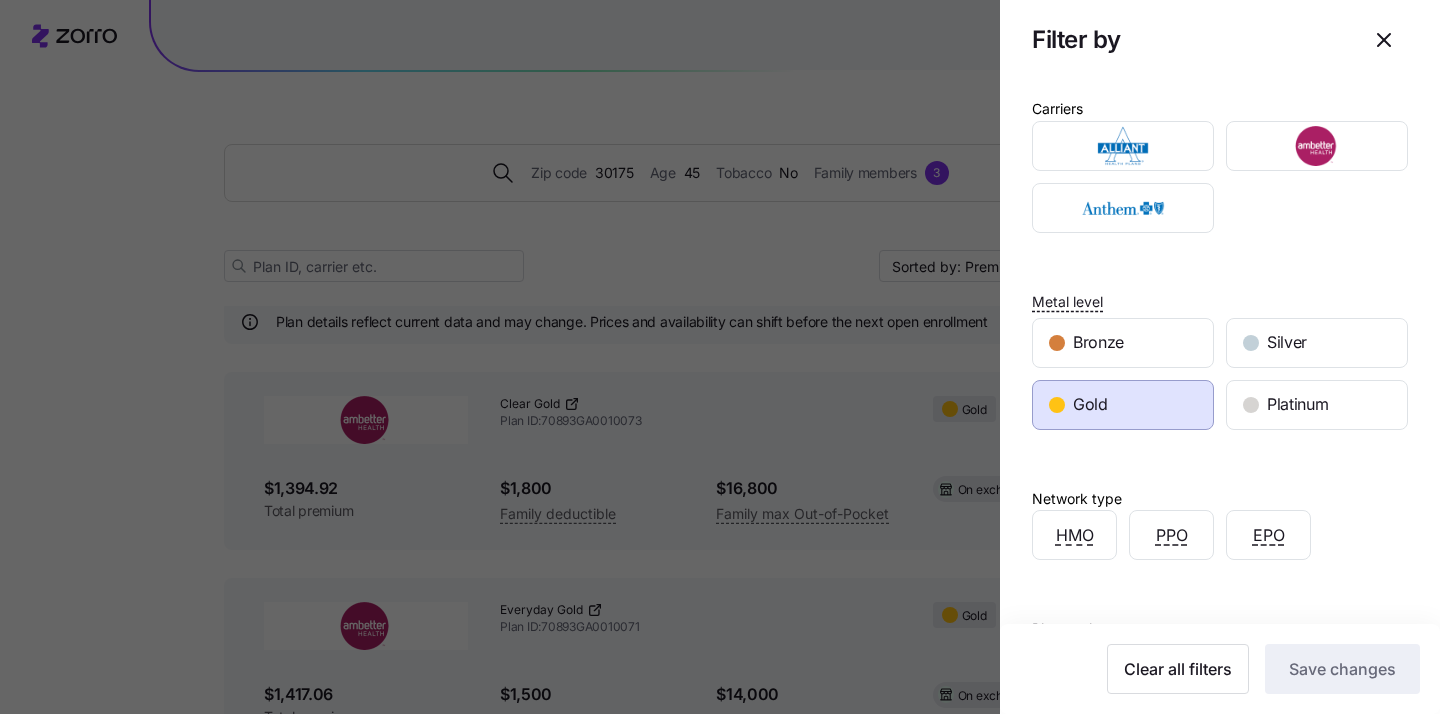 click at bounding box center (720, 357) 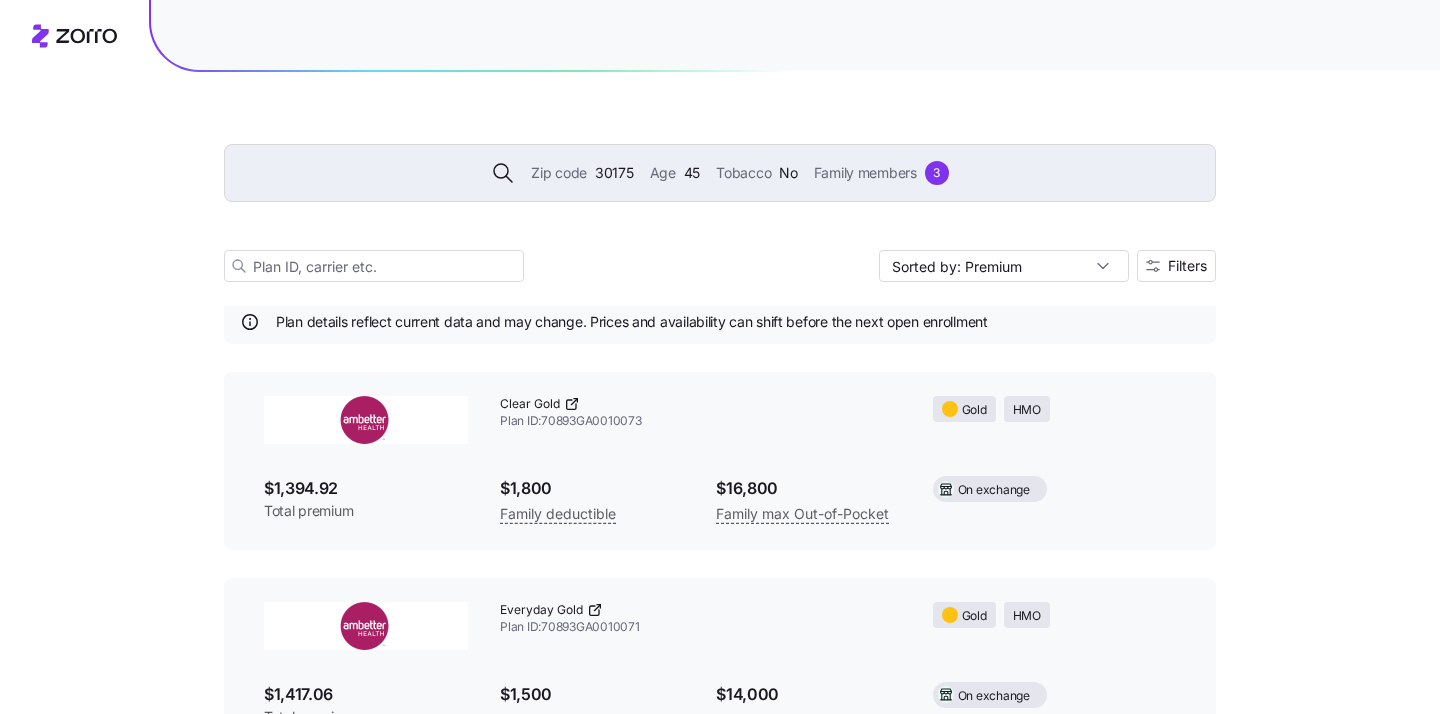 click on "Zip code" at bounding box center [559, 173] 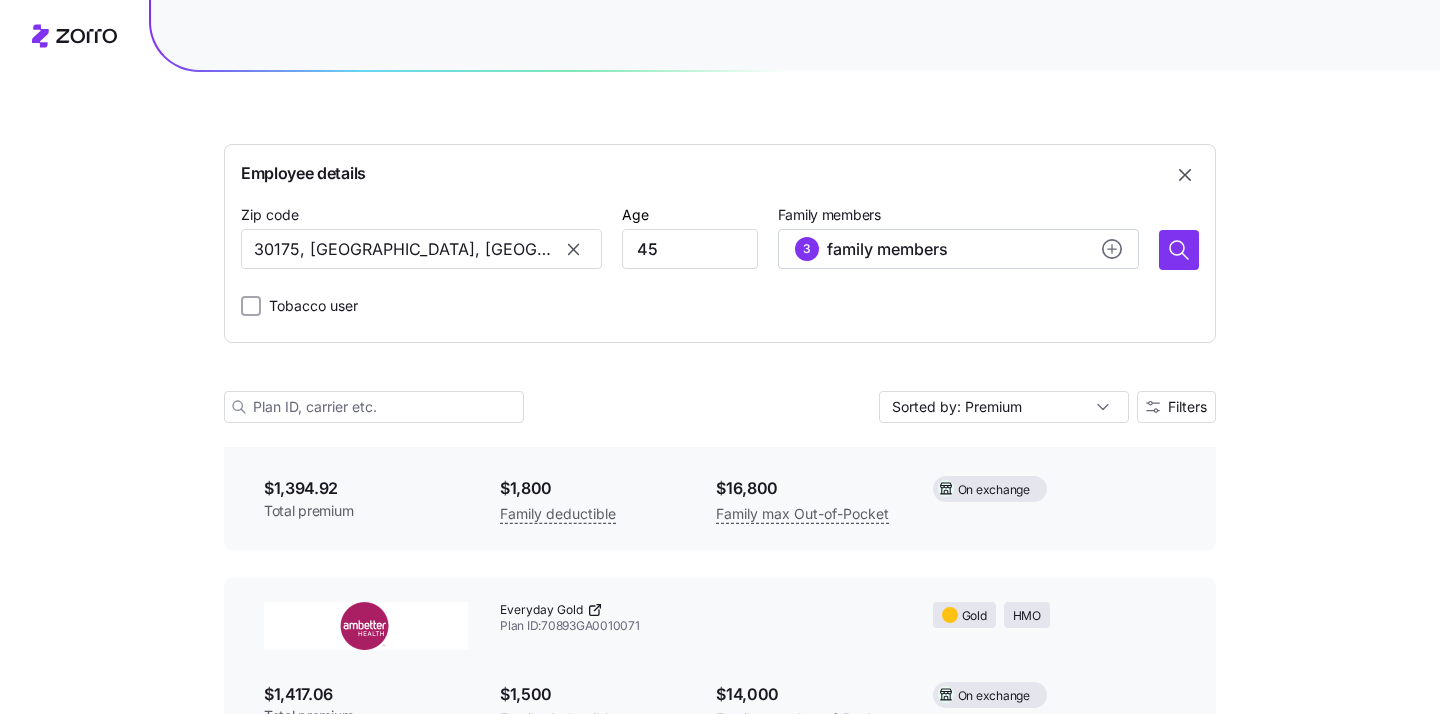 click 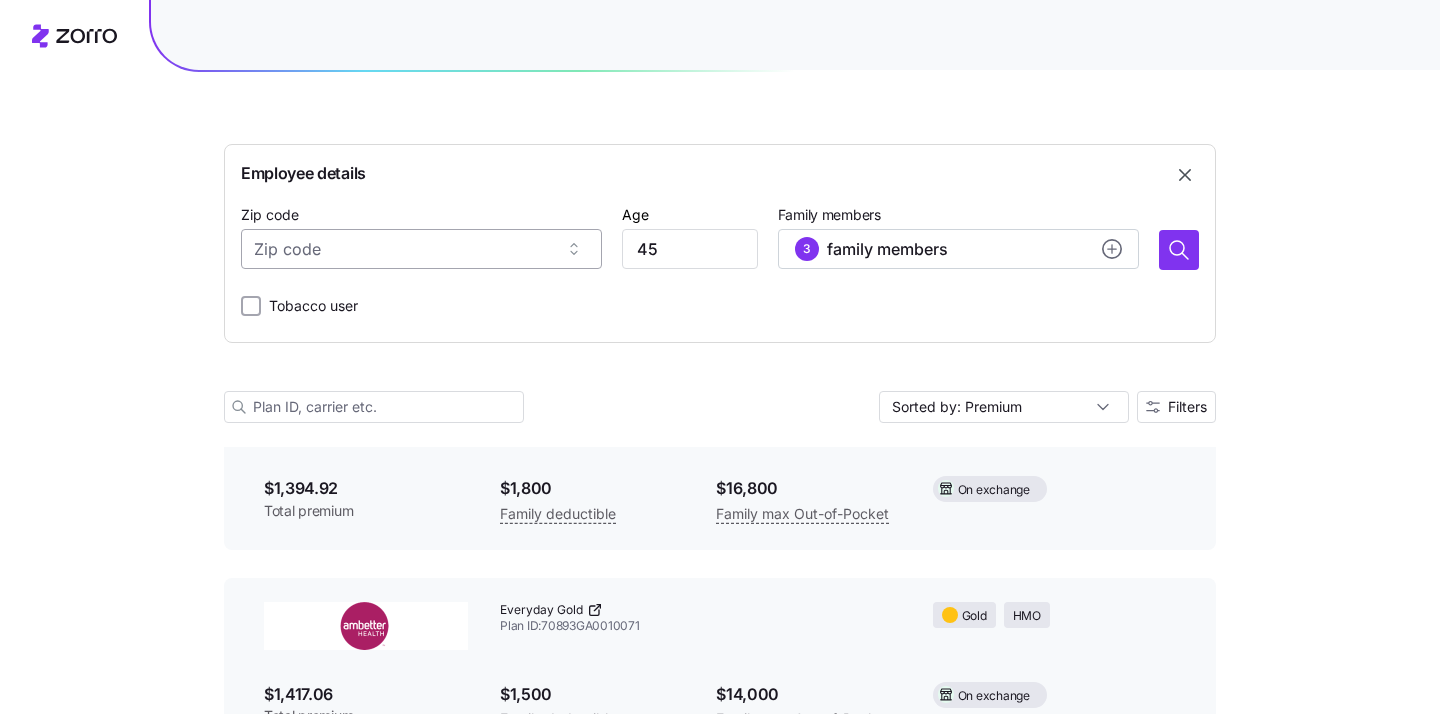 click on "Zip code" at bounding box center (421, 249) 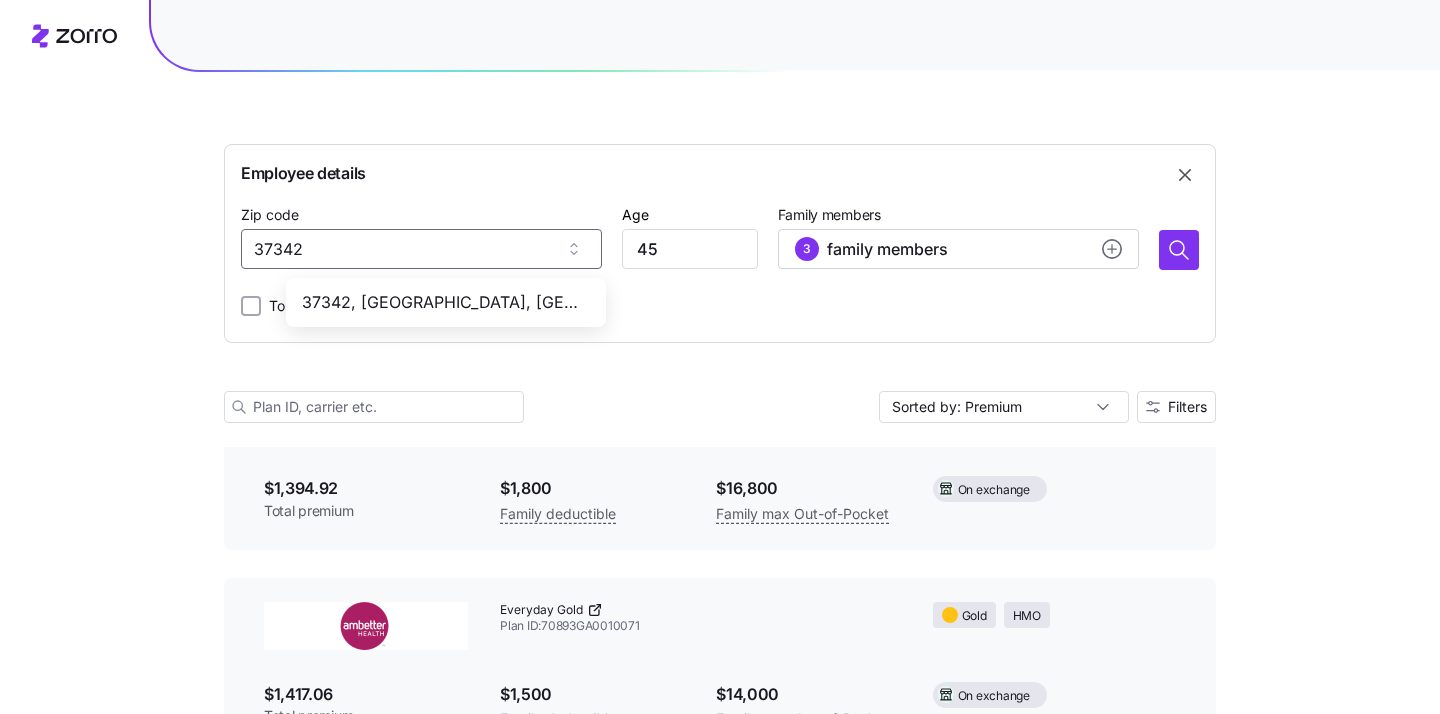 click on "37342, Coffee County, TN" at bounding box center [442, 302] 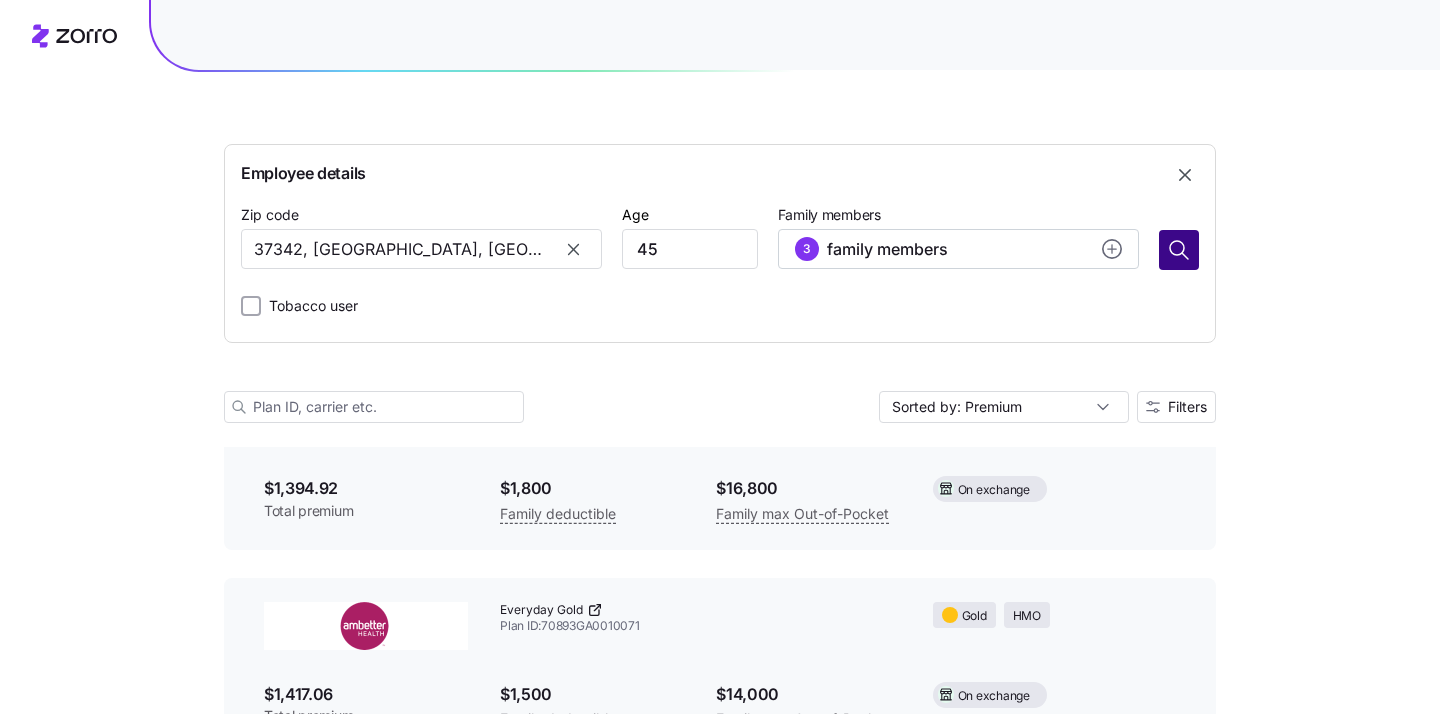 type on "37342, Coffee County, TN" 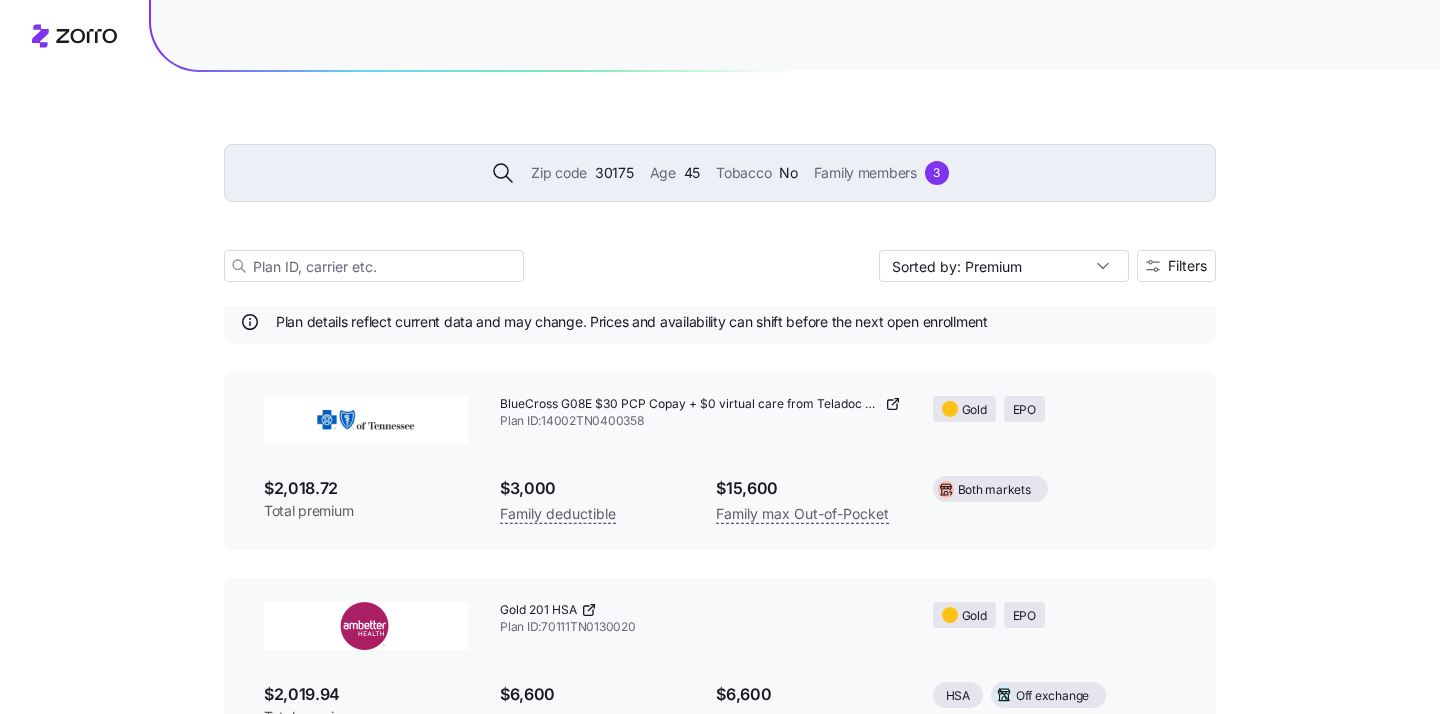 click 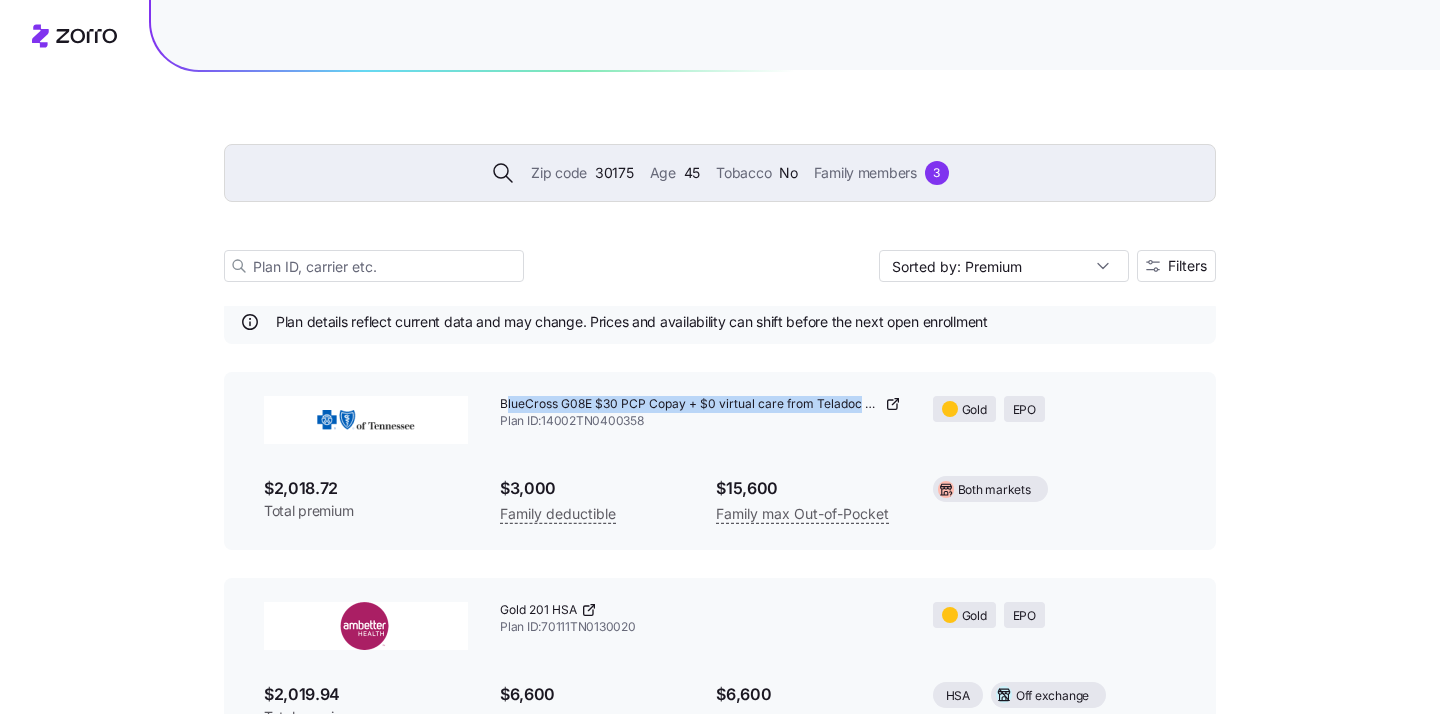 drag, startPoint x: 508, startPoint y: 405, endPoint x: 859, endPoint y: 412, distance: 351.0698 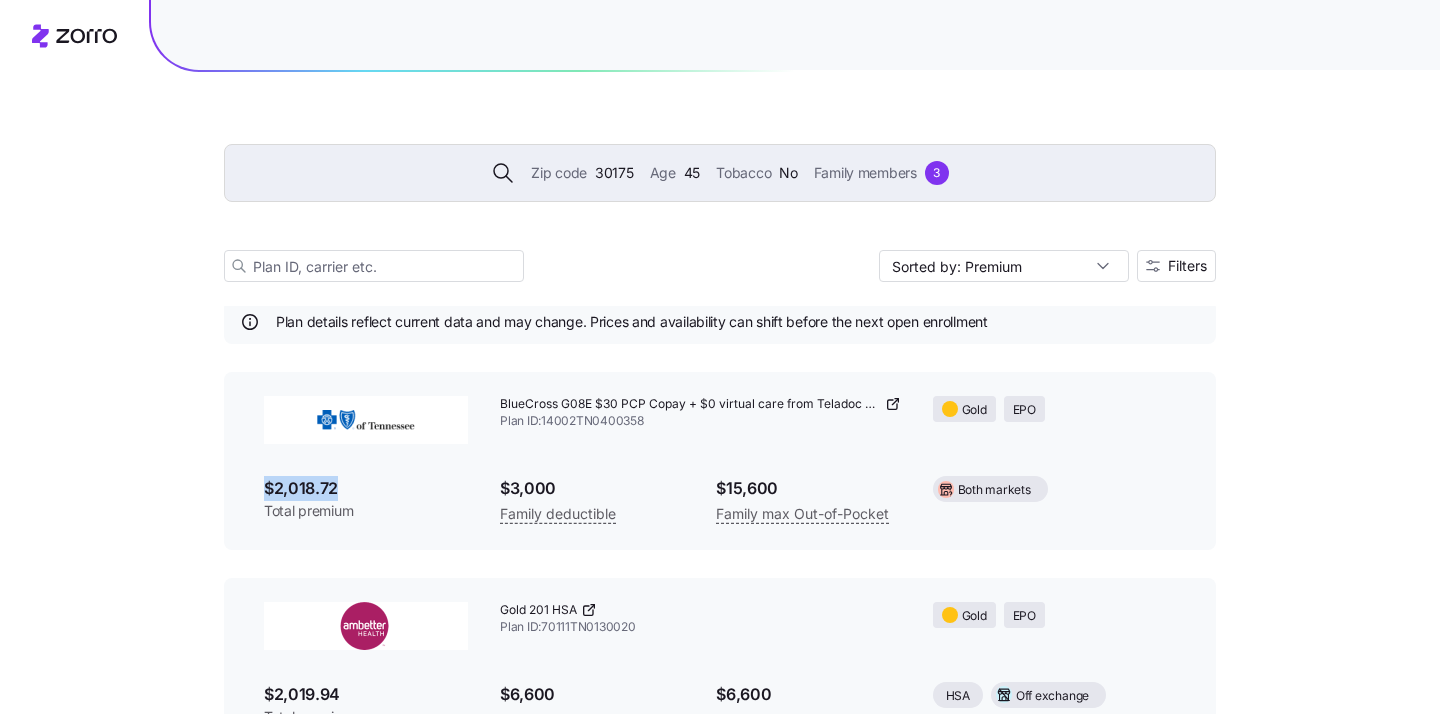 drag, startPoint x: 343, startPoint y: 491, endPoint x: 264, endPoint y: 491, distance: 79 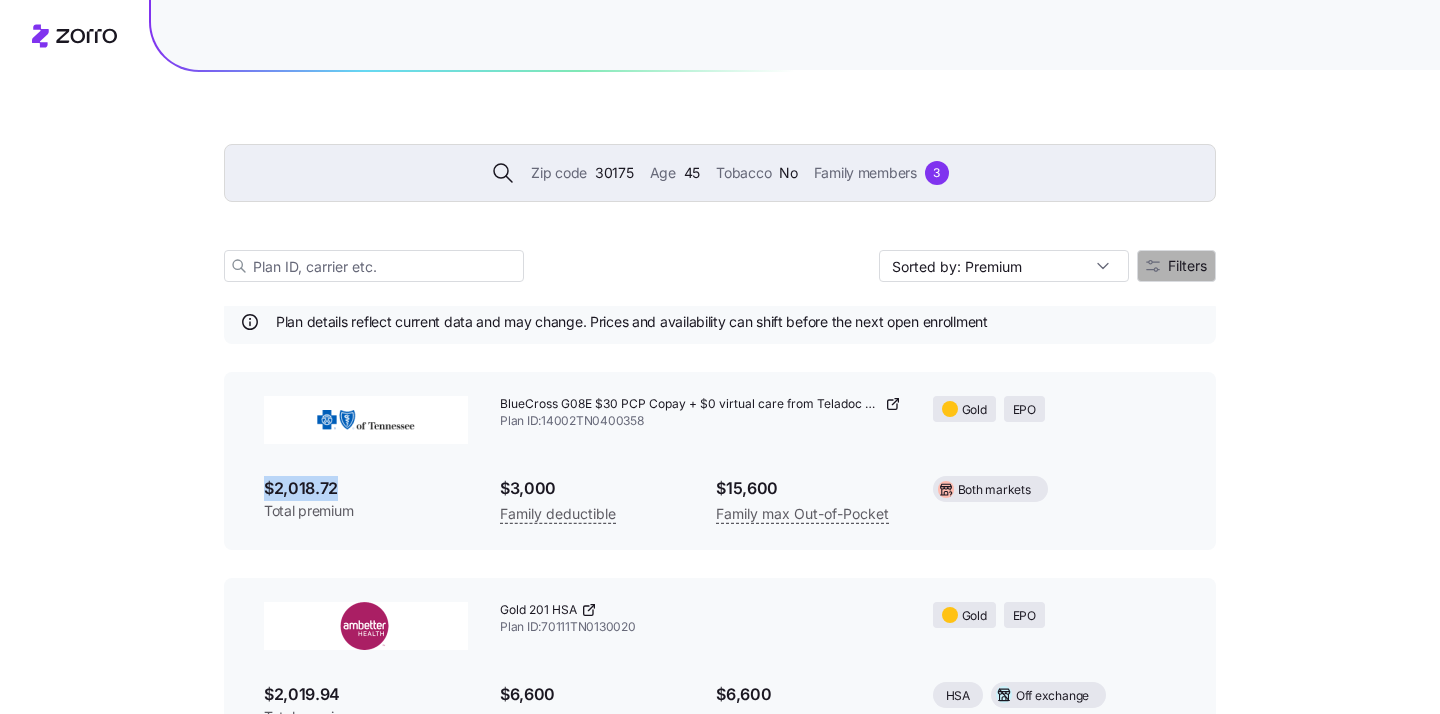 click on "Filters" at bounding box center (1176, 266) 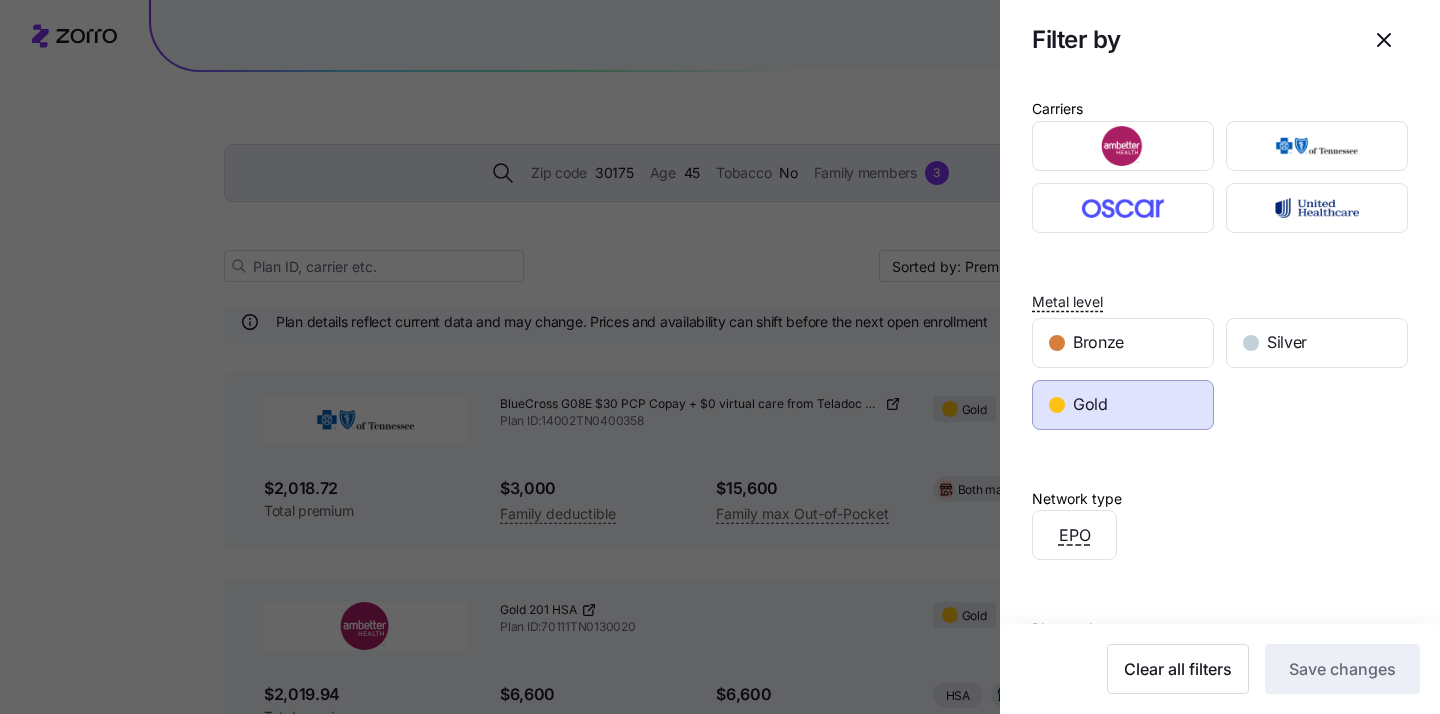 click at bounding box center [720, 357] 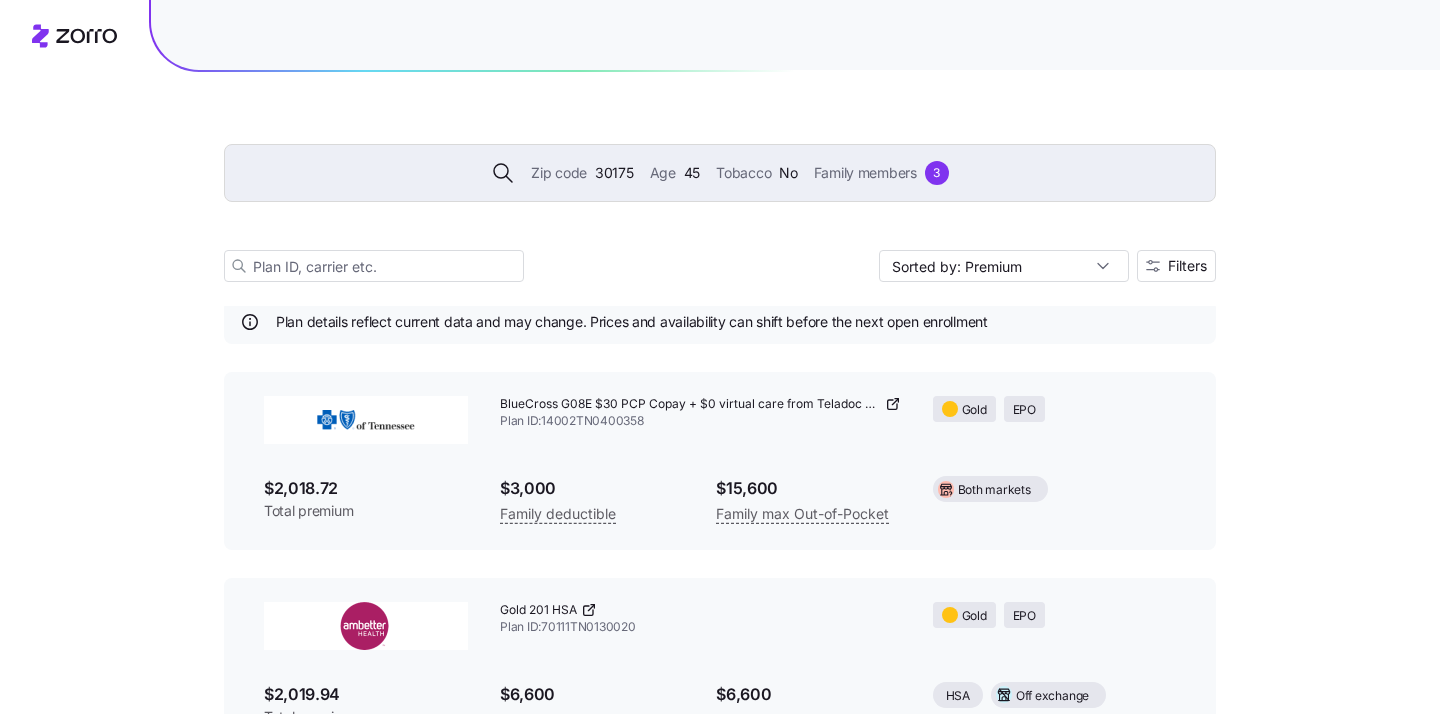 click on "30175" at bounding box center [614, 173] 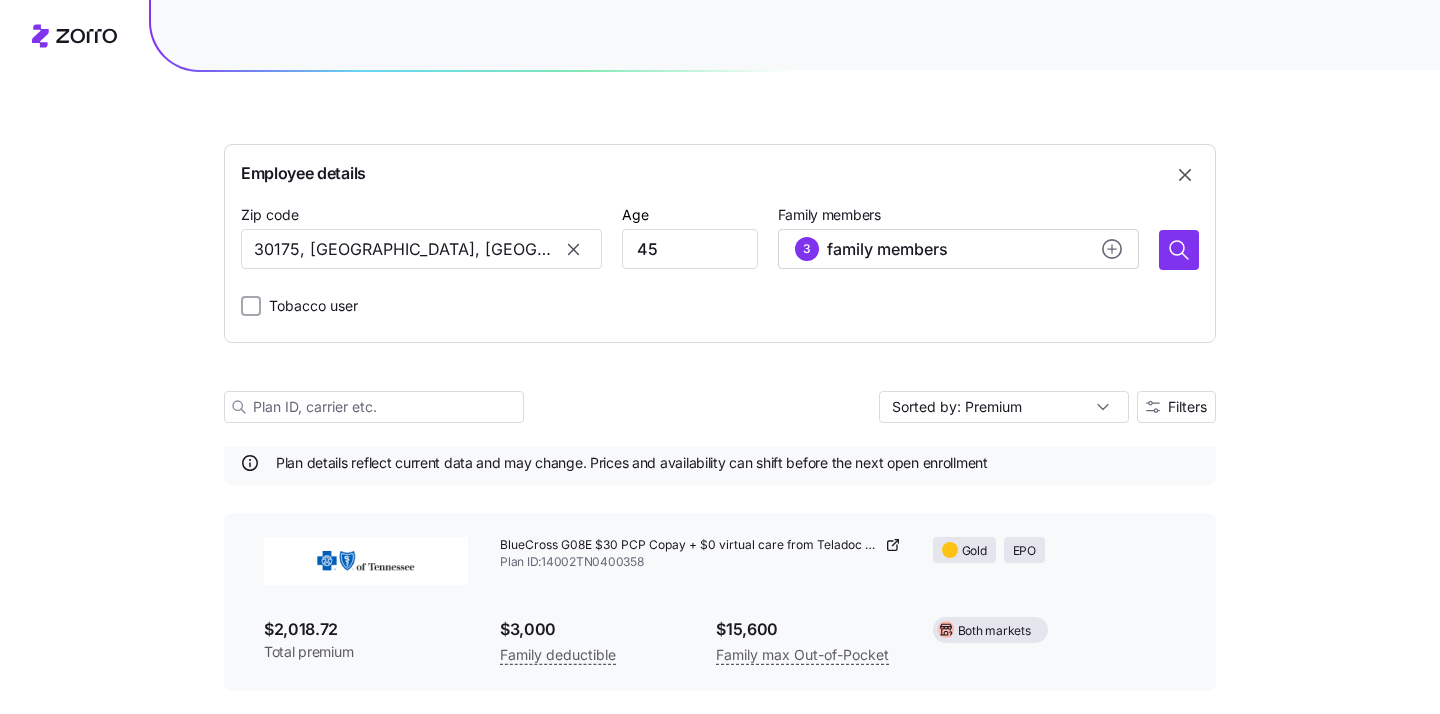 scroll, scrollTop: 200, scrollLeft: 0, axis: vertical 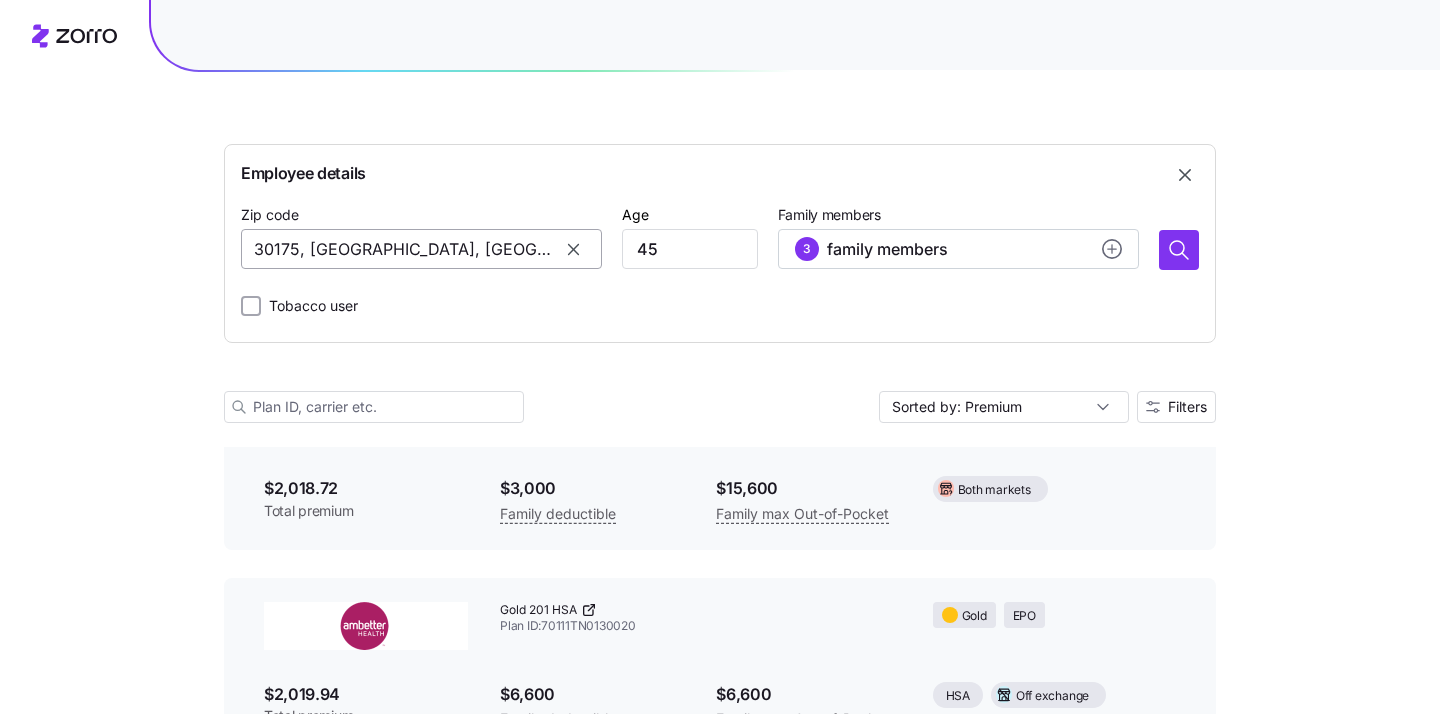 click on "30175, Gilmer County, GA" at bounding box center [421, 249] 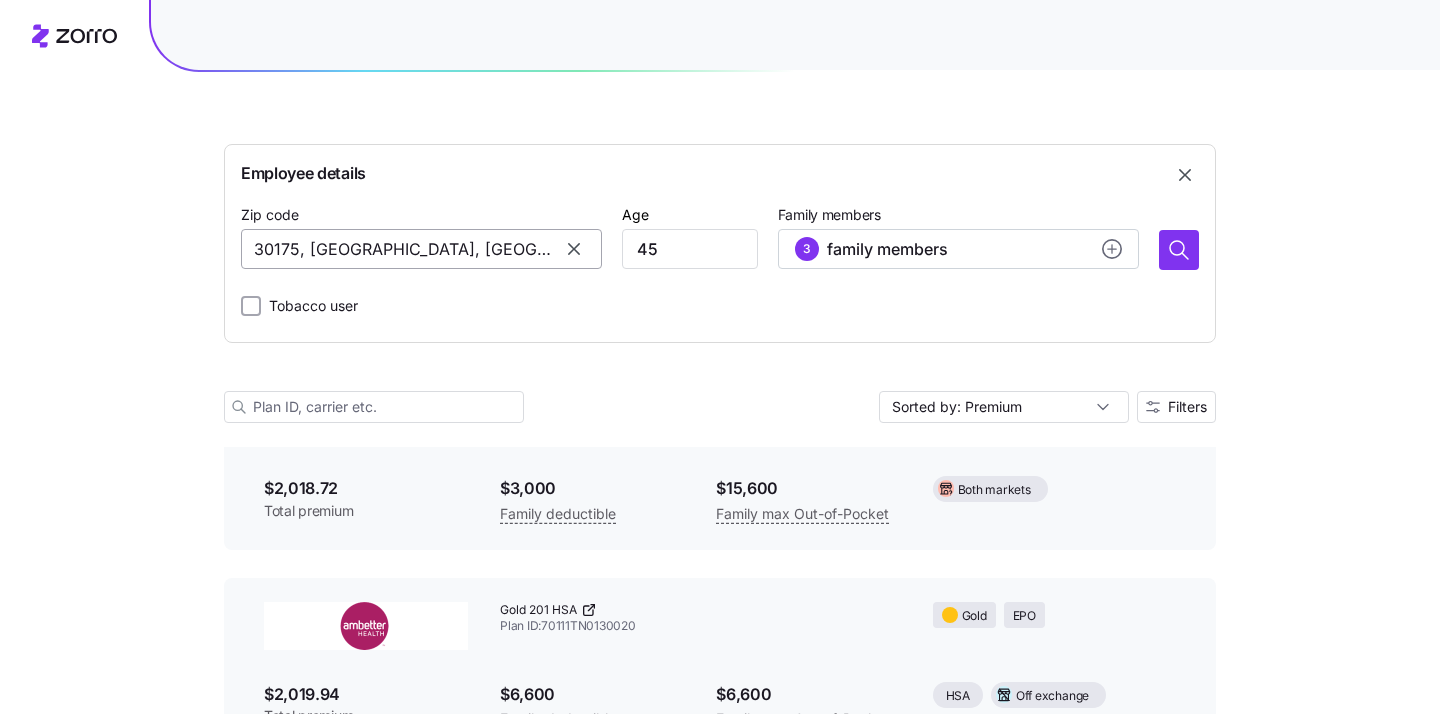 click on "30175, Gilmer County, GA" at bounding box center [421, 249] 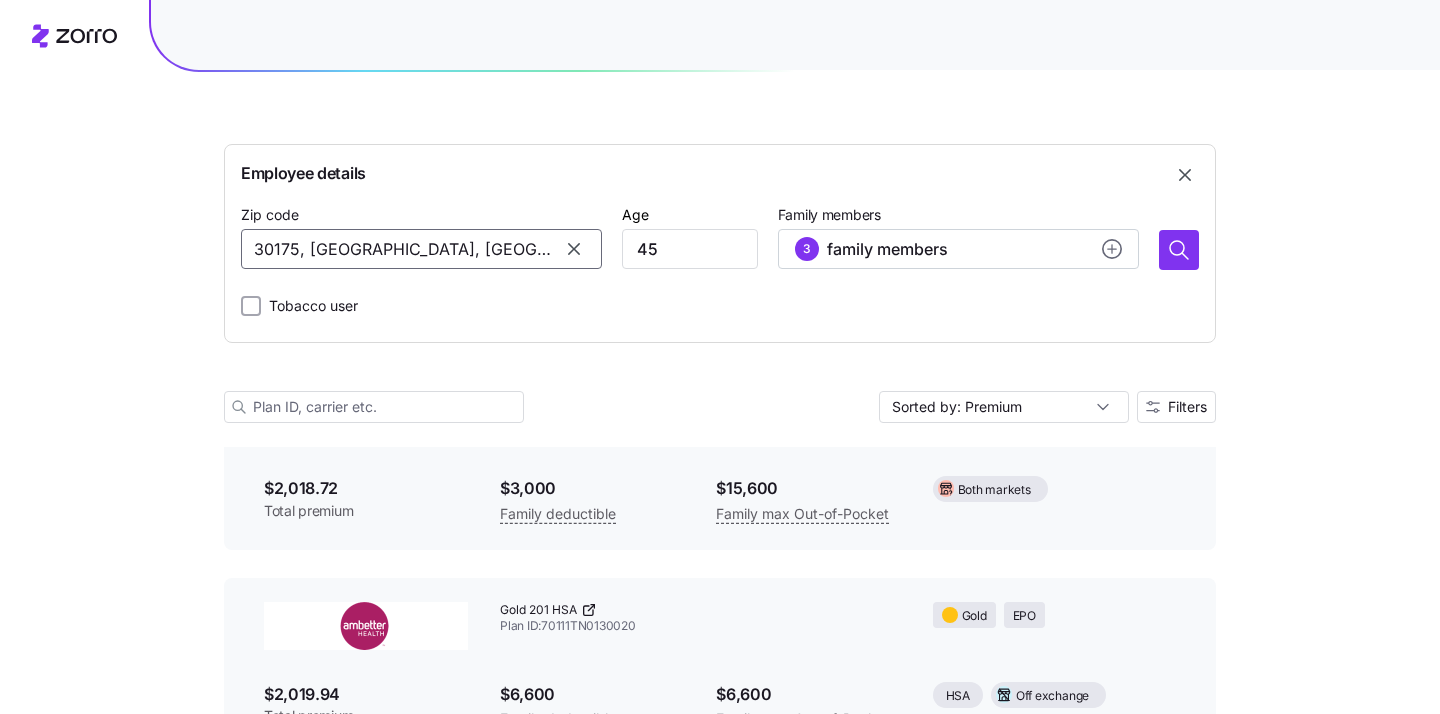 click 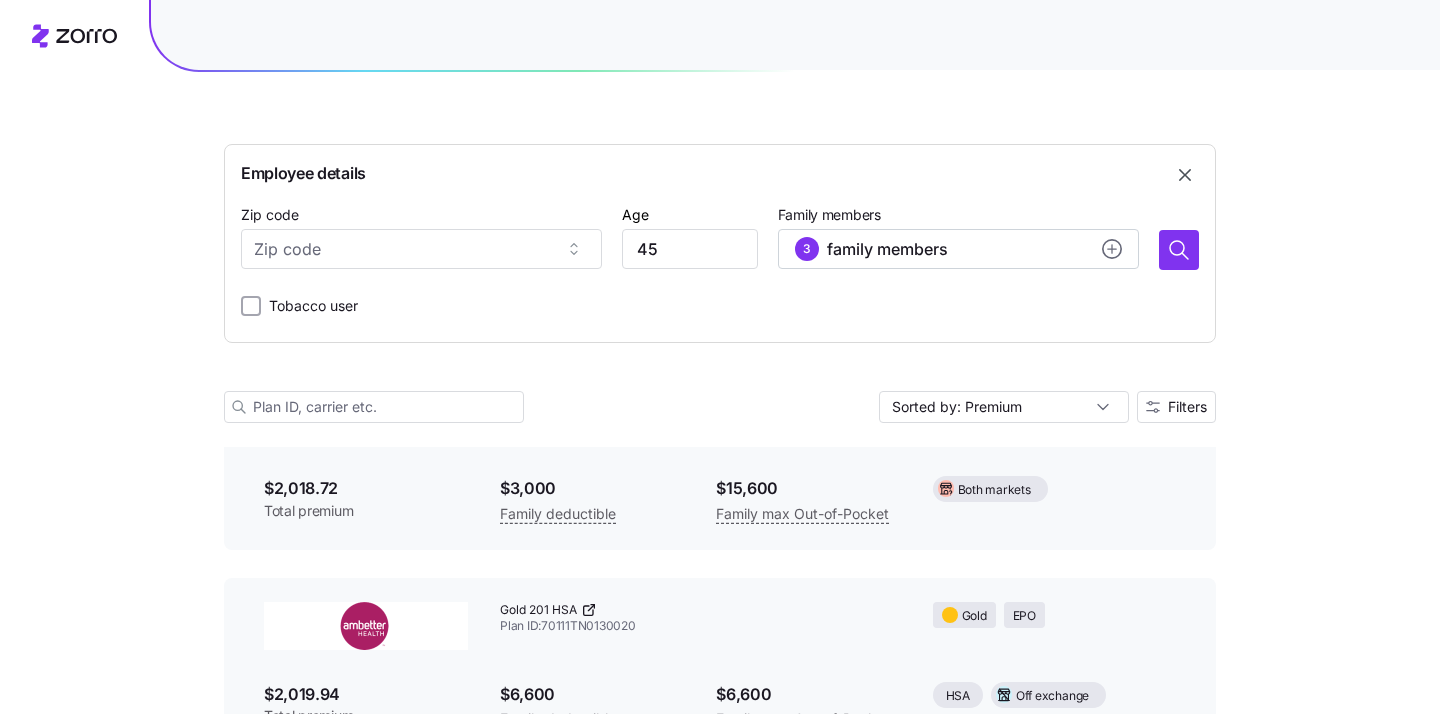 paste on "37774" 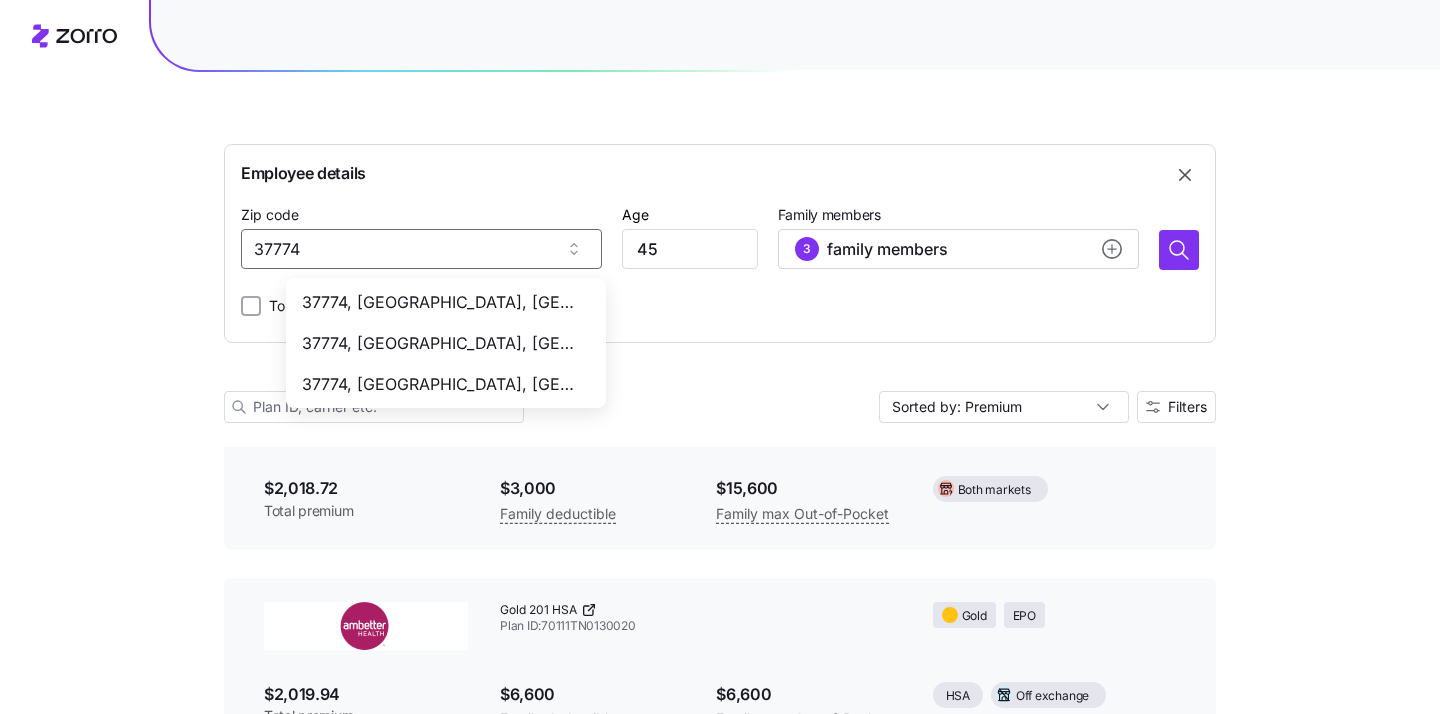 click on "37774, Loudon County, TN" at bounding box center (442, 302) 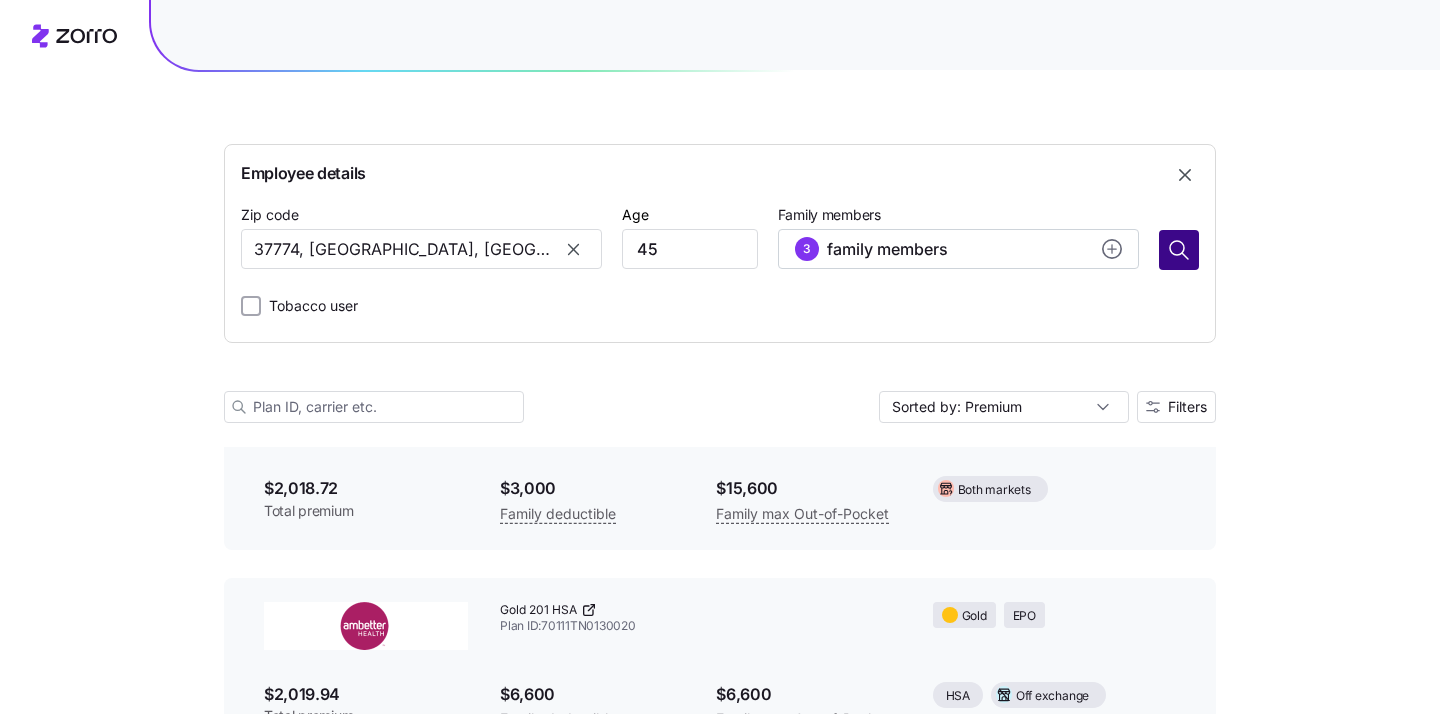 type on "37774, Loudon County, TN" 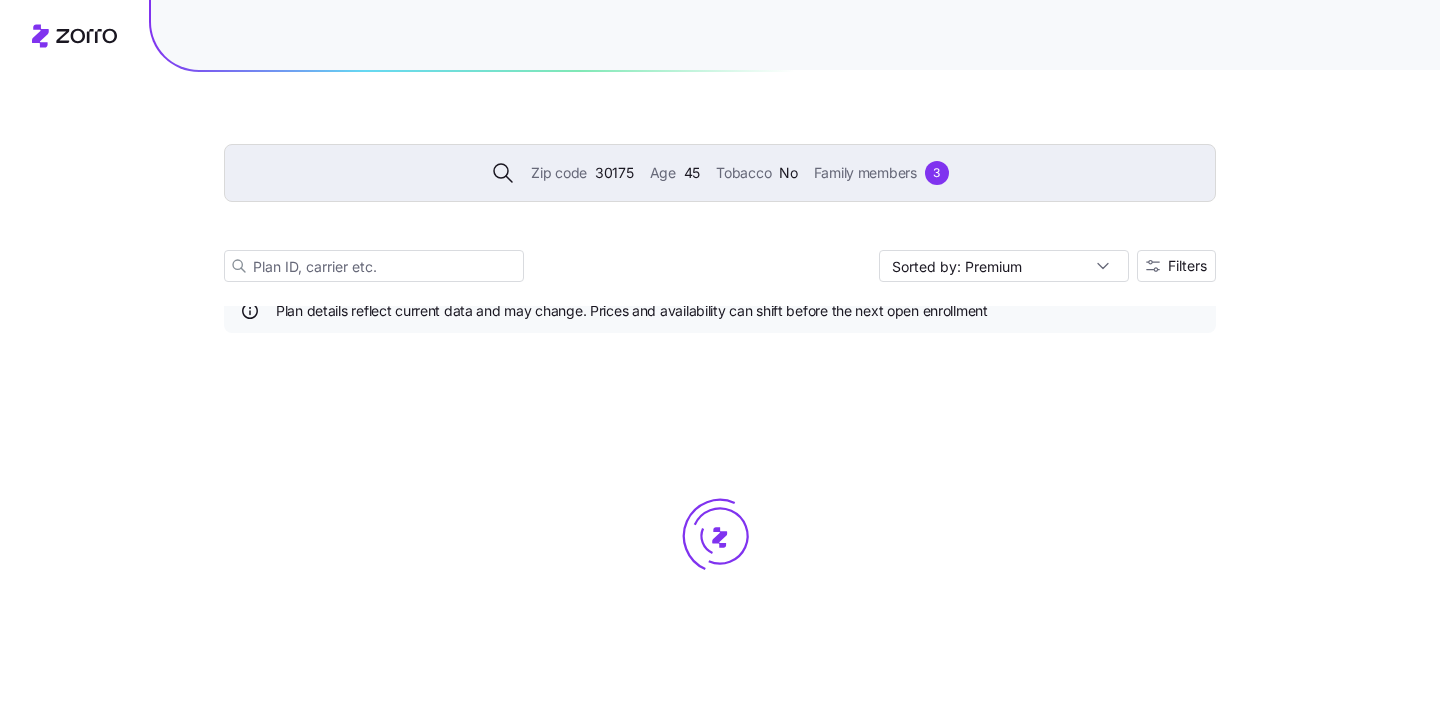scroll, scrollTop: 59, scrollLeft: 0, axis: vertical 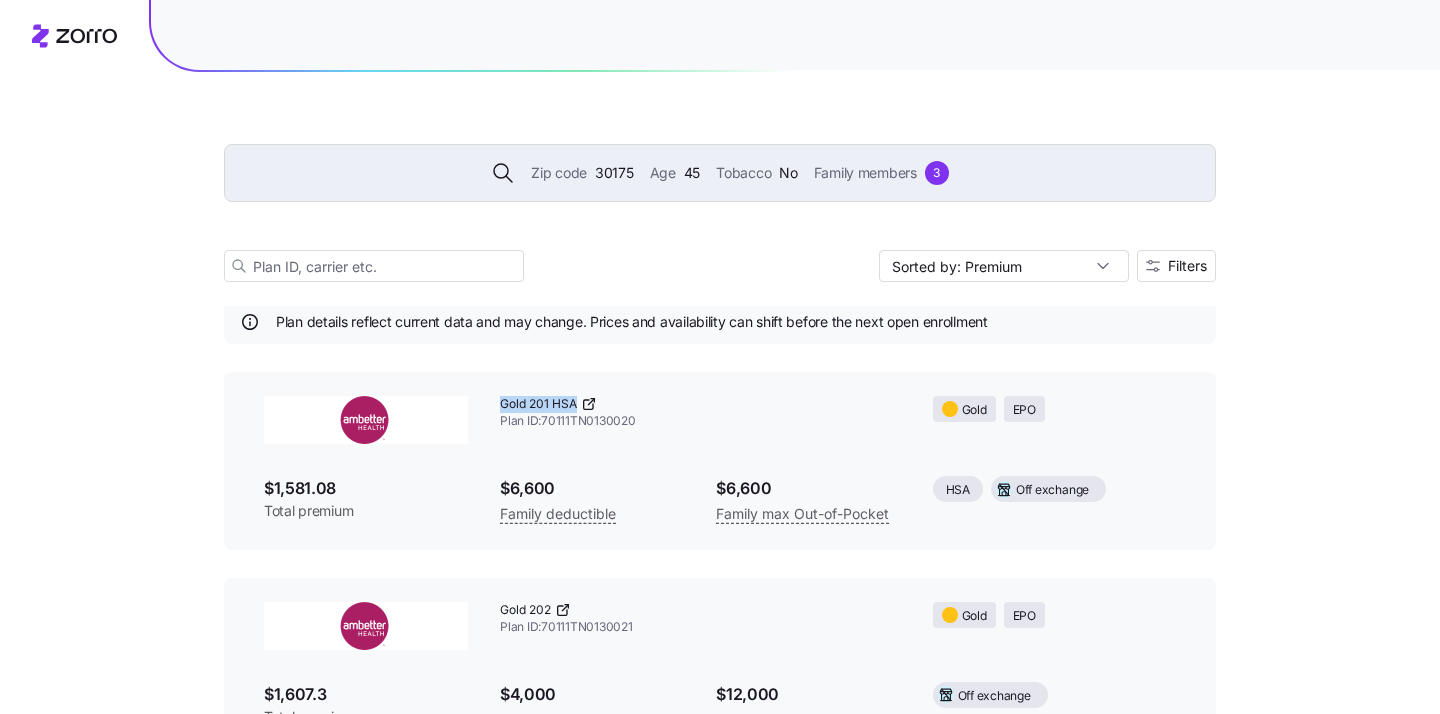 drag, startPoint x: 498, startPoint y: 408, endPoint x: 597, endPoint y: 408, distance: 99 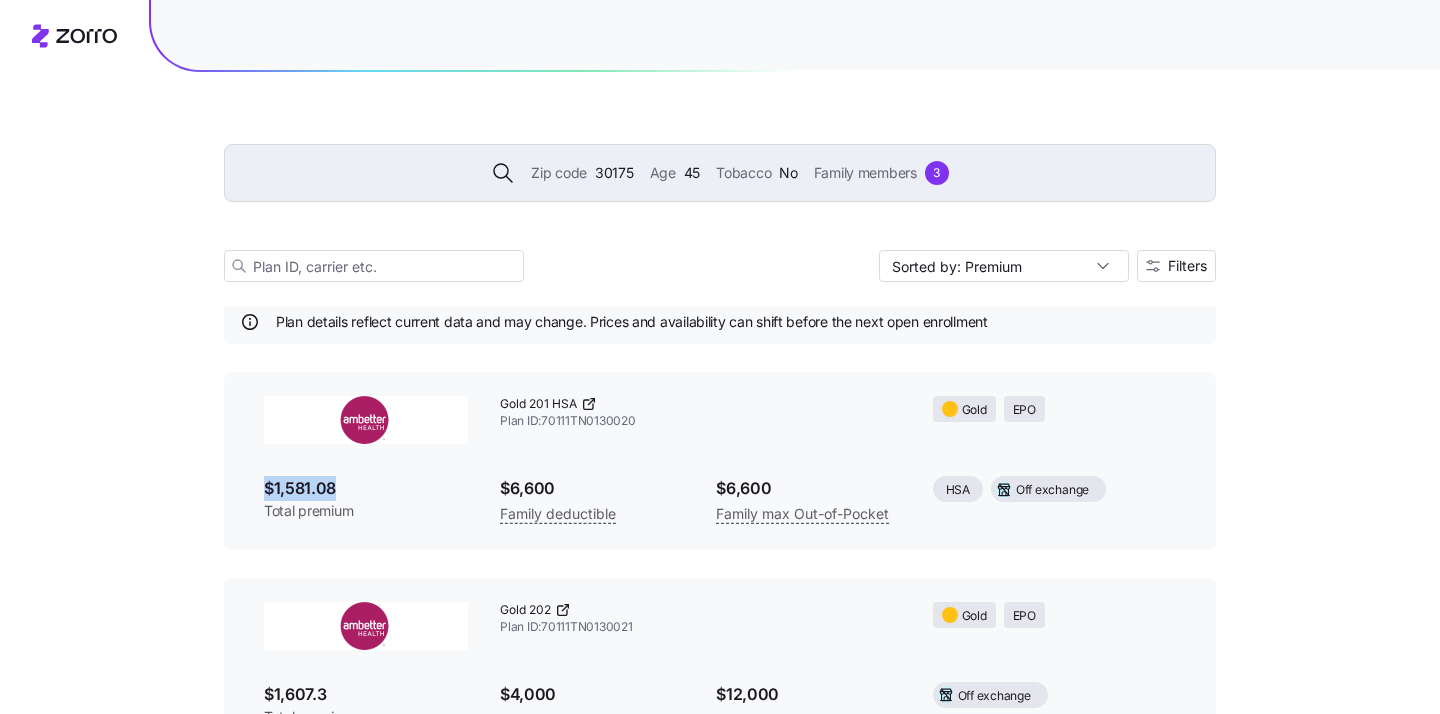 drag, startPoint x: 342, startPoint y: 487, endPoint x: 252, endPoint y: 487, distance: 90 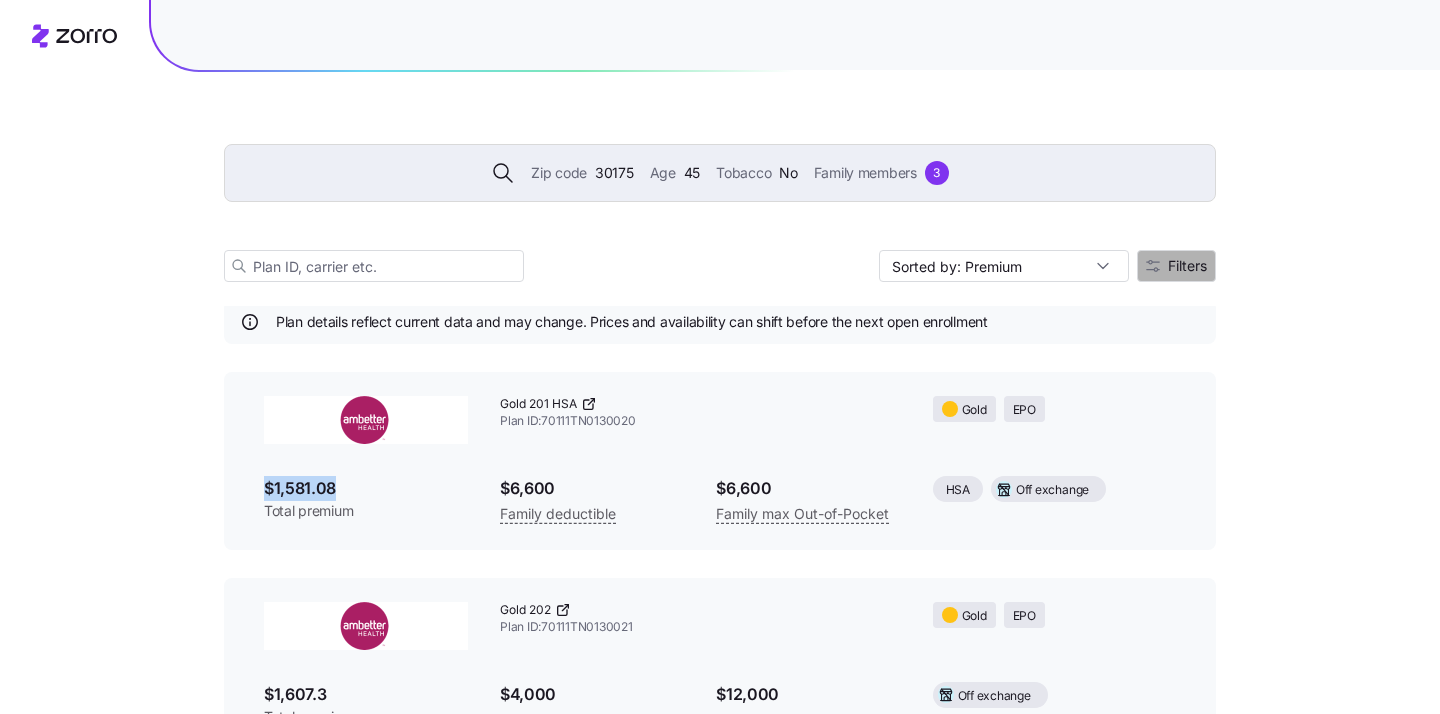 click on "Filters" at bounding box center (1187, 266) 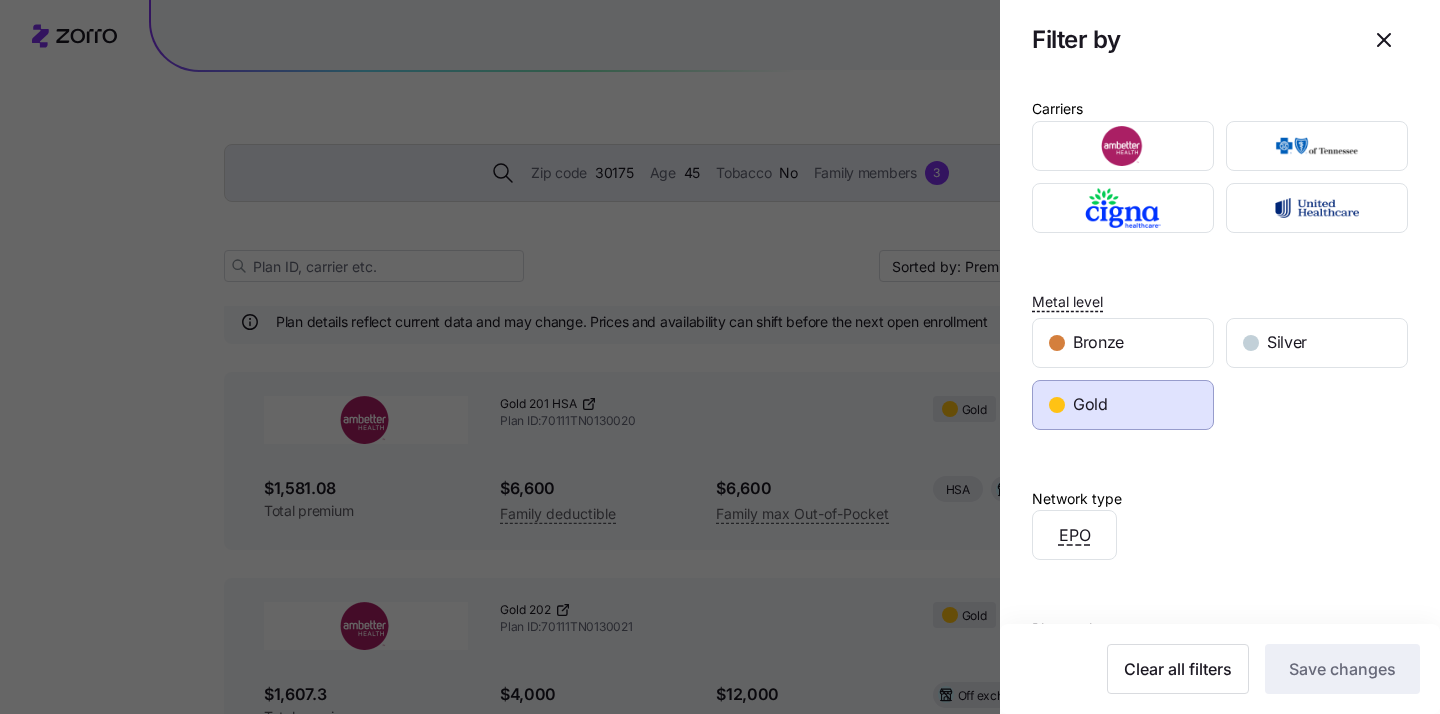 click at bounding box center (720, 357) 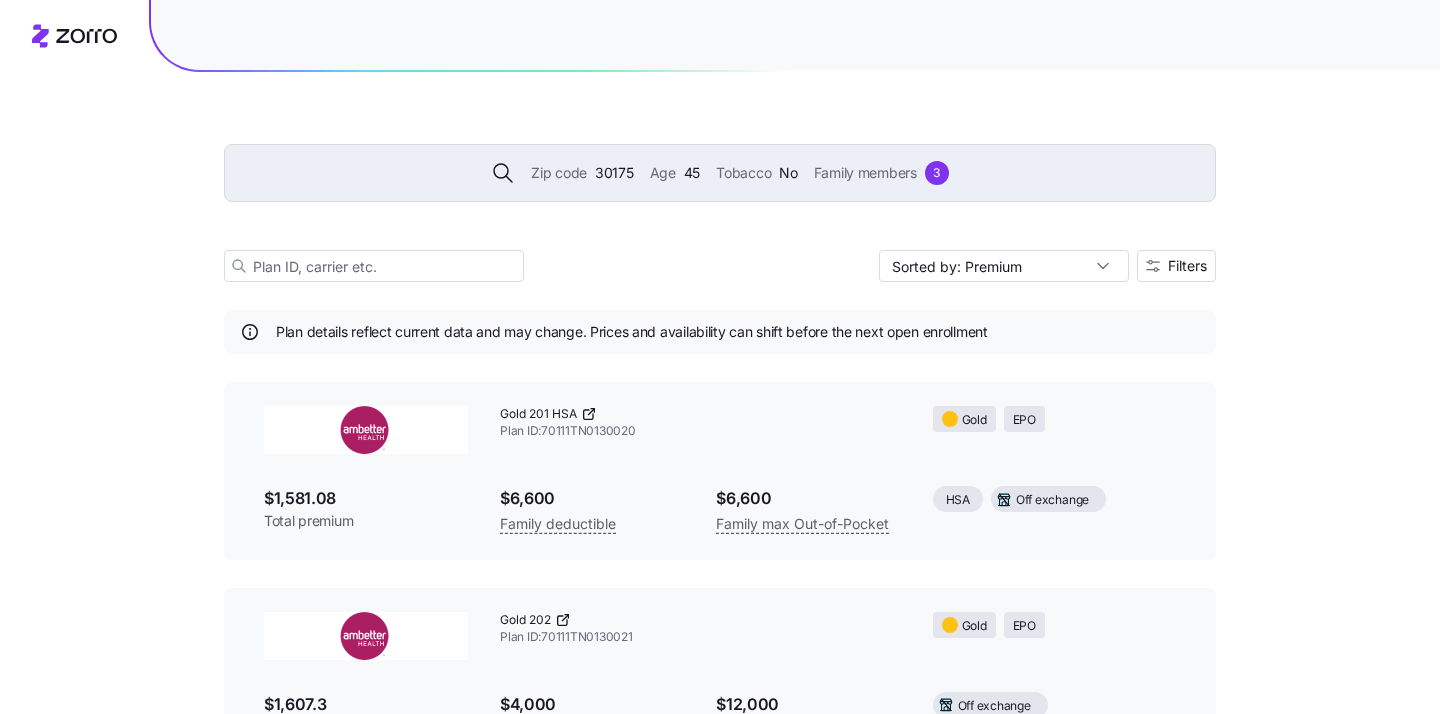 click on "30175" at bounding box center [614, 173] 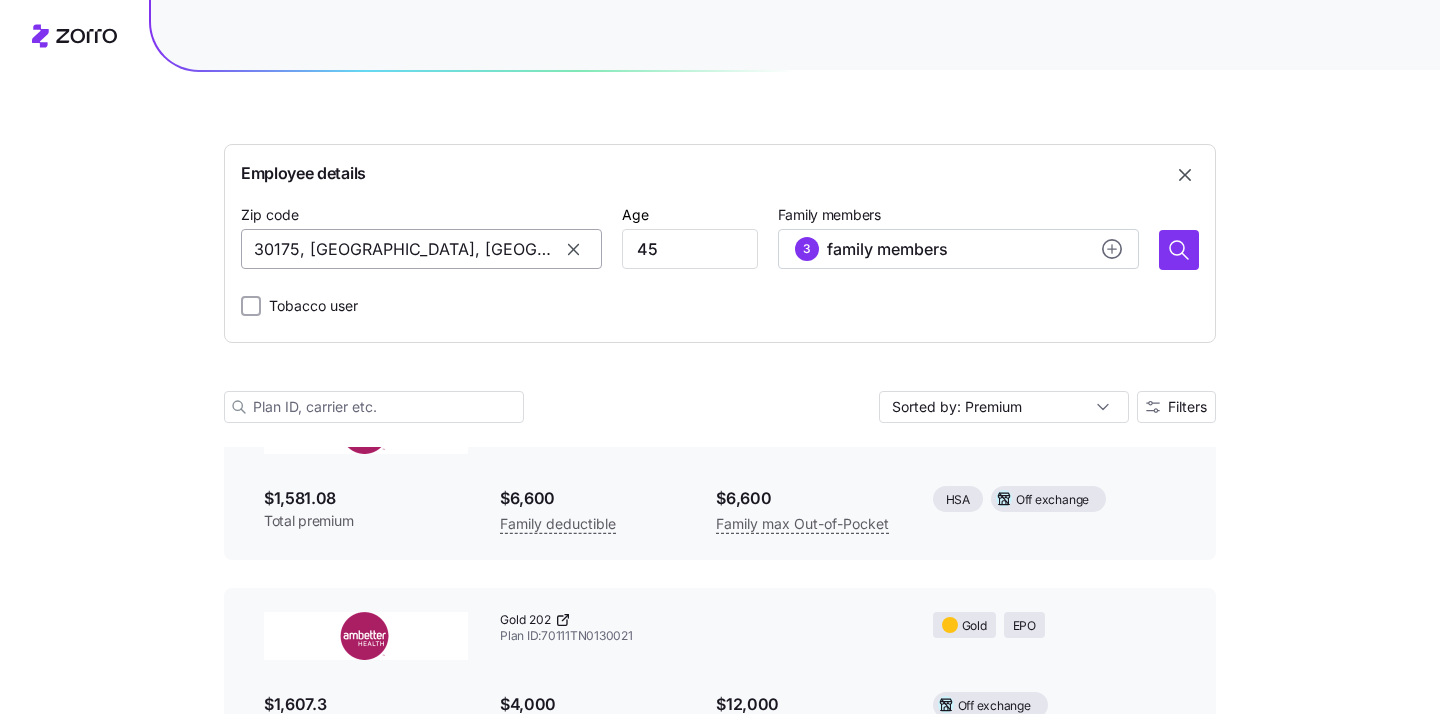 click on "30175, Gilmer County, GA" at bounding box center (421, 249) 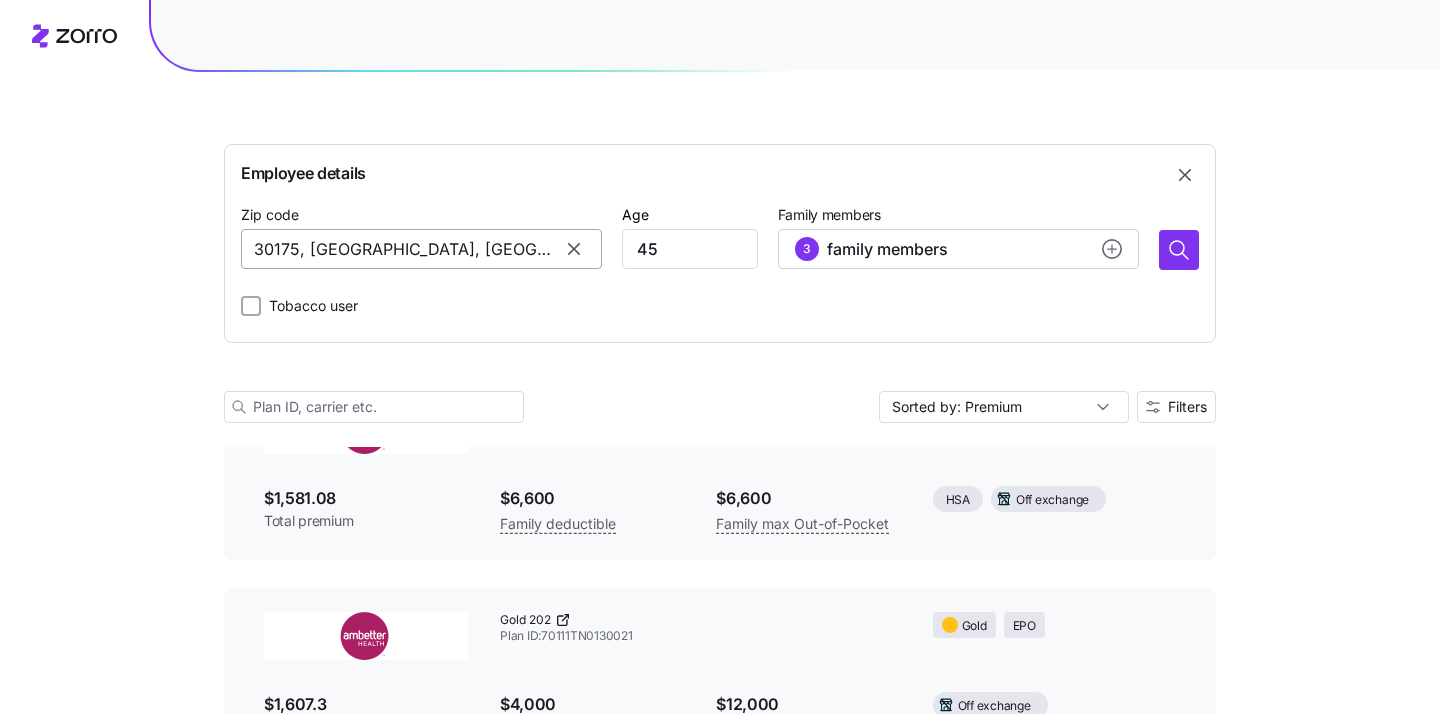 click on "30175, Gilmer County, GA" at bounding box center (421, 249) 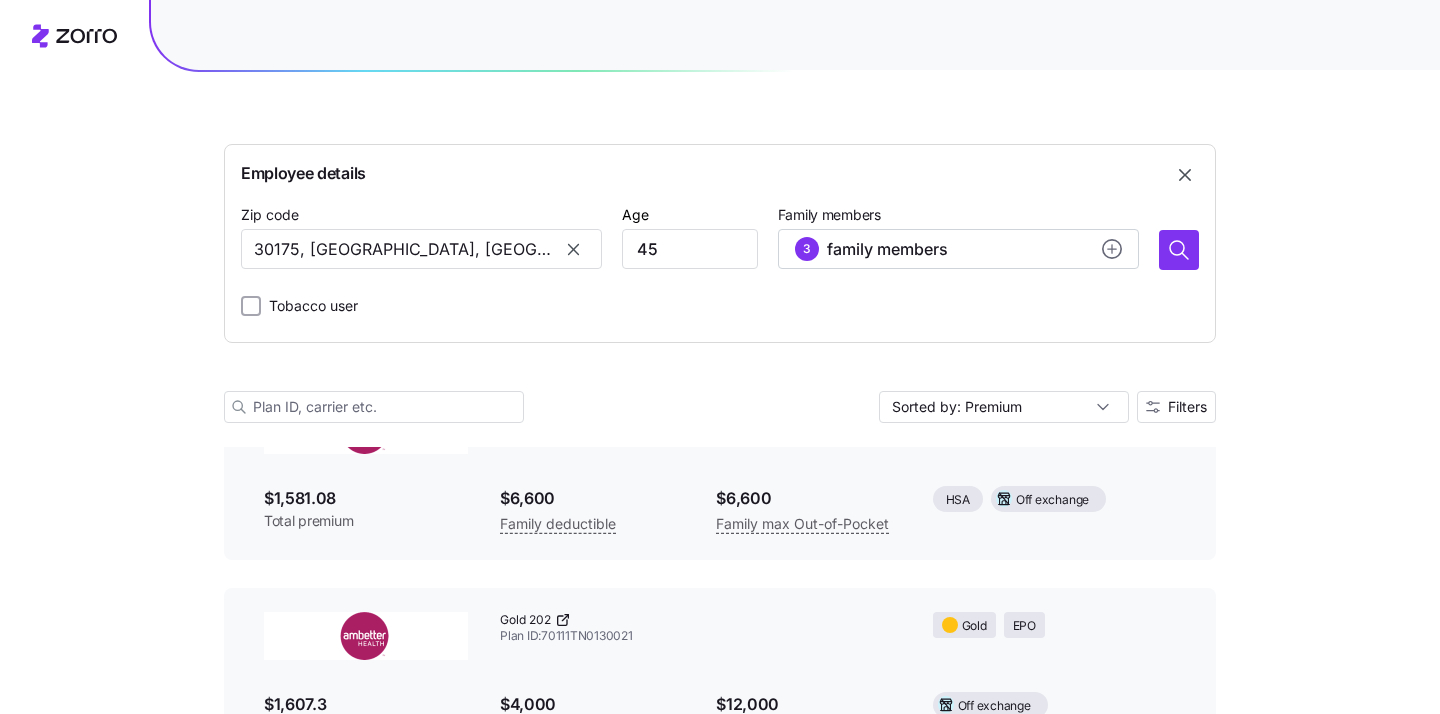 click 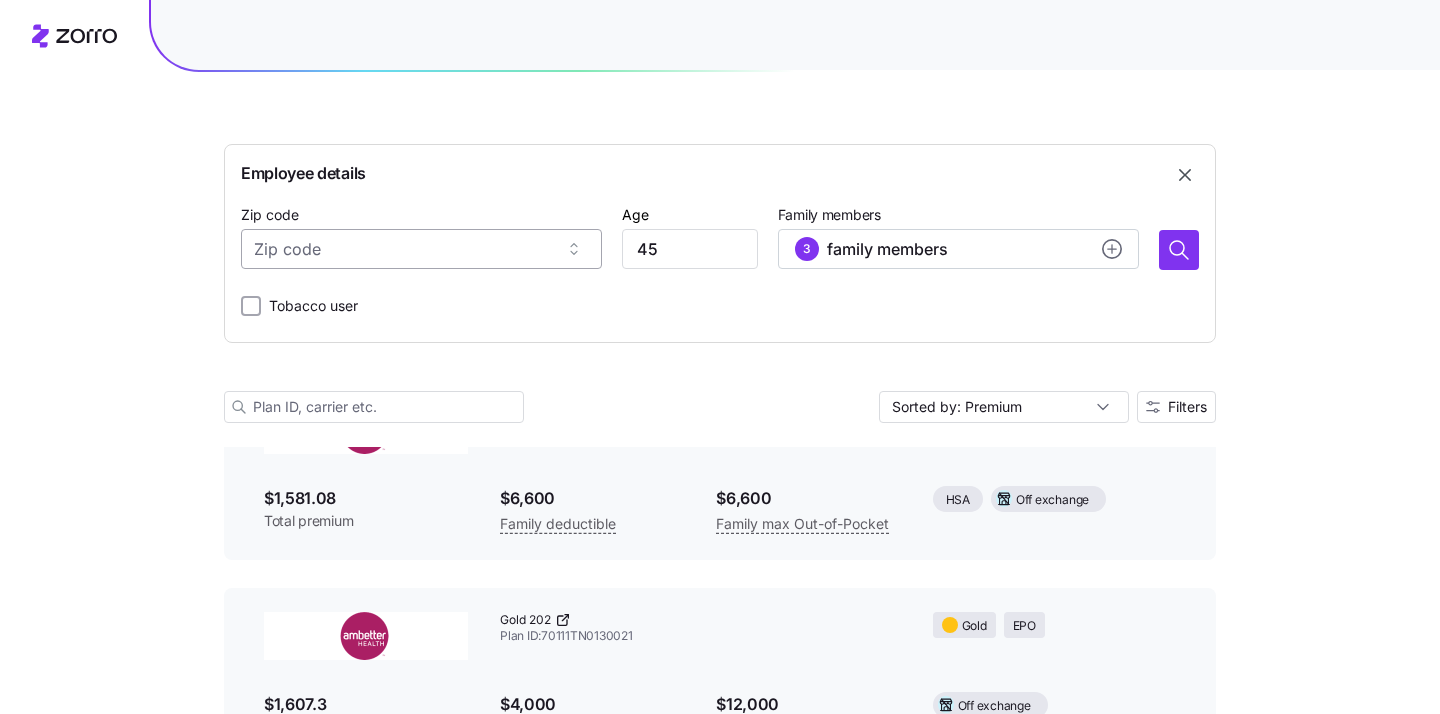 paste on "38301" 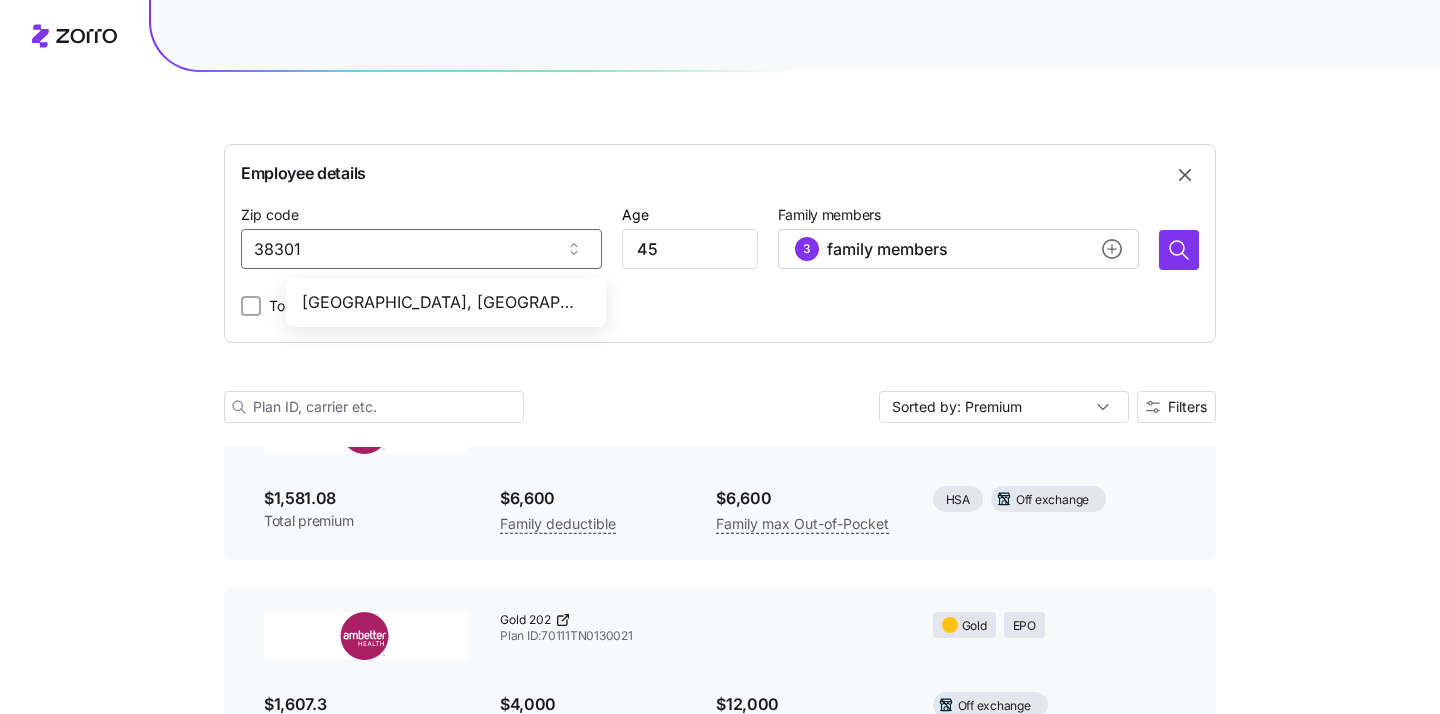 click on "38301, Madison County, TN" at bounding box center (442, 302) 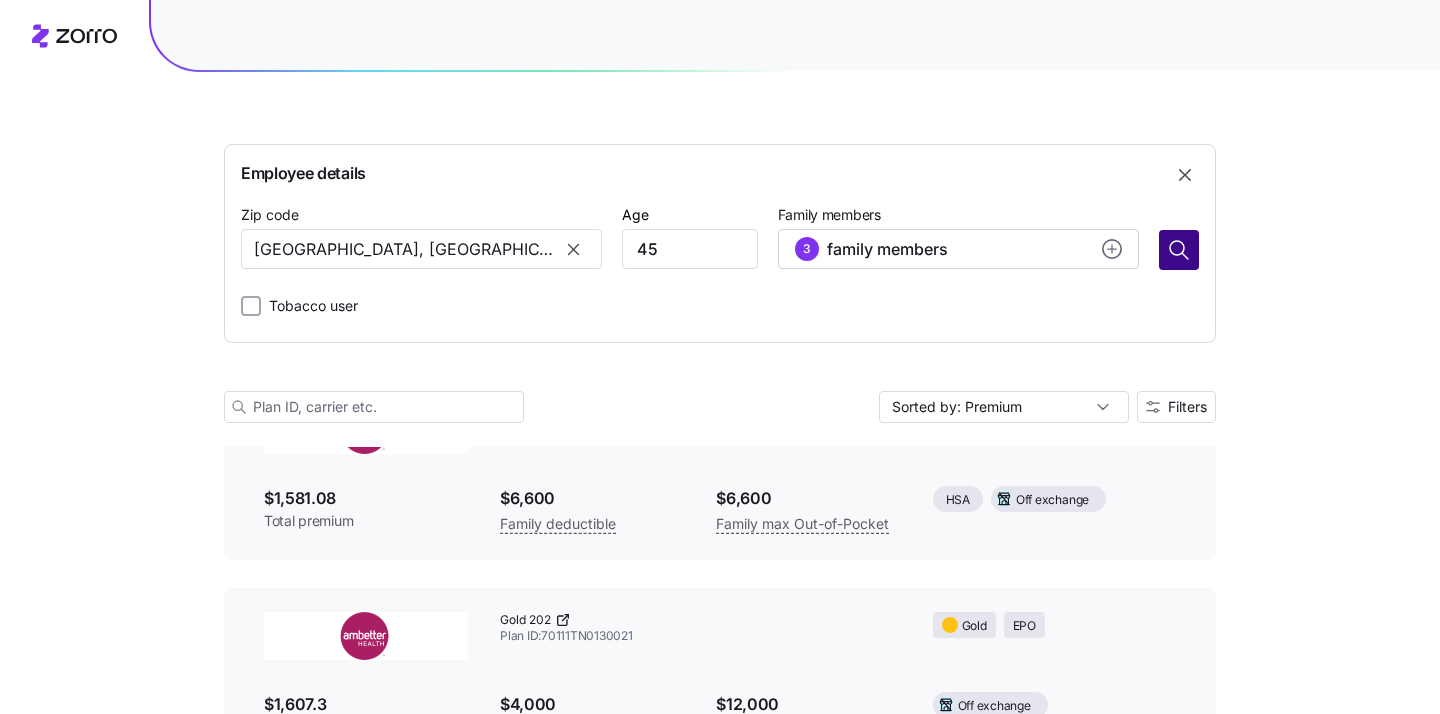 type on "38301, Madison County, TN" 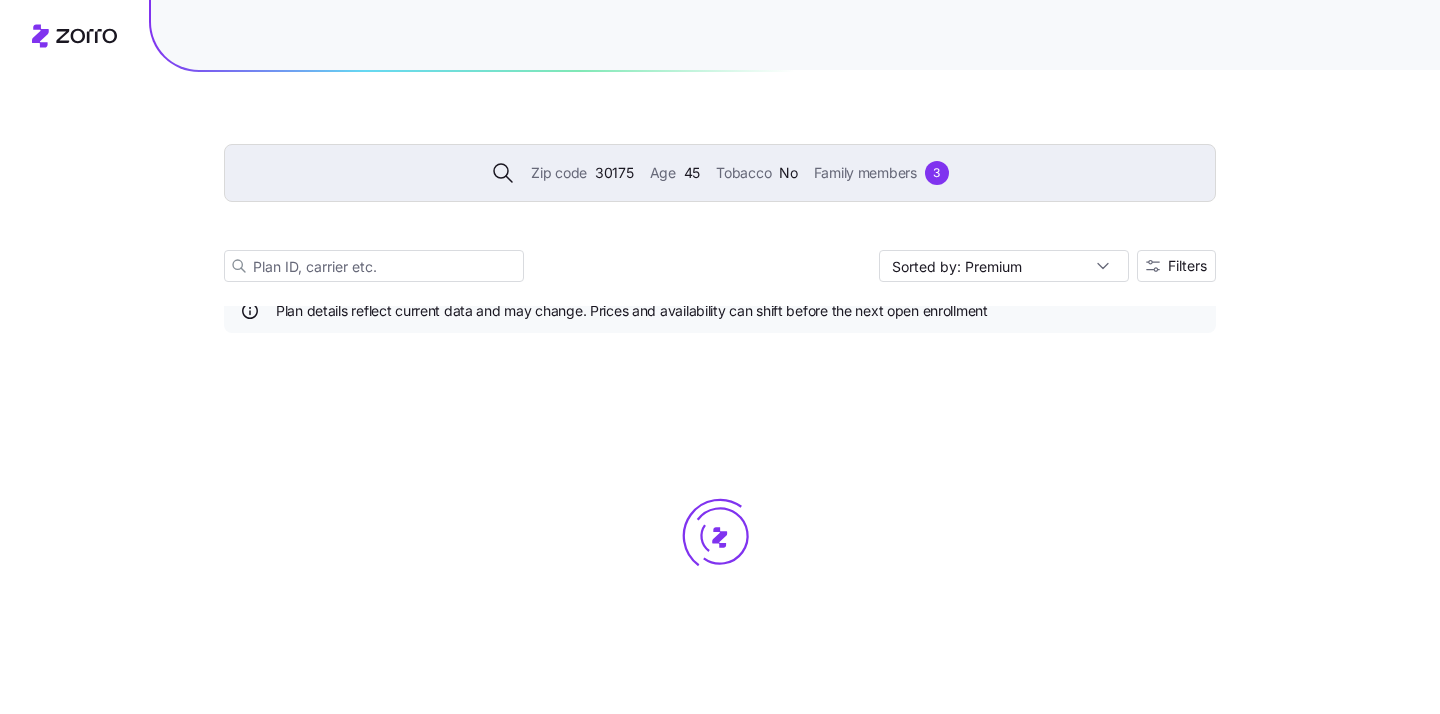 scroll, scrollTop: 49, scrollLeft: 0, axis: vertical 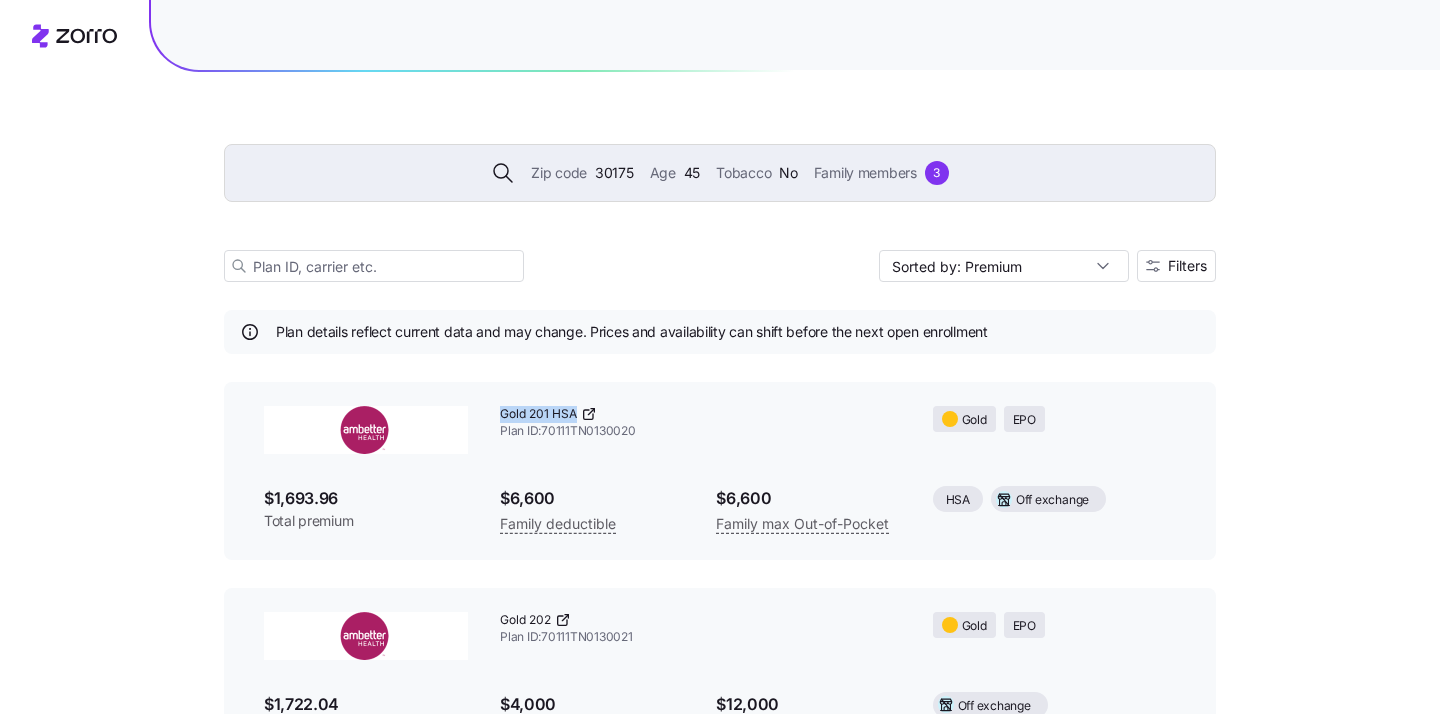 drag, startPoint x: 494, startPoint y: 420, endPoint x: 603, endPoint y: 421, distance: 109.004585 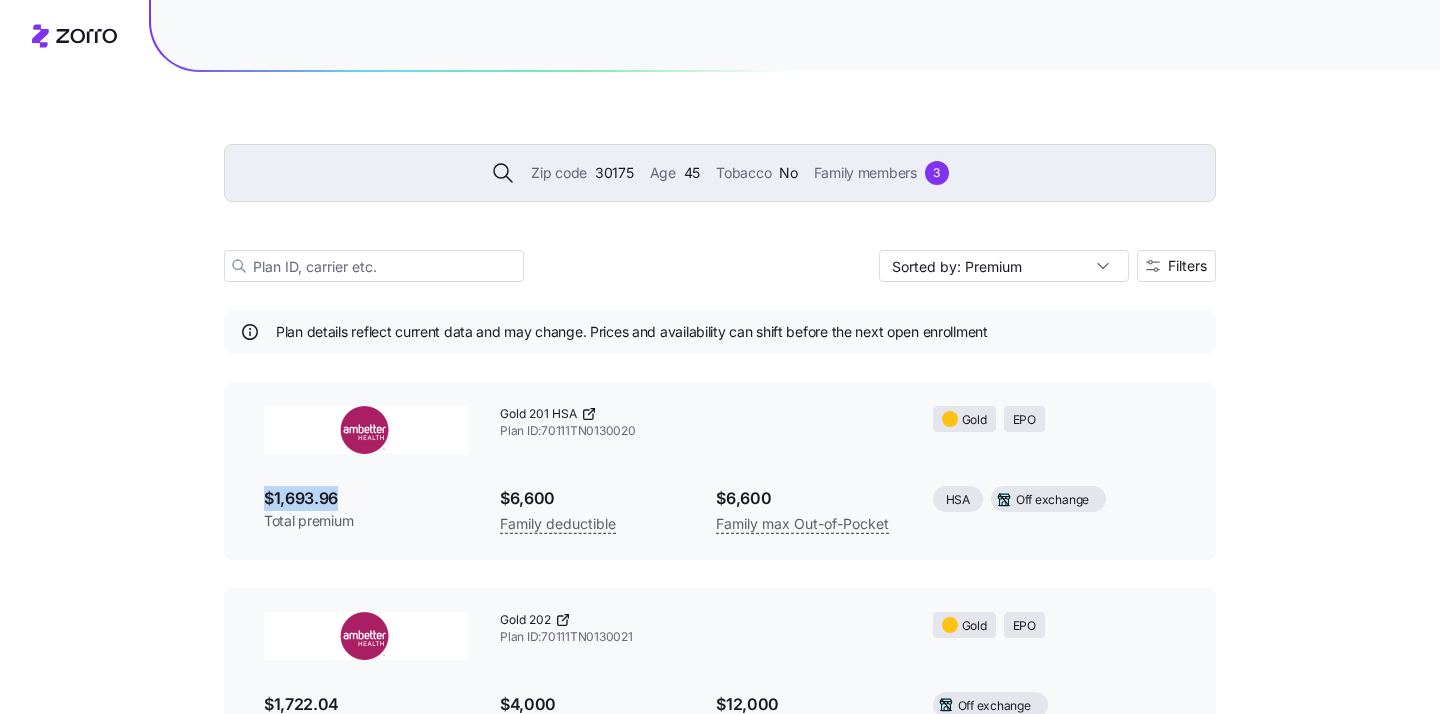 drag, startPoint x: 345, startPoint y: 498, endPoint x: 252, endPoint y: 499, distance: 93.00538 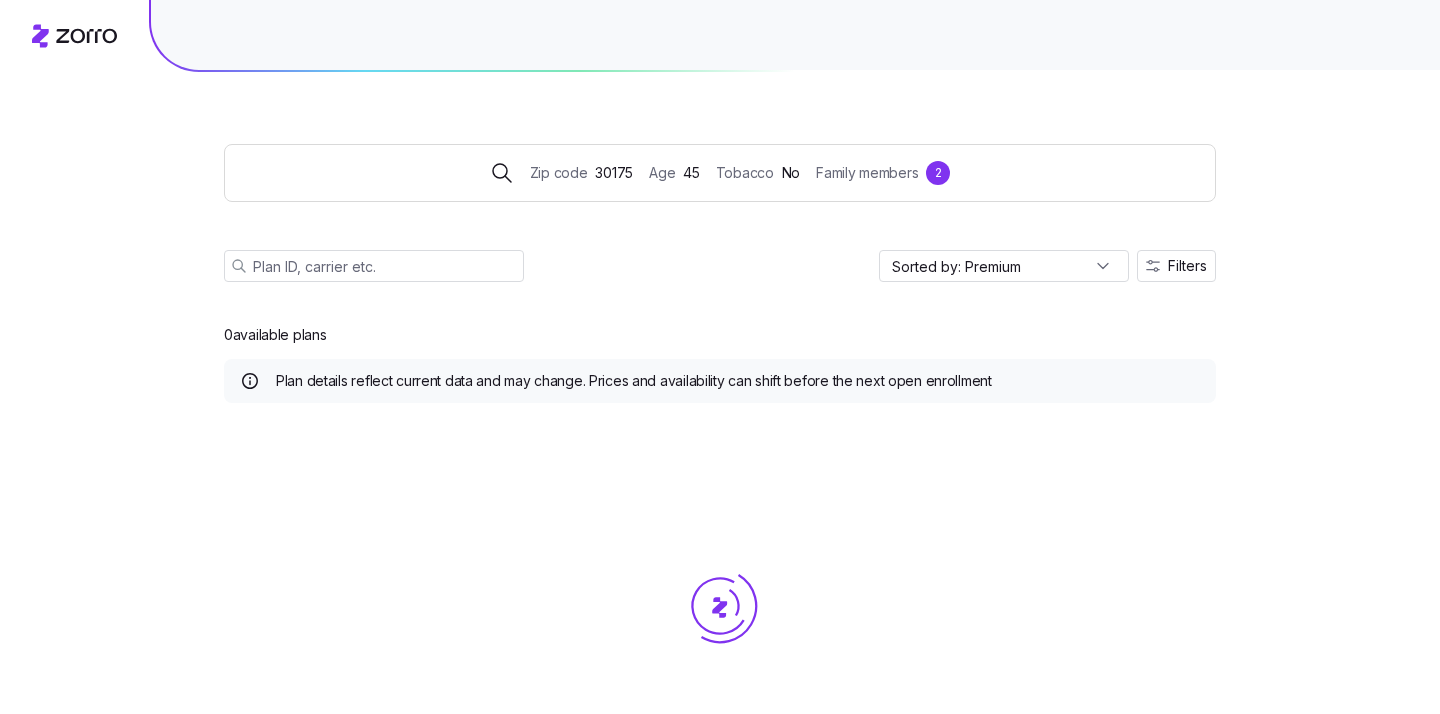 scroll, scrollTop: 49, scrollLeft: 0, axis: vertical 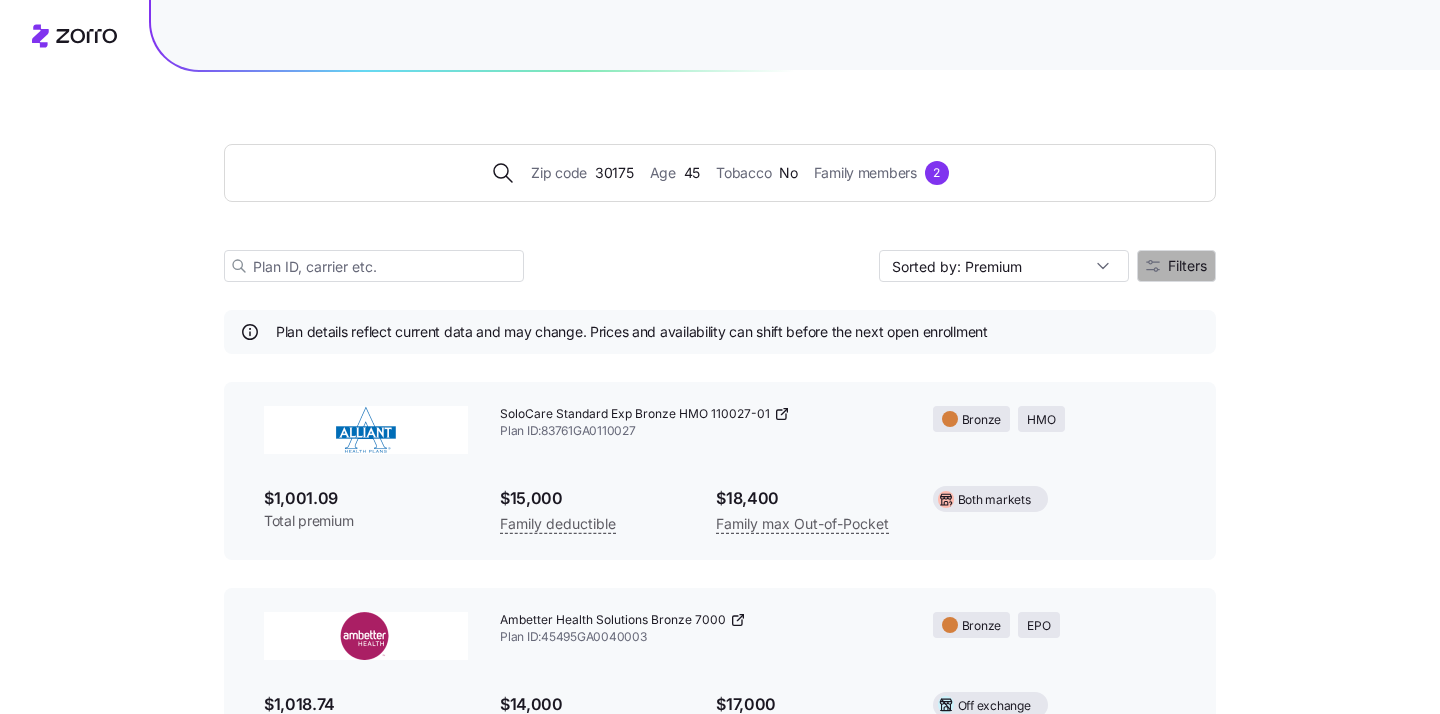 click on "Filters" at bounding box center (1176, 266) 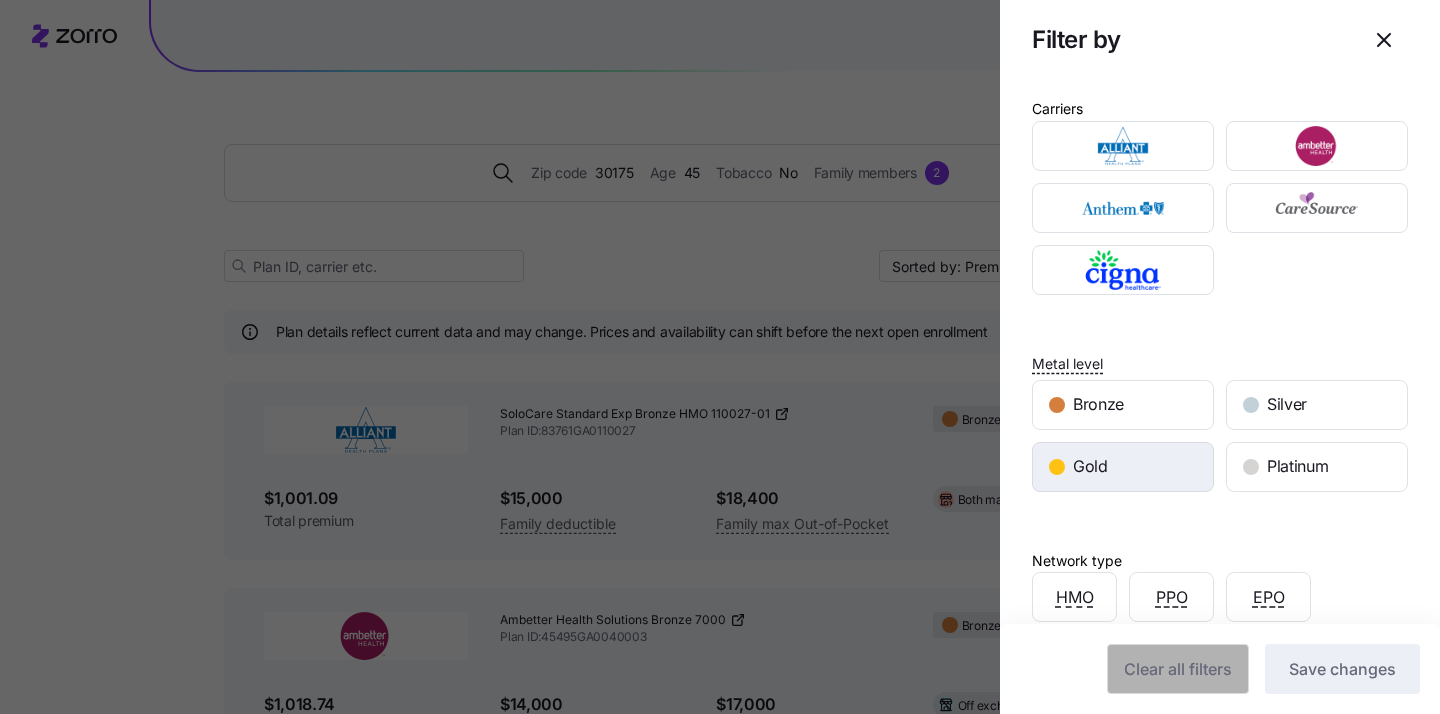 click on "Gold" at bounding box center (1123, 467) 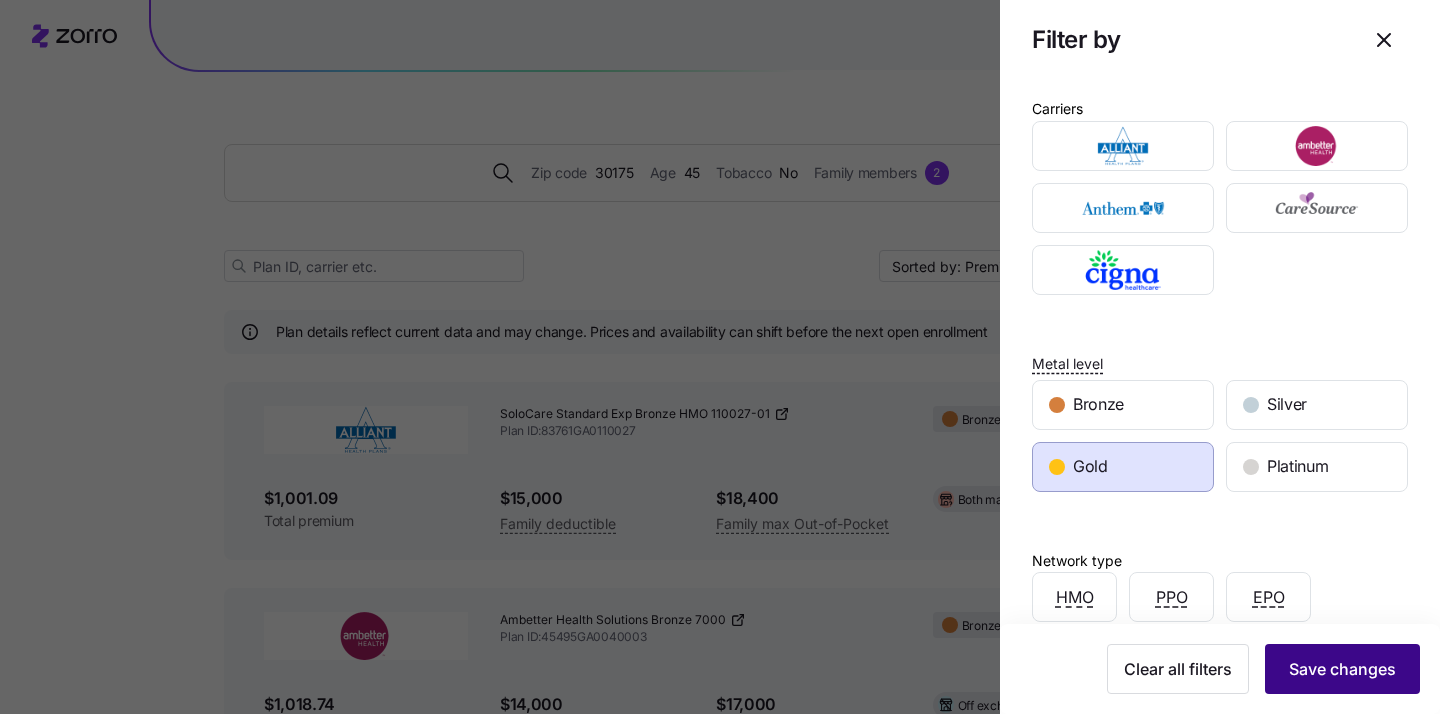click on "Save changes" at bounding box center (1342, 669) 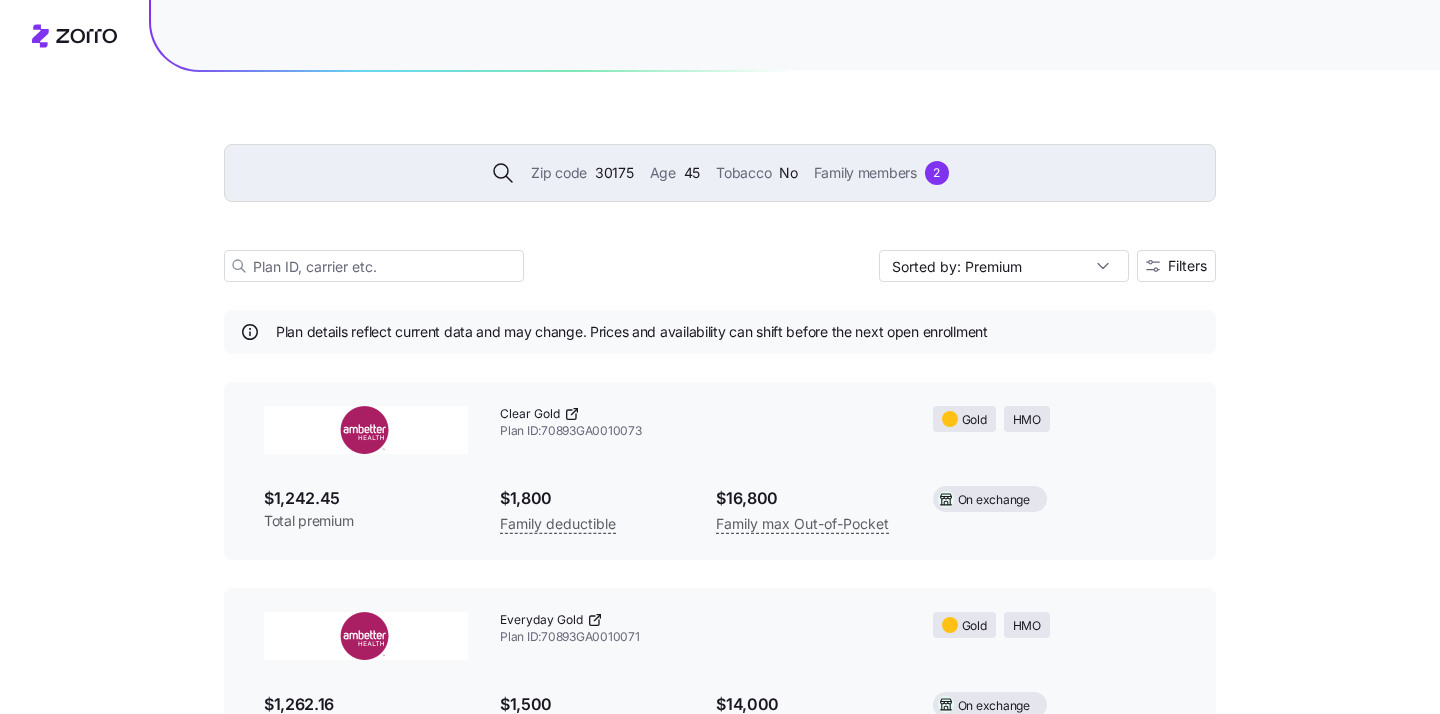 click on "30175" at bounding box center (614, 173) 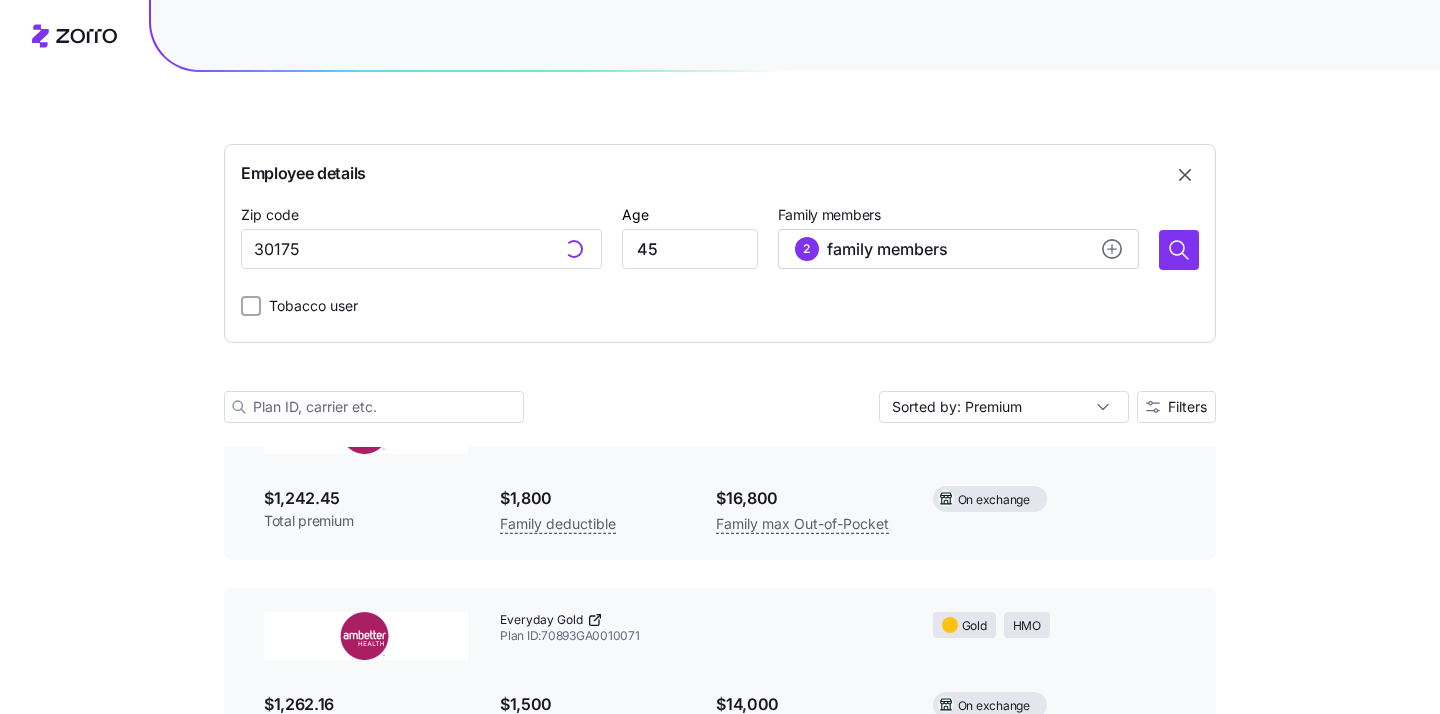 type on "30175, [GEOGRAPHIC_DATA], [GEOGRAPHIC_DATA]" 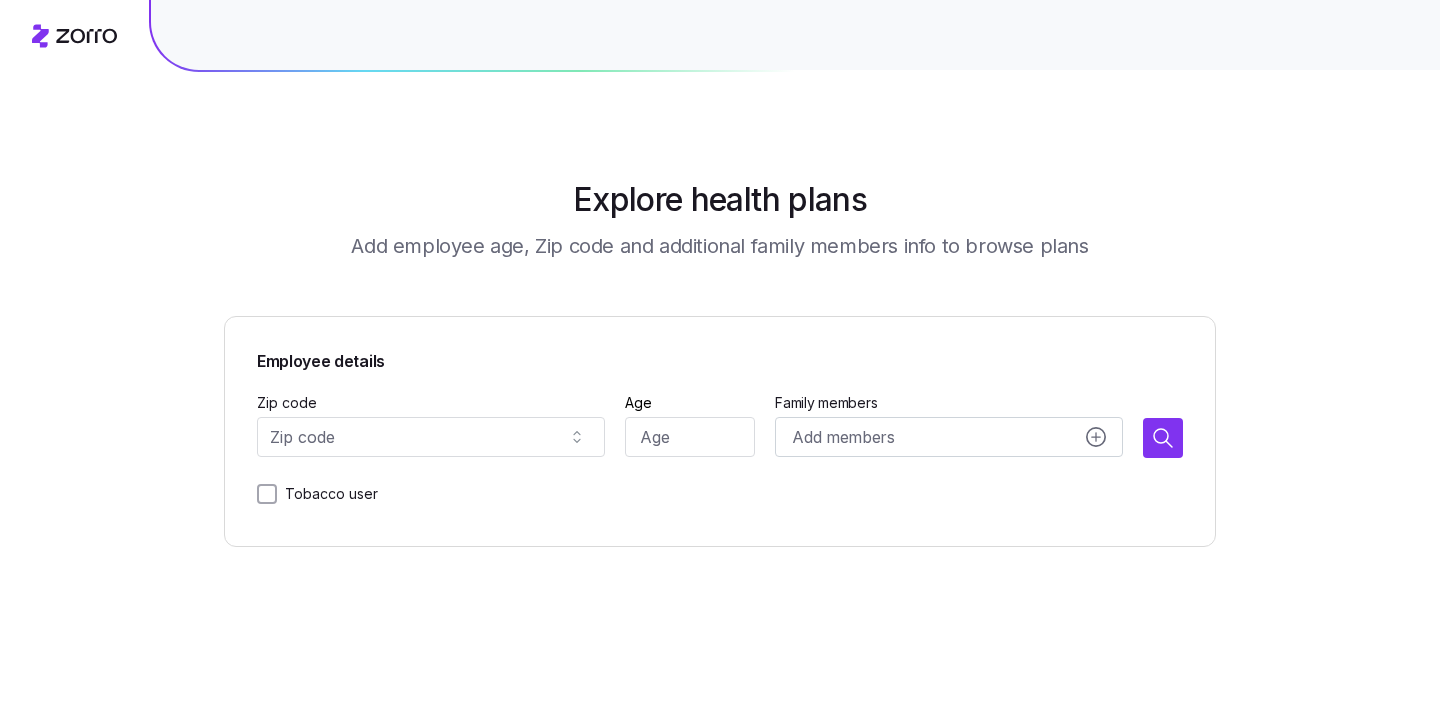 scroll, scrollTop: 0, scrollLeft: 0, axis: both 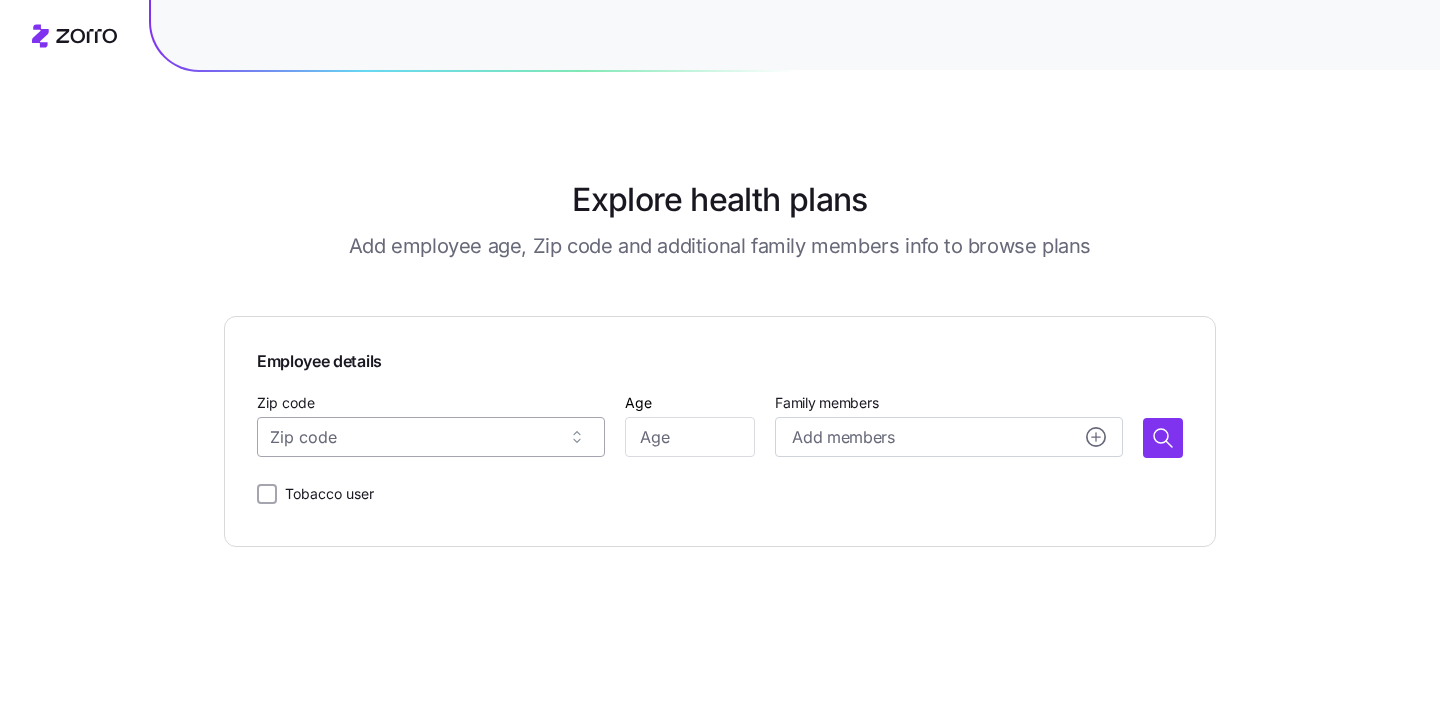 click on "Zip code" at bounding box center [431, 437] 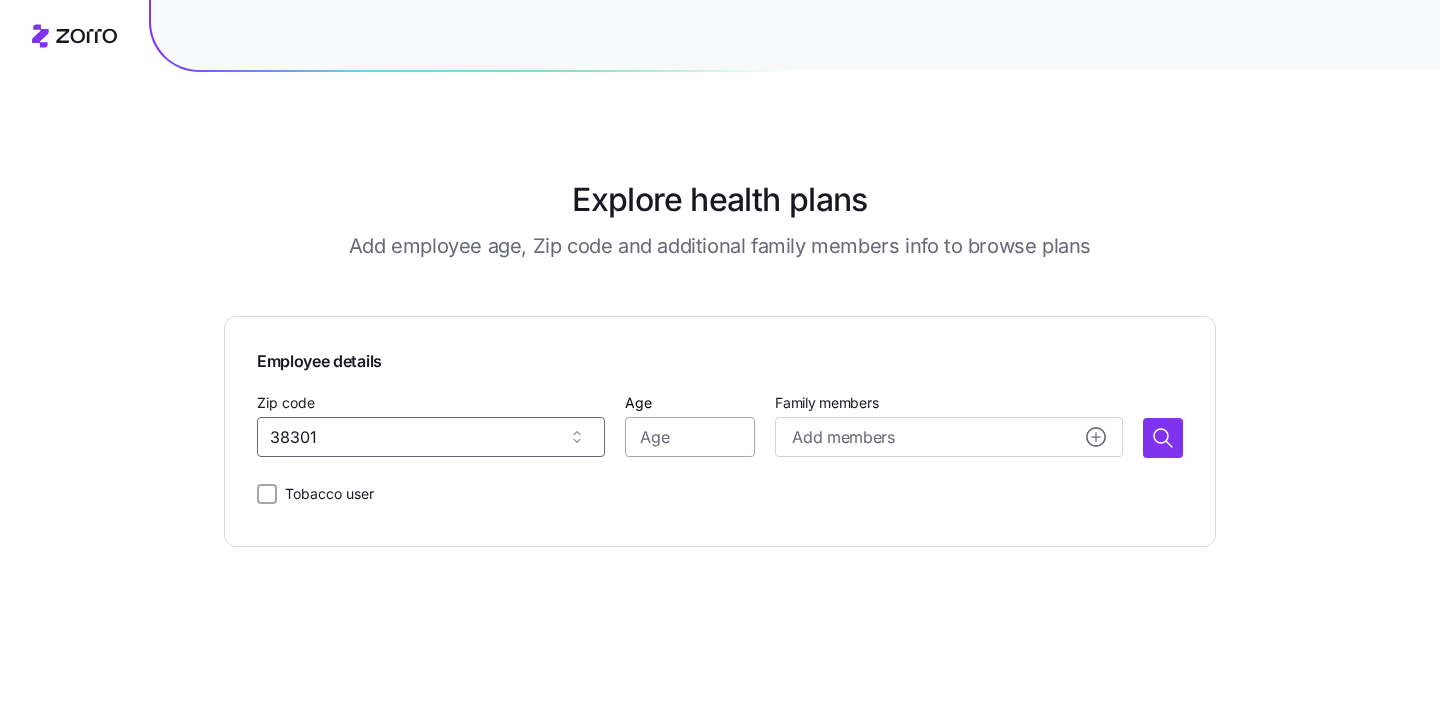 type on "38301" 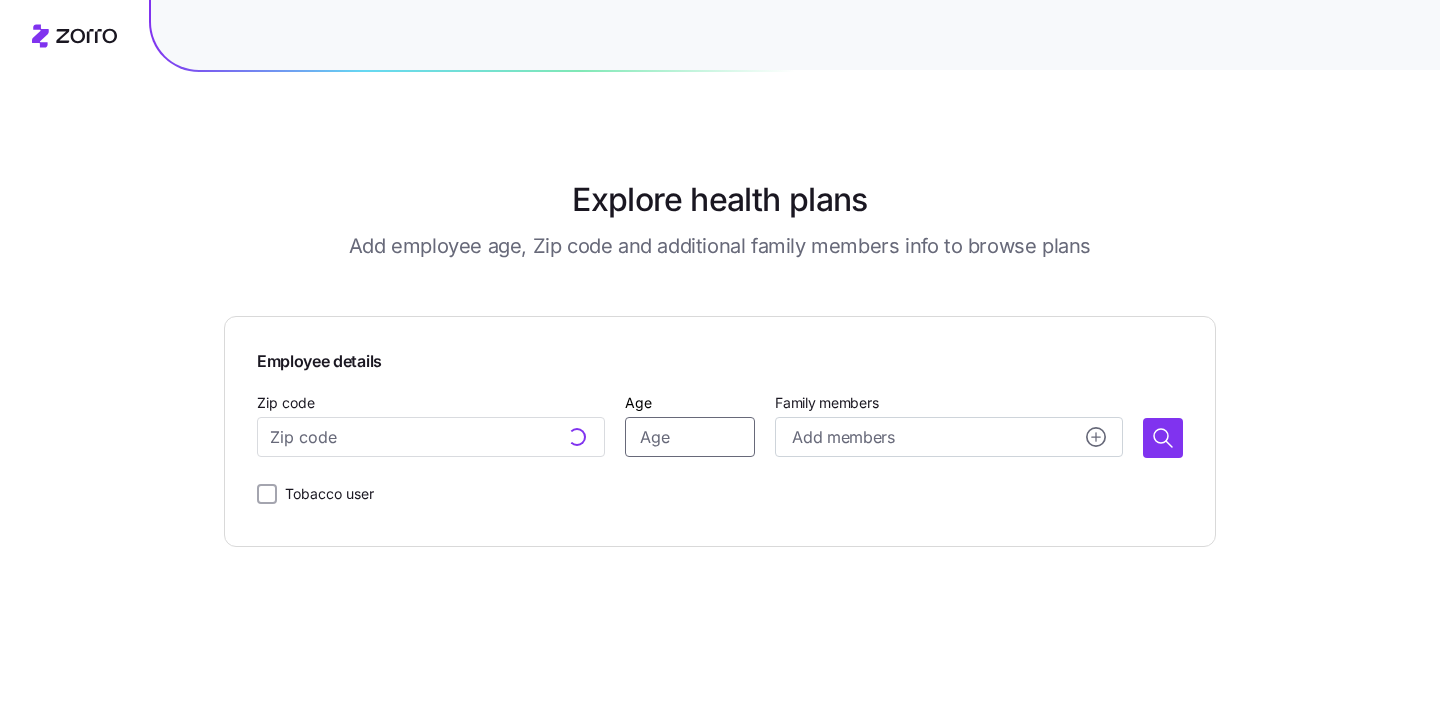 click on "Age" at bounding box center (690, 437) 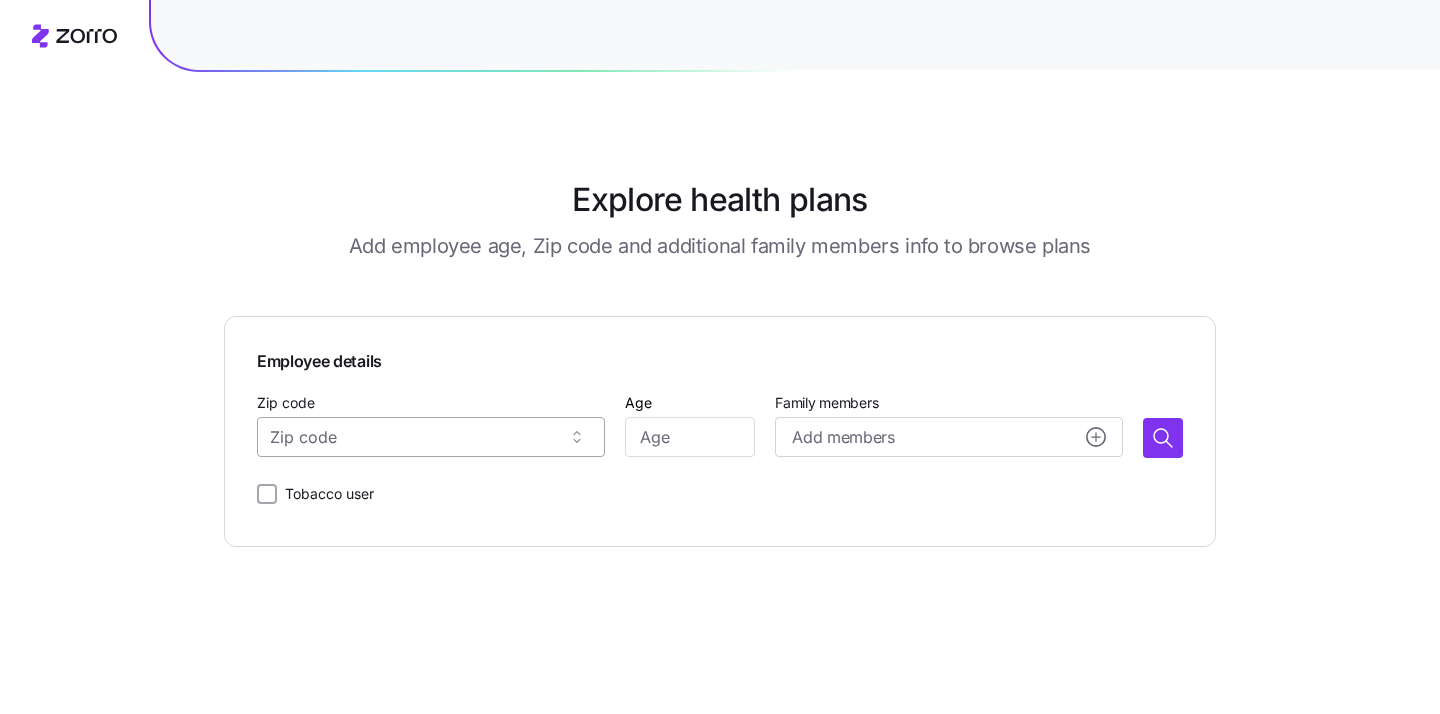 click on "Zip code" at bounding box center (431, 437) 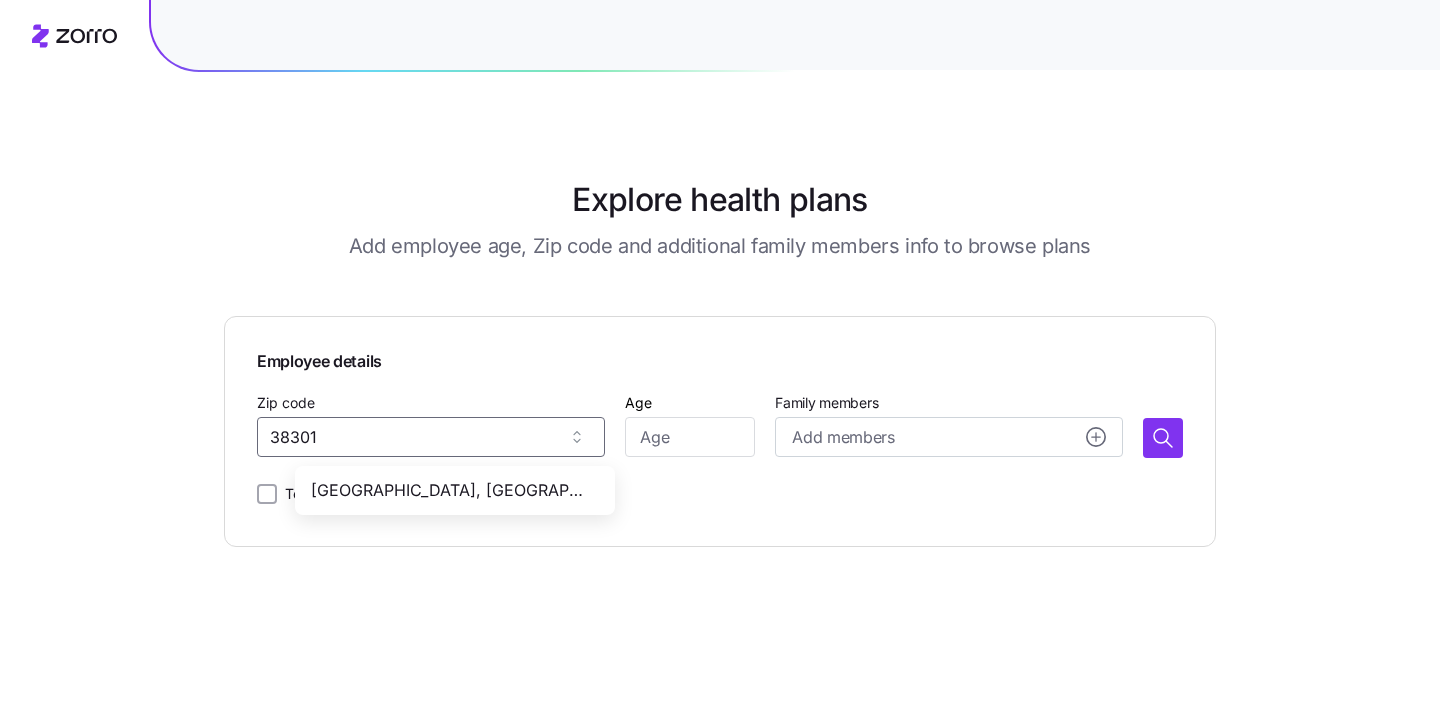 click on "[GEOGRAPHIC_DATA], [GEOGRAPHIC_DATA]" at bounding box center (451, 490) 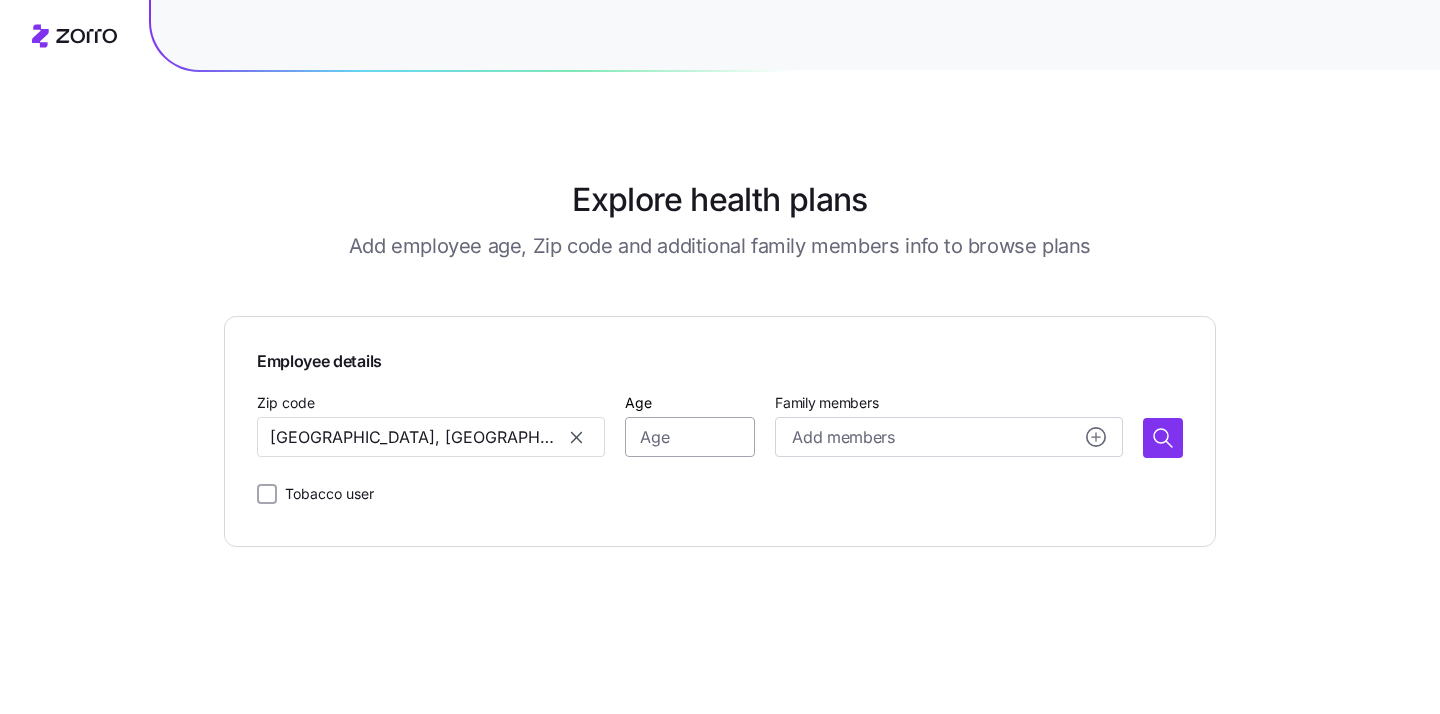 type on "[GEOGRAPHIC_DATA], [GEOGRAPHIC_DATA]" 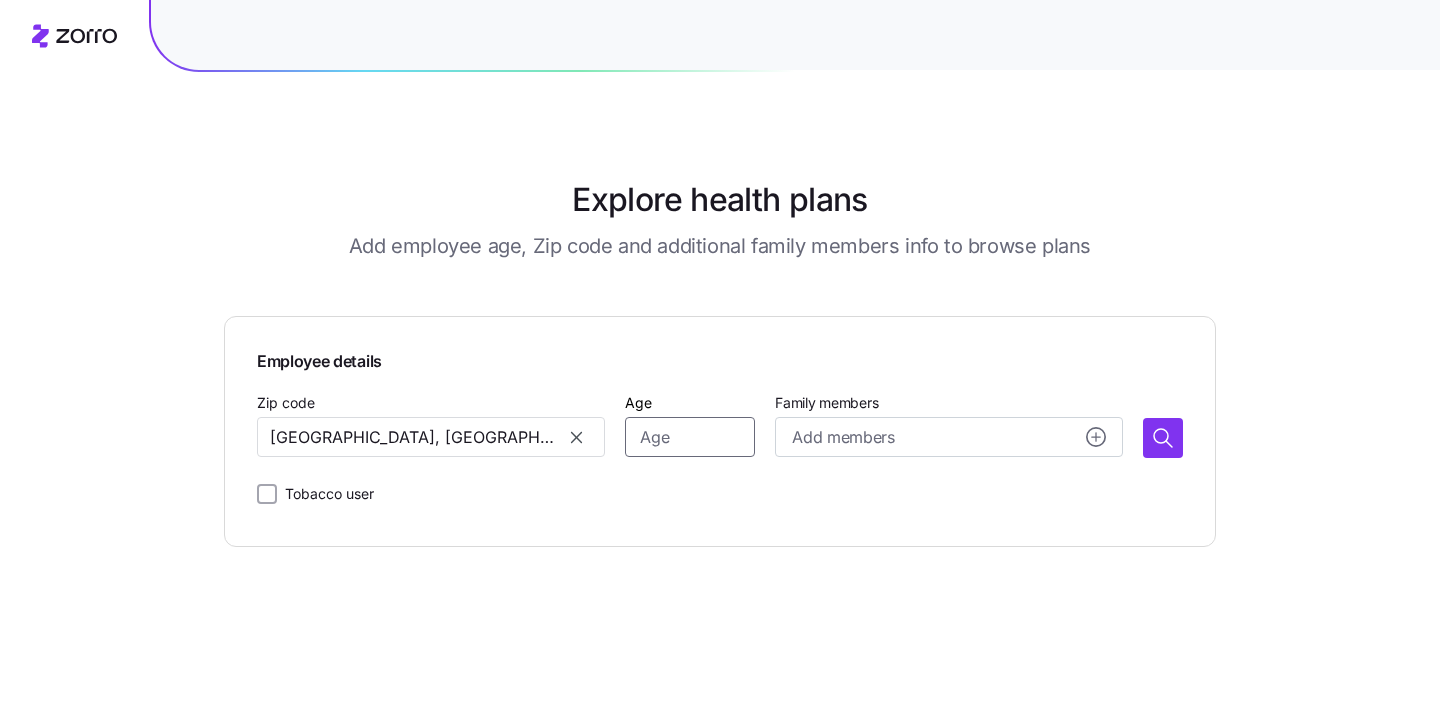 click on "Age" at bounding box center (690, 437) 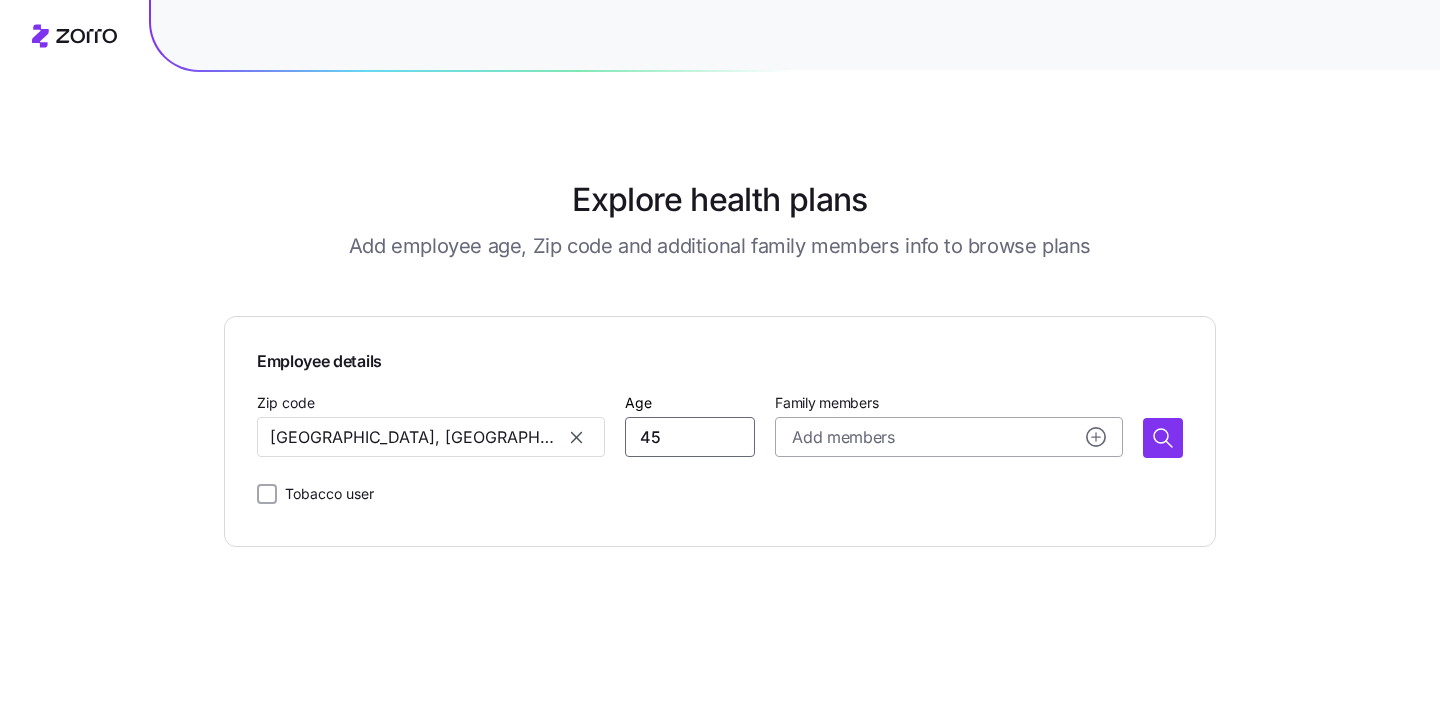 type on "45" 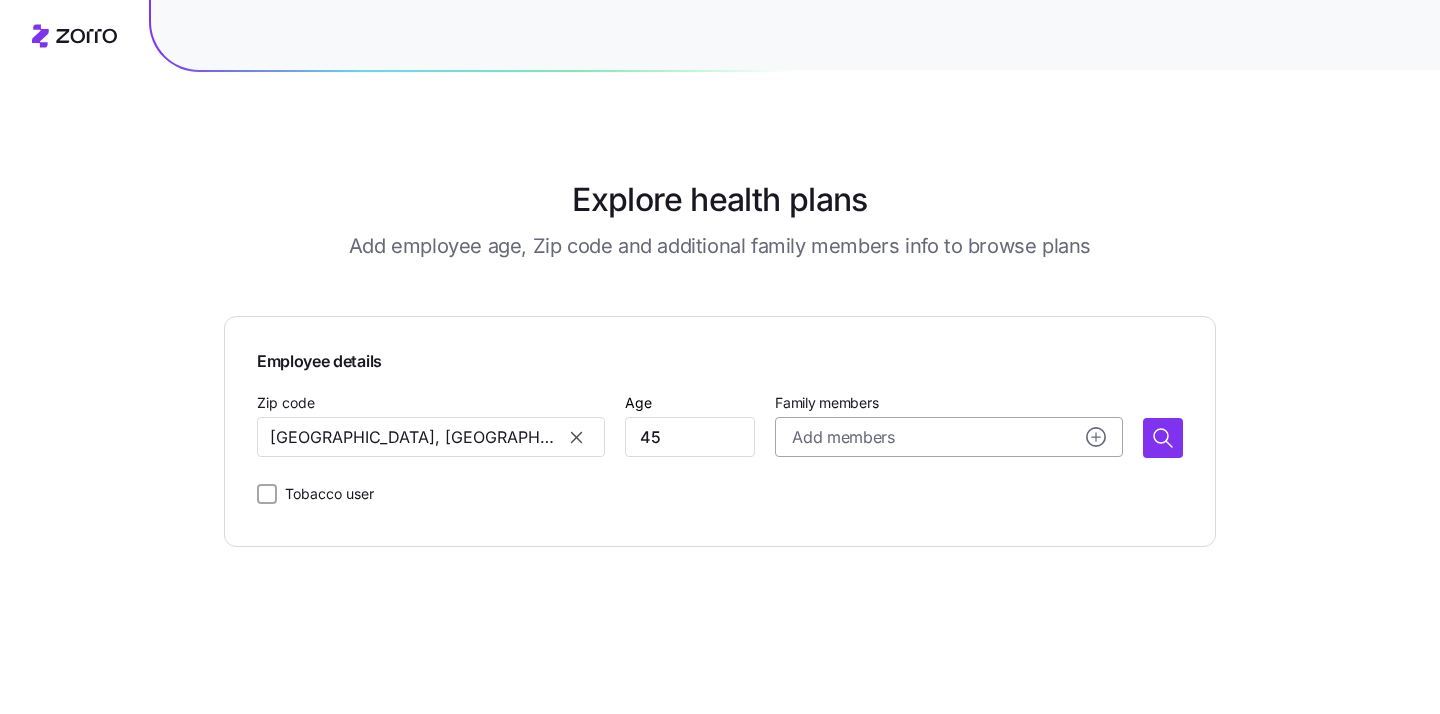 click on "Add members" at bounding box center [949, 437] 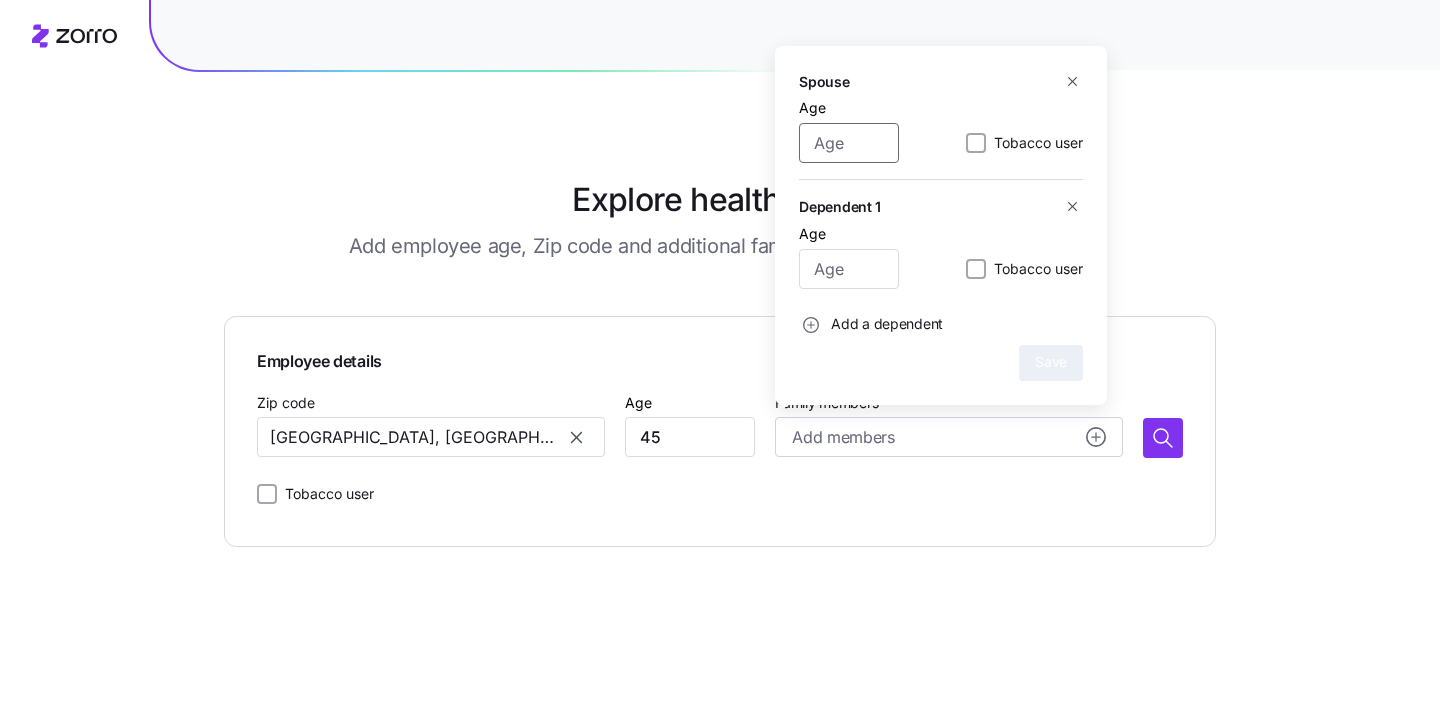 click on "Age" at bounding box center (849, 143) 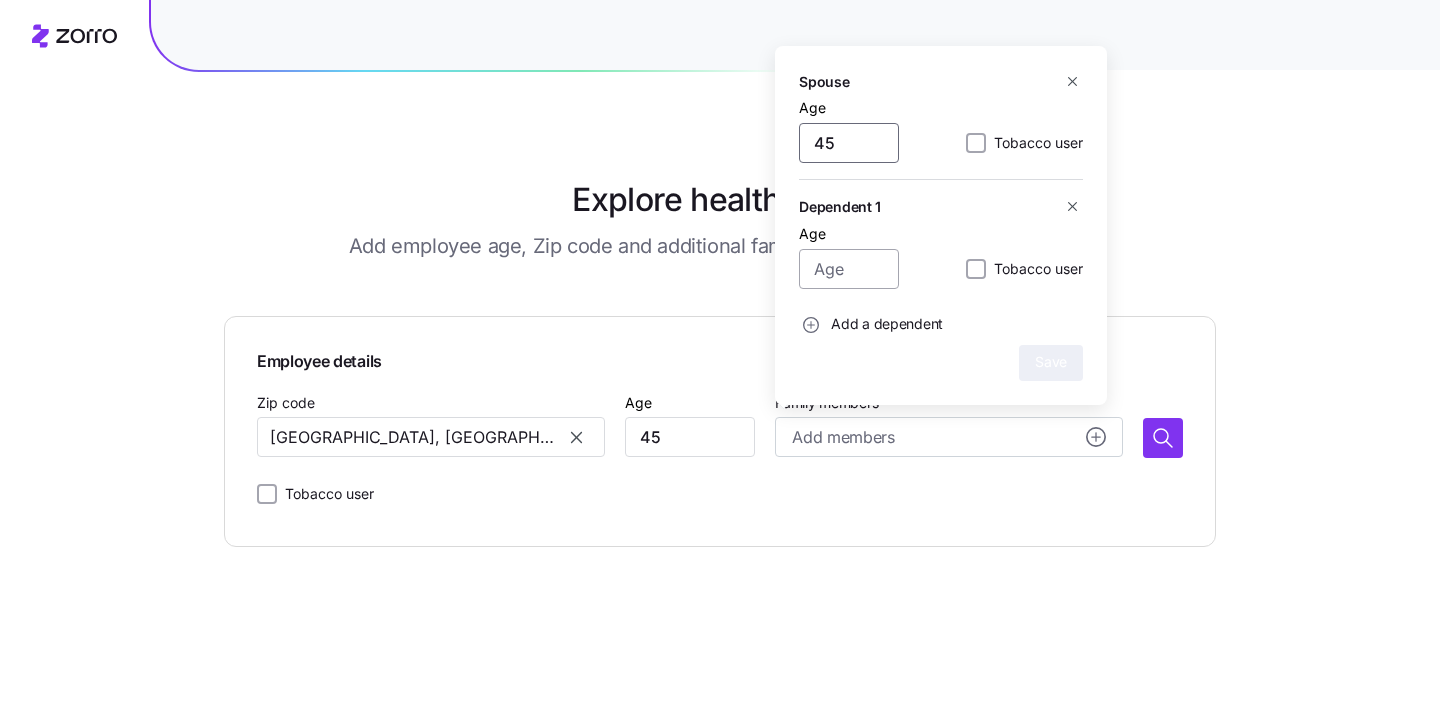 type on "45" 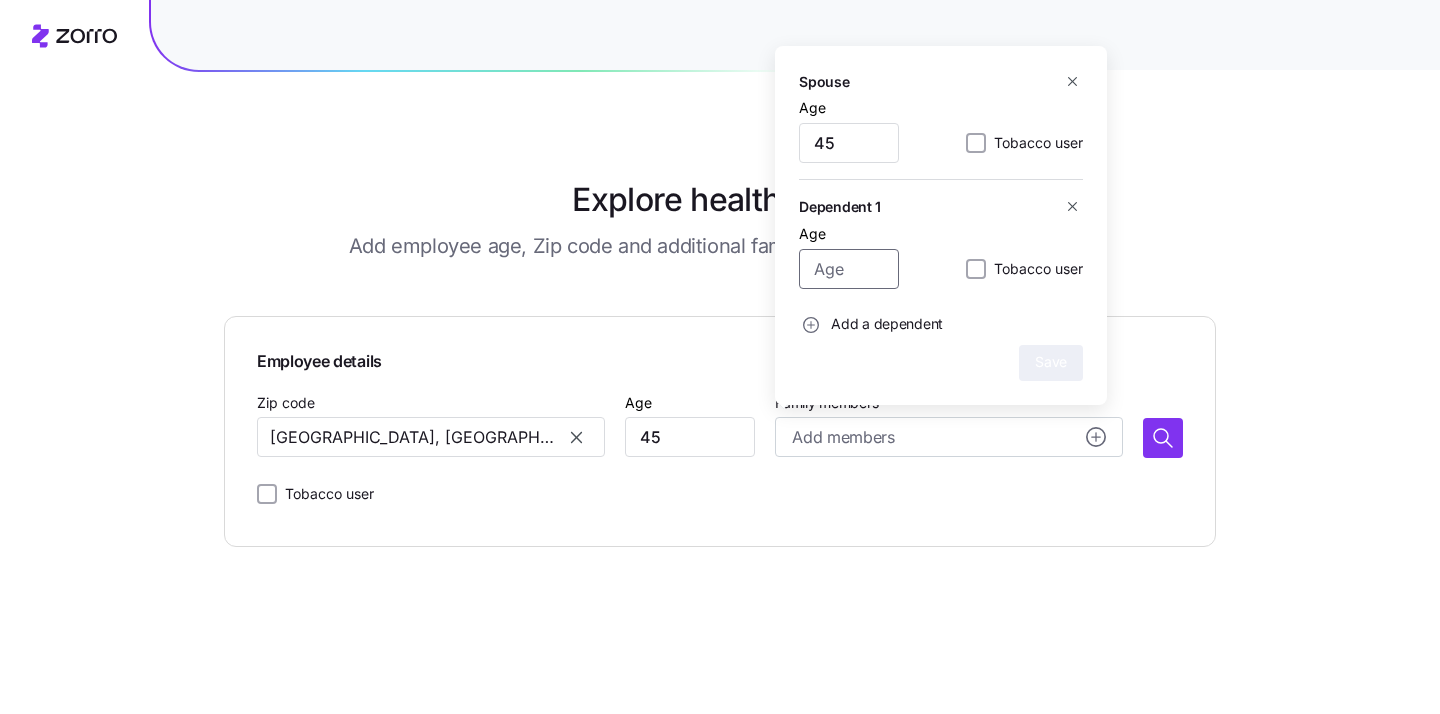 click on "Age" at bounding box center [849, 269] 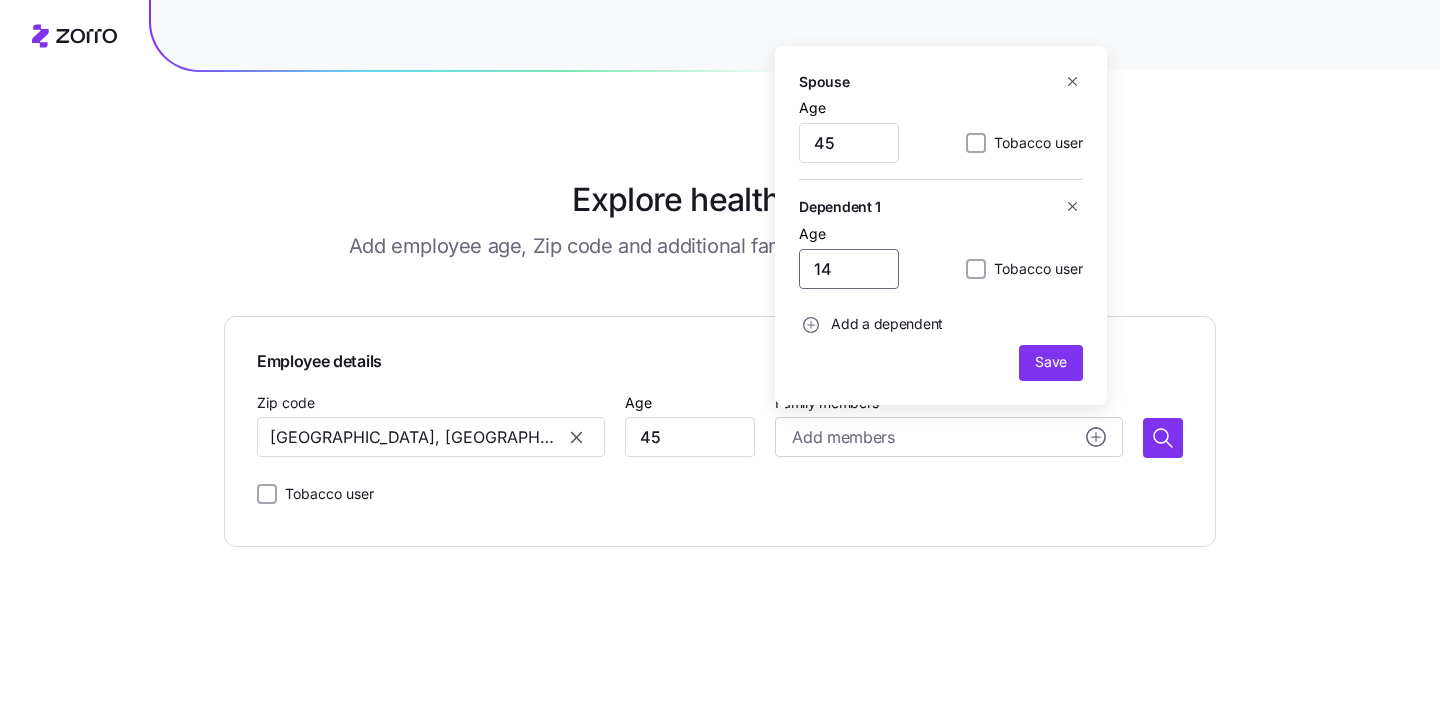 type on "14" 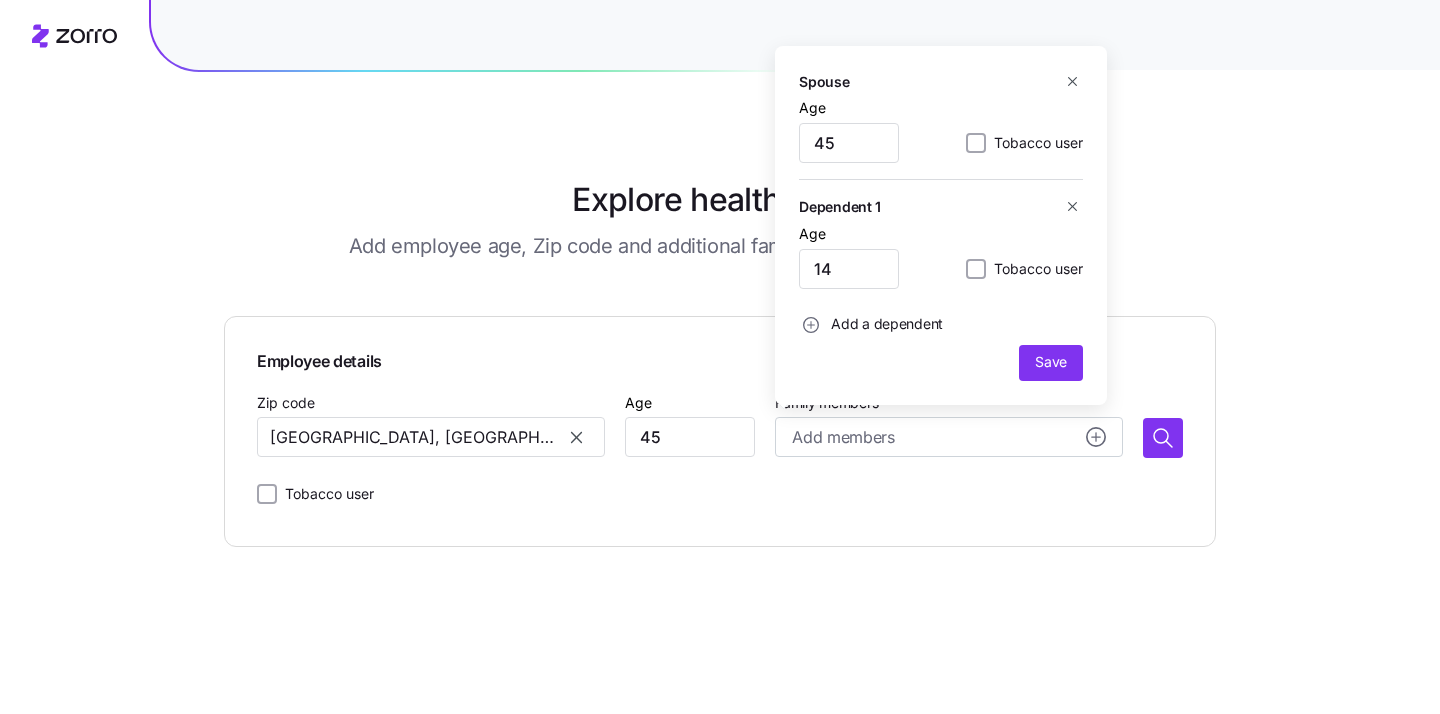 click on "Add a dependent" at bounding box center [887, 324] 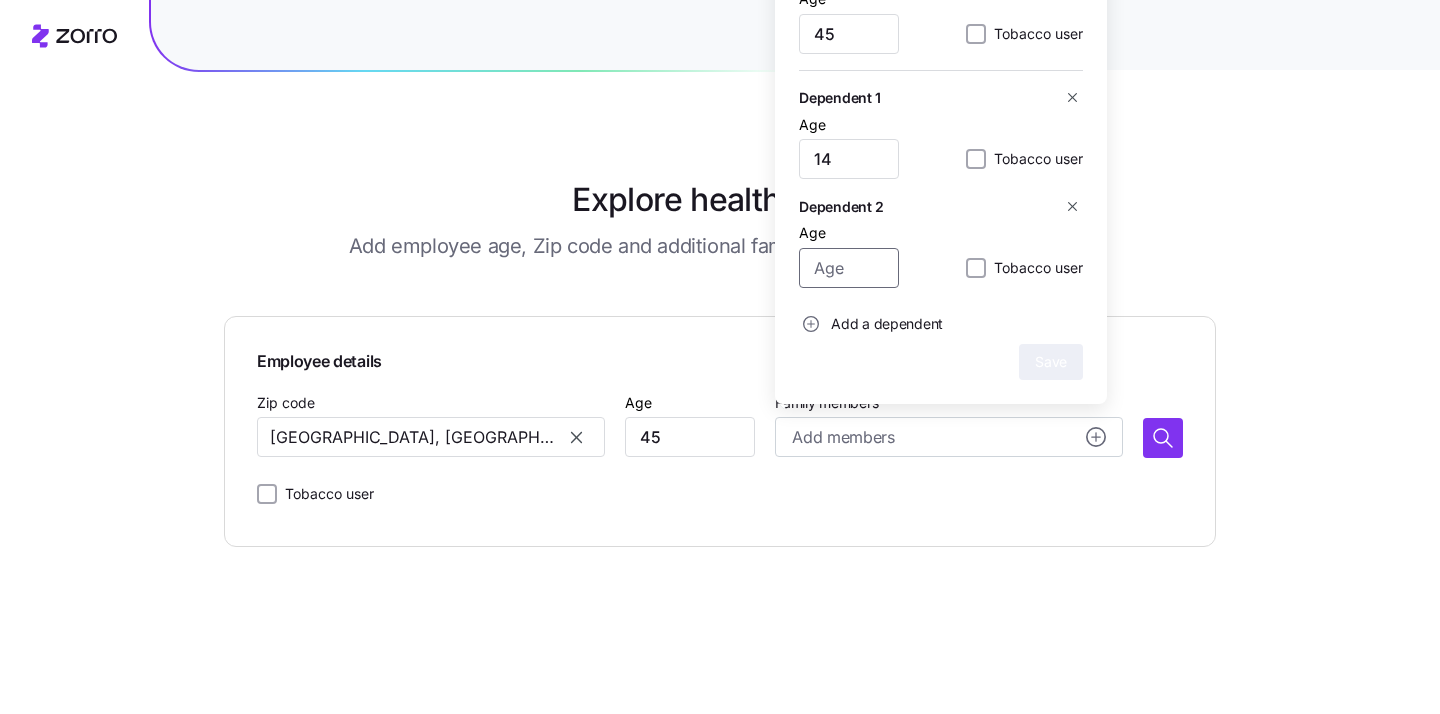 click on "Age" at bounding box center (849, 268) 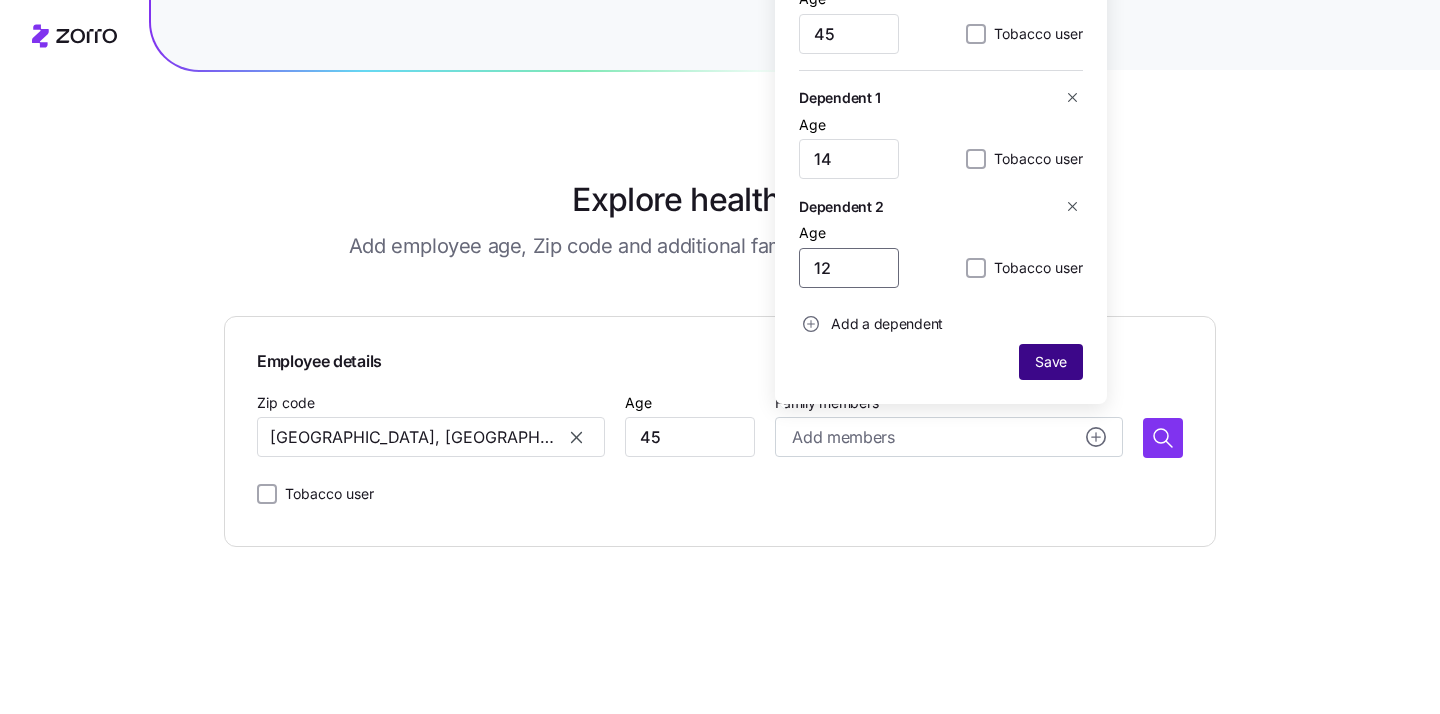 type on "12" 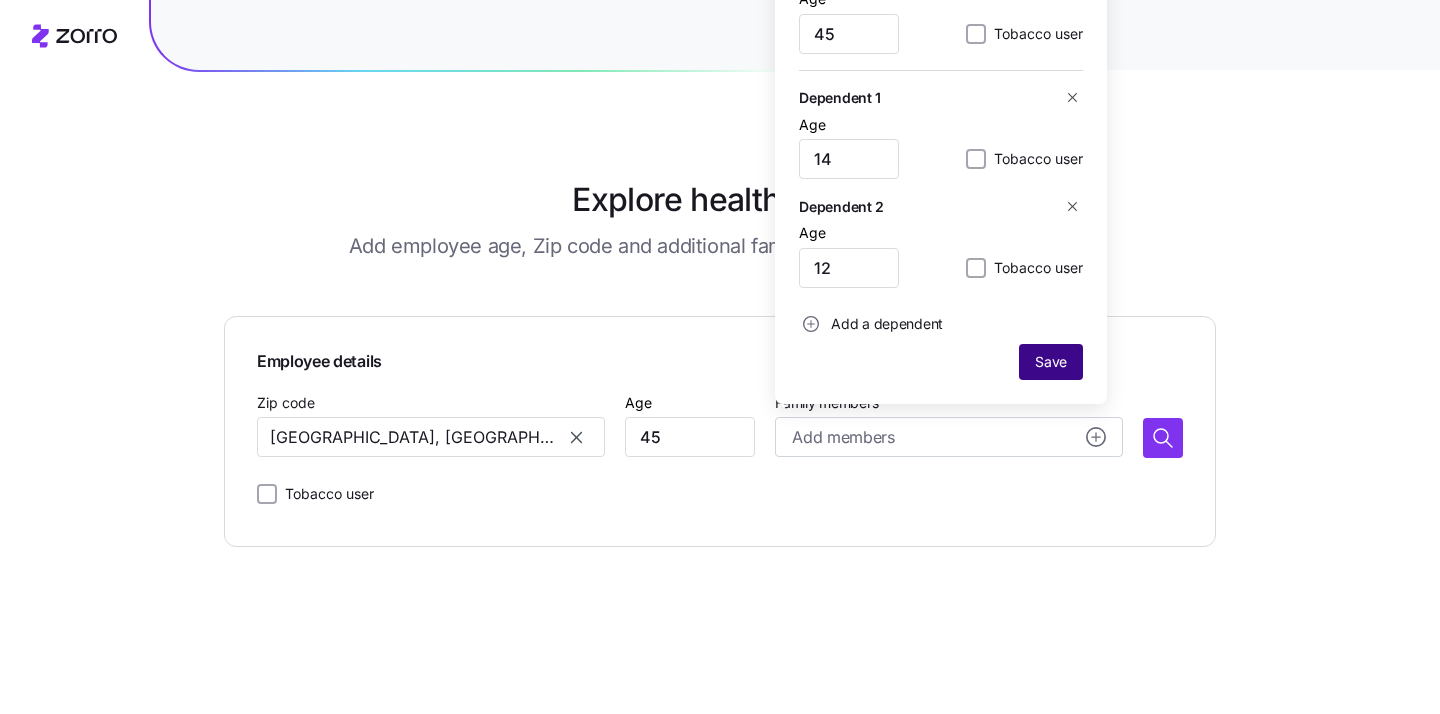 click on "Save" at bounding box center (1051, 362) 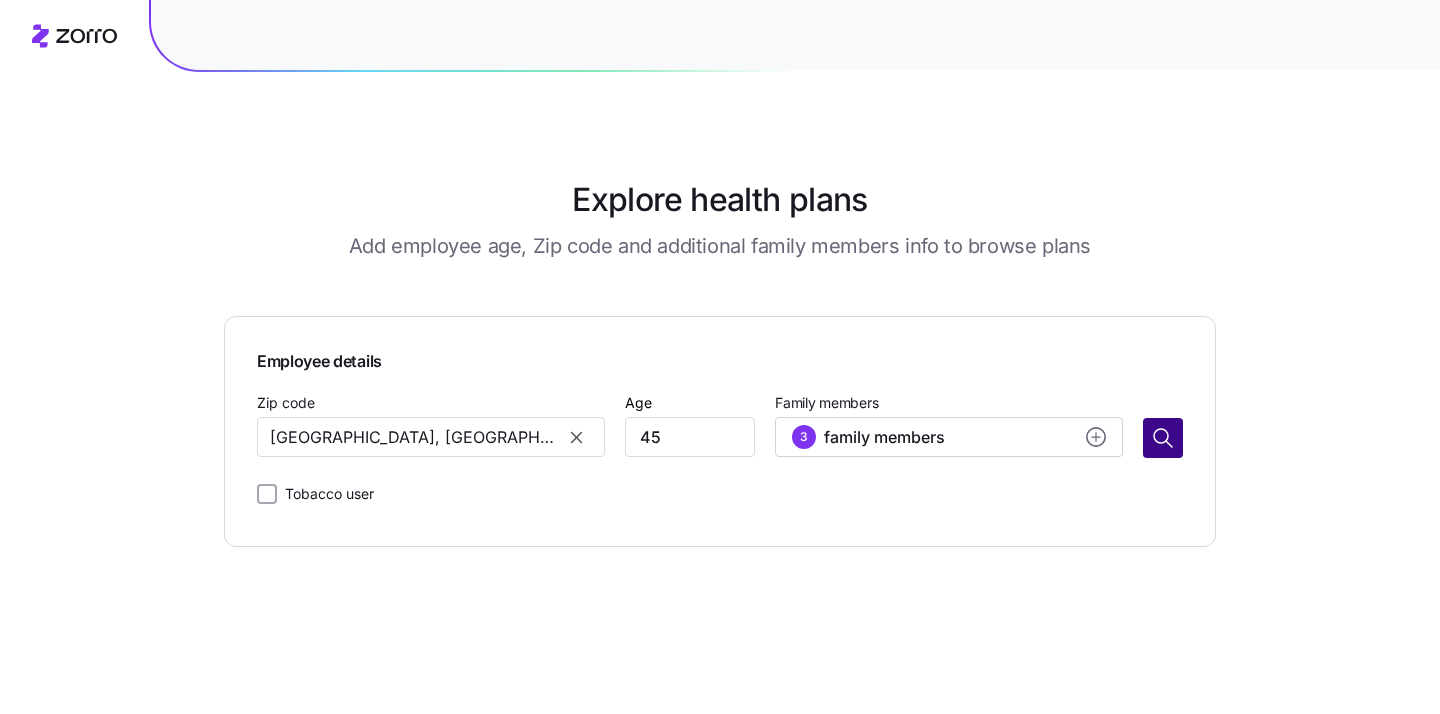 click 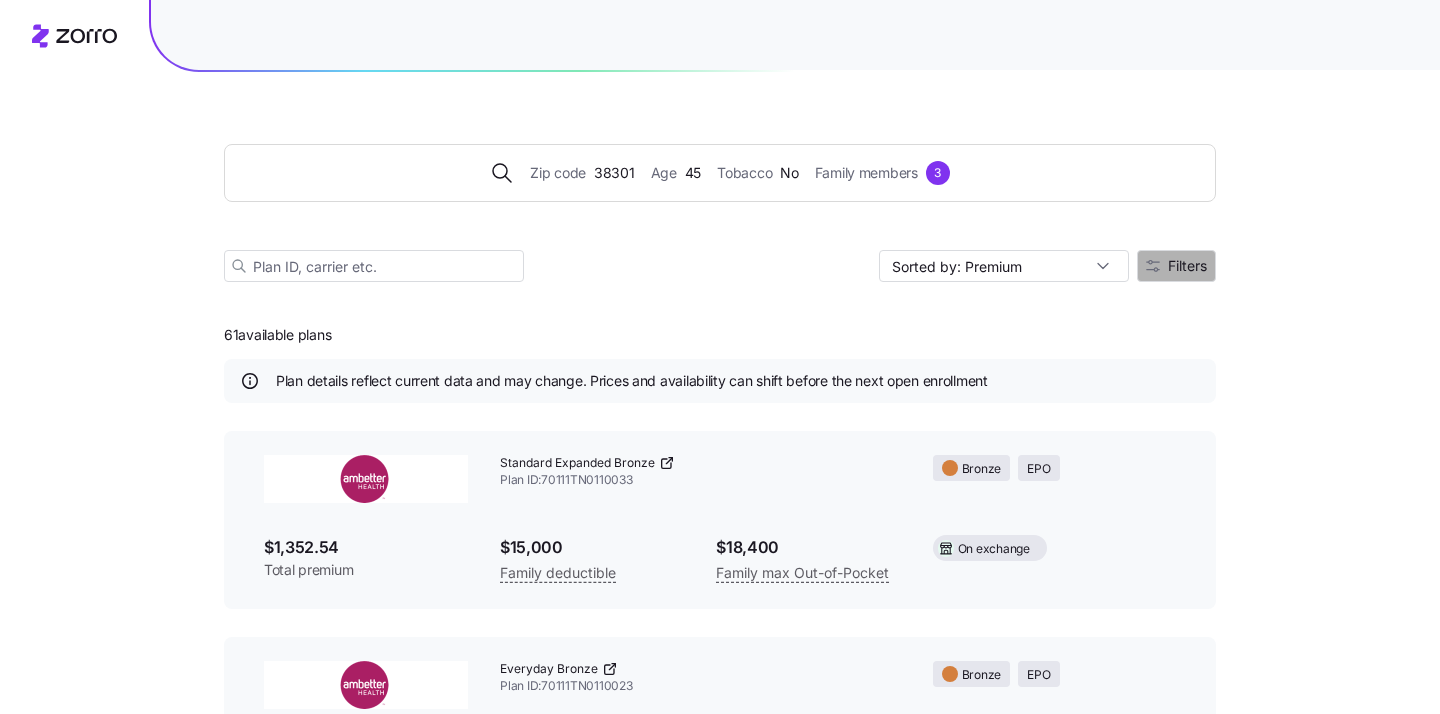 click on "Filters" at bounding box center (1176, 266) 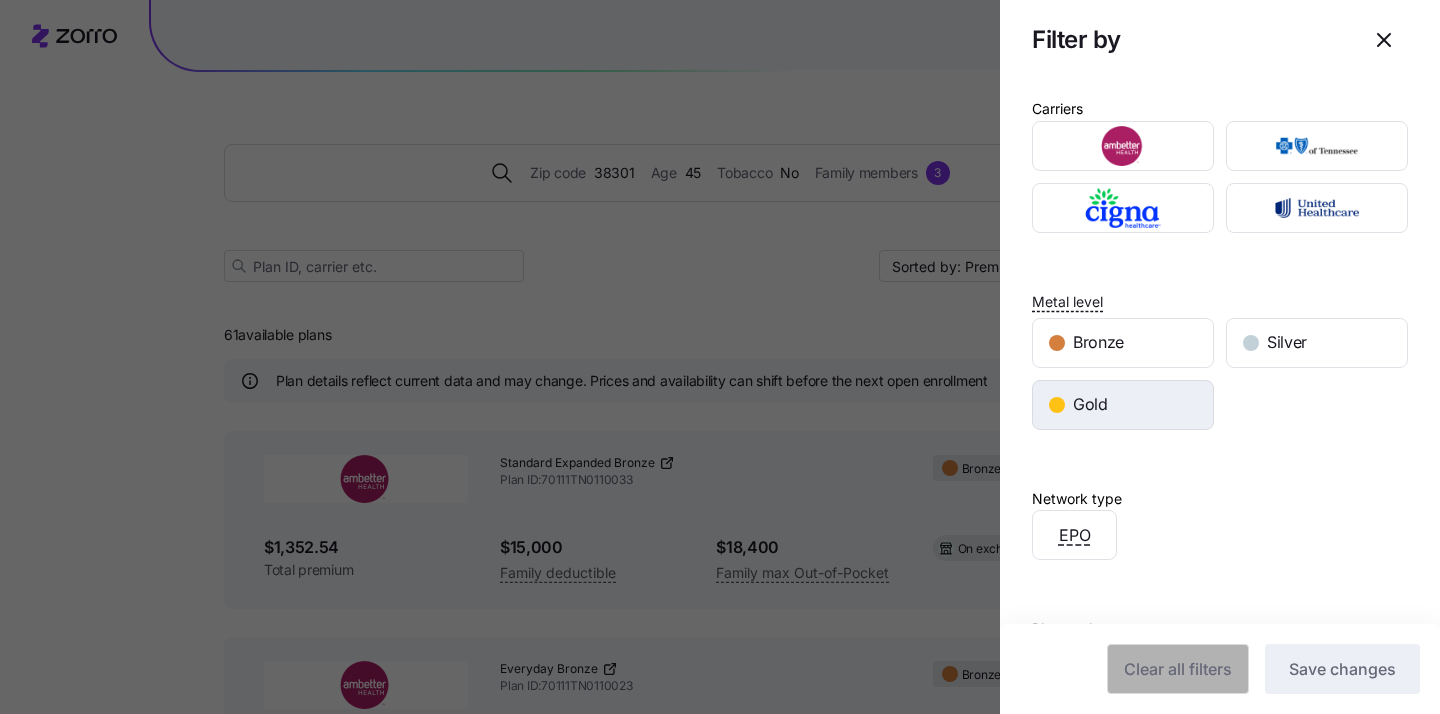 click at bounding box center (1057, 405) 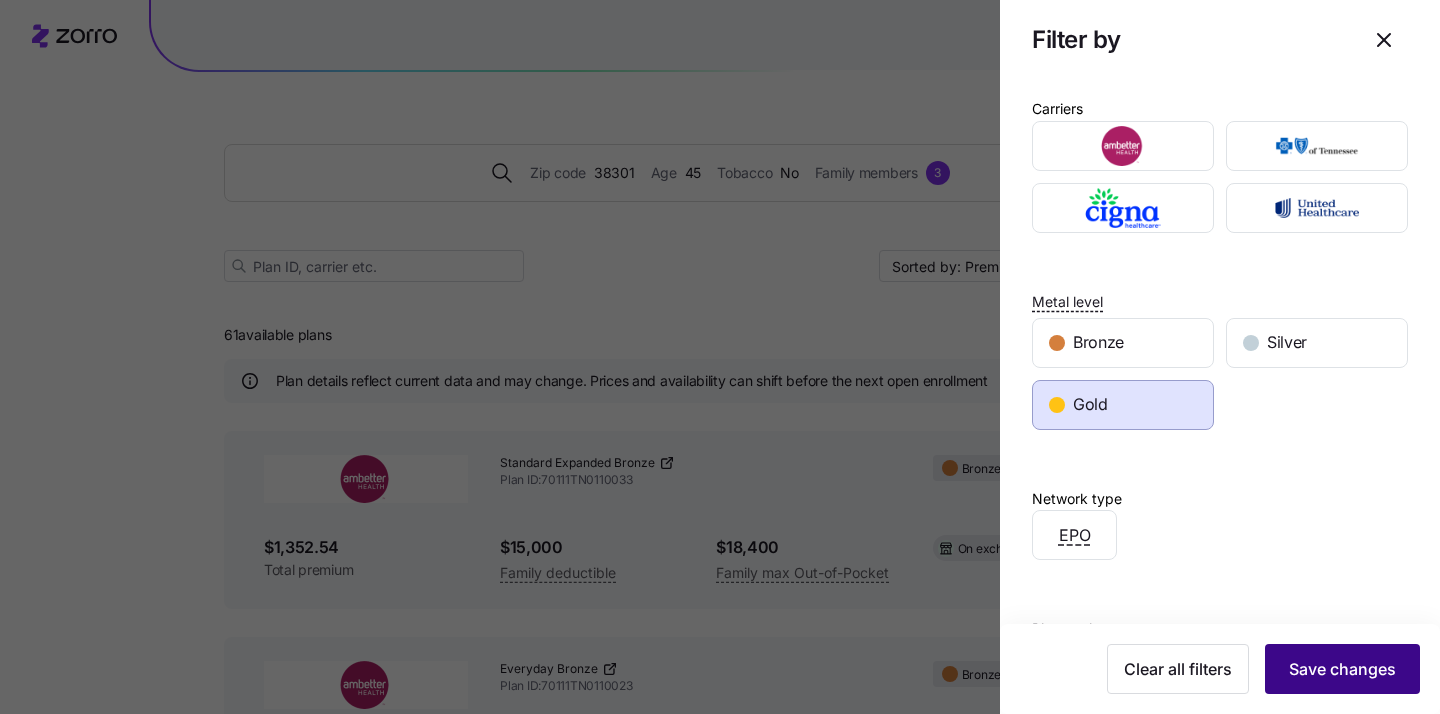 click on "Save changes" at bounding box center (1342, 669) 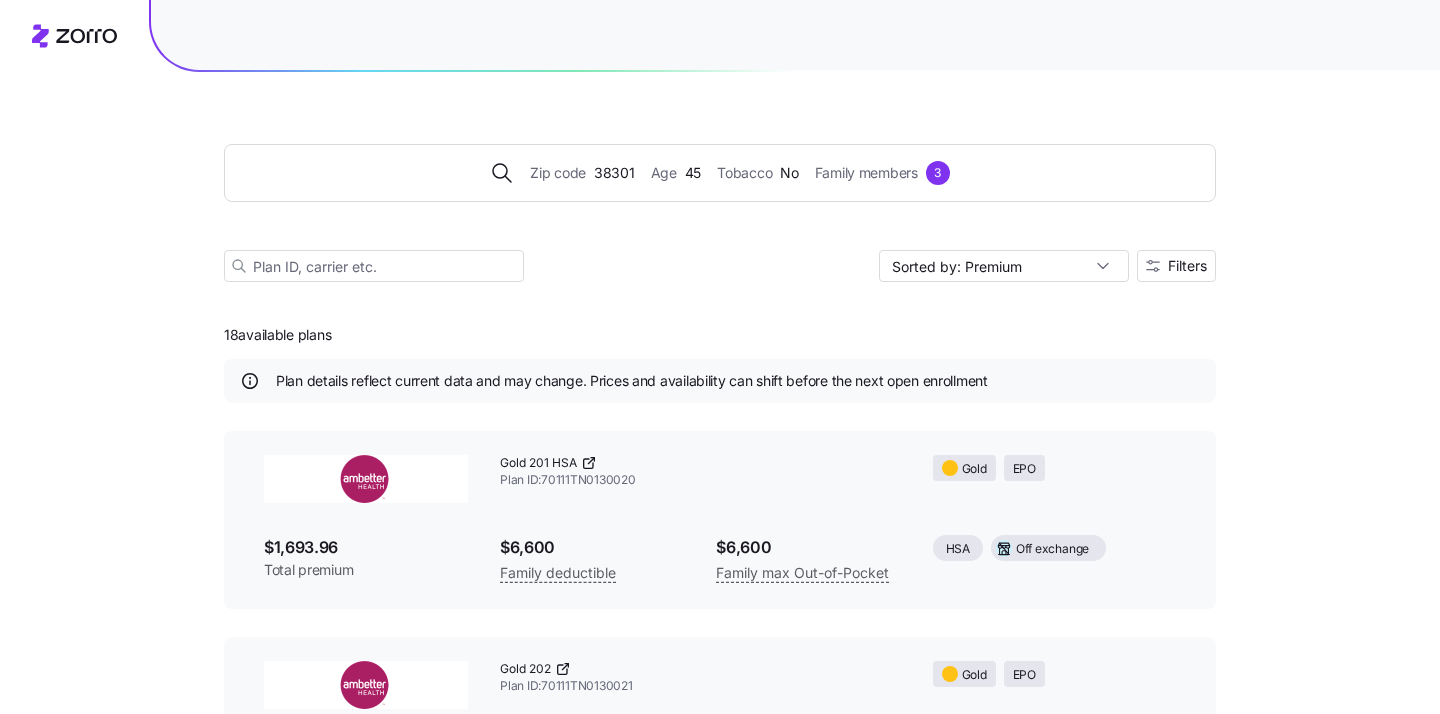click 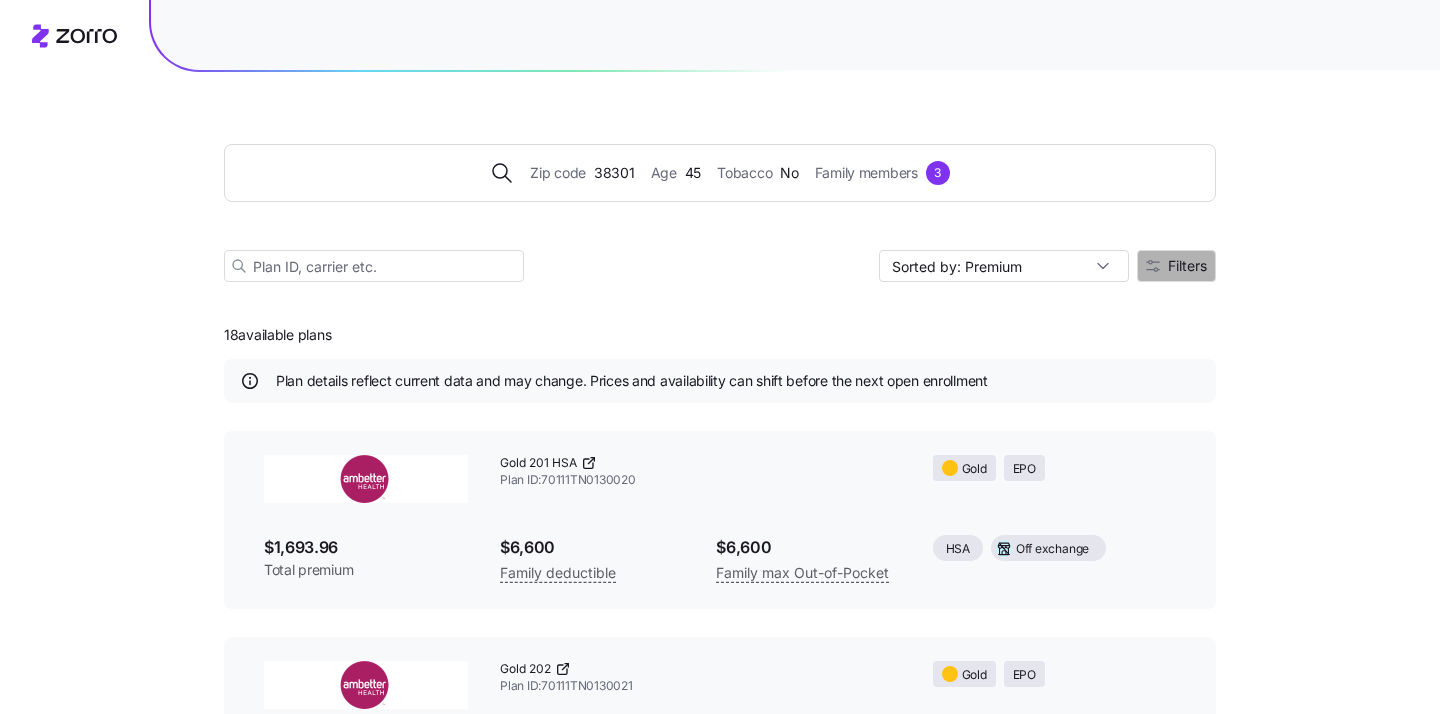 click 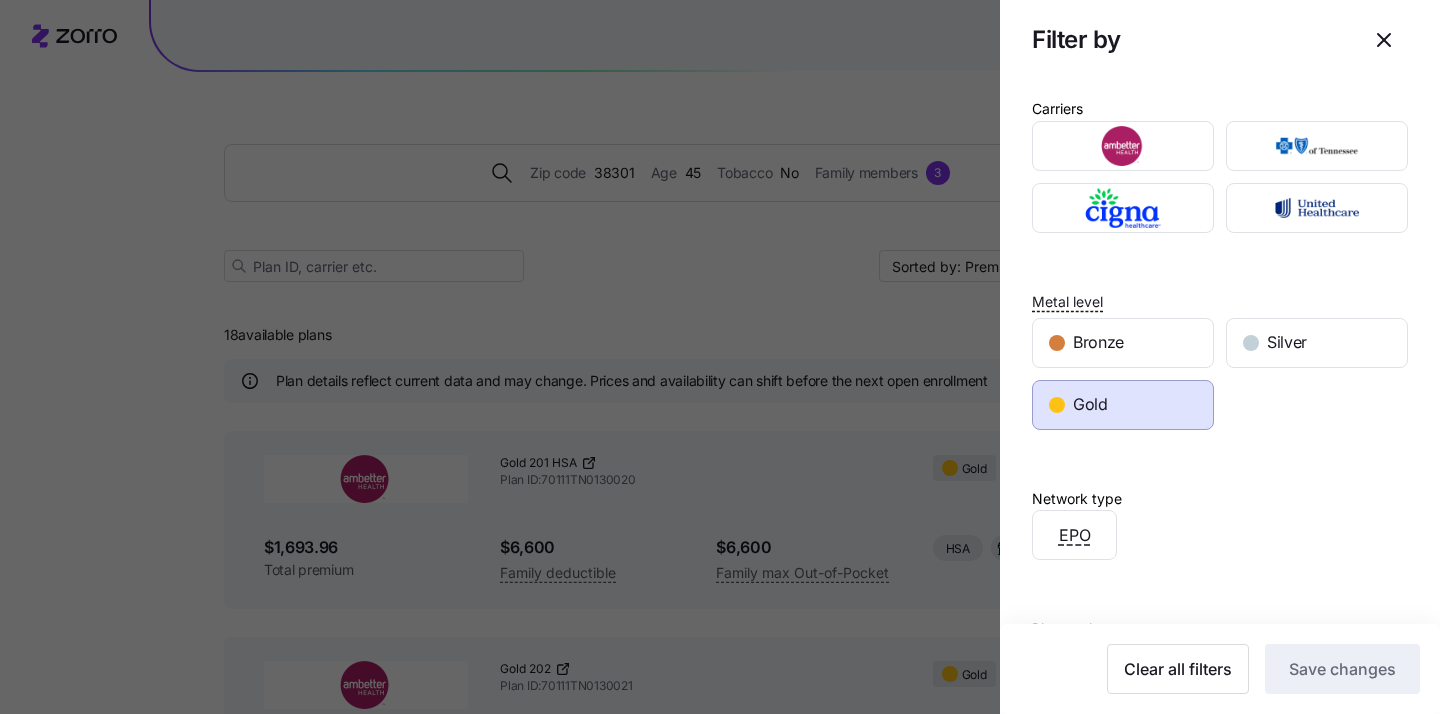 click at bounding box center (720, 357) 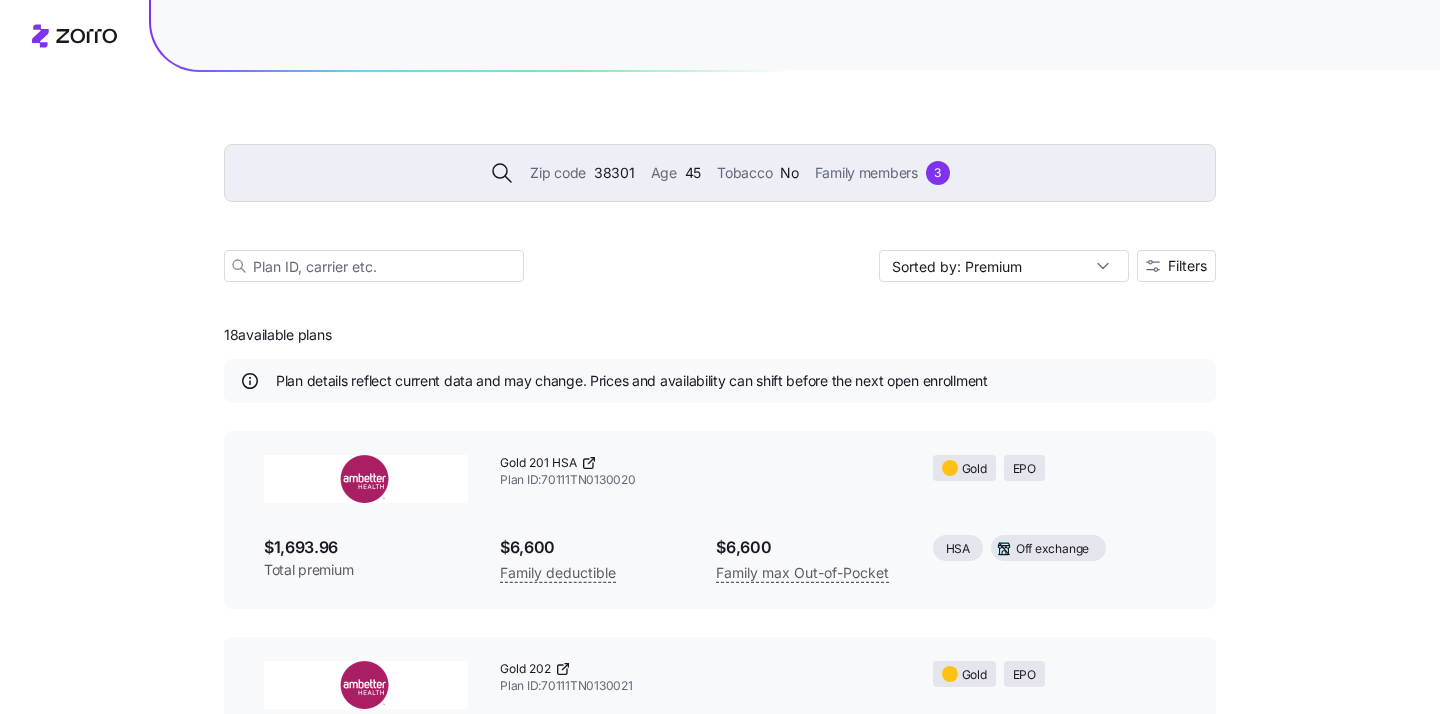 click on "Zip code" at bounding box center (558, 173) 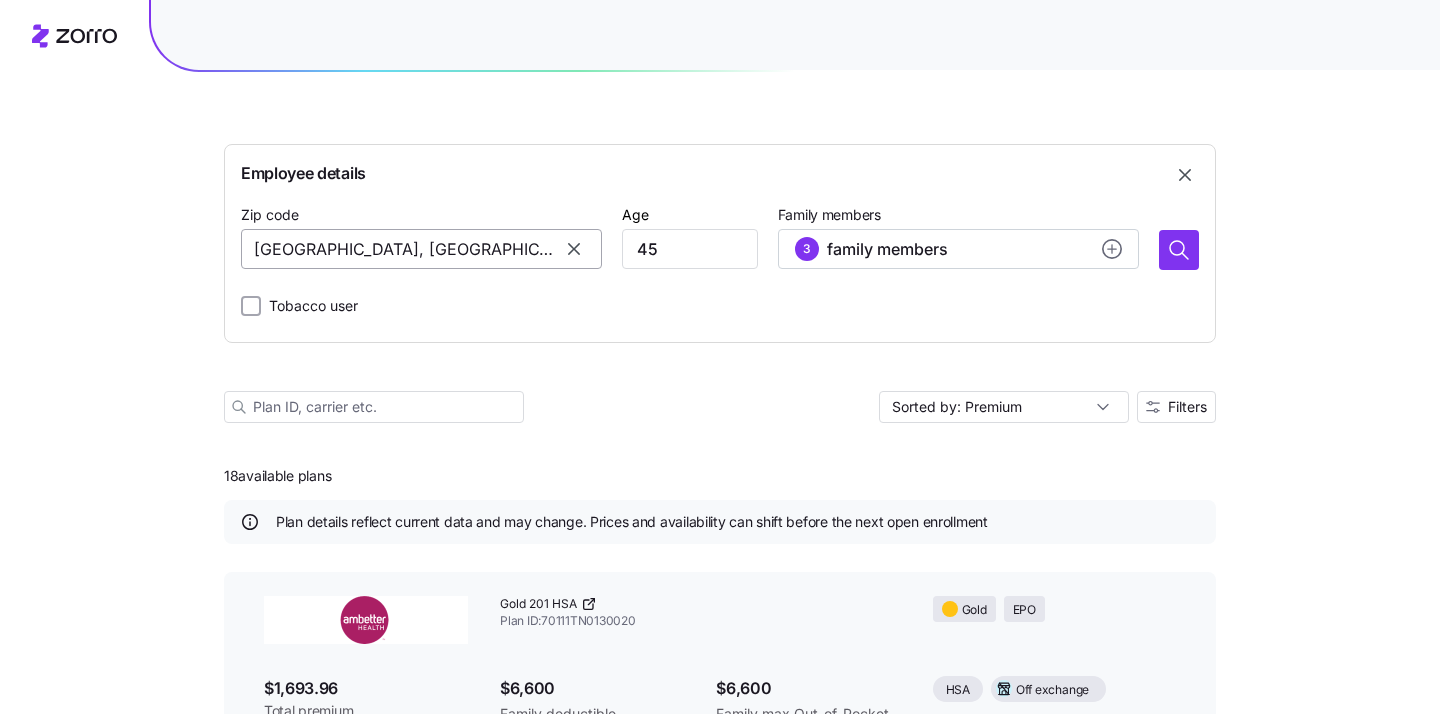 click on "38301, Madison County, TN" at bounding box center [421, 249] 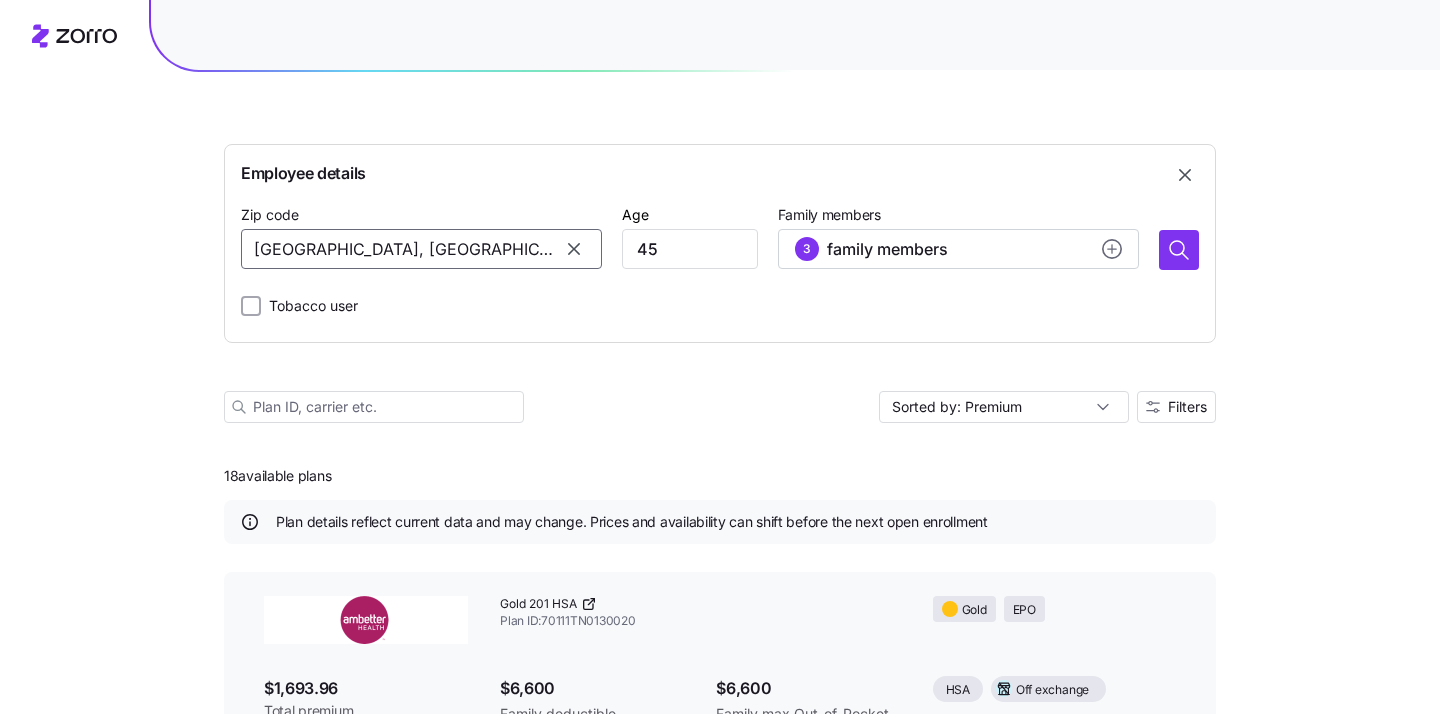 click at bounding box center [574, 249] 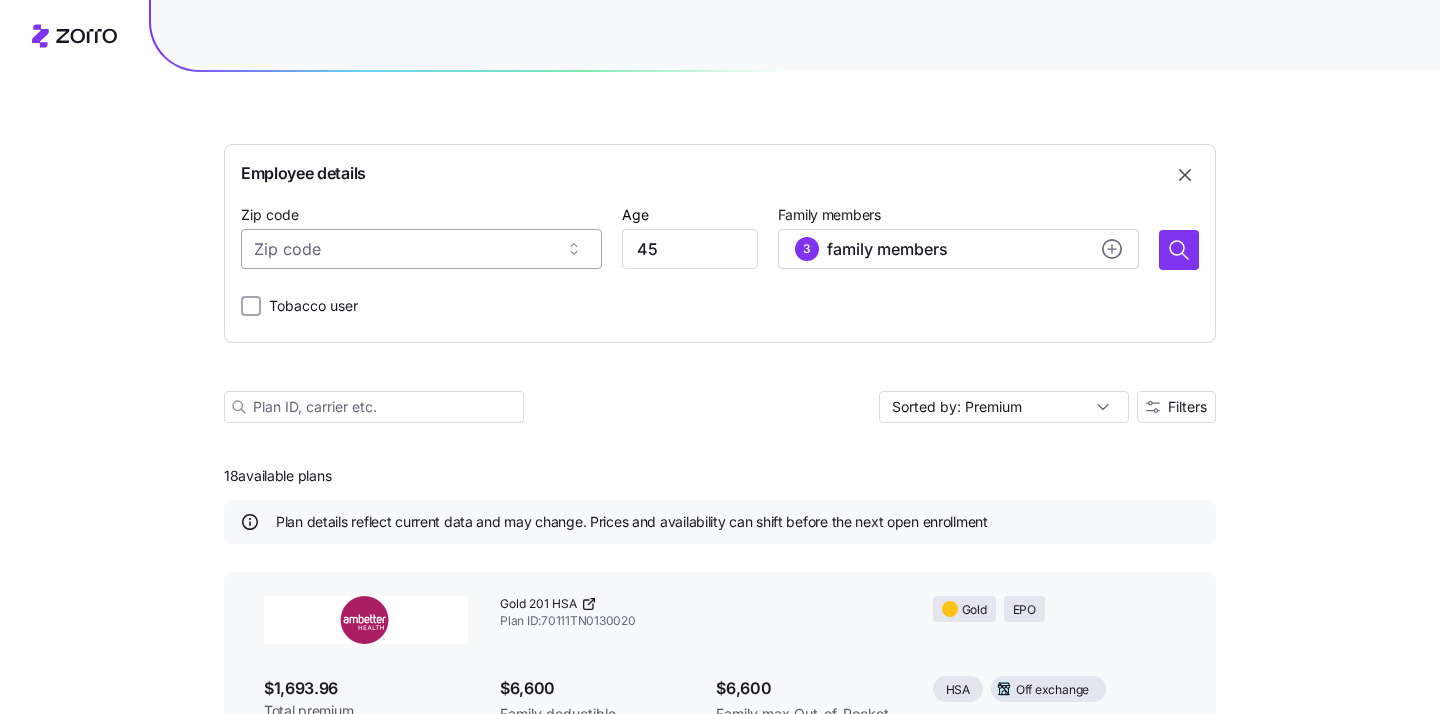 click on "Zip code" at bounding box center (421, 249) 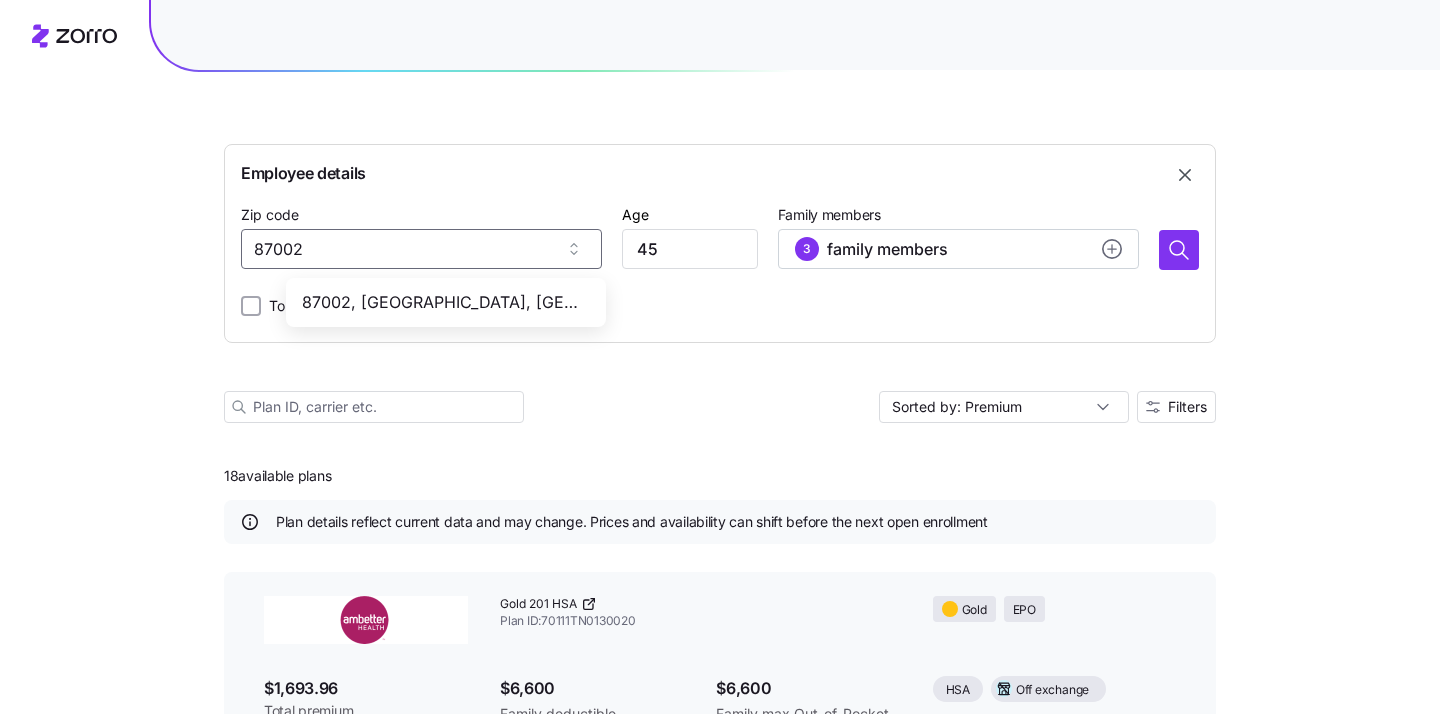 click on "87002, Valencia County, NM" at bounding box center [442, 302] 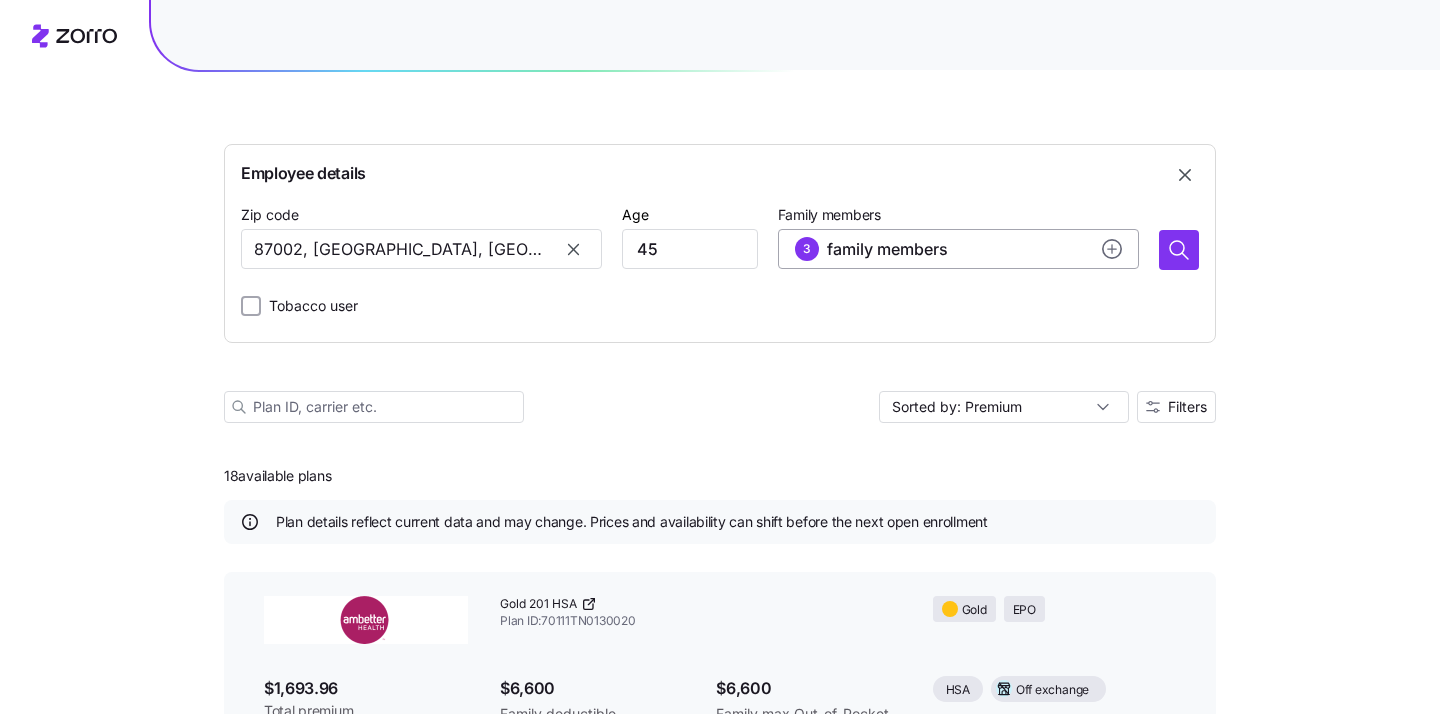 type on "87002, Valencia County, NM" 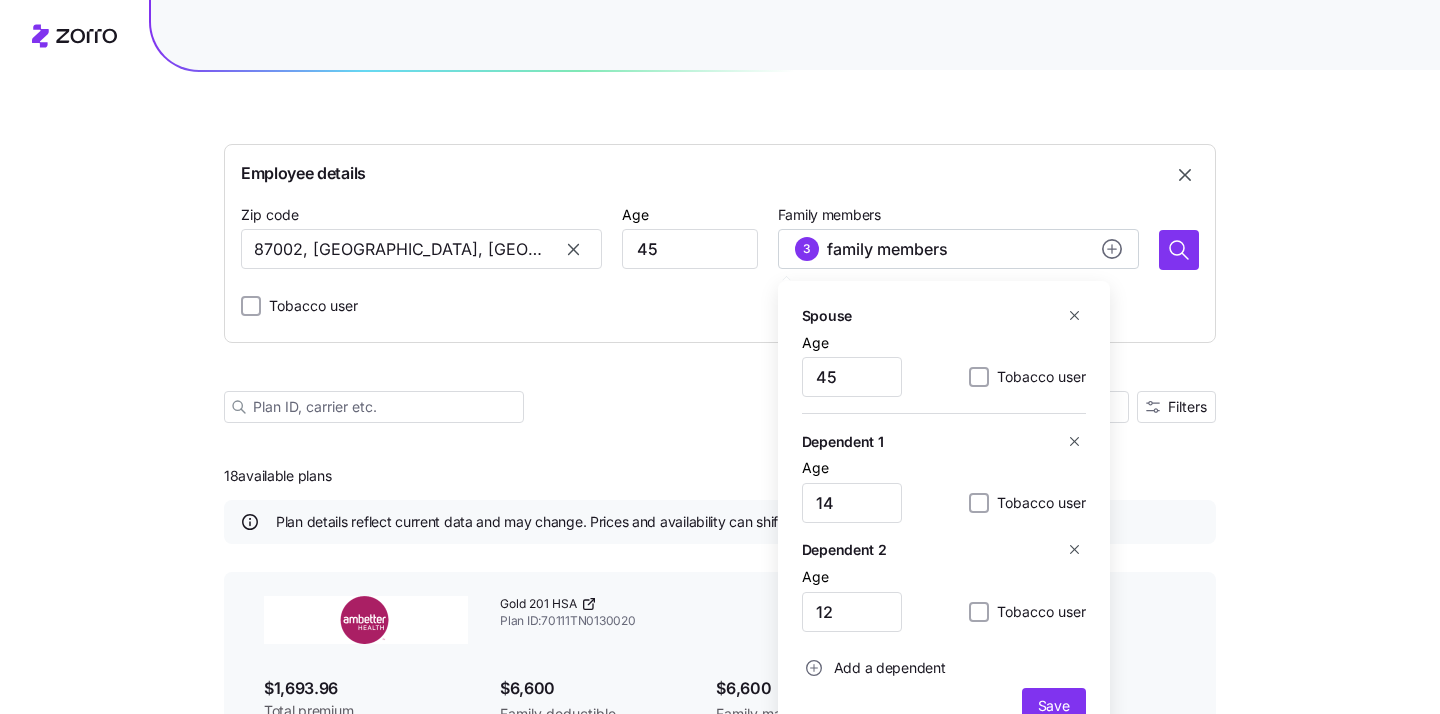 click on "Employee details Zip code 87002, Valencia County, NM Age 45 Family members 3 family members Spouse Age 45 Tobacco user Dependent 1 Age 14 Tobacco user Dependent 2 Age 12 Tobacco user Add a dependent Save Tobacco user Sorted by: Premium Filters 18  available plans Plan details reflect current data and may change. Prices and availability can shift before the next open enrollment Gold 201 HSA Plan ID:  70111TN0130020 Gold EPO $1,693.96 Total premium $6,600 Family deductible $6,600 Family max Out-of-Pocket HSA Off exchange Gold 202 Plan ID:  70111TN0130021 Gold EPO $1,722.04 Total premium $4,000 Family deductible $12,000 Family max Out-of-Pocket Off exchange Everyday Gold Plan ID:  70111TN0110030 Gold EPO $1,773.04 Total premium $1,500 Family deductible $14,000 Family max Out-of-Pocket On exchange Standard Gold Plan ID:  70111TN0110035 Gold EPO $1,775.9 Total premium $3,000 Family deductible $15,600 Family max Out-of-Pocket On exchange BlueCross G08E $30 PCP Copay + $0 virtual care from Teladoc Health Plan ID:" at bounding box center (720, 2124) 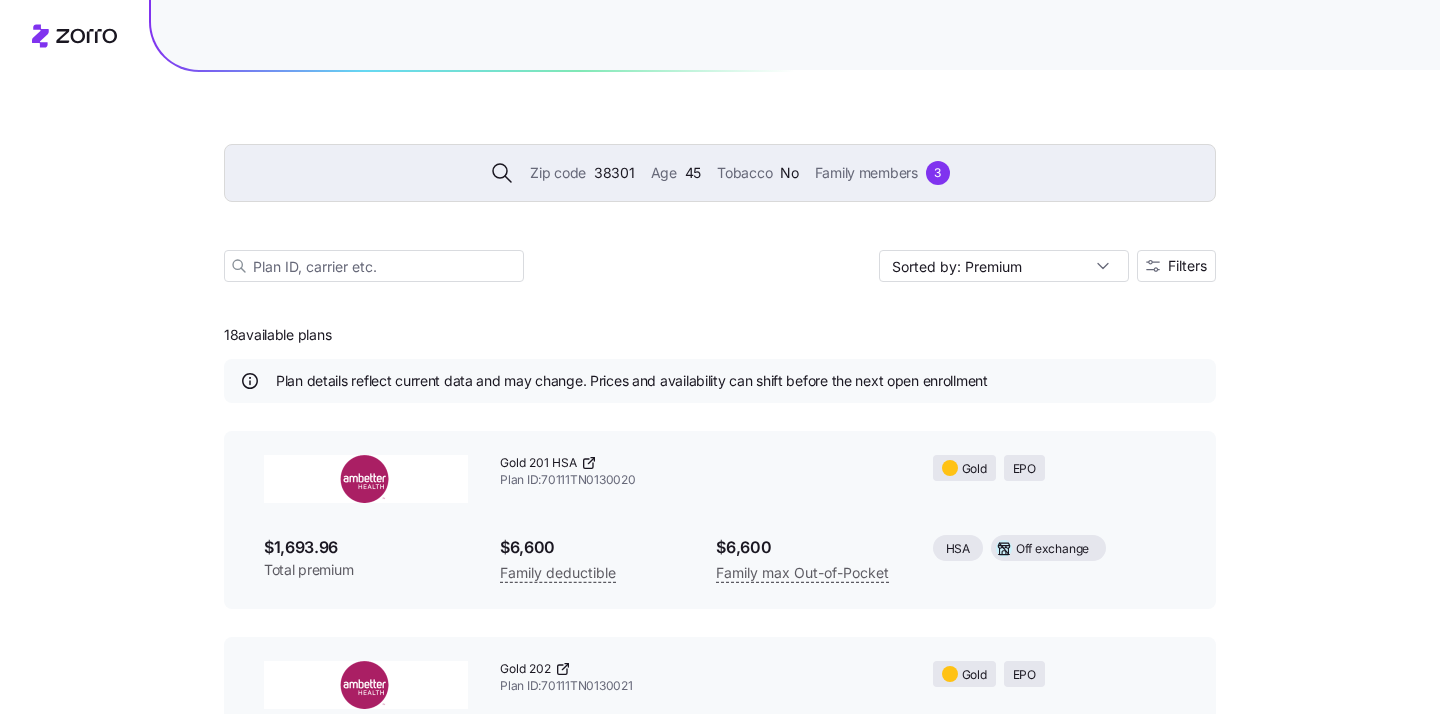 click on "Family members" at bounding box center [866, 173] 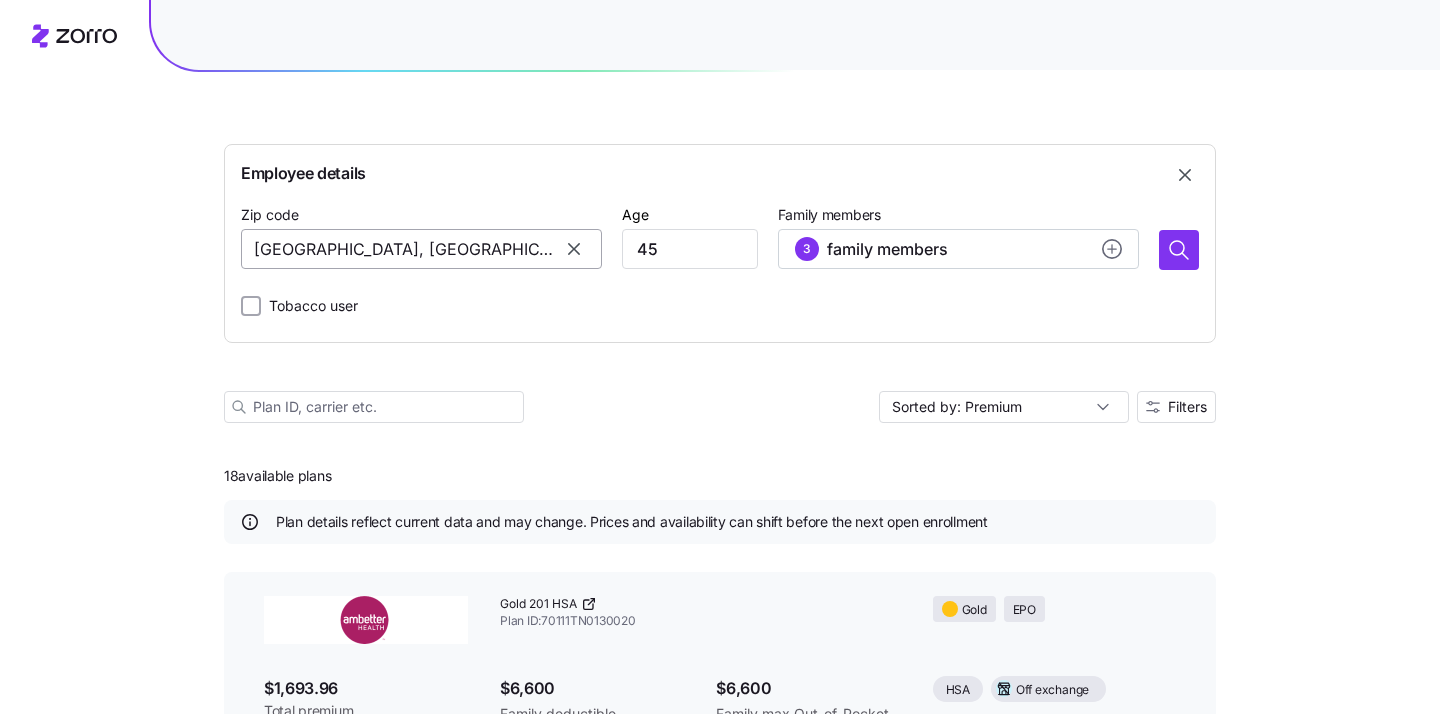 click on "38301, Madison County, TN" at bounding box center (421, 249) 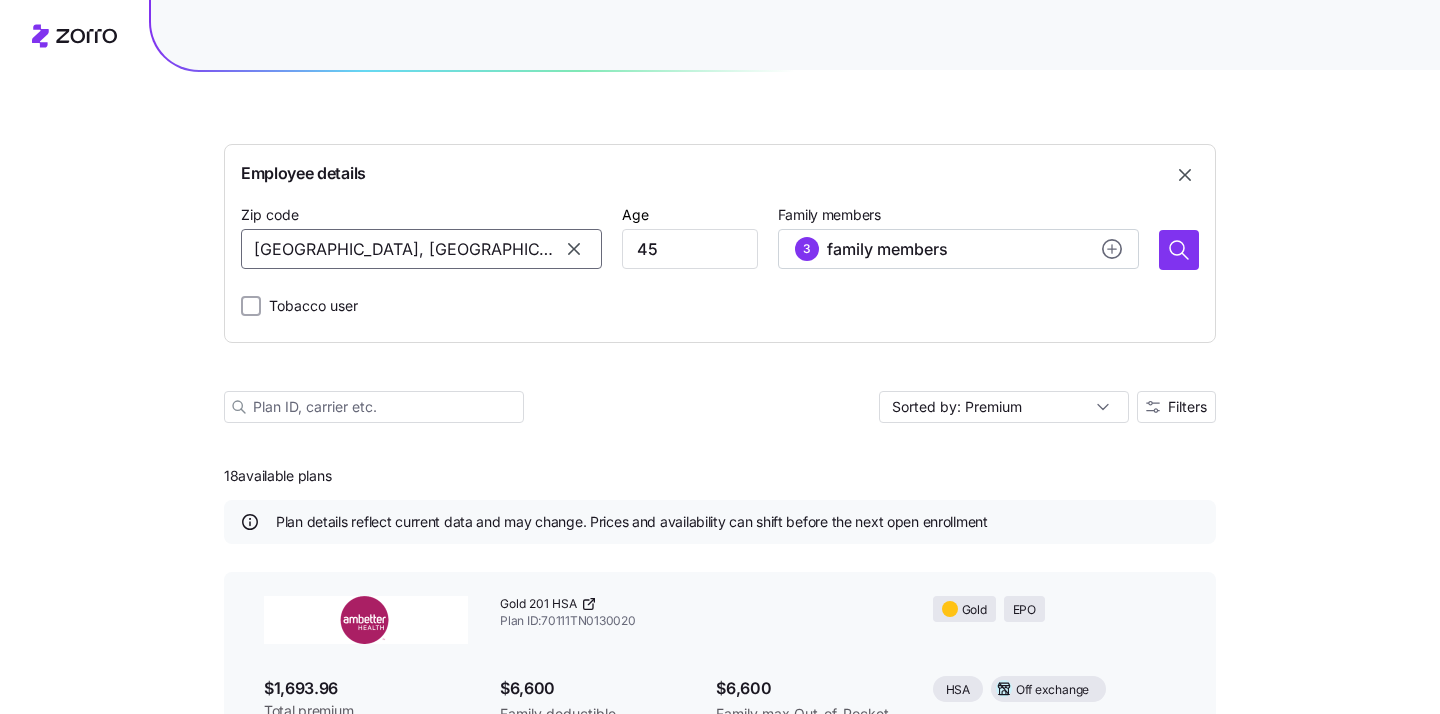 click at bounding box center [574, 249] 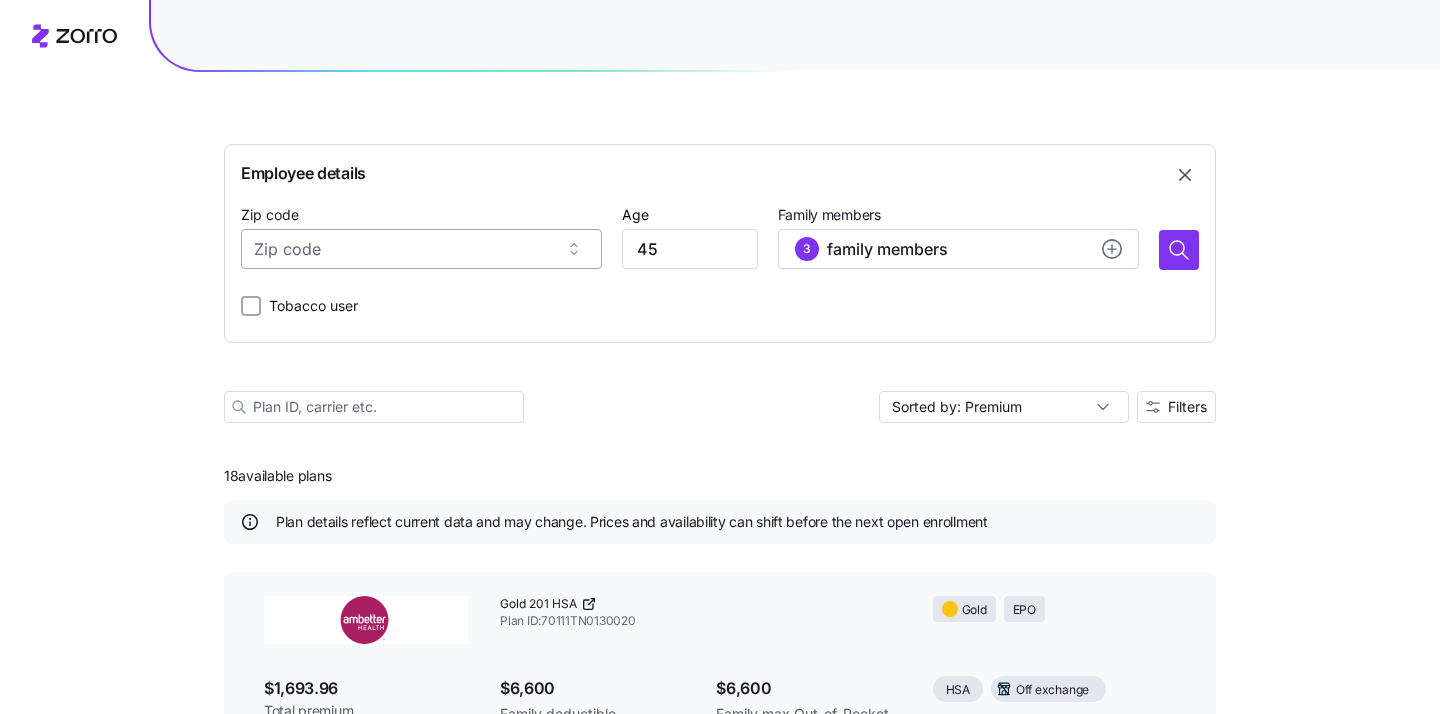 click on "Zip code" at bounding box center [421, 249] 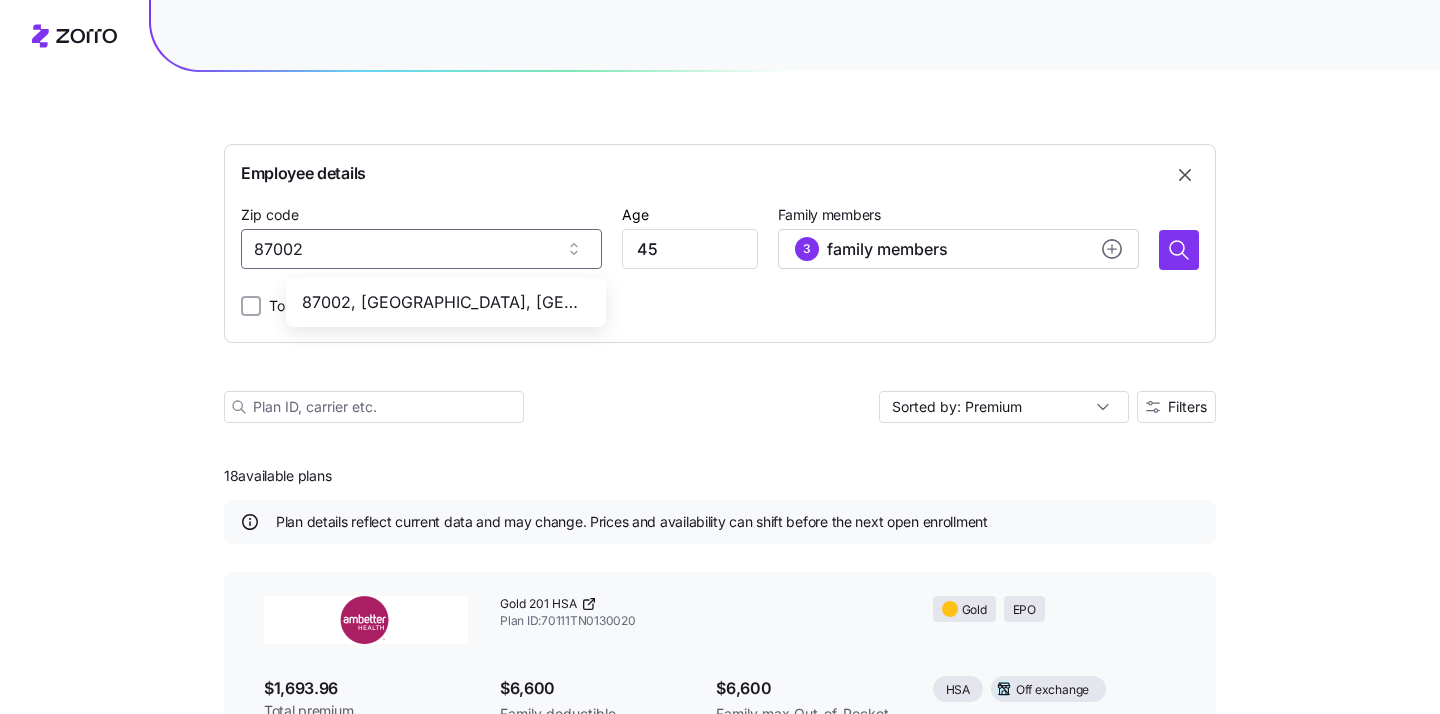 click on "87002, Valencia County, NM" at bounding box center [442, 302] 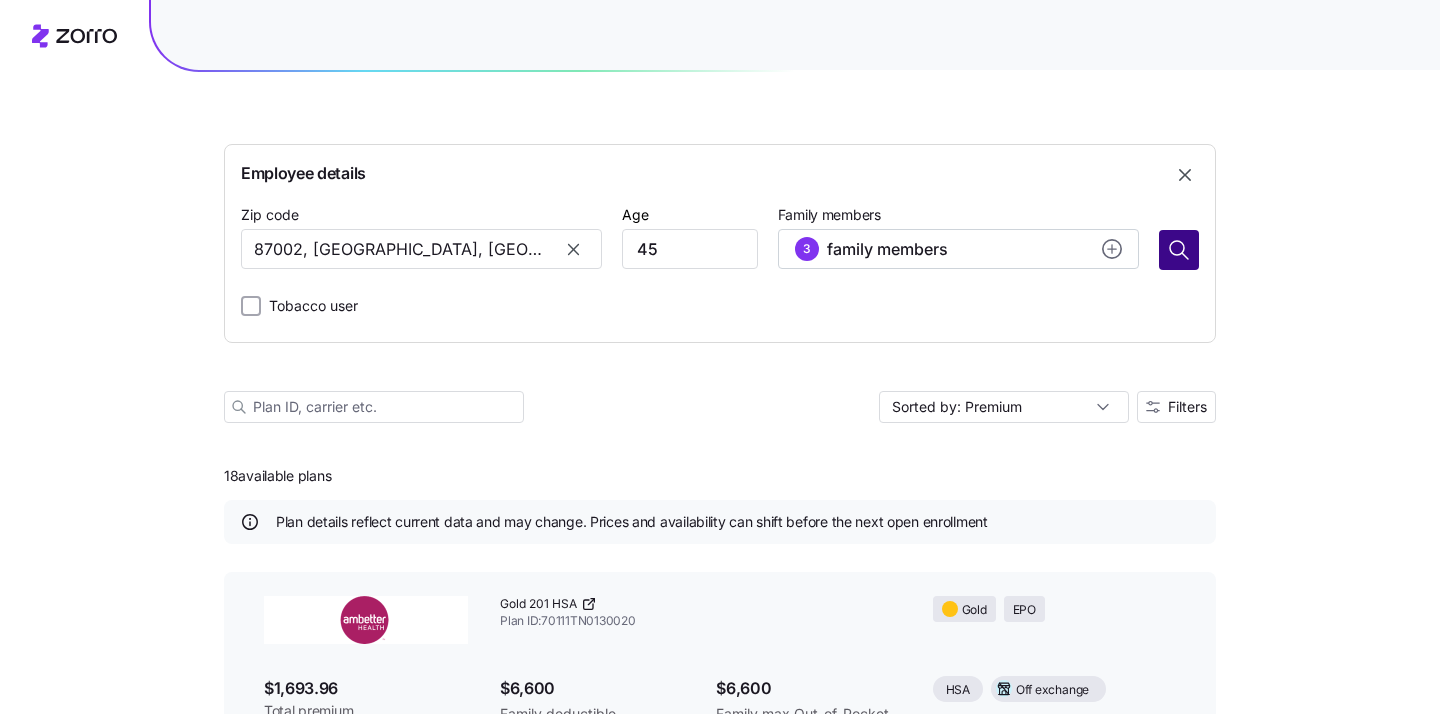 type on "87002, Valencia County, NM" 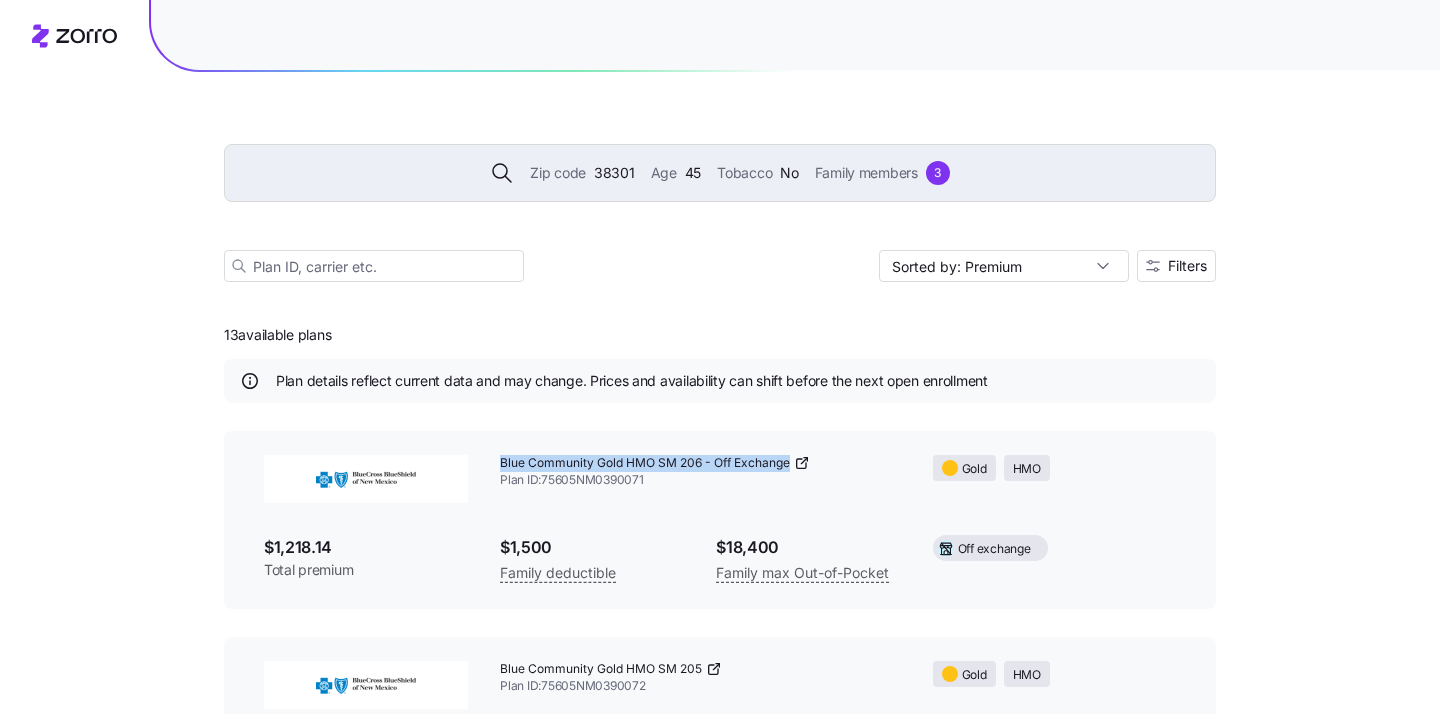 drag, startPoint x: 497, startPoint y: 461, endPoint x: 790, endPoint y: 469, distance: 293.1092 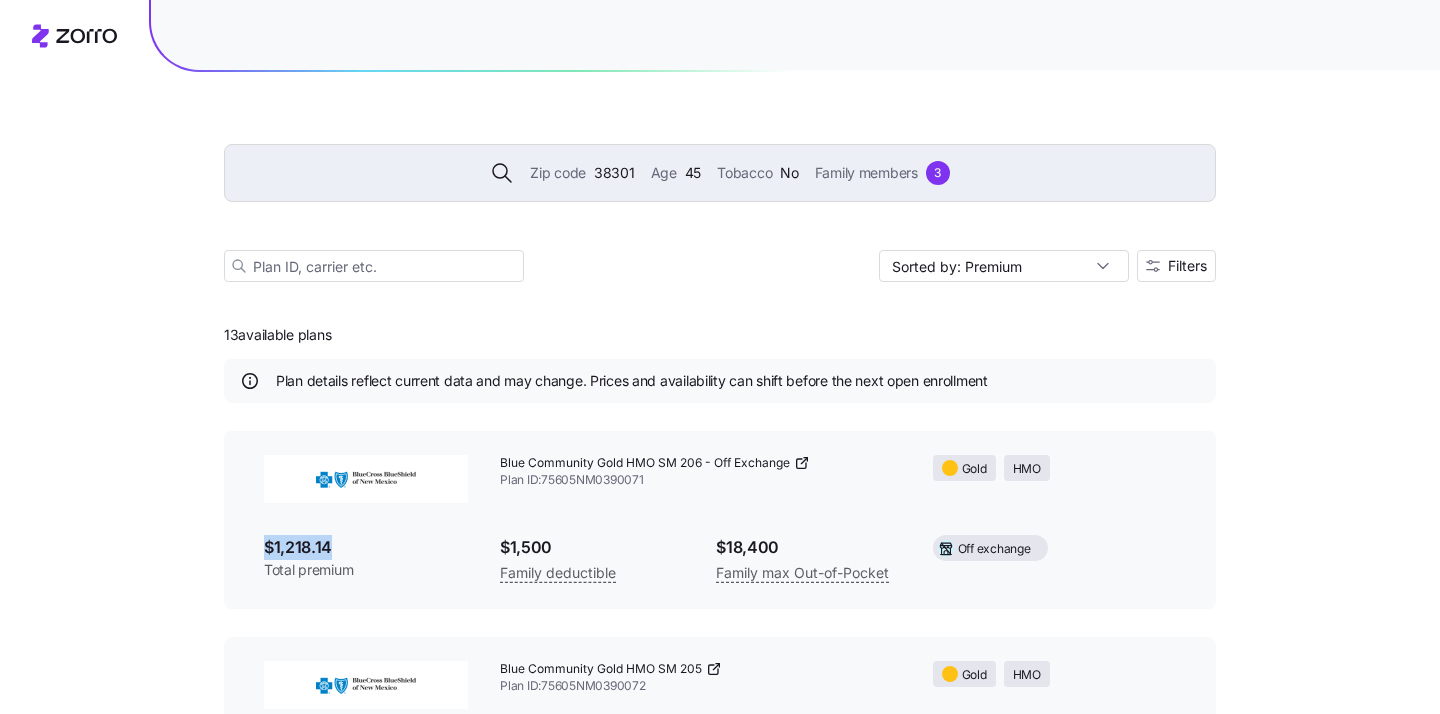 drag, startPoint x: 337, startPoint y: 551, endPoint x: 248, endPoint y: 550, distance: 89.005615 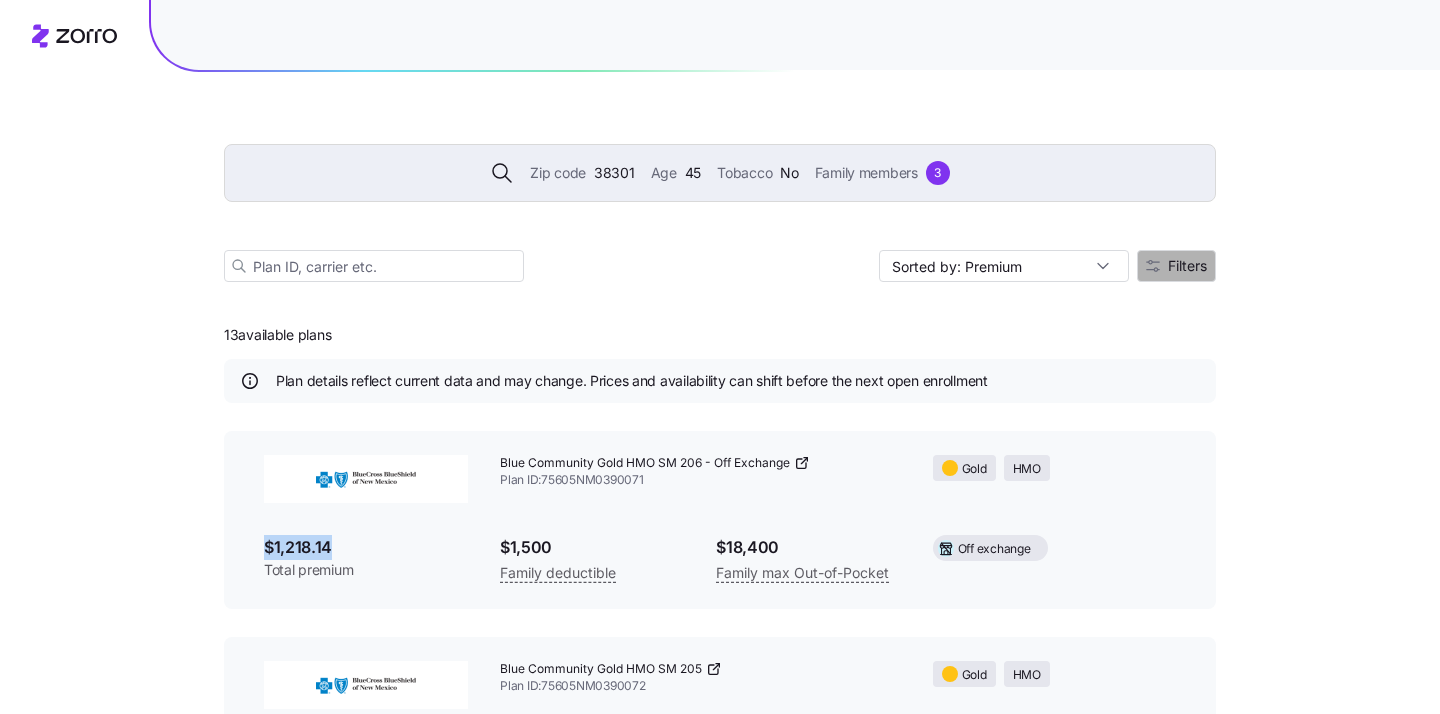 click on "Filters" at bounding box center (1187, 266) 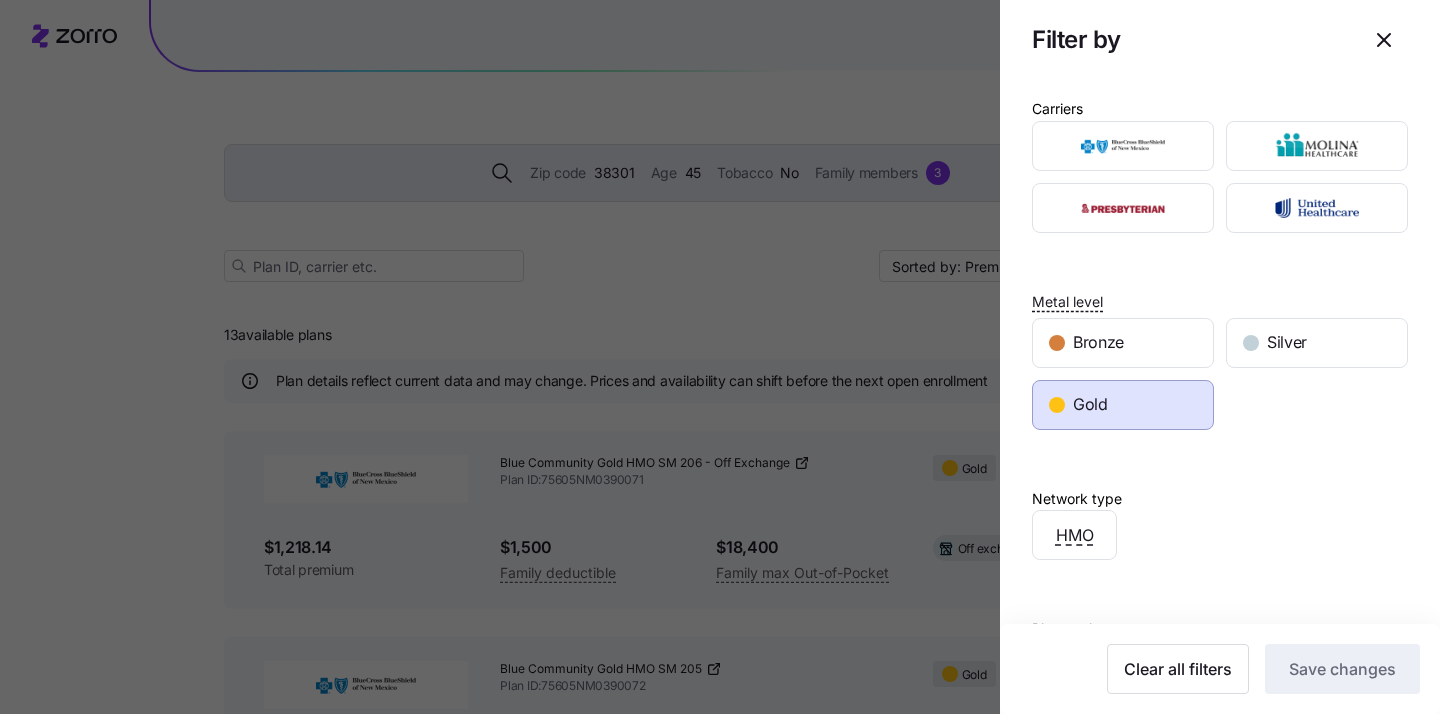click at bounding box center (720, 357) 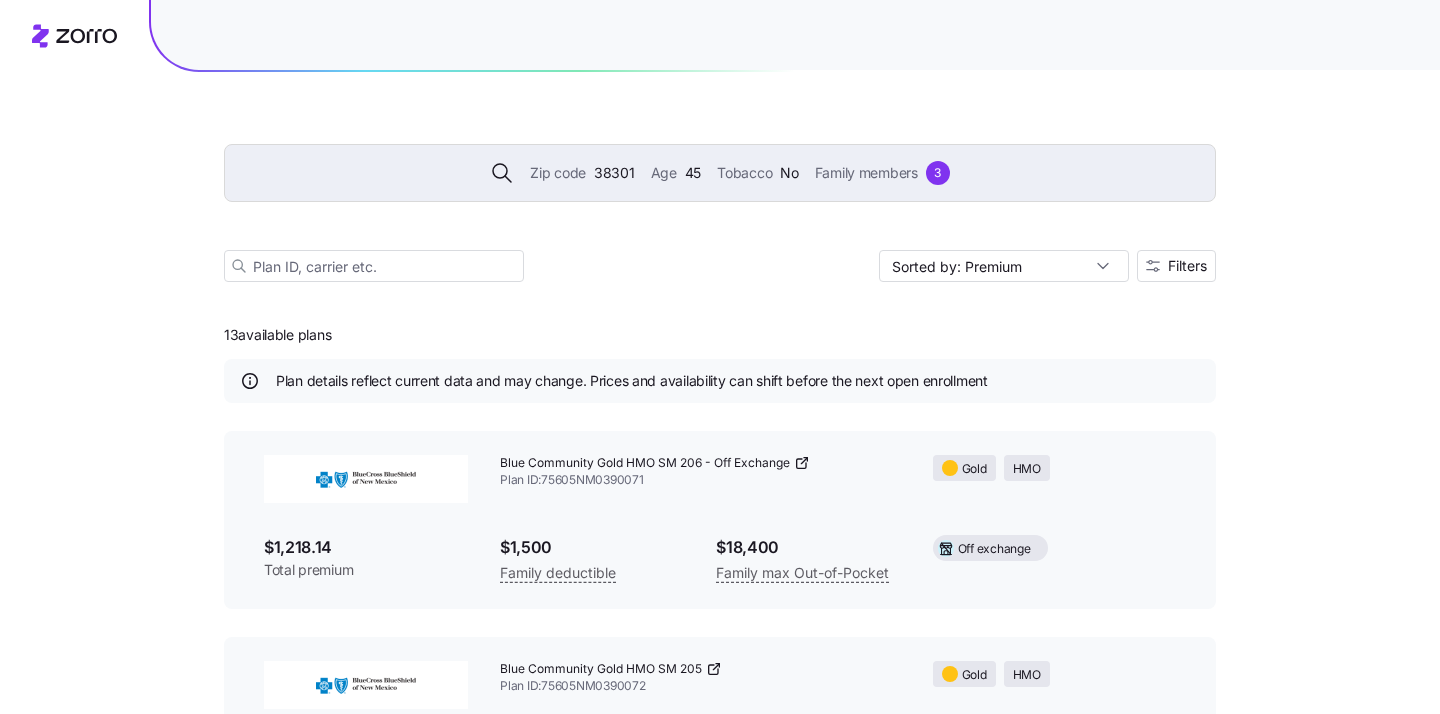 click on "38301" at bounding box center (614, 173) 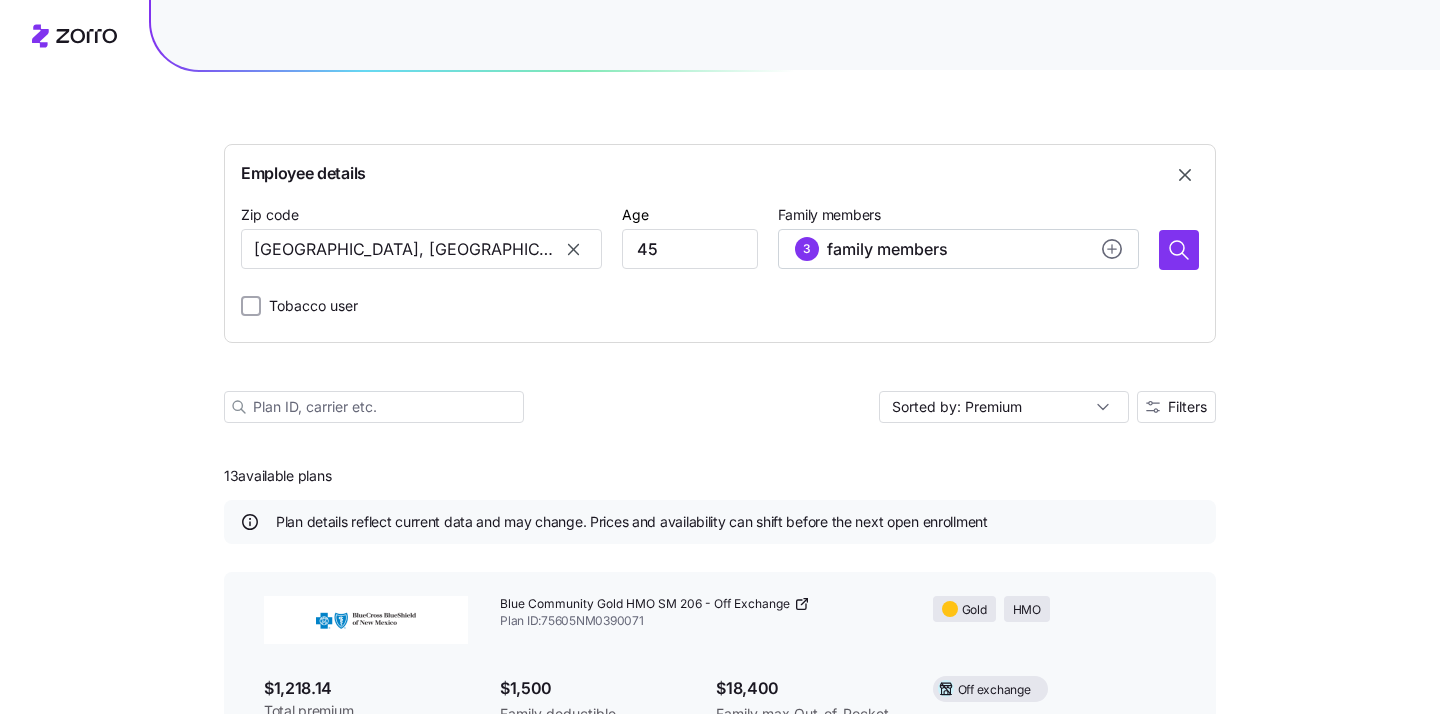 click at bounding box center (574, 249) 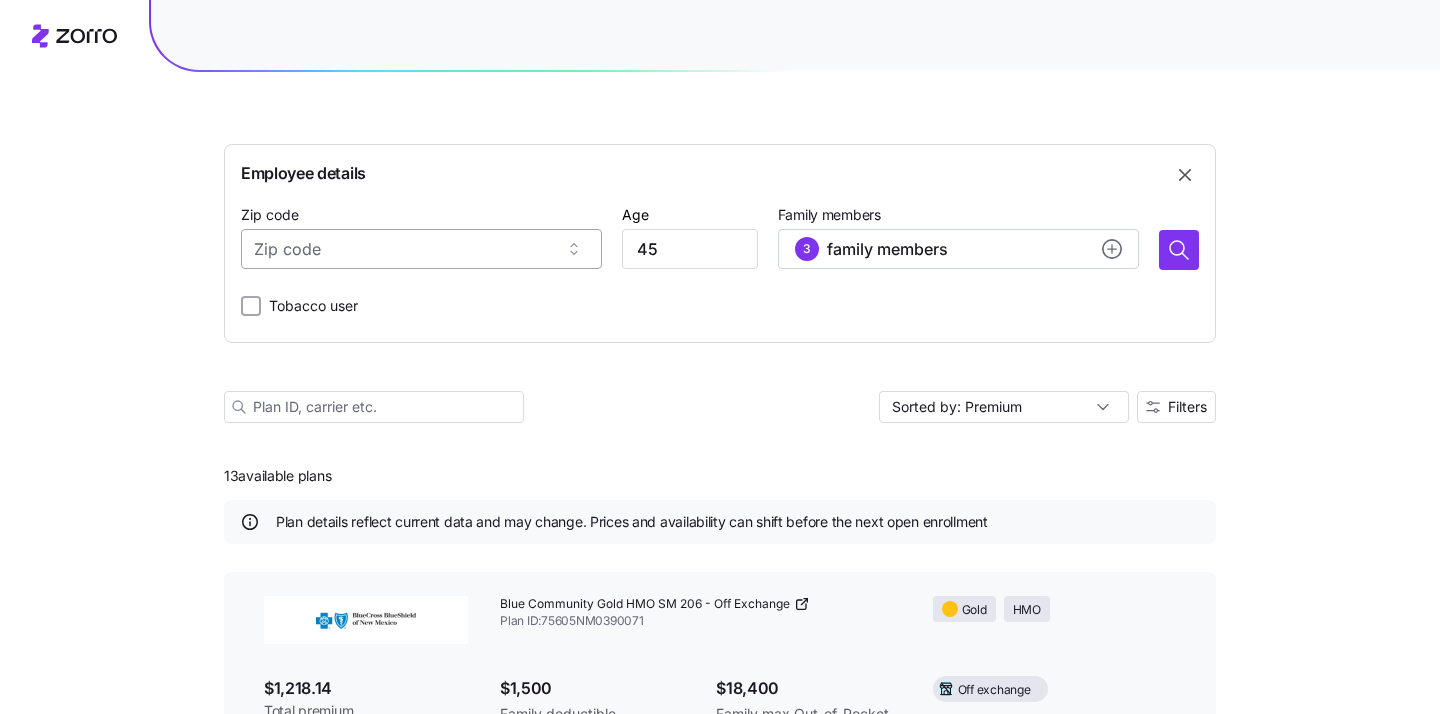 click on "Zip code" at bounding box center (421, 249) 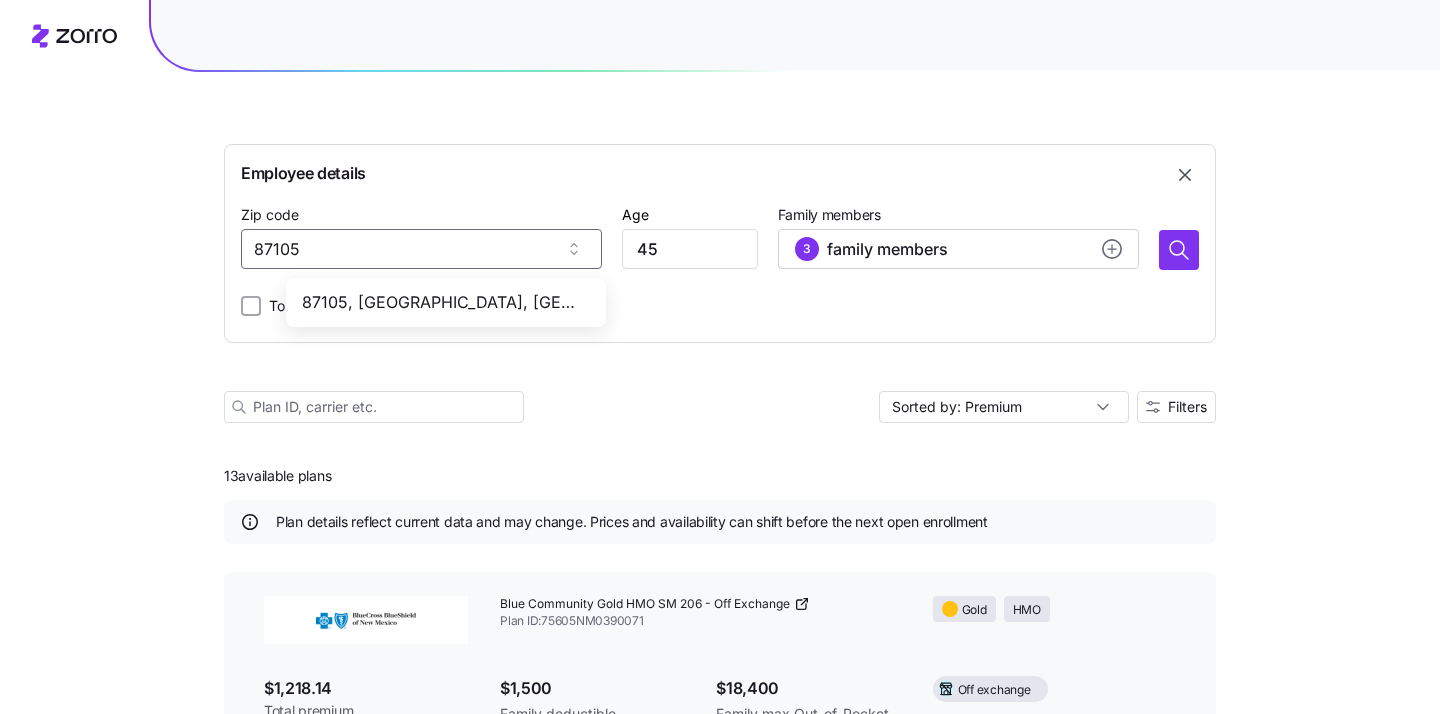 click on "87105, Bernalillo County, NM" at bounding box center (442, 302) 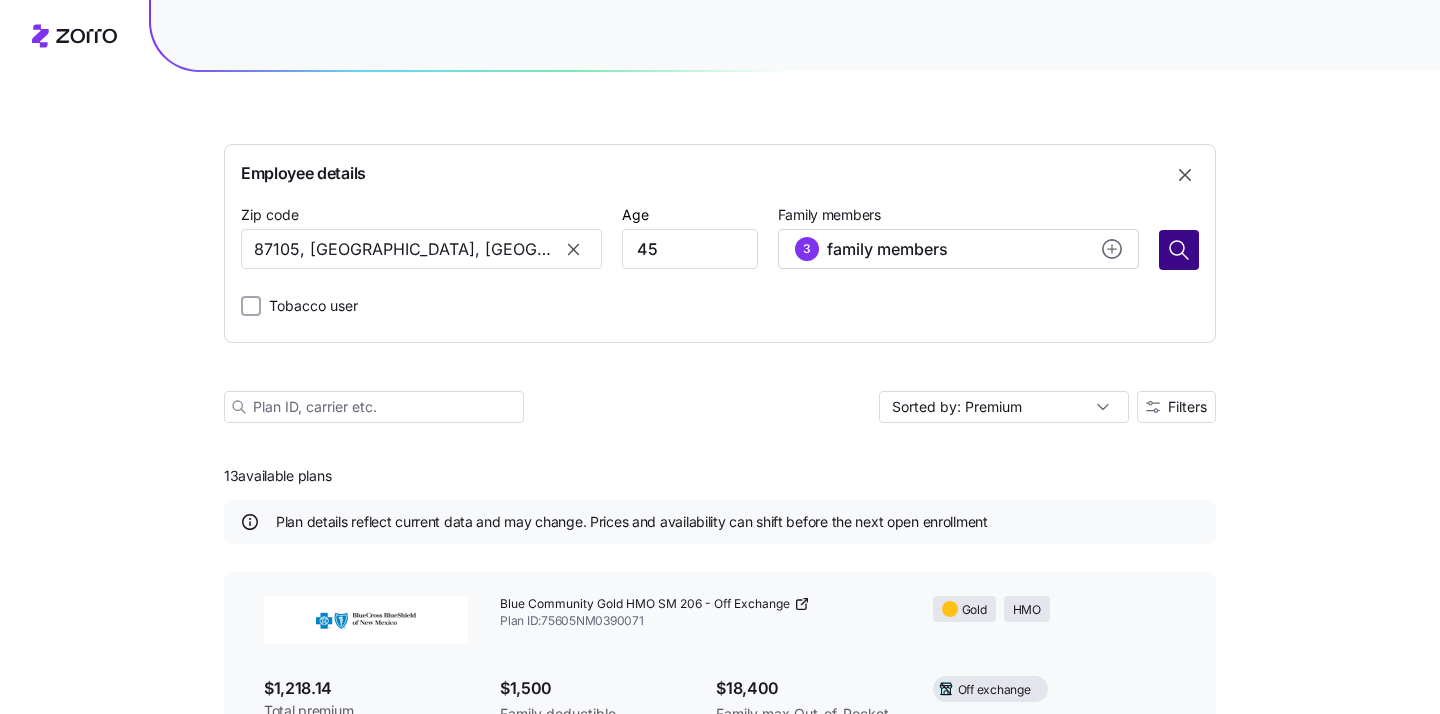 type on "87105, Bernalillo County, NM" 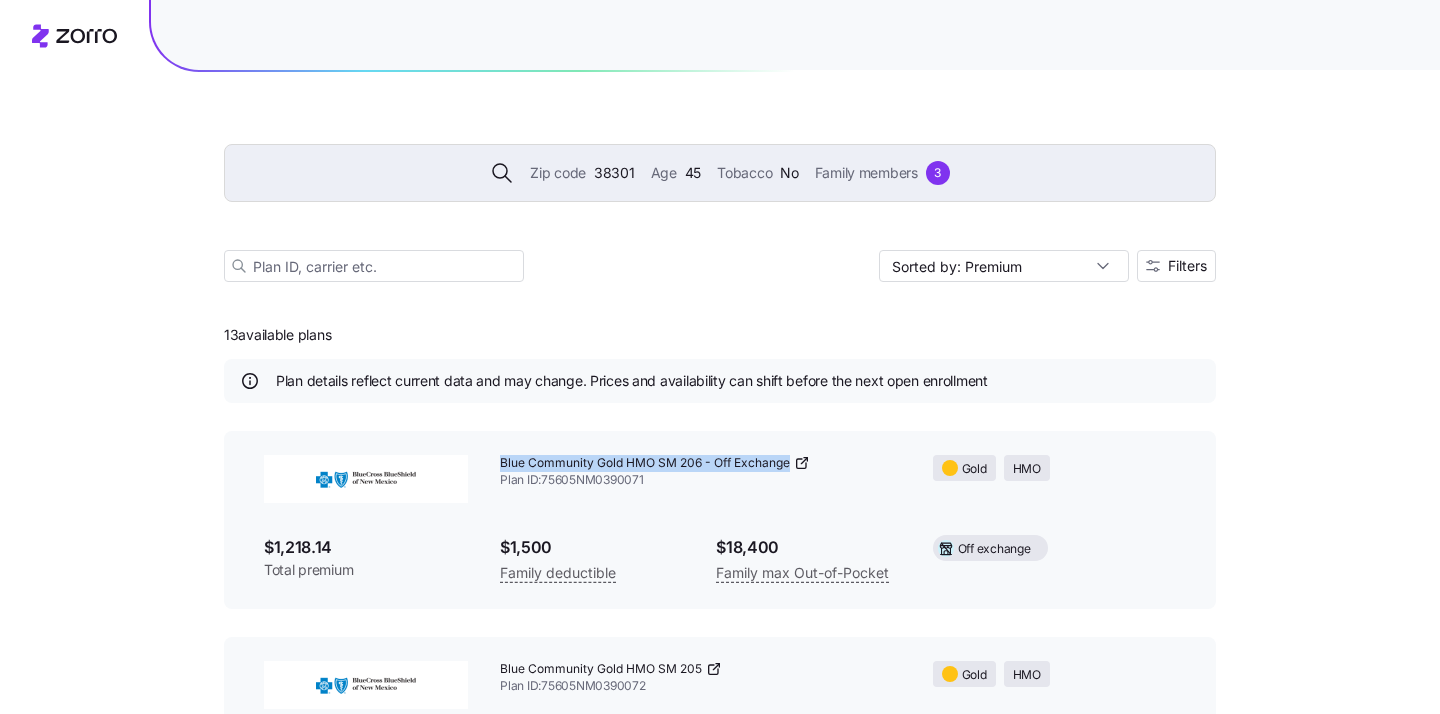 drag, startPoint x: 500, startPoint y: 463, endPoint x: 793, endPoint y: 463, distance: 293 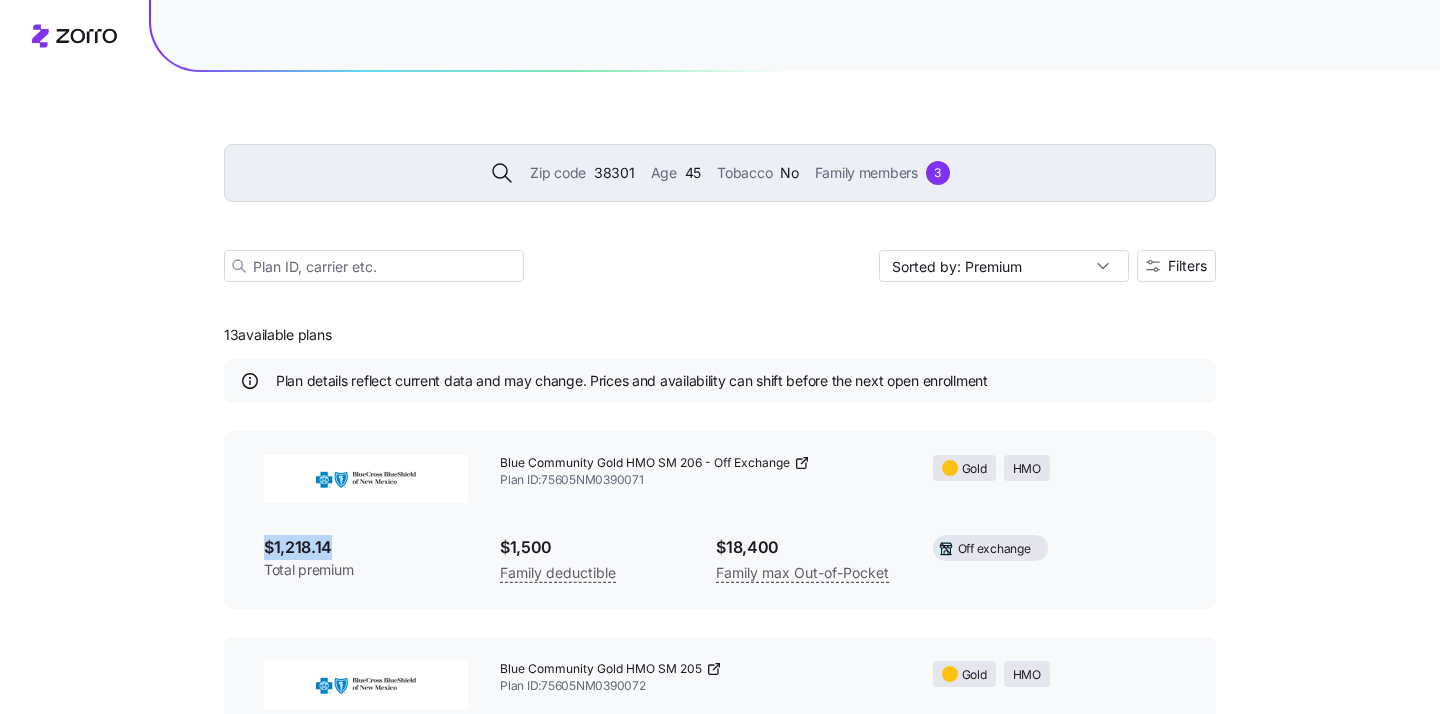 drag, startPoint x: 338, startPoint y: 550, endPoint x: 246, endPoint y: 550, distance: 92 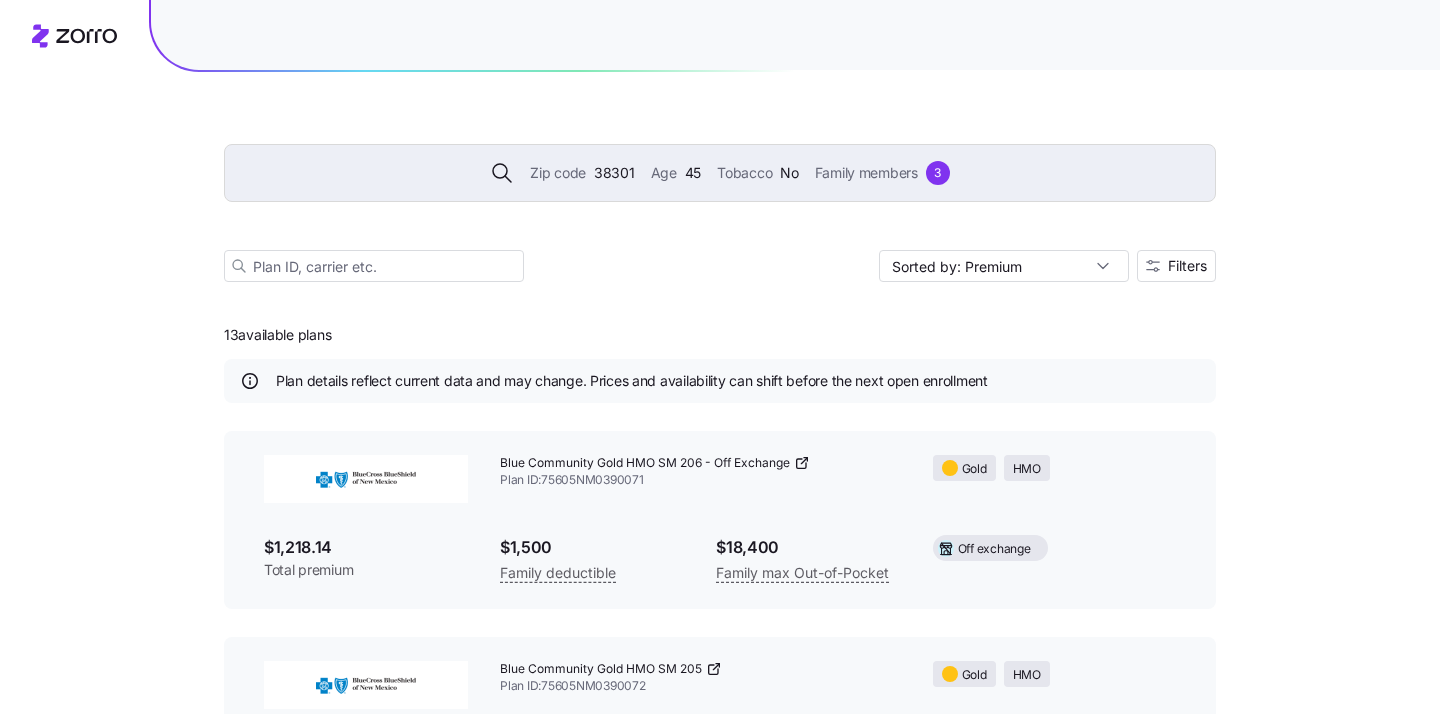 click on "38301" at bounding box center (614, 173) 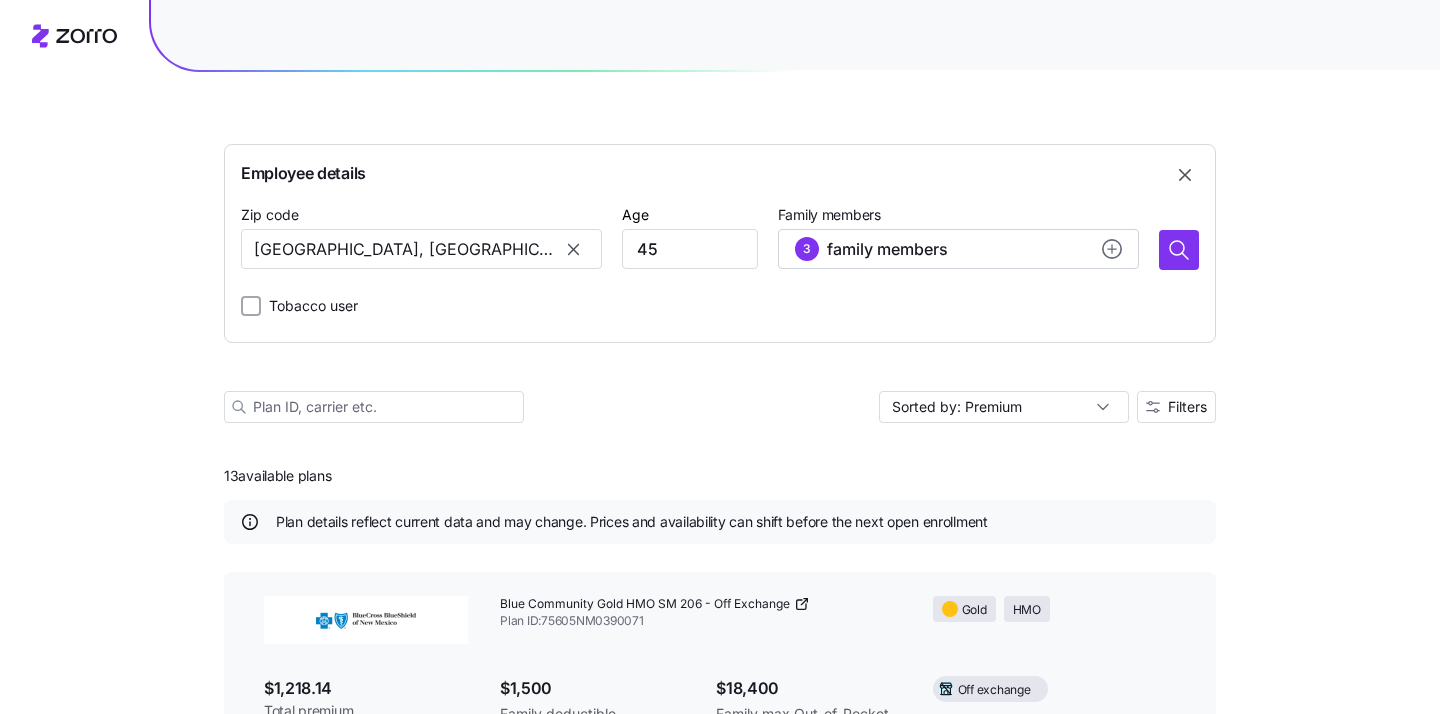 click 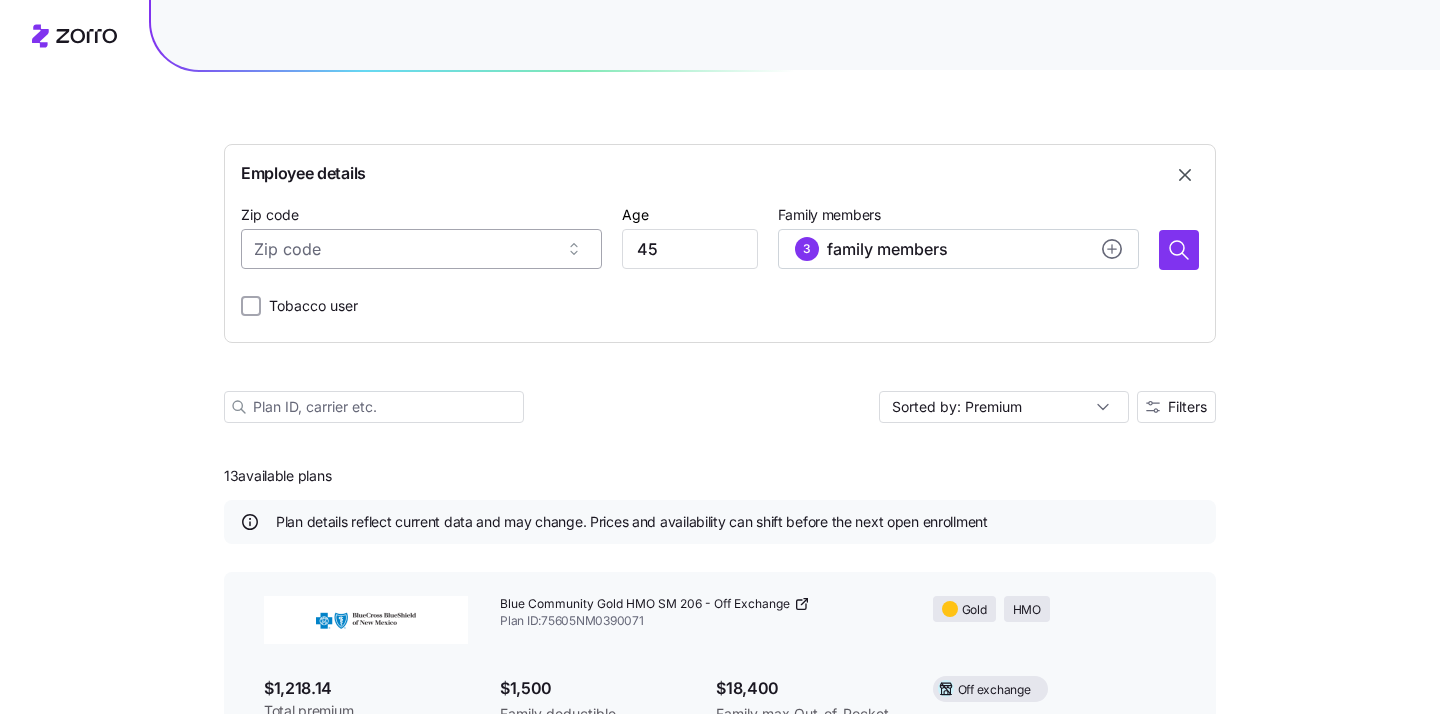 click on "Zip code" at bounding box center [421, 249] 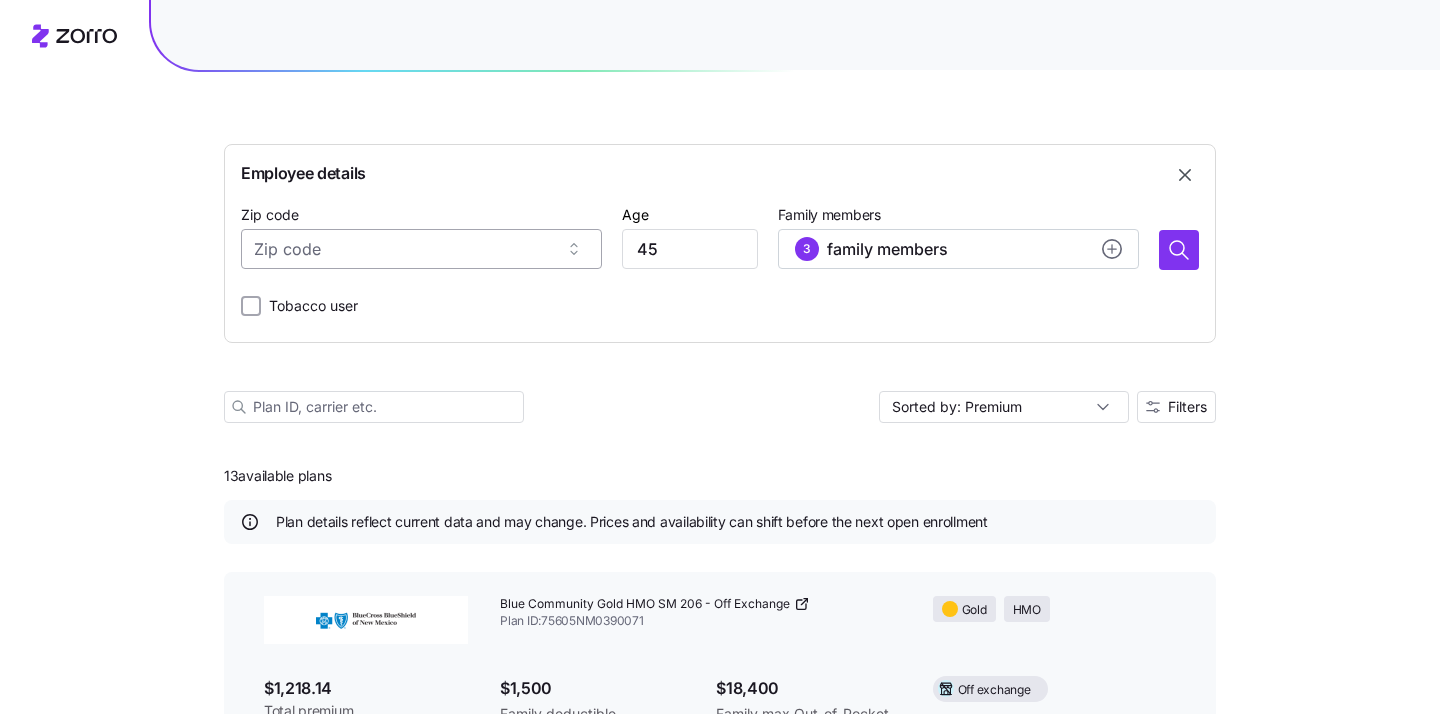 click on "Zip code" at bounding box center [421, 249] 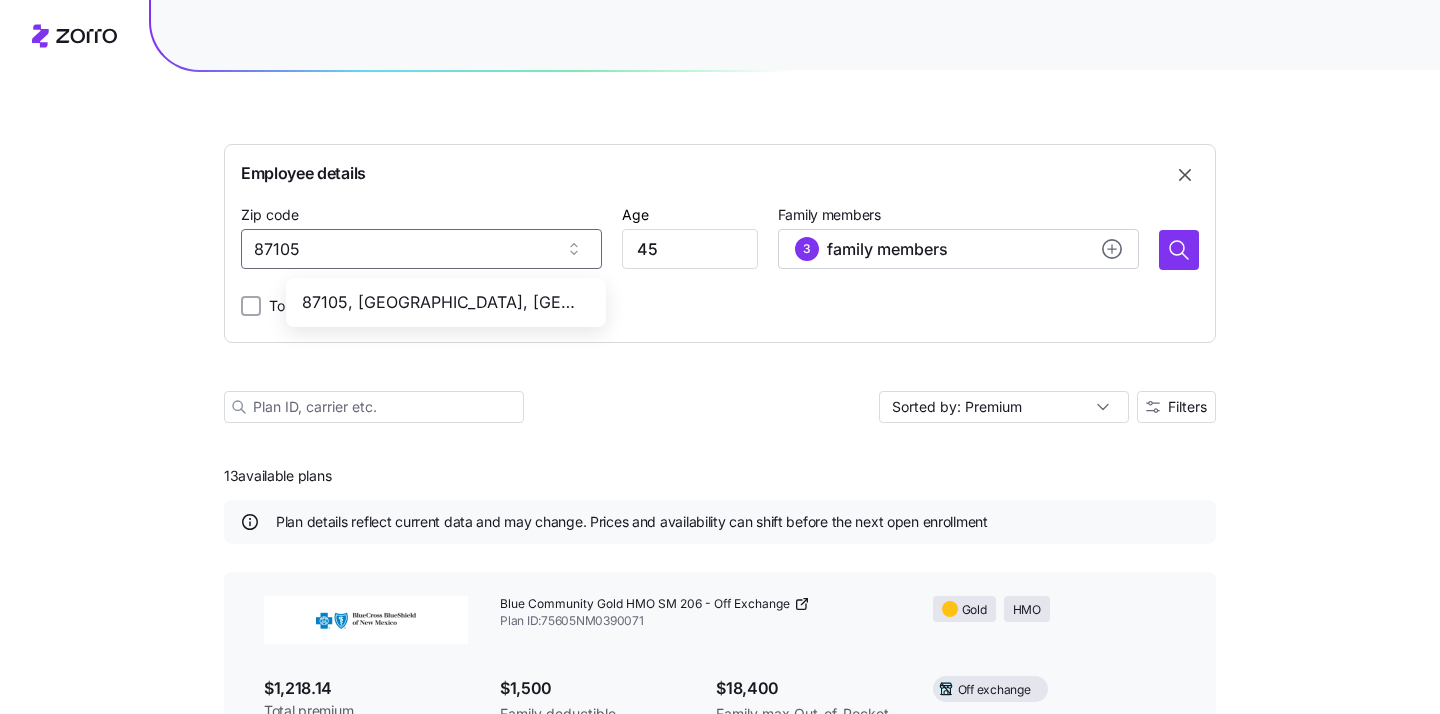 click on "87105, Bernalillo County, NM" at bounding box center [442, 302] 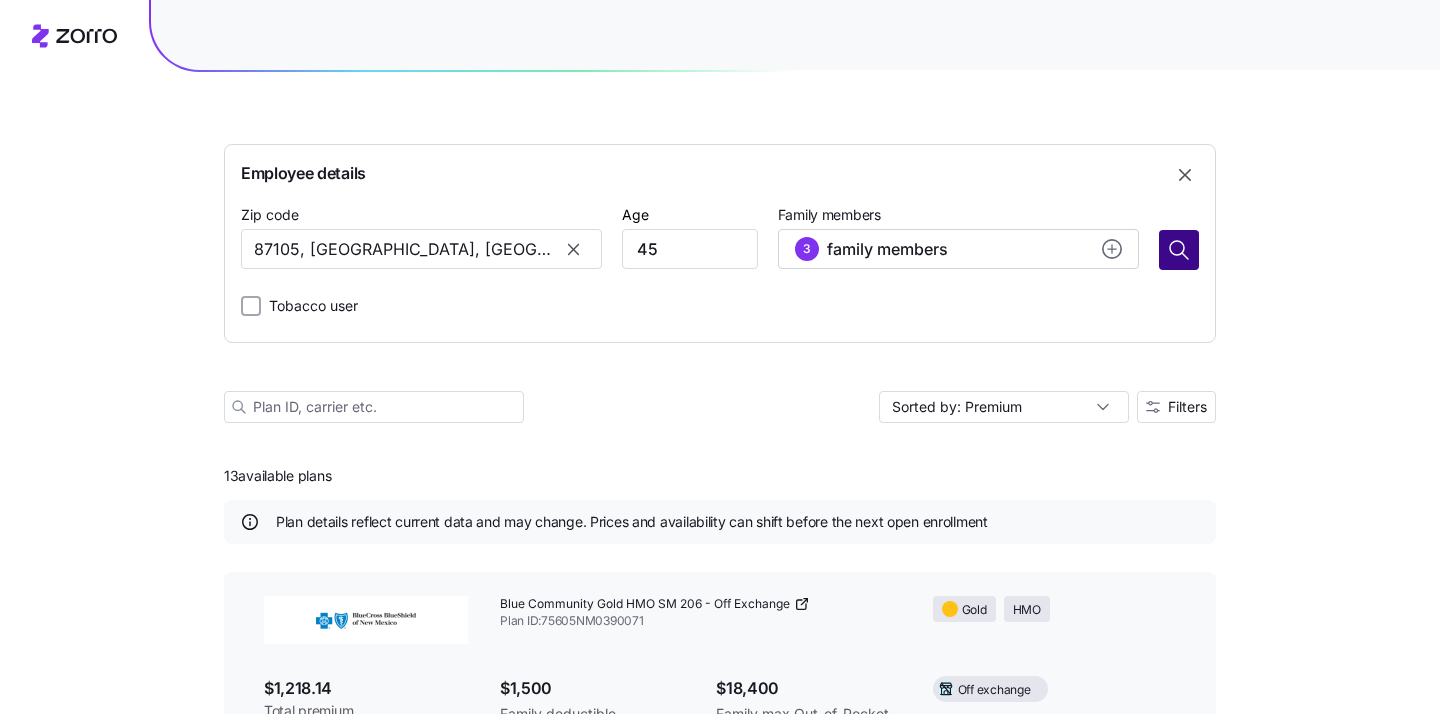 type on "87105, Bernalillo County, NM" 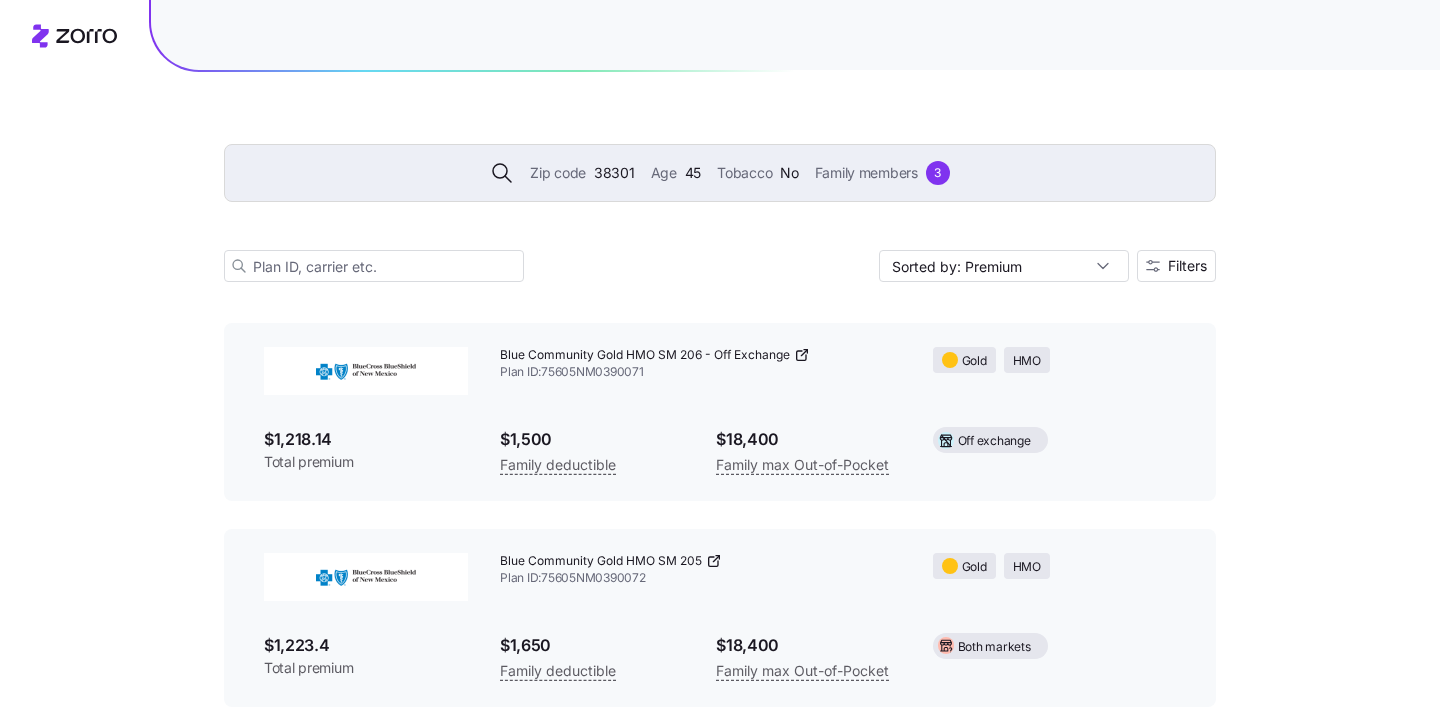 scroll, scrollTop: 111, scrollLeft: 0, axis: vertical 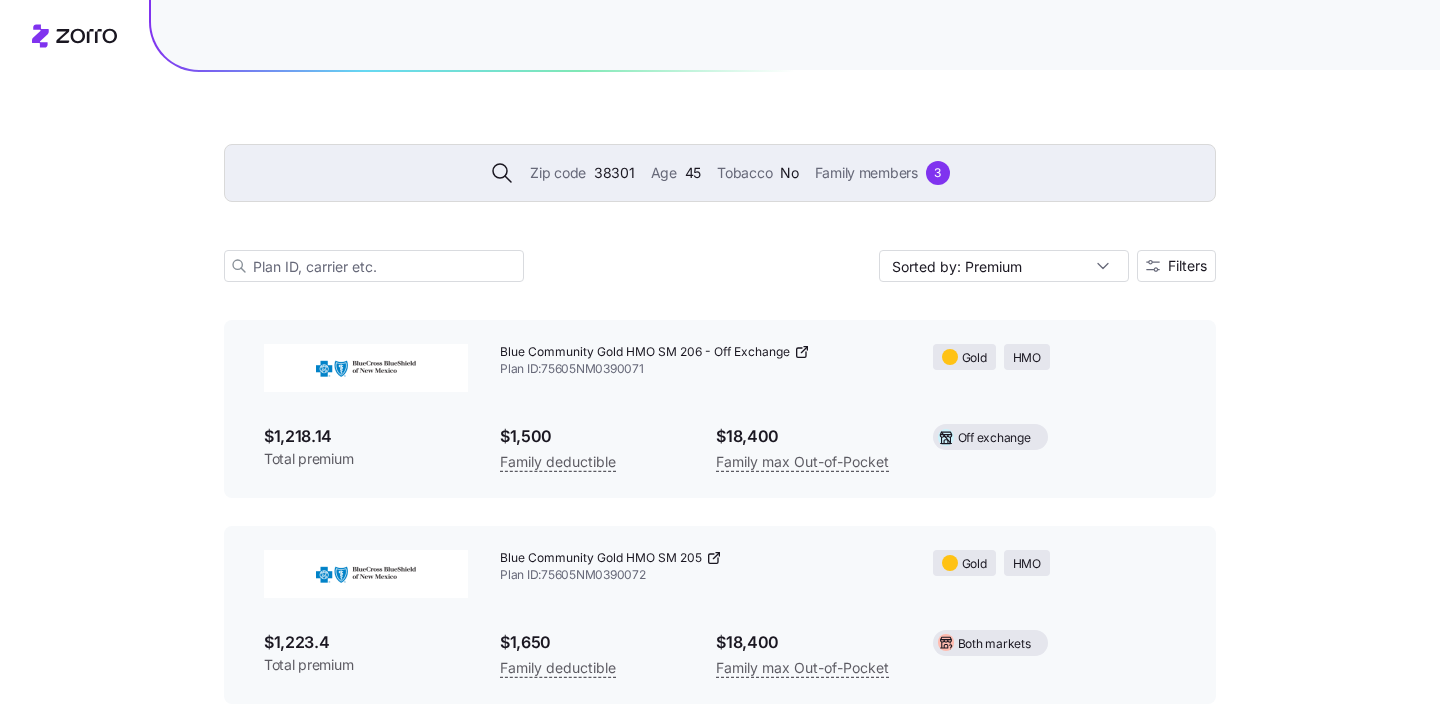 click on "Zip code" at bounding box center (558, 173) 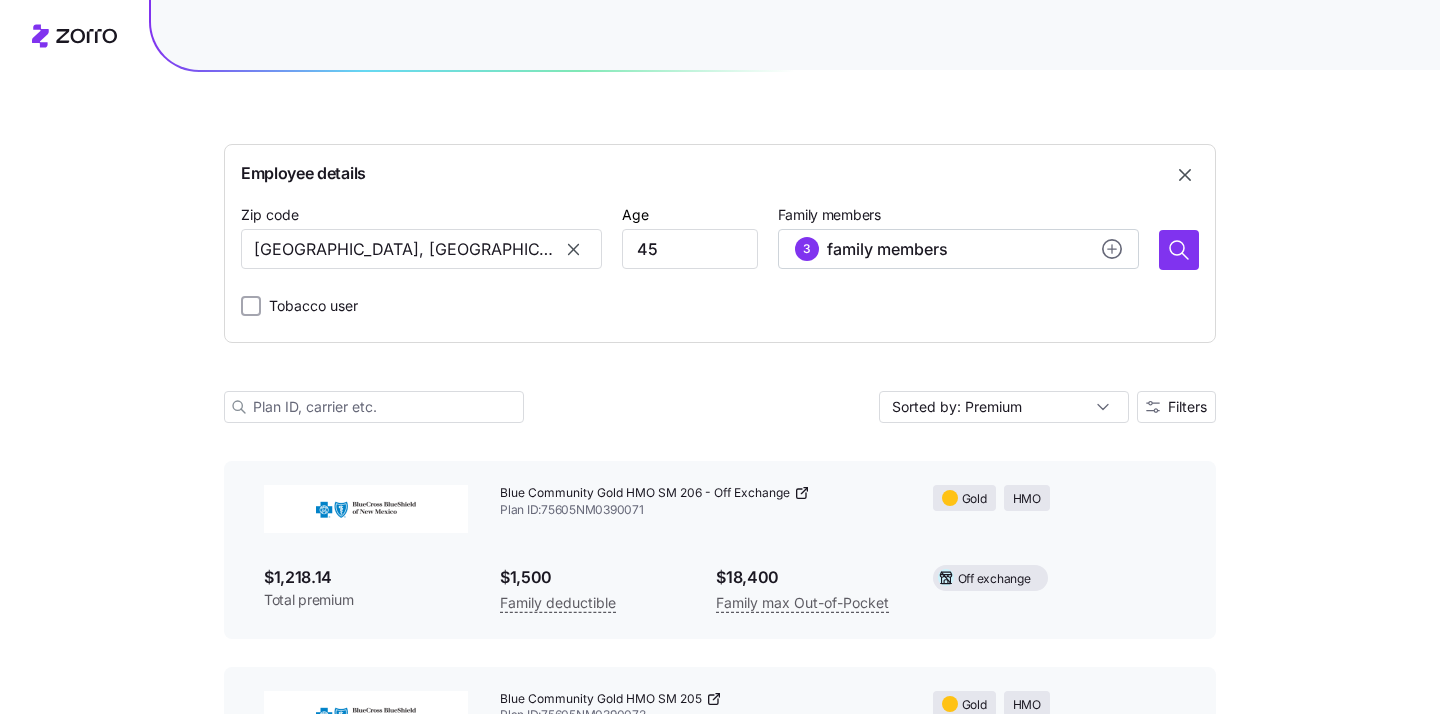 scroll, scrollTop: 252, scrollLeft: 0, axis: vertical 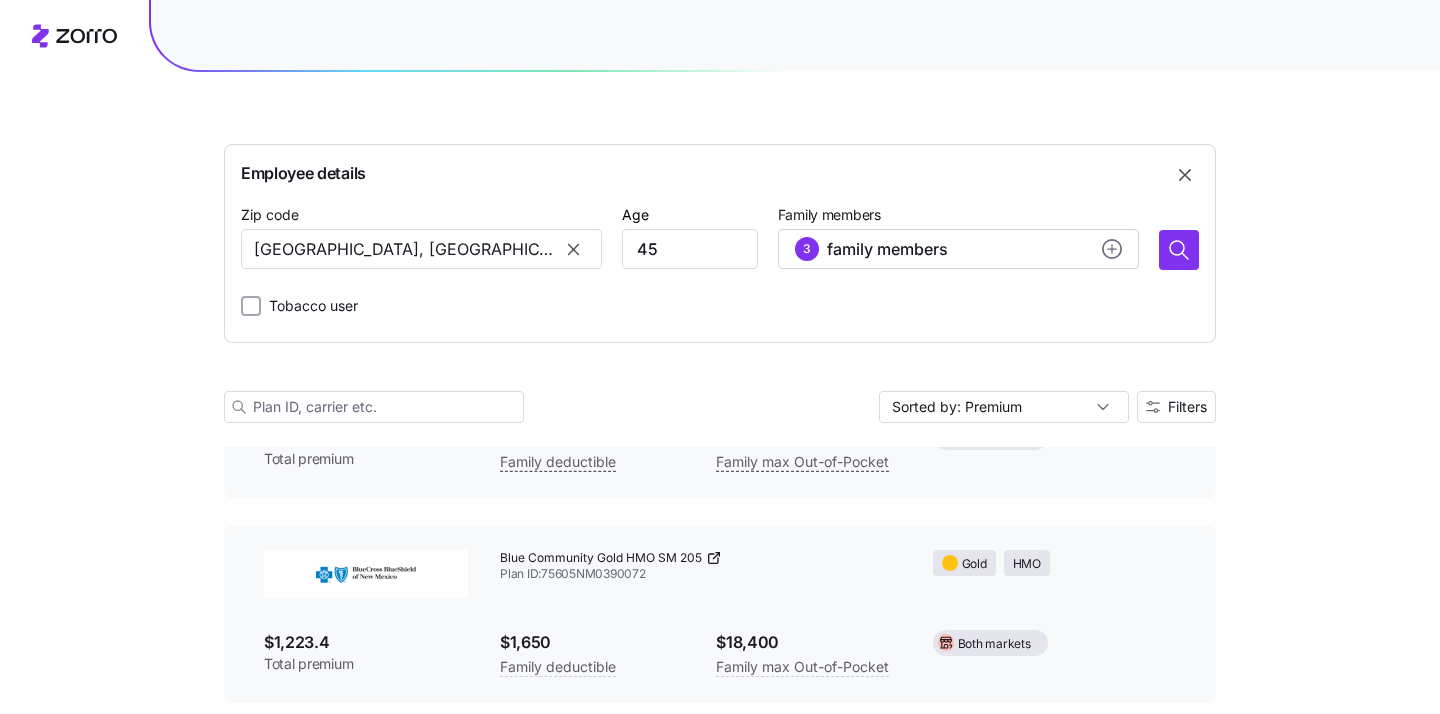 click 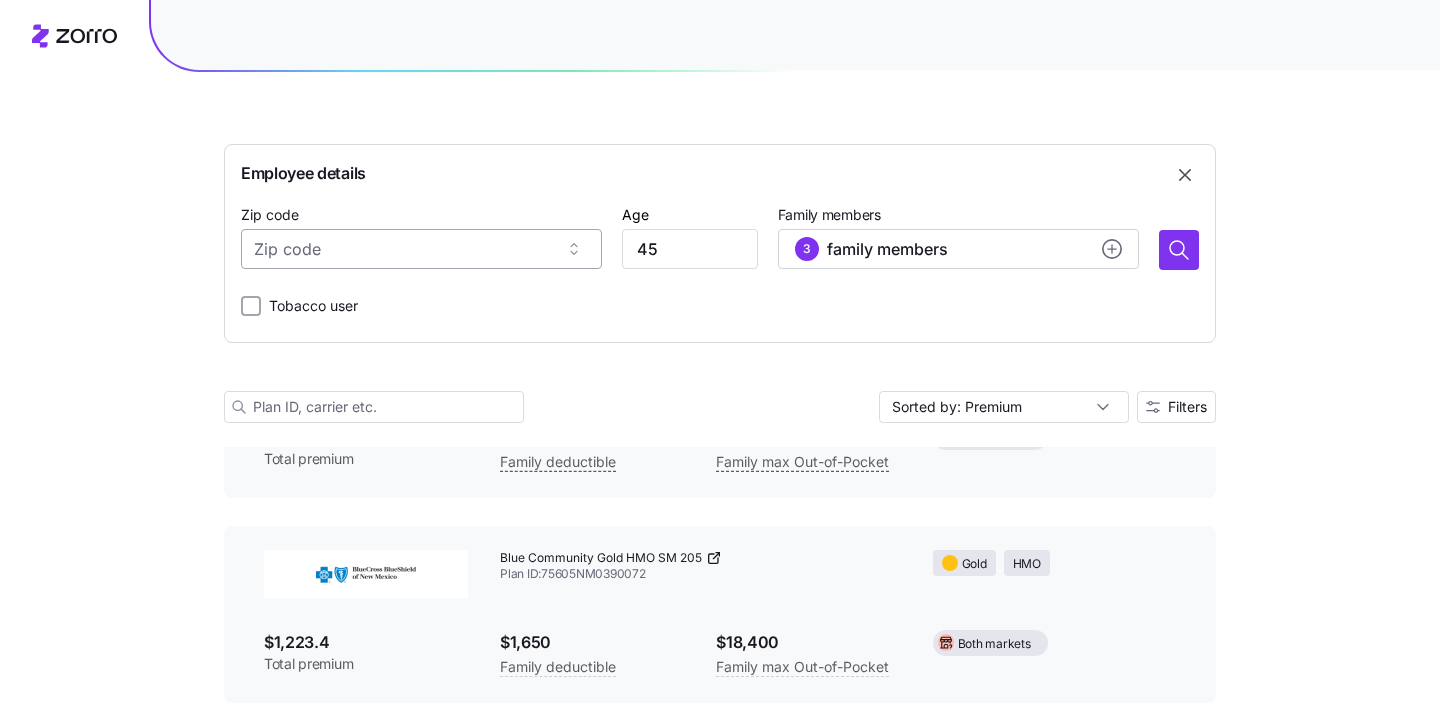 click on "Zip code" at bounding box center [421, 249] 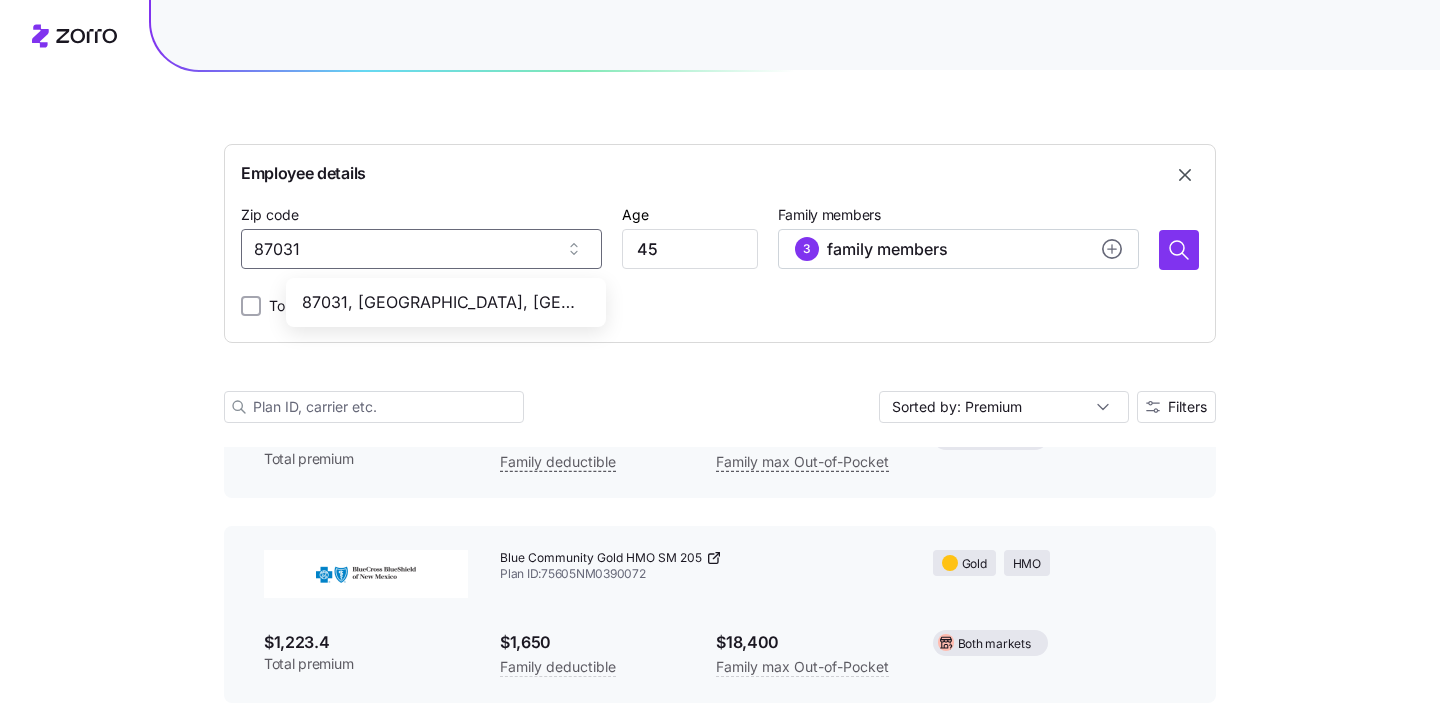 click on "87031, Valencia County, NM" at bounding box center (442, 302) 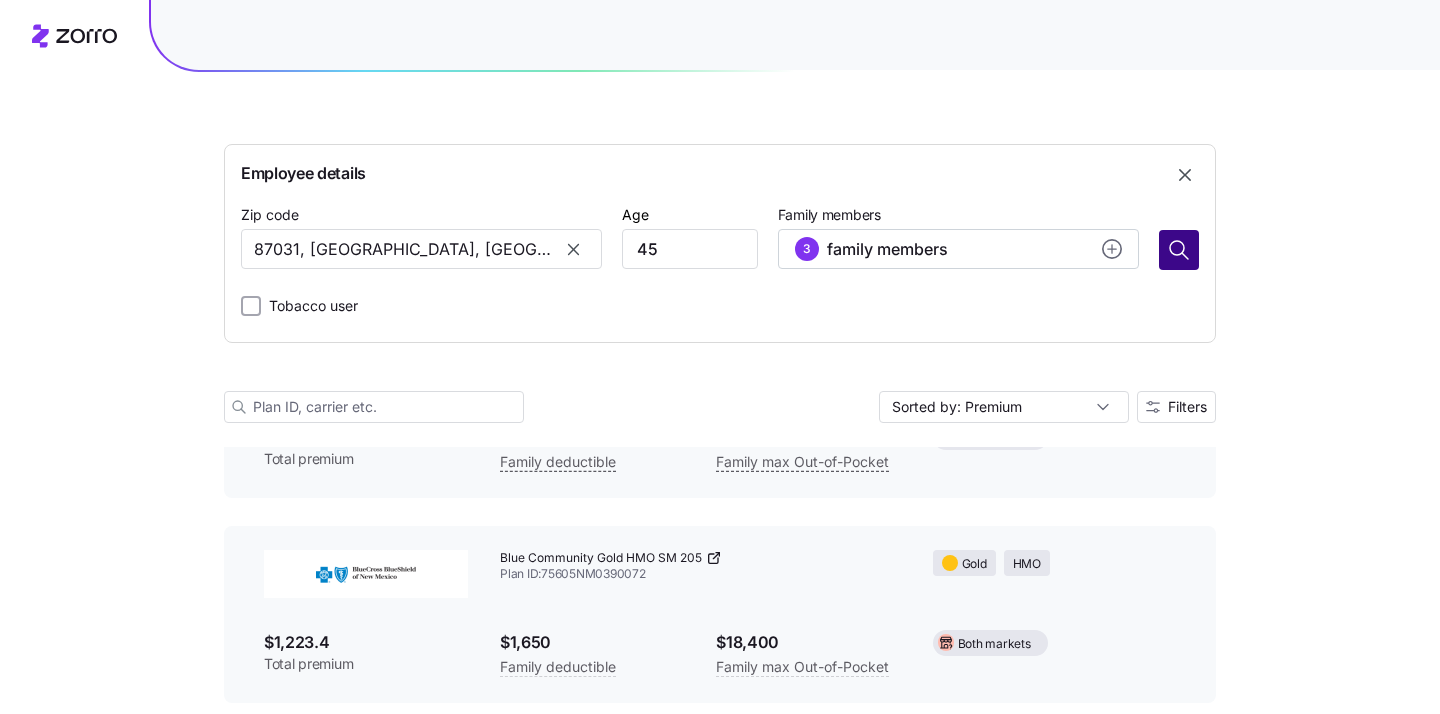 type on "87031, Valencia County, NM" 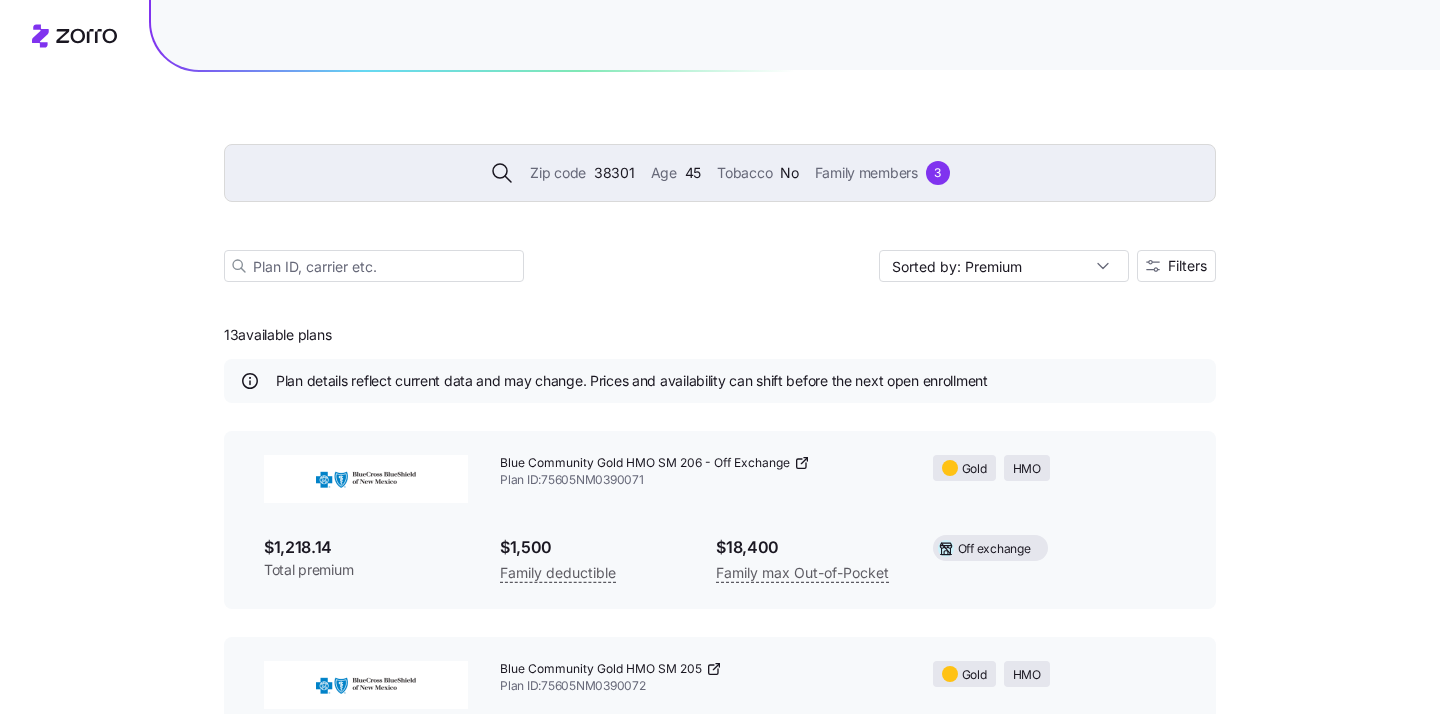 scroll, scrollTop: 3, scrollLeft: 0, axis: vertical 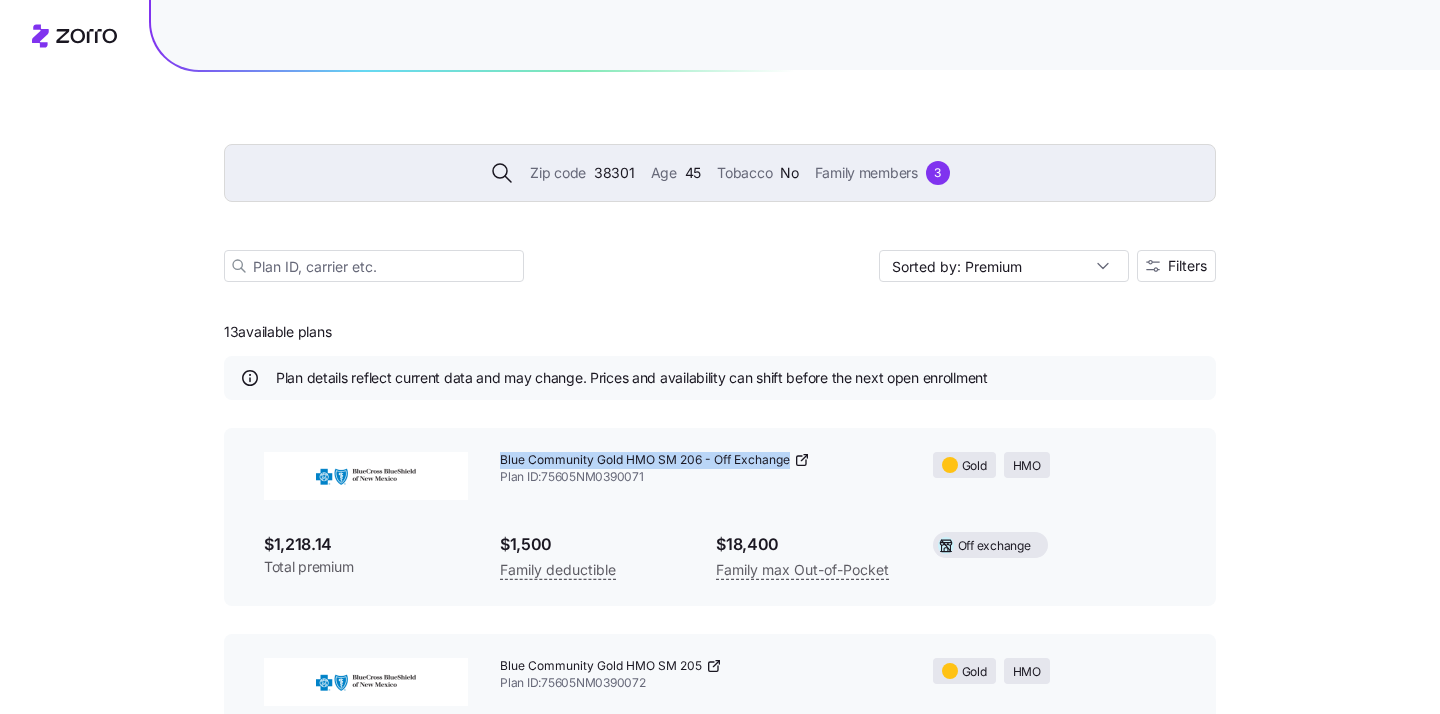 drag, startPoint x: 499, startPoint y: 463, endPoint x: 790, endPoint y: 459, distance: 291.0275 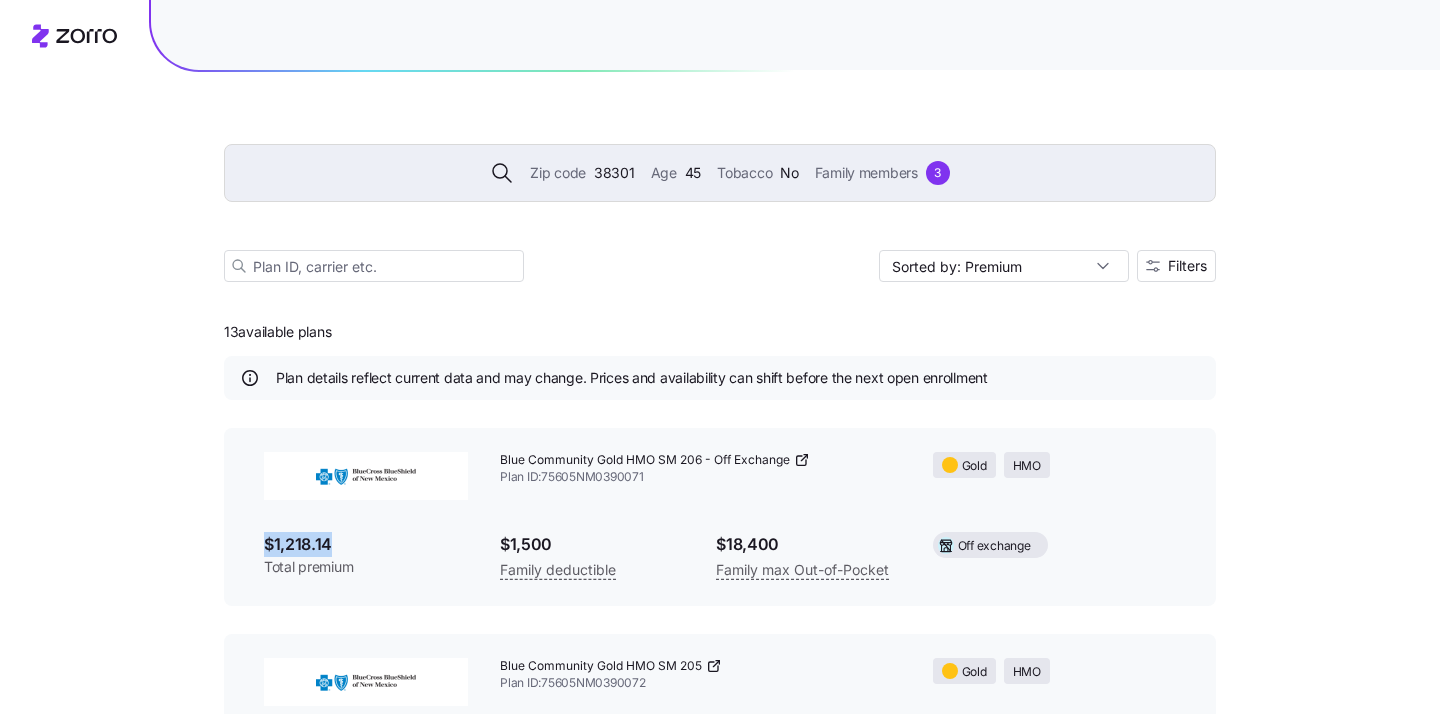 drag, startPoint x: 335, startPoint y: 546, endPoint x: 231, endPoint y: 545, distance: 104.00481 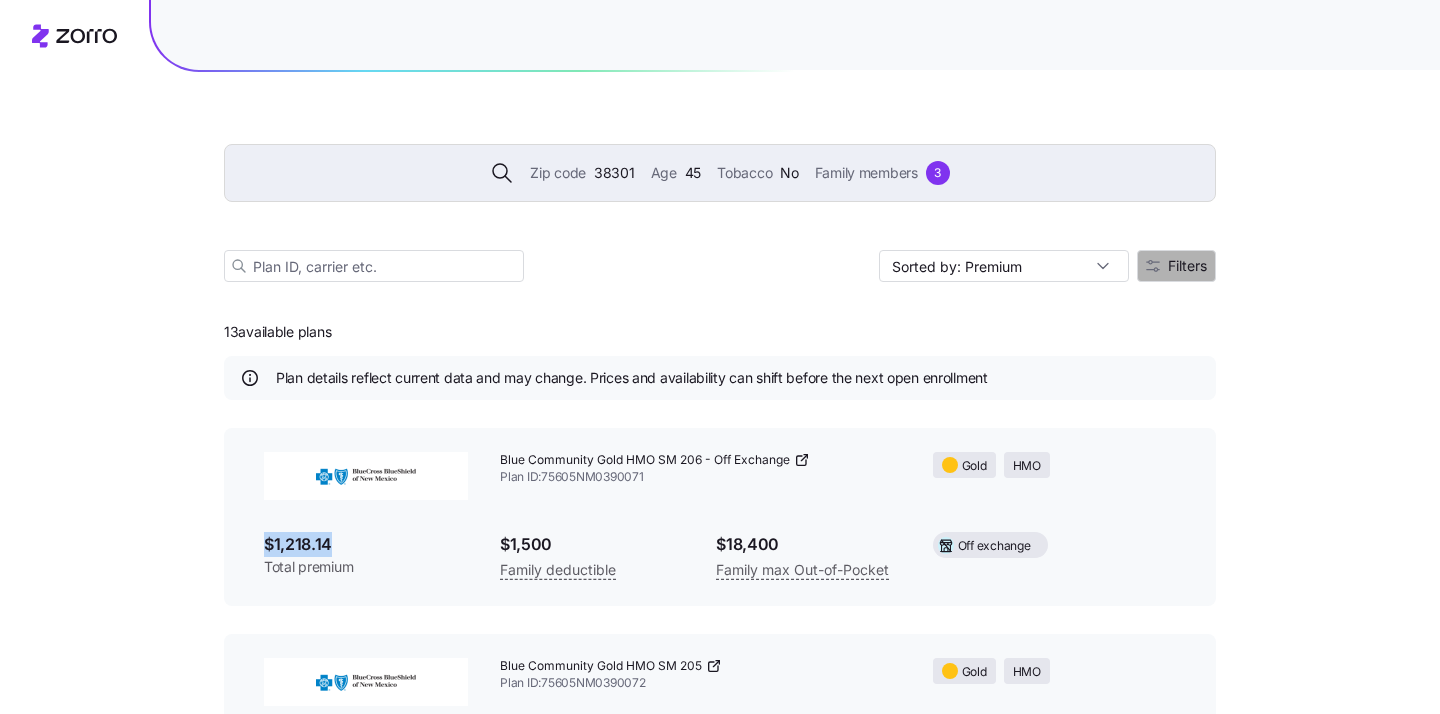 click on "Filters" at bounding box center [1176, 266] 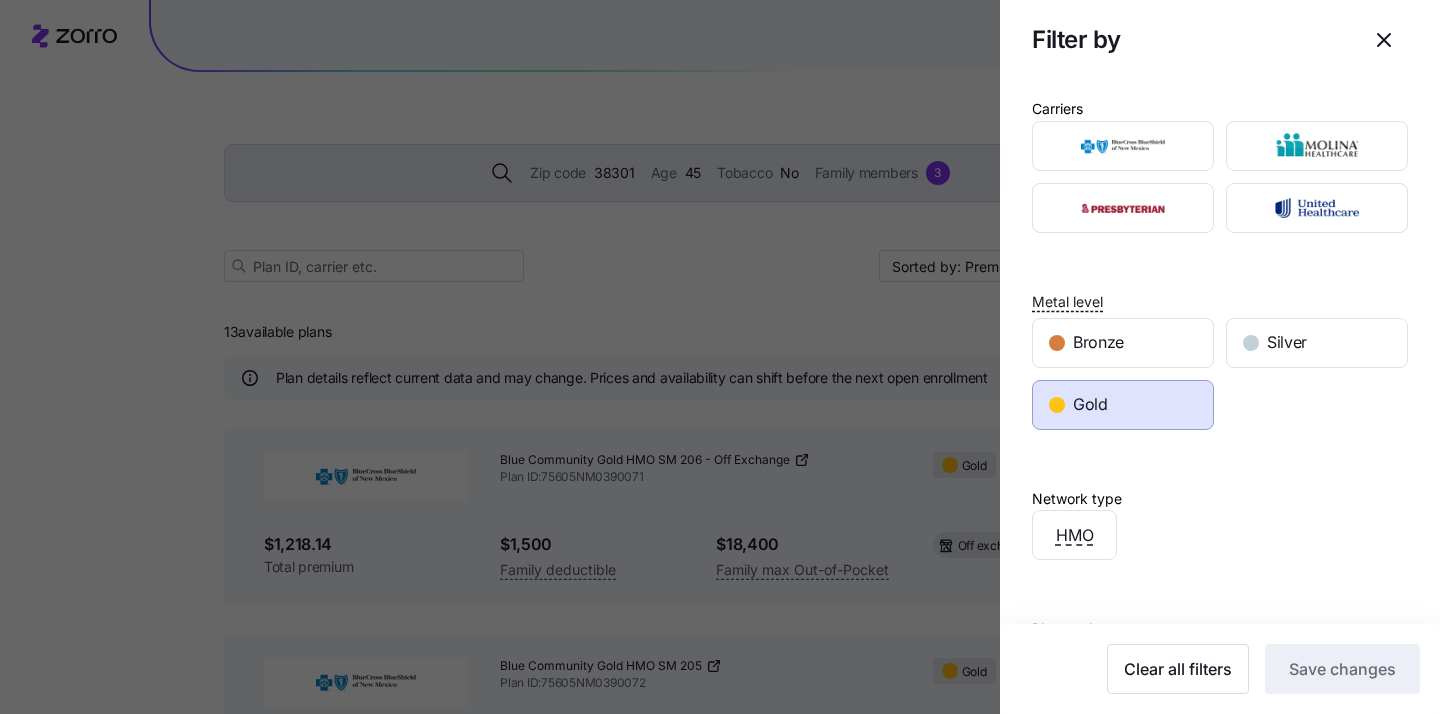 click at bounding box center (720, 357) 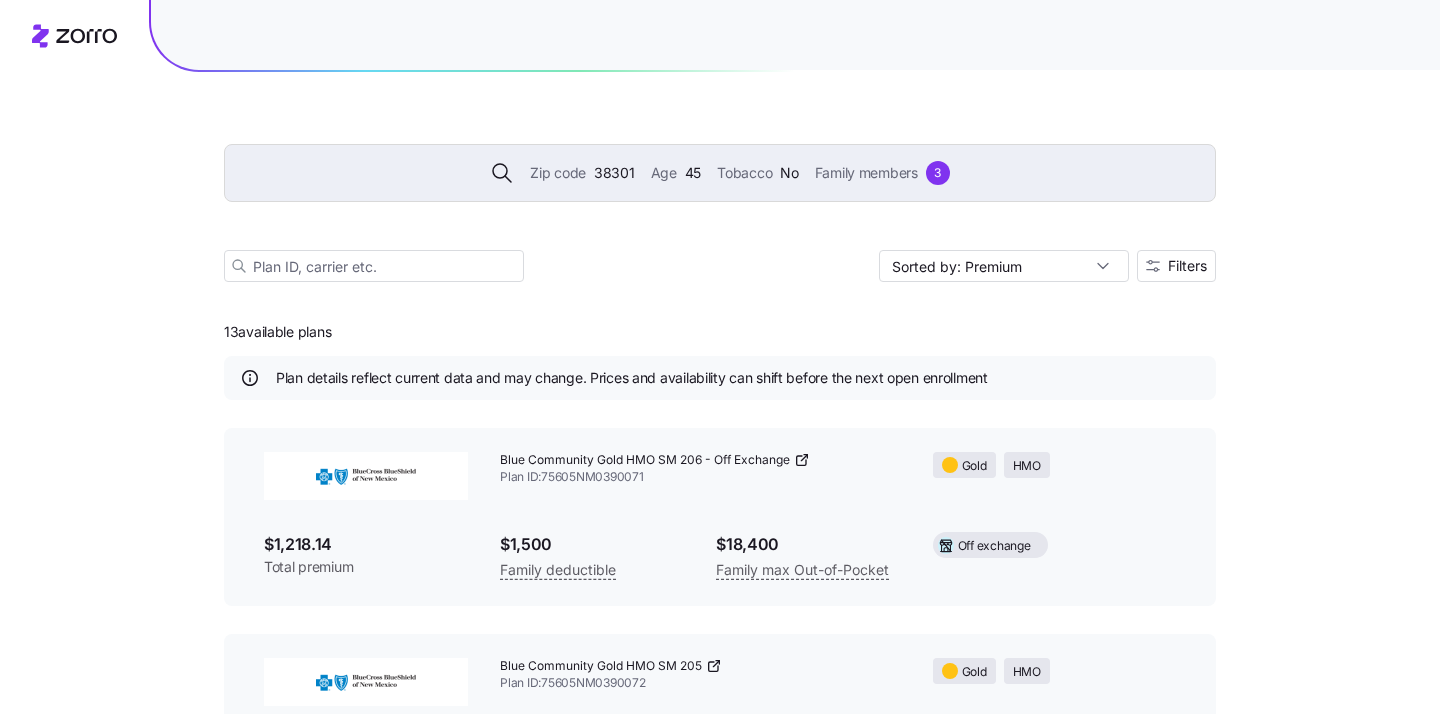 click on "Zip code" at bounding box center [558, 173] 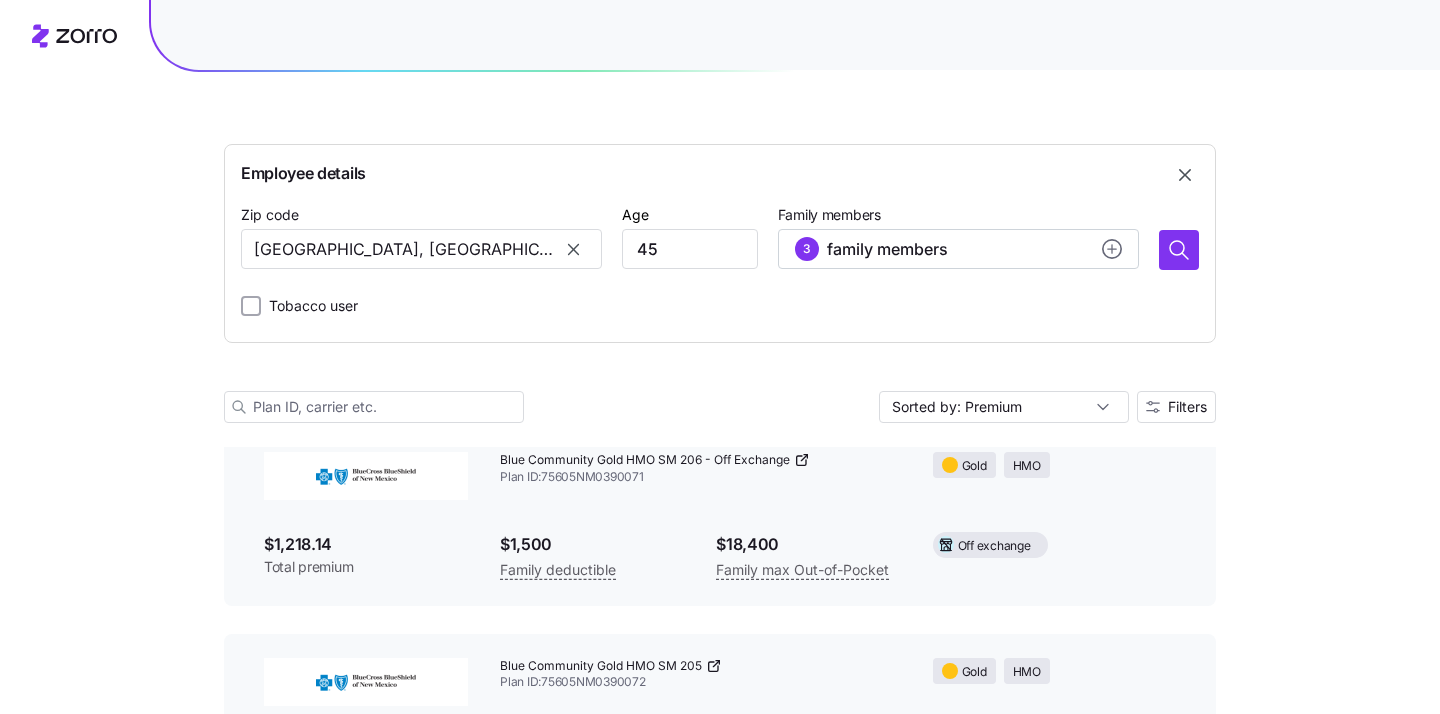 click 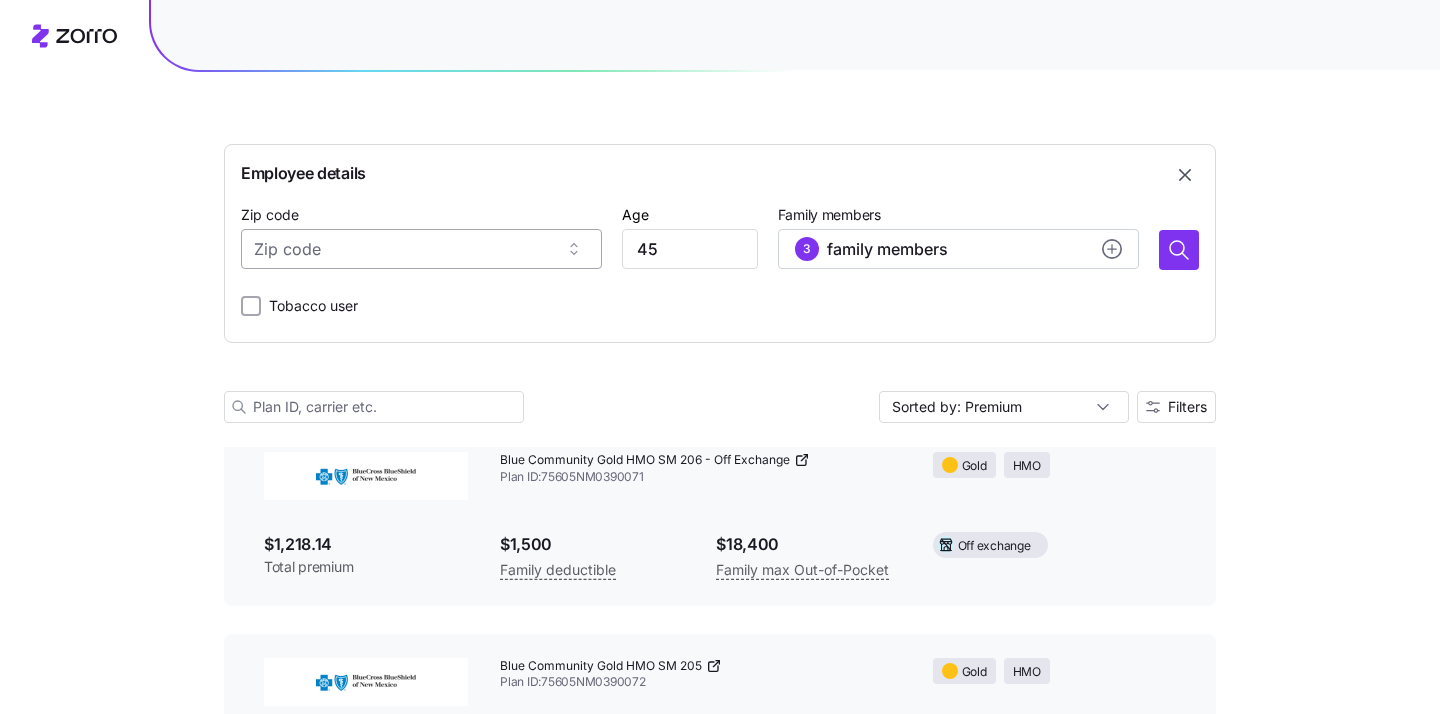 click on "Zip code" at bounding box center [421, 249] 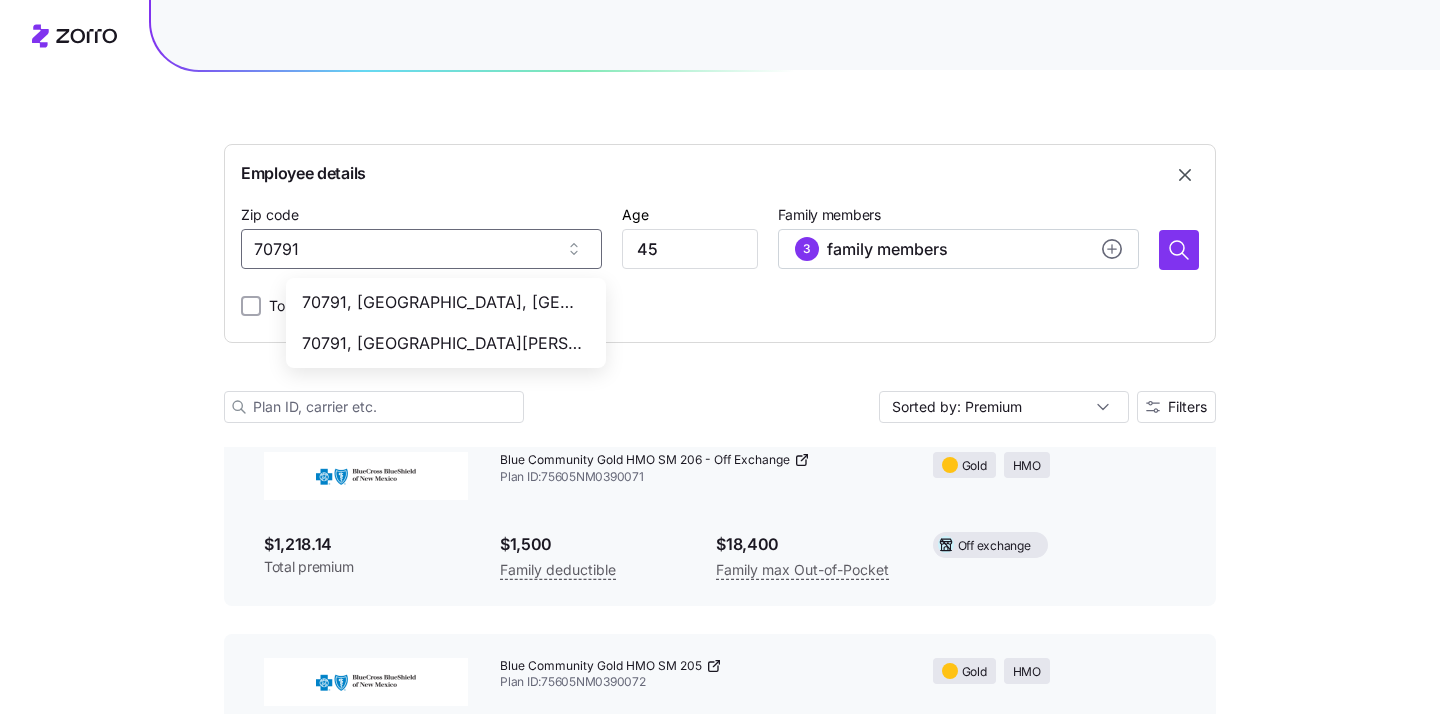 type on "70791" 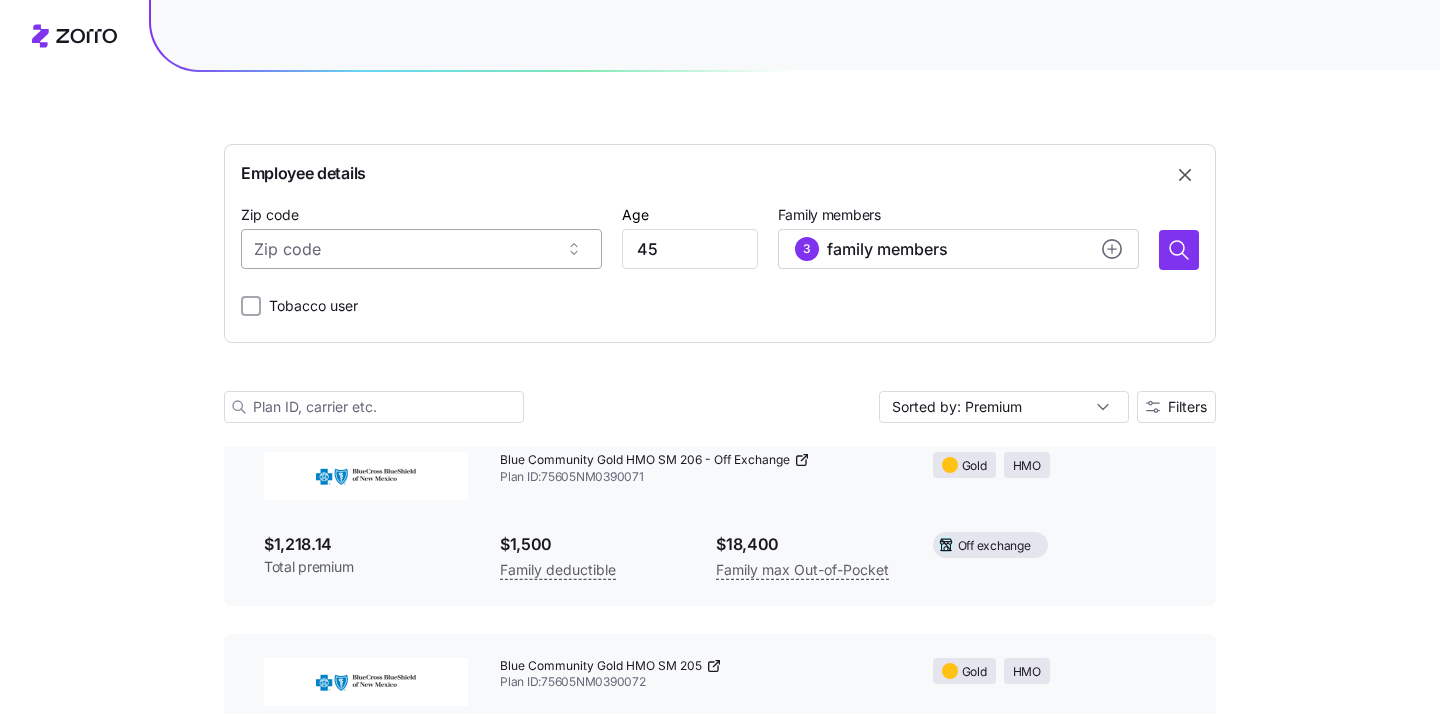click on "Zip code" at bounding box center (421, 249) 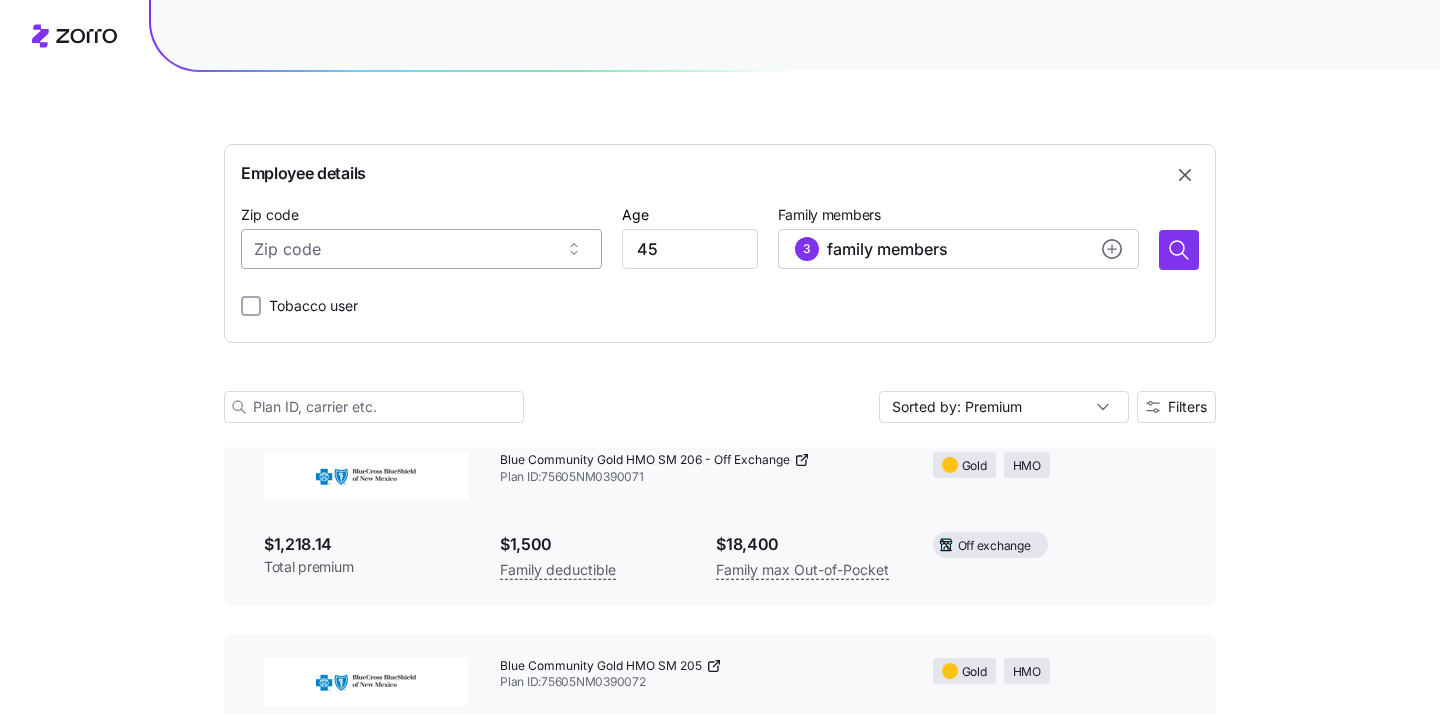 paste on "70791" 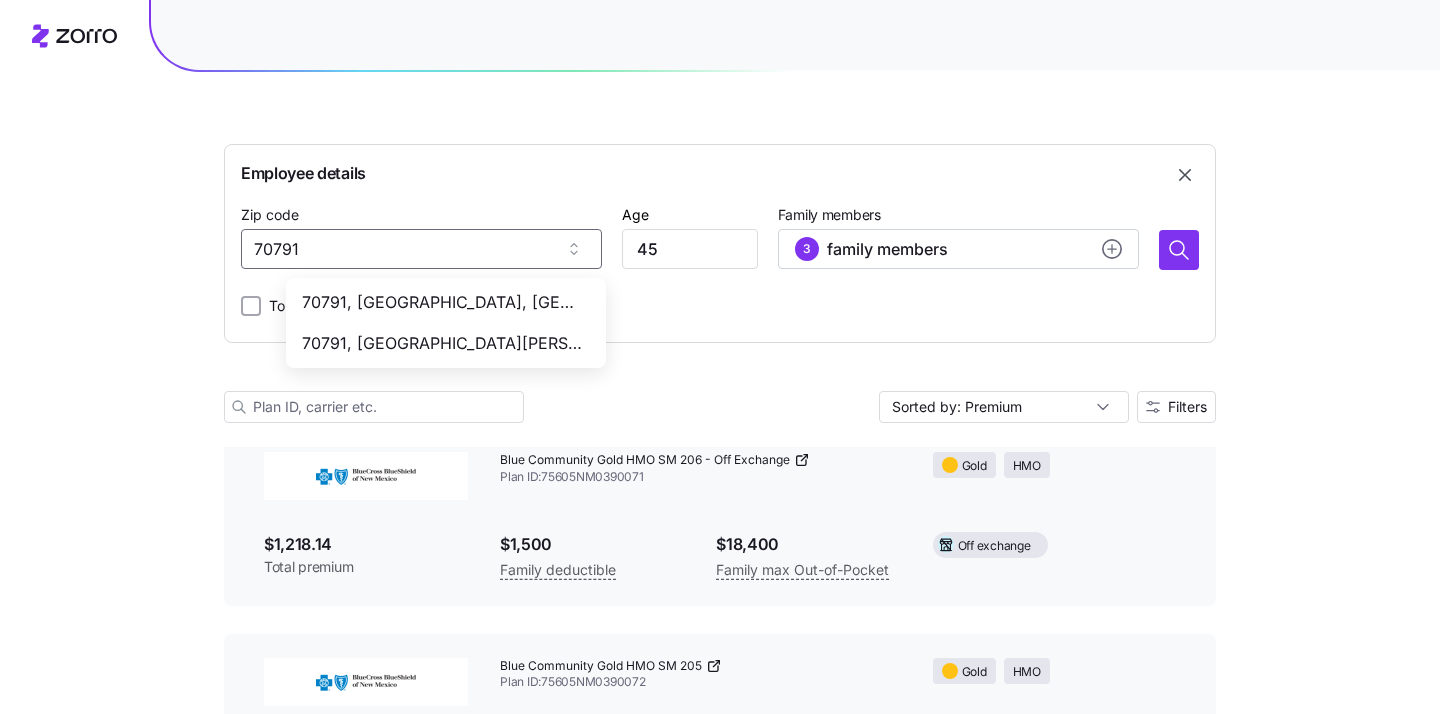 click on "70791, East Baton Rouge Parish, LA" at bounding box center [442, 302] 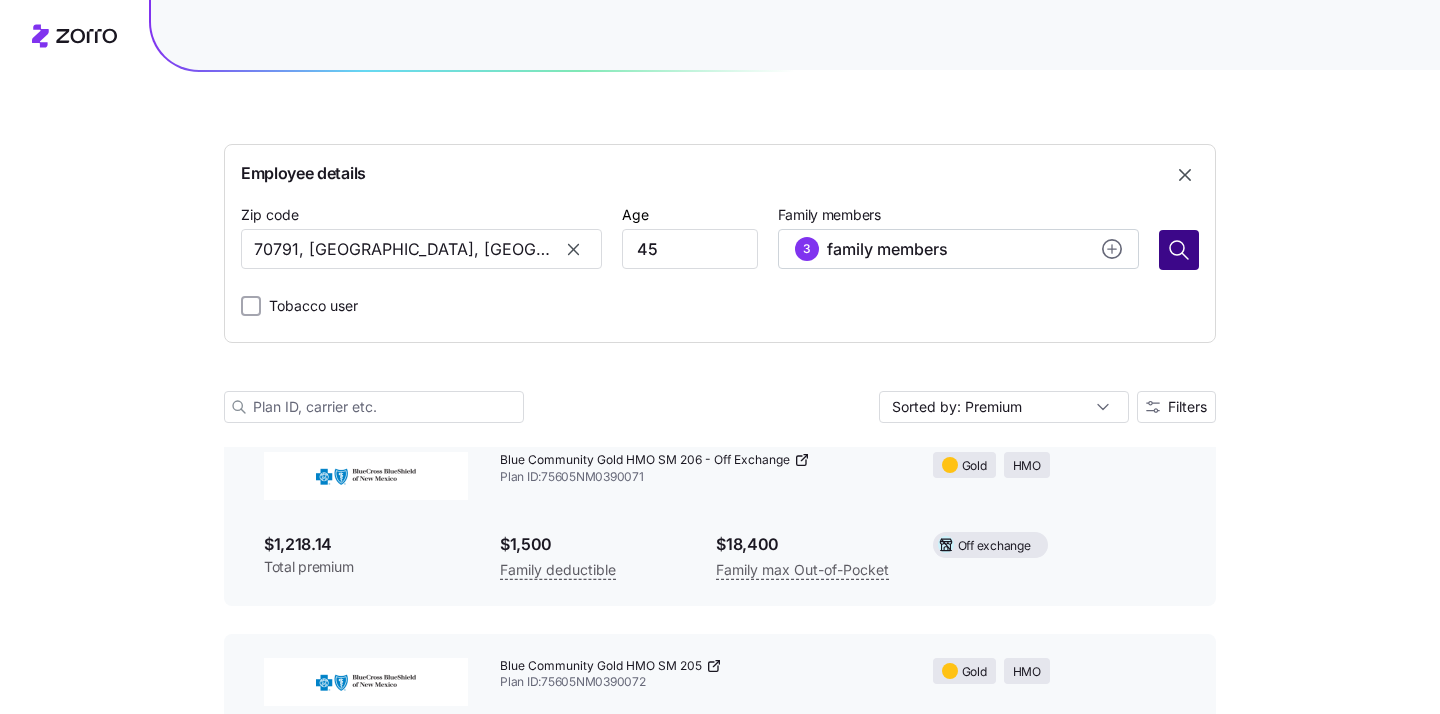 type on "70791, East Baton Rouge Parish, LA" 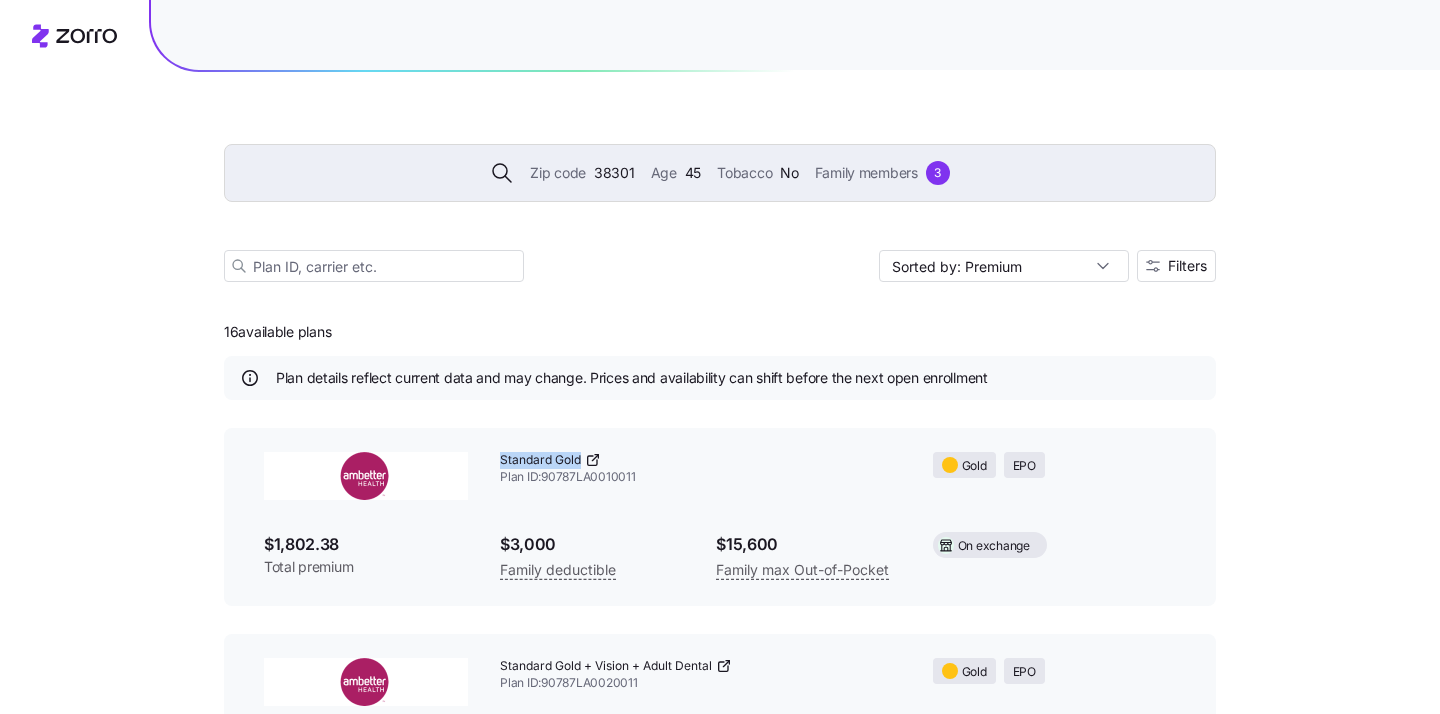 drag, startPoint x: 494, startPoint y: 464, endPoint x: 582, endPoint y: 465, distance: 88.005684 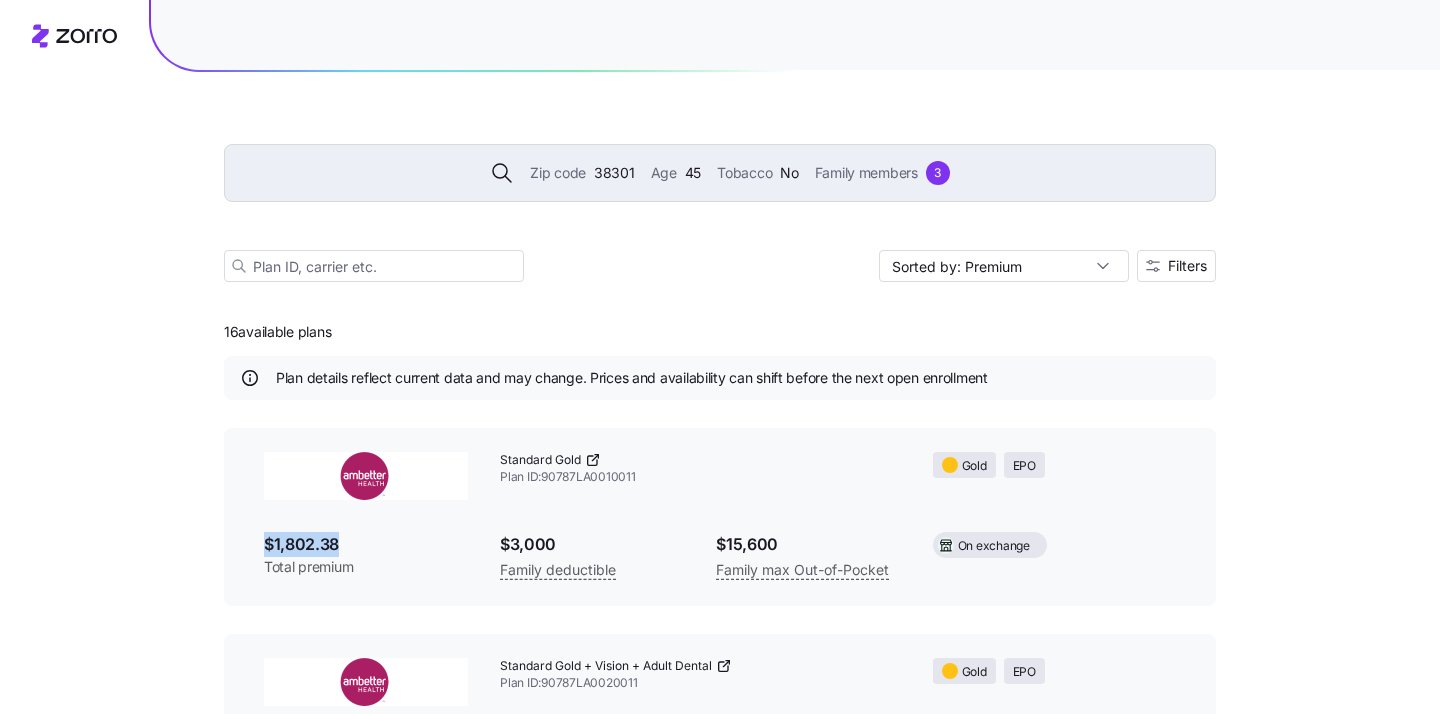 drag, startPoint x: 346, startPoint y: 548, endPoint x: 243, endPoint y: 548, distance: 103 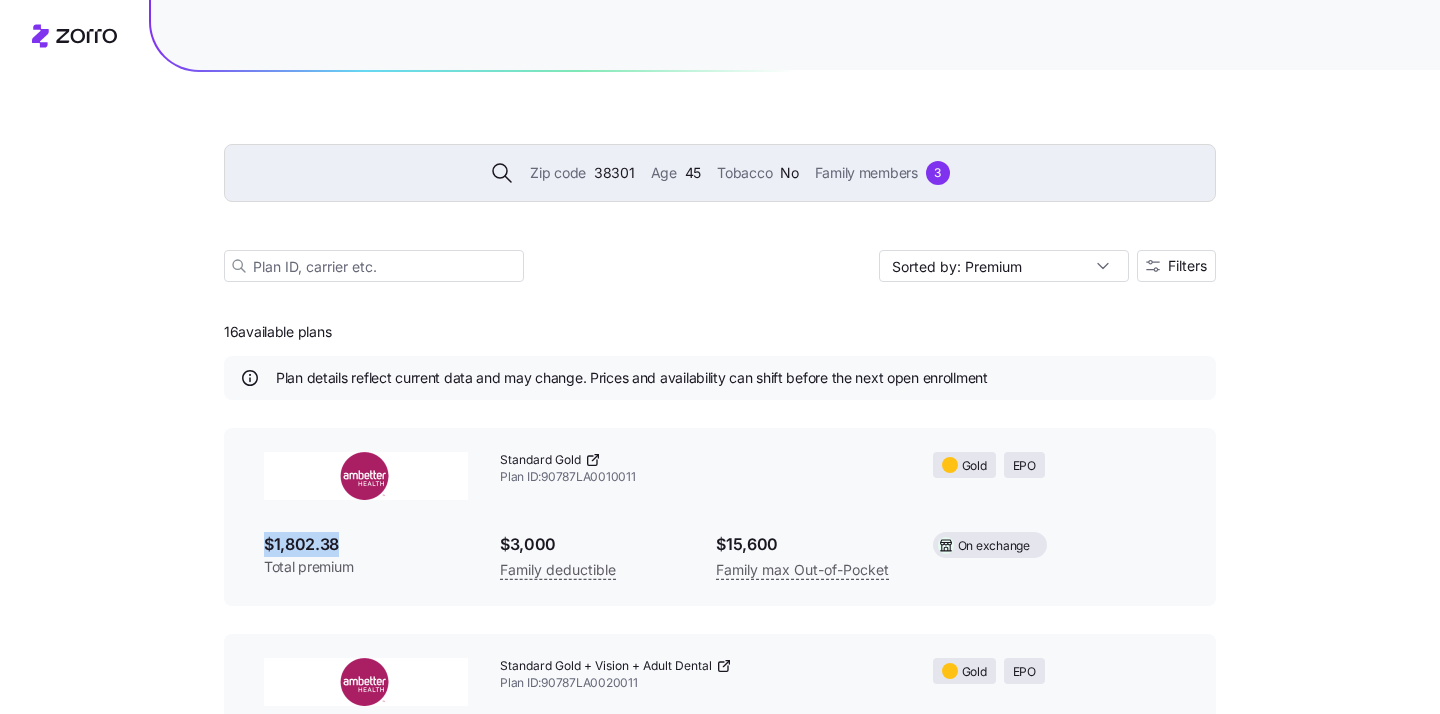click 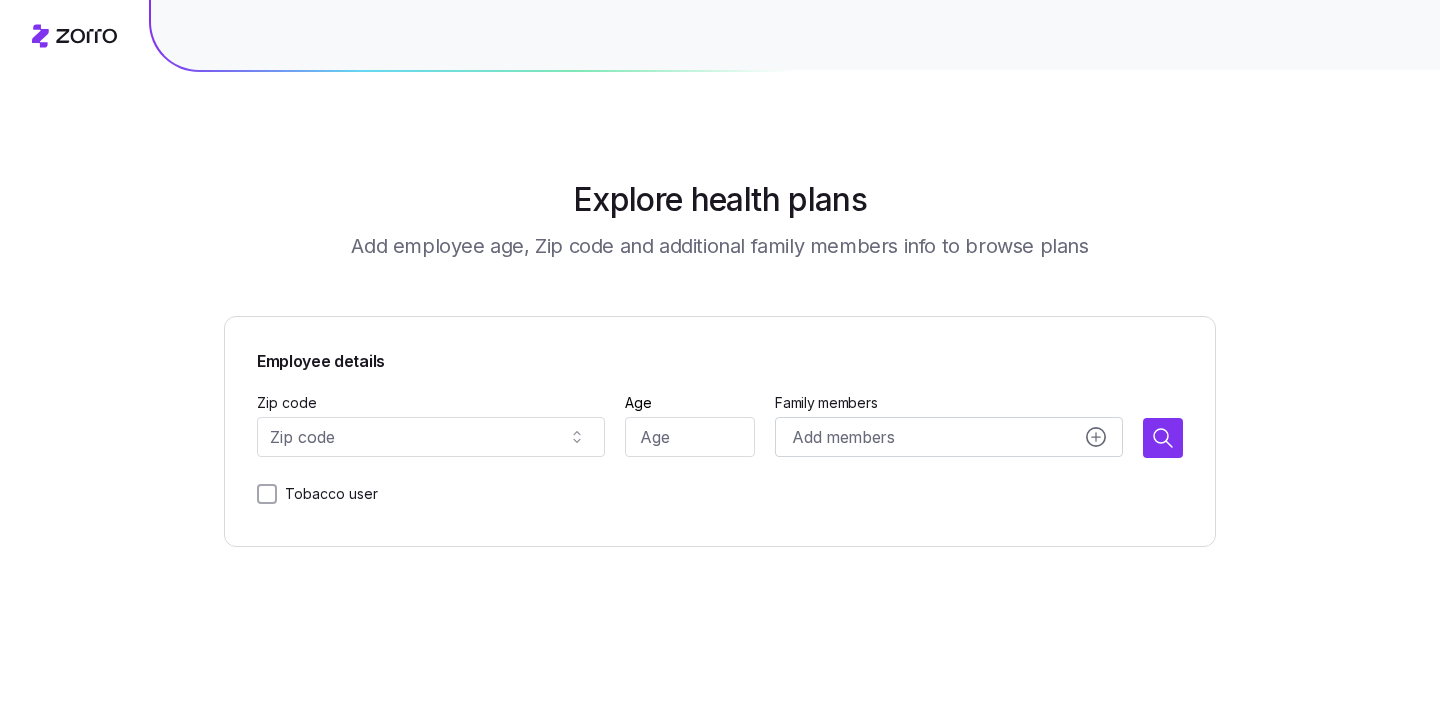 scroll, scrollTop: 0, scrollLeft: 0, axis: both 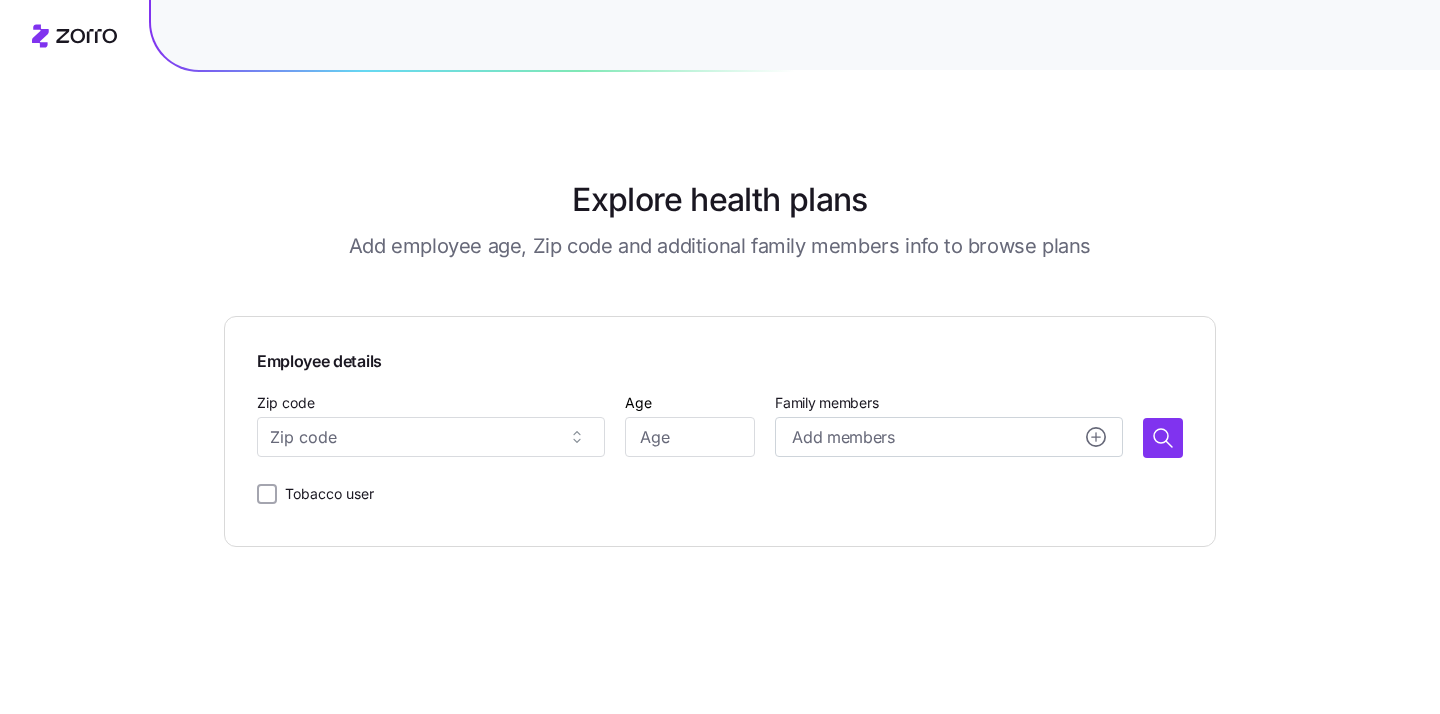 click on "Employee details Zip code Age Family members Add members Tobacco user" at bounding box center (720, 431) 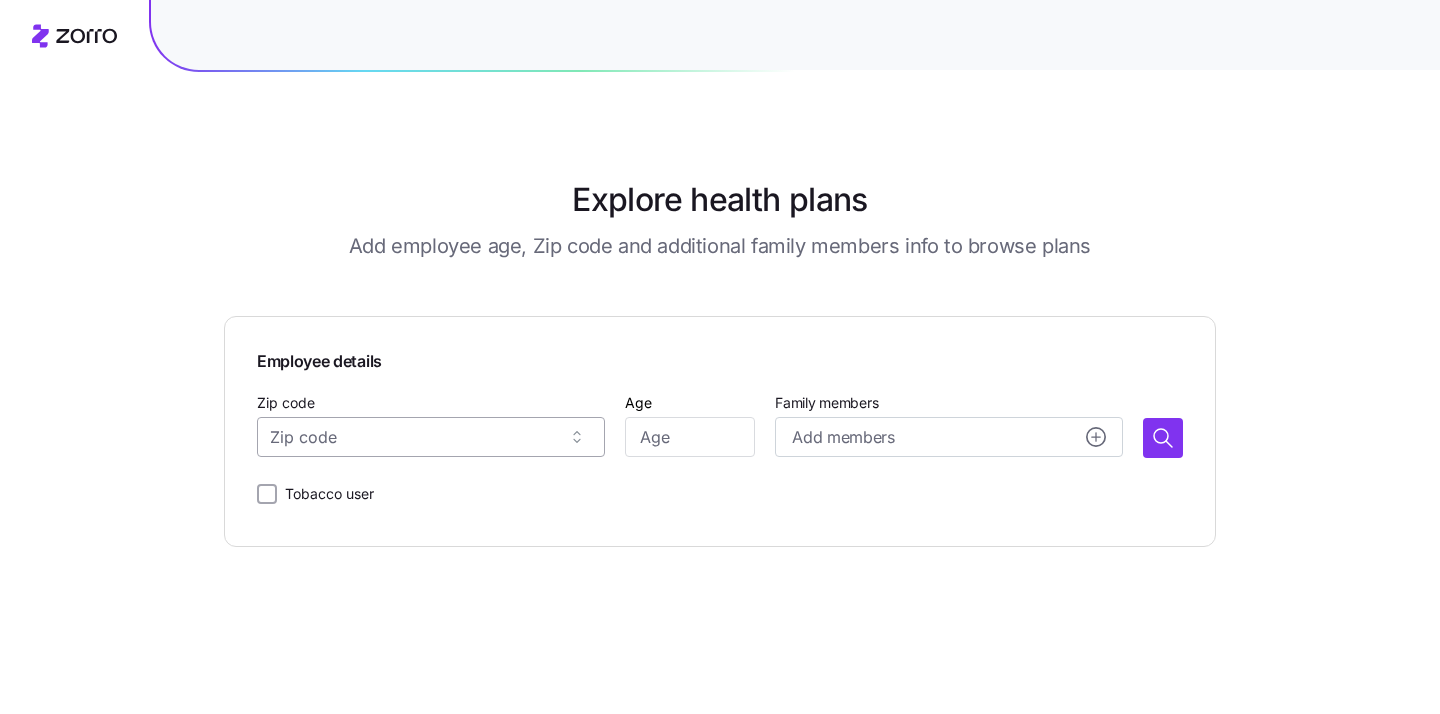 click on "Zip code" at bounding box center [431, 437] 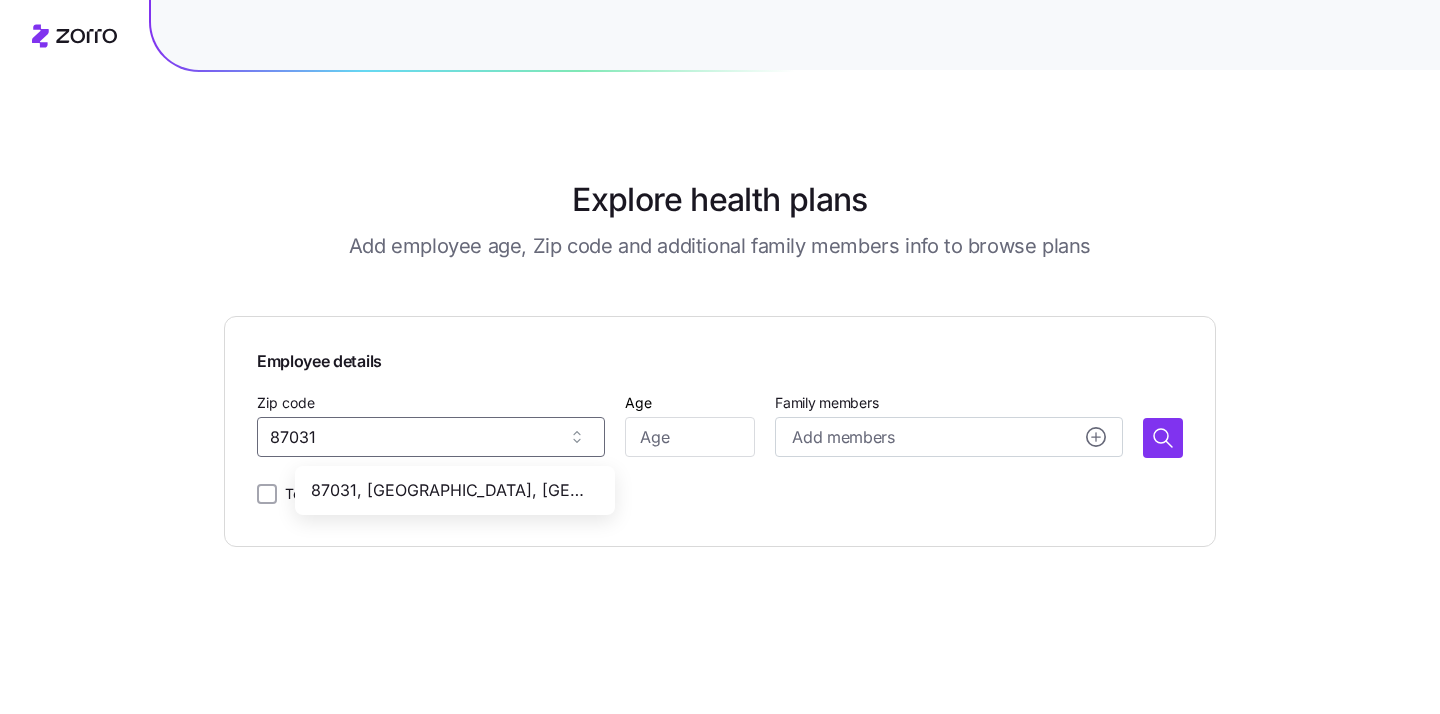 click on "87031, [GEOGRAPHIC_DATA], [GEOGRAPHIC_DATA]" at bounding box center [451, 490] 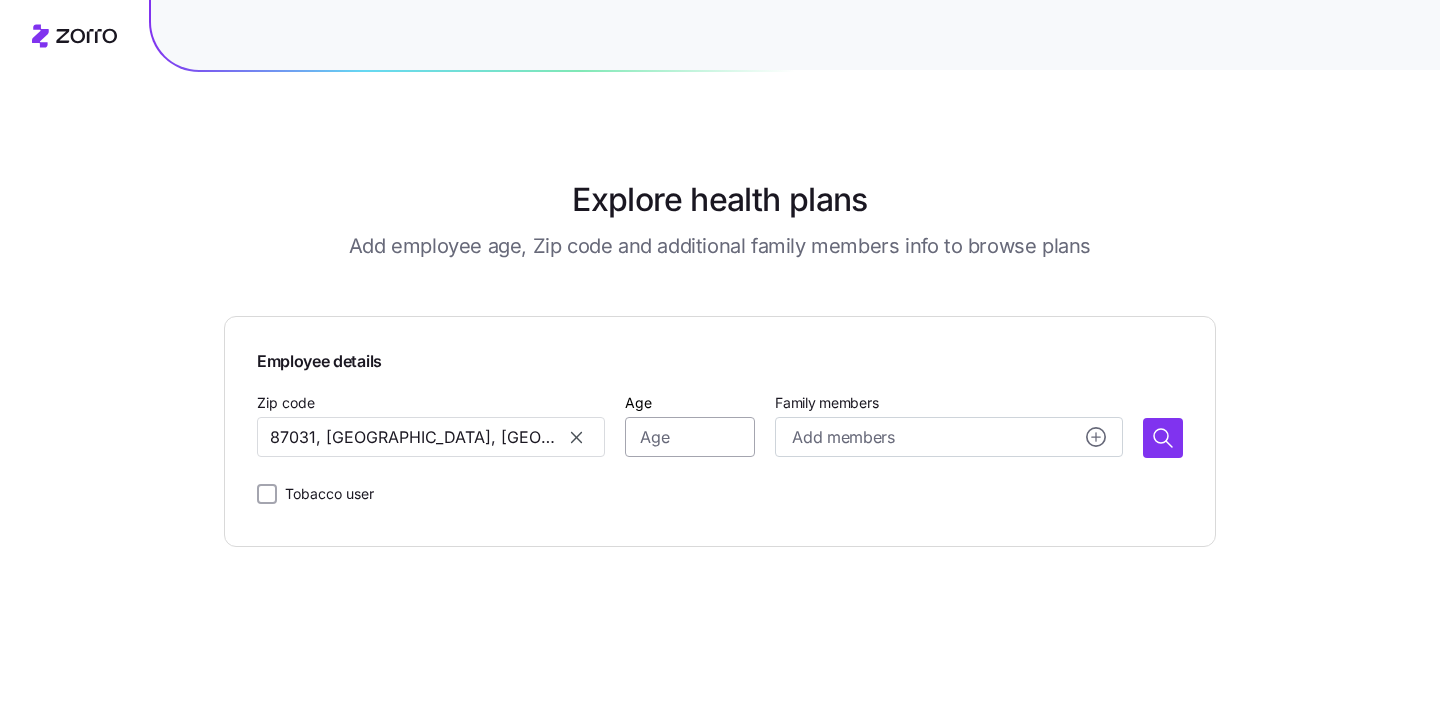 type on "87031, [GEOGRAPHIC_DATA], [GEOGRAPHIC_DATA]" 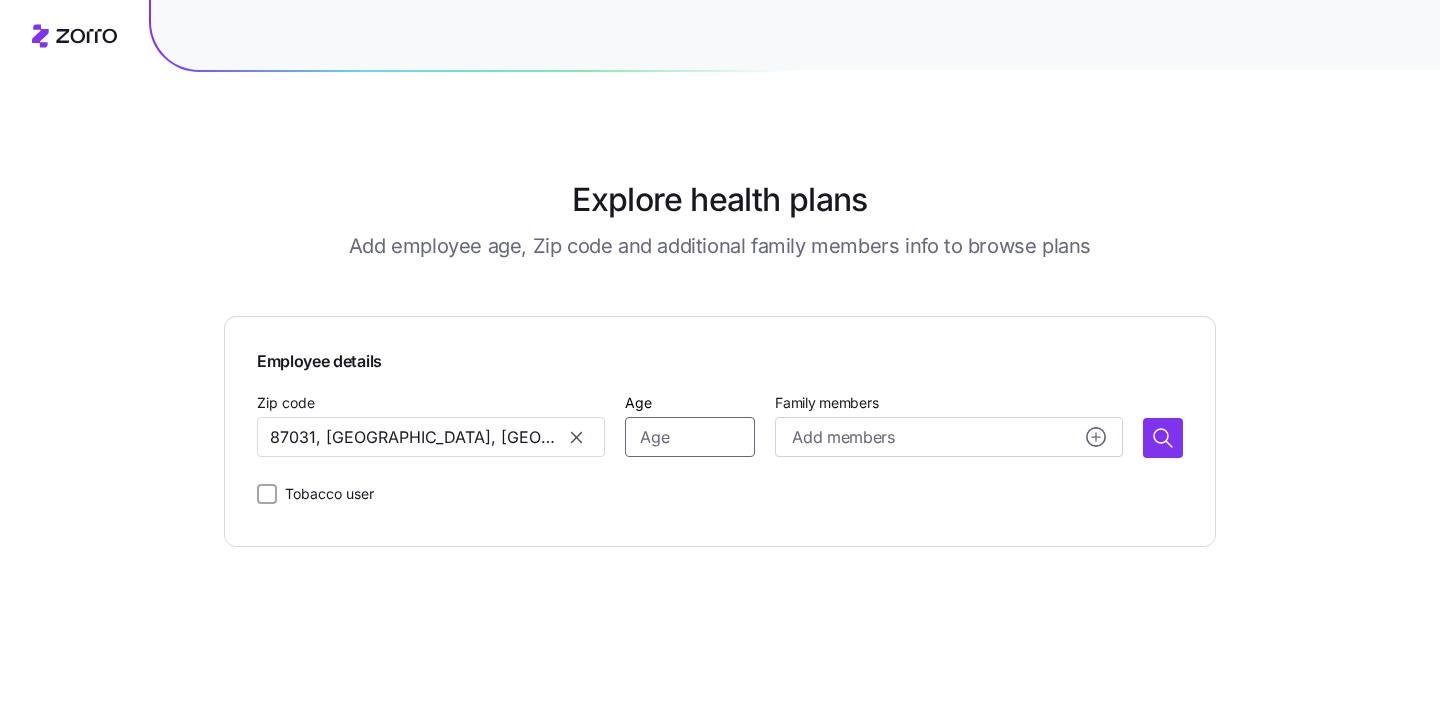 click on "Age" at bounding box center [690, 437] 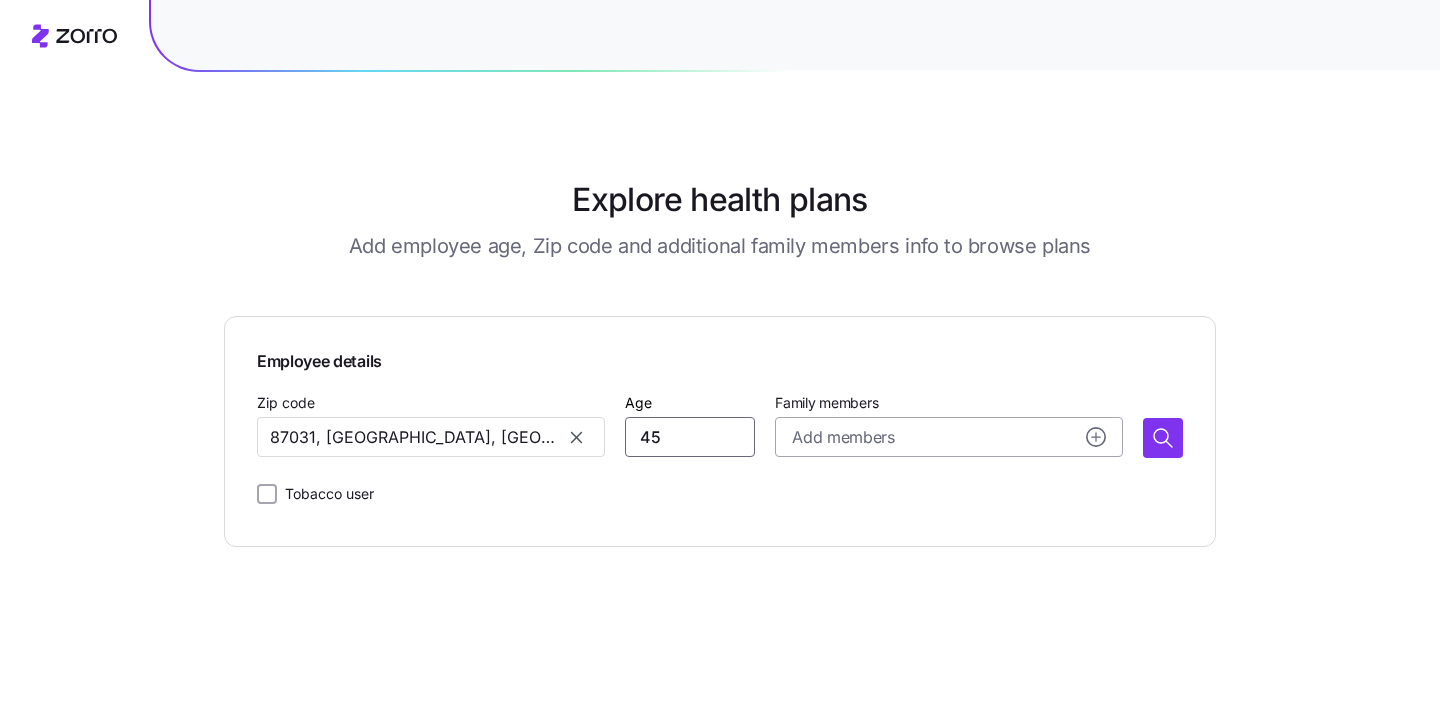 type on "45" 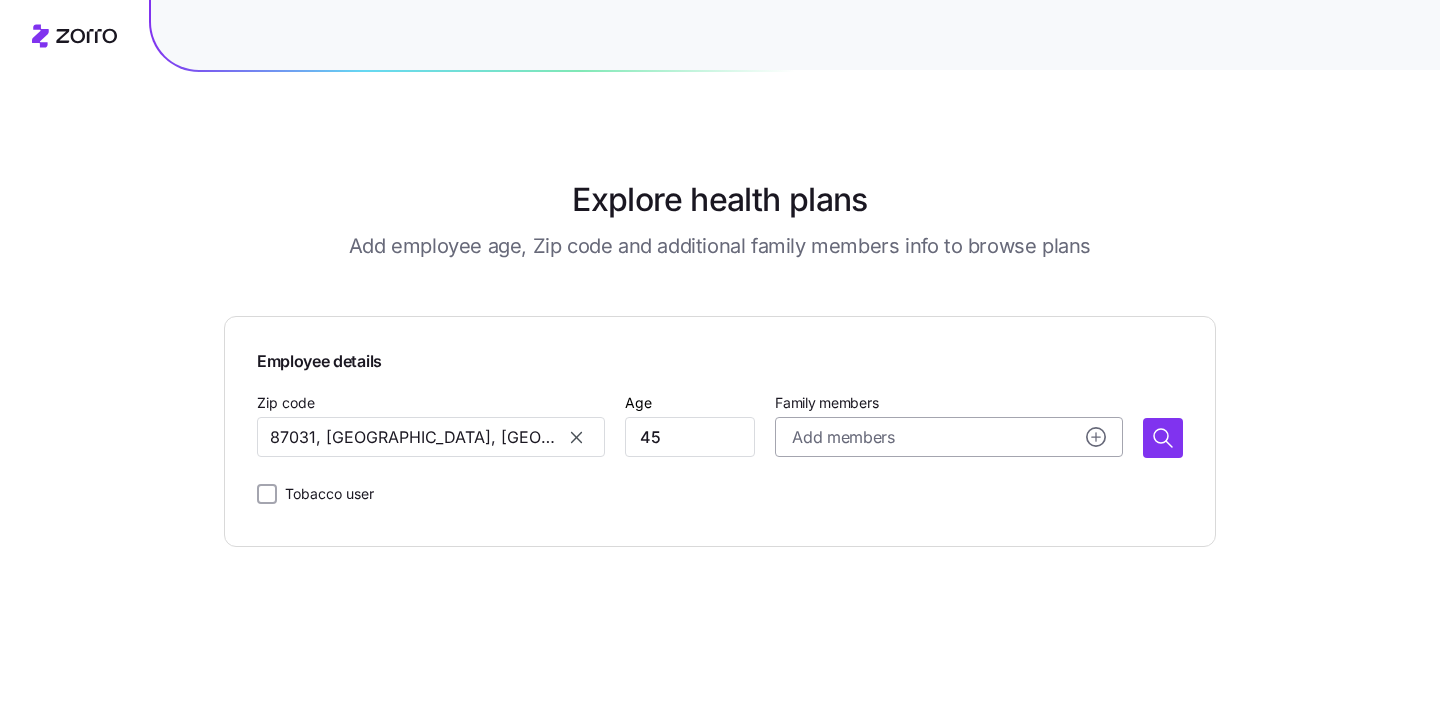 click on "Add members" at bounding box center (843, 437) 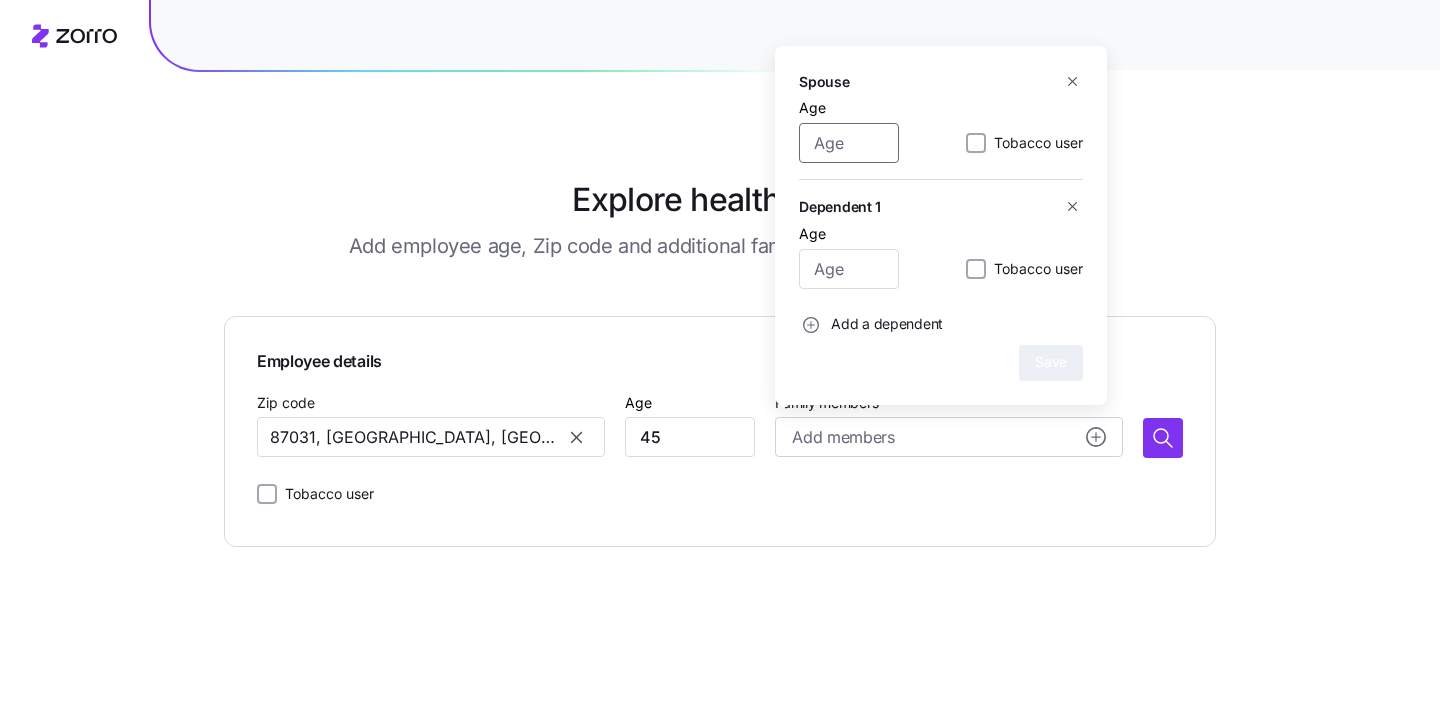 click on "Age" at bounding box center [849, 143] 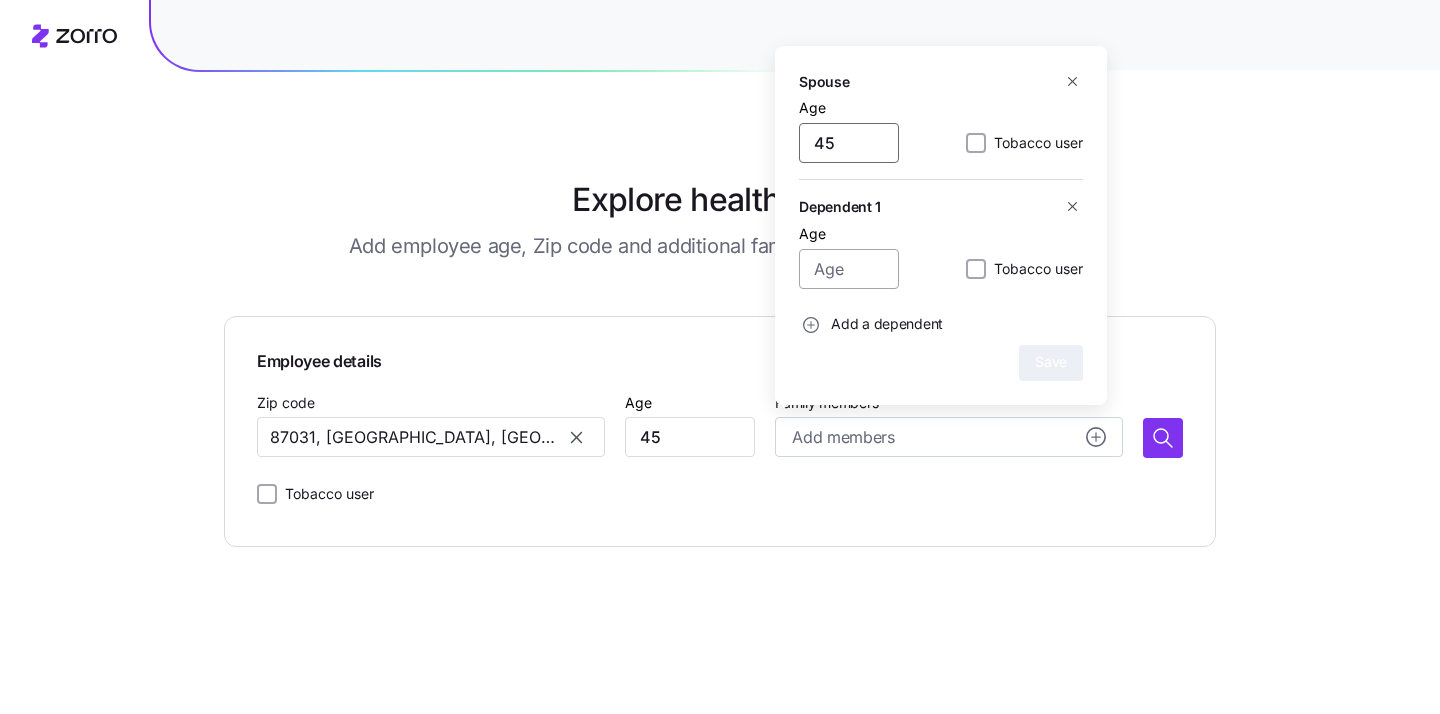 type on "45" 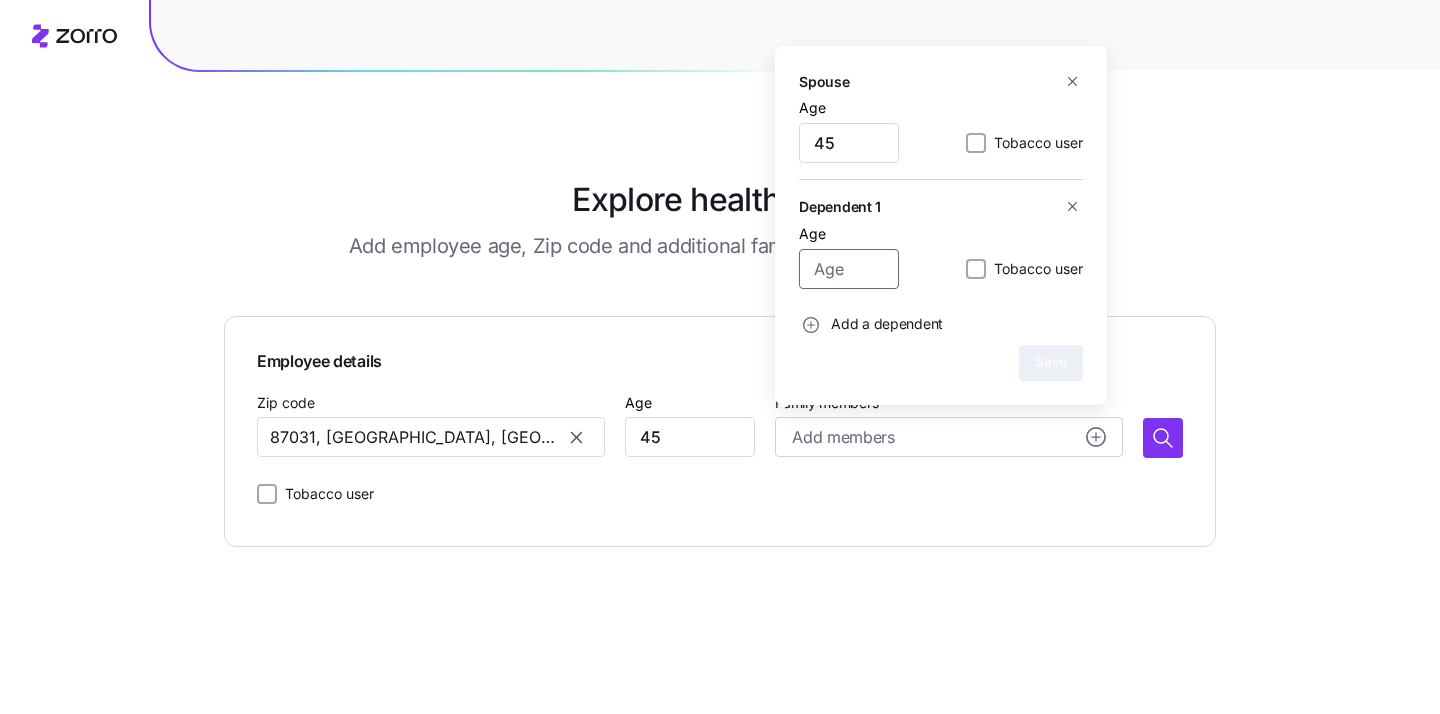 click on "Age" at bounding box center [849, 269] 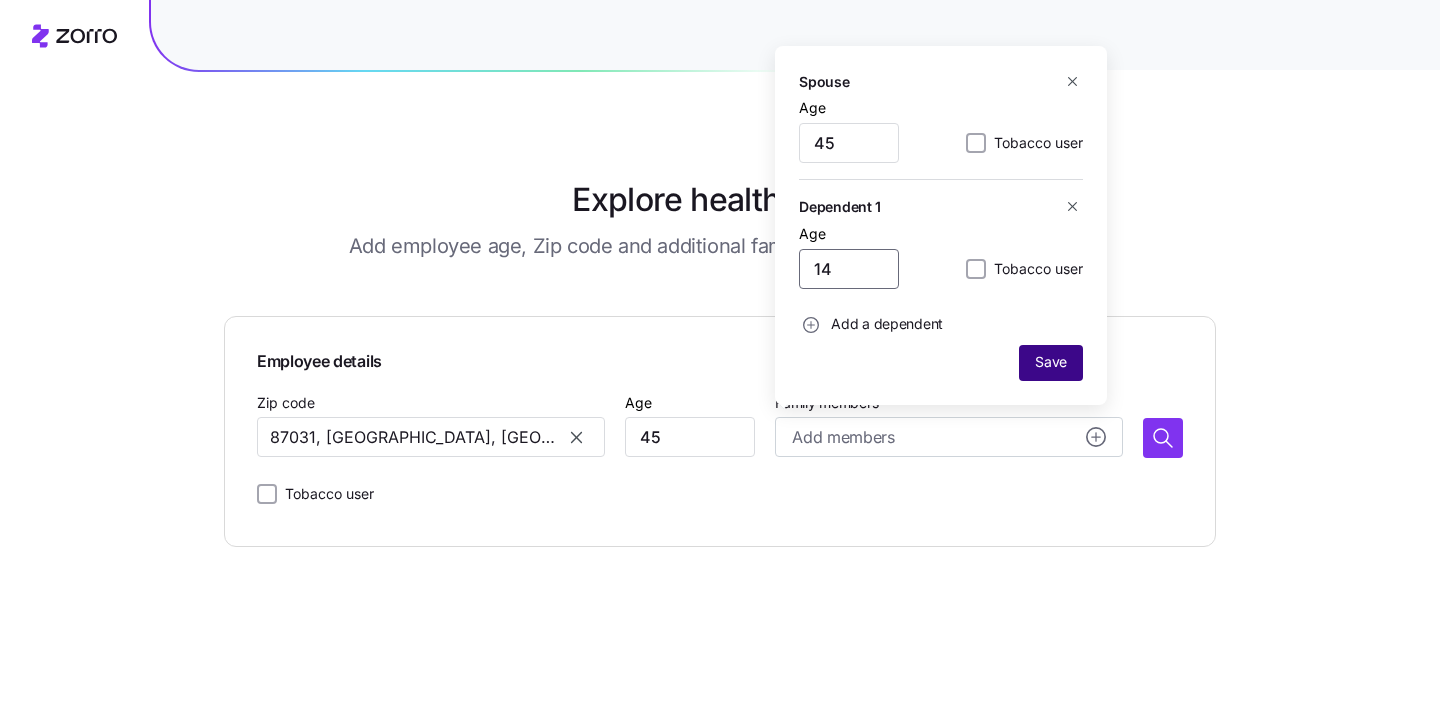 type on "14" 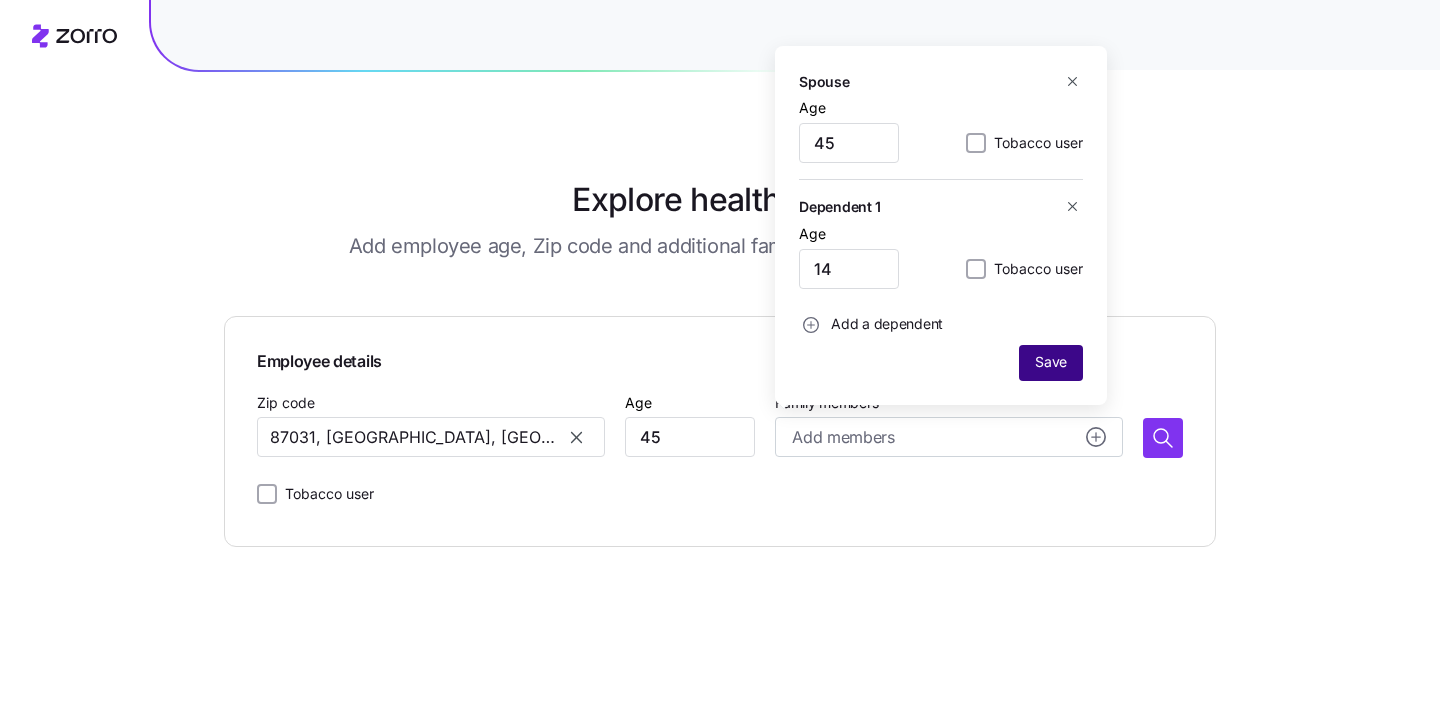 click on "Save" at bounding box center (1051, 362) 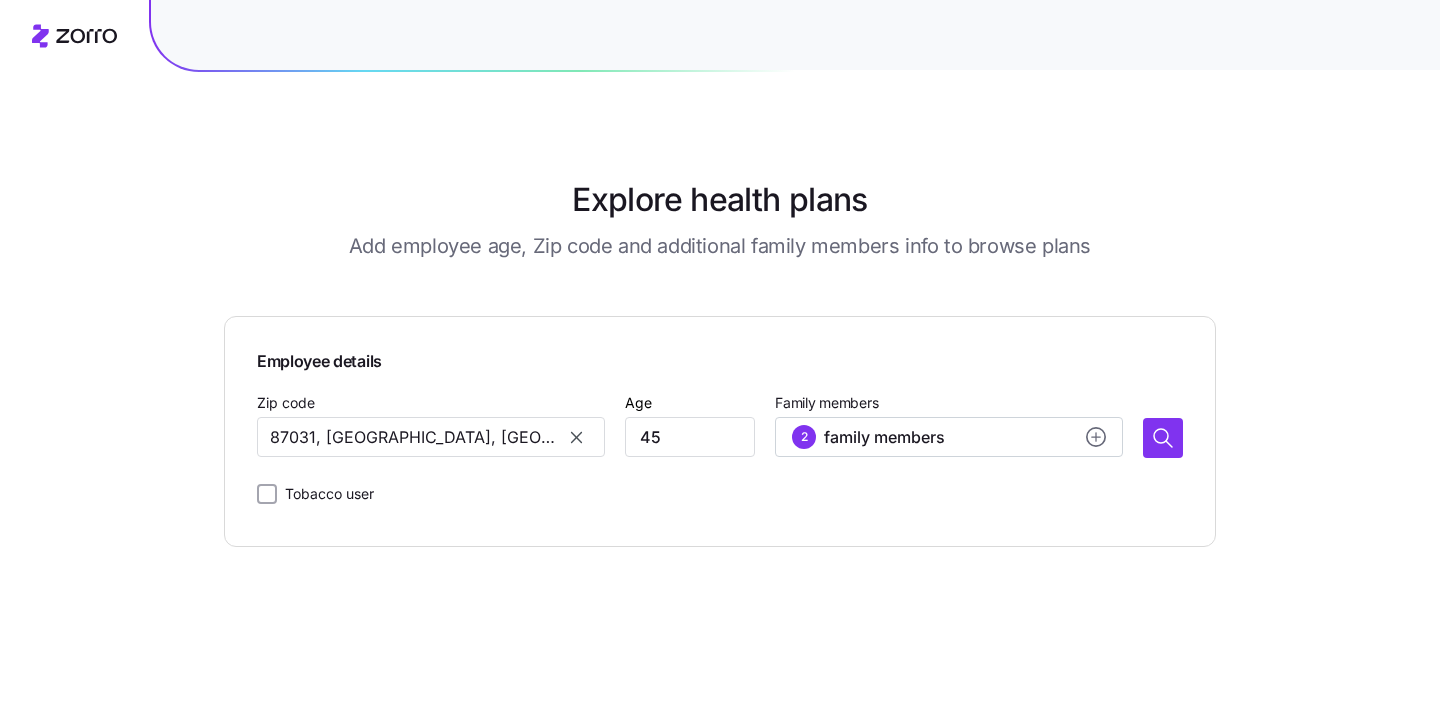 click on "Family members 2 family members" at bounding box center (949, 425) 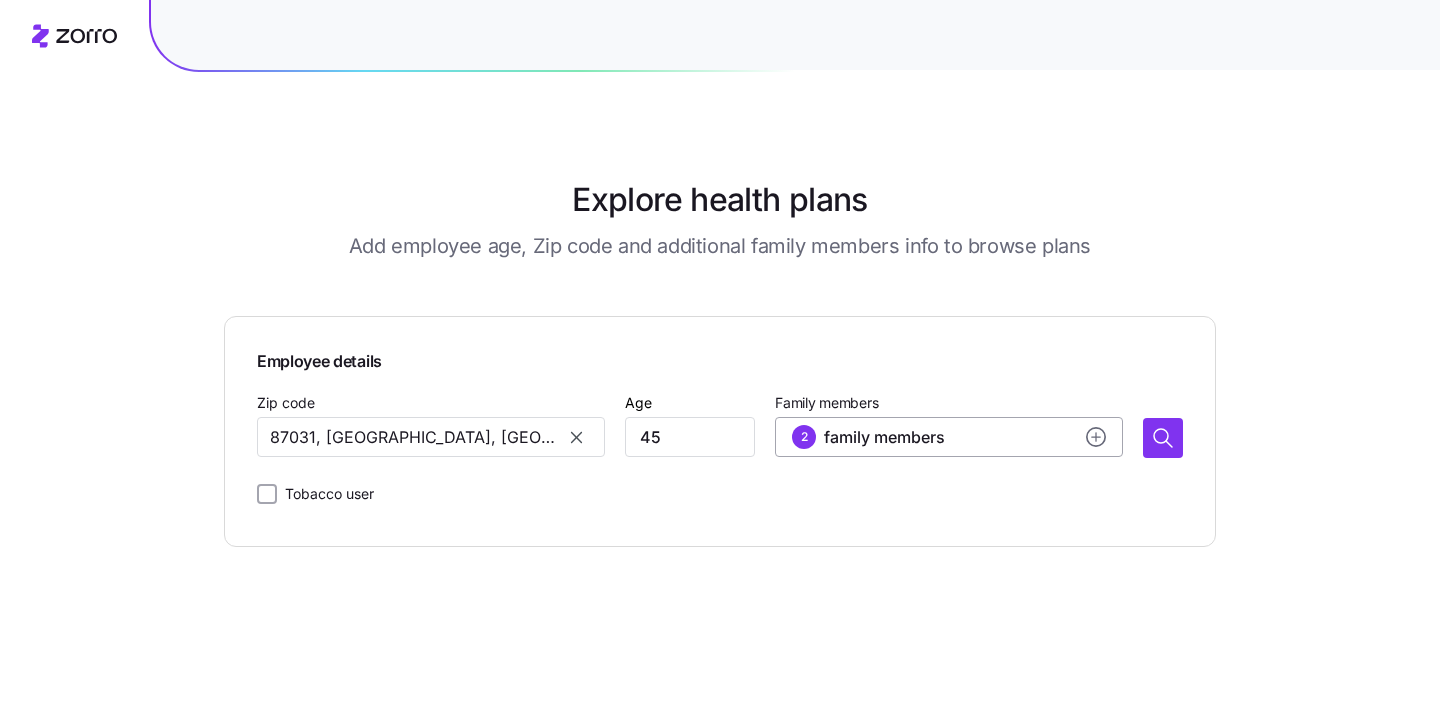click on "2 family members" at bounding box center (949, 437) 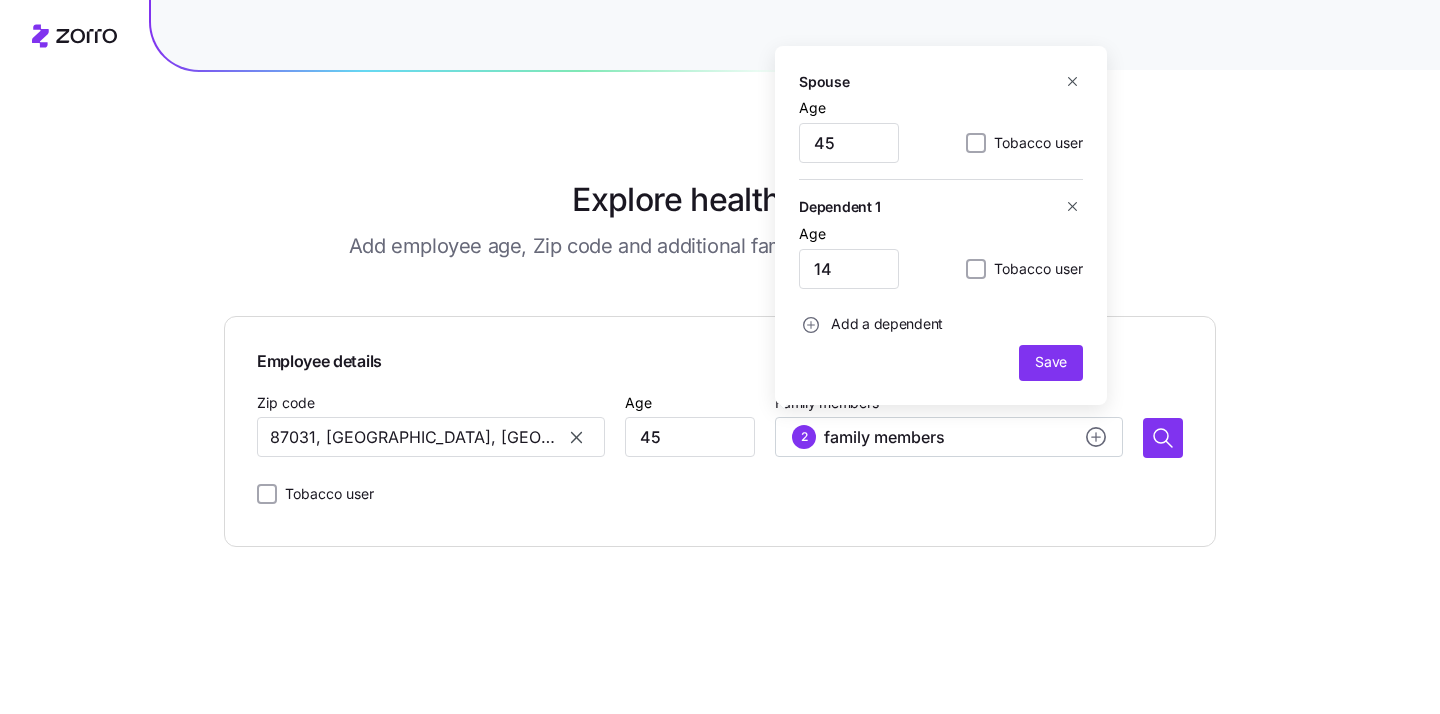 click on "Add a dependent" at bounding box center [887, 324] 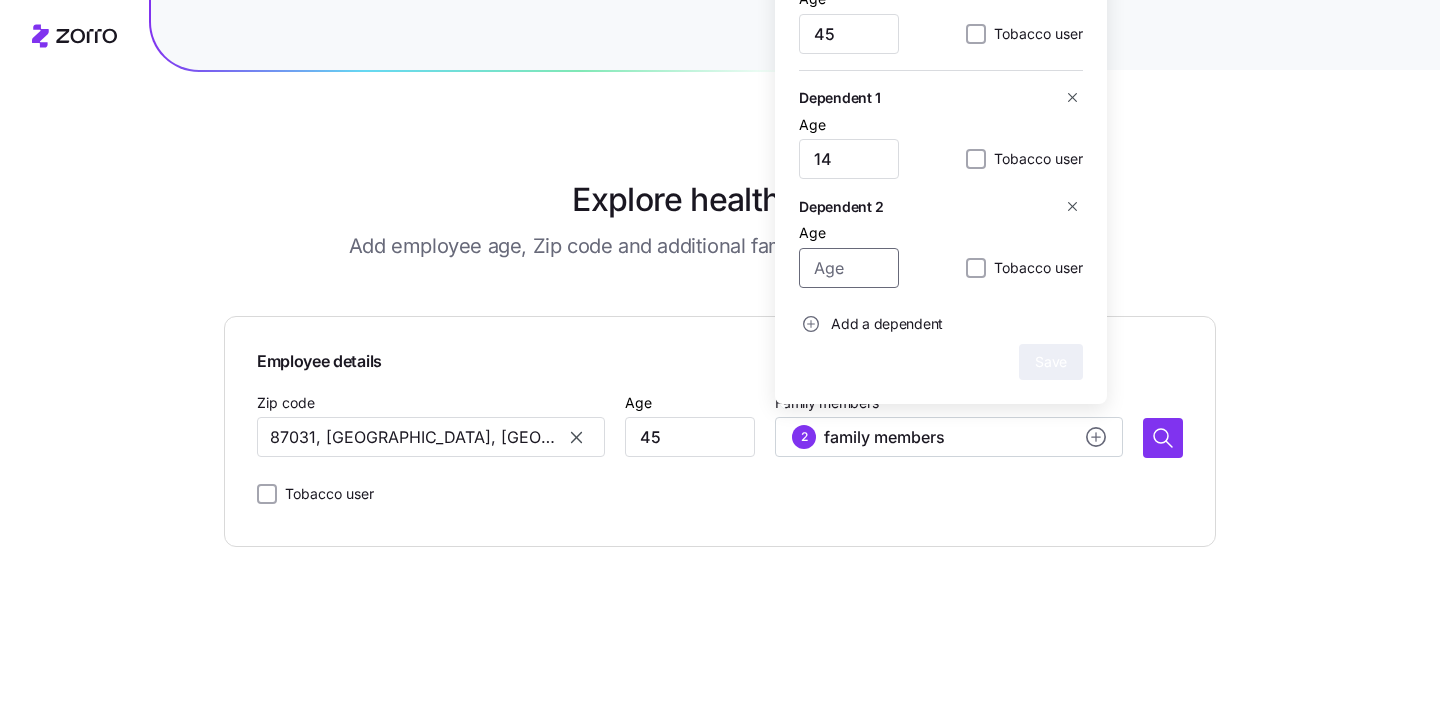 click on "Age" at bounding box center [849, 268] 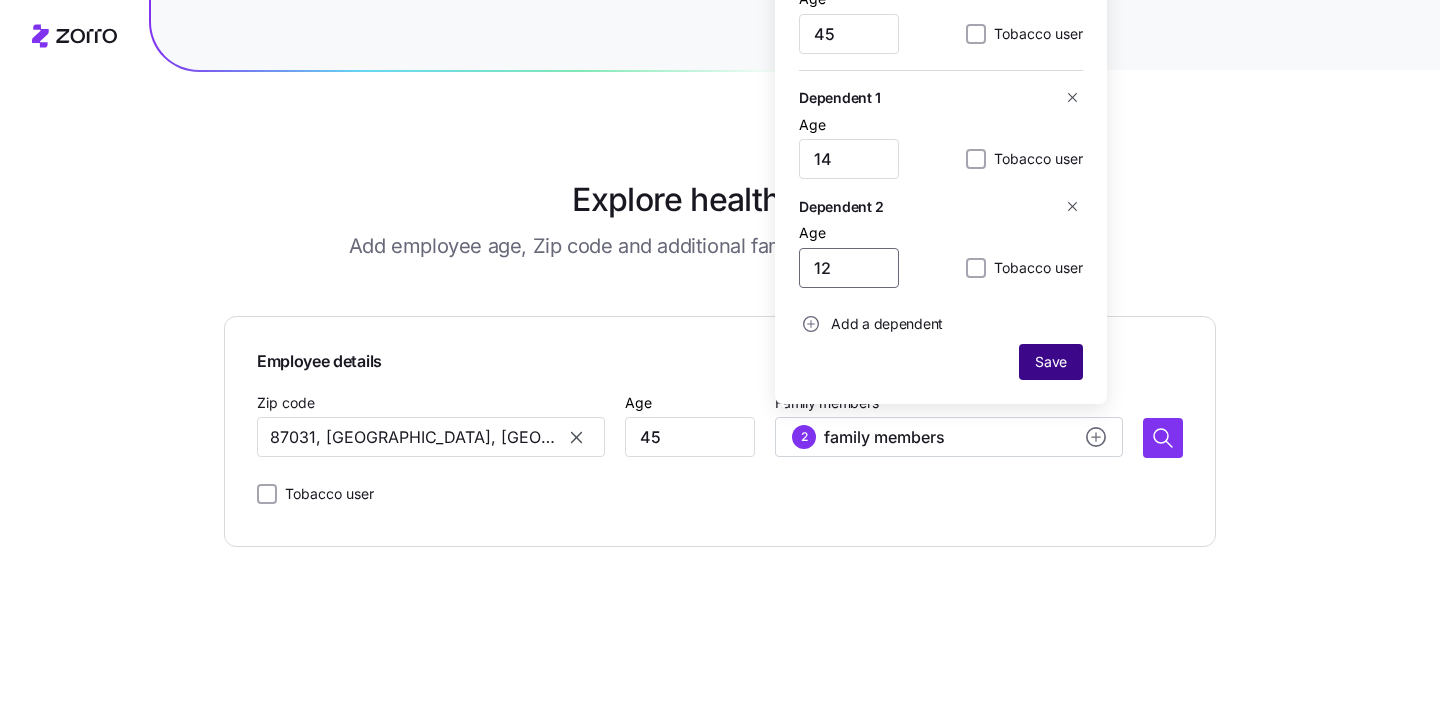 type on "12" 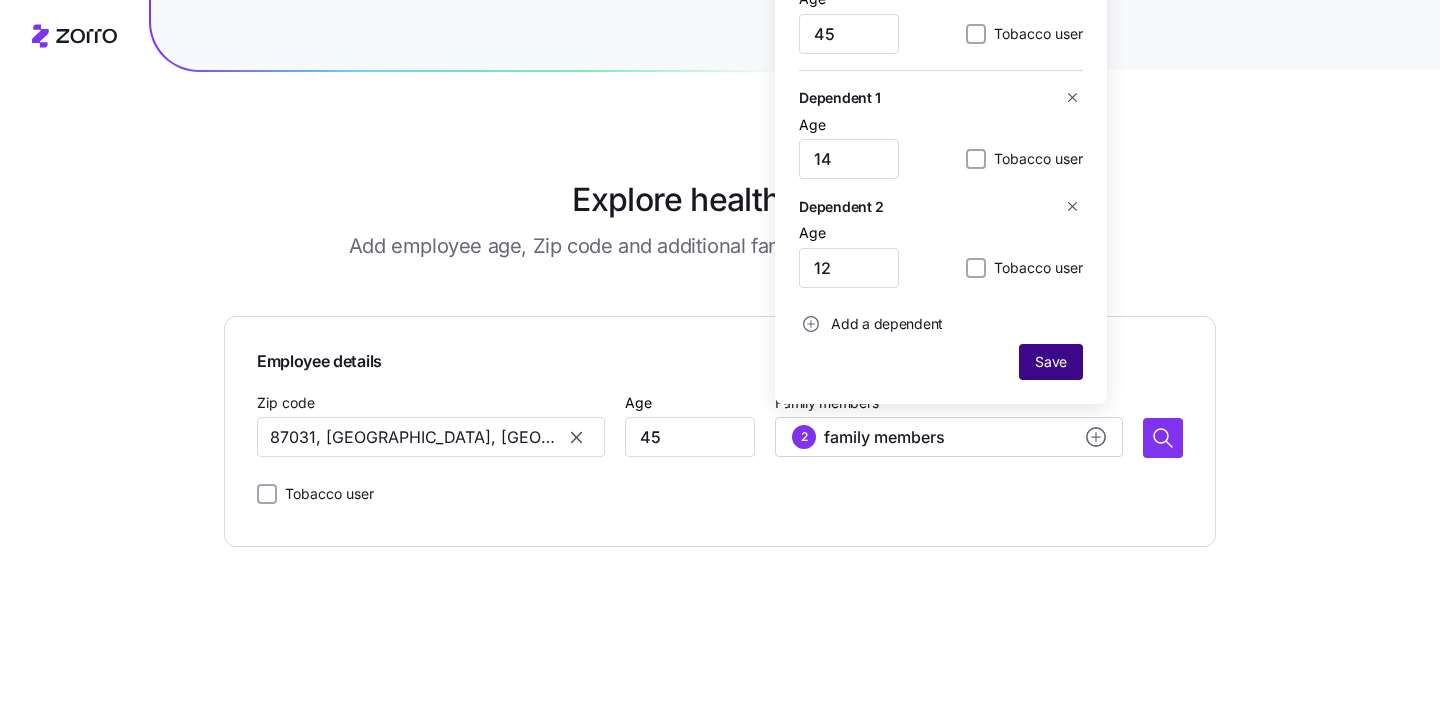 click on "Save" at bounding box center (1051, 362) 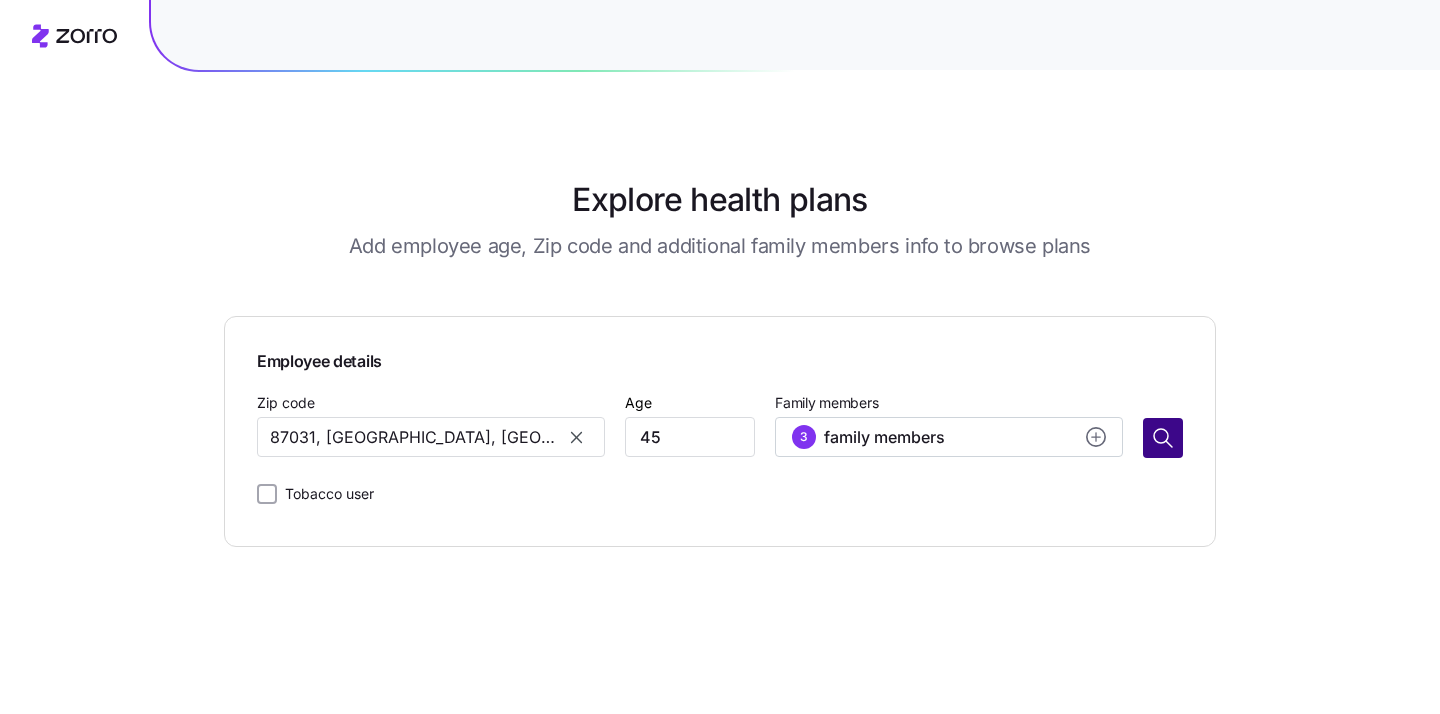 click 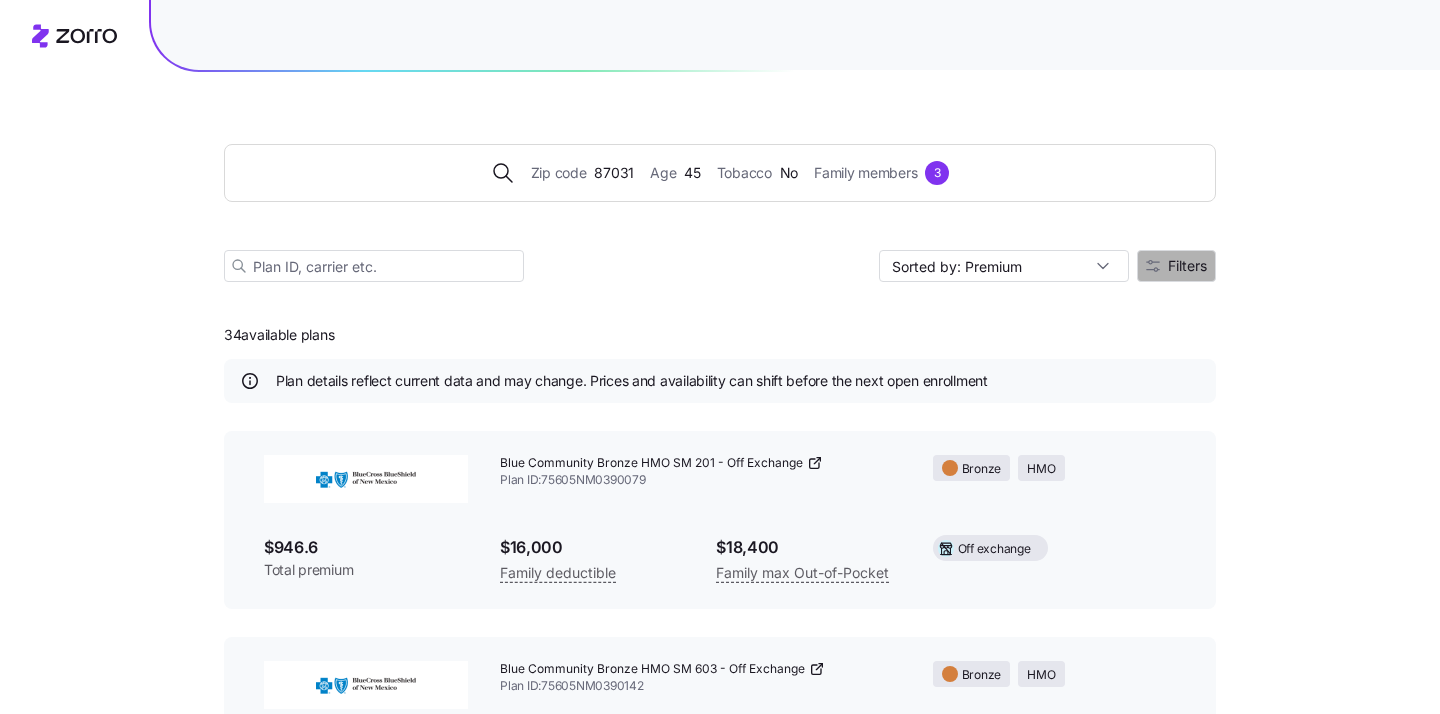 click on "Filters" at bounding box center (1187, 266) 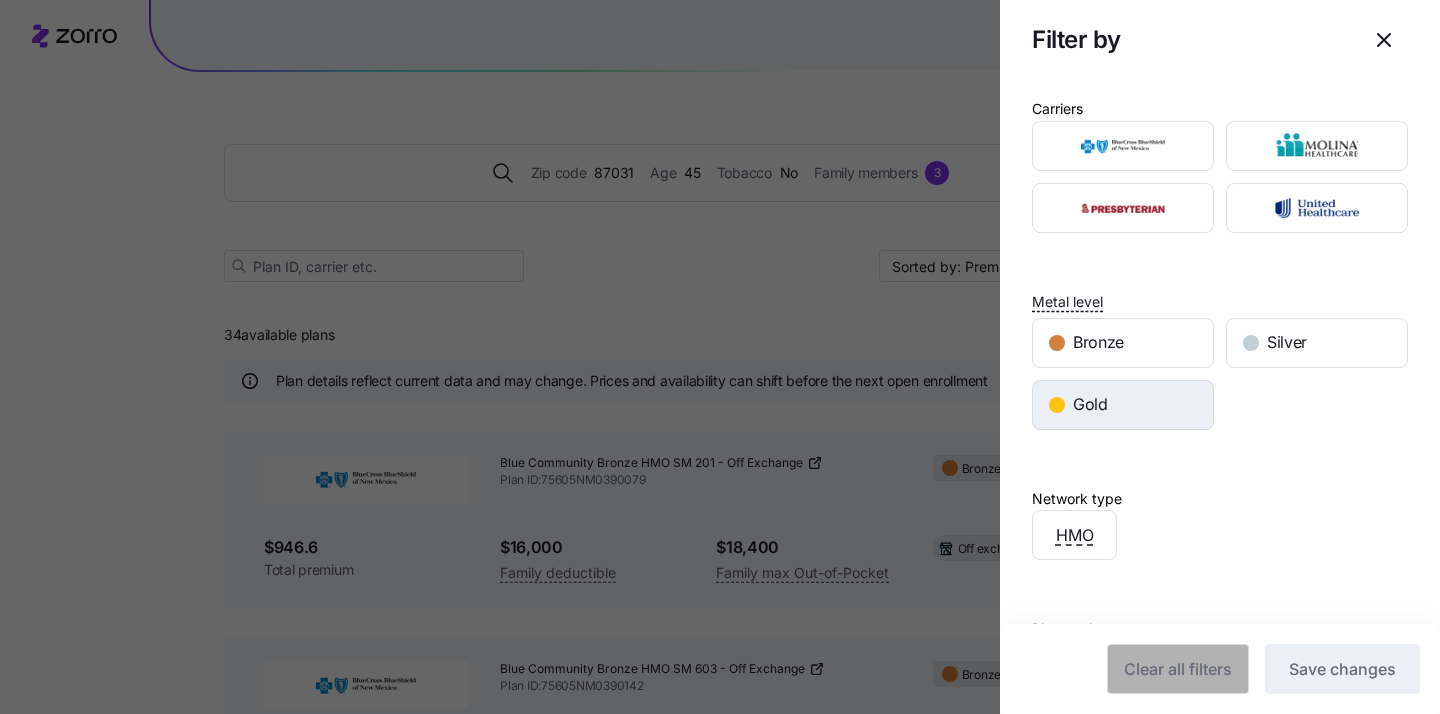 click on "Gold" at bounding box center [1090, 404] 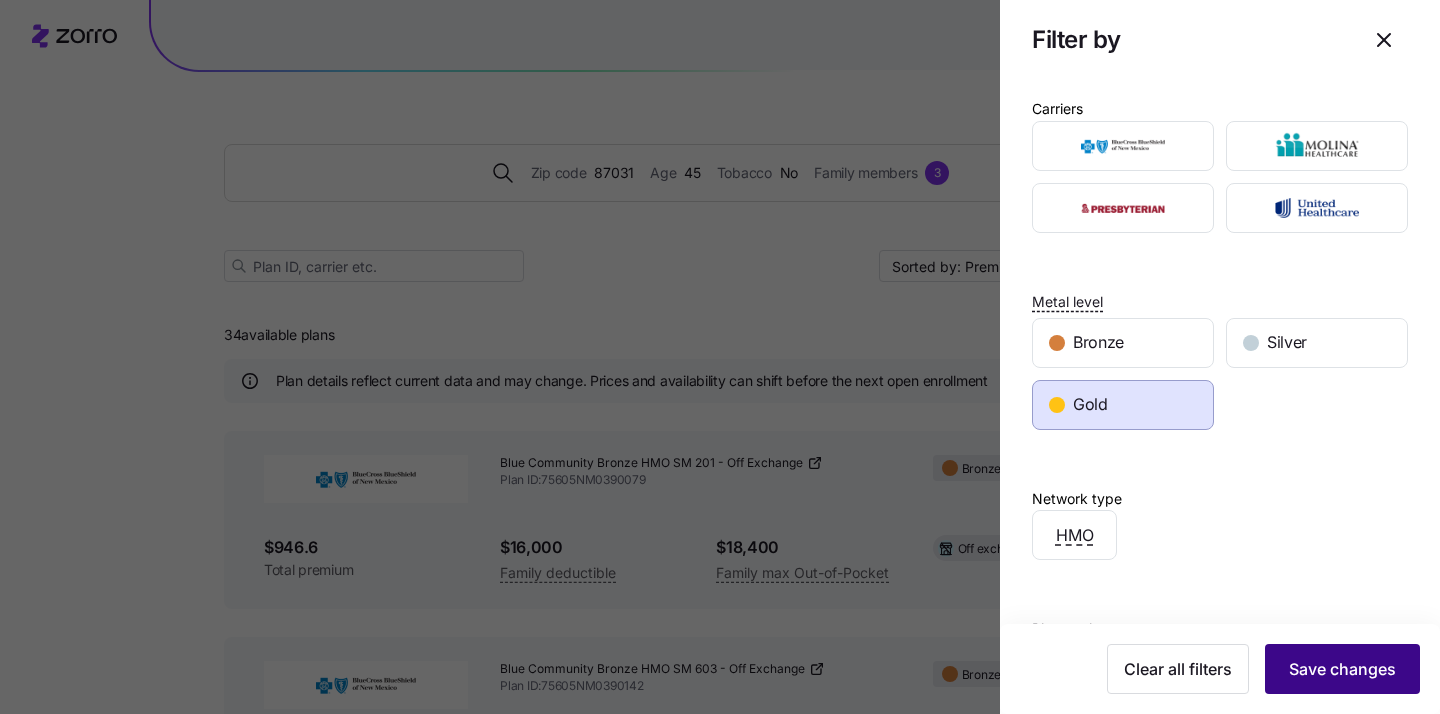 click on "Save changes" at bounding box center (1342, 669) 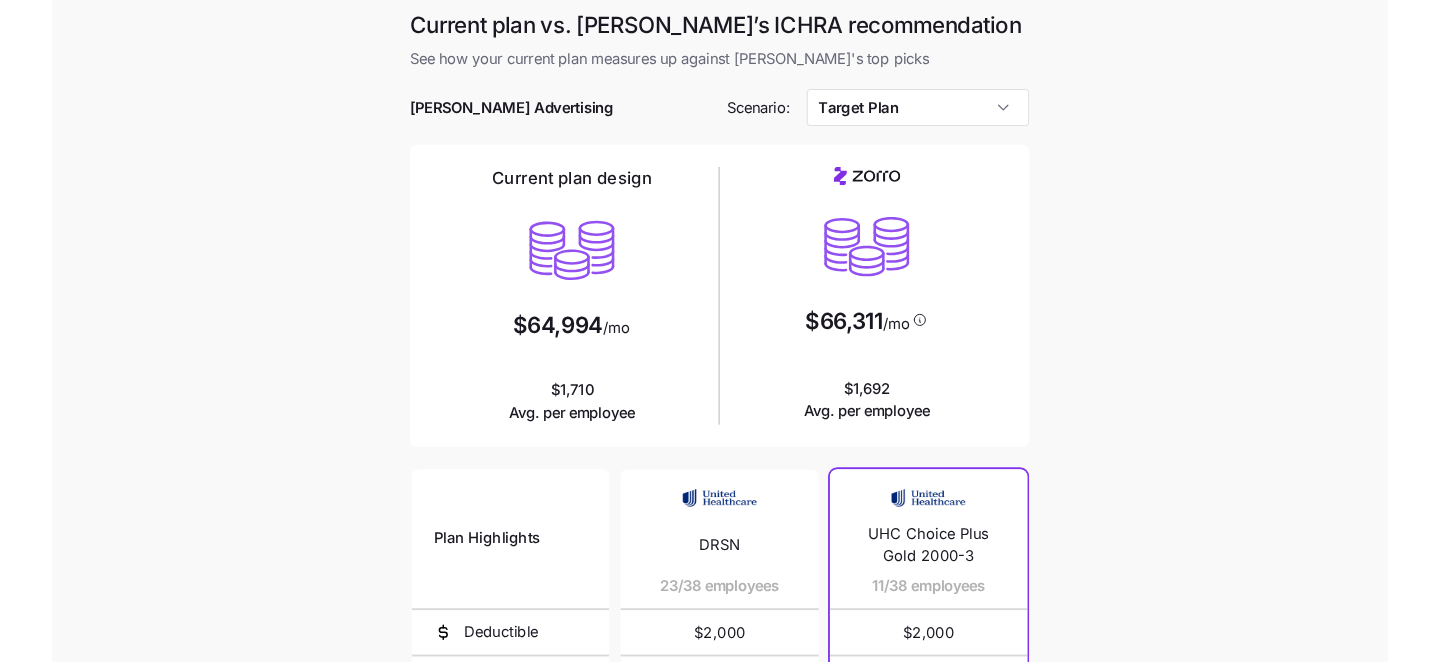 scroll, scrollTop: 0, scrollLeft: 0, axis: both 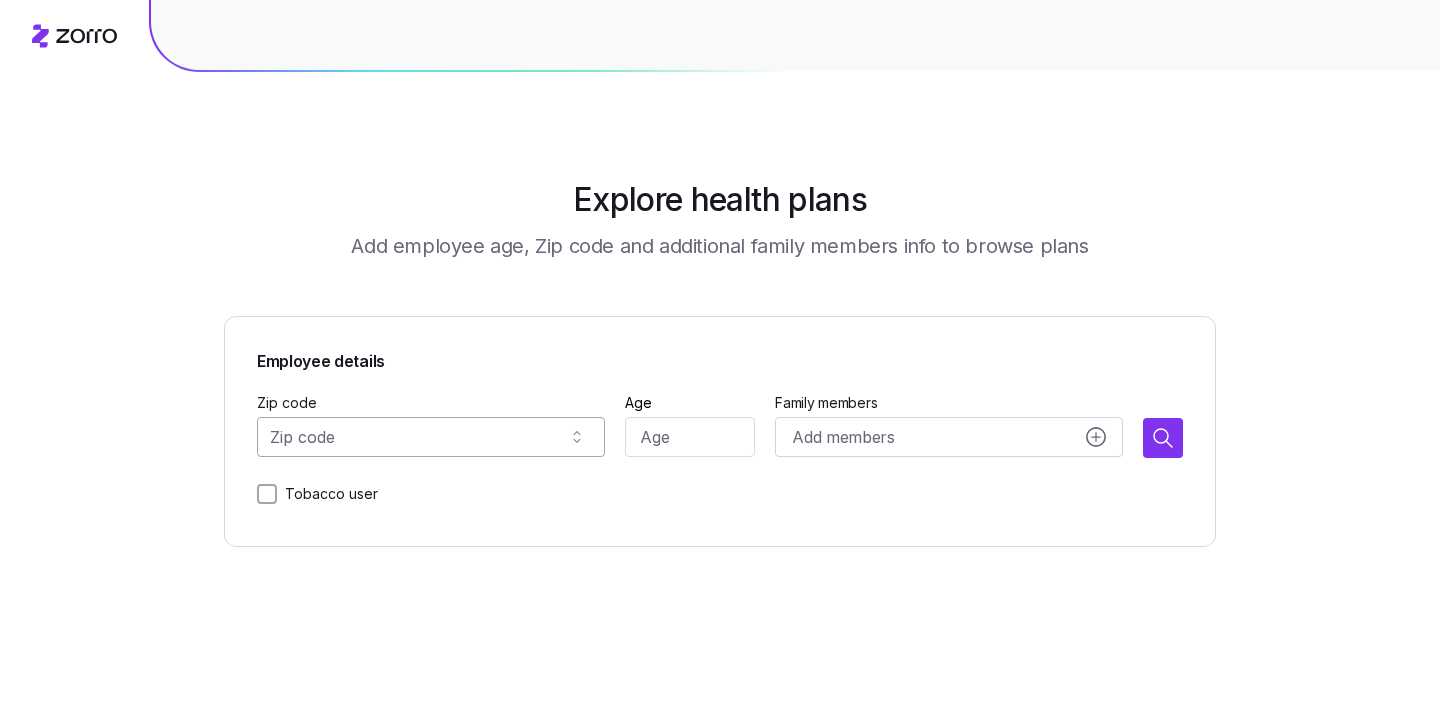 click on "Zip code" at bounding box center (431, 437) 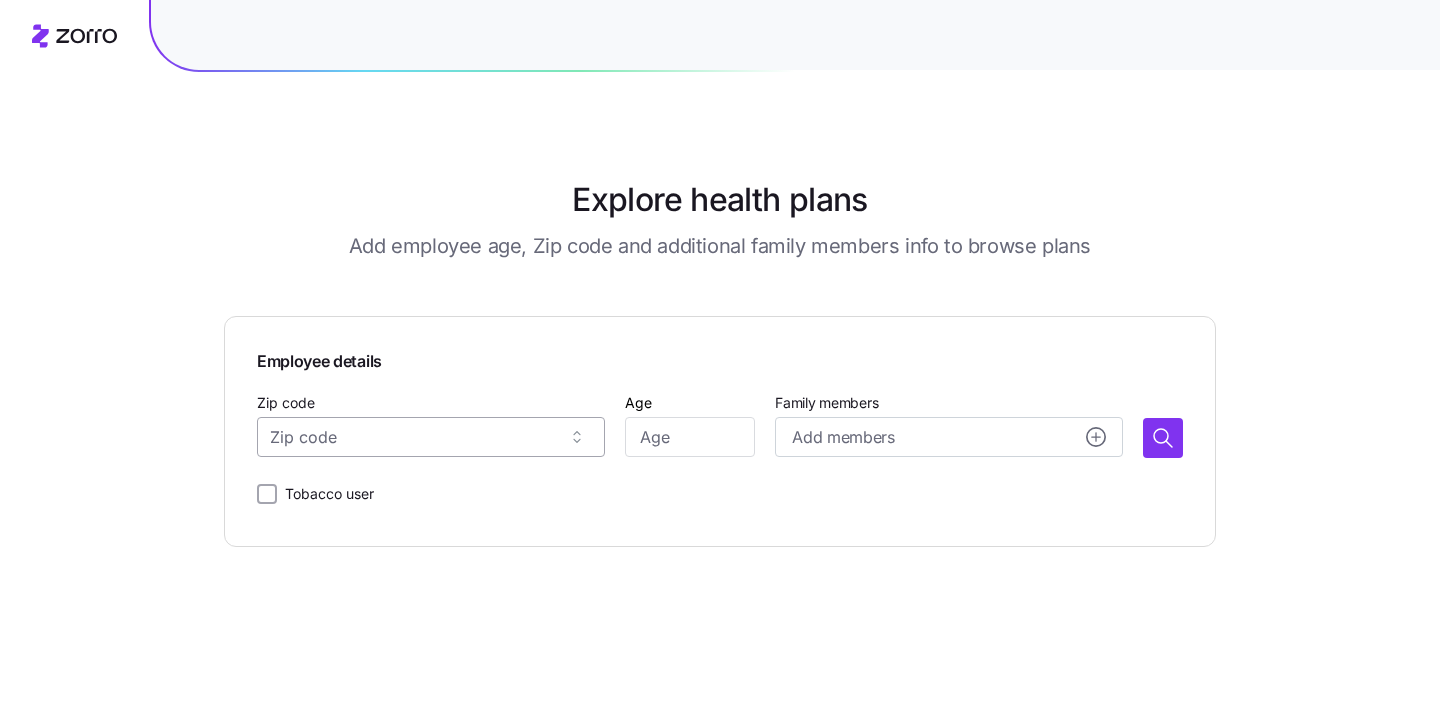 paste on "70791" 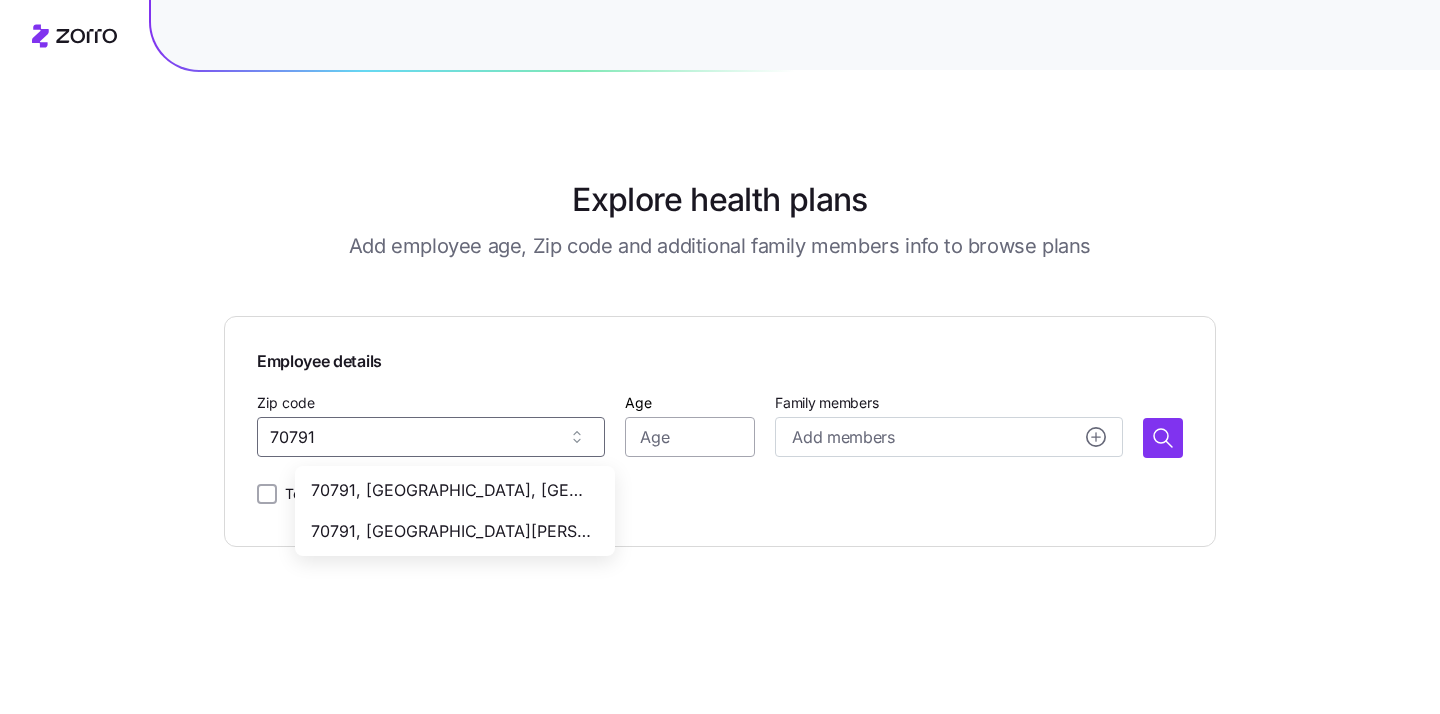 type on "70791" 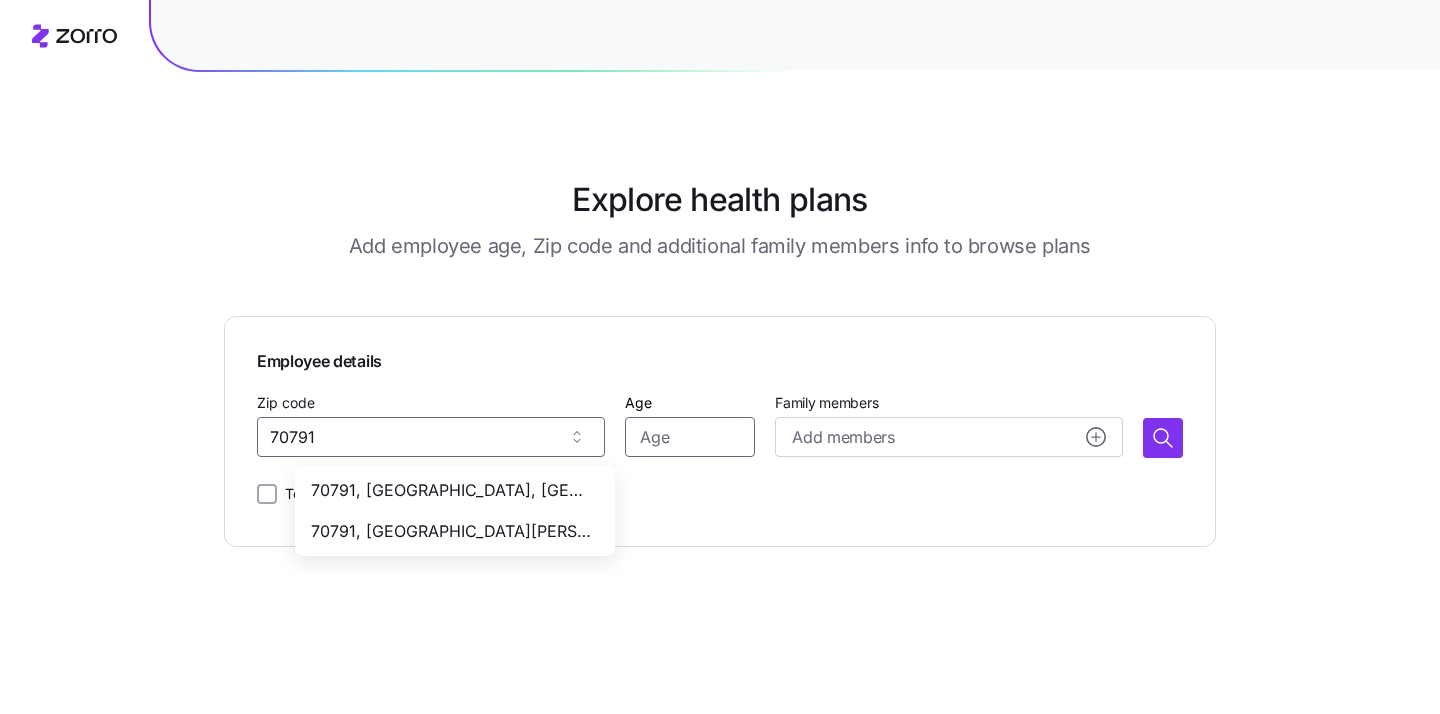type 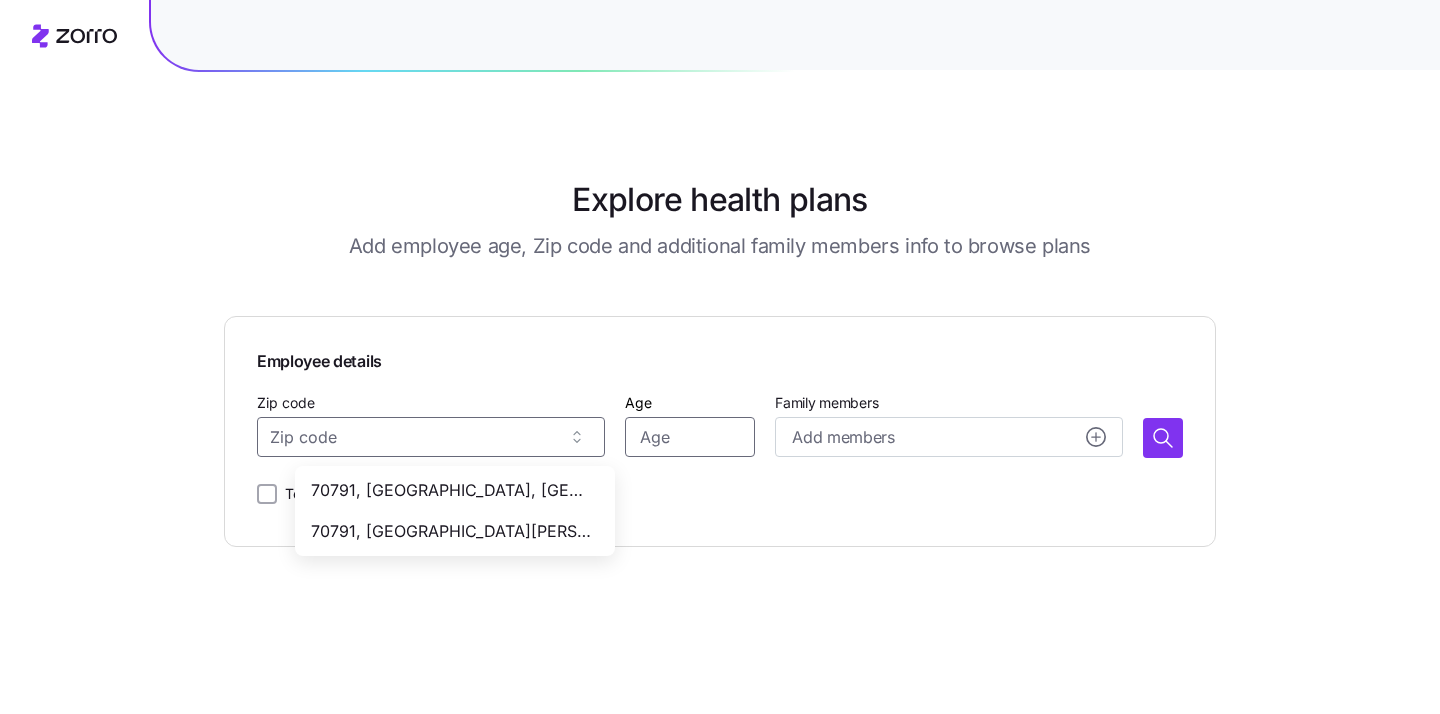 click on "Age" at bounding box center [690, 437] 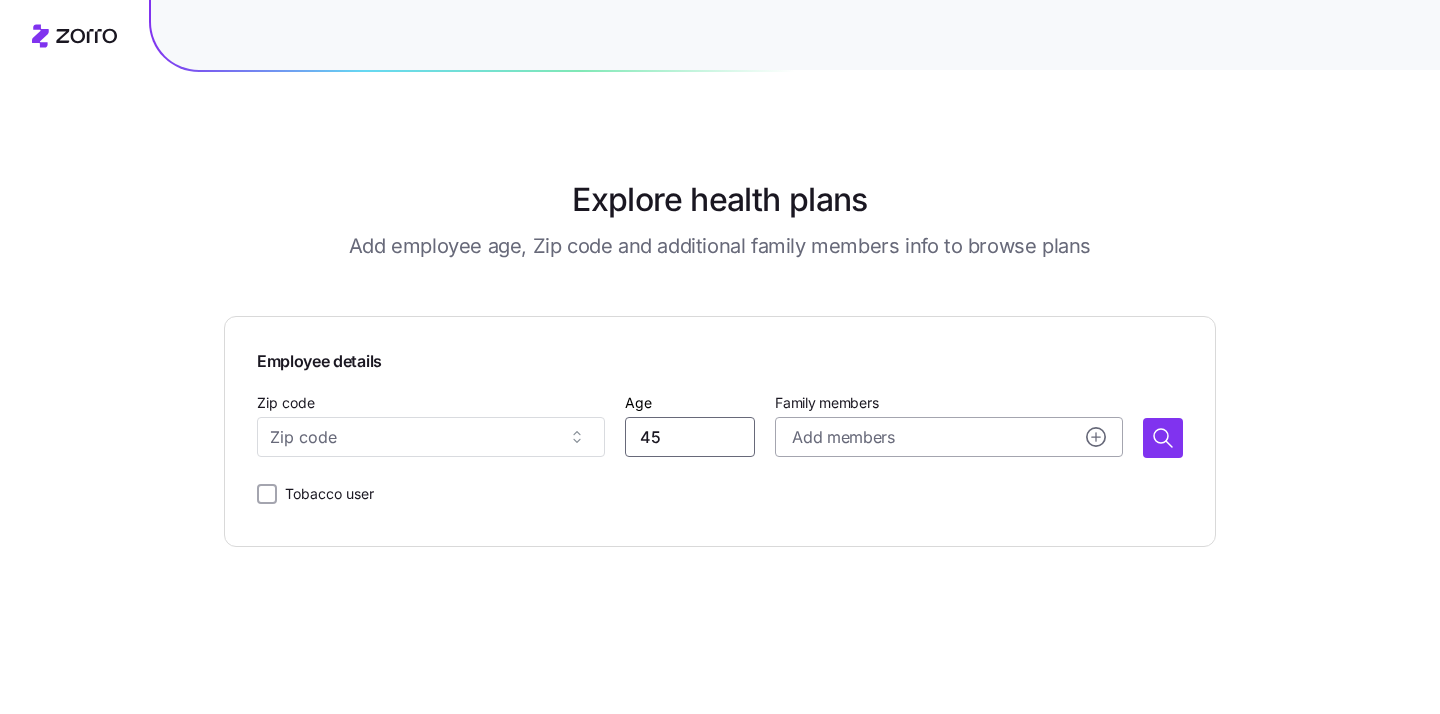 type on "45" 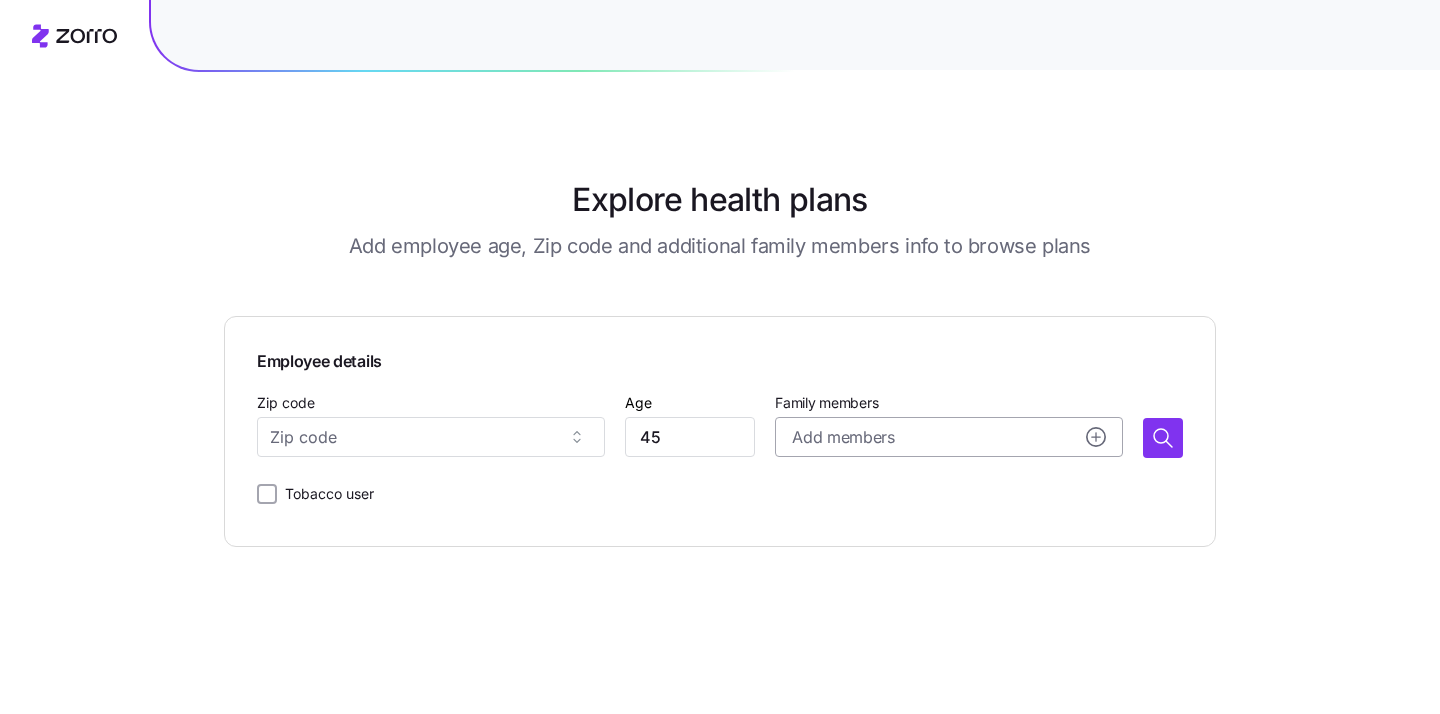 click on "Add members" at bounding box center [843, 437] 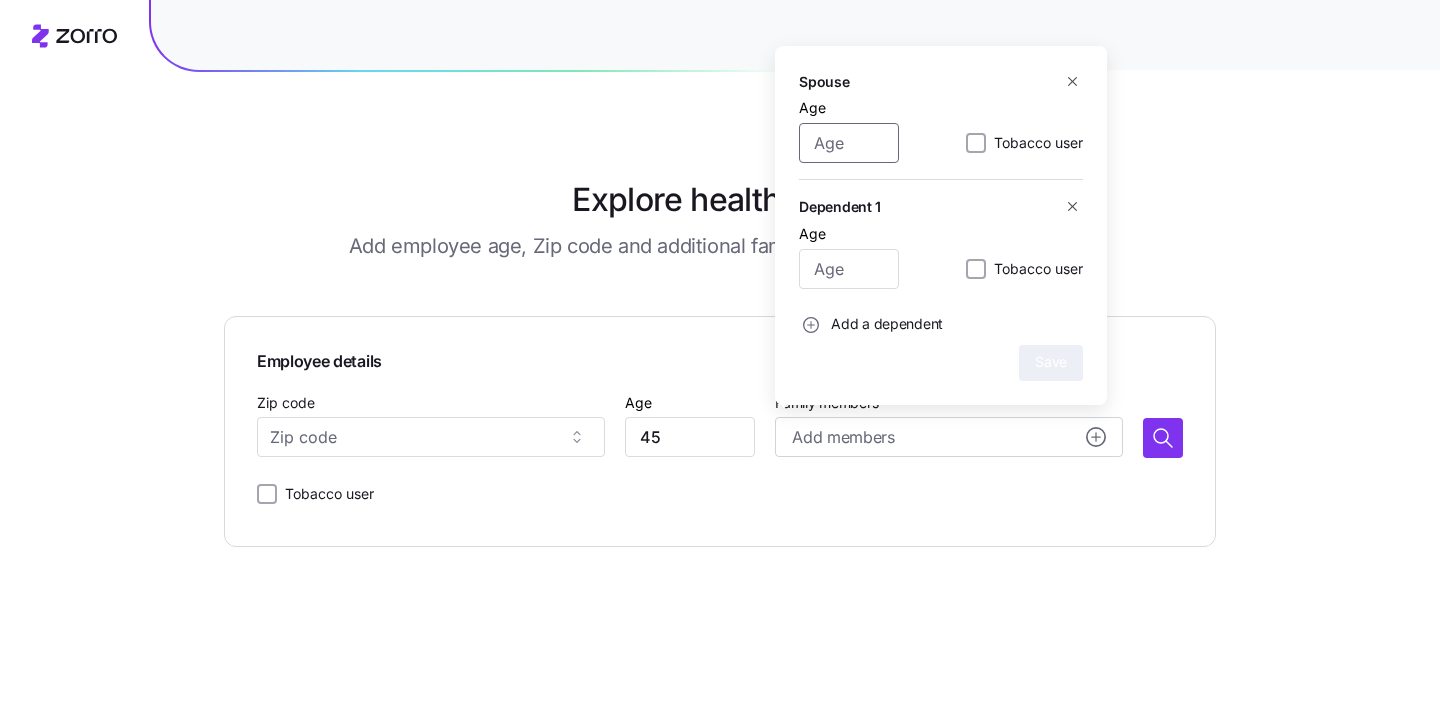 click on "Age" at bounding box center (849, 143) 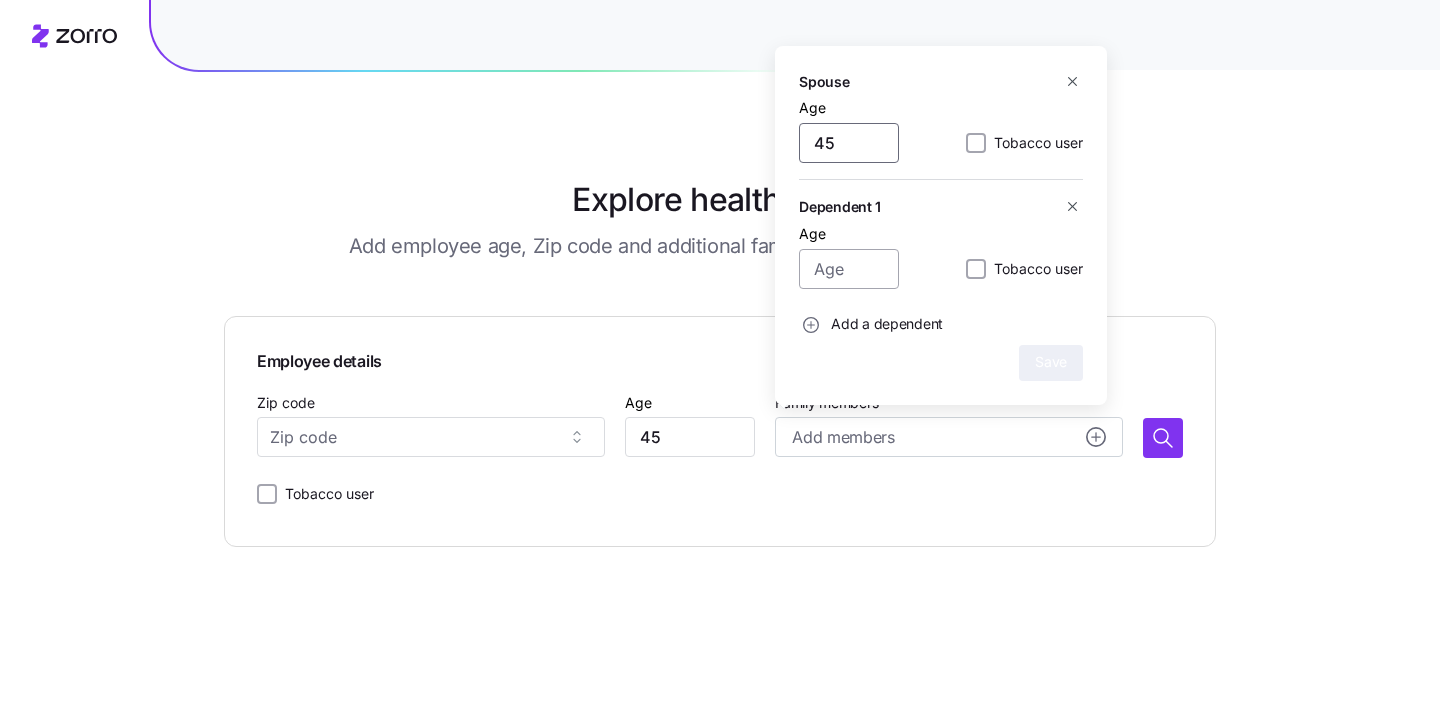 type on "45" 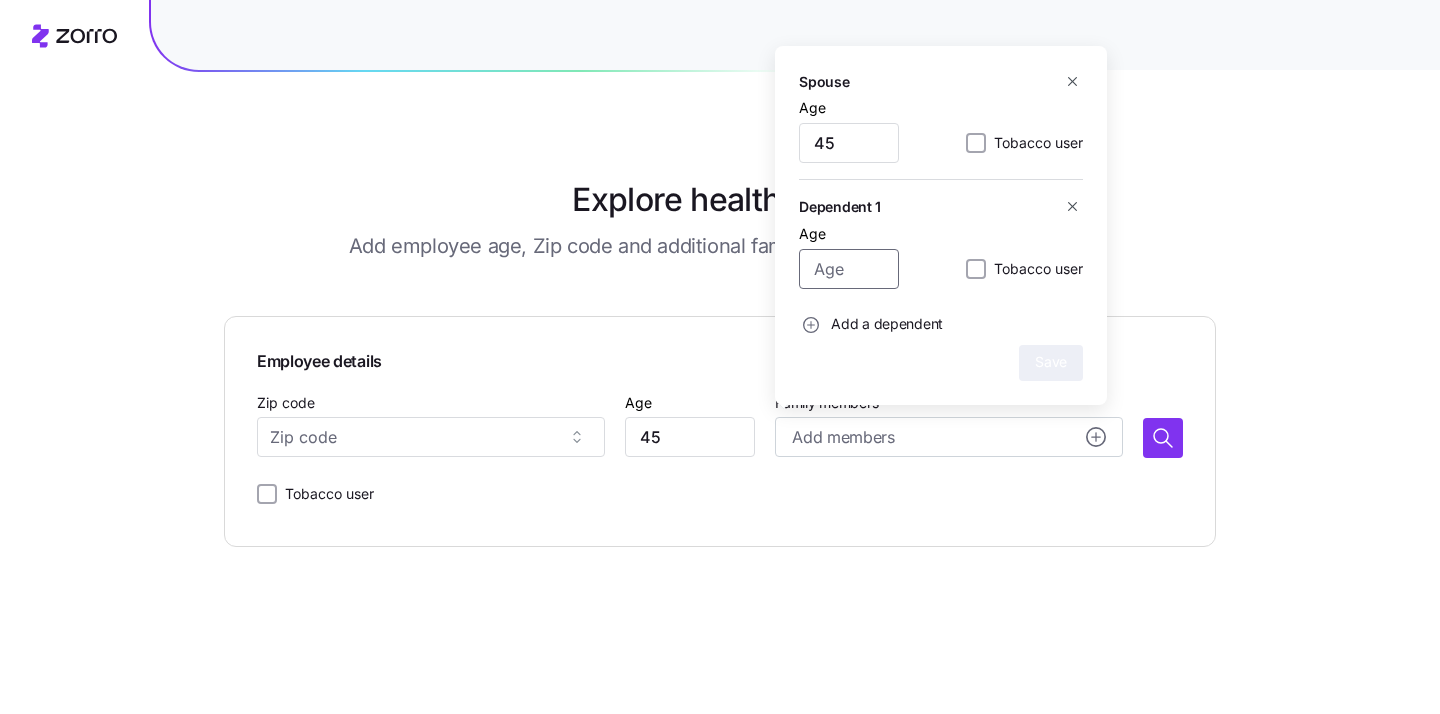 click on "Age" at bounding box center (849, 269) 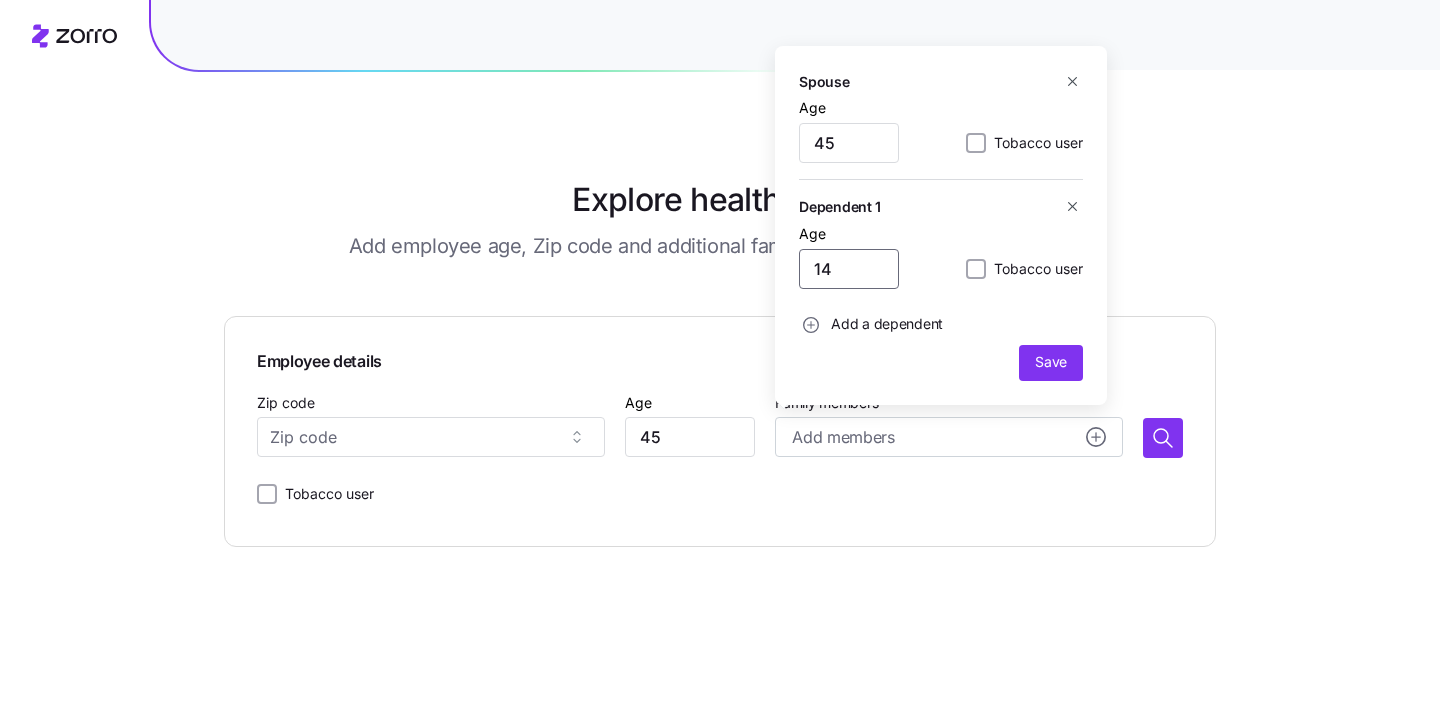 type on "14" 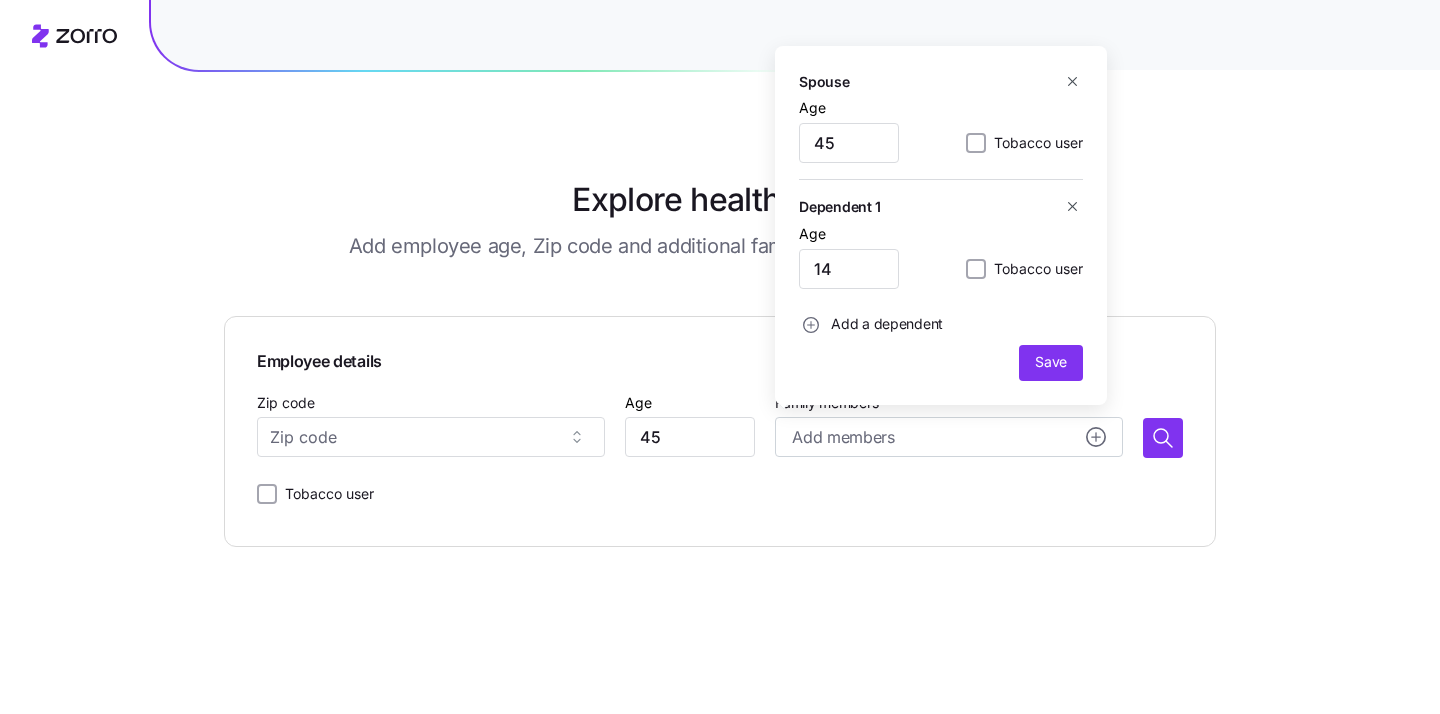 click on "Add a dependent" at bounding box center [887, 324] 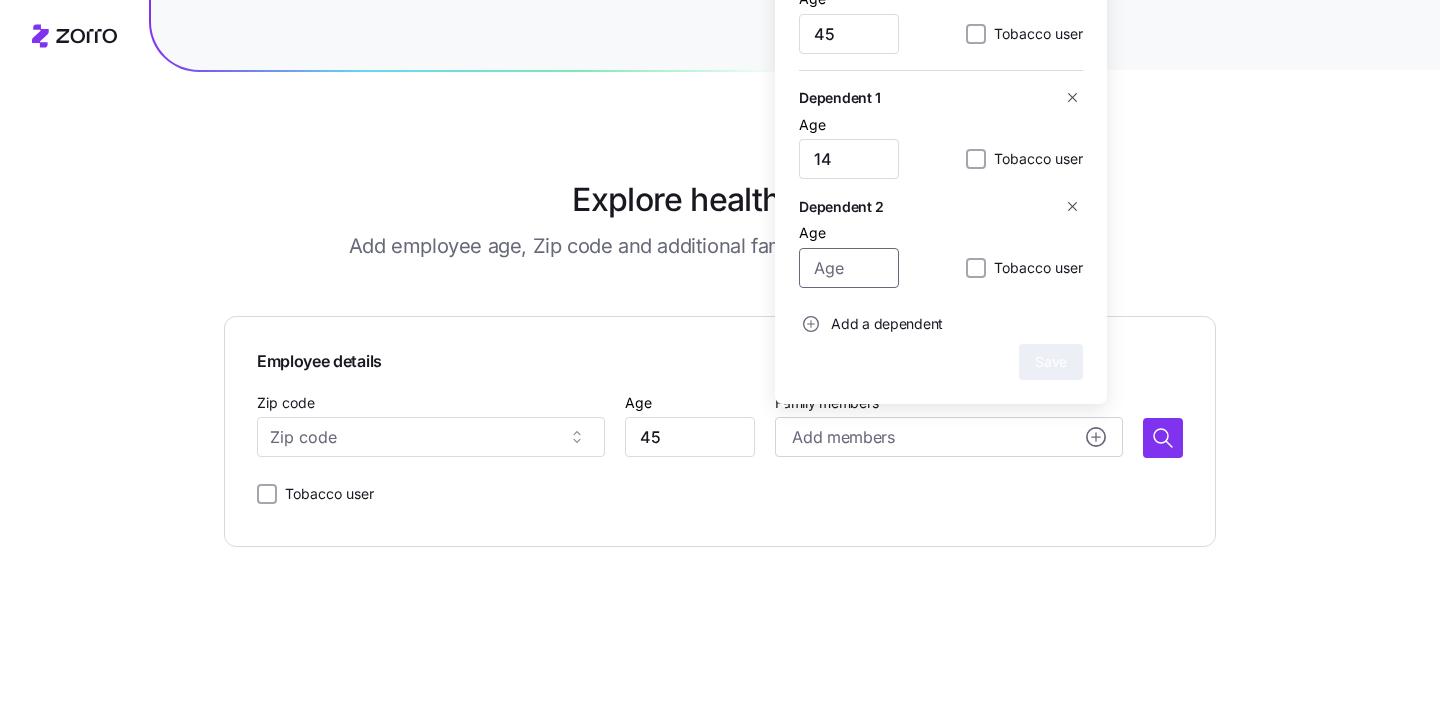 click on "Age" at bounding box center (849, 268) 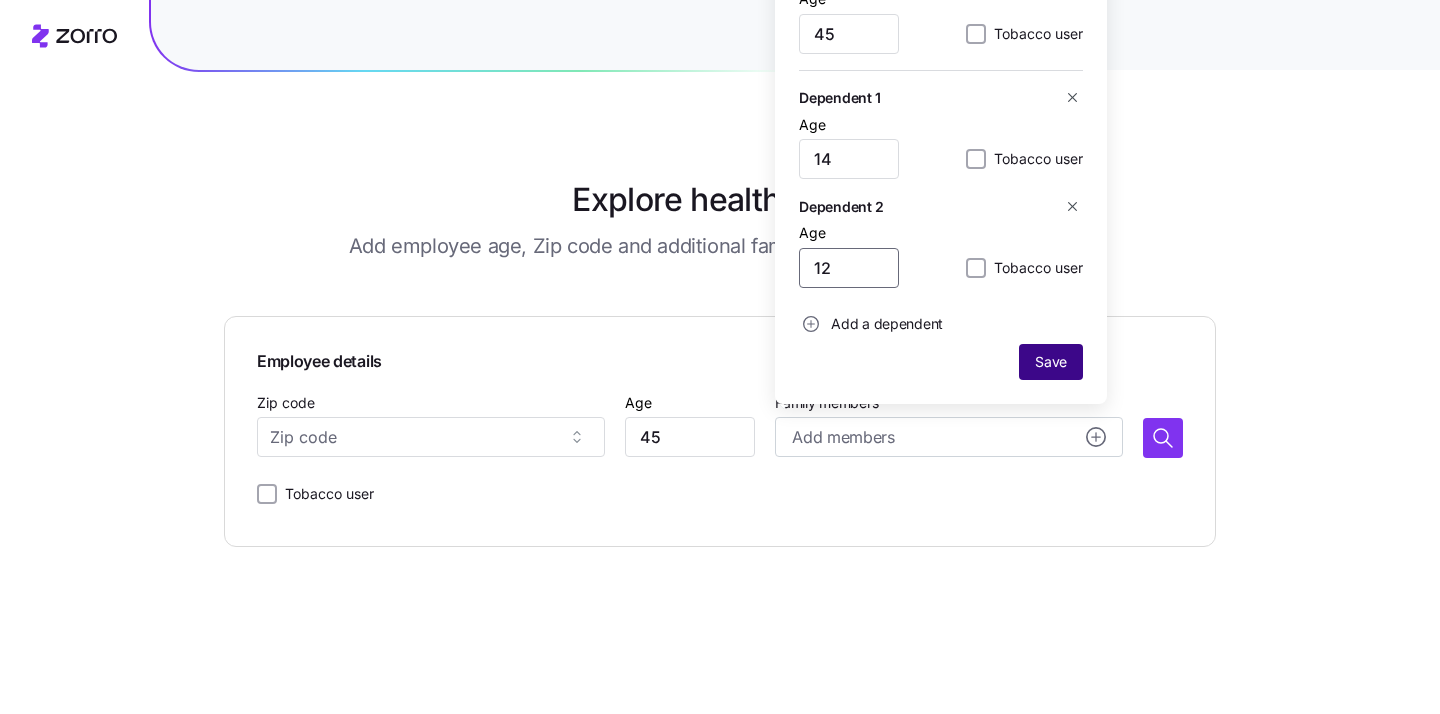 type on "12" 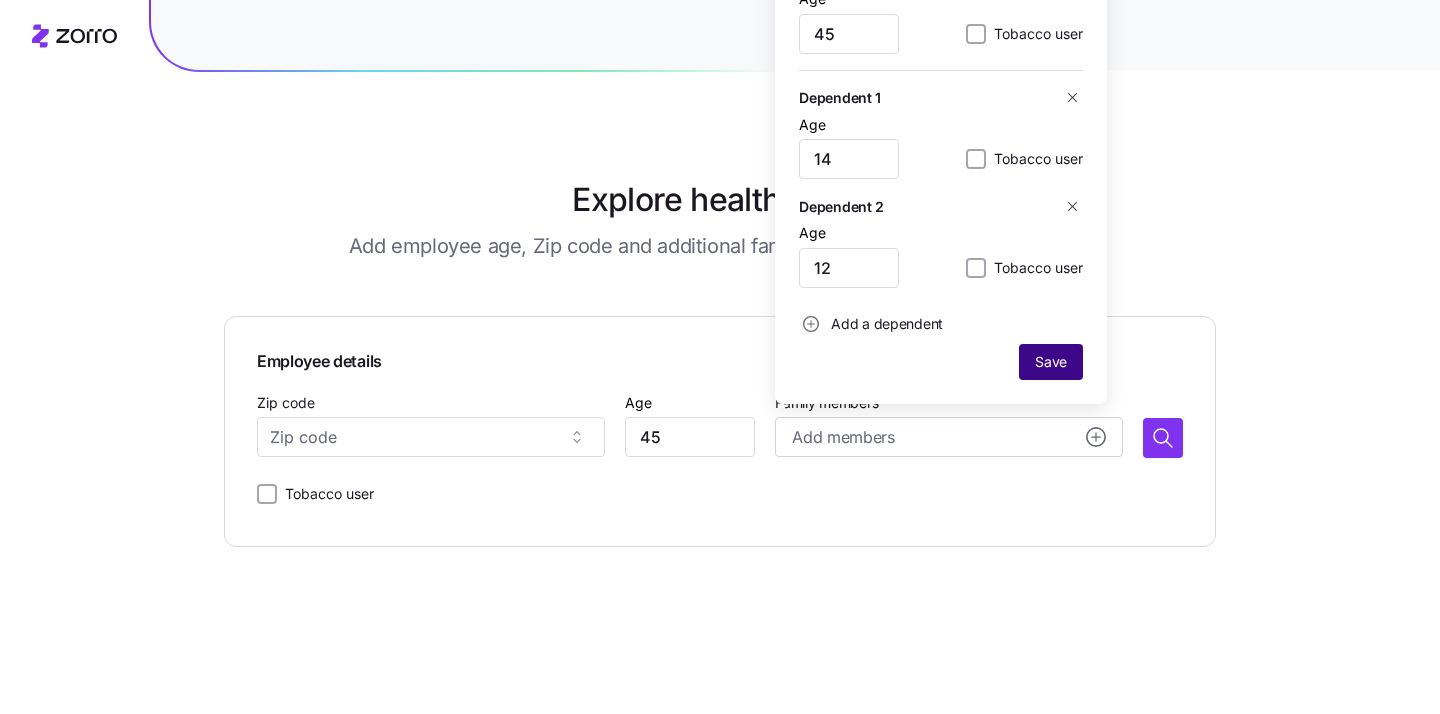 click on "Save" at bounding box center (1051, 362) 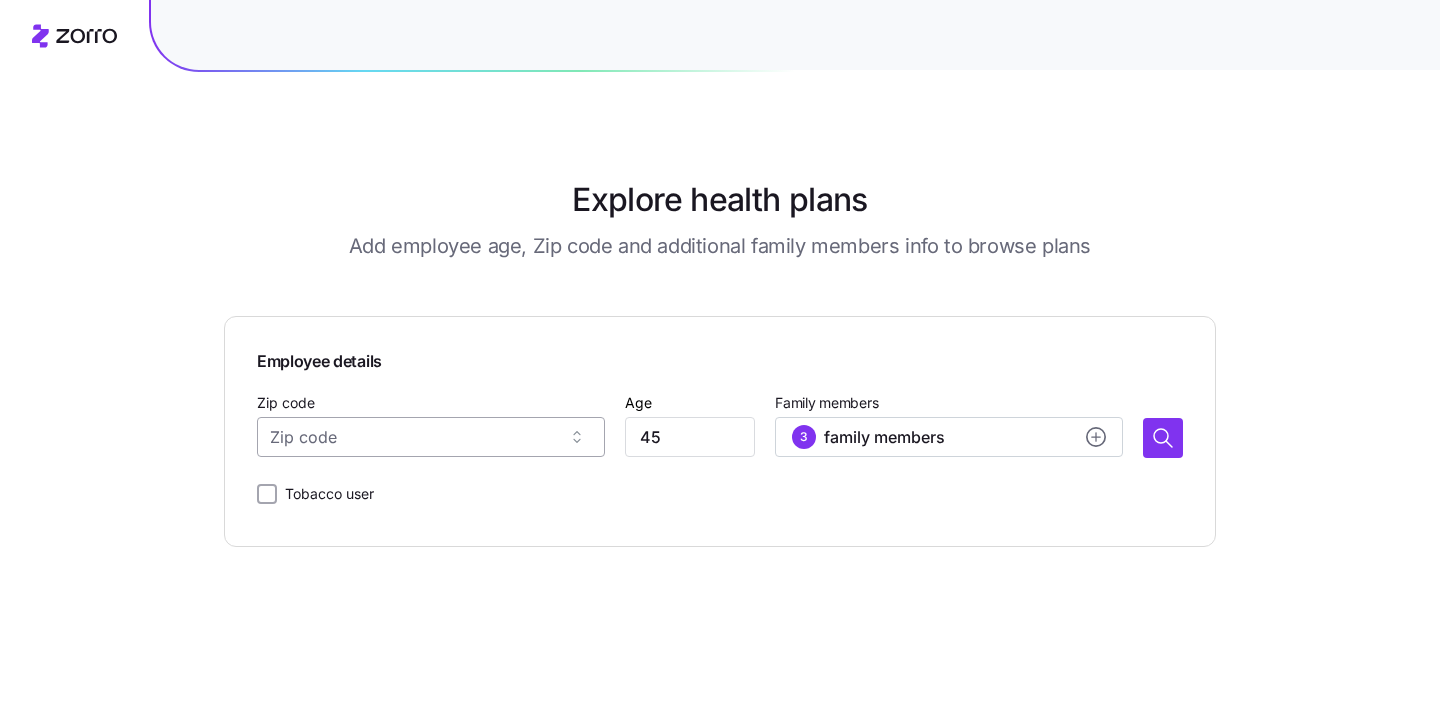 click on "Zip code" at bounding box center (431, 437) 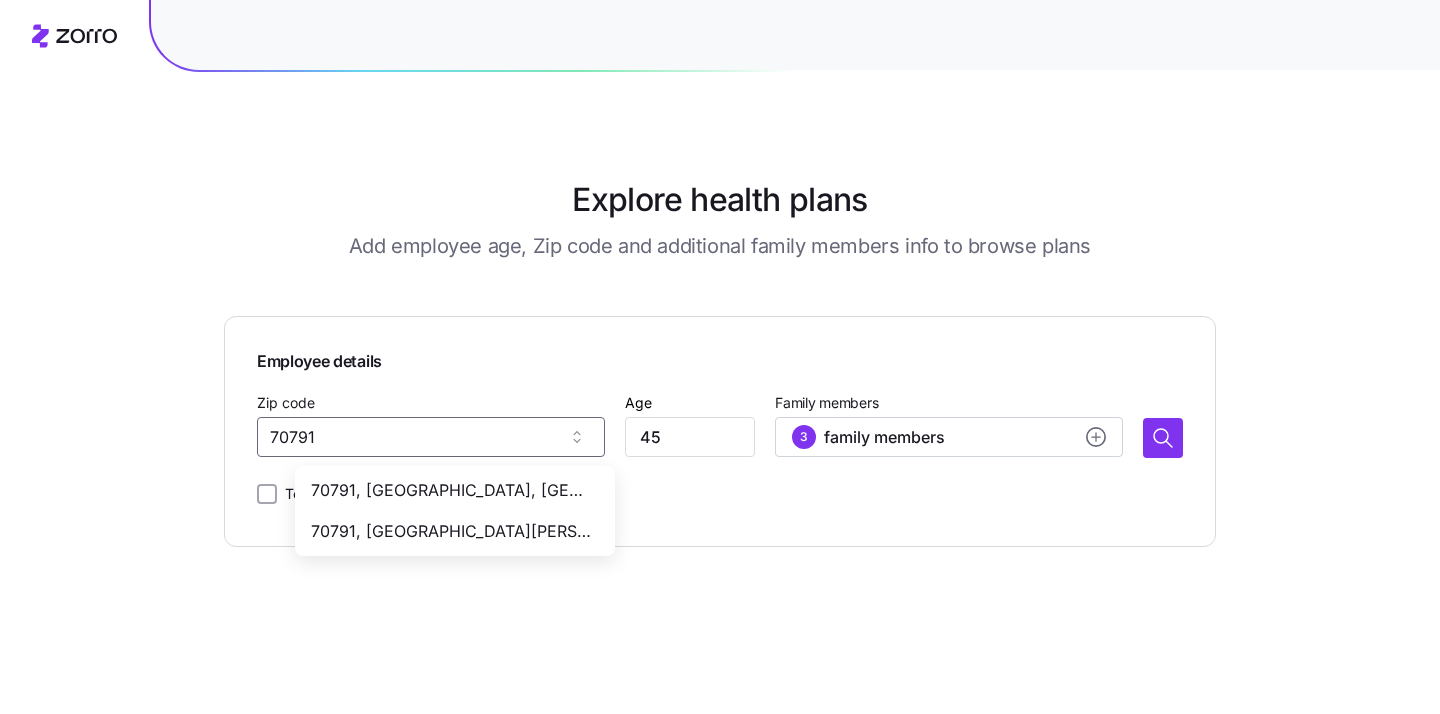 click on "70791, [GEOGRAPHIC_DATA], [GEOGRAPHIC_DATA]" at bounding box center [451, 490] 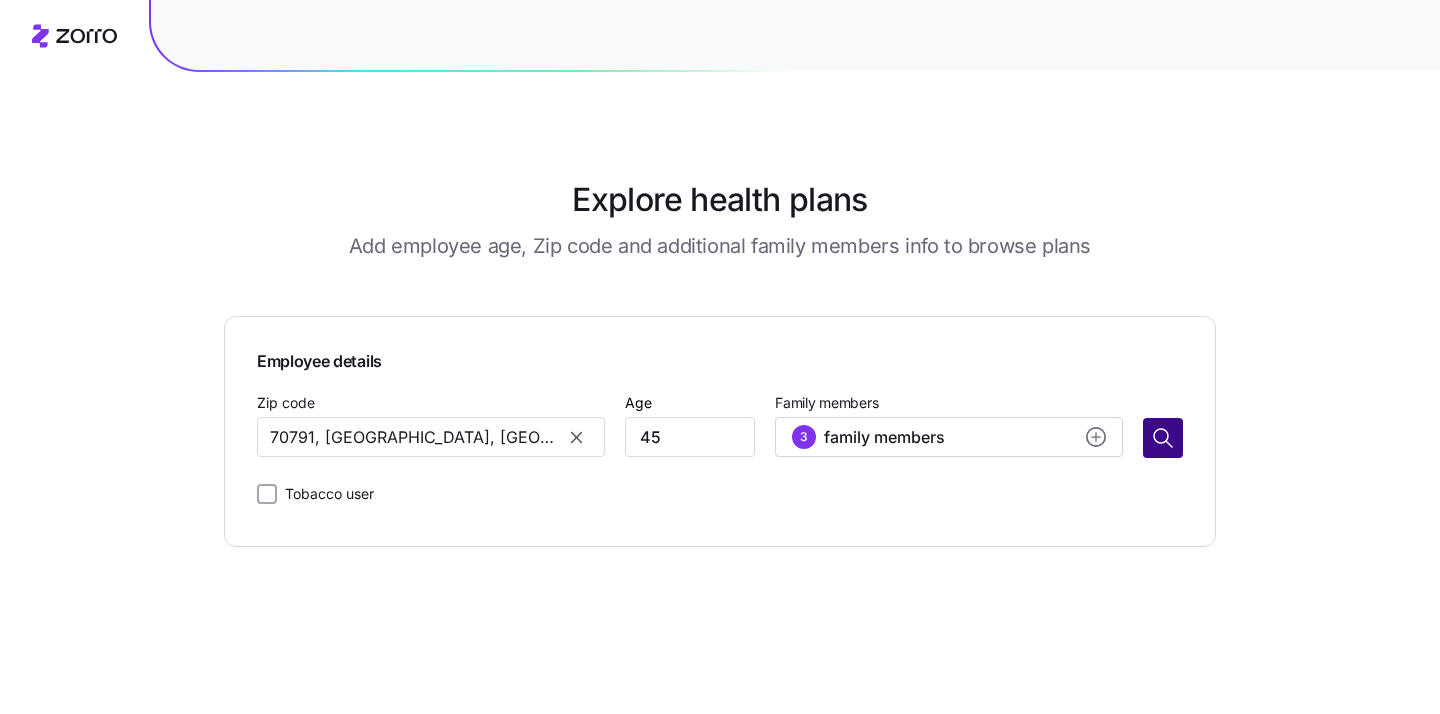 type on "70791, [GEOGRAPHIC_DATA], [GEOGRAPHIC_DATA]" 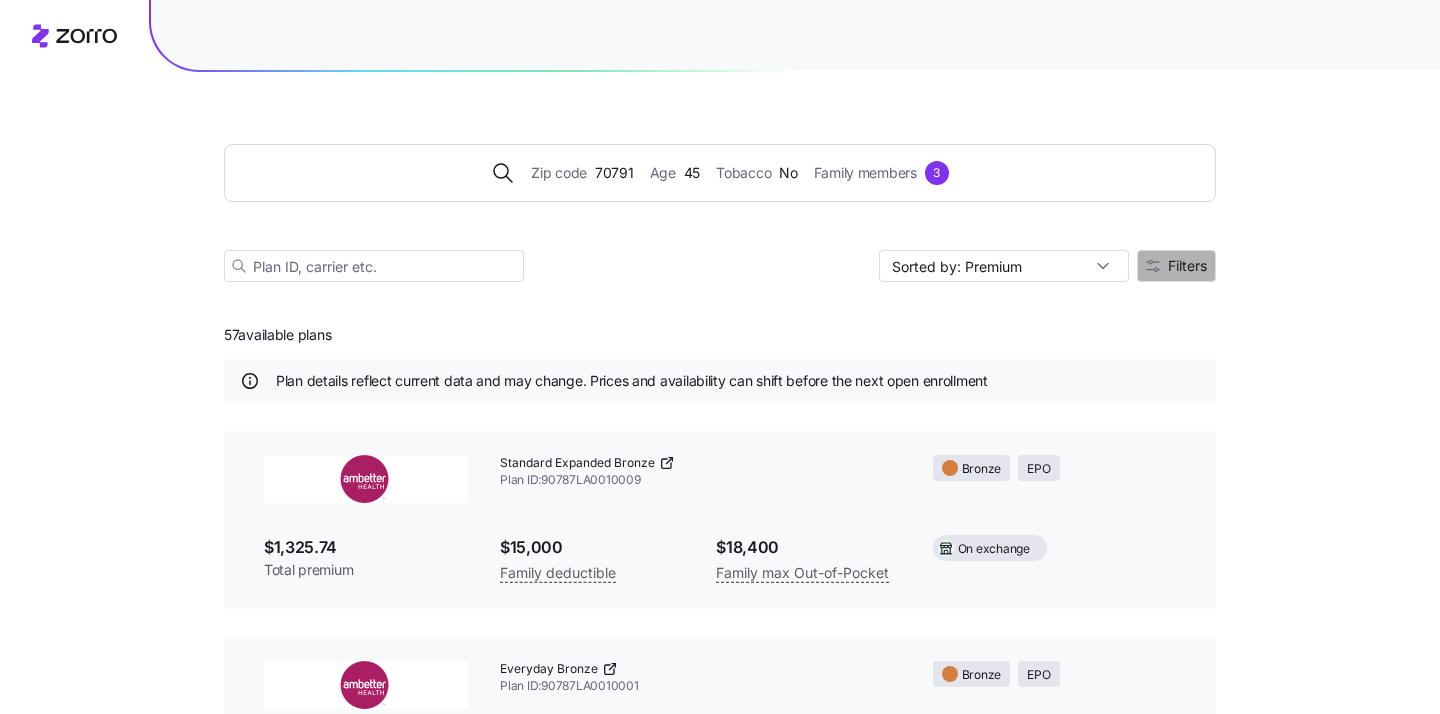 click on "Filters" at bounding box center (1176, 266) 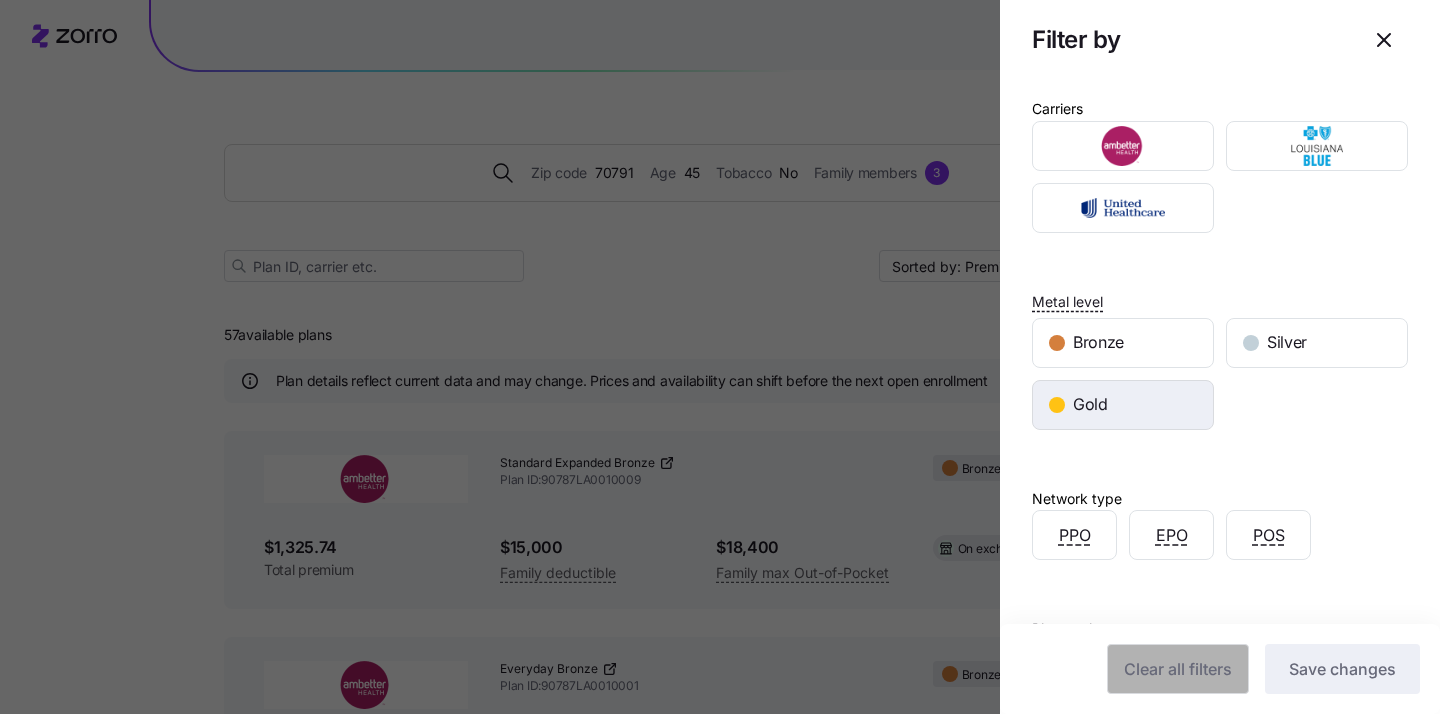 click on "Gold" at bounding box center [1123, 405] 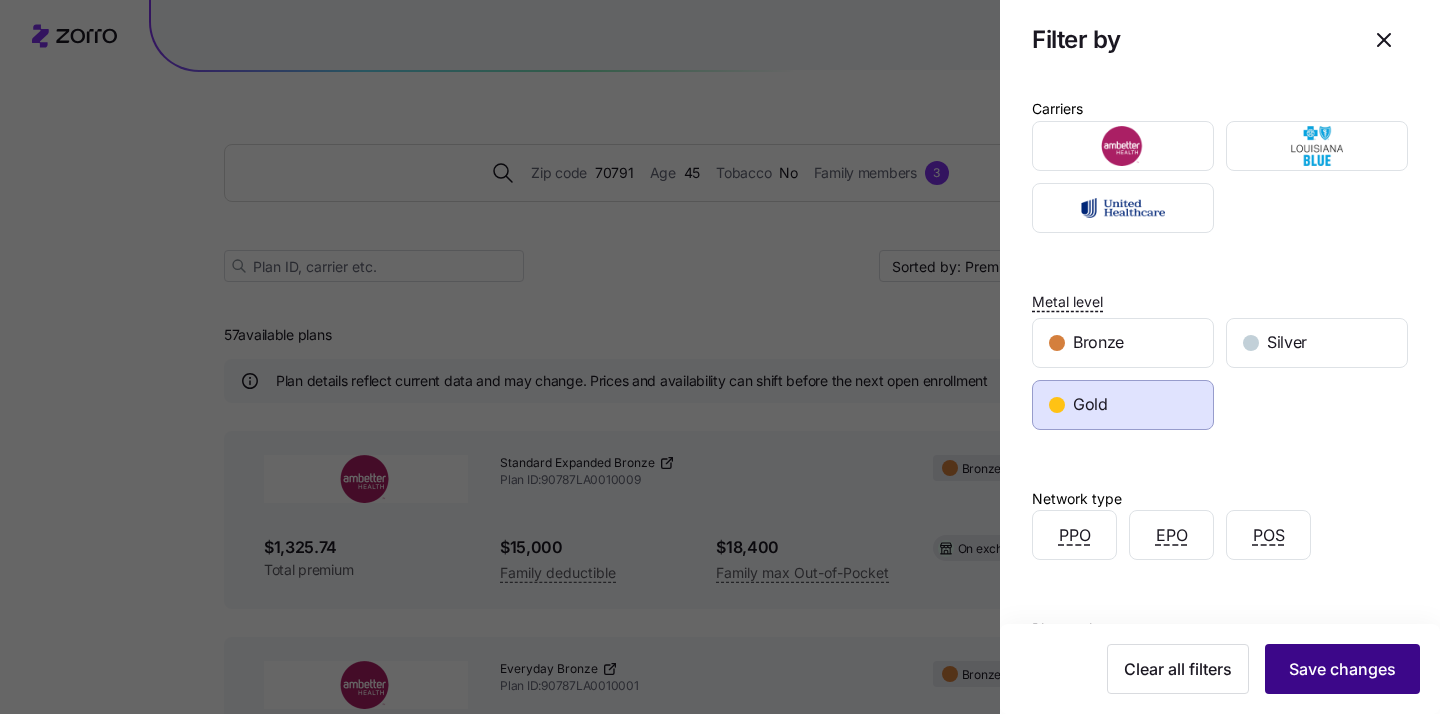 click on "Save changes" at bounding box center (1342, 669) 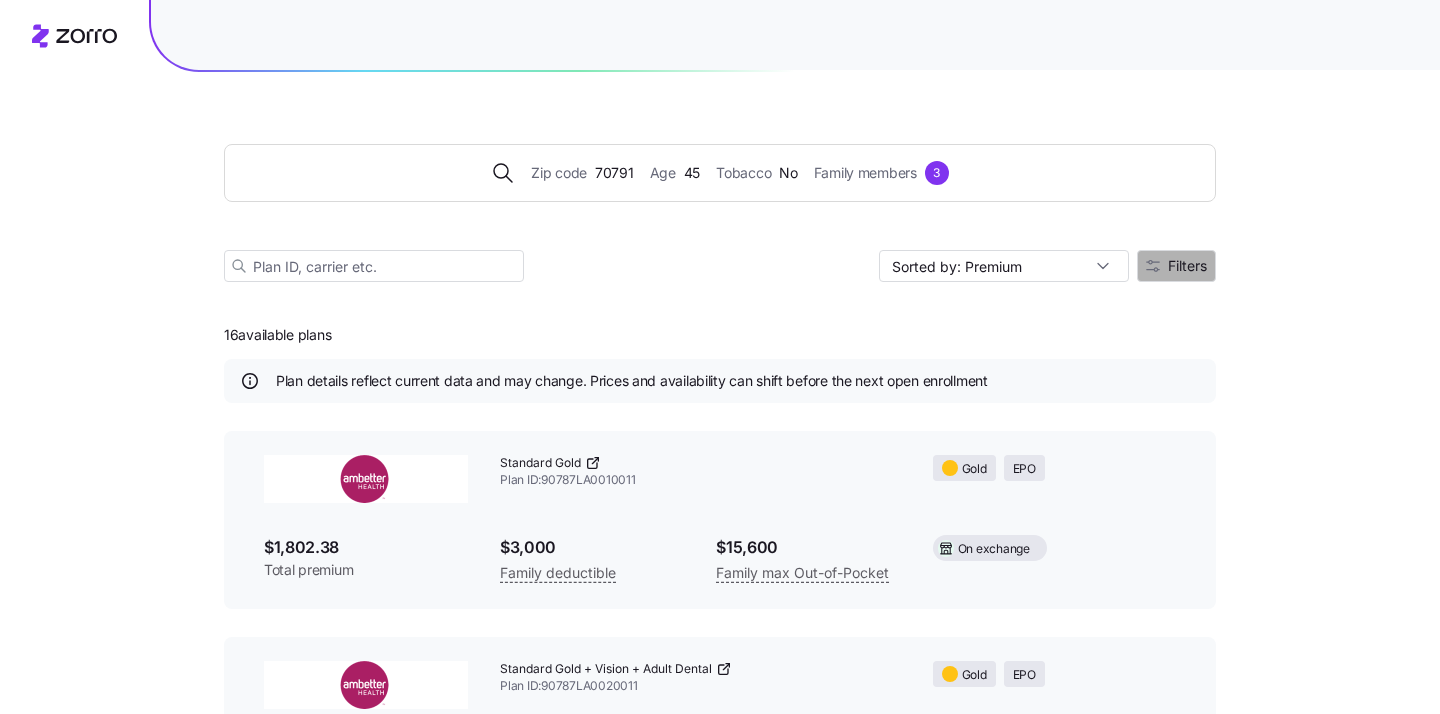 click on "Filters" at bounding box center (1176, 266) 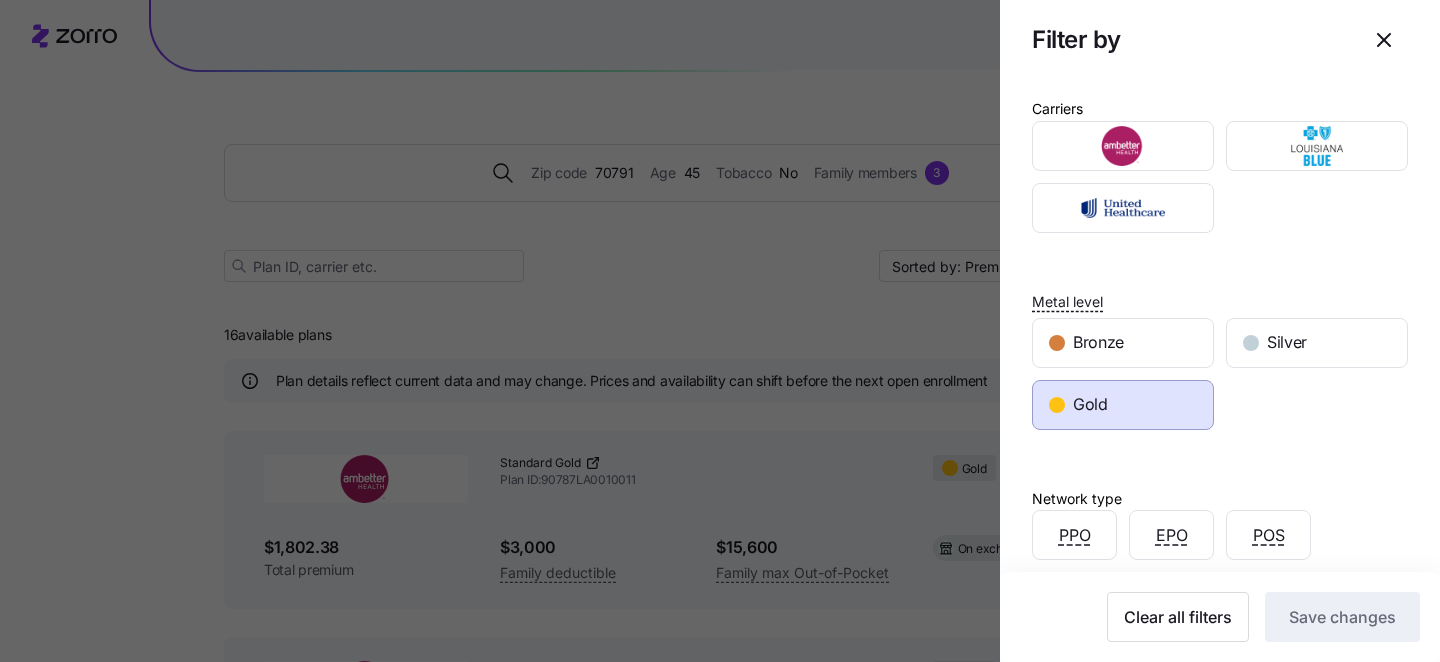 drag, startPoint x: 924, startPoint y: 158, endPoint x: 938, endPoint y: 147, distance: 17.804493 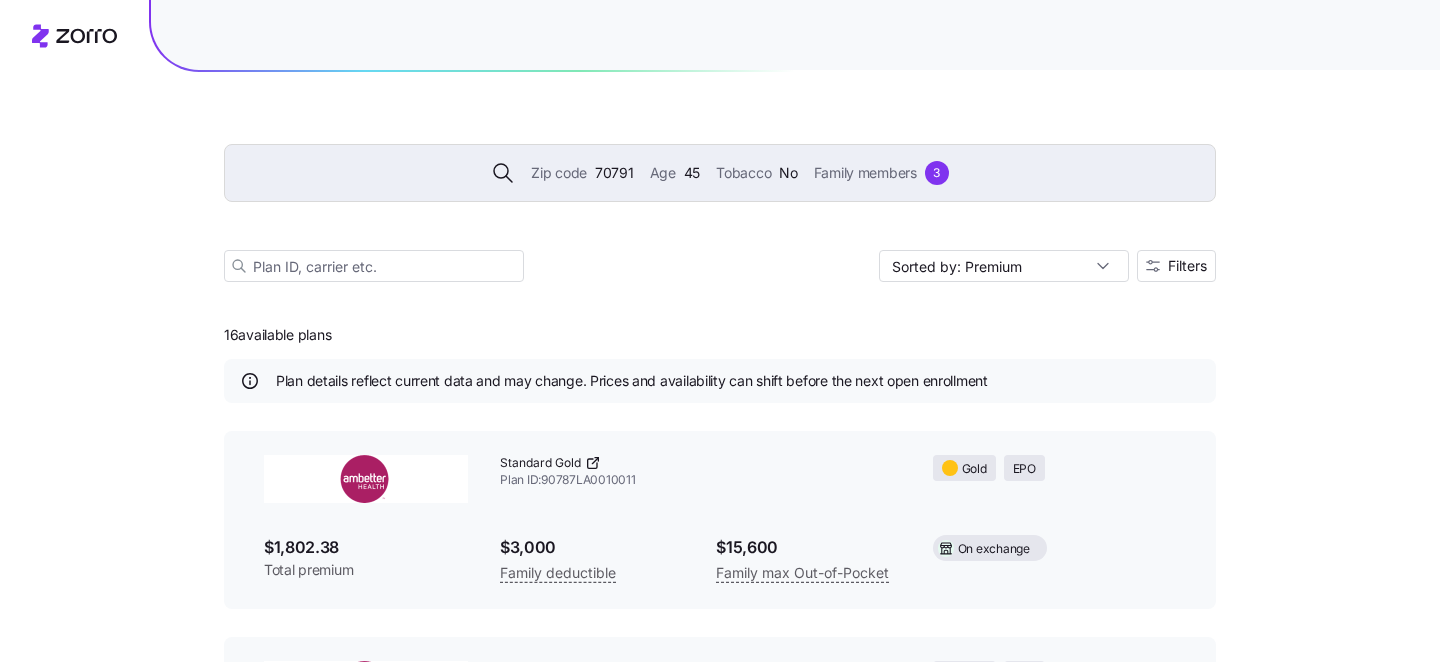 click on "Zip code" at bounding box center (559, 173) 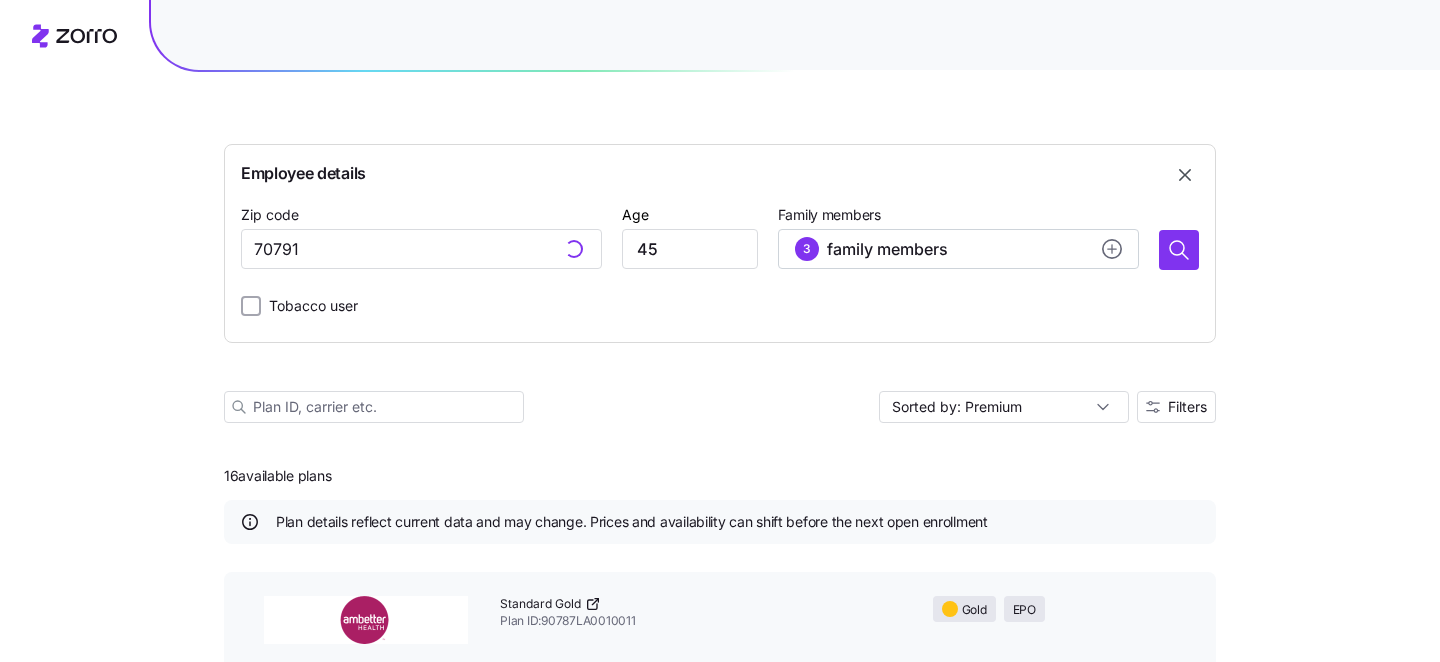 type on "70791, [GEOGRAPHIC_DATA], [GEOGRAPHIC_DATA]" 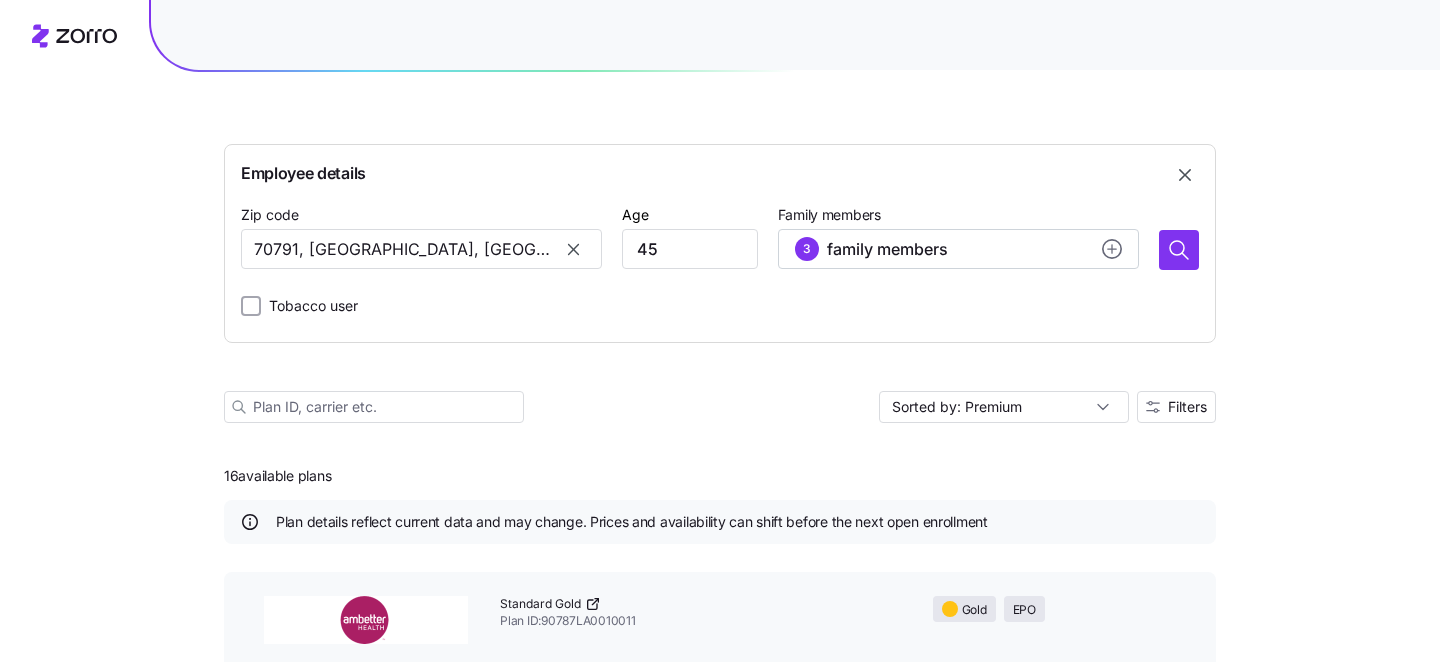 click at bounding box center (574, 249) 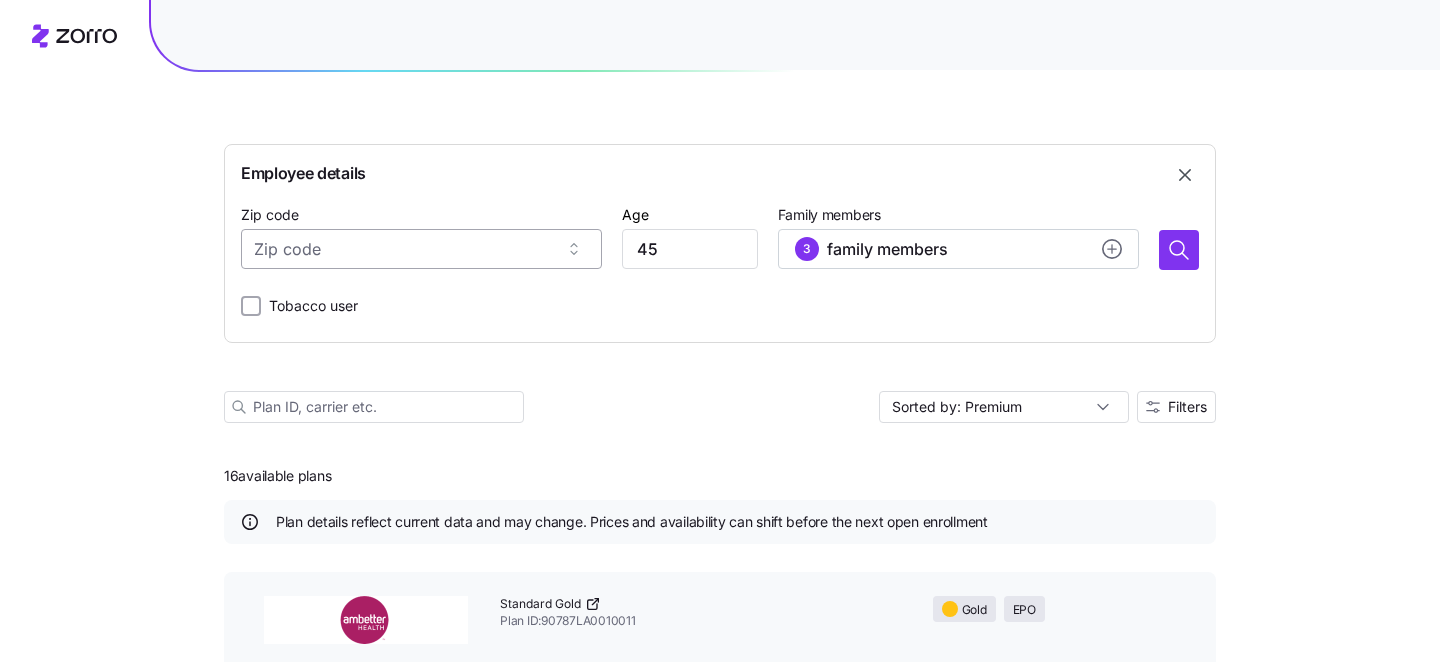 click on "Zip code" at bounding box center (421, 249) 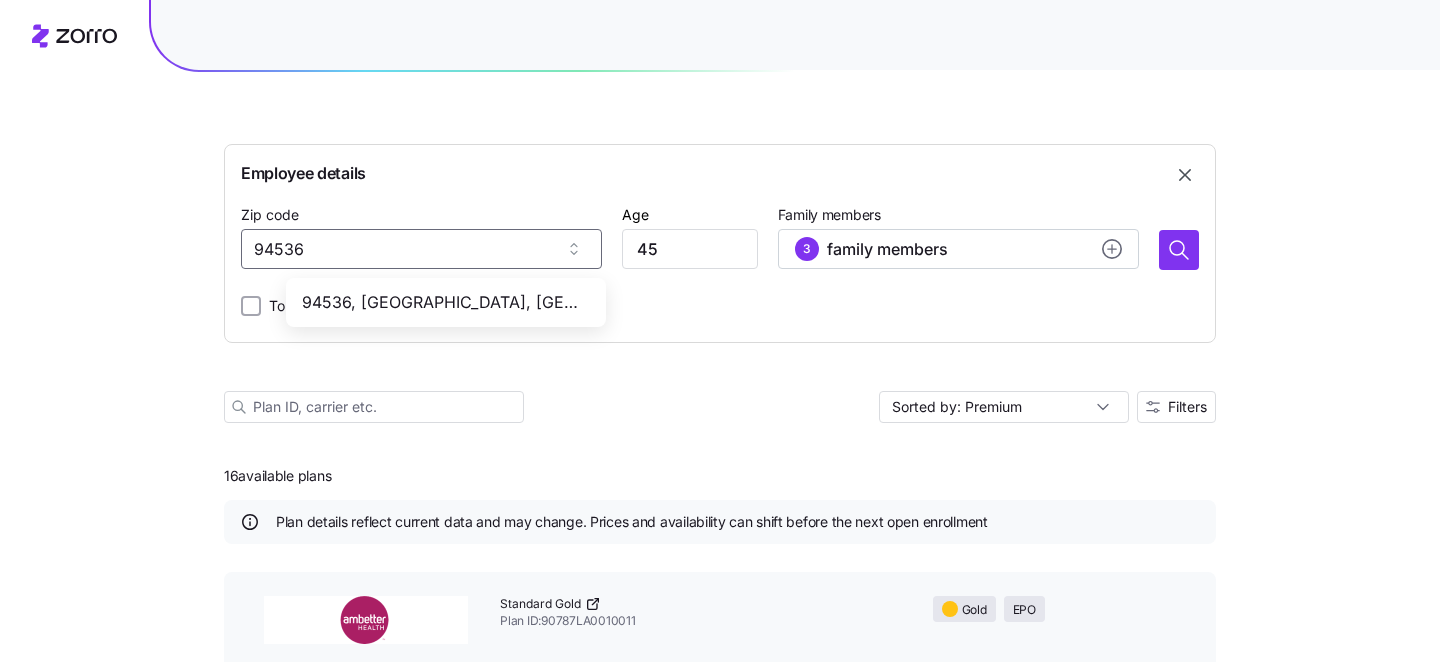 click on "94536, [GEOGRAPHIC_DATA], [GEOGRAPHIC_DATA]" at bounding box center [442, 302] 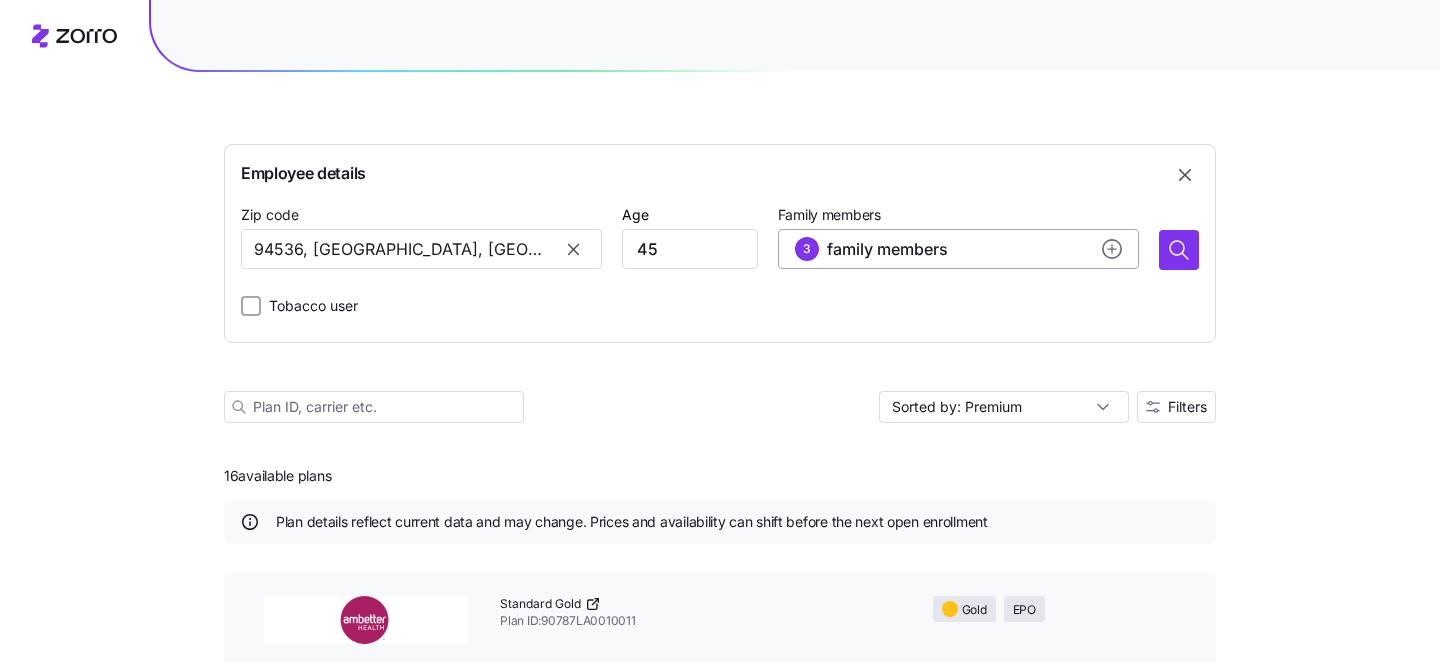 type on "94536, [GEOGRAPHIC_DATA], [GEOGRAPHIC_DATA]" 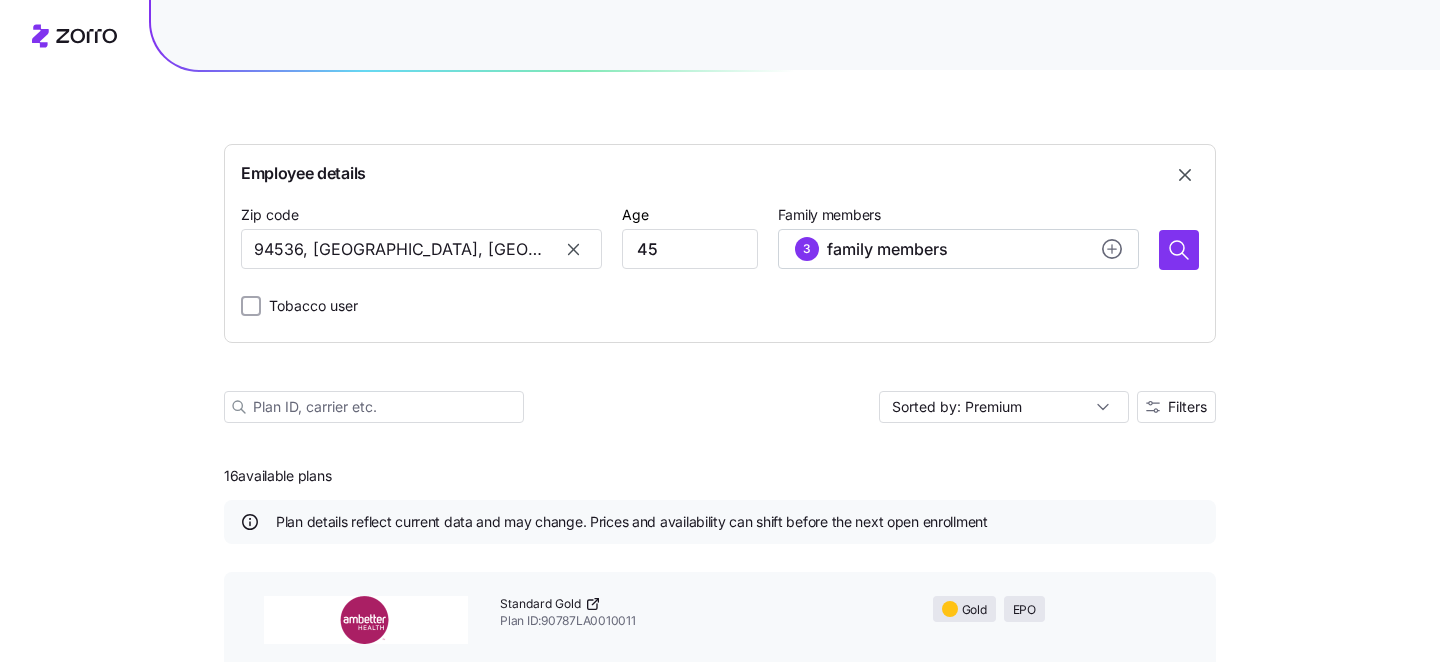 click on "Tobacco user" at bounding box center [720, 306] 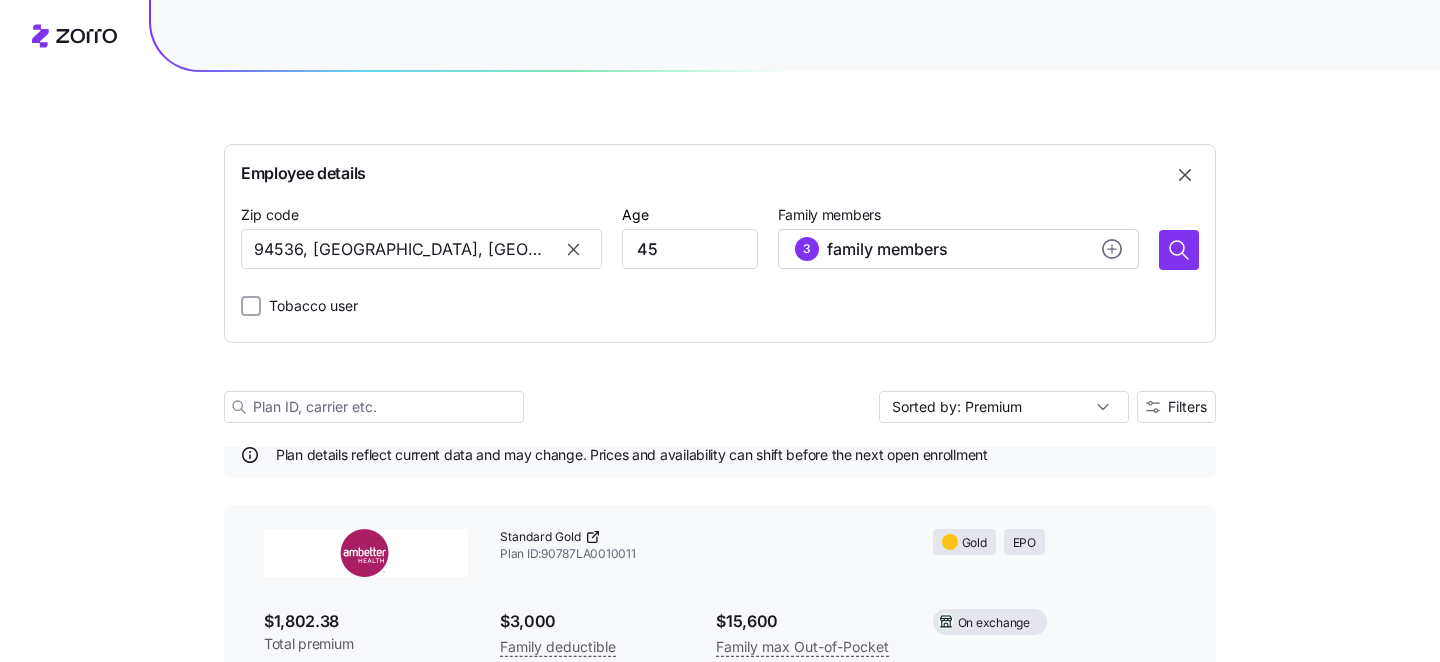 scroll, scrollTop: 66, scrollLeft: 0, axis: vertical 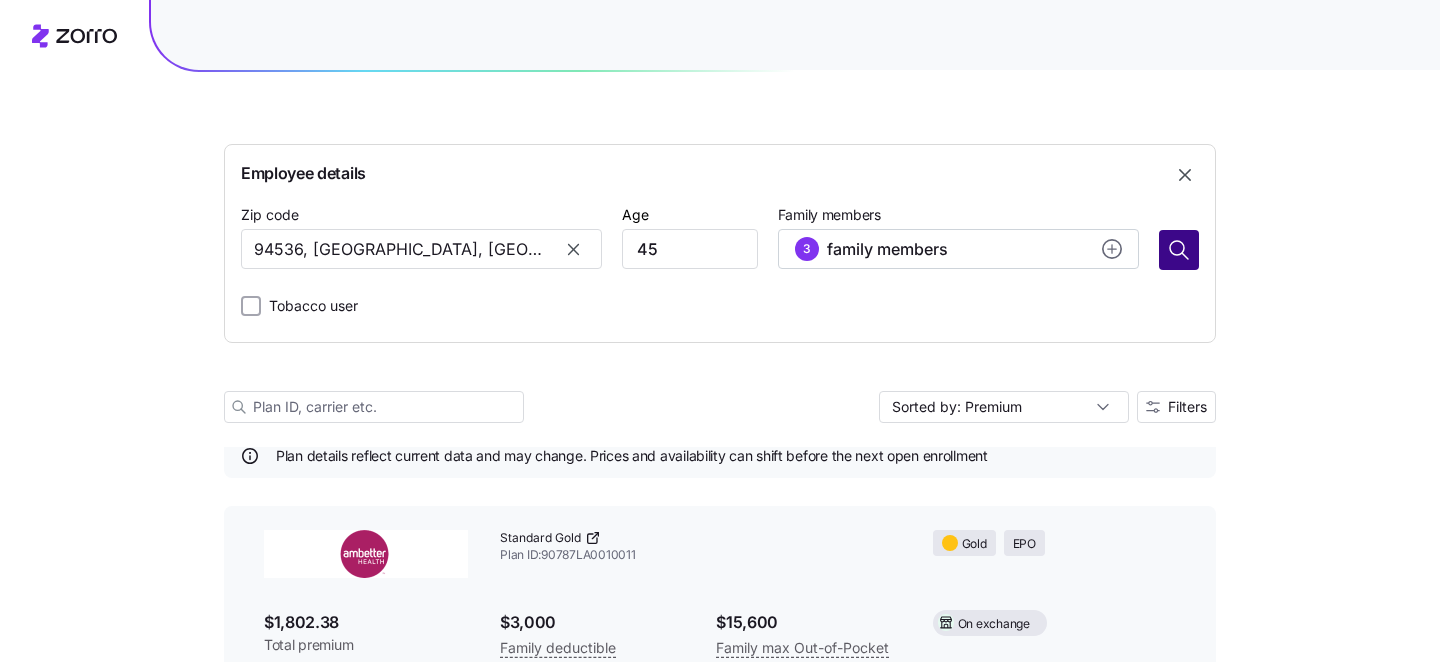 click 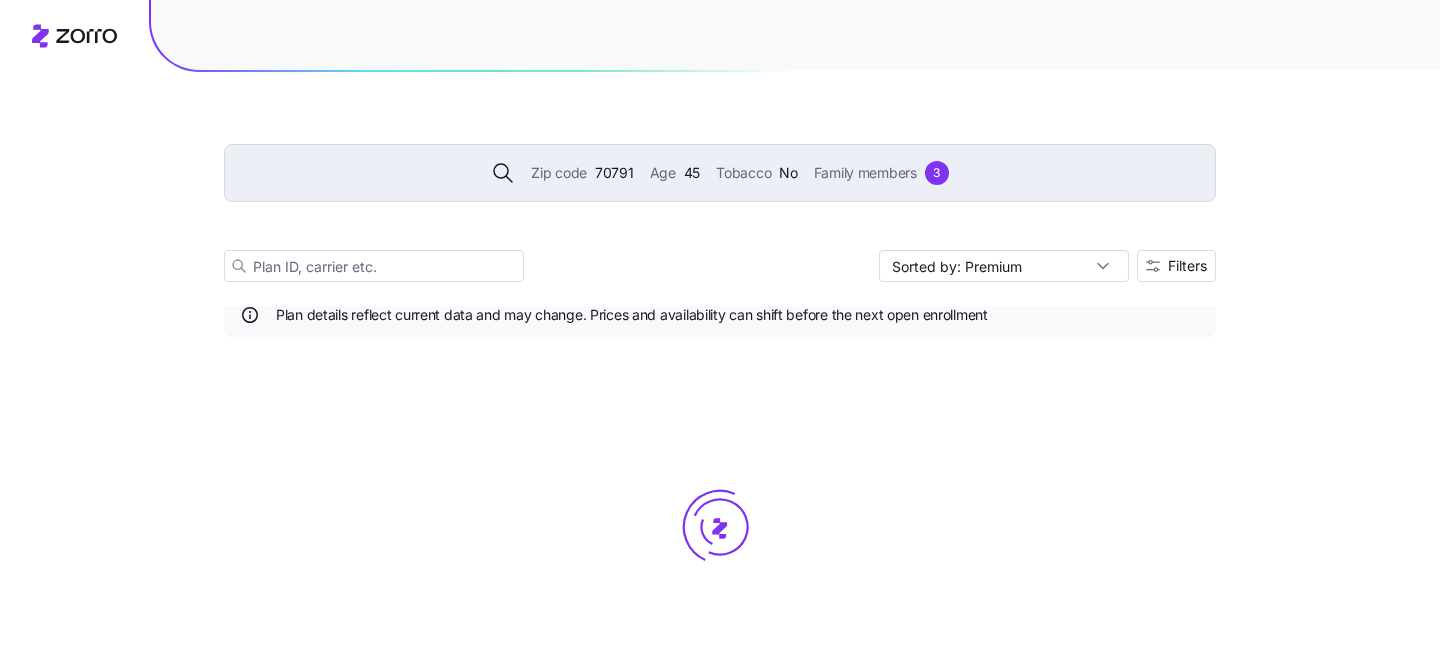 scroll, scrollTop: 0, scrollLeft: 0, axis: both 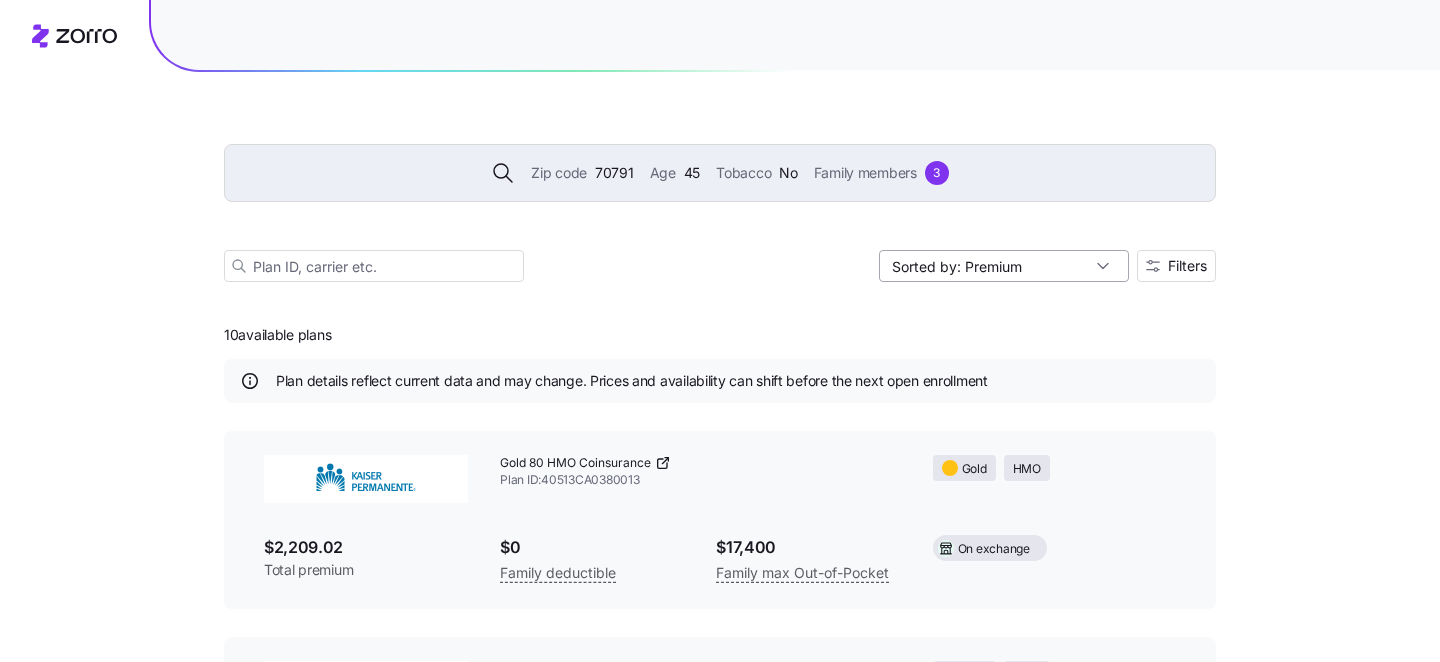 click on "Sorted by: Premium" at bounding box center (1004, 266) 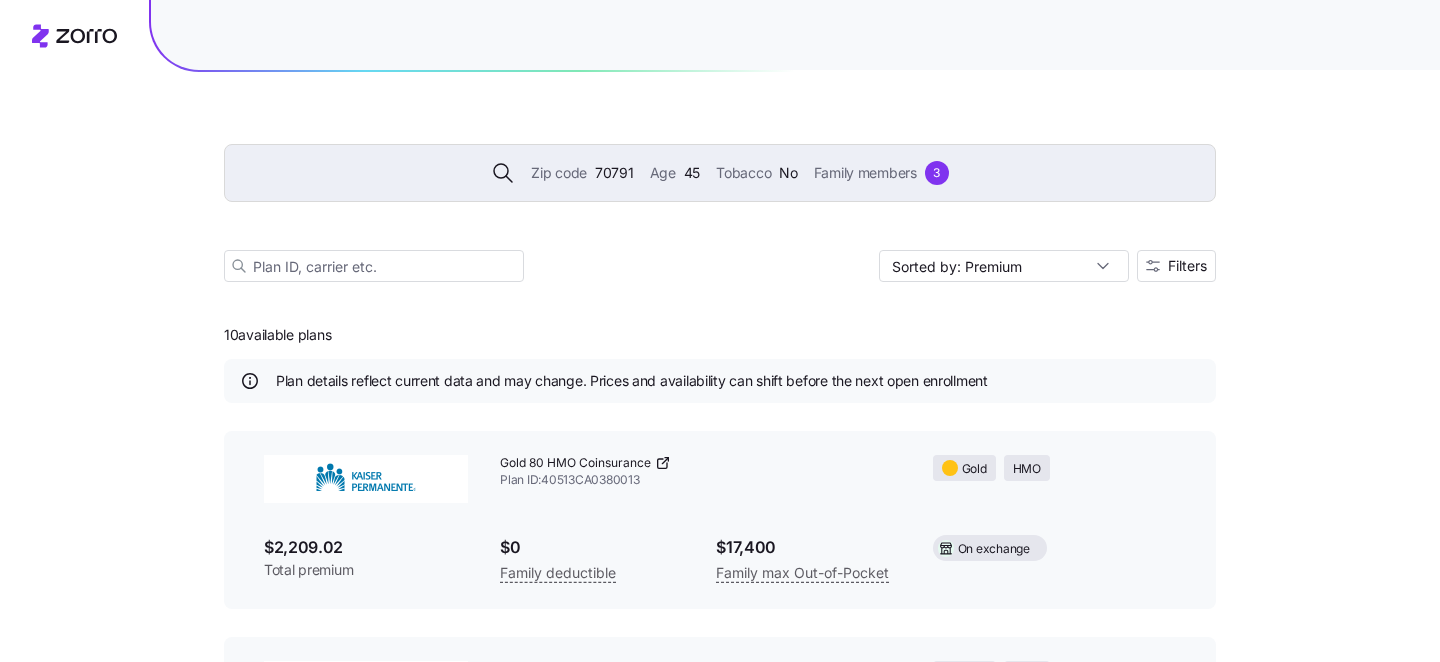 click on "10  available plans Plan details reflect current data and may change. Prices and availability can shift before the next open enrollment Gold 80 HMO Coinsurance Plan ID:  40513CA0380013 Gold HMO $2,209.02 Total premium $0 Family deductible $17,400 Family max Out-of-Pocket On exchange Gold 80 HMO Coinsurance Plan ID:  40513CA0390021 Gold HMO $2,209.02 Total premium $0 Family deductible $17,400 Family max Out-of-Pocket Off exchange Gold 80 HMO Plan ID:  40513CA0380002 Gold HMO $2,422.68 Total premium $0 Family deductible $17,400 Family max Out-of-Pocket On exchange Gold 80 HMO Plan ID:  40513CA0390012 Gold HMO $2,422.68 Total premium $0 Family deductible $17,400 Family max Out-of-Pocket Off exchange Gold 80 HMO 0/30 PCP Plan ID:  40513CA0390013 Gold HMO $2,465.12 Total premium $0 Family deductible $15,600 Family max Out-of-Pocket Off exchange Gold 80 HMO Plan ID:  20523CA0110015 Gold HMO $2,510.72 Total premium $0 Family deductible $17,400 Family max Out-of-Pocket Both markets Gold 80 Trio HMO Plan ID:  Gold HMO" at bounding box center (720, 1383) 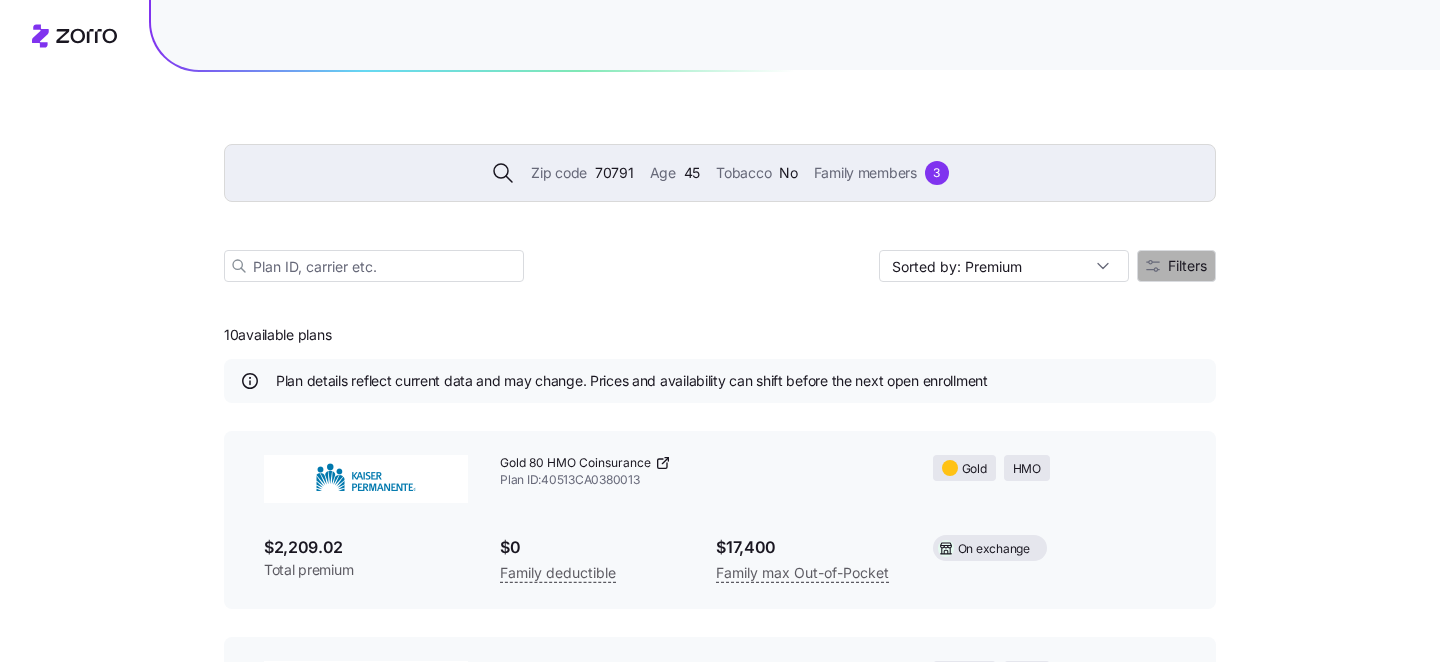click on "Filters" at bounding box center (1176, 266) 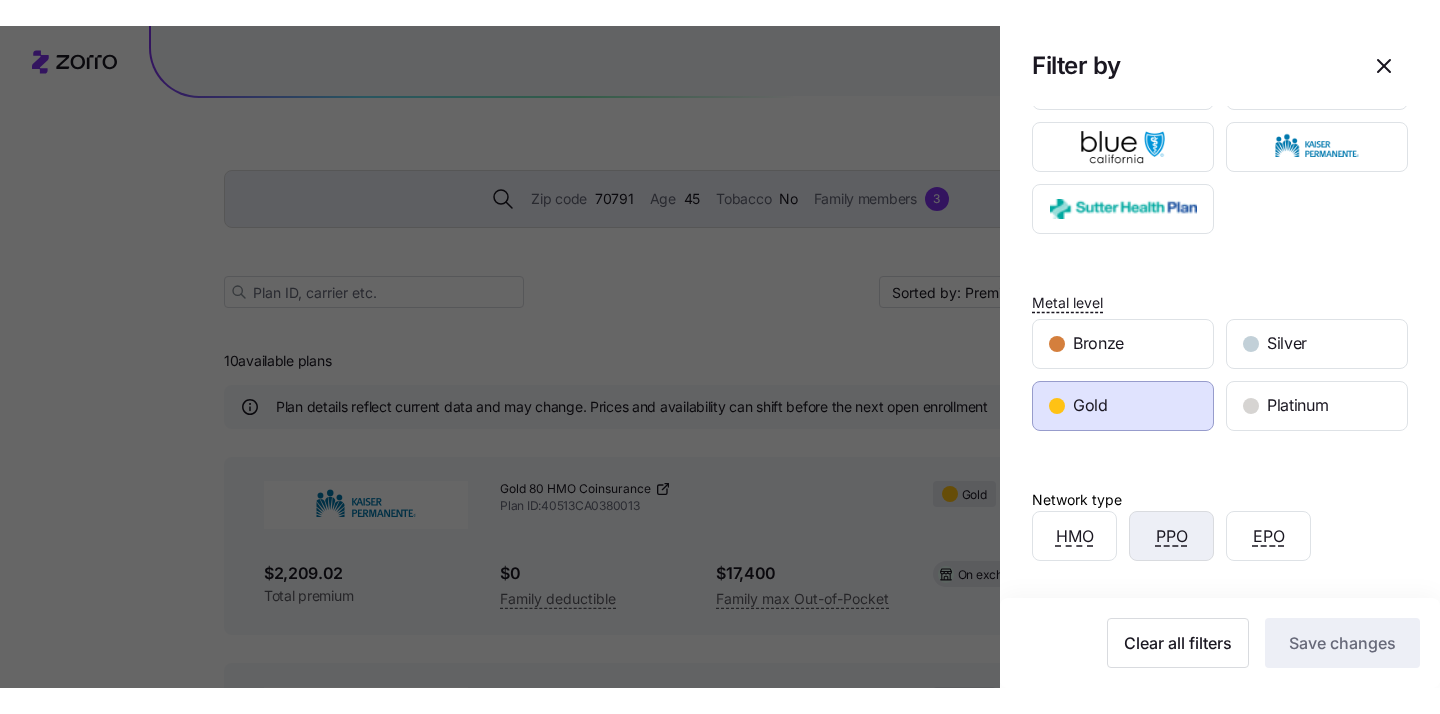 scroll, scrollTop: 148, scrollLeft: 0, axis: vertical 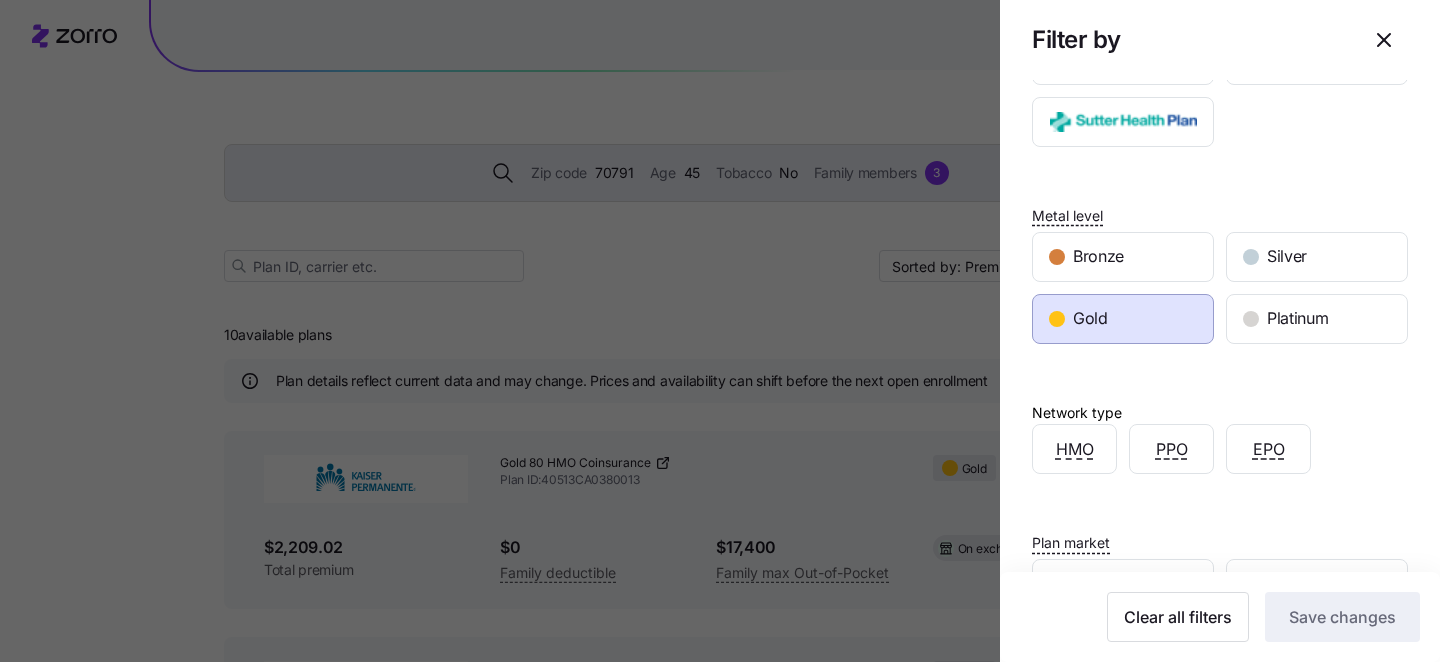 click at bounding box center [720, 331] 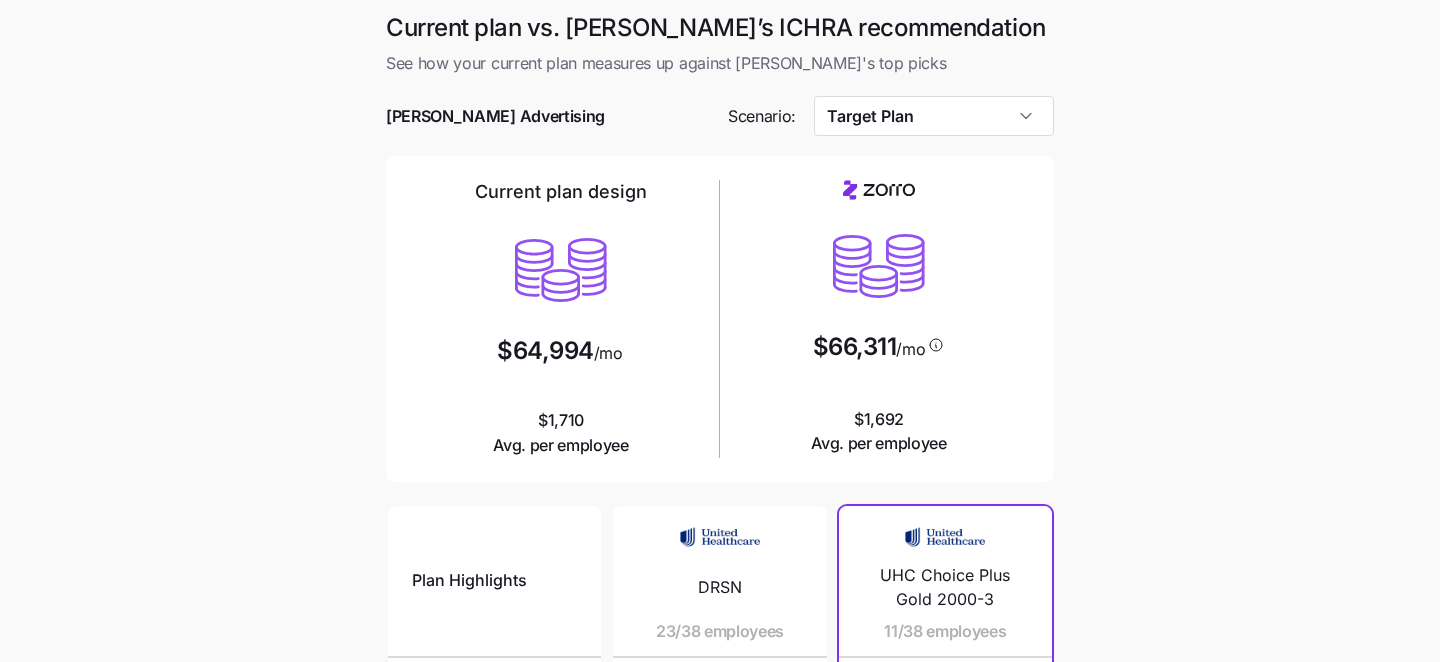scroll, scrollTop: 0, scrollLeft: 0, axis: both 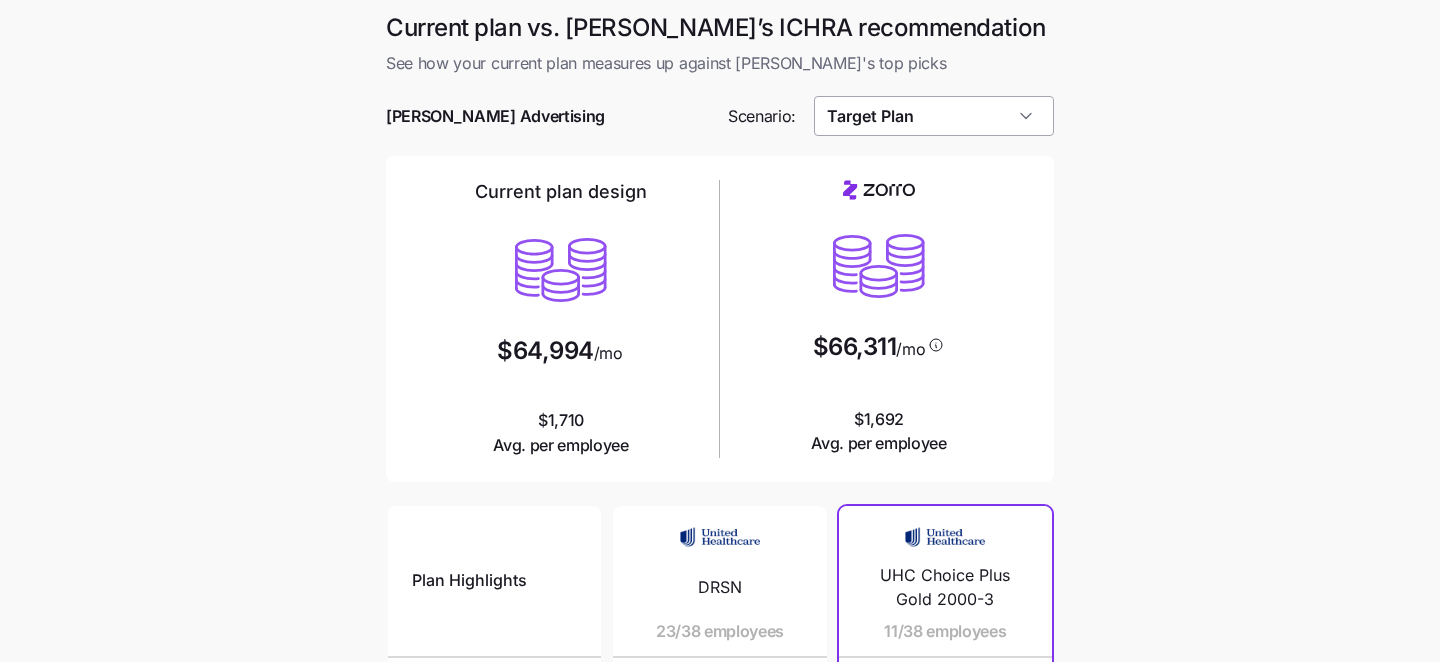 click on "Target Plan" at bounding box center (934, 116) 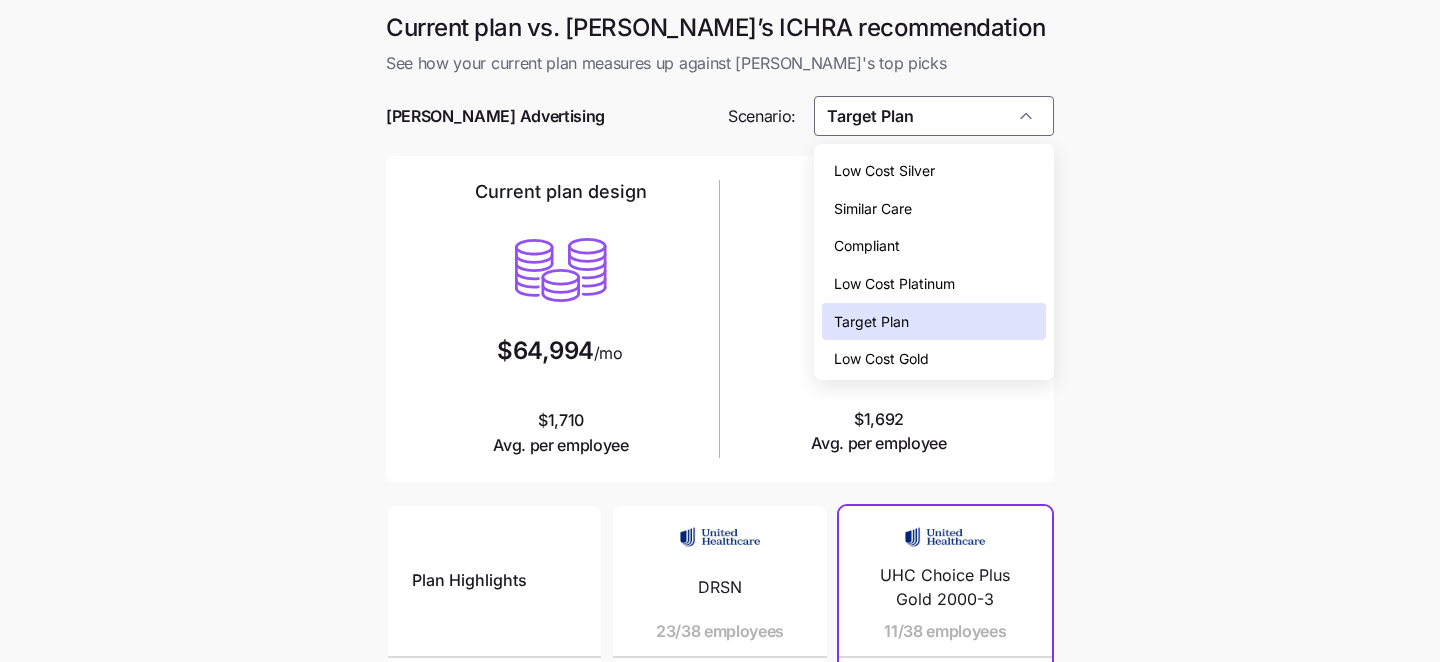 click on "Low Cost Gold" at bounding box center [934, 359] 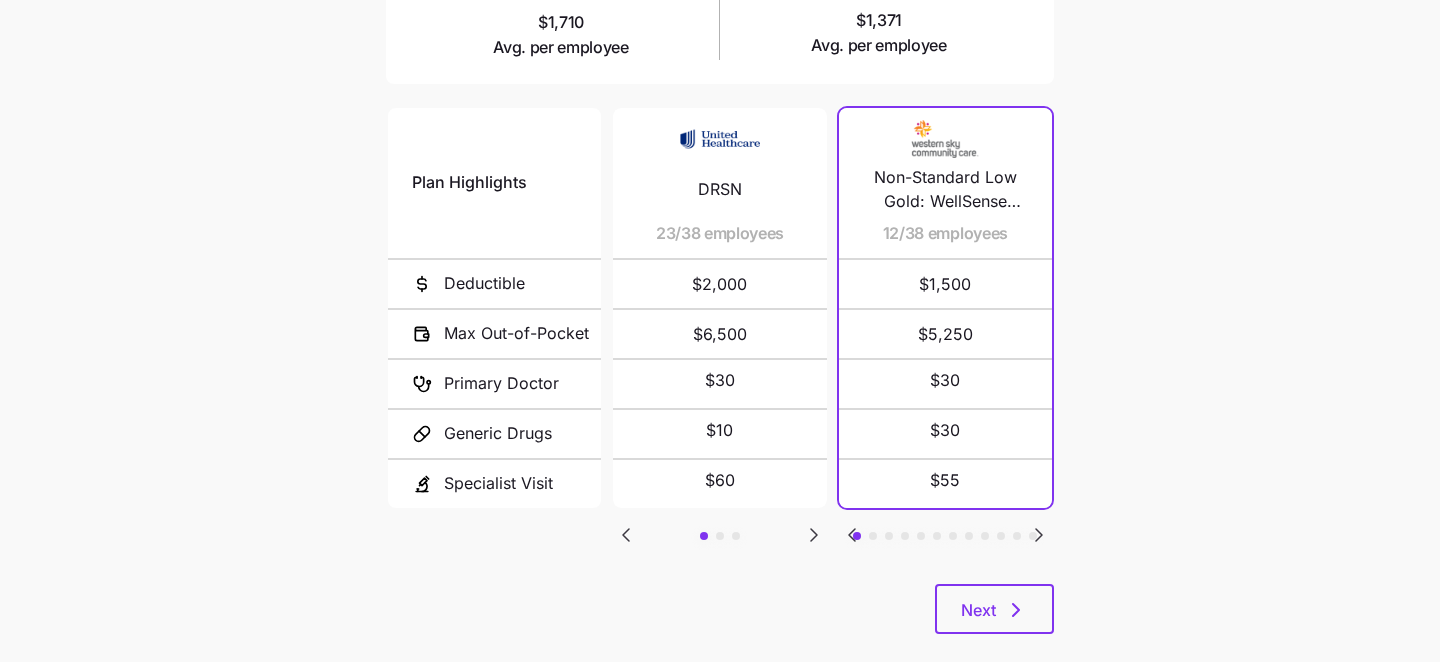scroll, scrollTop: 405, scrollLeft: 0, axis: vertical 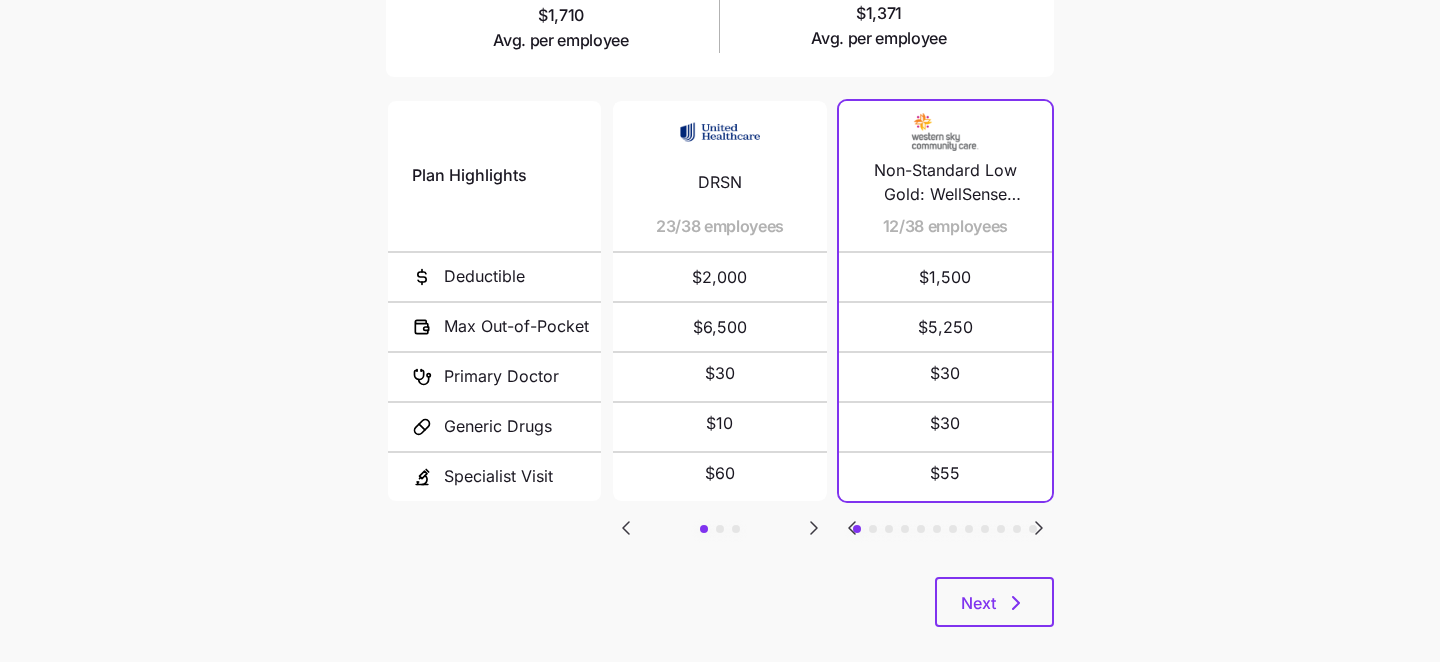 click 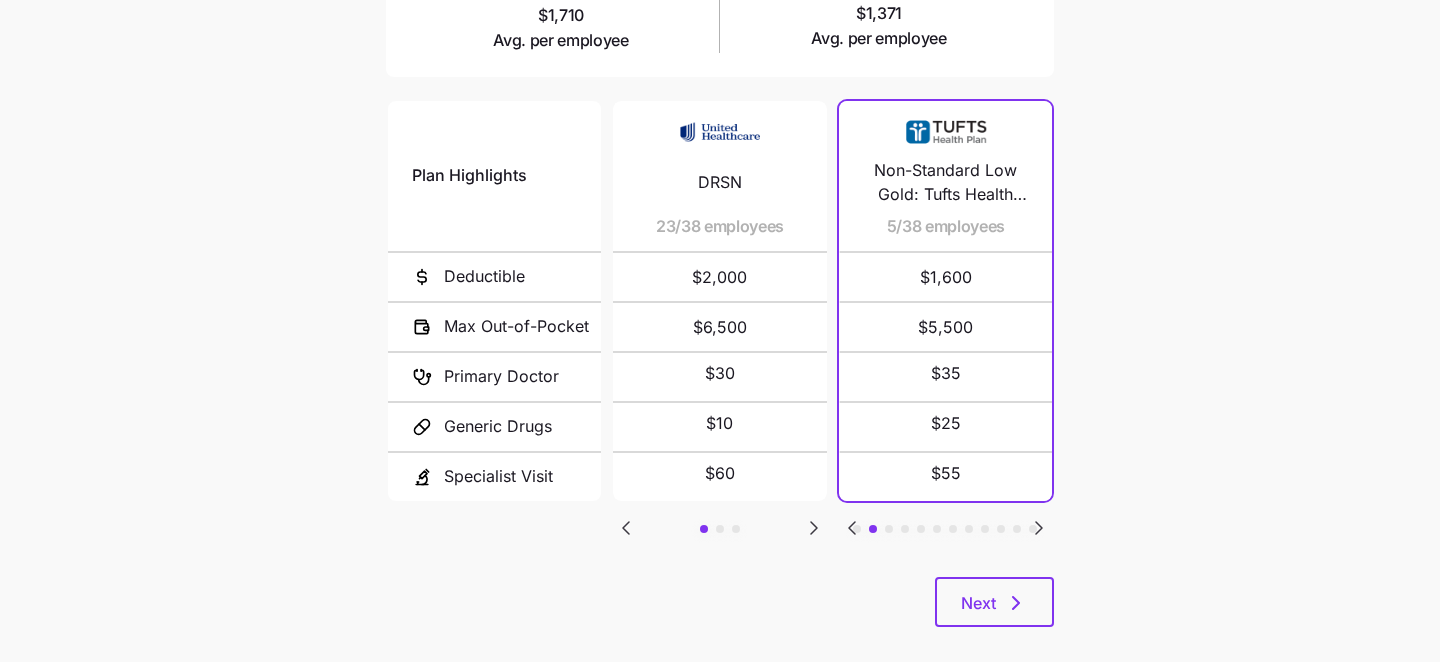click 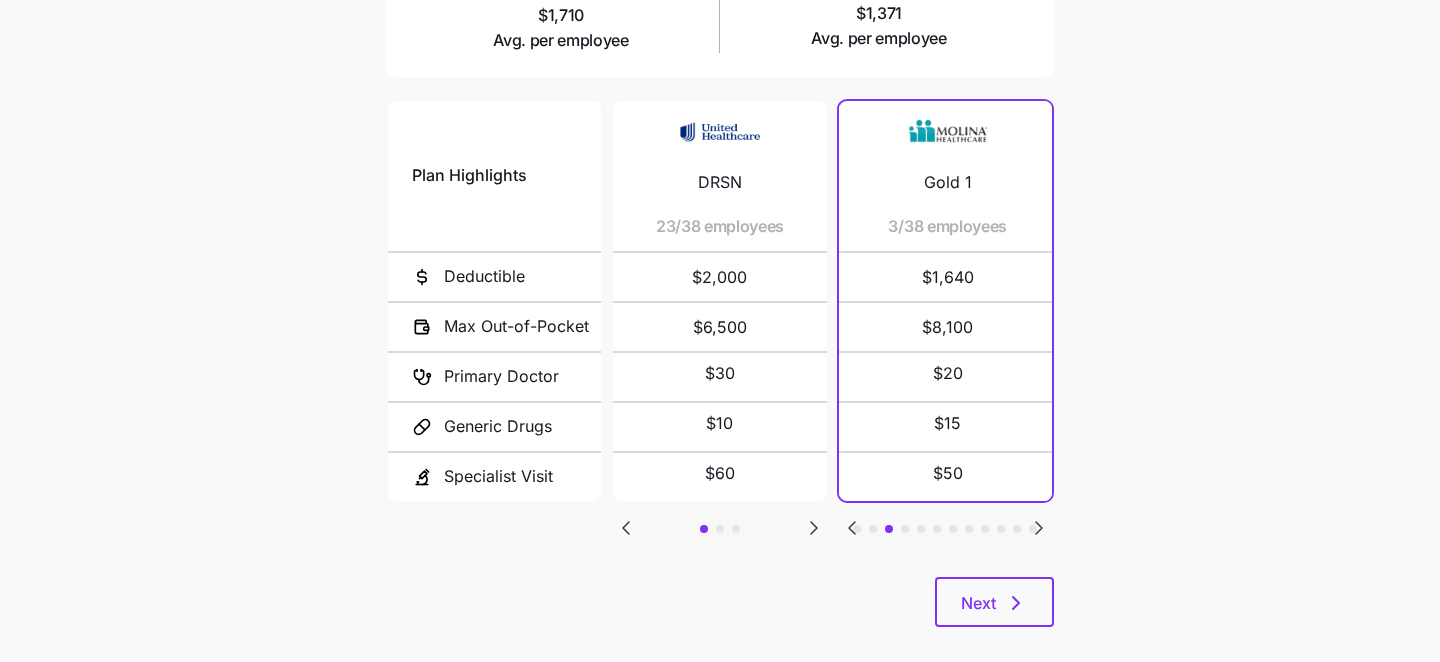 click 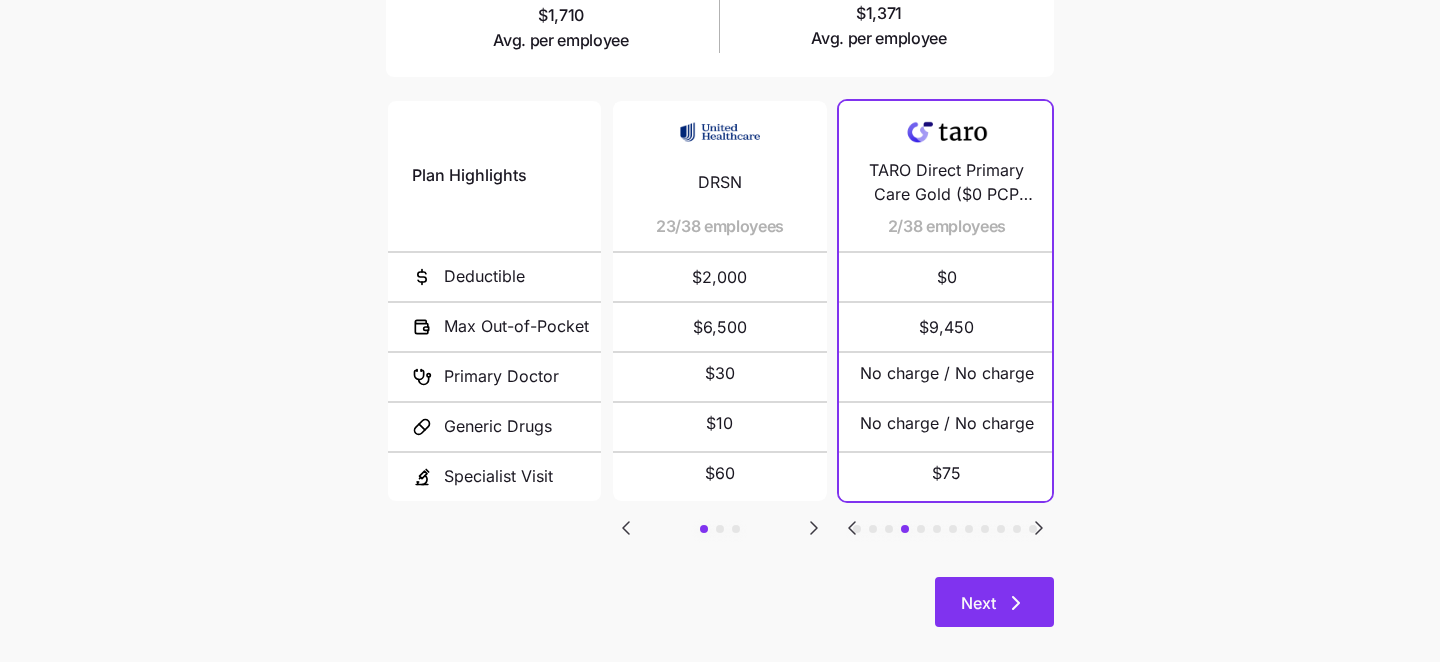click on "Next" at bounding box center (978, 603) 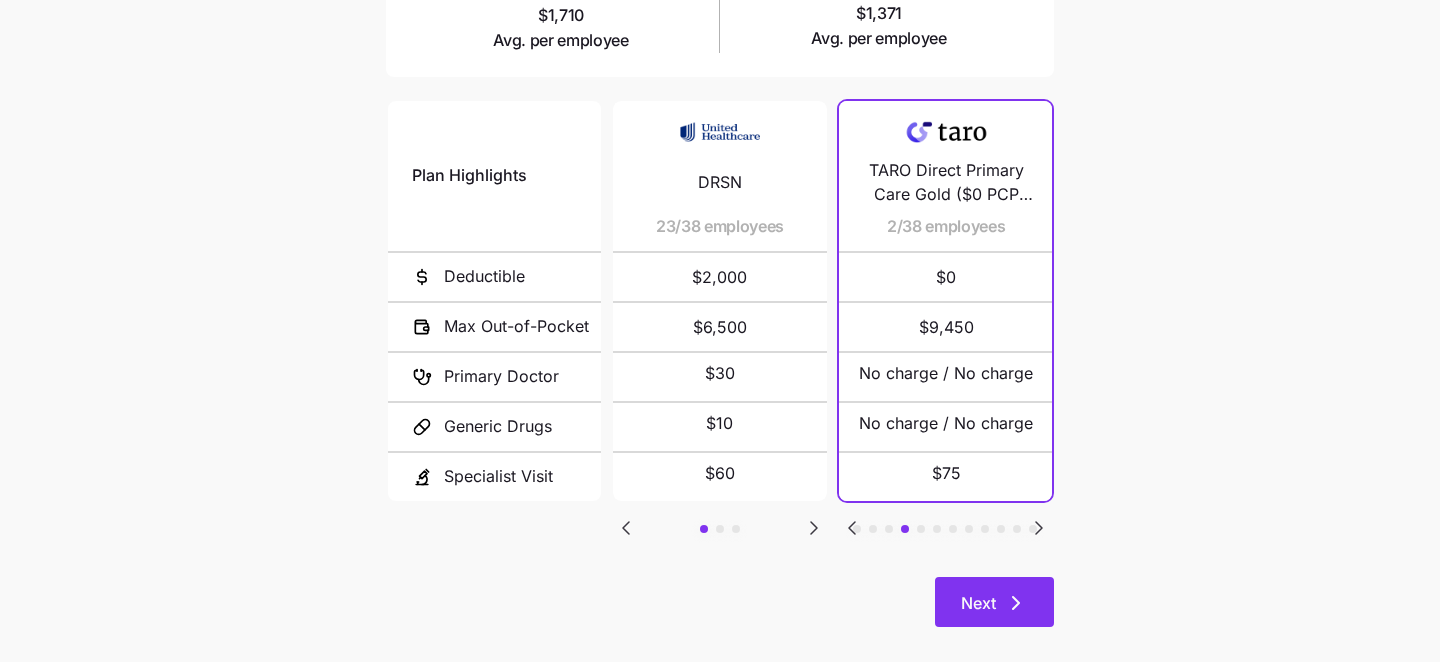 scroll, scrollTop: 0, scrollLeft: 0, axis: both 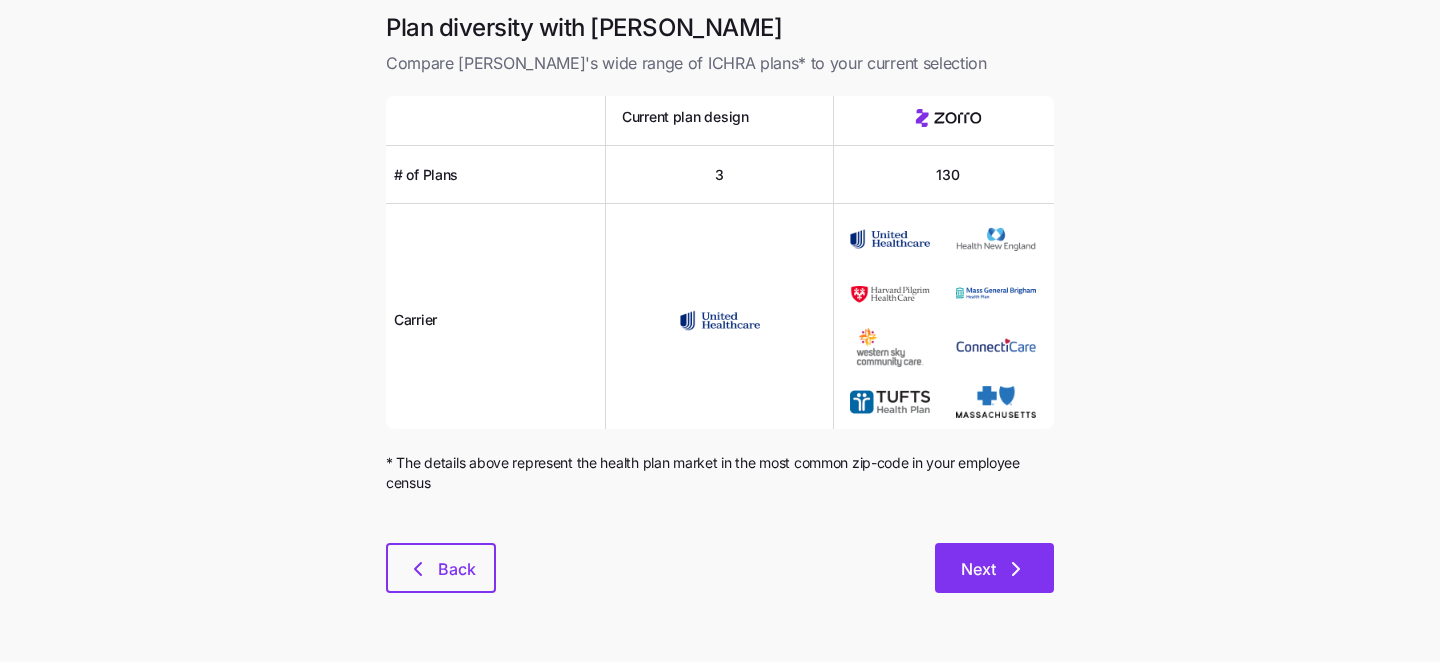click on "Next" at bounding box center (994, 568) 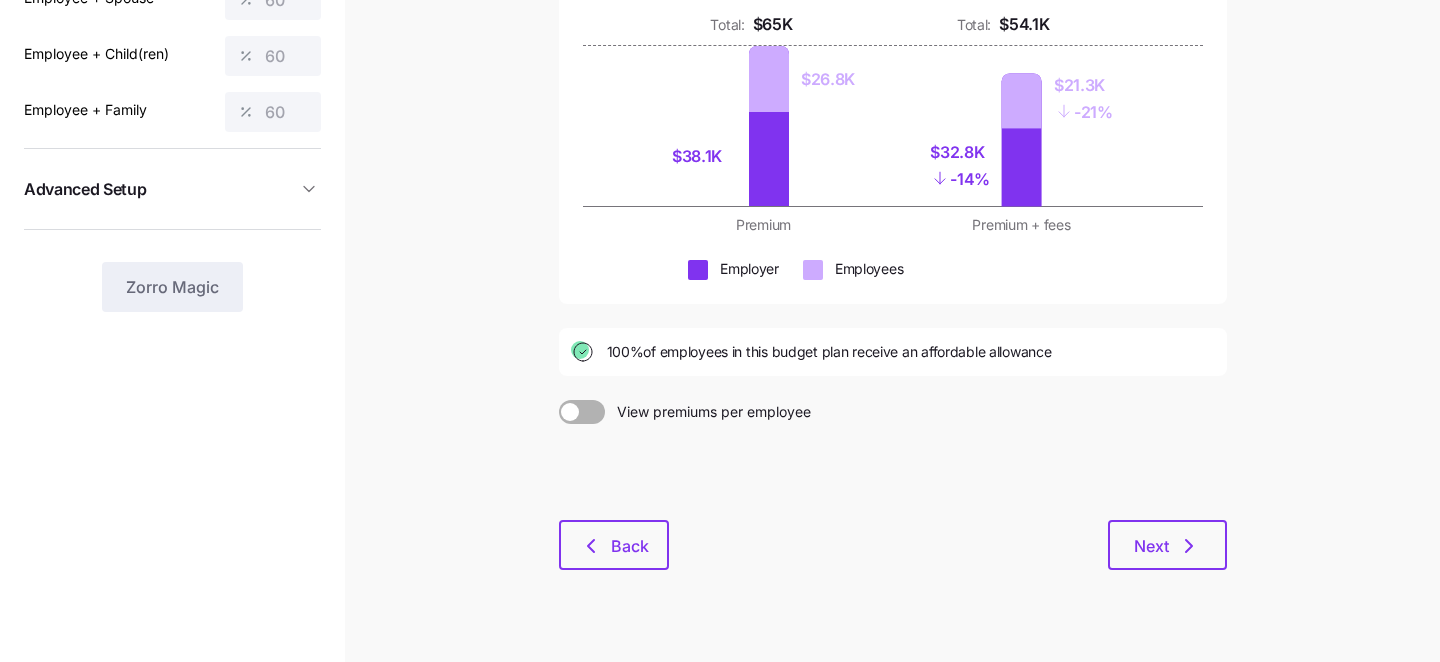scroll, scrollTop: 290, scrollLeft: 0, axis: vertical 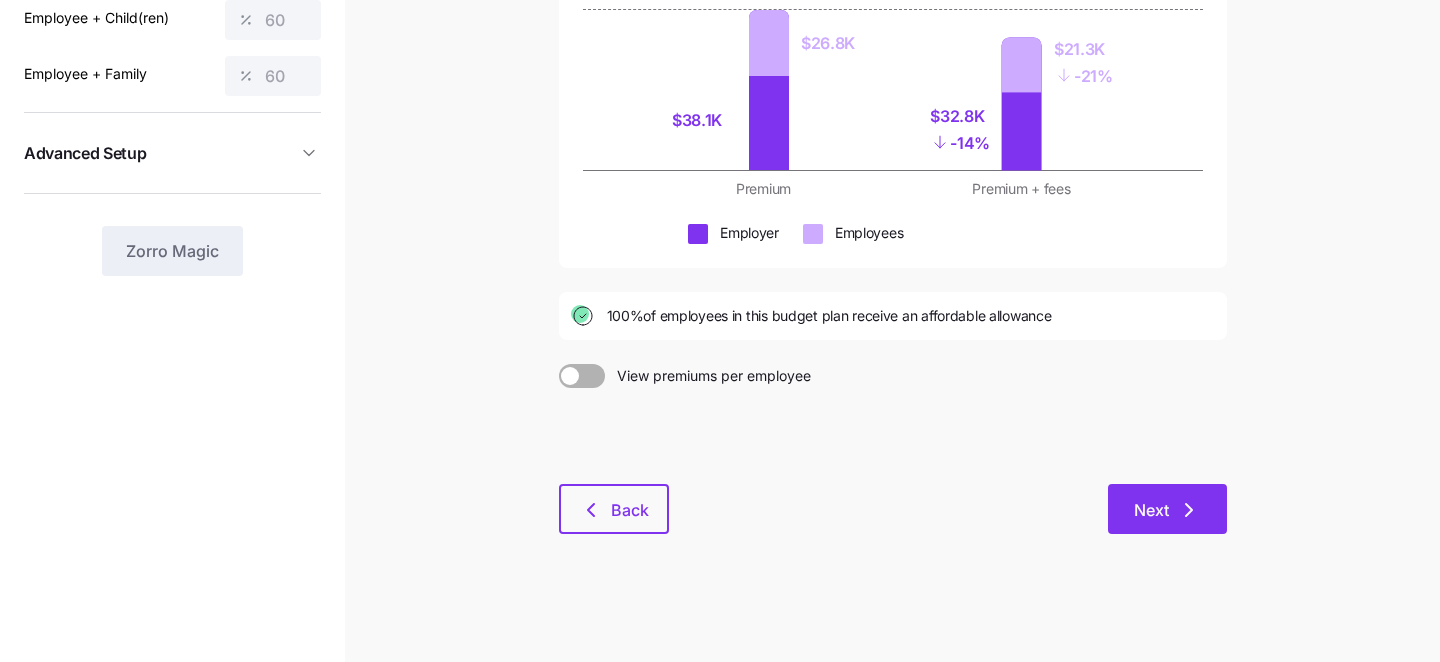 click on "Next" at bounding box center (1167, 510) 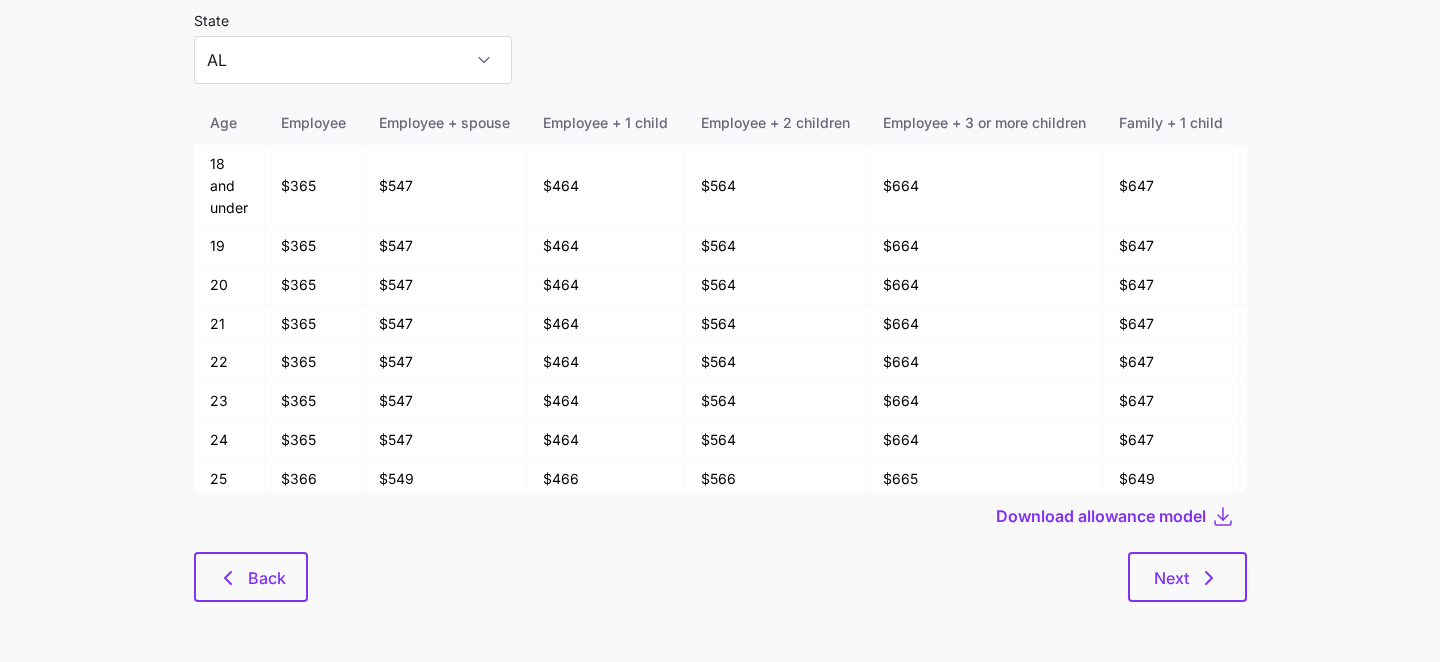 scroll, scrollTop: 0, scrollLeft: 0, axis: both 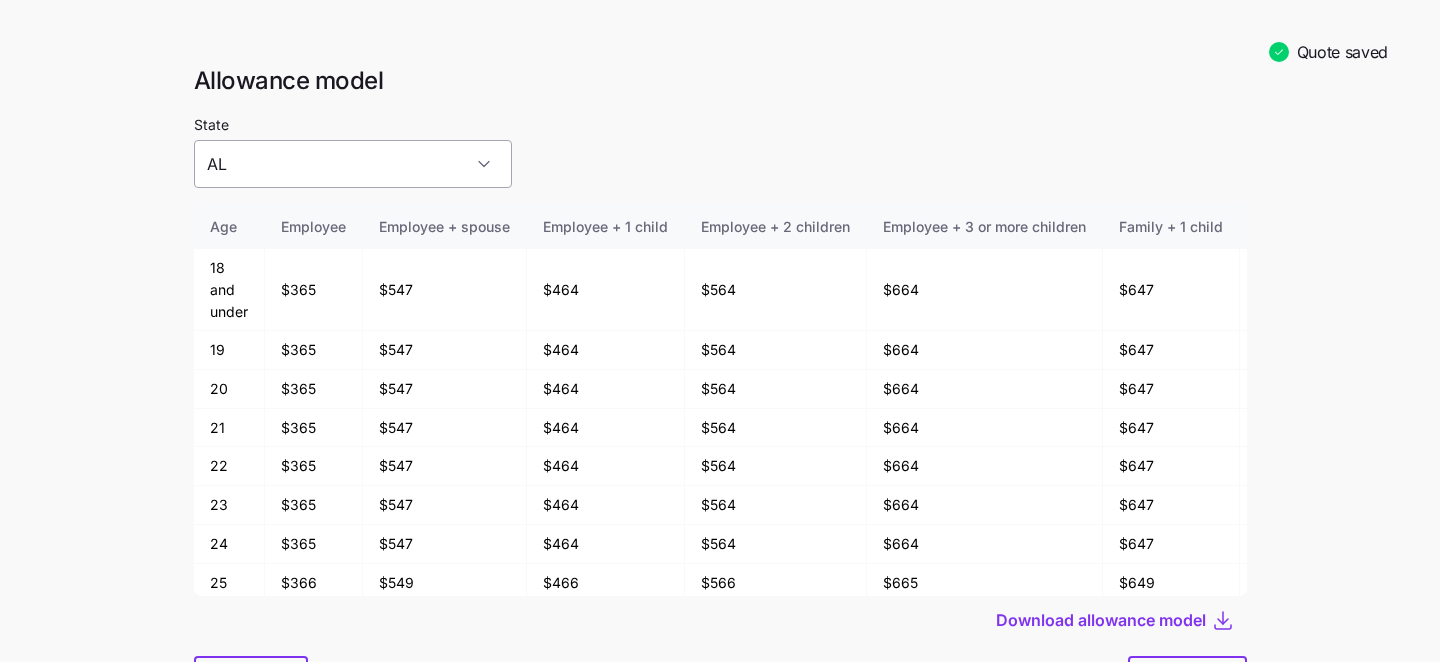 click on "AL" at bounding box center (353, 164) 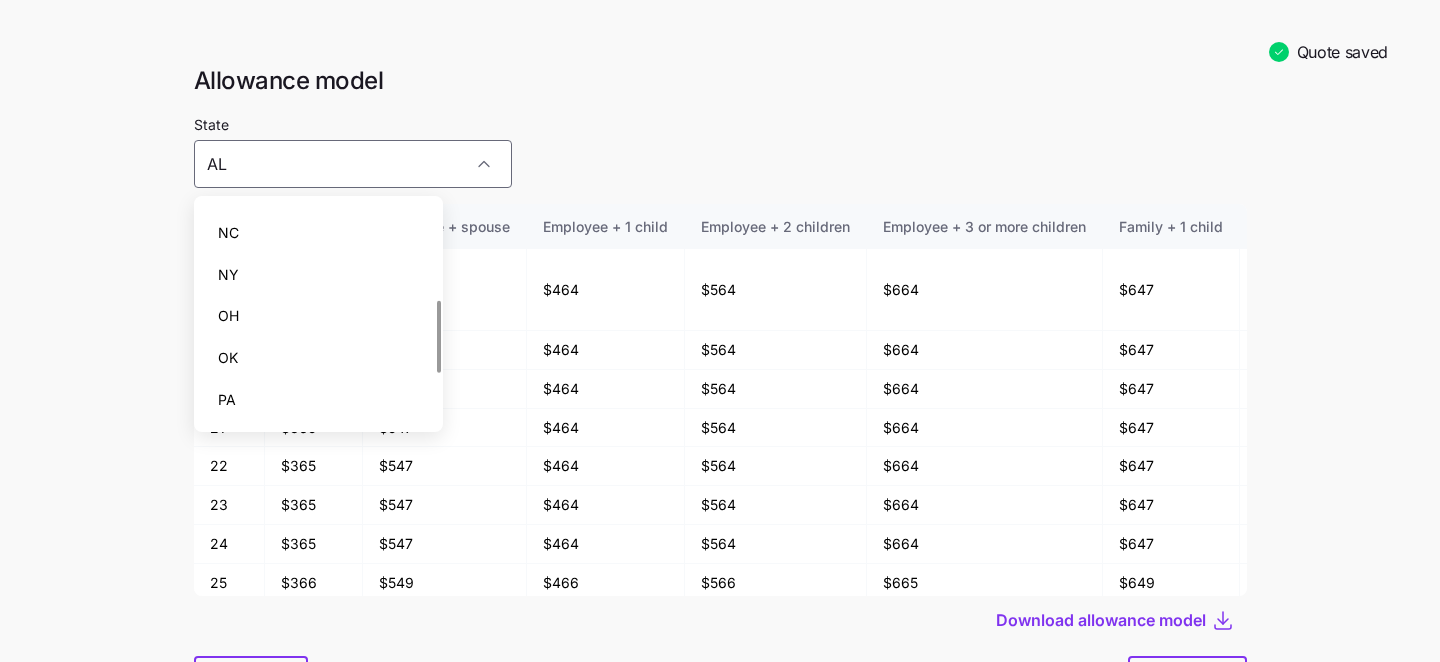 scroll, scrollTop: 386, scrollLeft: 0, axis: vertical 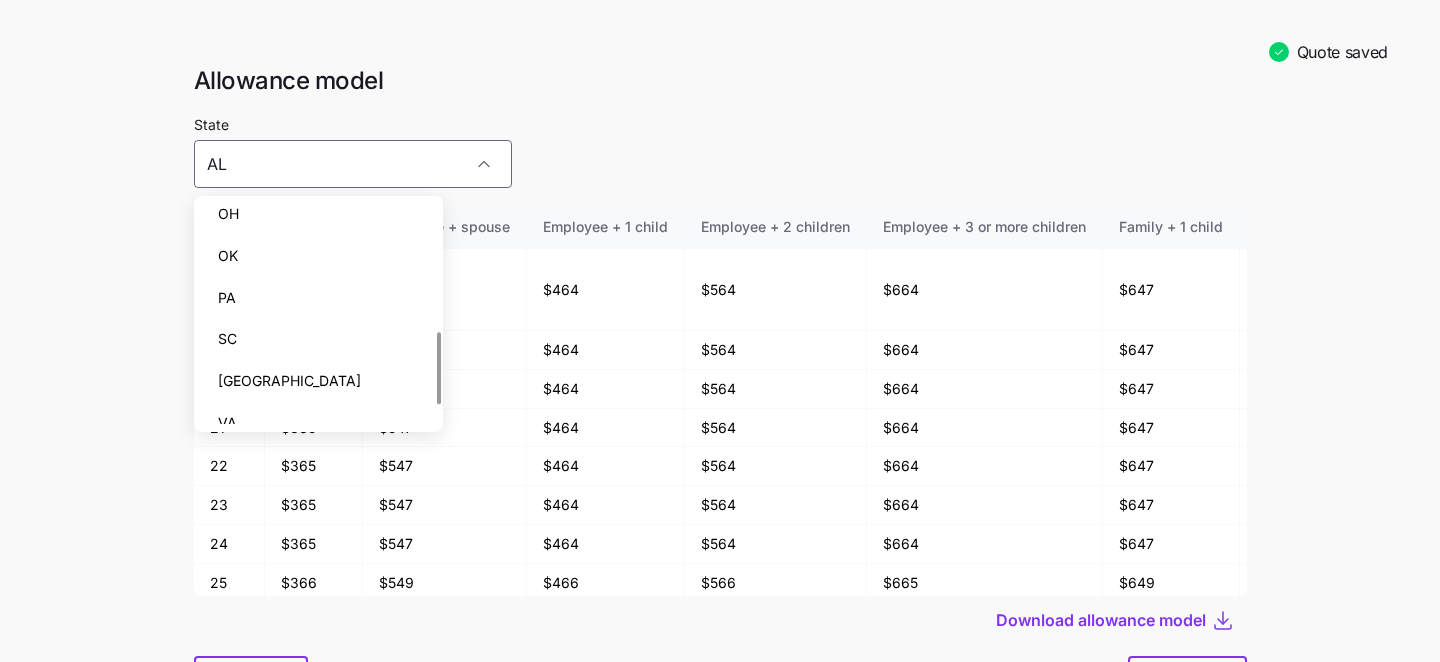 click on "OH" at bounding box center [319, 214] 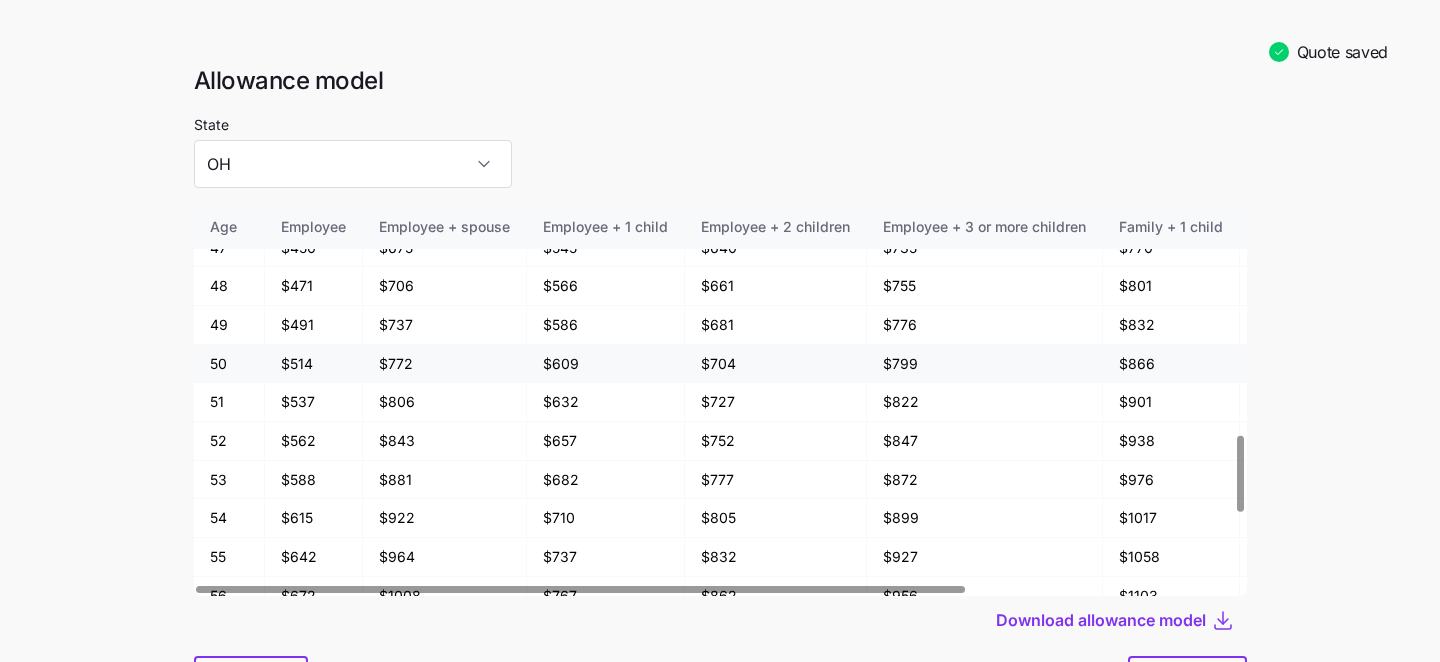 scroll, scrollTop: 1192, scrollLeft: 0, axis: vertical 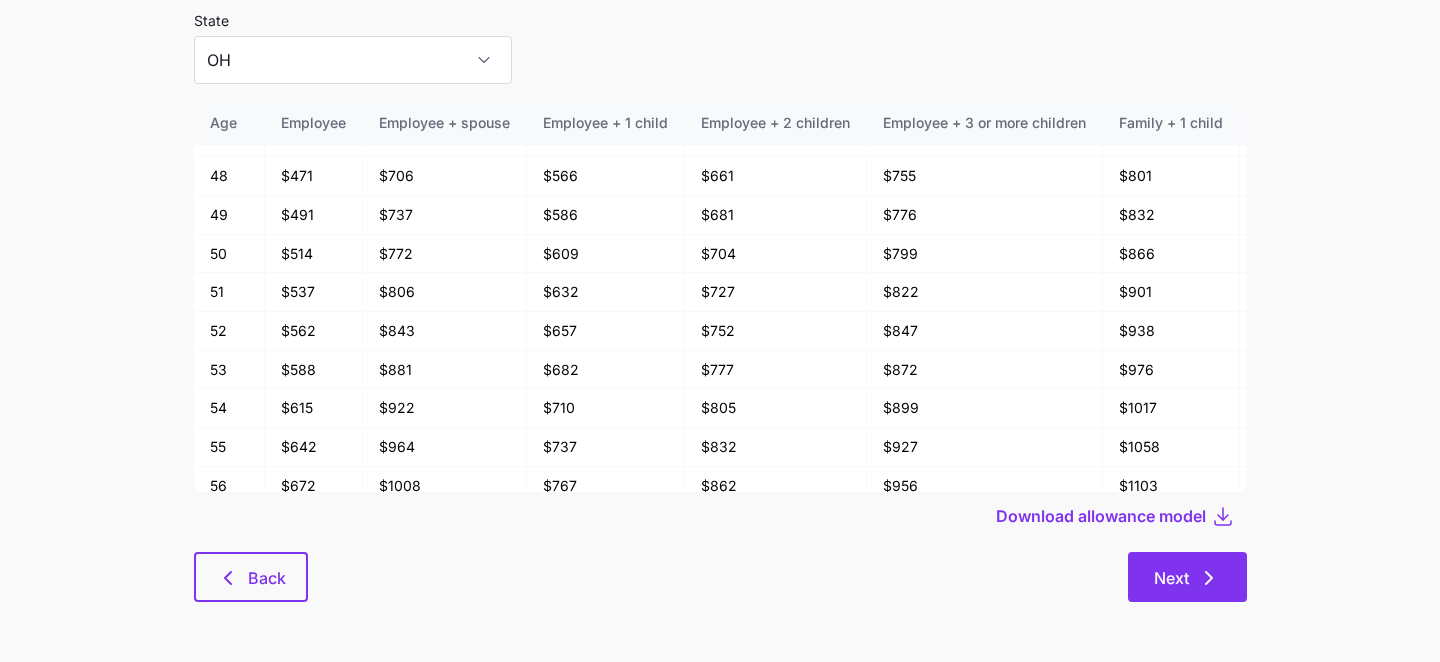 click on "Next" at bounding box center [1171, 578] 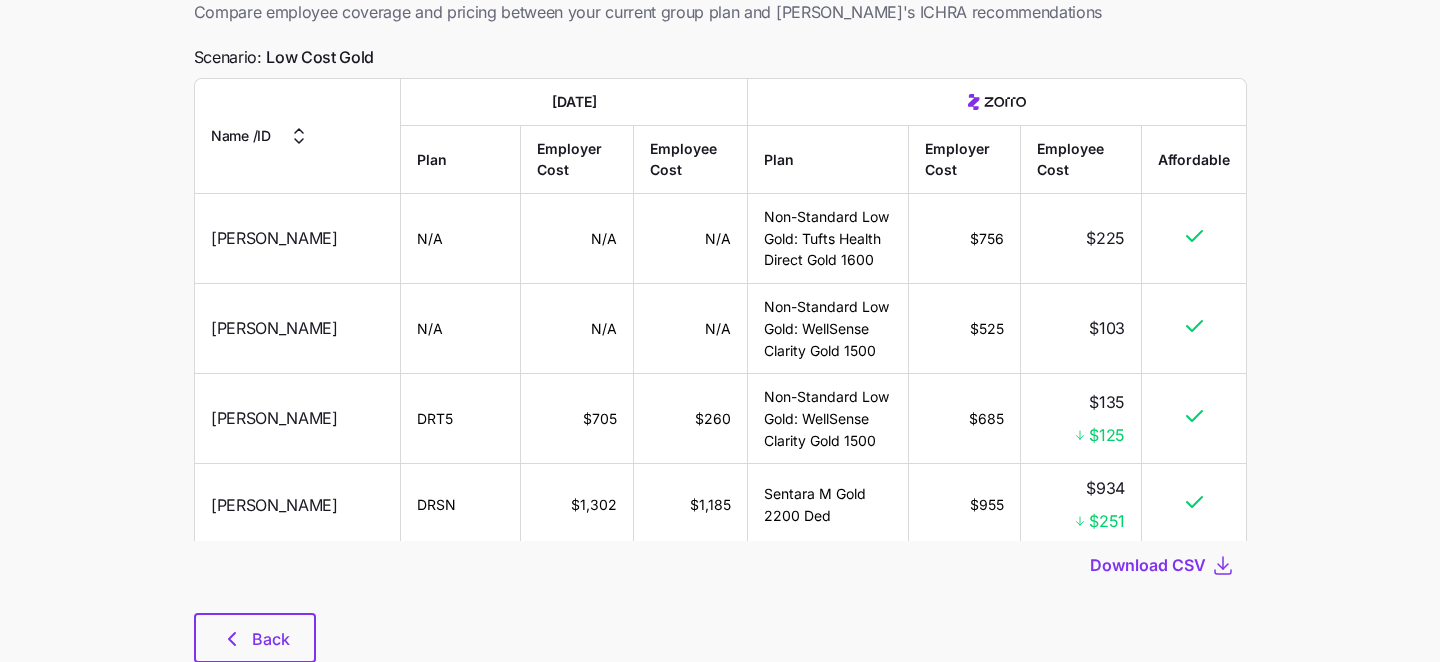 scroll, scrollTop: 0, scrollLeft: 0, axis: both 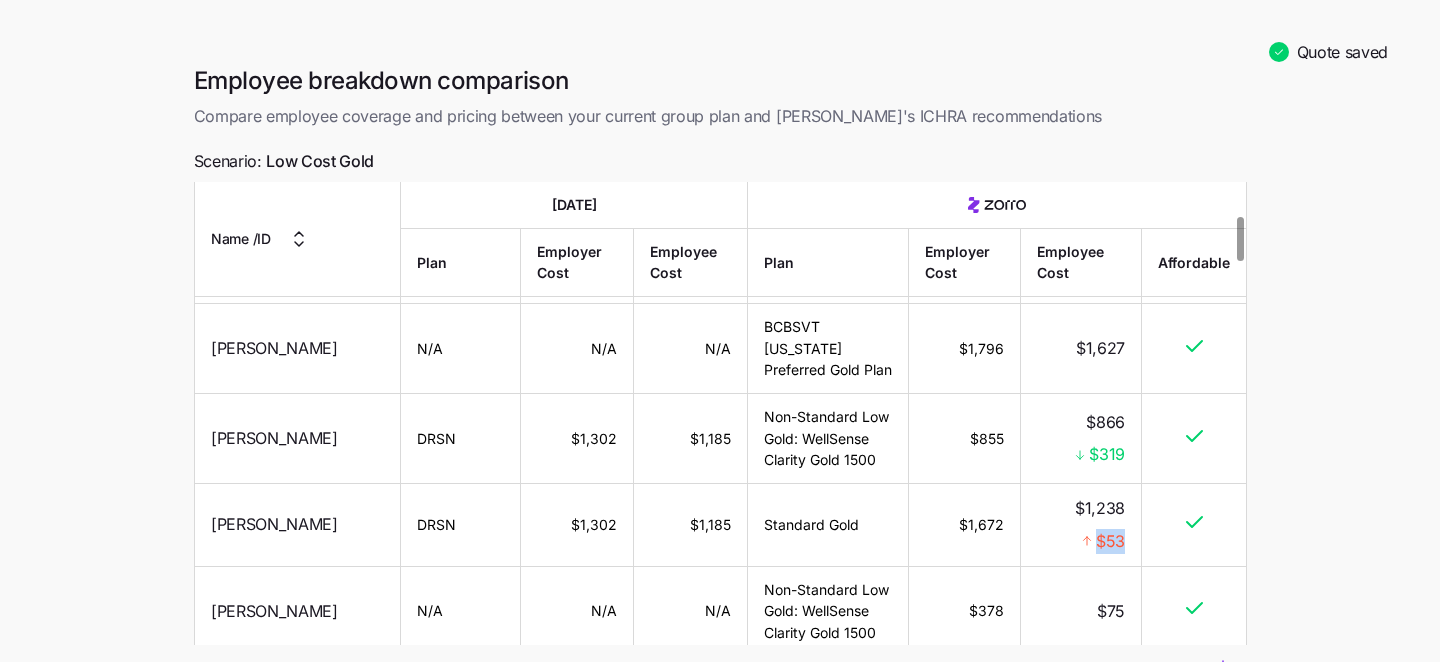 drag, startPoint x: 1126, startPoint y: 537, endPoint x: 1083, endPoint y: 535, distance: 43.046486 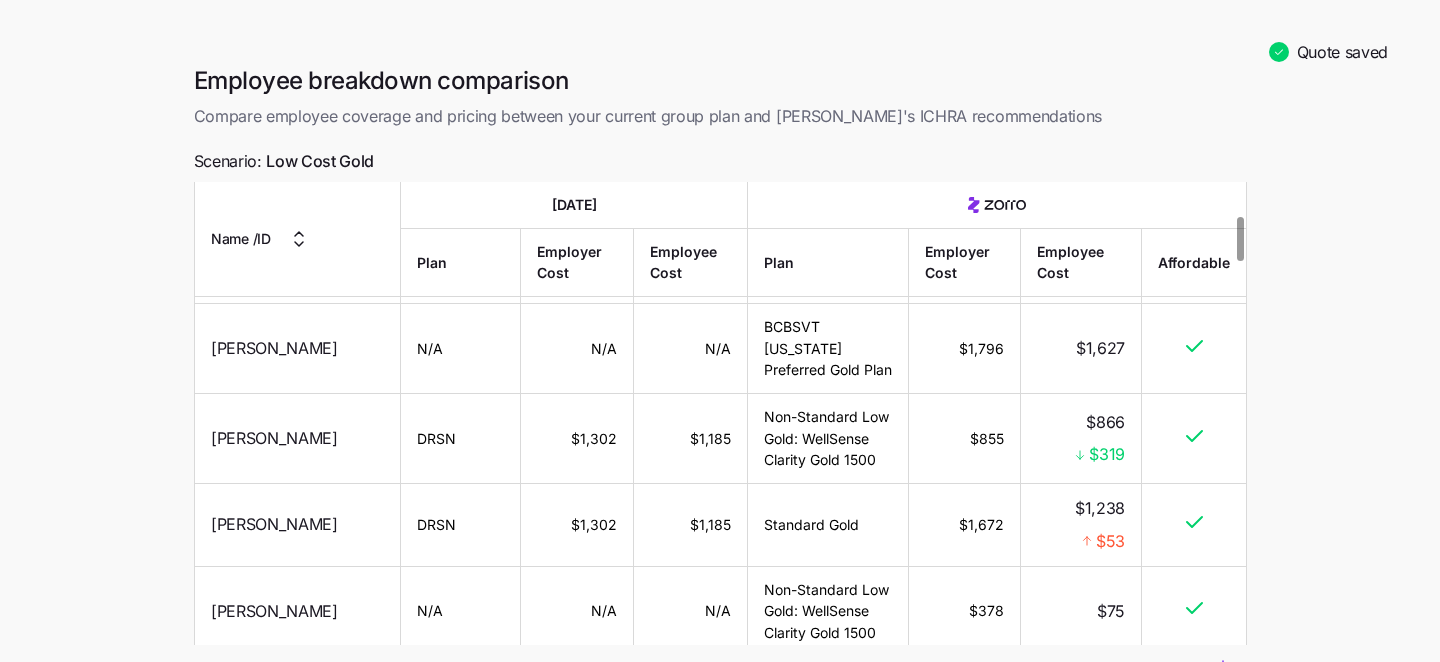click on "Quote saved Employee breakdown comparison Compare employee coverage and pricing between your current group plan and Zorro's ICHRA recommendations Scenario:   Low Cost Gold Name /  ID Today Plan Employer Cost Employee Cost Plan Employer Cost Employee Cost Affordable Mackenna Wheatley N/A N/A N/A Non-Standard Low Gold: Tufts Health Direct Gold 1600 $756 $225 Jessie Singh N/A N/A N/A Non-Standard Low Gold: WellSense Clarity Gold 1500 $525 $103 Lisbeth Sheridan DRT5 $705 $260 Non-Standard Low Gold: WellSense Clarity Gold 1500 $685 $135 $125 Mira Goss DRSN $1,302 $1,185 Sentara M Gold 2200 Ded $955 $934 $251 Anna Carrera N/A N/A N/A BCBSVT Vermont Preferred Gold Plan $1,796 $1,627 Elisabeth Trout DRSN $1,302 $1,185 Non-Standard Low Gold: WellSense Clarity Gold 1500 $855 $866 $319 Rickey Mayes DRSN $1,302 $1,185 Standard Gold $1,672 $1,238 $53 Monika Harlan N/A N/A N/A Non-Standard Low Gold: WellSense Clarity Gold 1500 $378 $75 Gisel Bernard DRT5 $705 $260 MyBlue Health Gold SM  403 $318 $79 $181 Nathanael Medina" at bounding box center [720, 413] 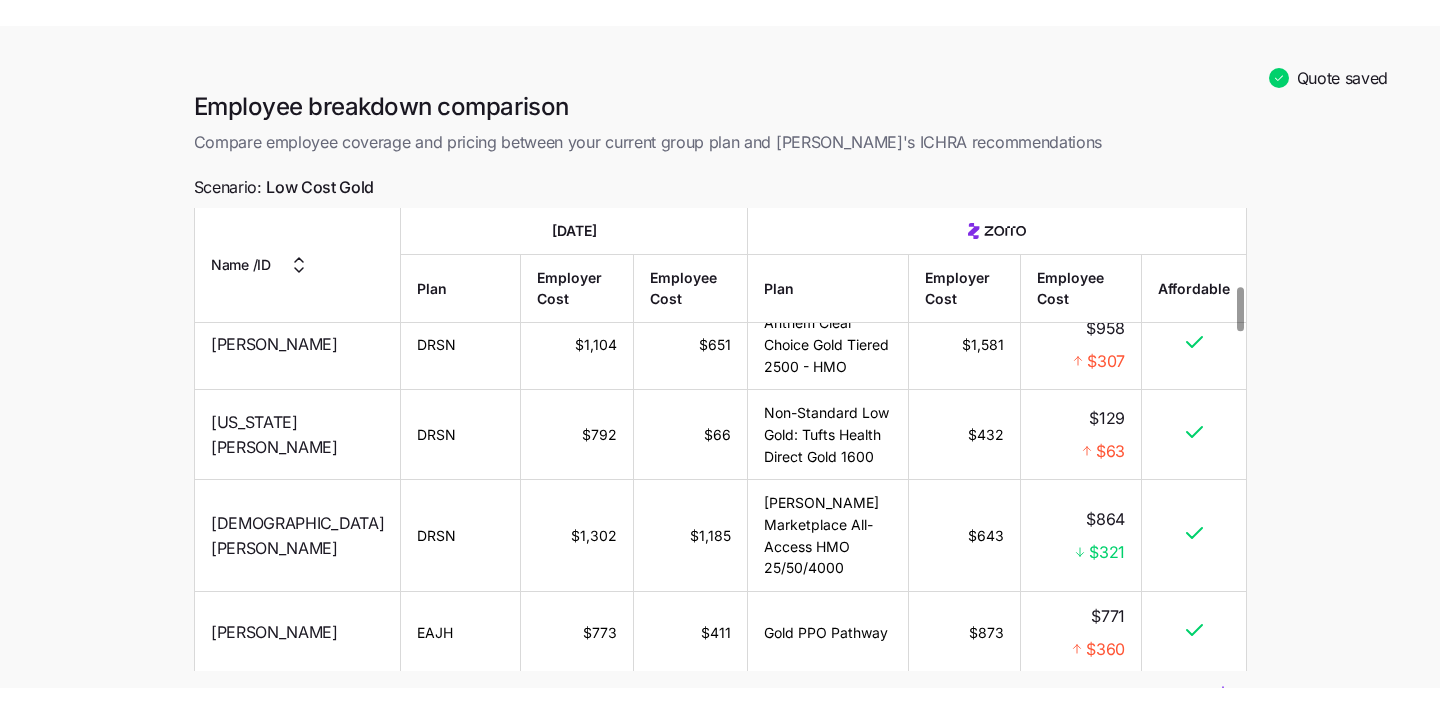 scroll, scrollTop: 767, scrollLeft: 0, axis: vertical 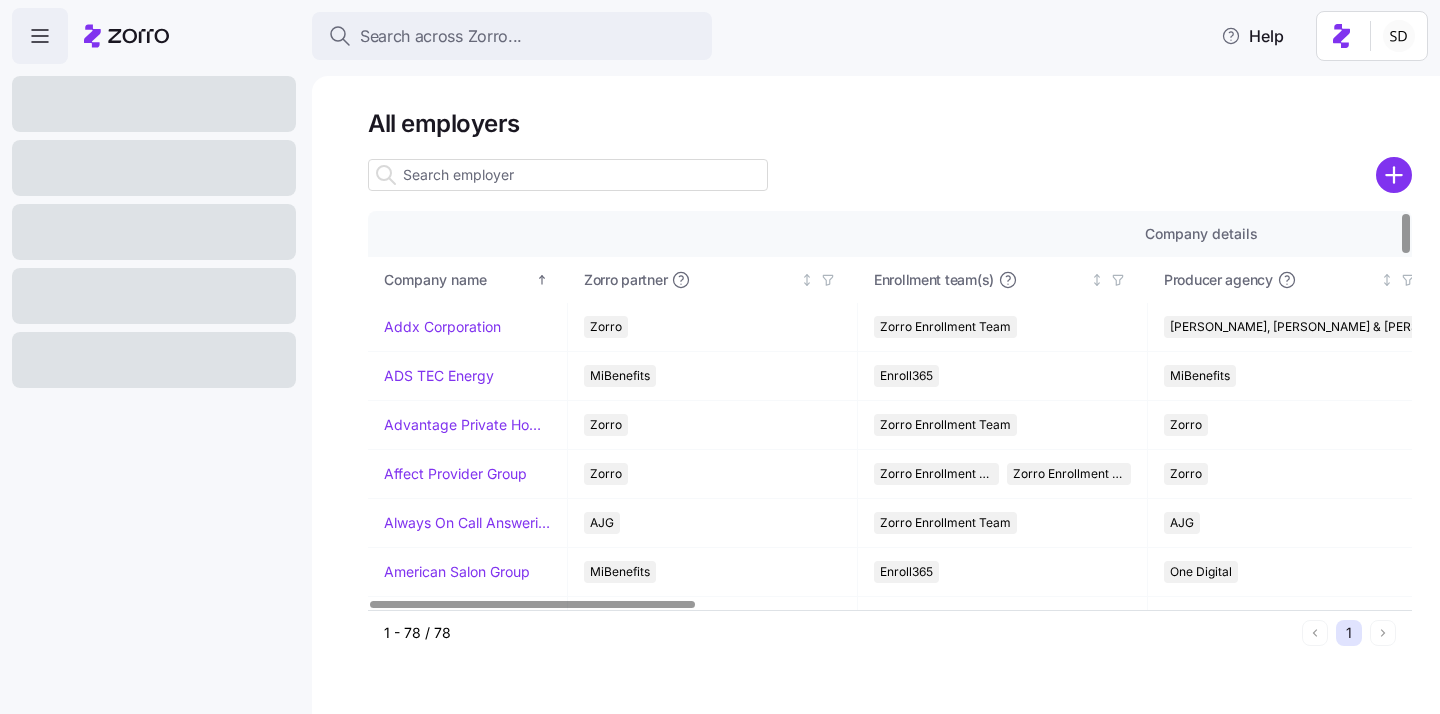 click at bounding box center (568, 175) 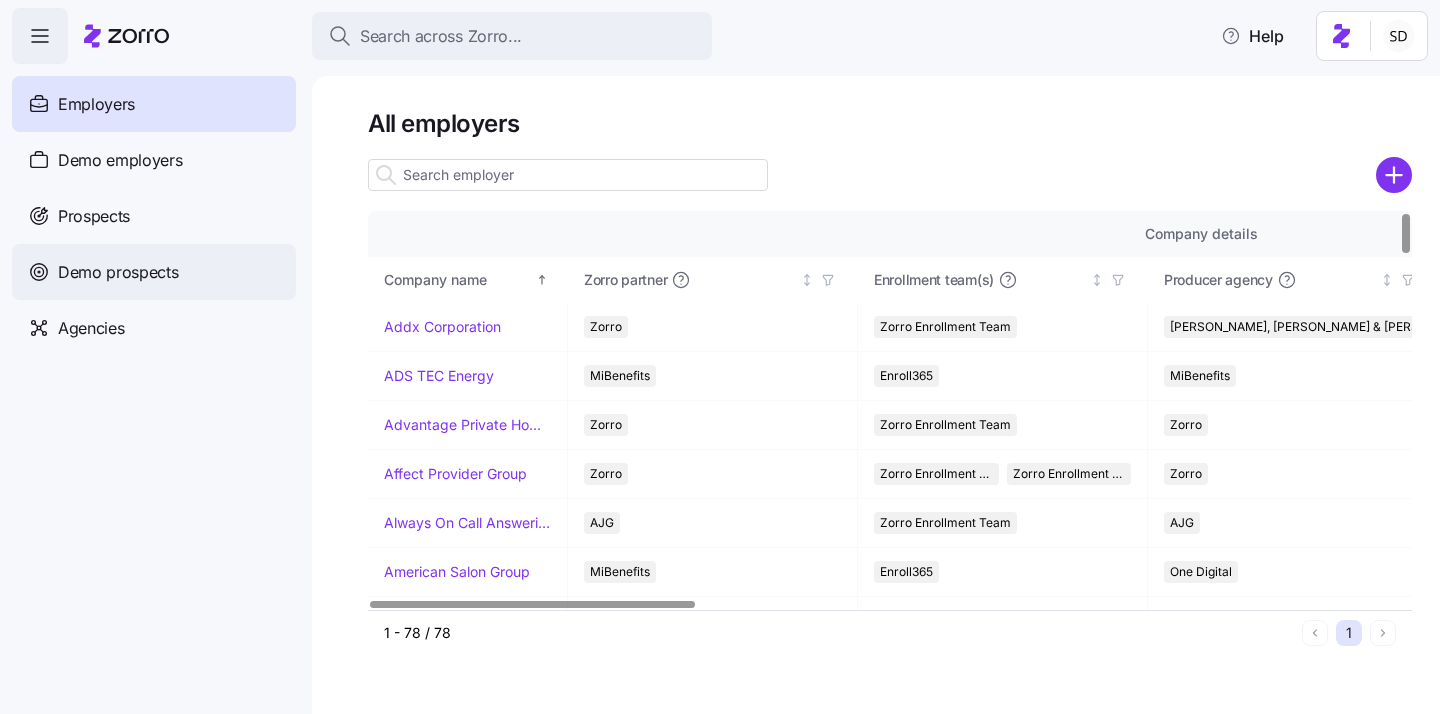 click on "Demo prospects" at bounding box center (118, 272) 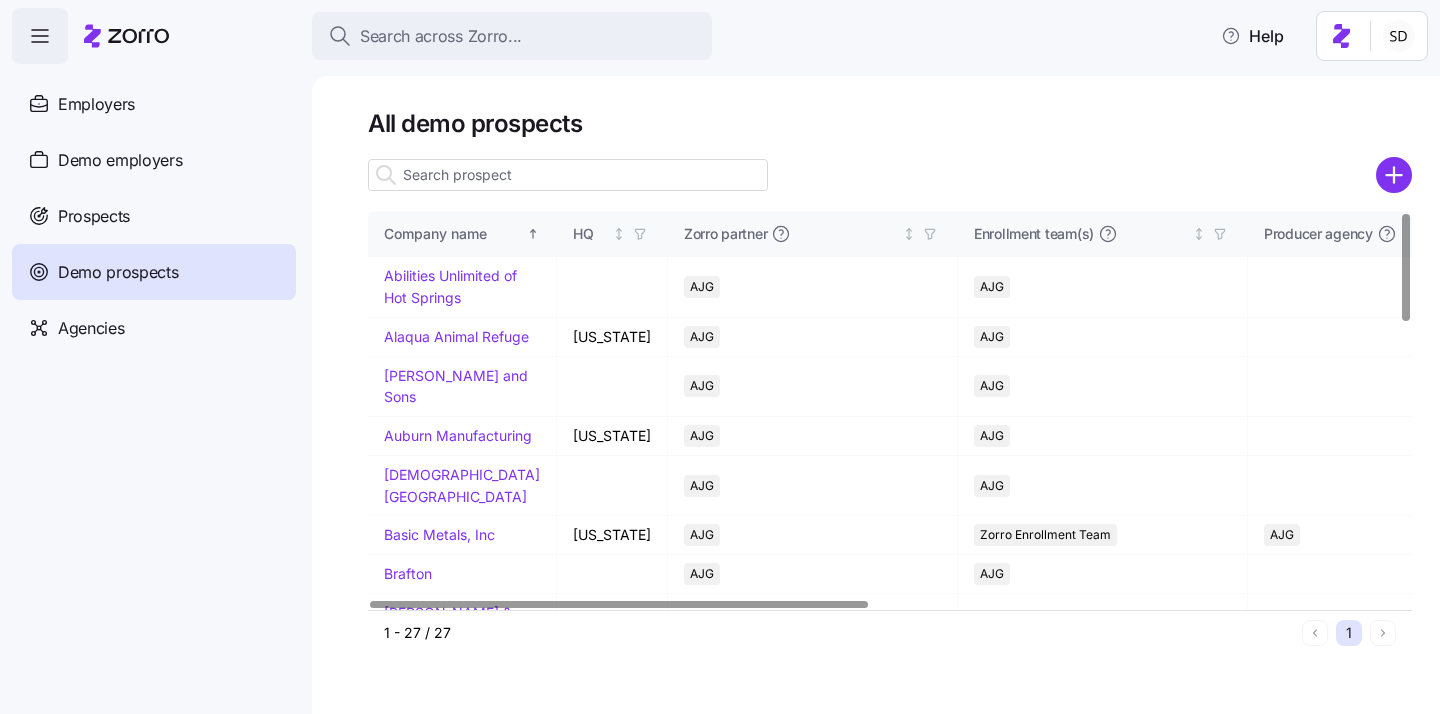 click at bounding box center [568, 175] 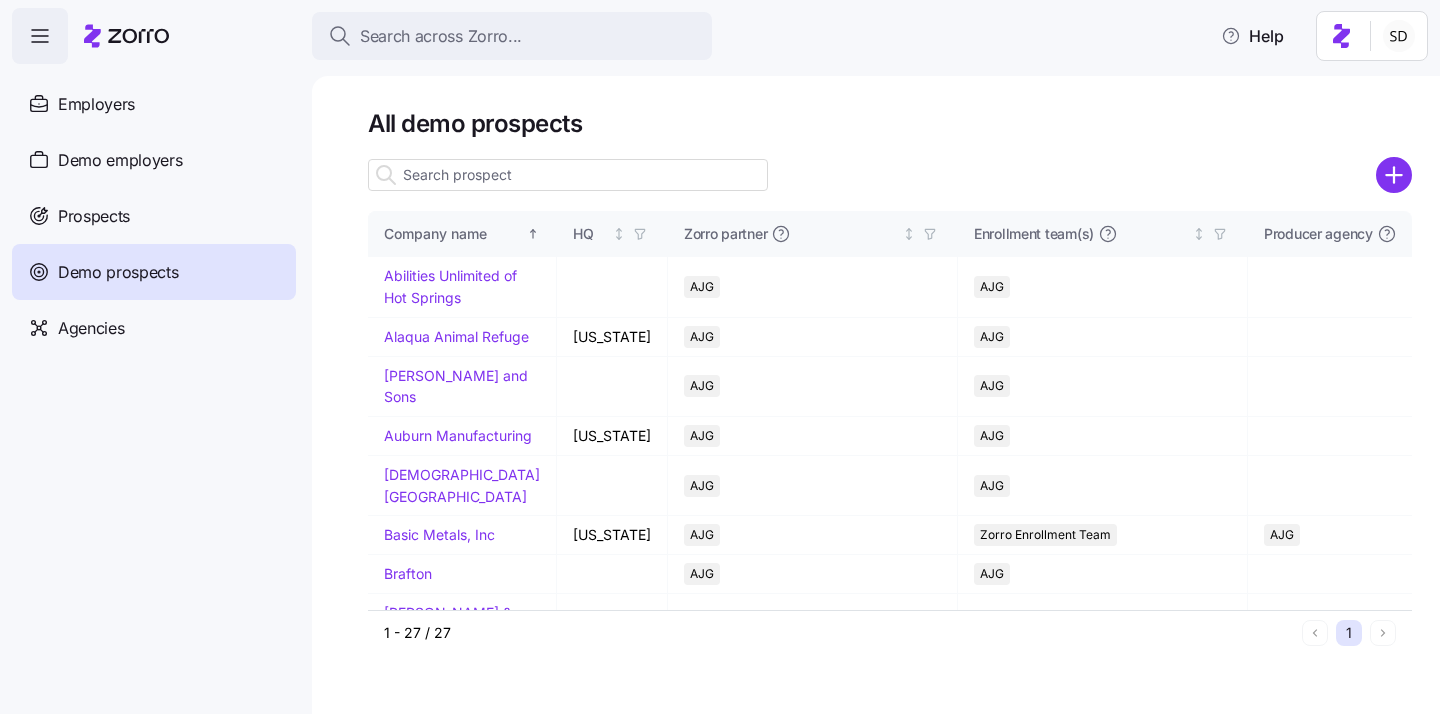 type on "k" 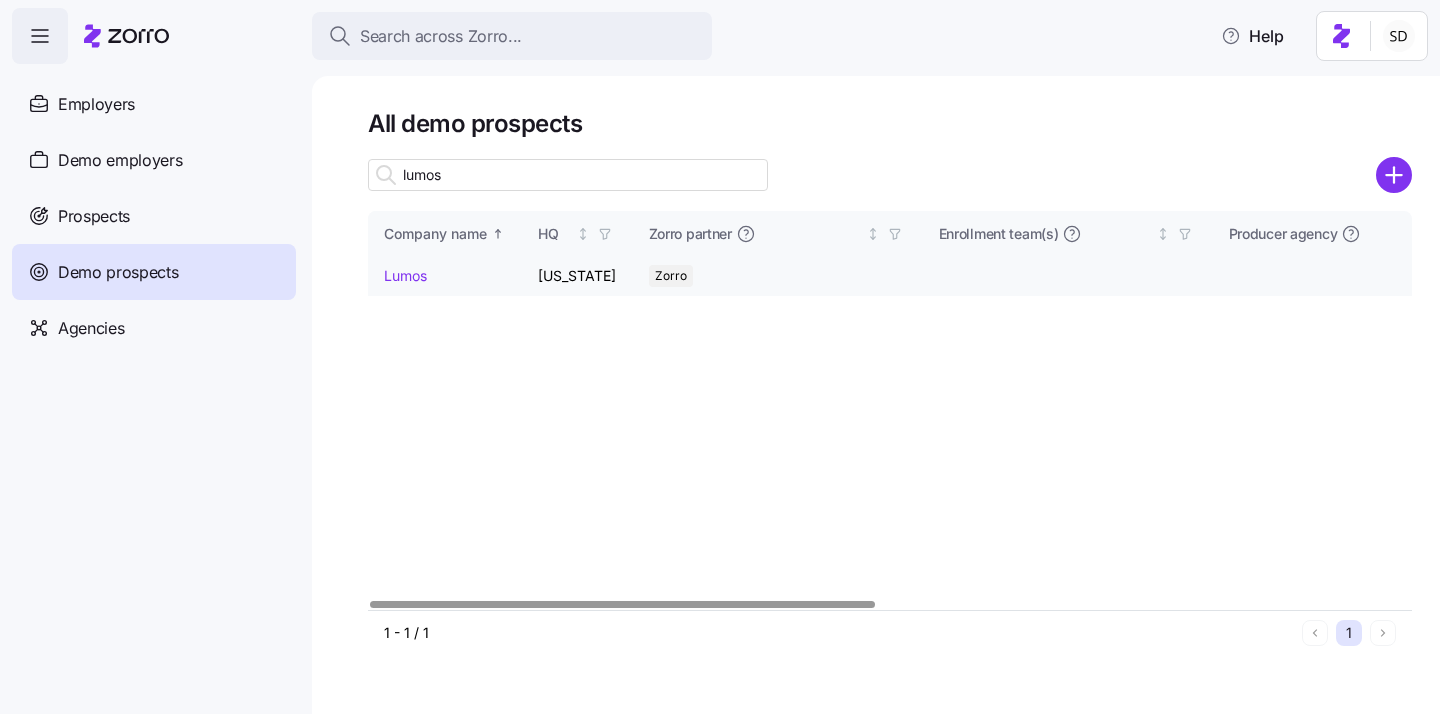 type on "lumos" 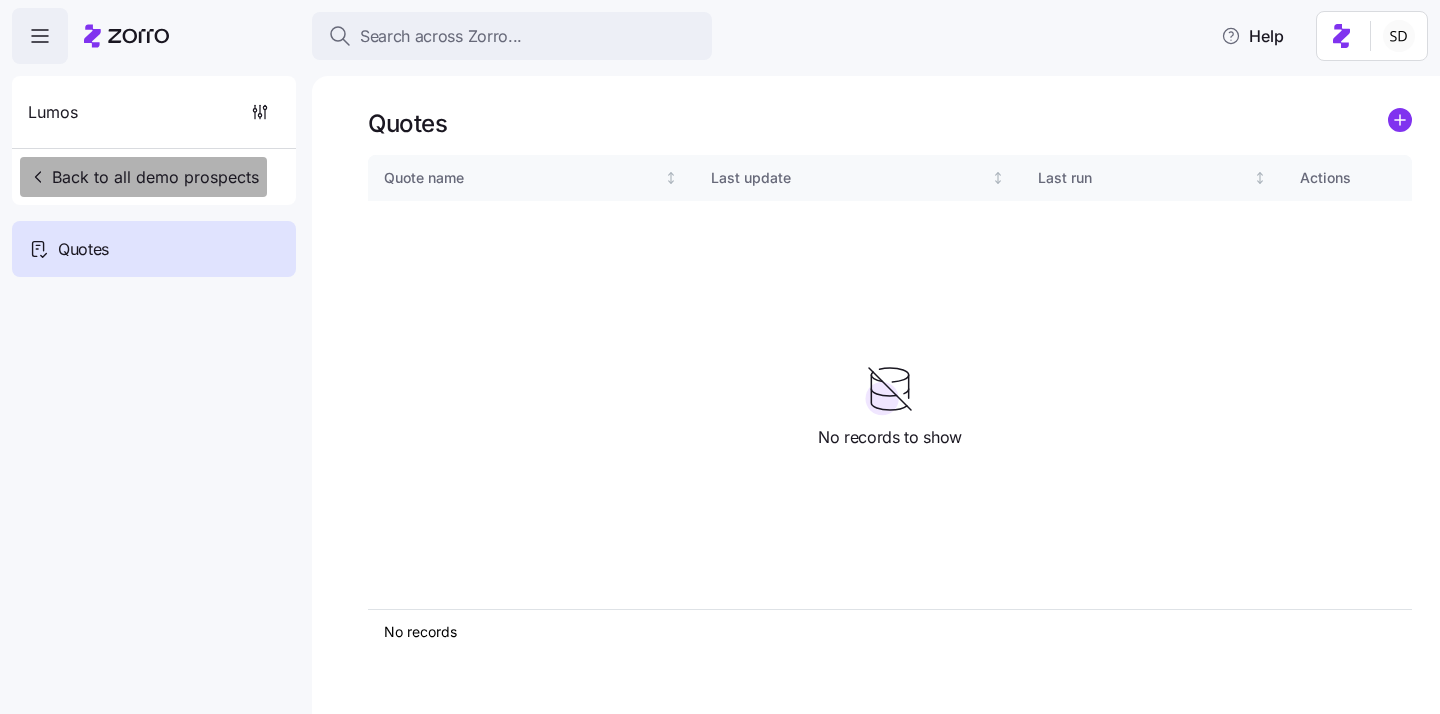 click on "Back to all demo prospects" at bounding box center [143, 177] 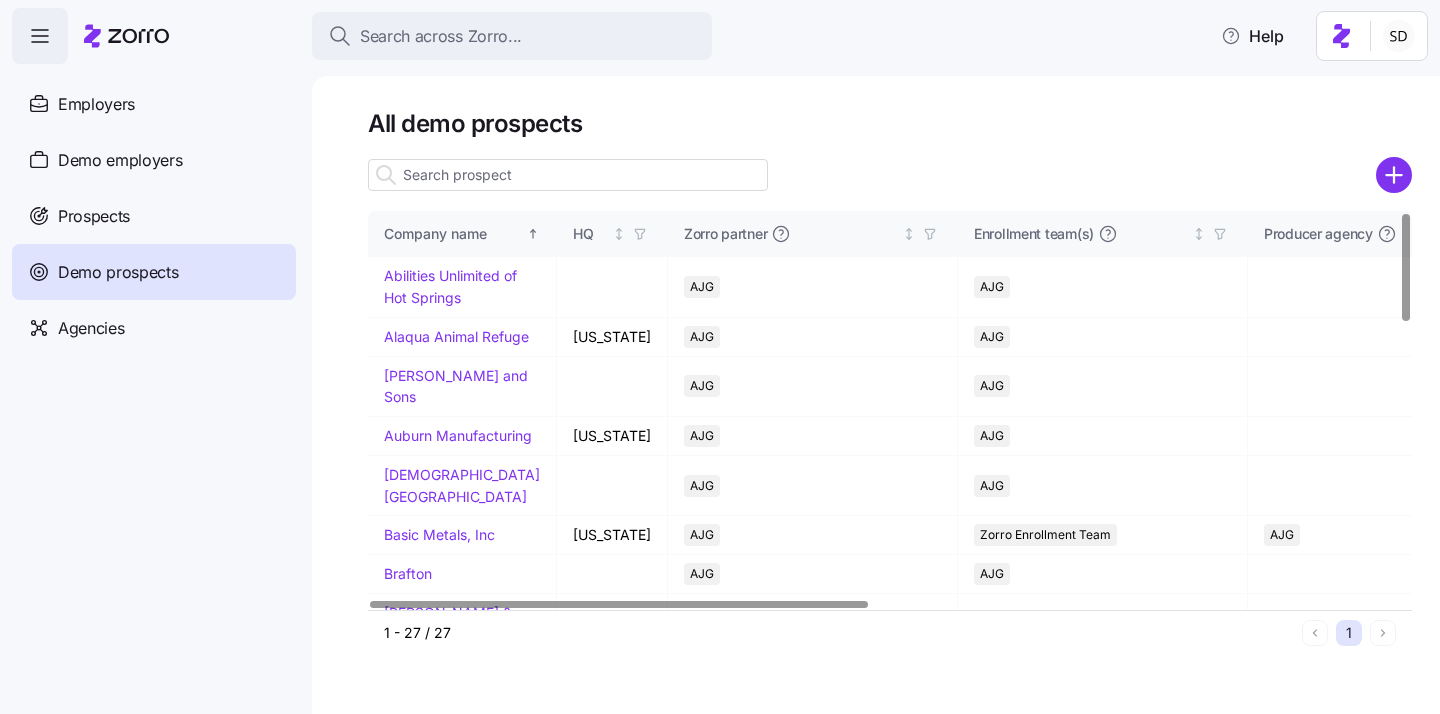 click at bounding box center [568, 175] 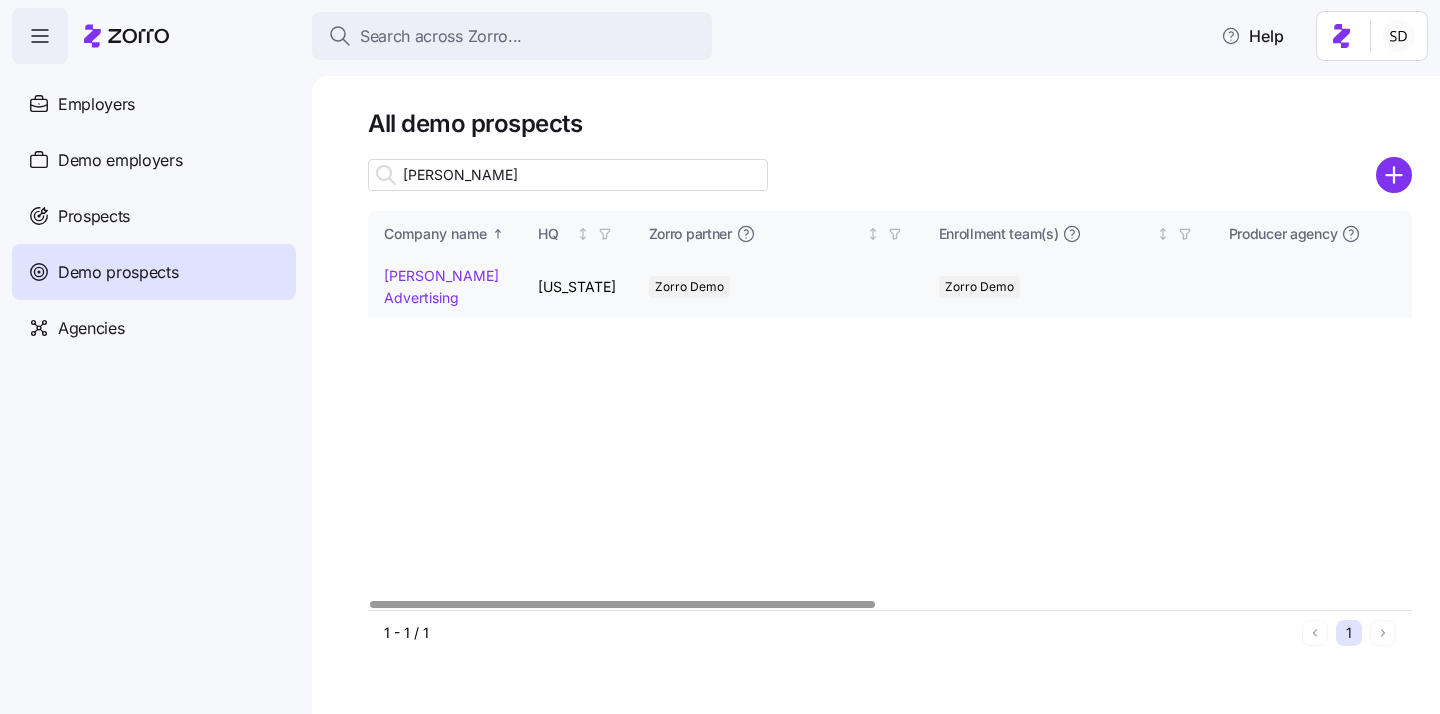 type on "kurian" 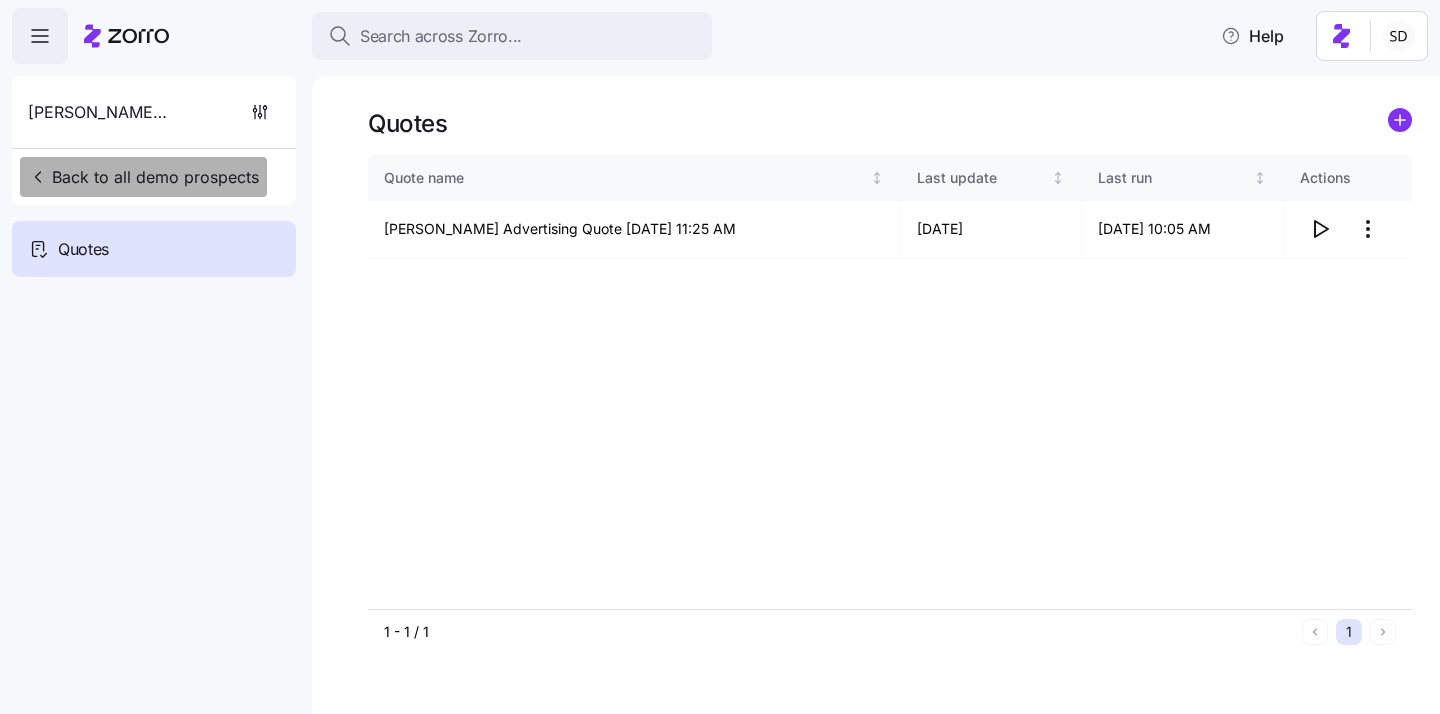 click on "Back to all demo prospects" at bounding box center (143, 177) 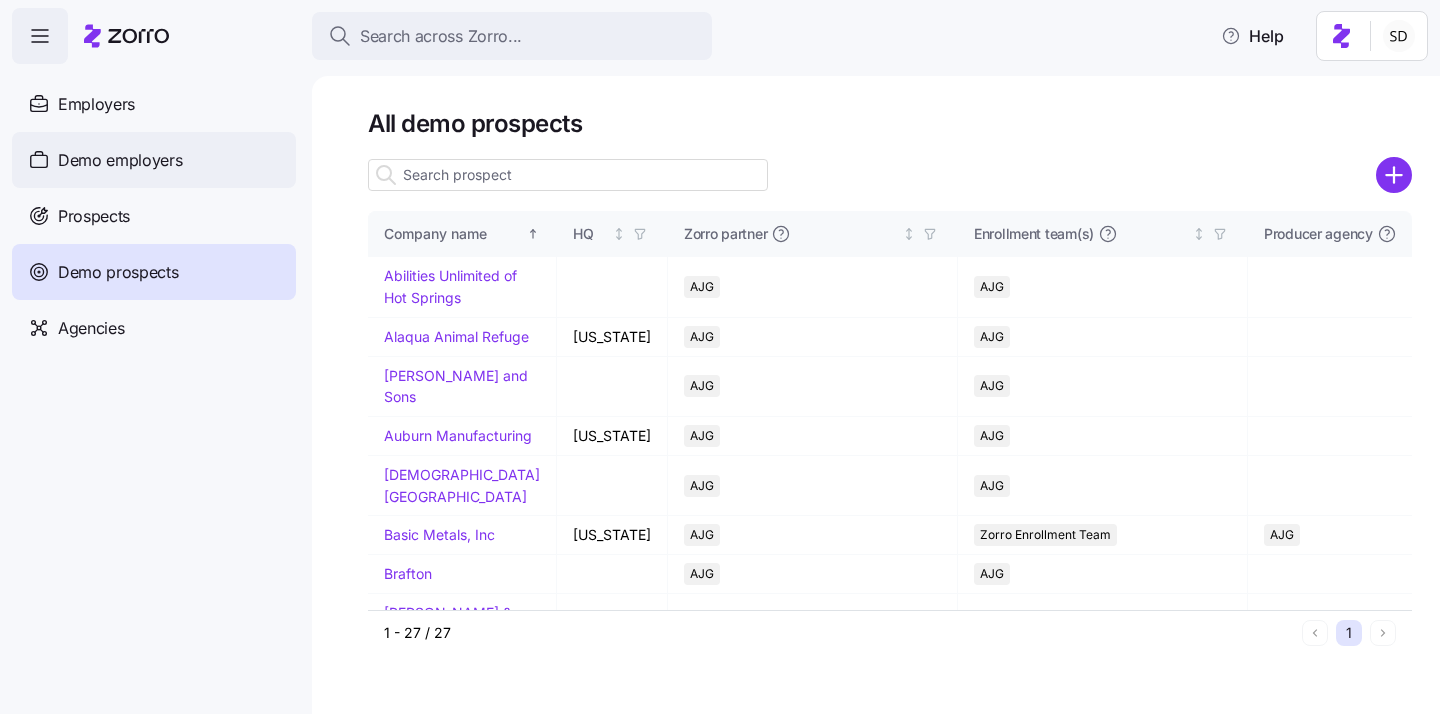 click on "Demo employers" at bounding box center [120, 160] 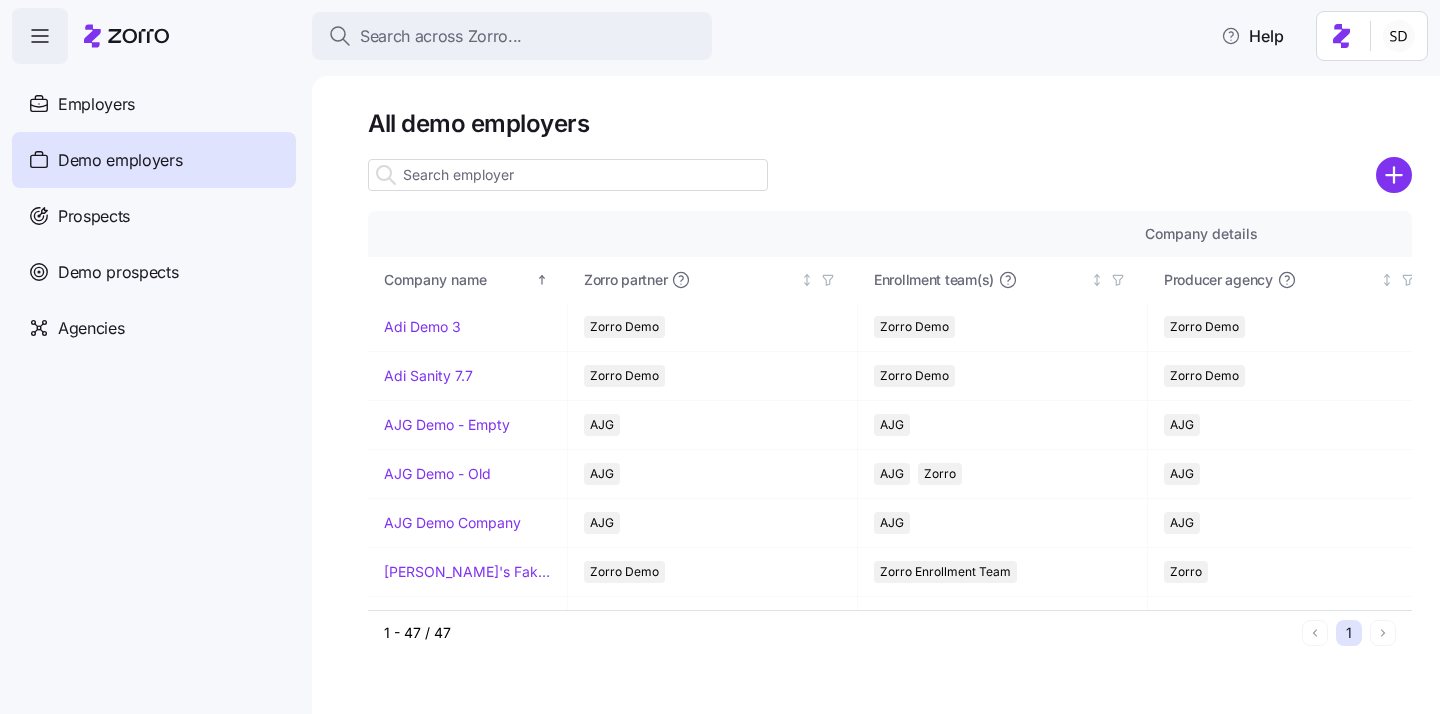 click at bounding box center (568, 175) 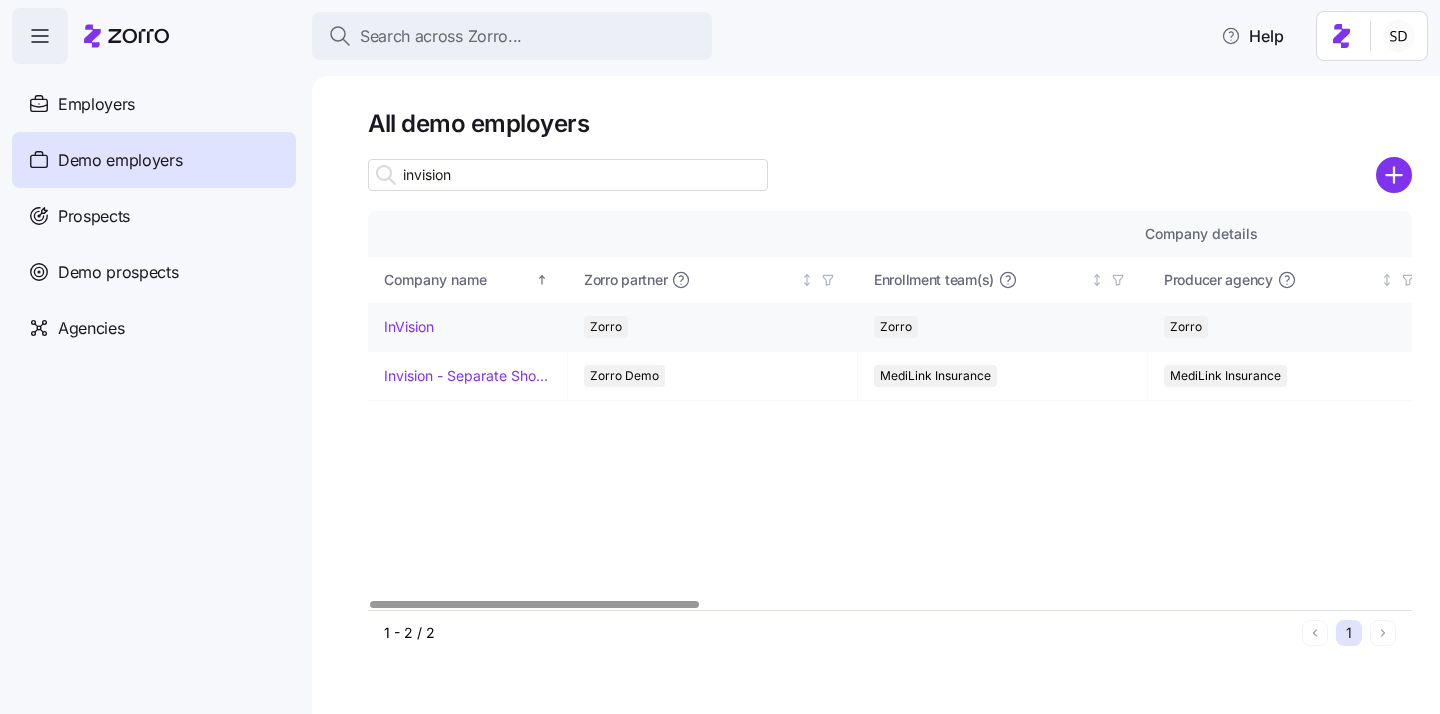 type on "invision" 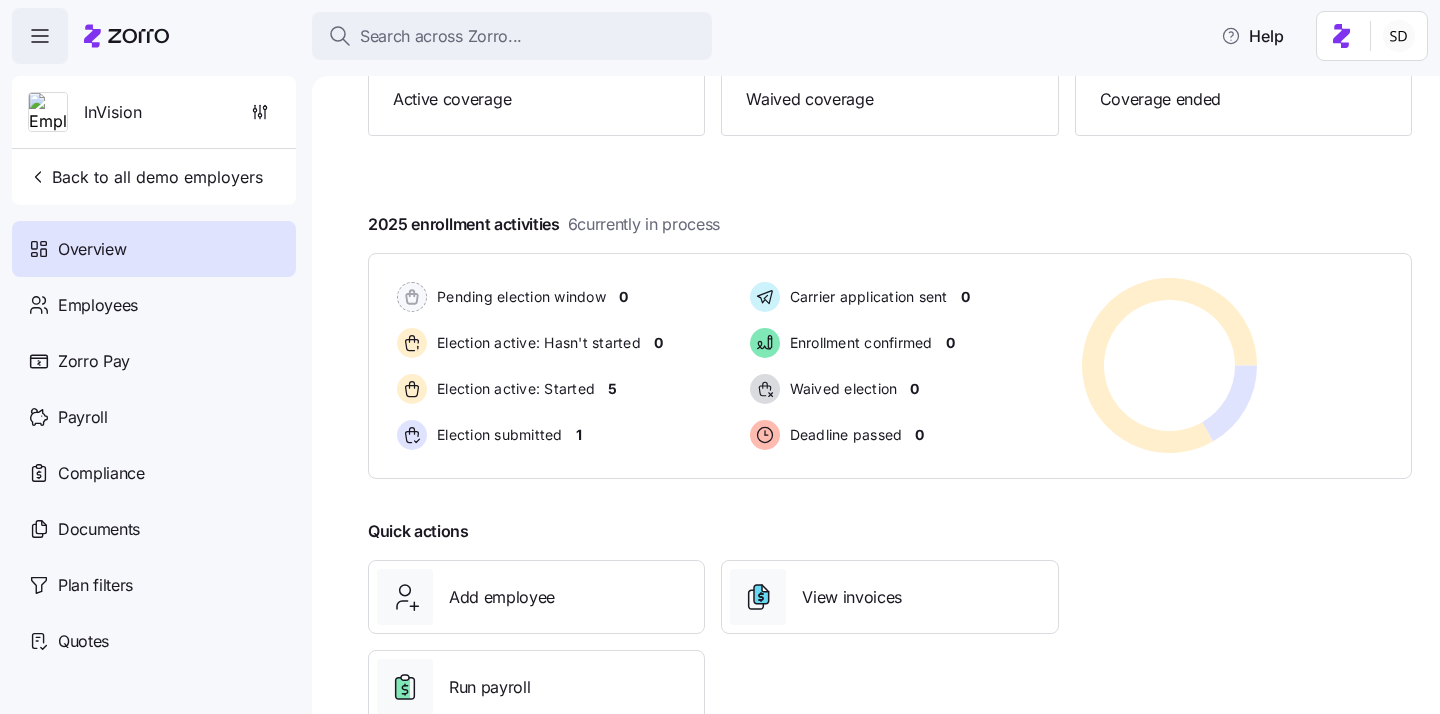 scroll, scrollTop: 308, scrollLeft: 0, axis: vertical 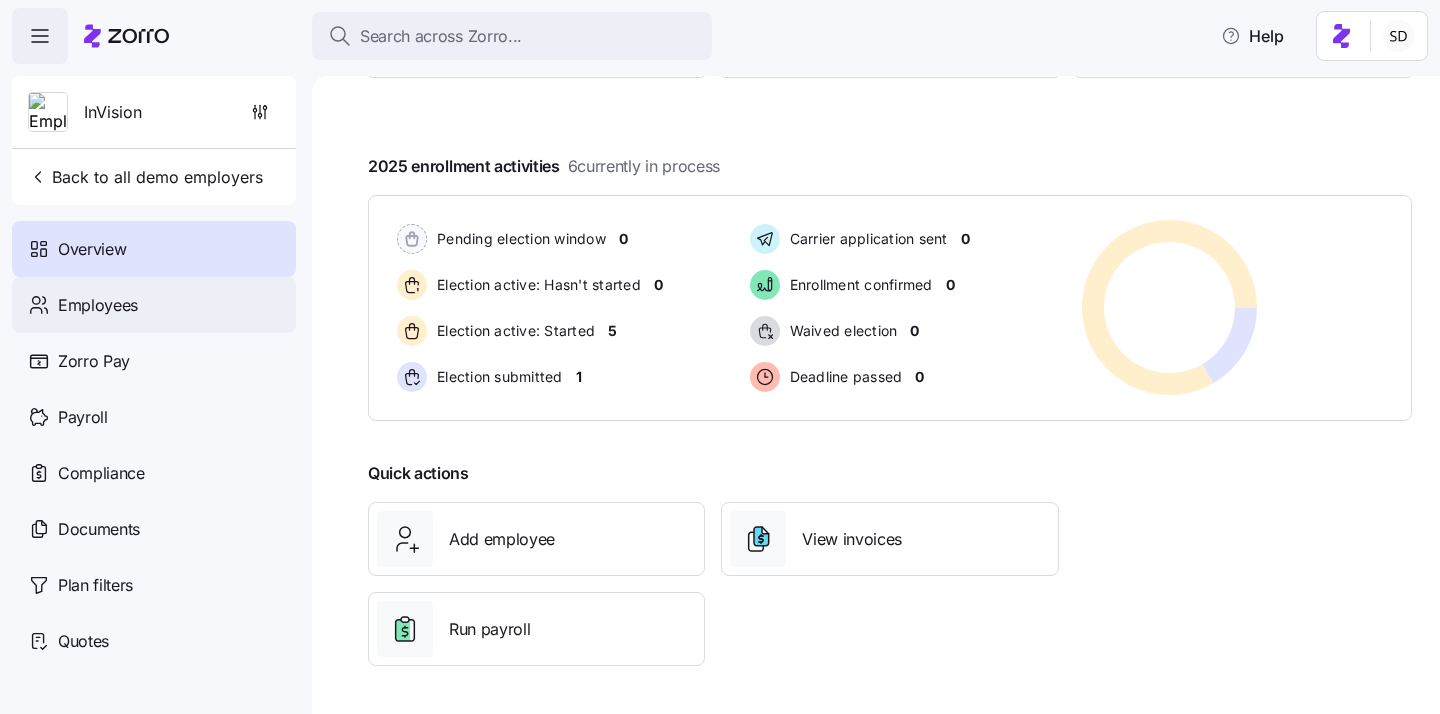 click on "Employees" at bounding box center [98, 305] 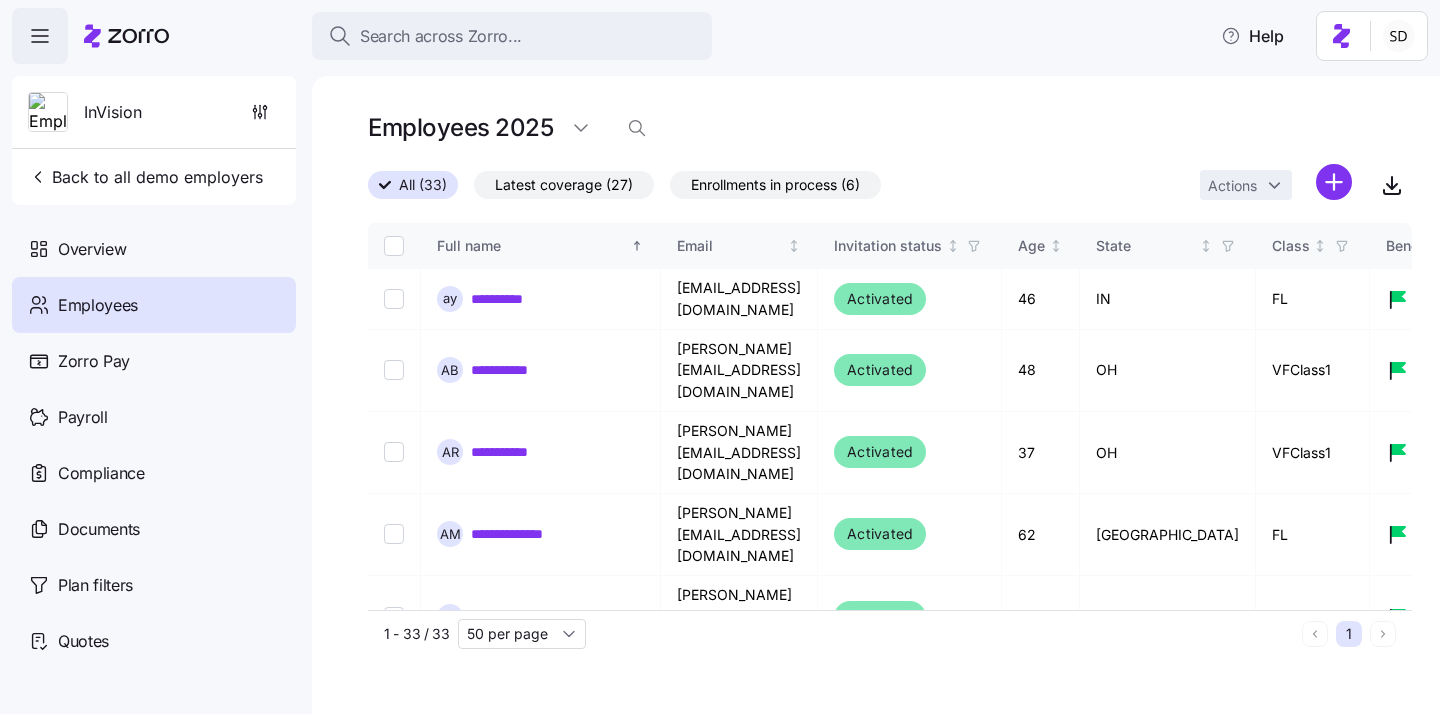 scroll, scrollTop: 0, scrollLeft: 0, axis: both 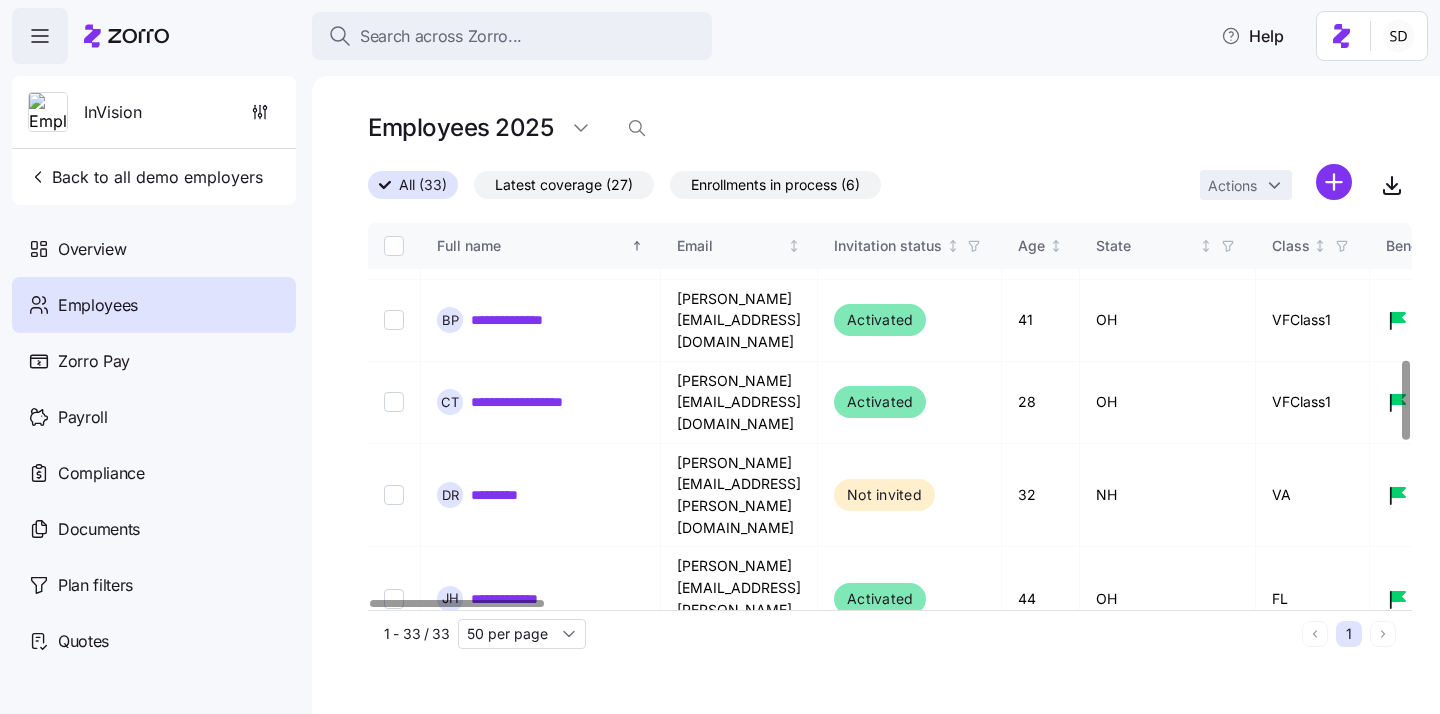 click on "**********" at bounding box center (518, 905) 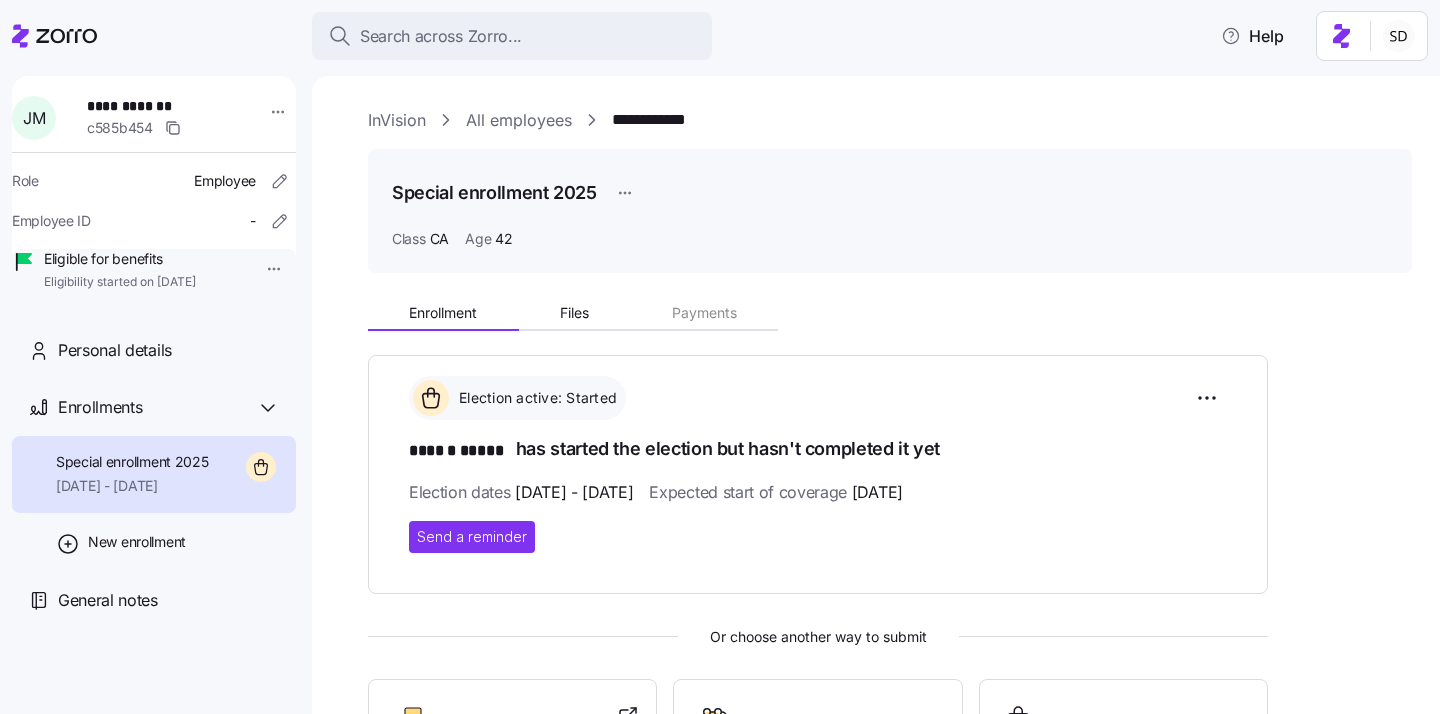 scroll, scrollTop: 202, scrollLeft: 0, axis: vertical 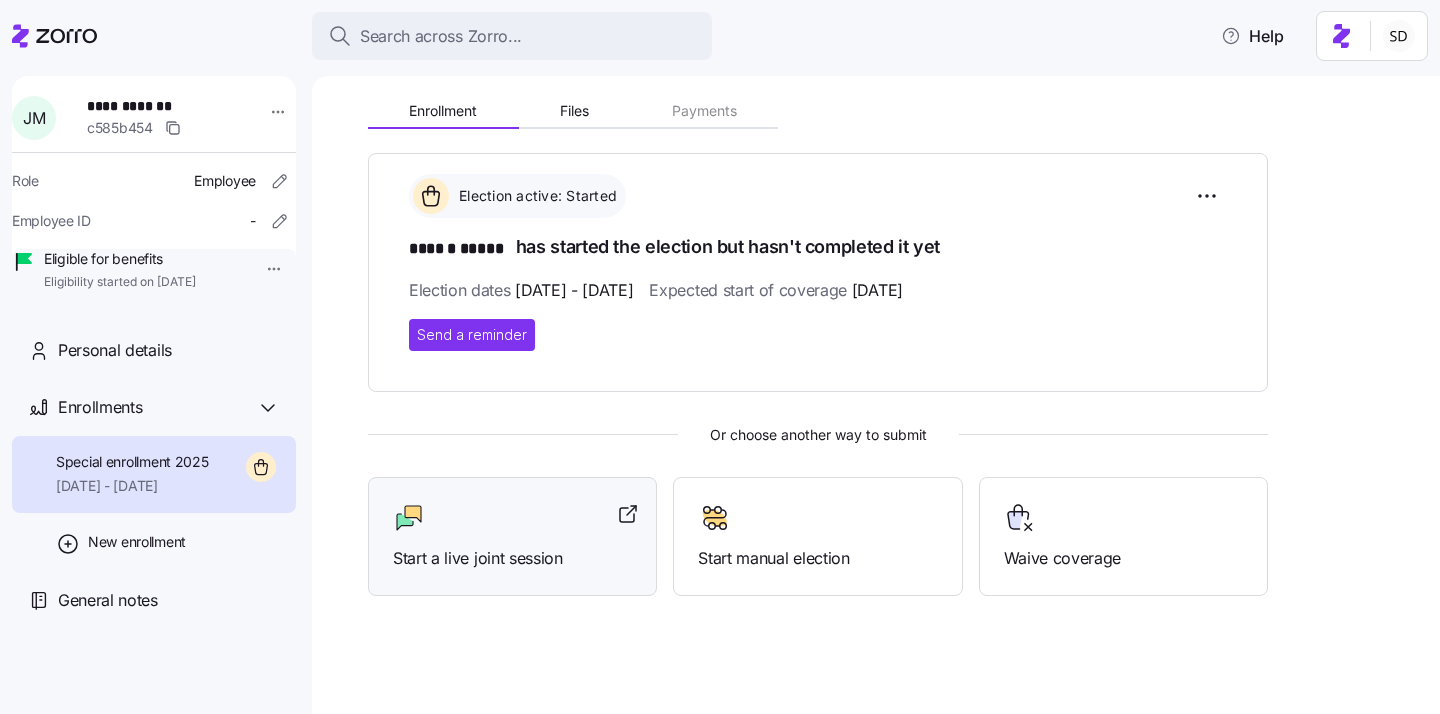 click at bounding box center [512, 518] 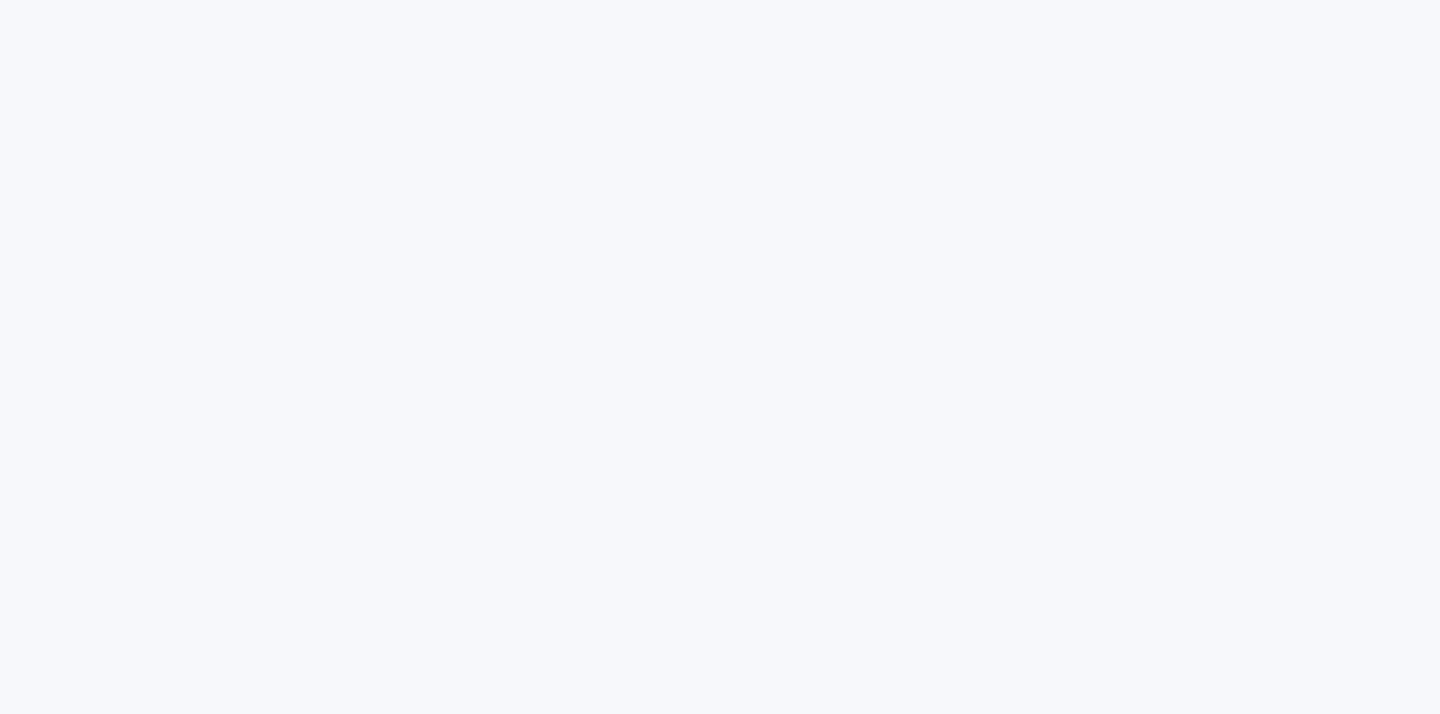 scroll, scrollTop: 0, scrollLeft: 0, axis: both 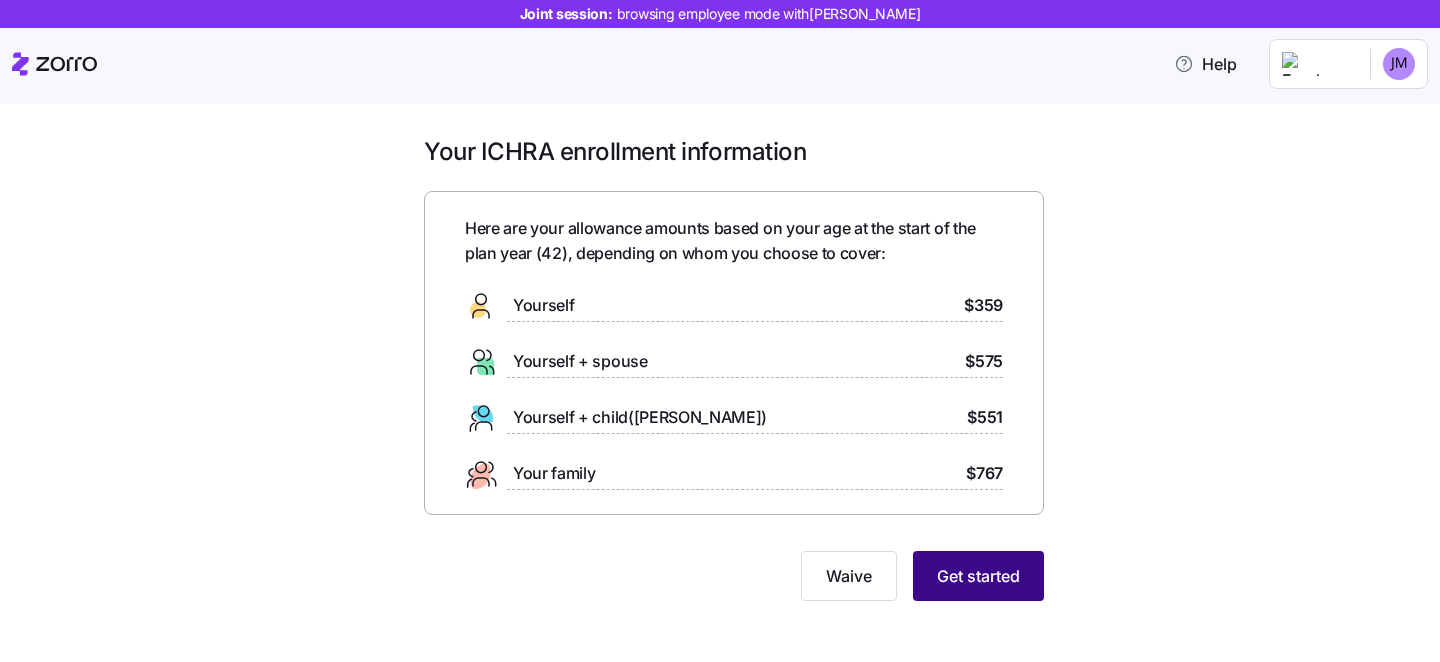 click on "Get started" at bounding box center [978, 576] 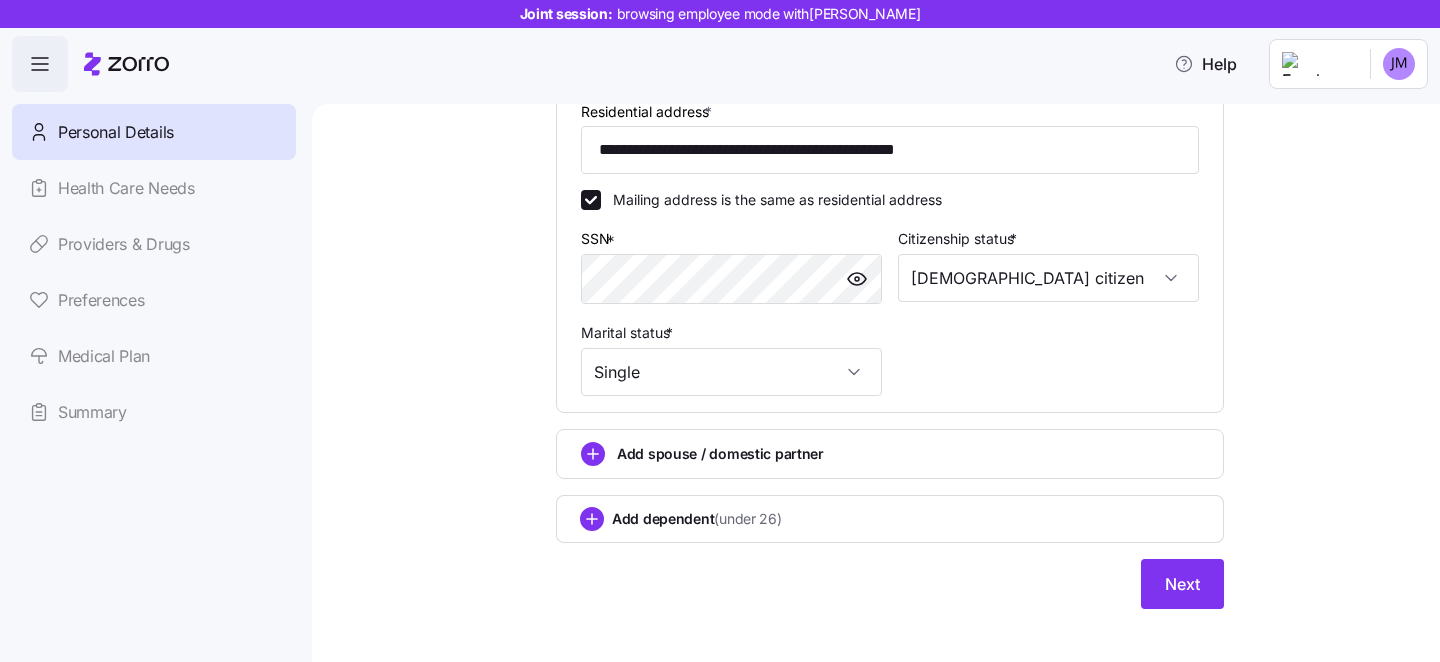scroll, scrollTop: 604, scrollLeft: 0, axis: vertical 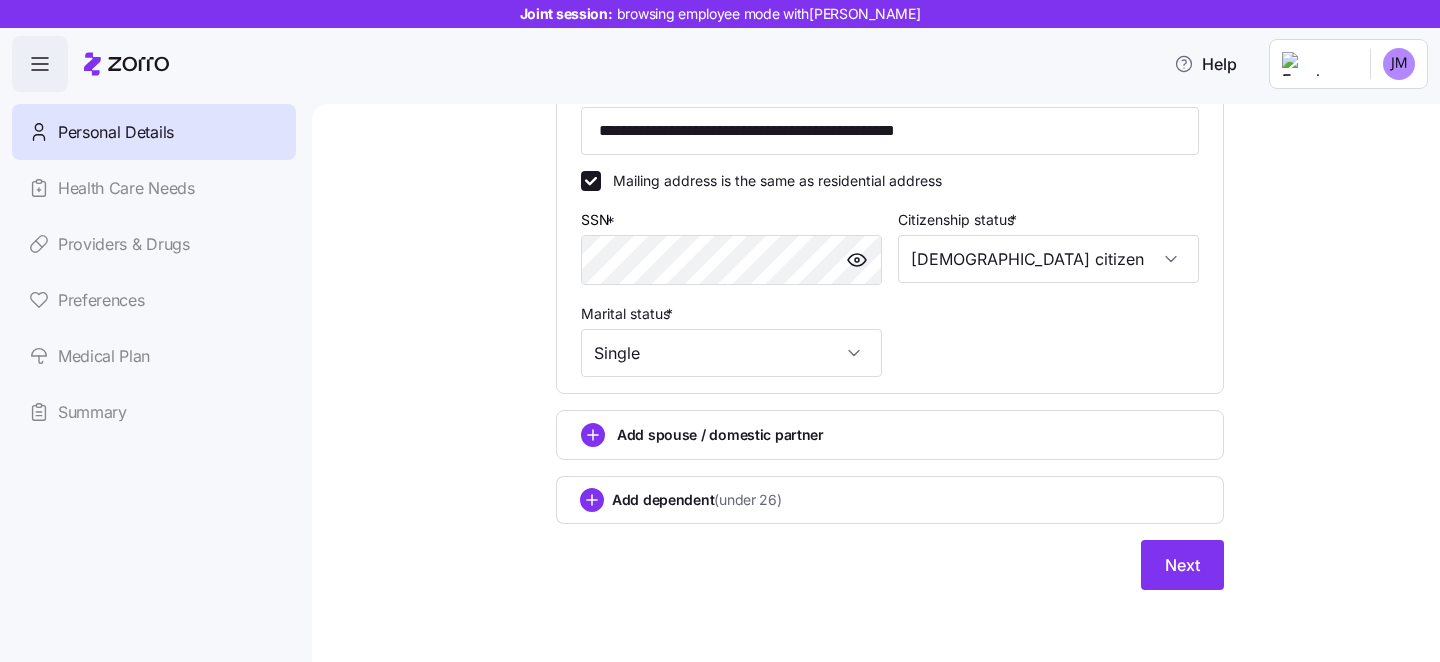 click on "Add spouse / domestic partner" at bounding box center [720, 435] 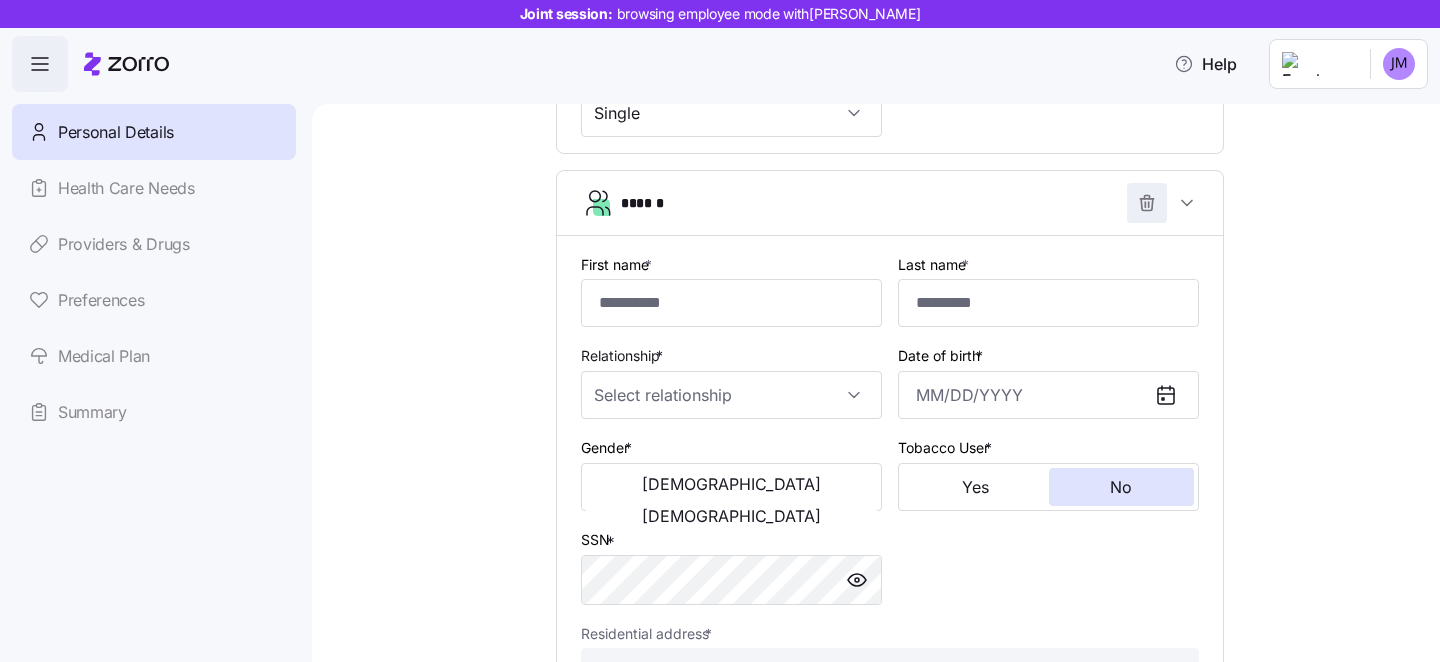click 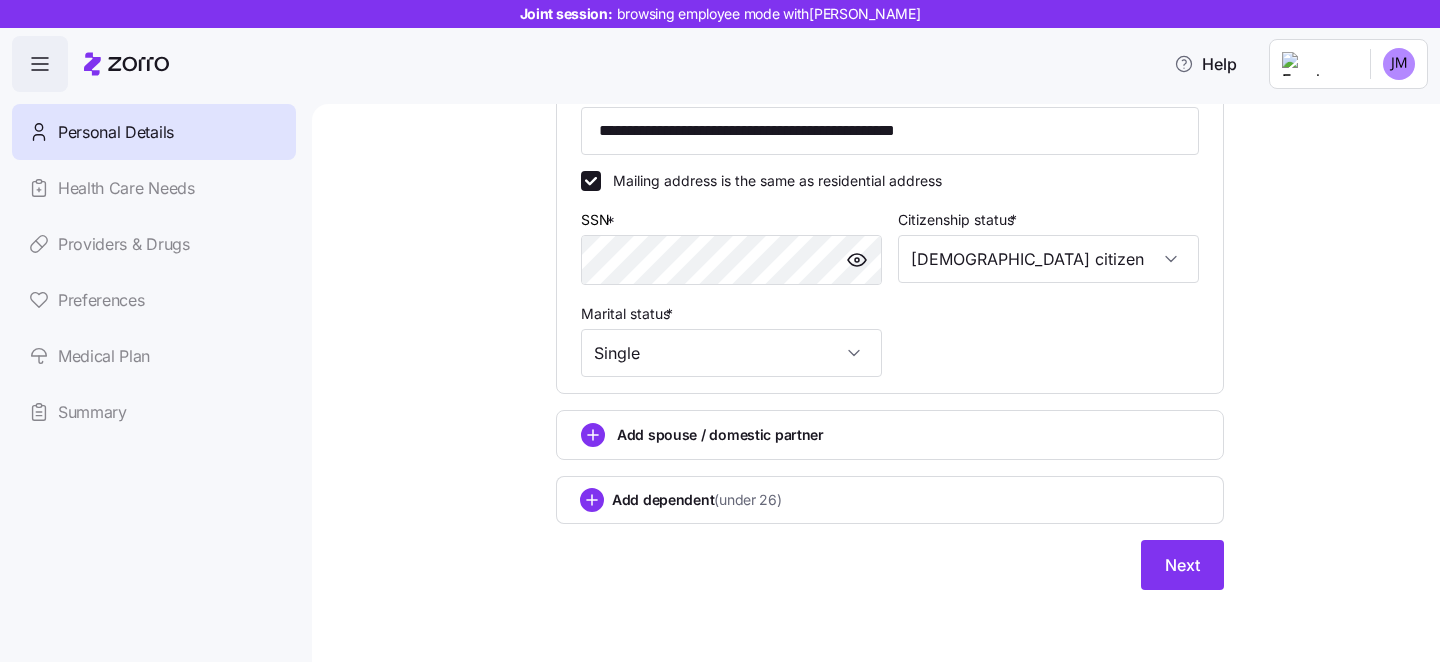 scroll, scrollTop: 604, scrollLeft: 0, axis: vertical 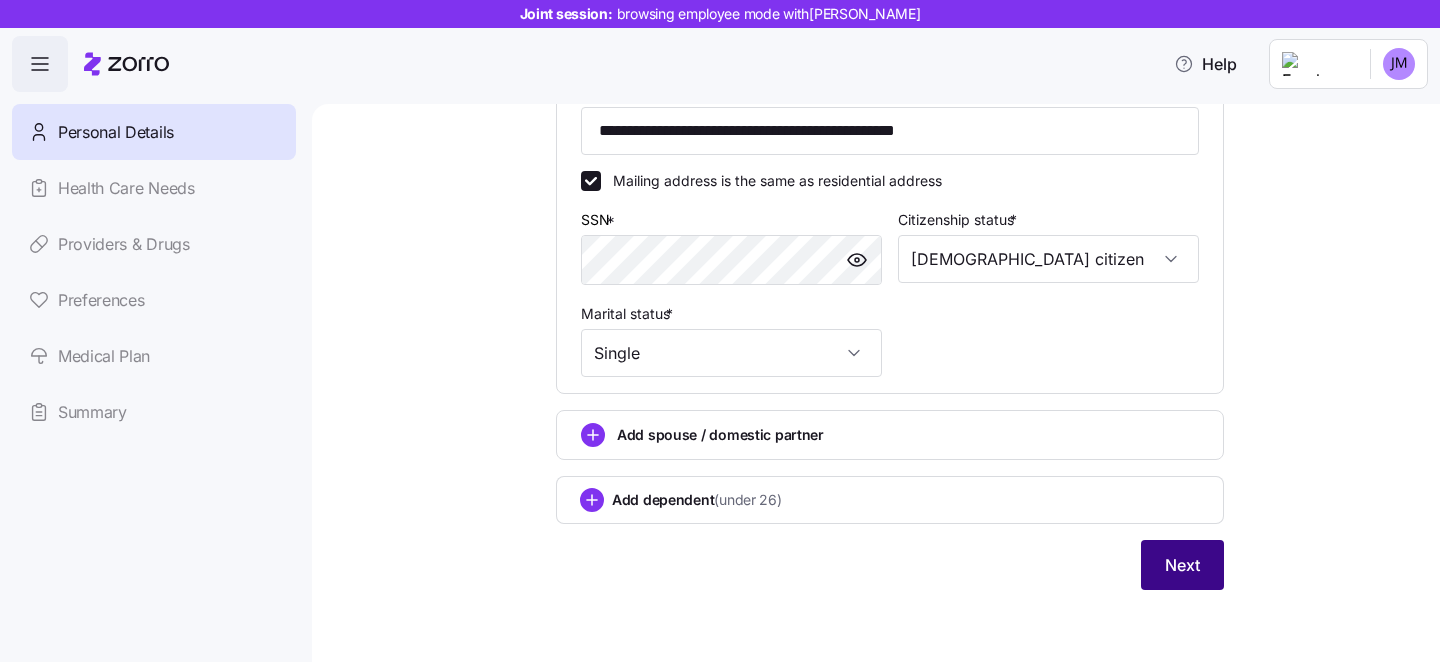 click on "Next" at bounding box center [1182, 565] 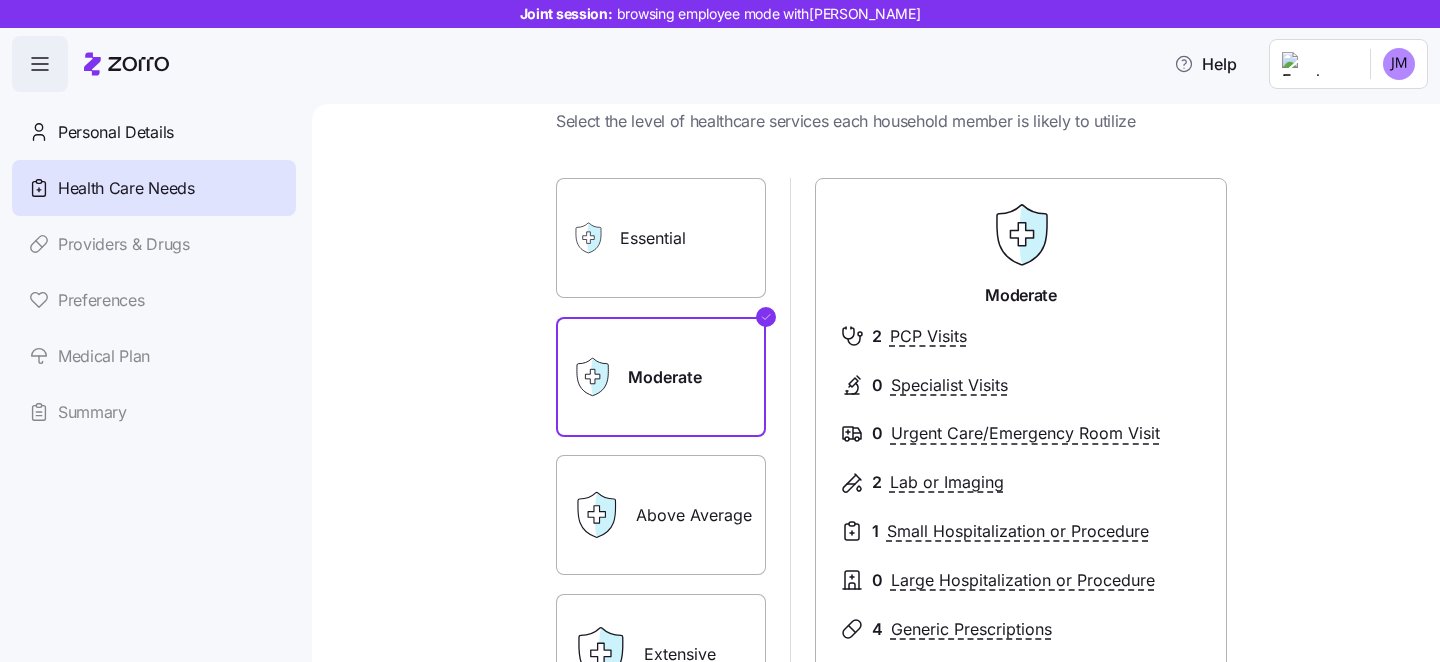 scroll, scrollTop: 64, scrollLeft: 0, axis: vertical 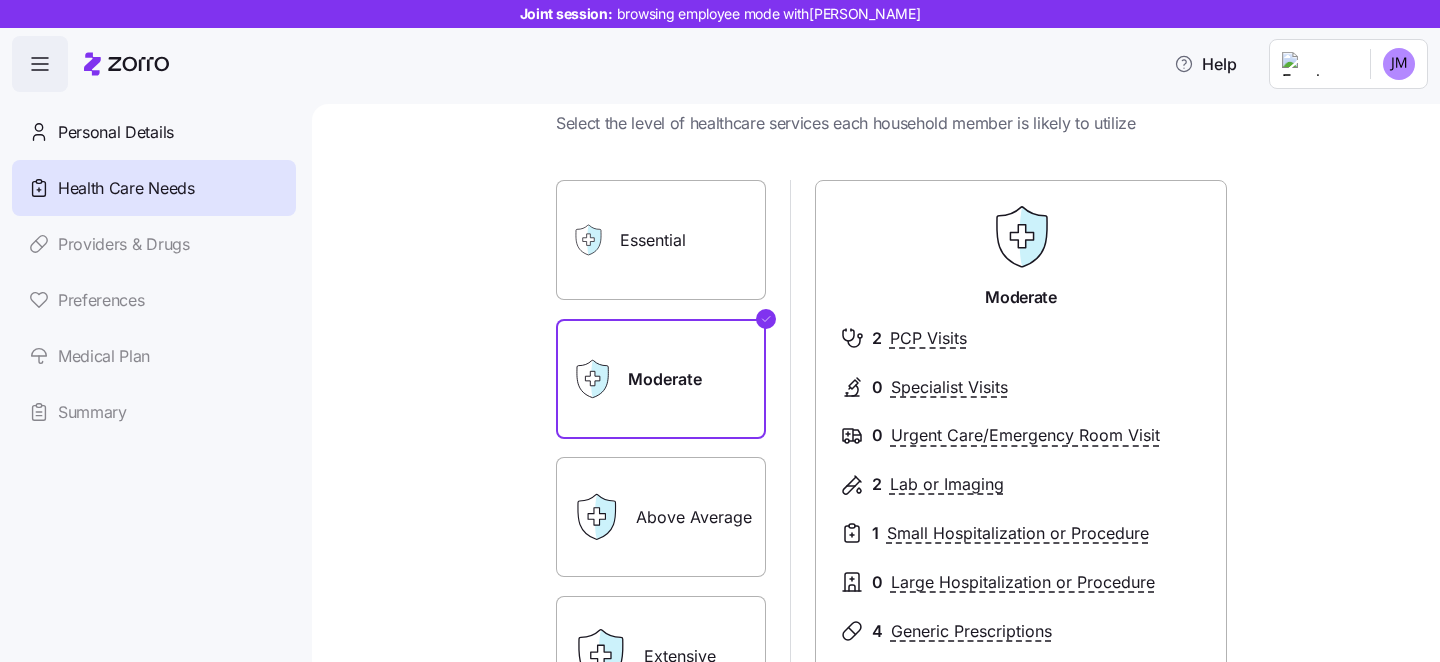 click on "Essential" at bounding box center (661, 240) 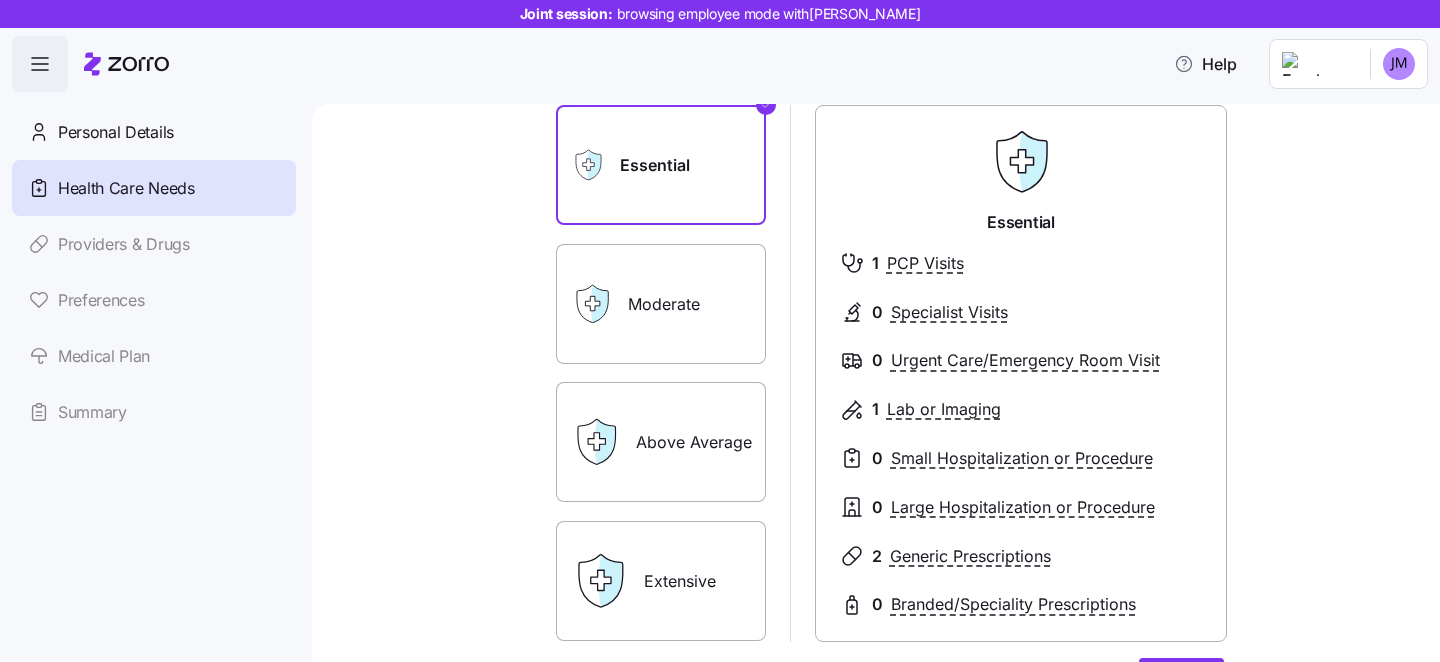 scroll, scrollTop: 176, scrollLeft: 0, axis: vertical 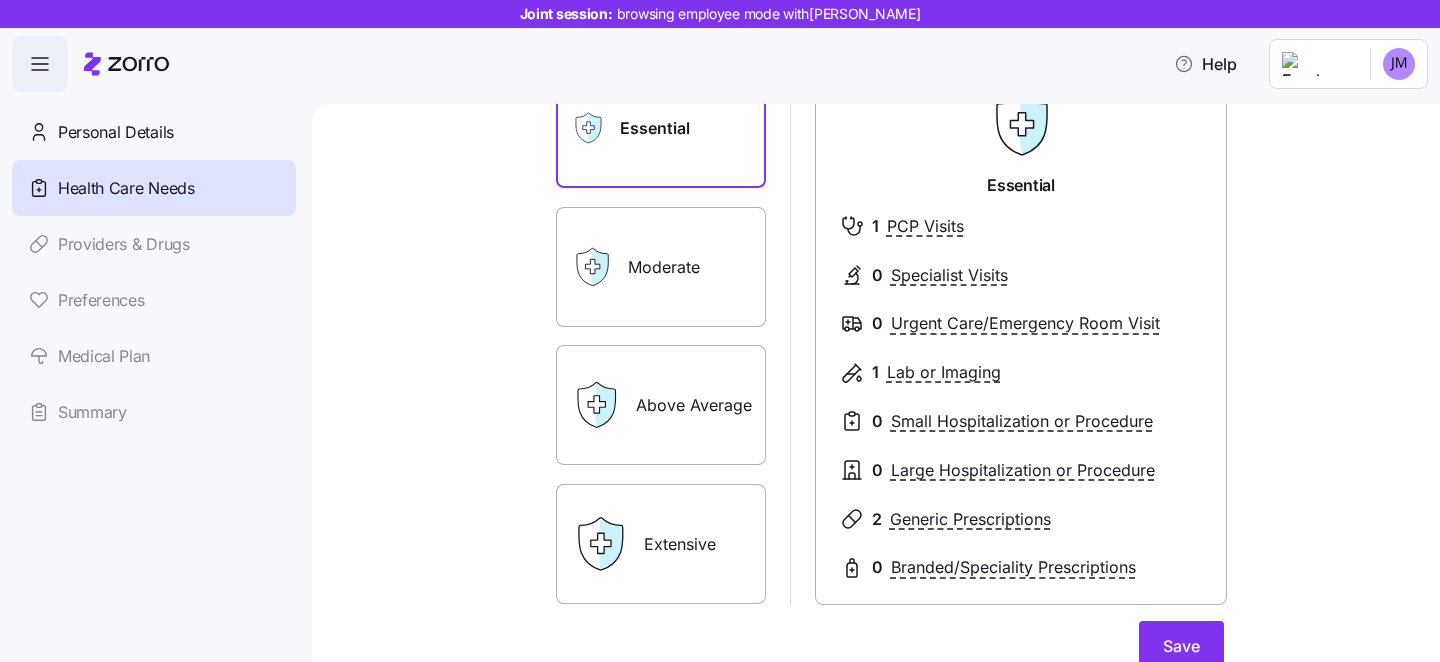click on "Extensive" at bounding box center (661, 544) 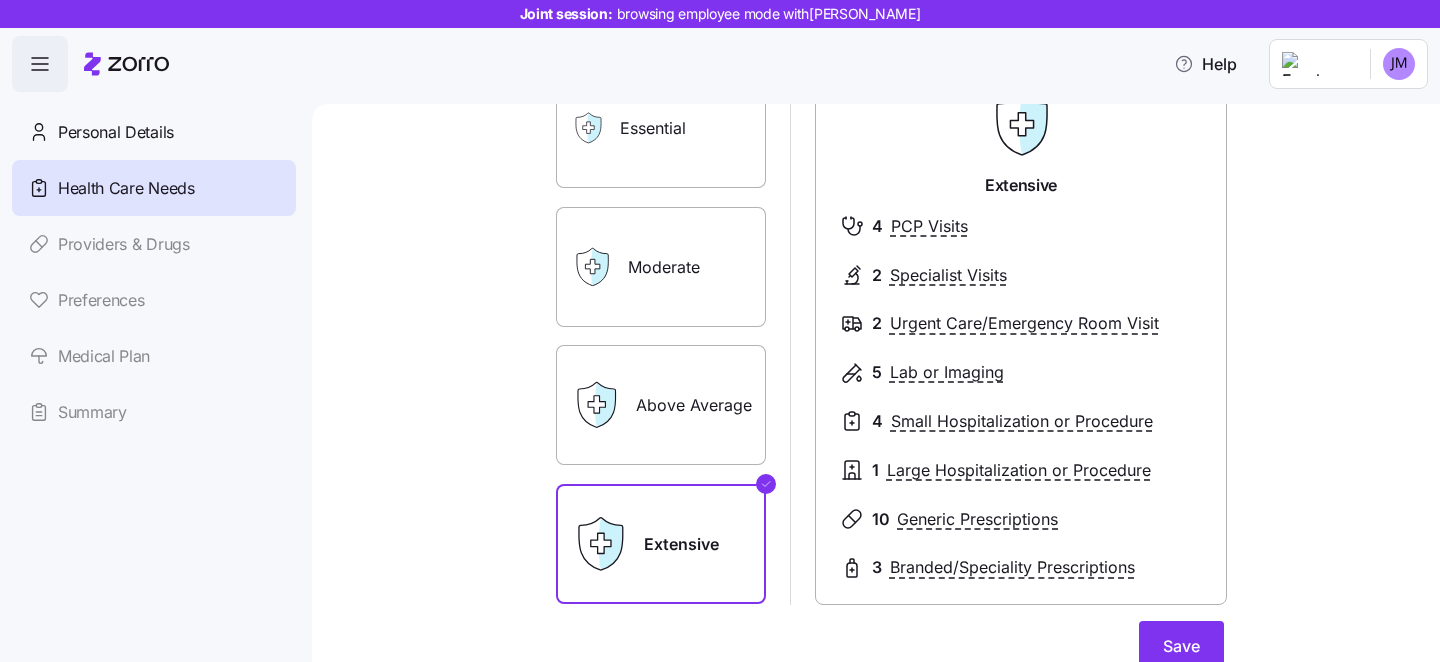 click on "Moderate" at bounding box center [661, 267] 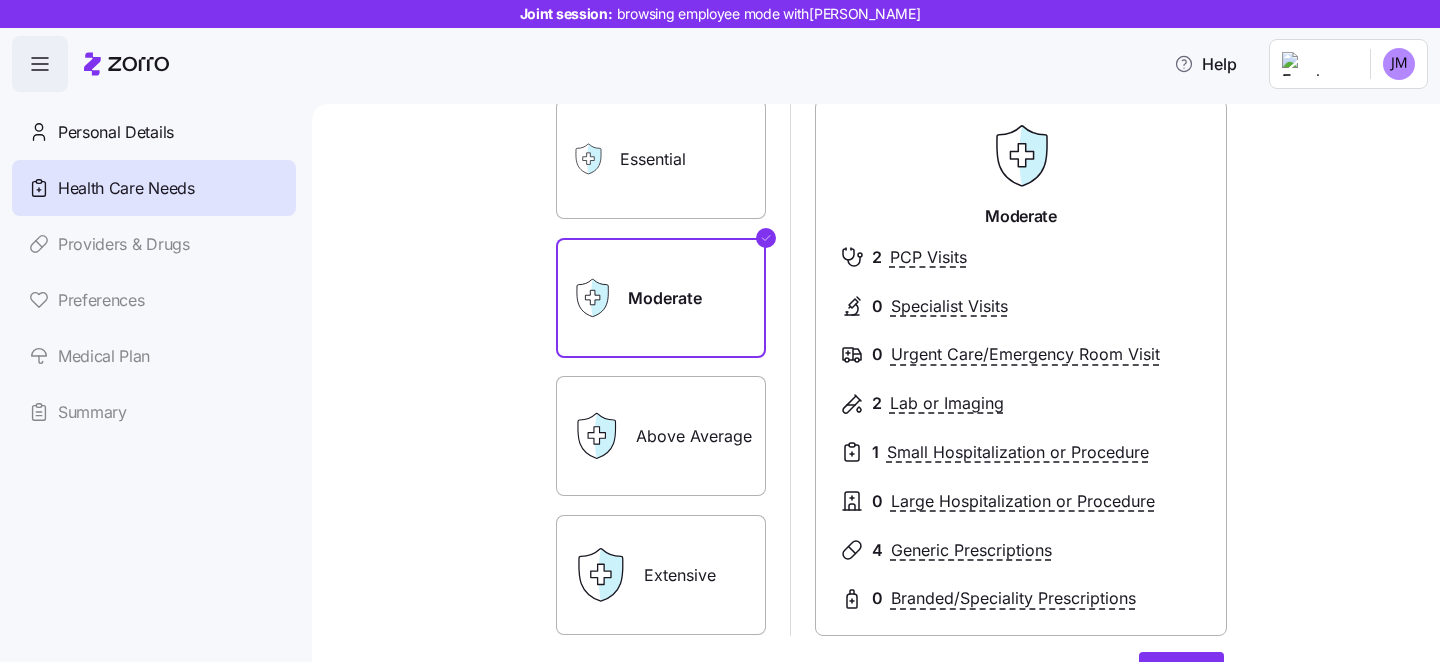 scroll, scrollTop: 204, scrollLeft: 0, axis: vertical 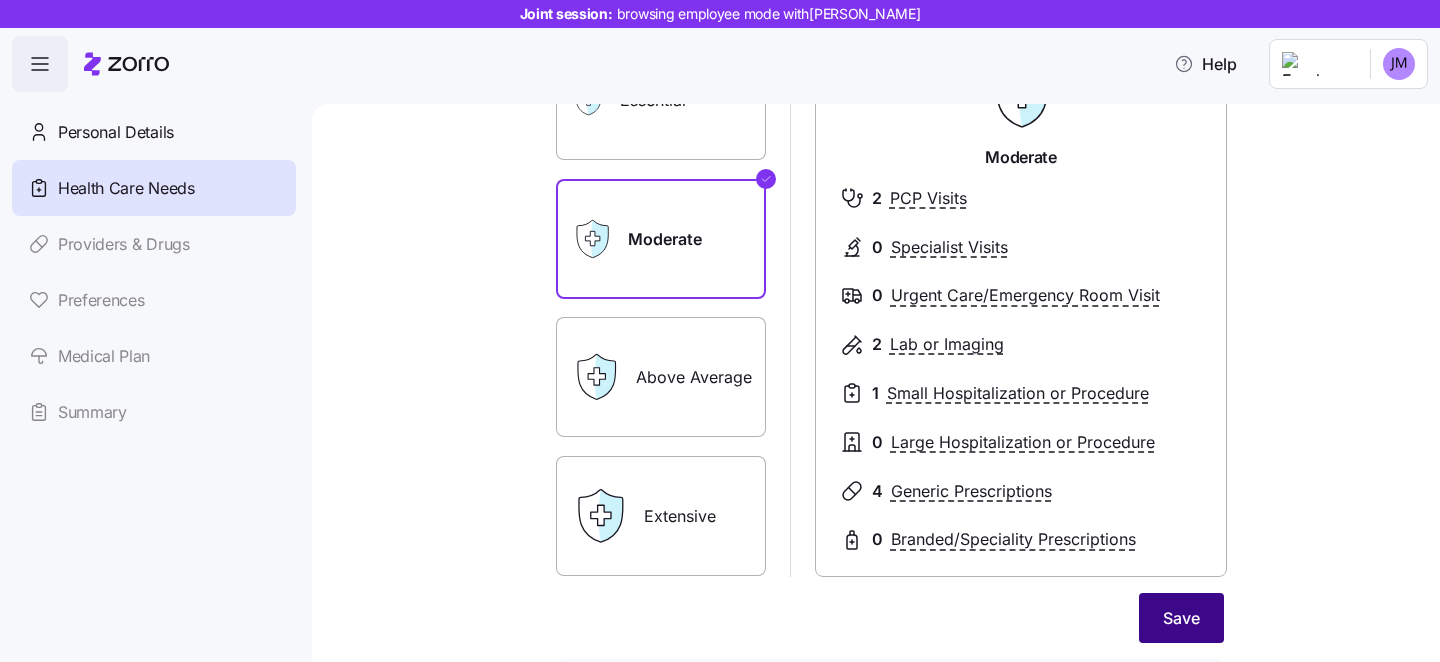 click on "Save" at bounding box center [1181, 618] 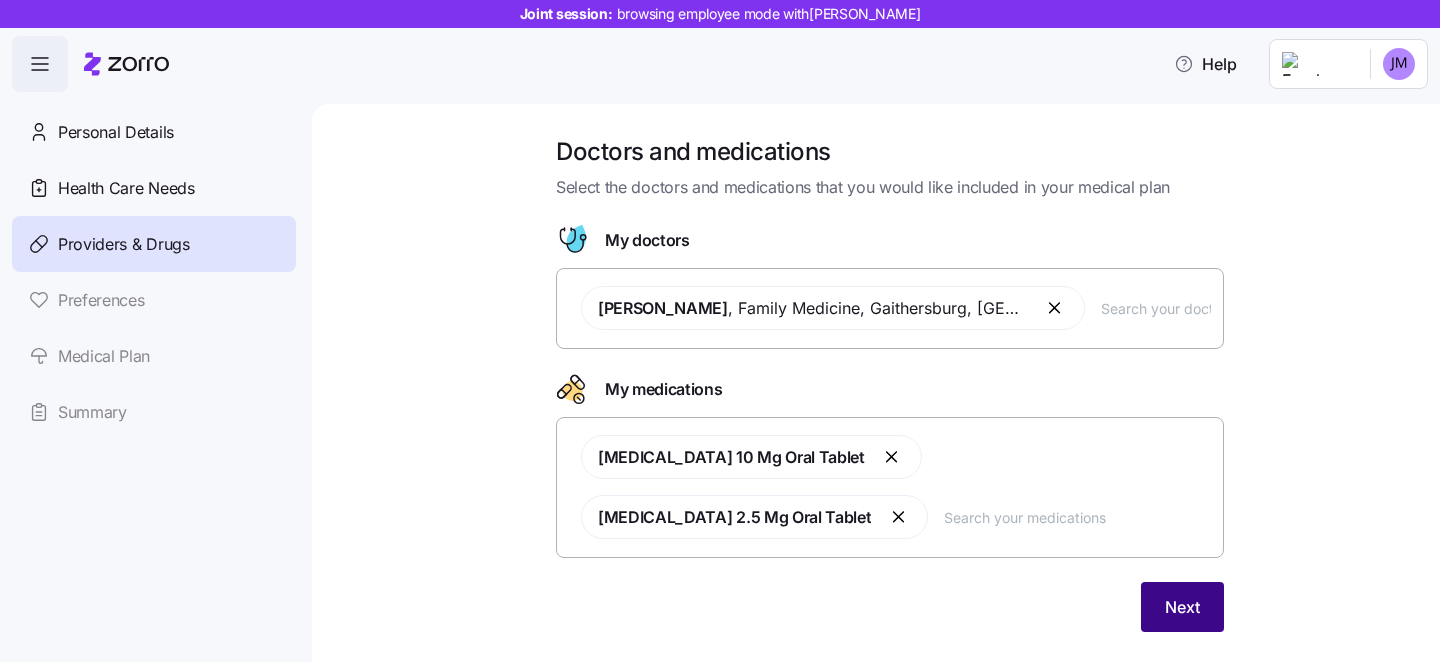 click on "Next" at bounding box center [1182, 607] 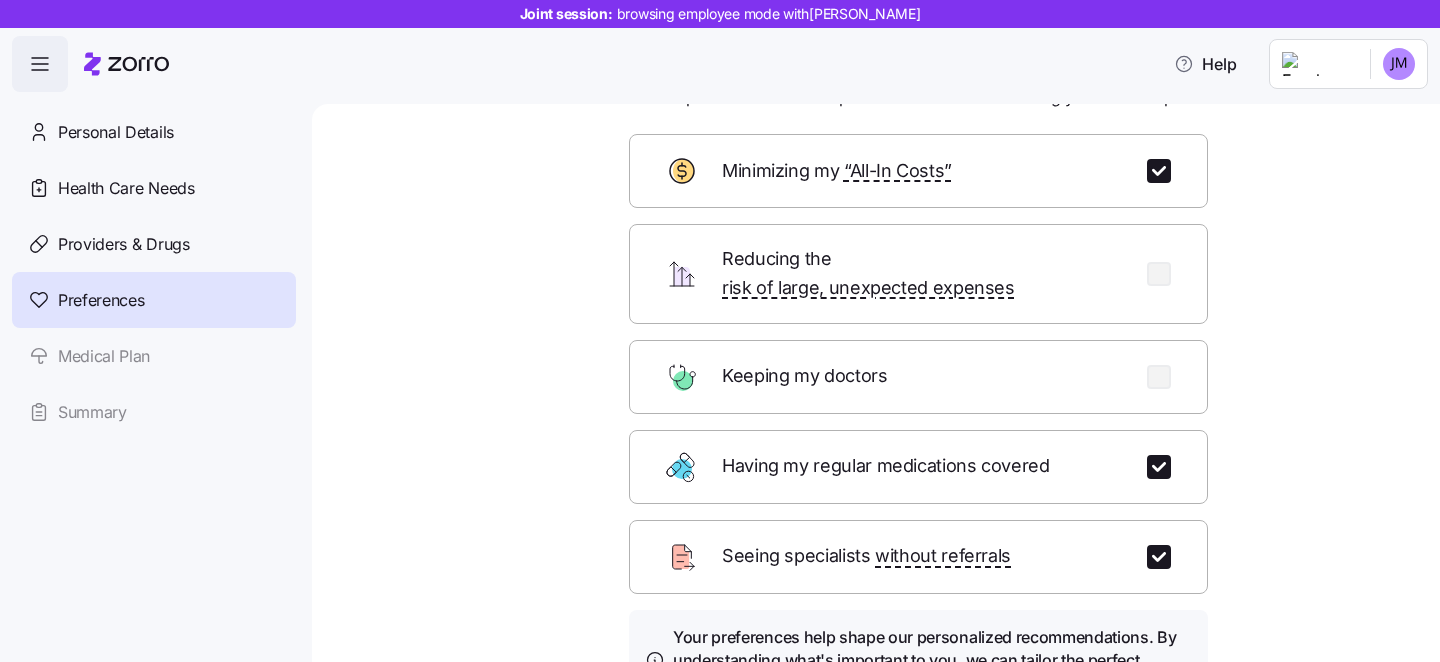 scroll, scrollTop: 92, scrollLeft: 0, axis: vertical 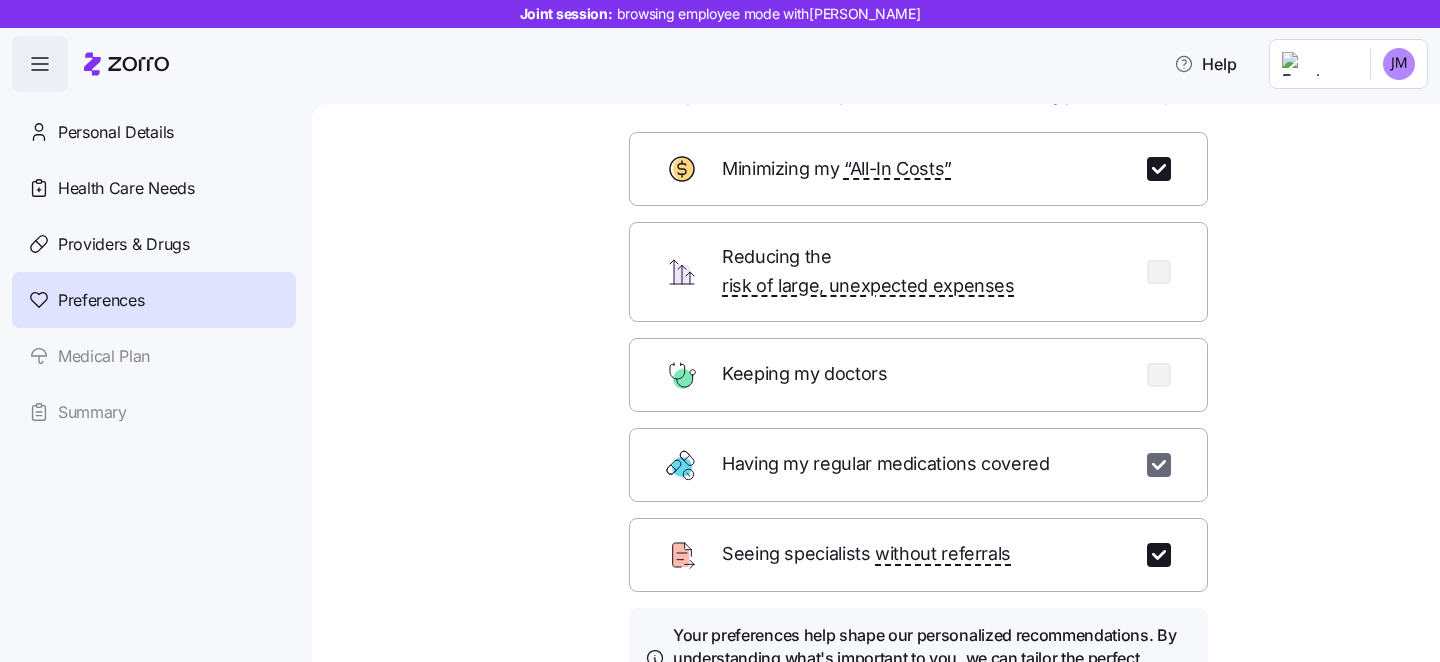 click at bounding box center (1159, 465) 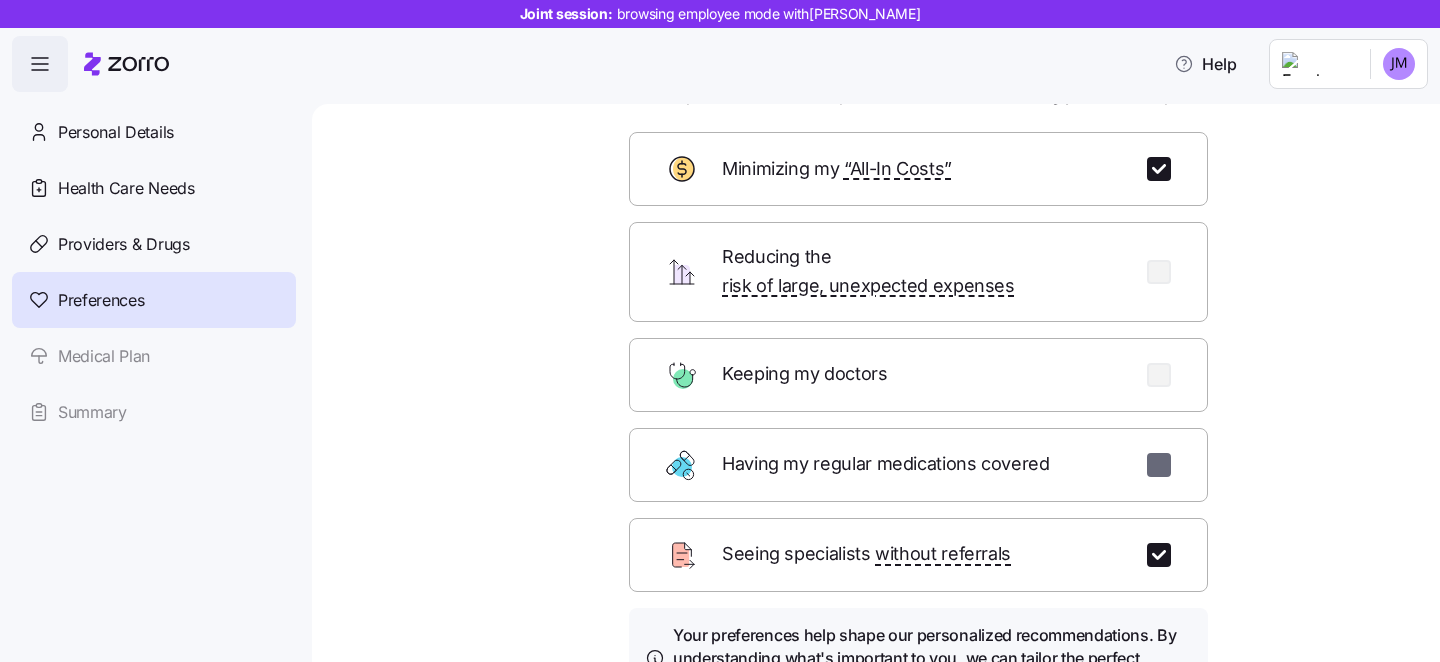checkbox on "false" 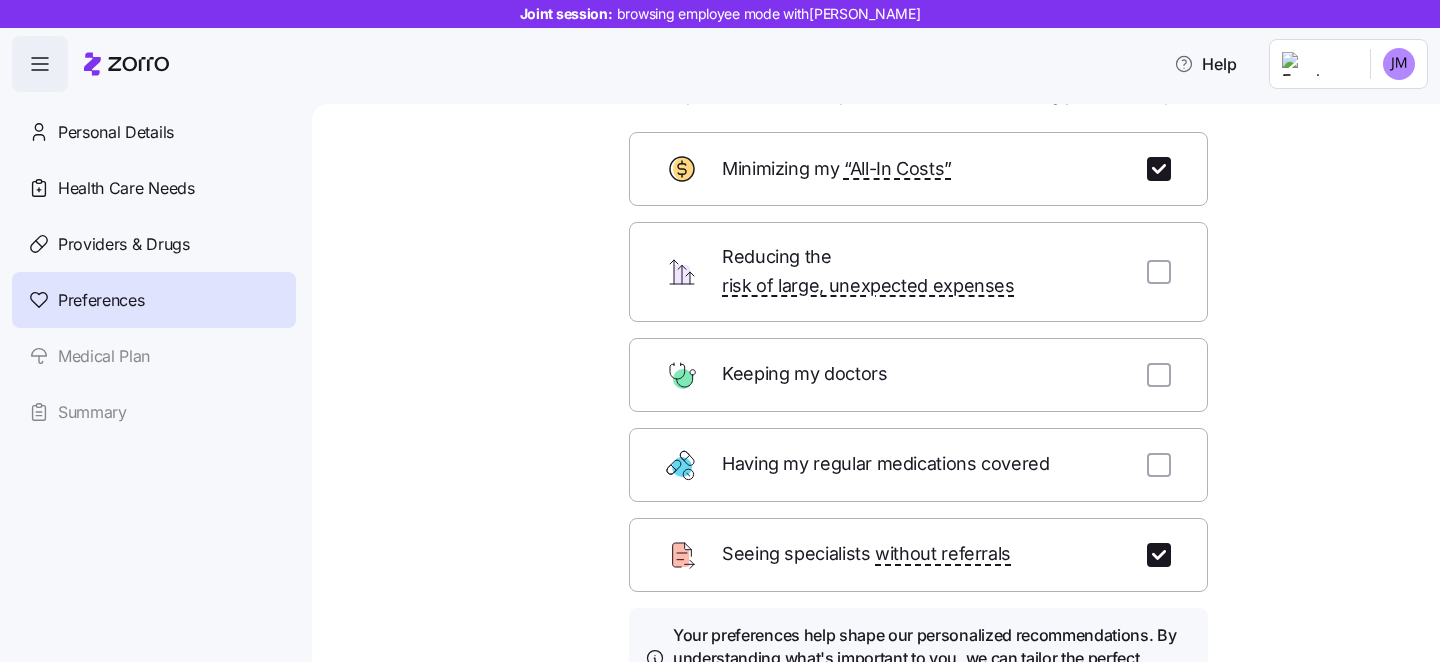click on "Keeping my doctors" at bounding box center (918, 375) 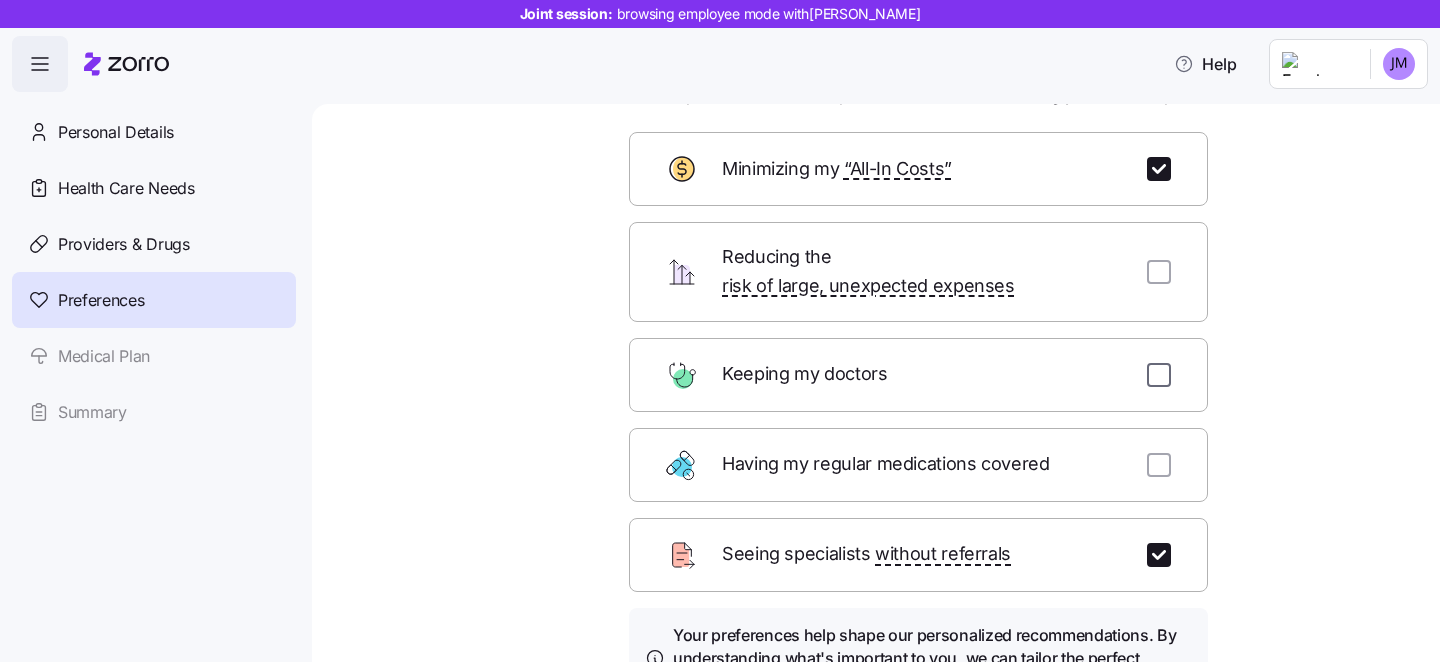 click at bounding box center [1159, 375] 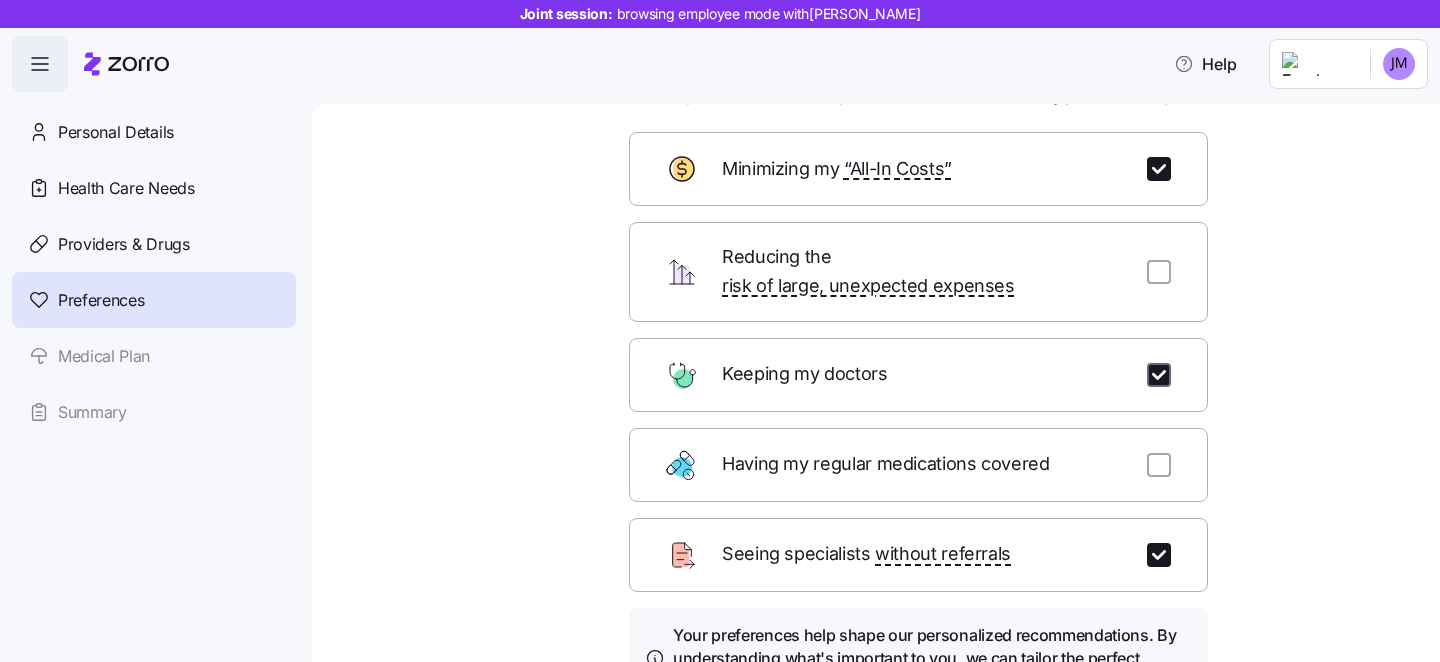 checkbox on "true" 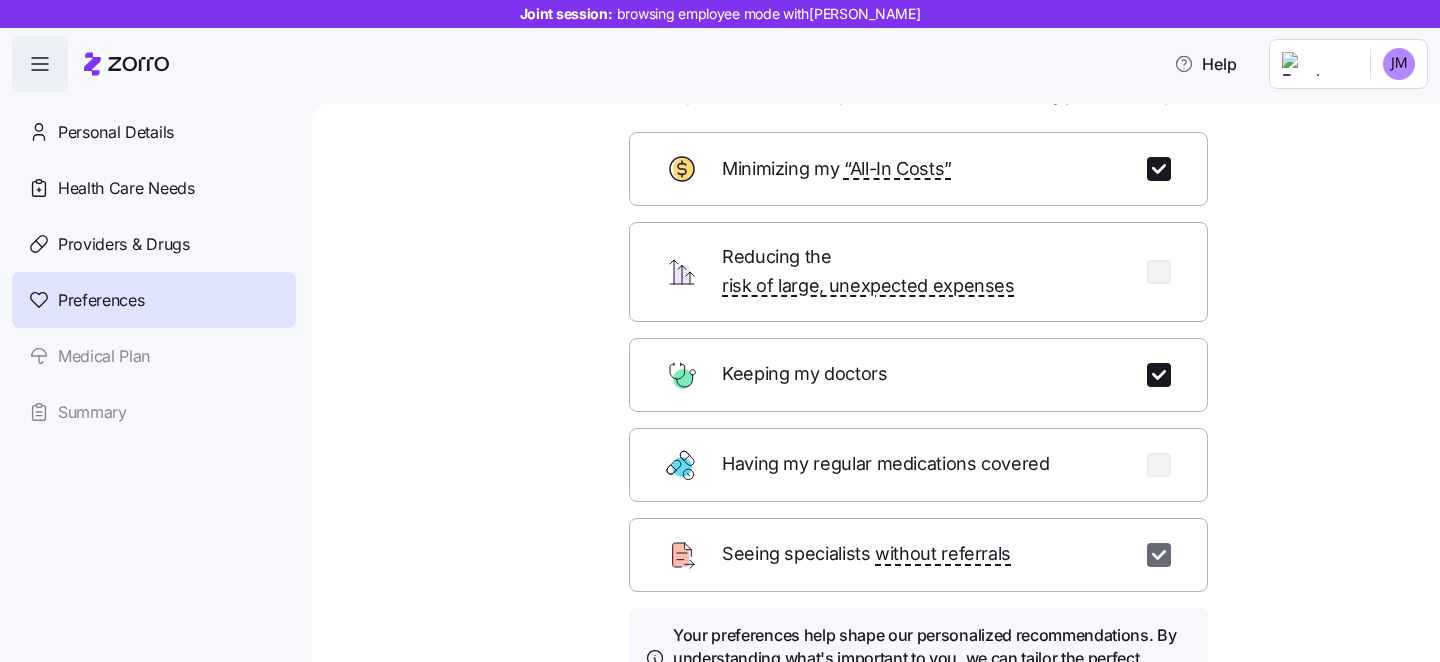click at bounding box center [1159, 555] 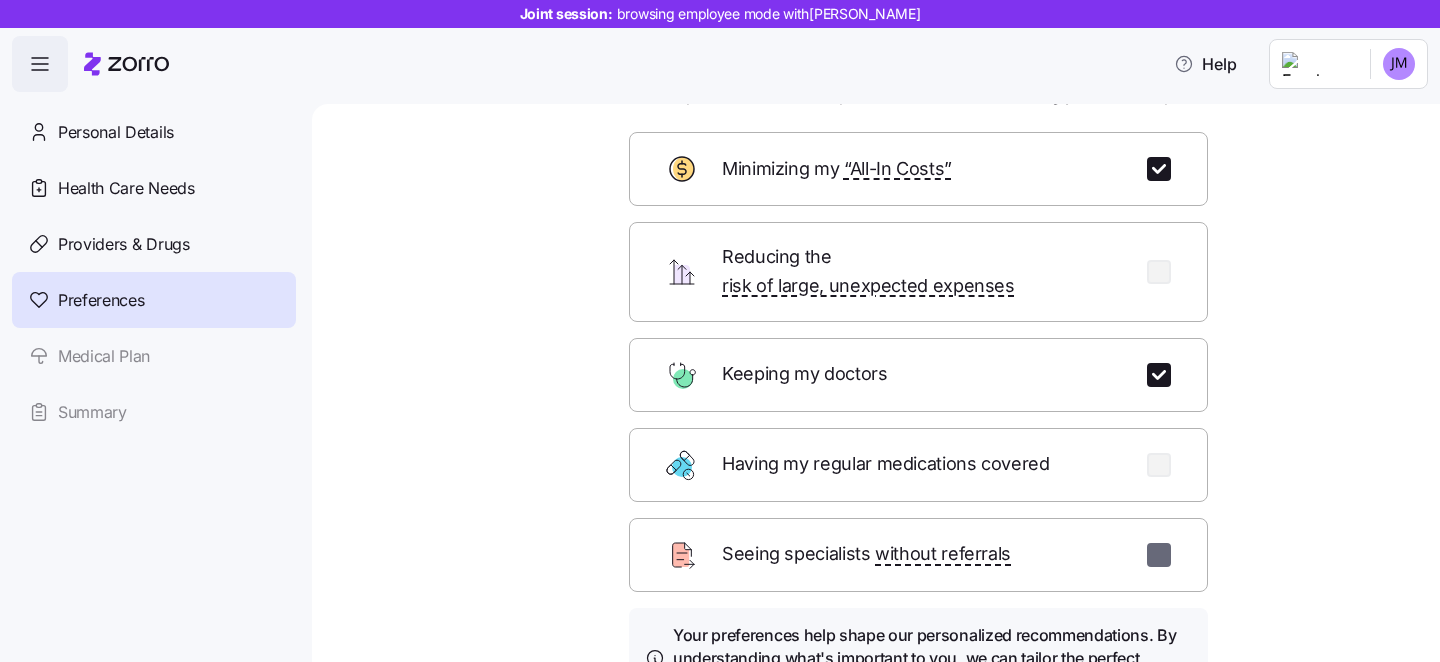 checkbox on "false" 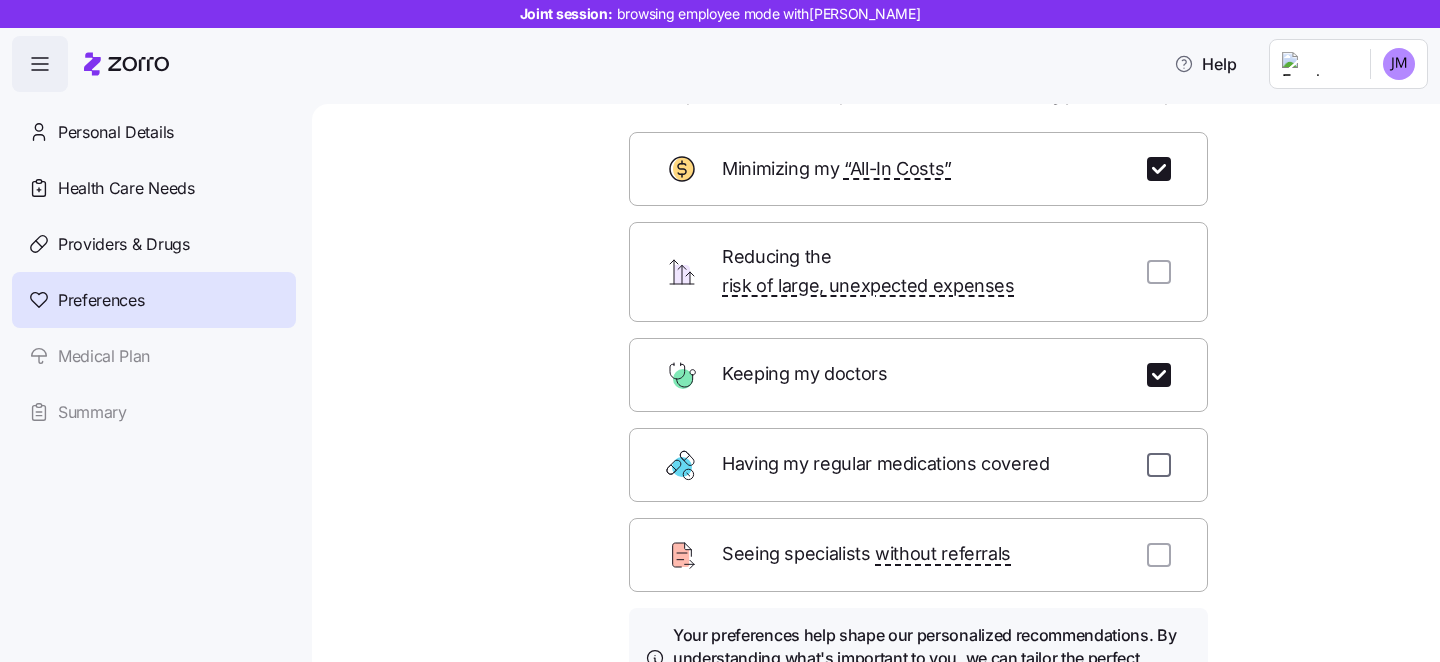 click at bounding box center (1159, 465) 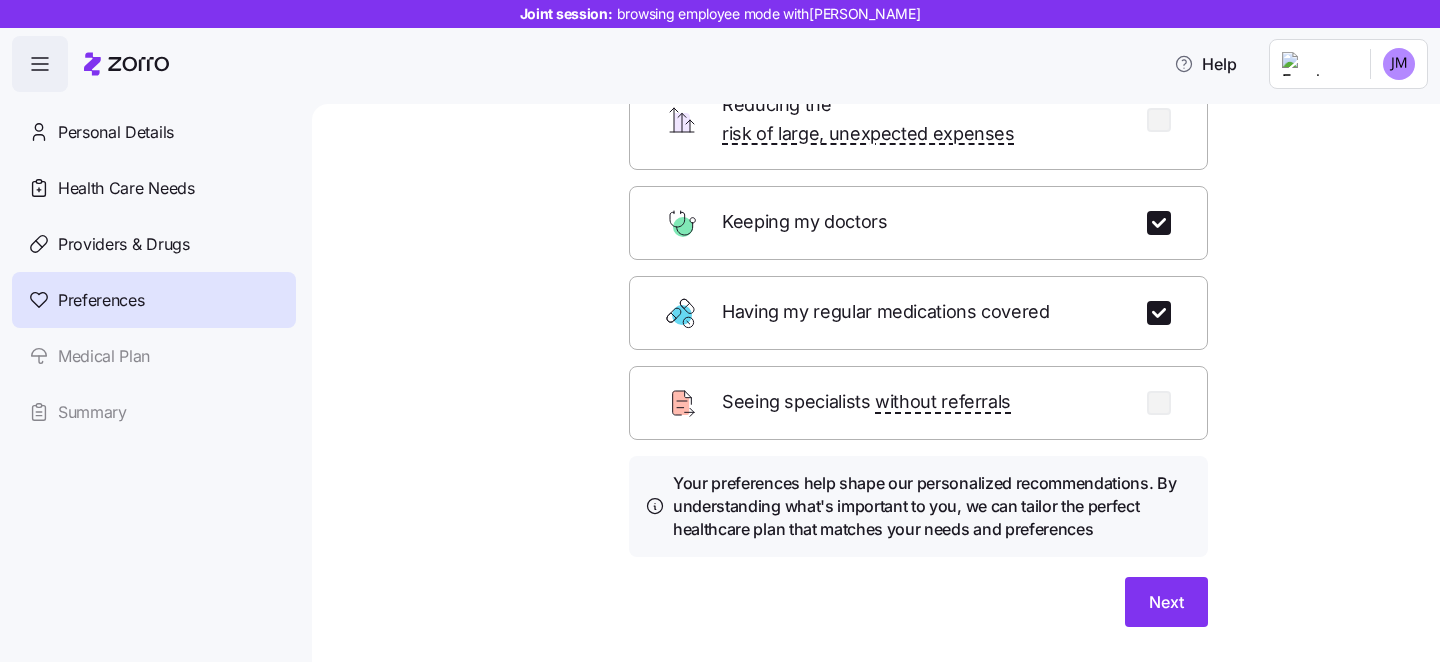 scroll, scrollTop: 279, scrollLeft: 0, axis: vertical 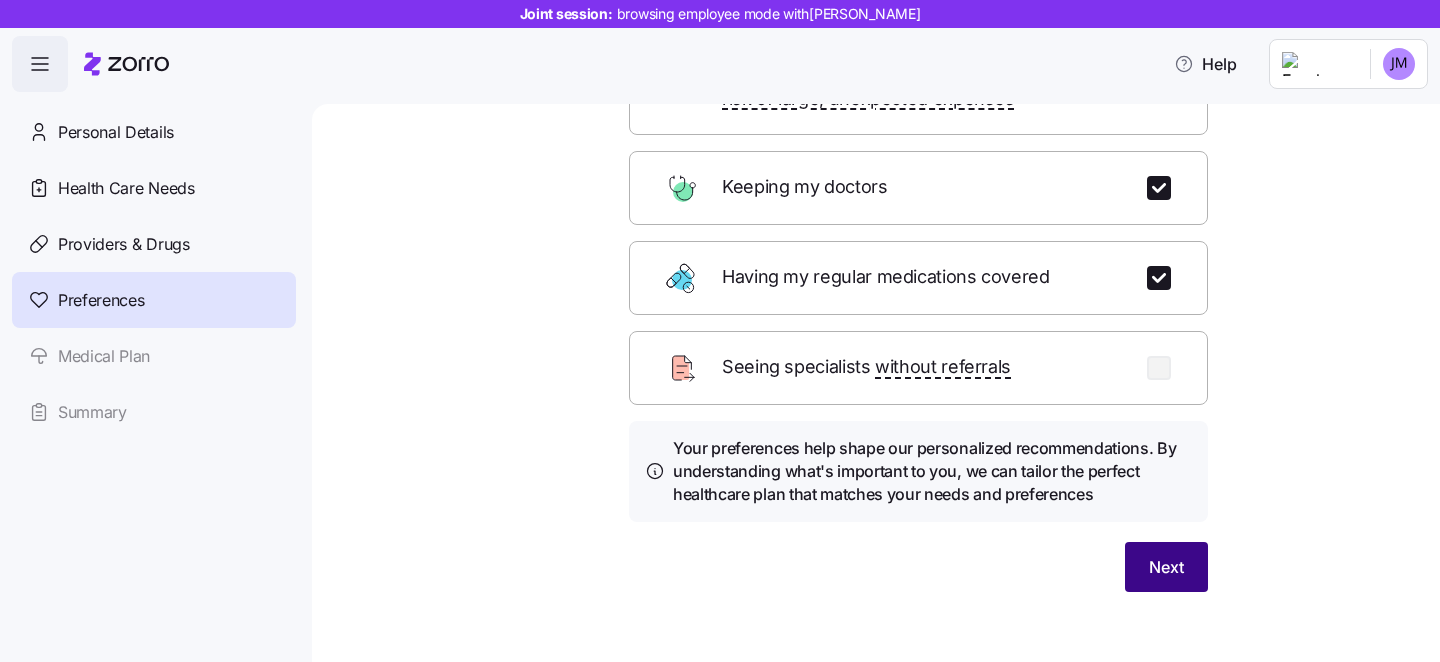 click on "Next" at bounding box center (1166, 567) 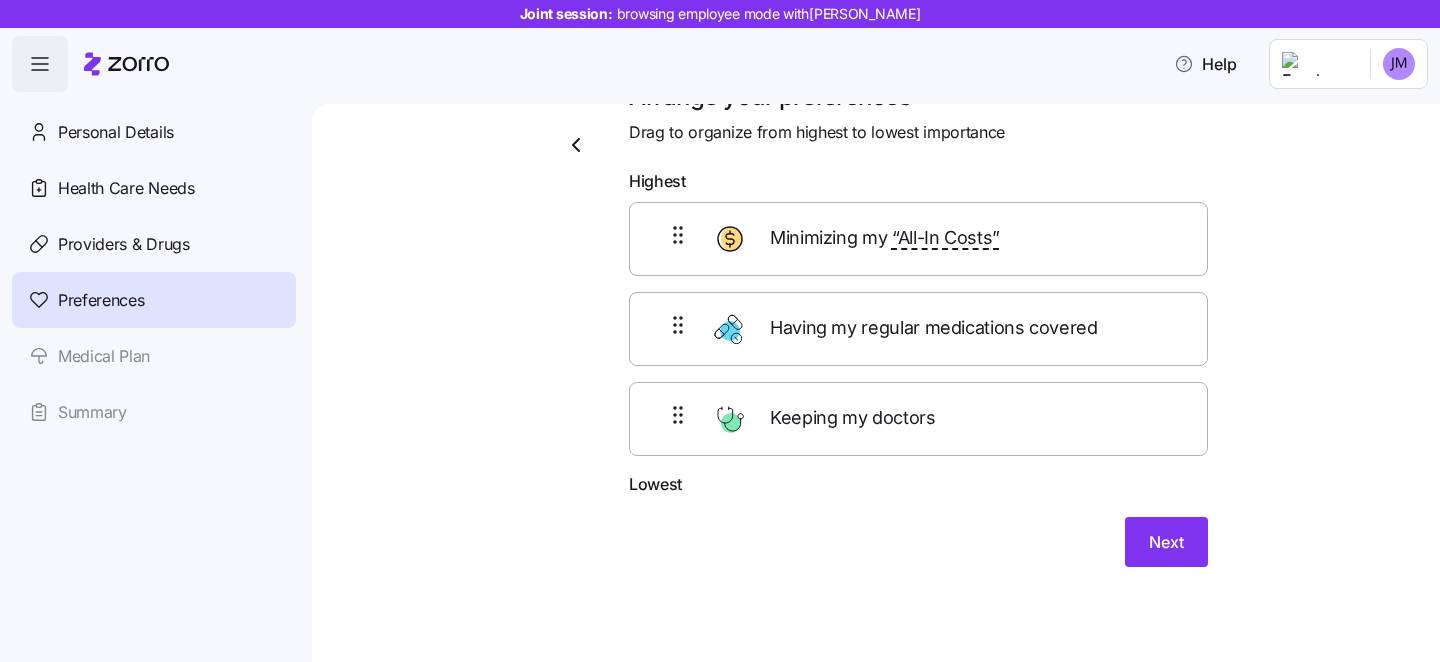 scroll, scrollTop: 0, scrollLeft: 0, axis: both 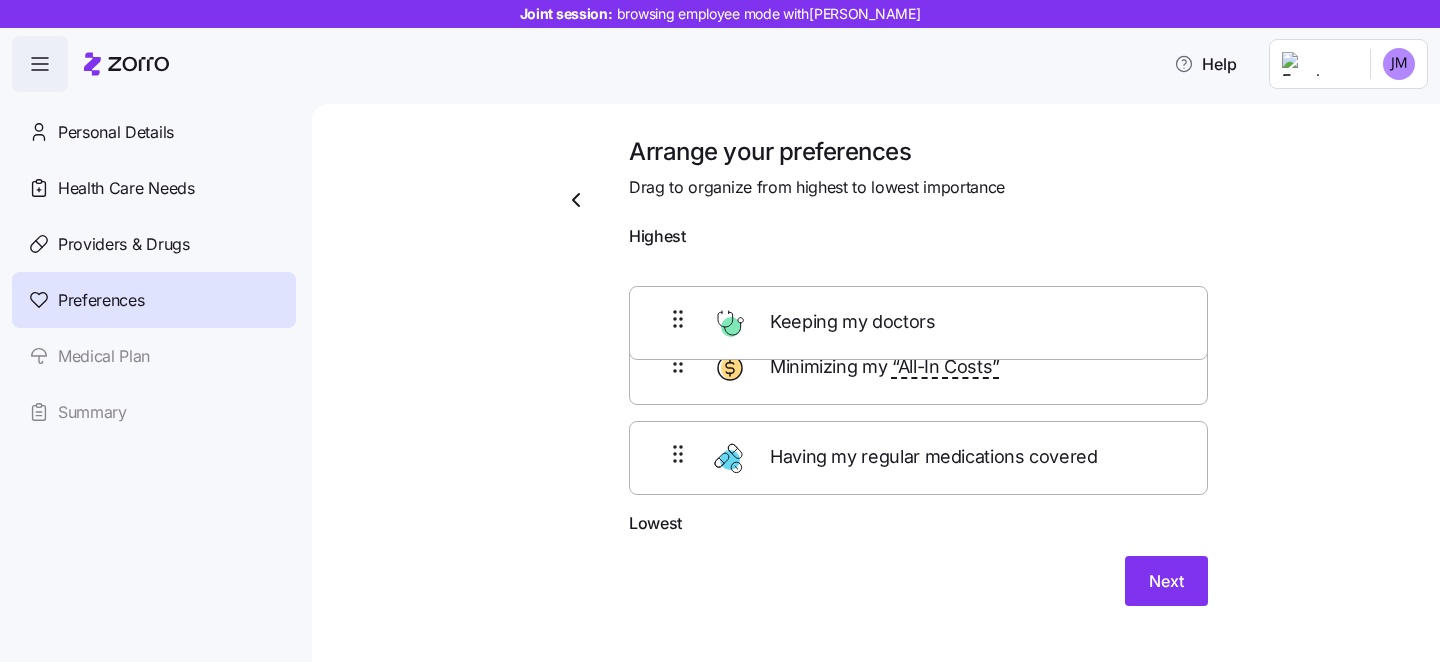 drag, startPoint x: 990, startPoint y: 480, endPoint x: 965, endPoint y: 266, distance: 215.45534 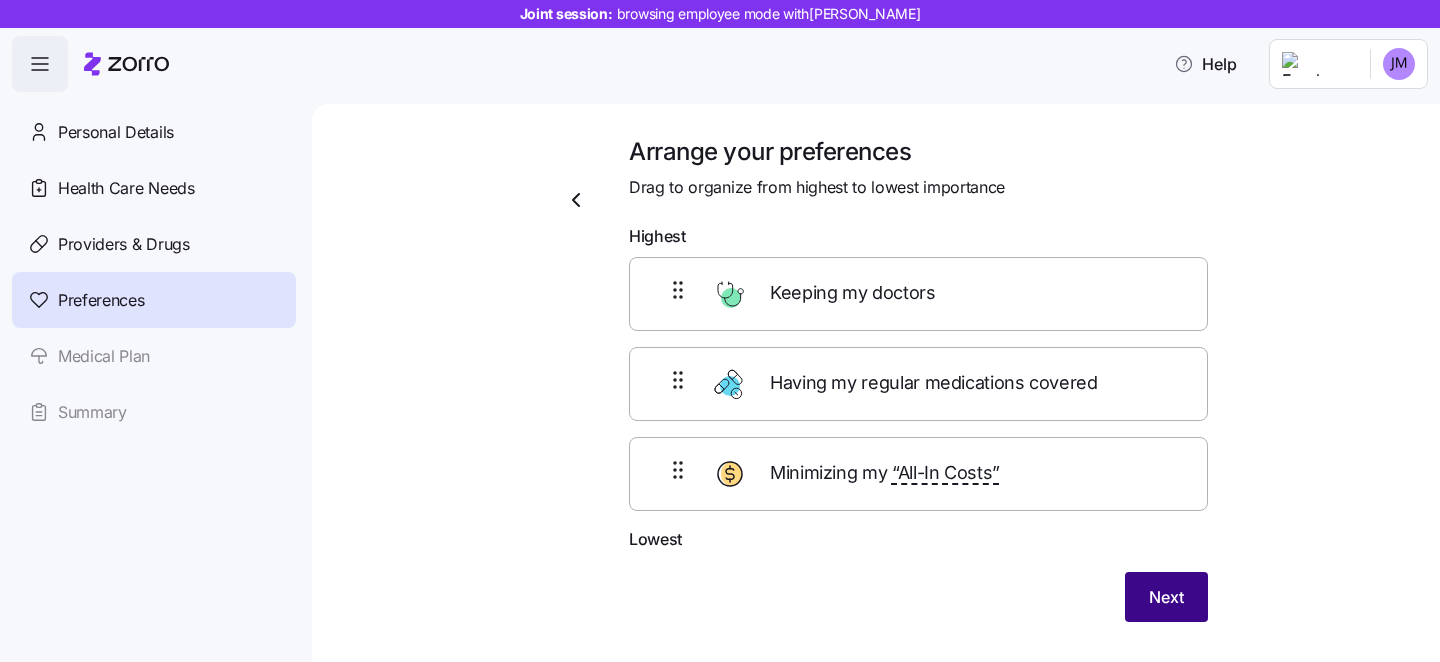 click on "Next" at bounding box center (1166, 597) 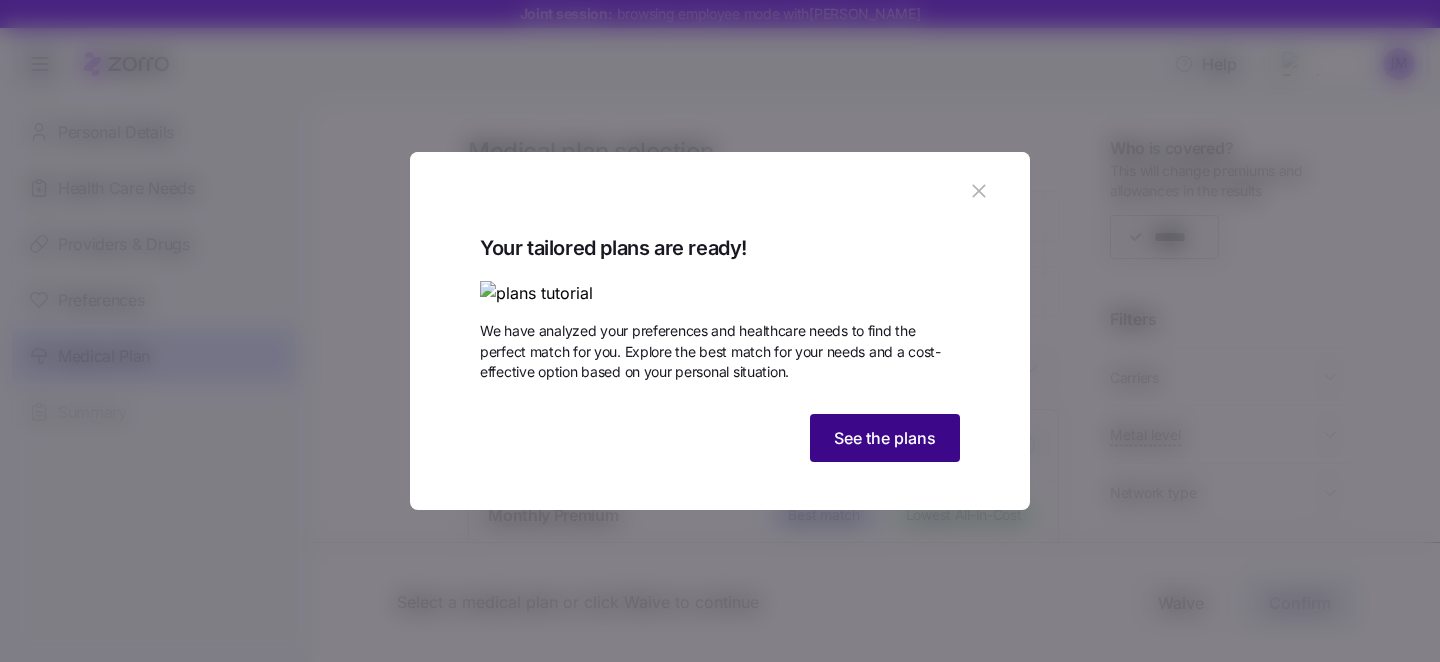 click on "See the plans" at bounding box center [885, 438] 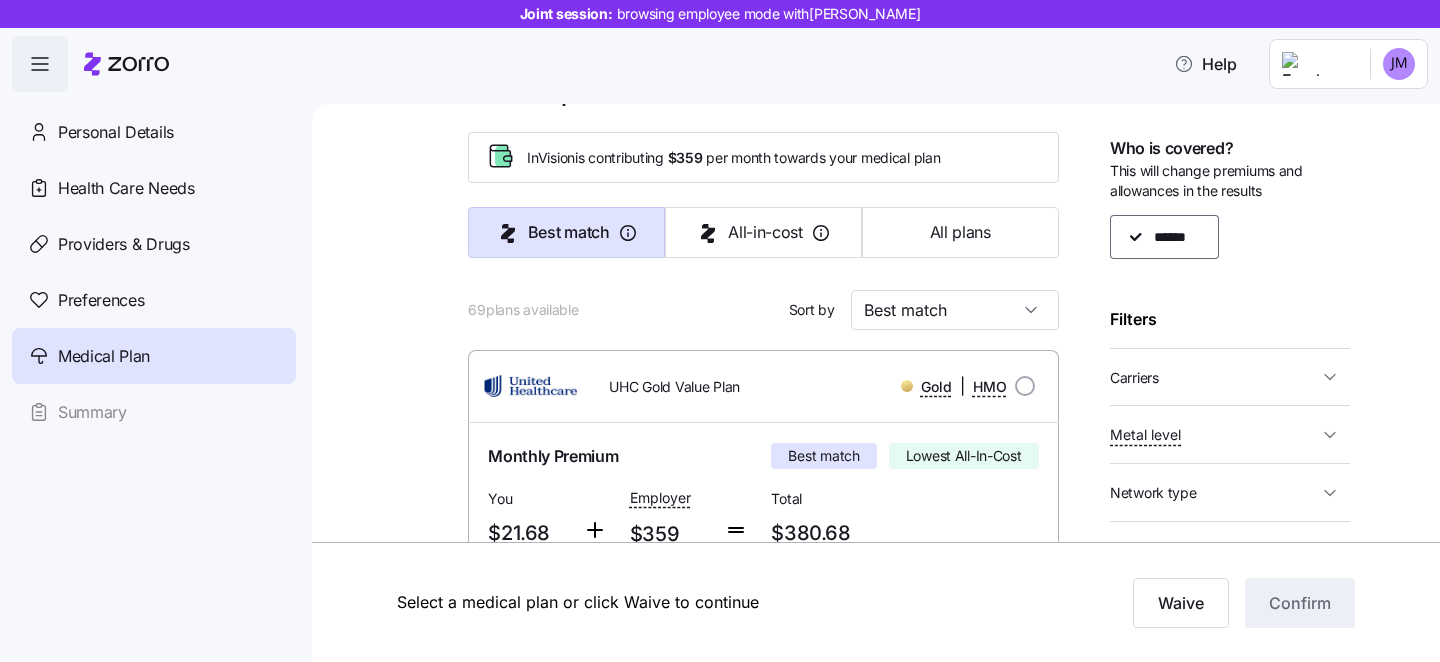 scroll, scrollTop: 0, scrollLeft: 0, axis: both 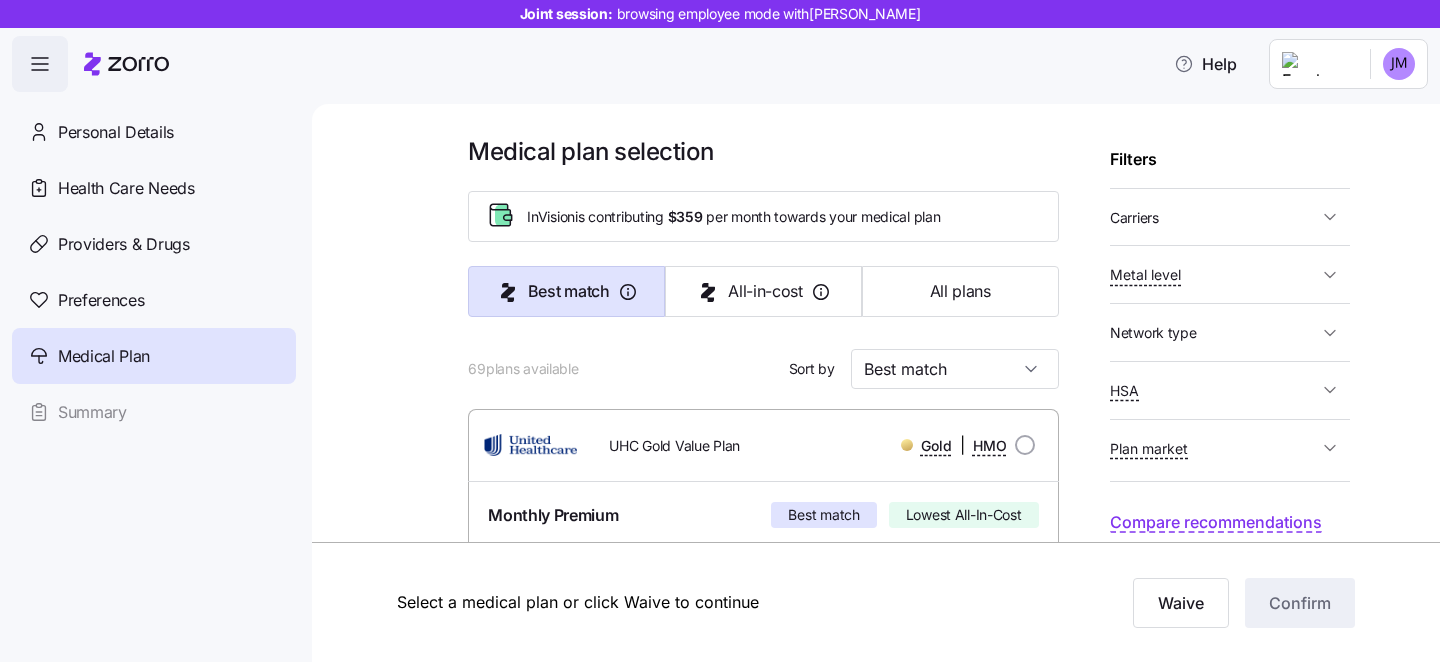 click on "Carriers" at bounding box center (1214, 217) 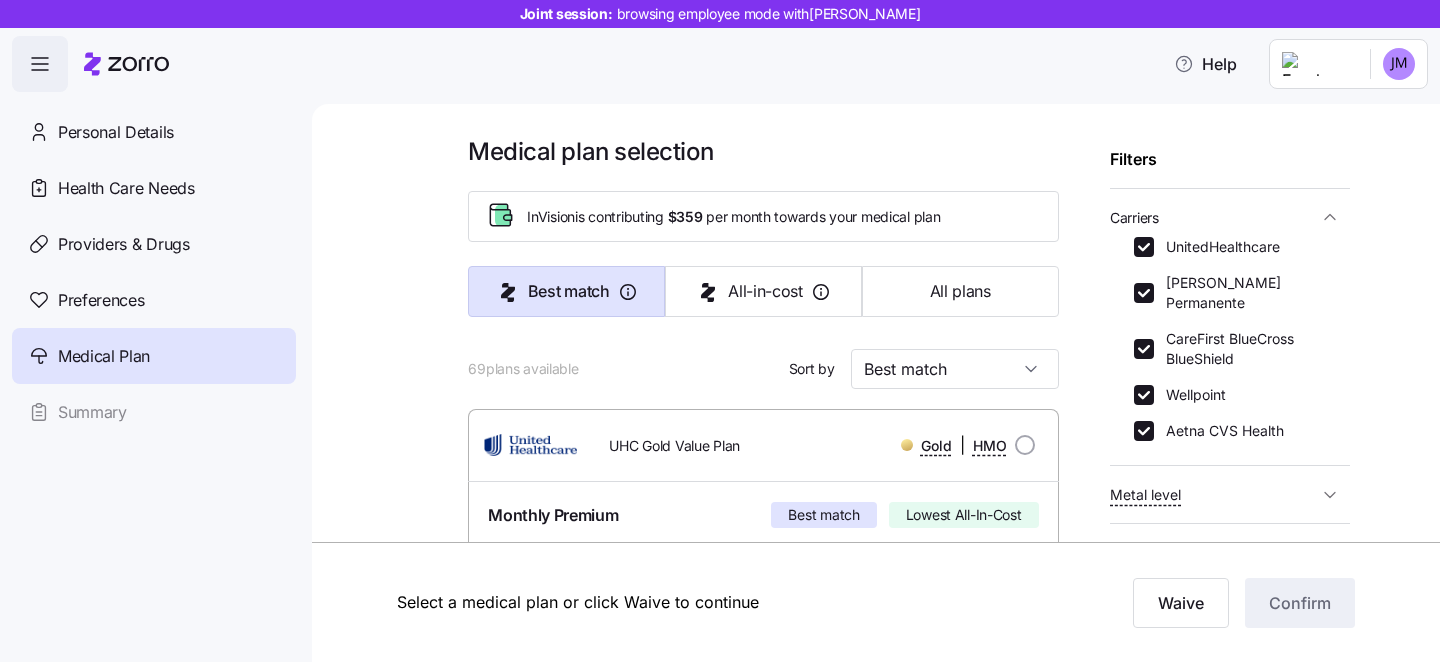scroll, scrollTop: 221, scrollLeft: 0, axis: vertical 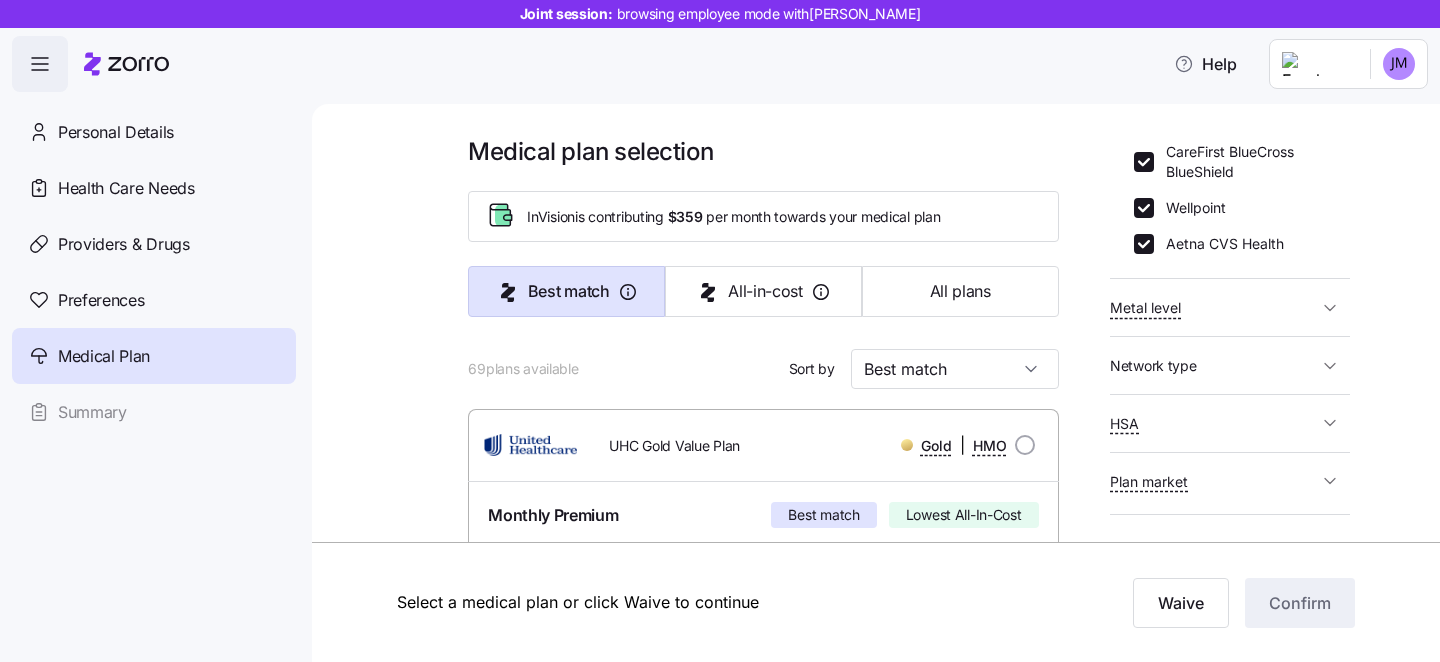 click on "Metal level" at bounding box center (1214, 307) 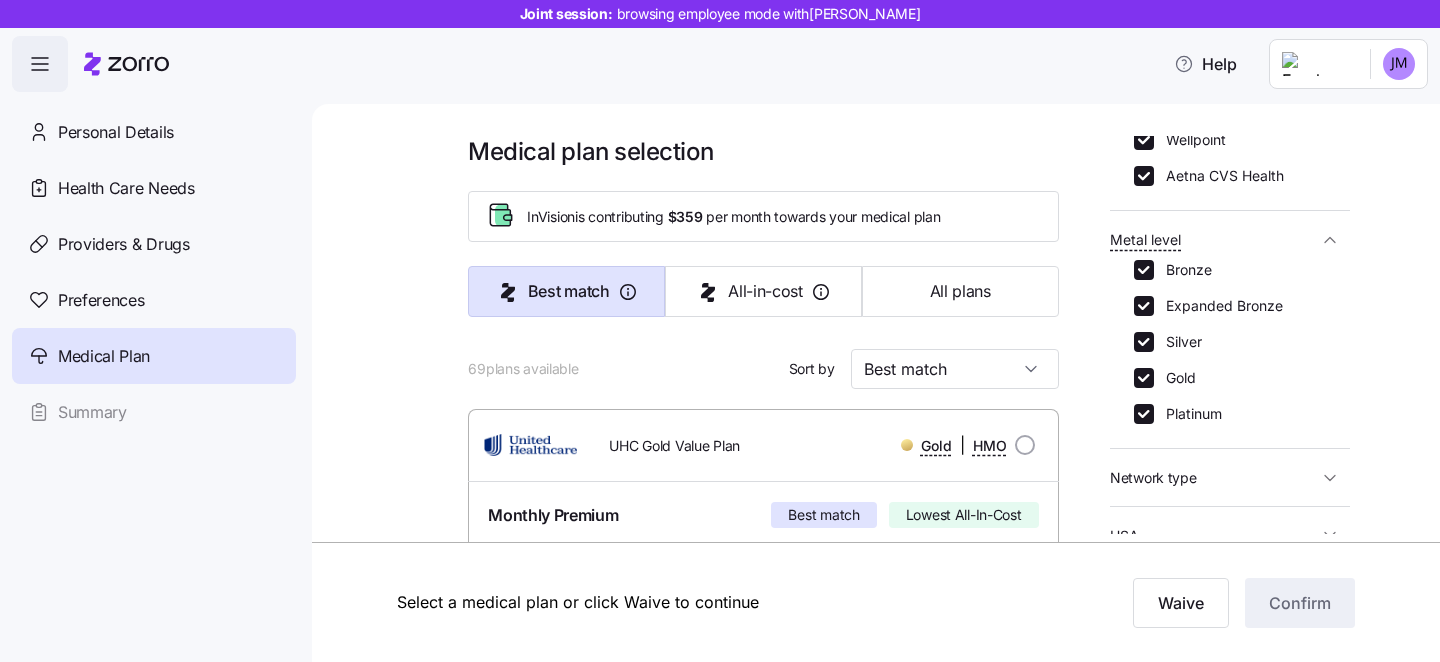 scroll, scrollTop: 540, scrollLeft: 0, axis: vertical 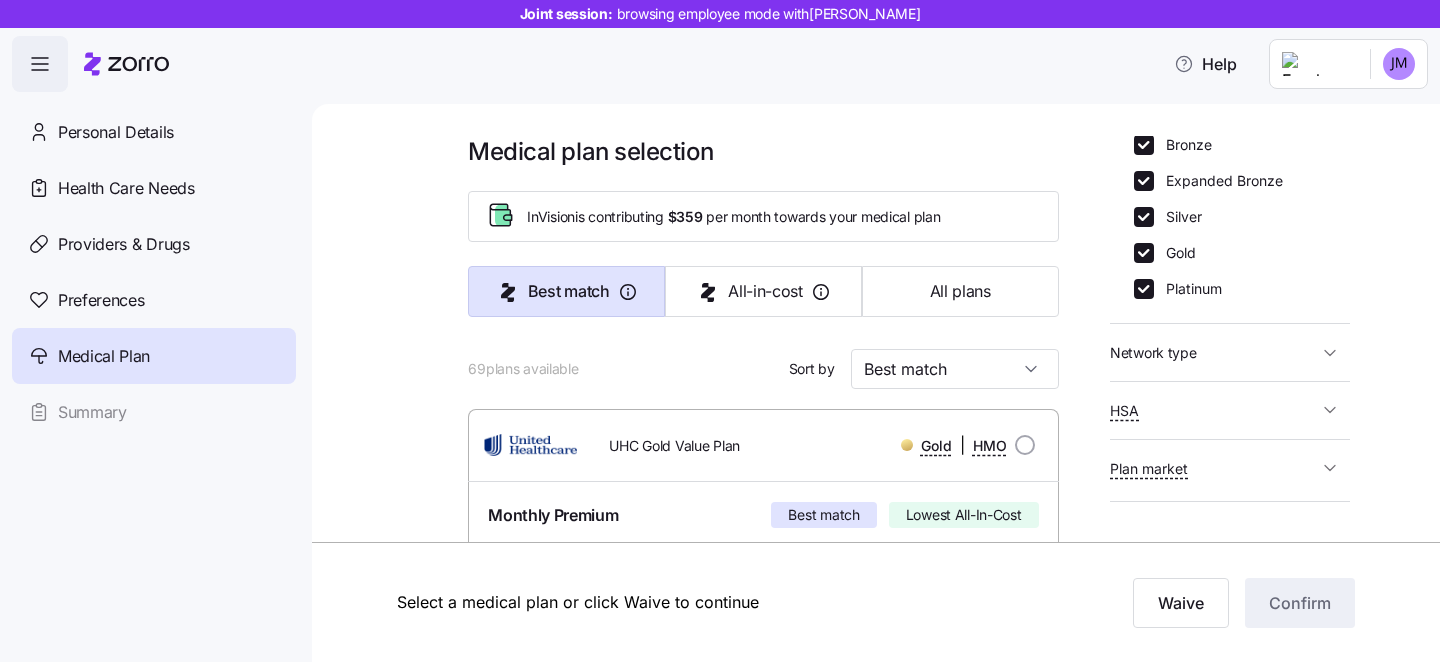 click on "Network type" at bounding box center (1214, 352) 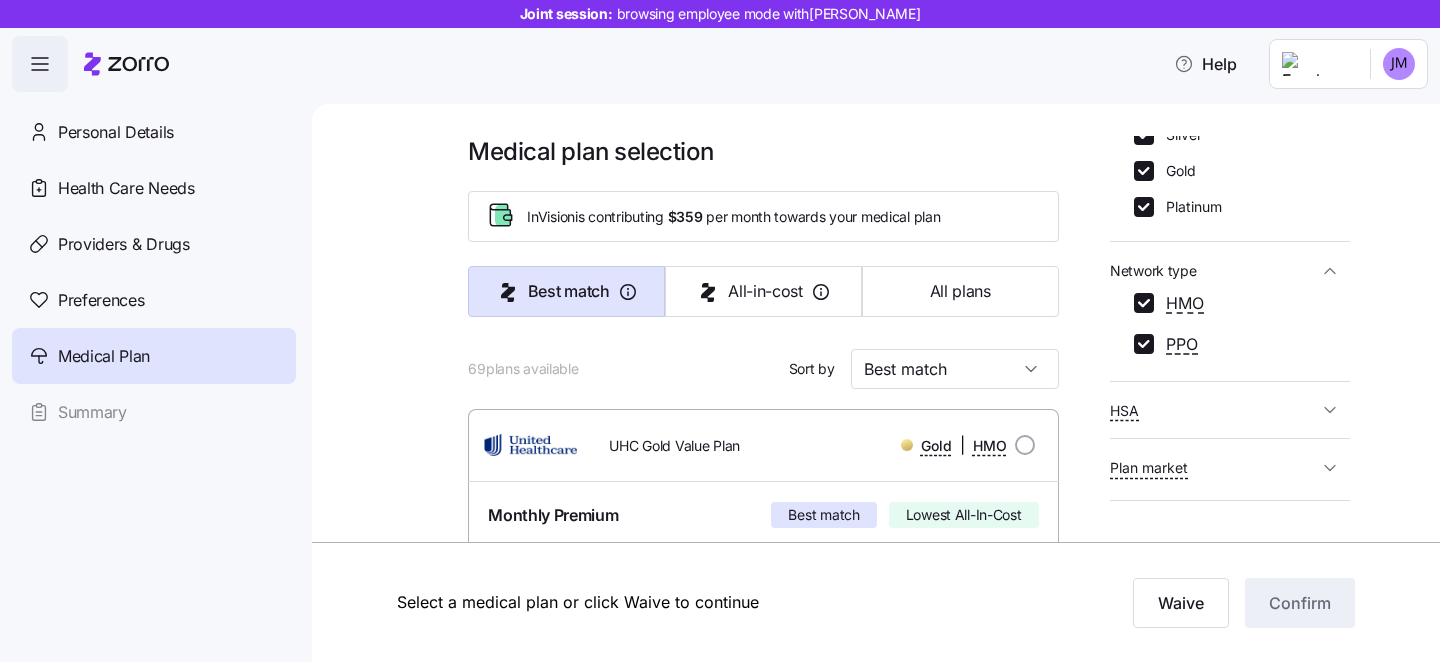 click on "HSA" at bounding box center (1214, 410) 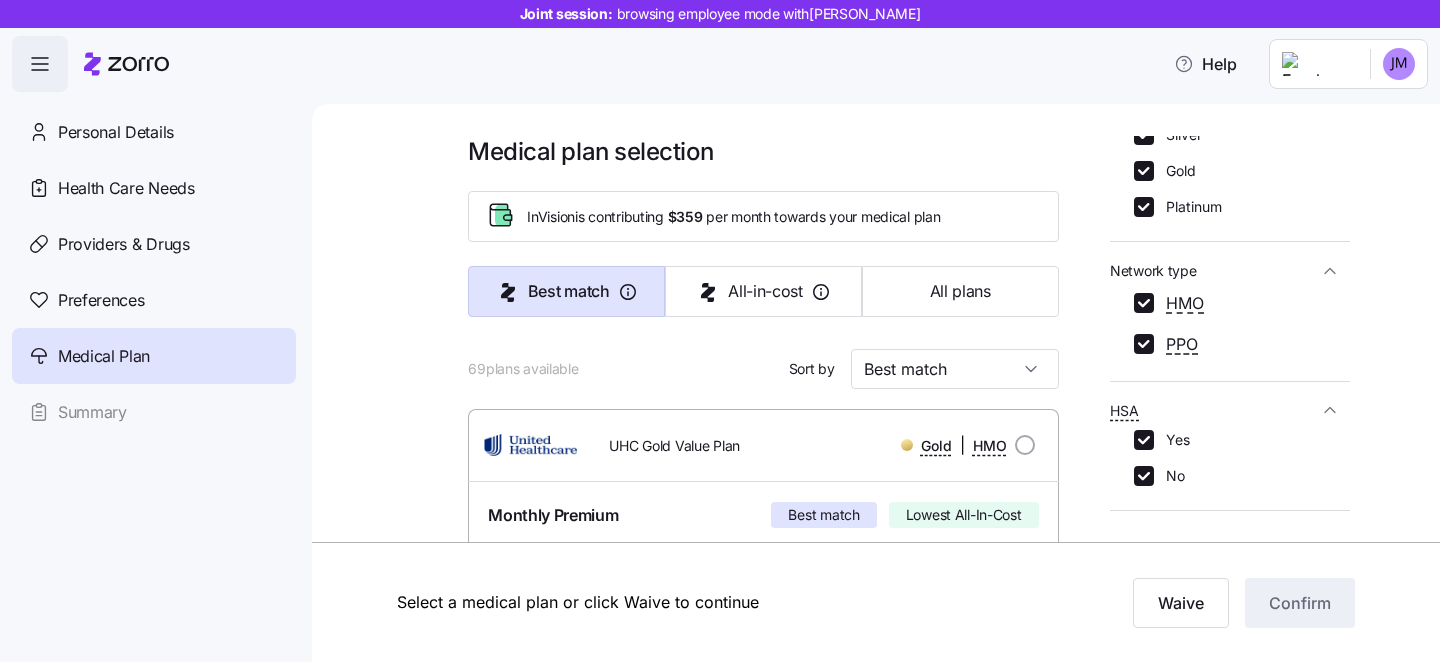 scroll, scrollTop: 694, scrollLeft: 0, axis: vertical 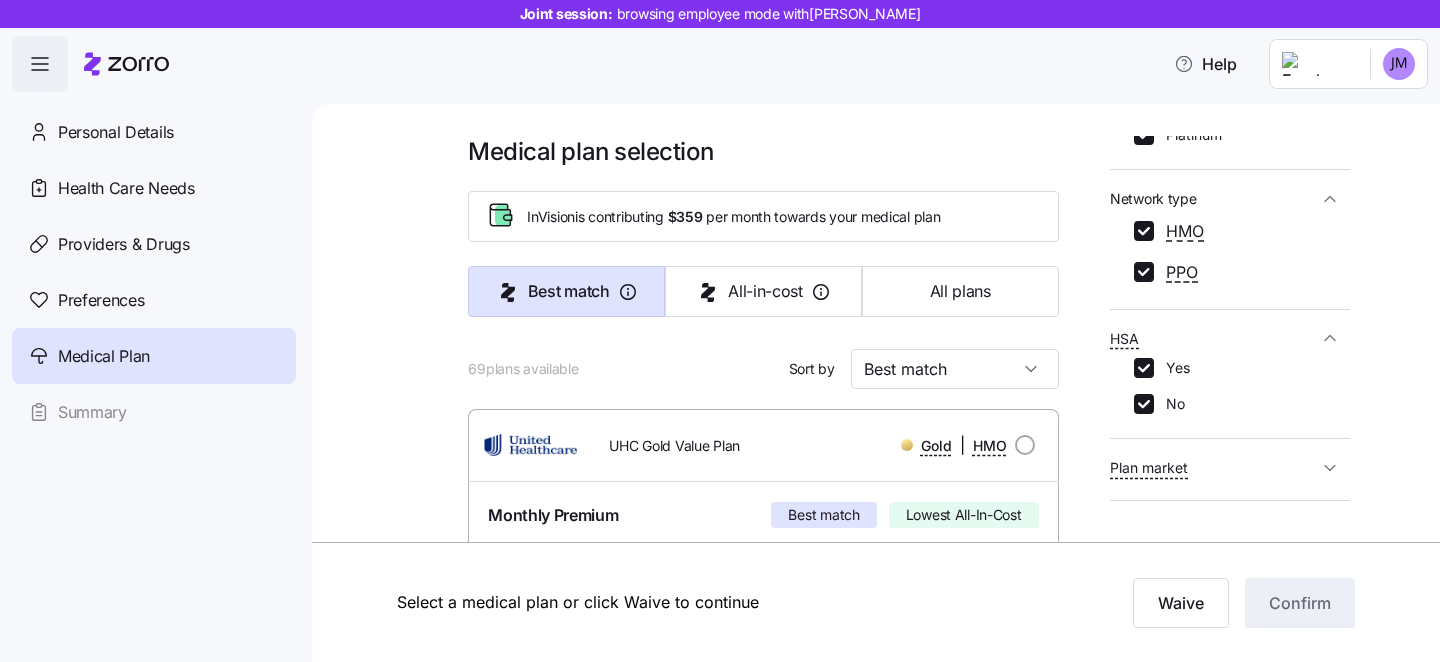 click on "Plan market" at bounding box center (1214, 467) 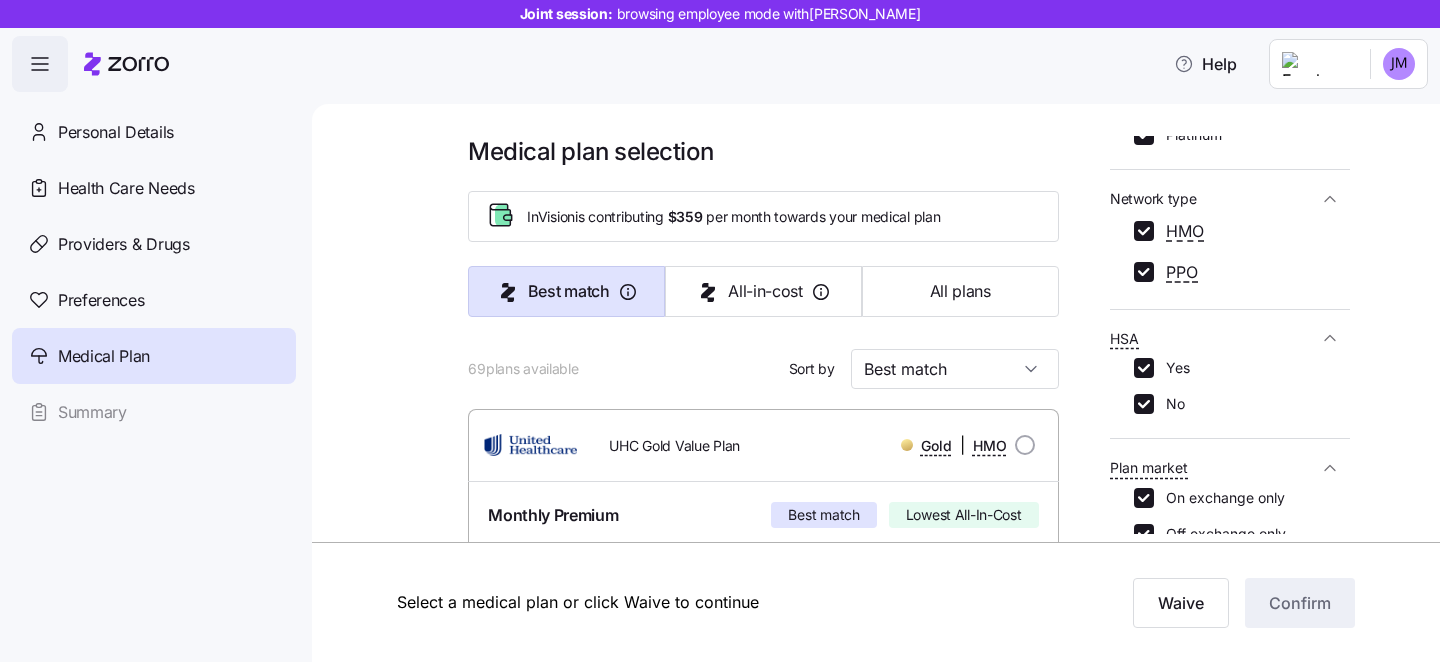 scroll, scrollTop: 802, scrollLeft: 0, axis: vertical 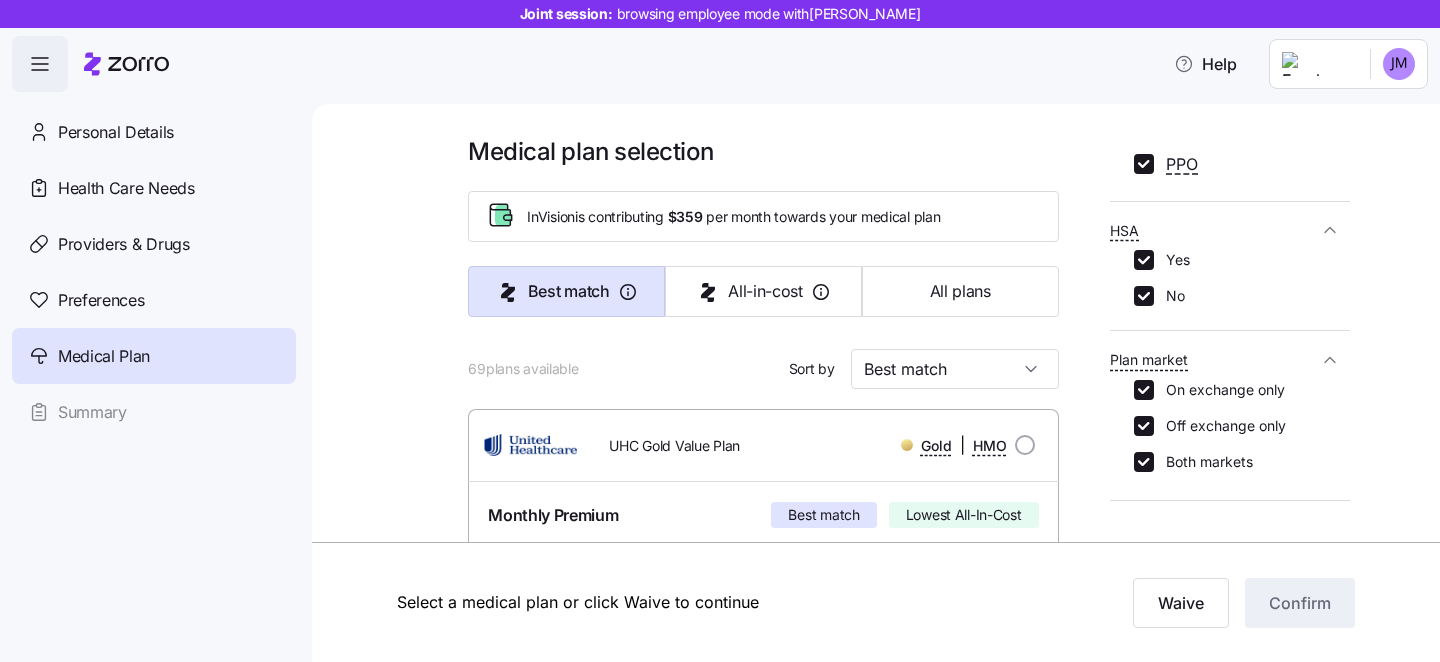 click on "Plan market" at bounding box center [1214, 359] 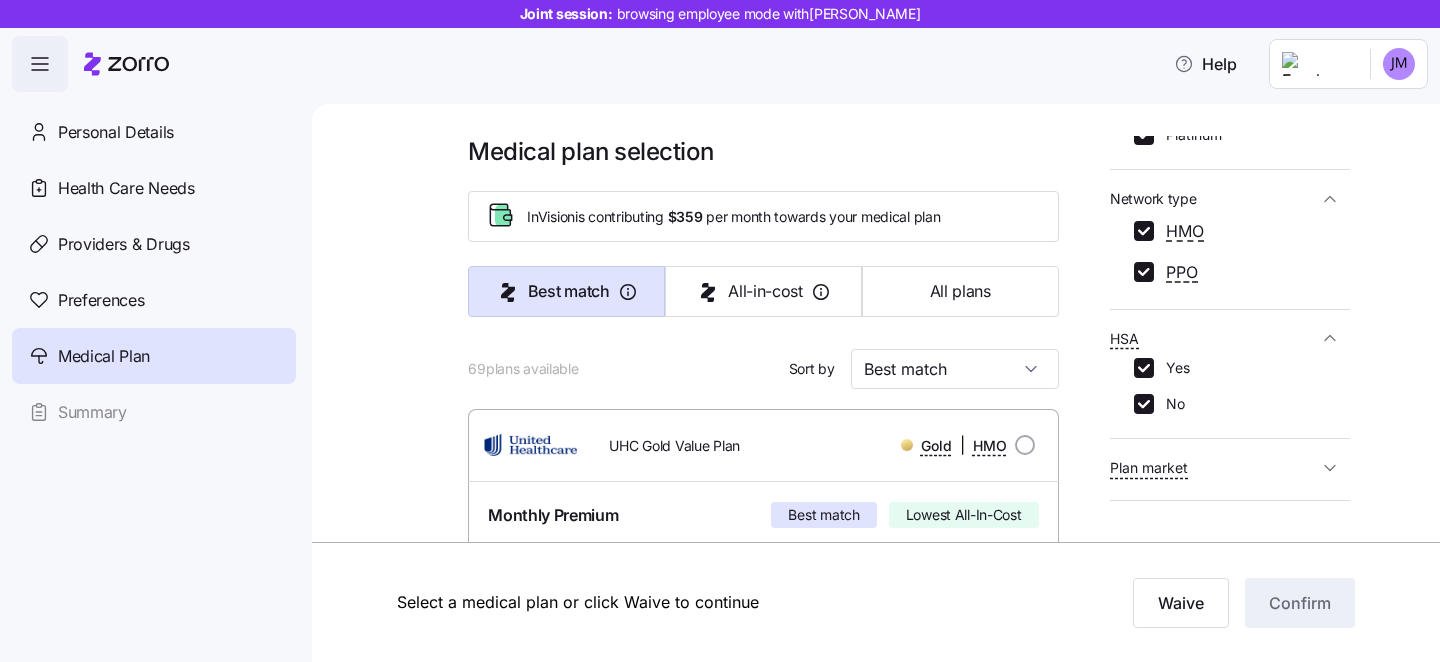 click on "HSA" at bounding box center [1230, 338] 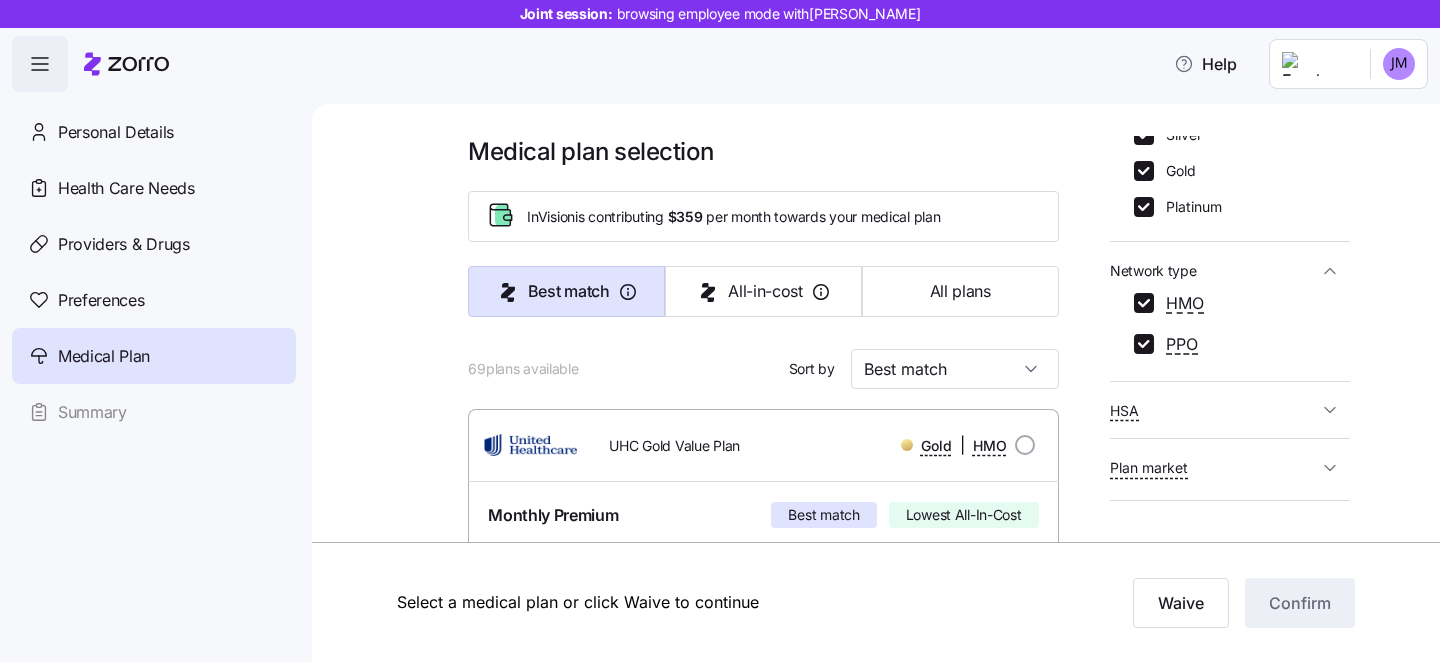 click 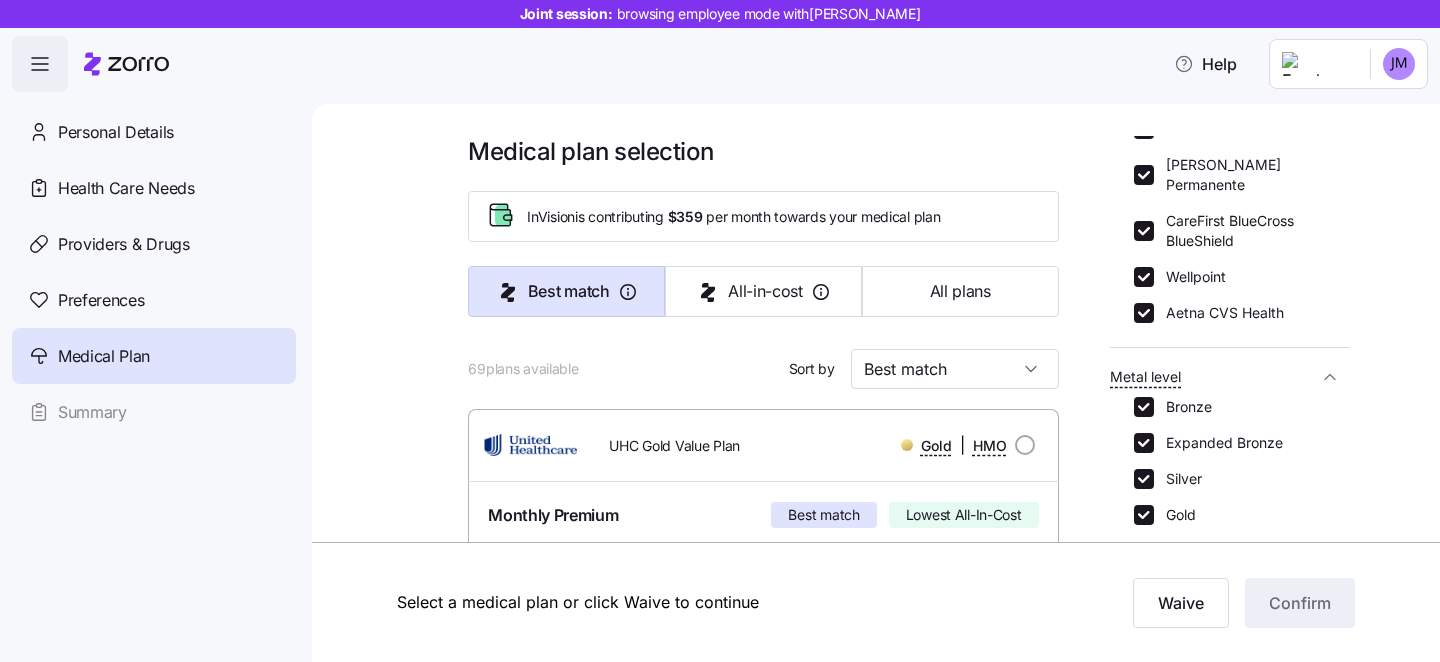 click 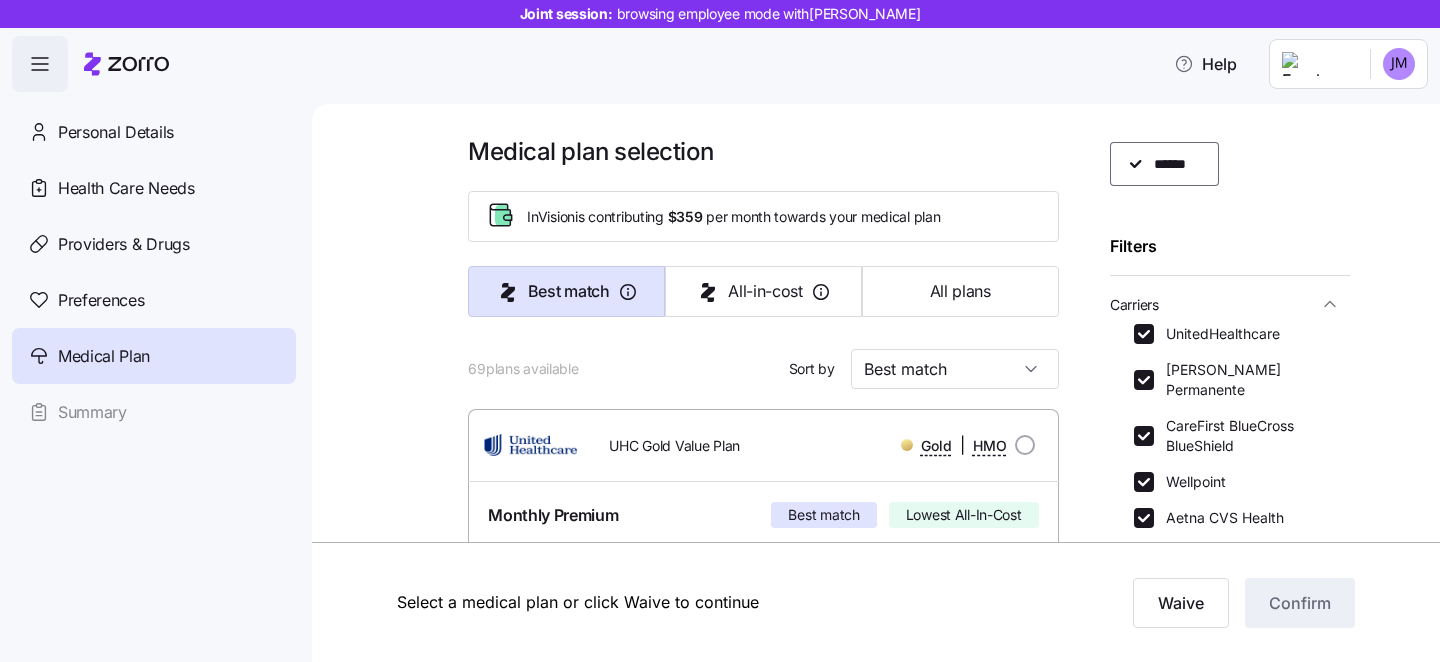 scroll, scrollTop: 0, scrollLeft: 0, axis: both 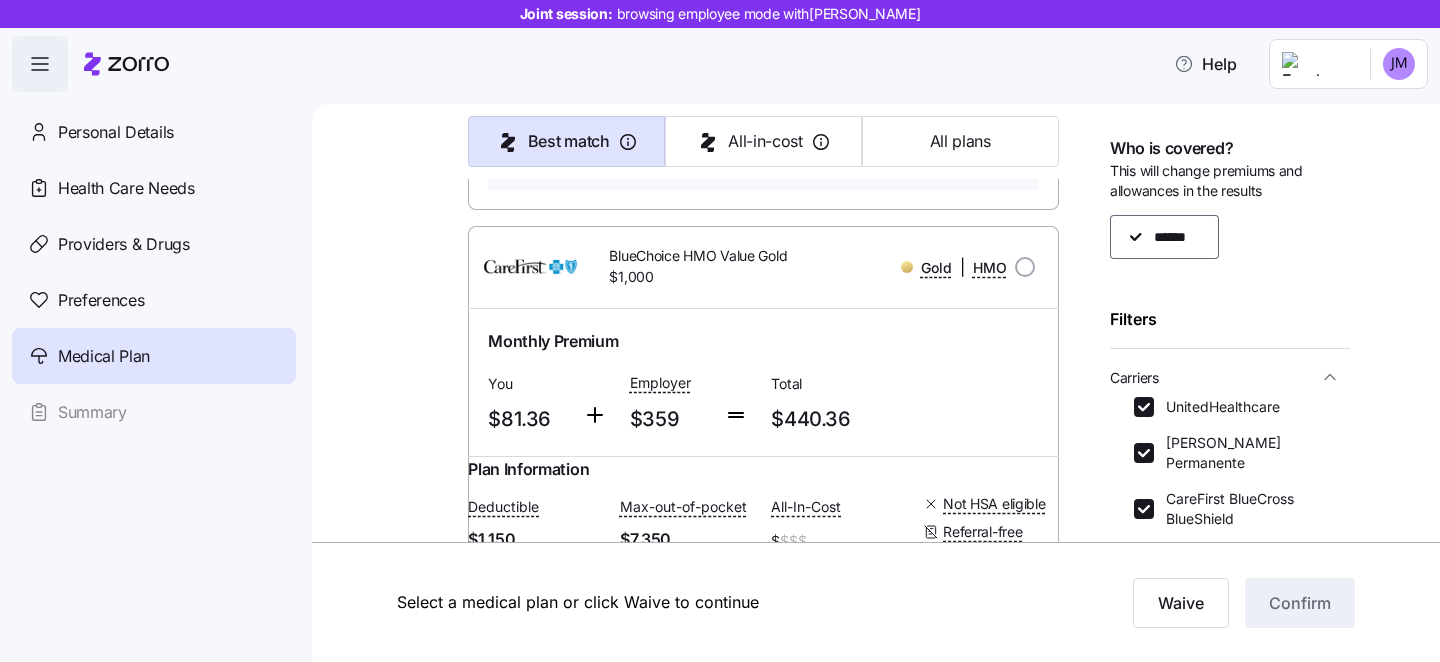 click on "Monthly Premium You $81.36 Employer $359 Total $440.36" at bounding box center [763, 382] 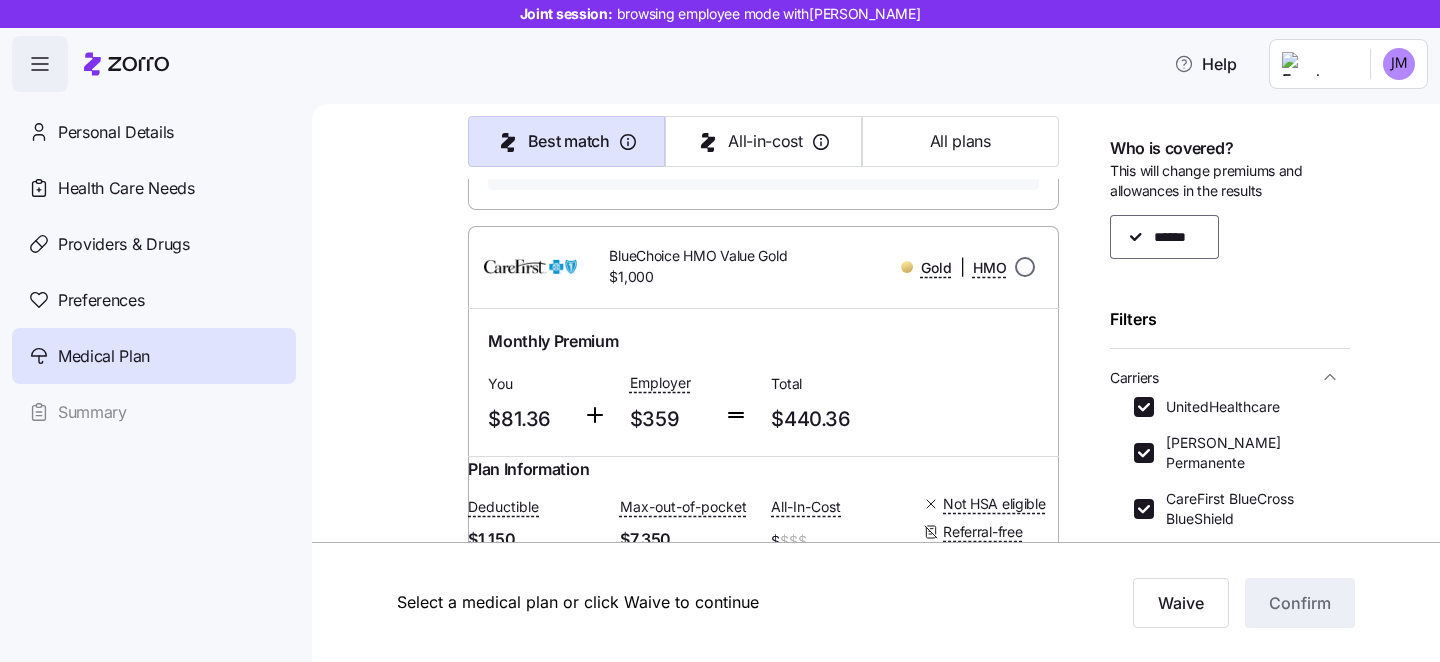 click at bounding box center [1025, 267] 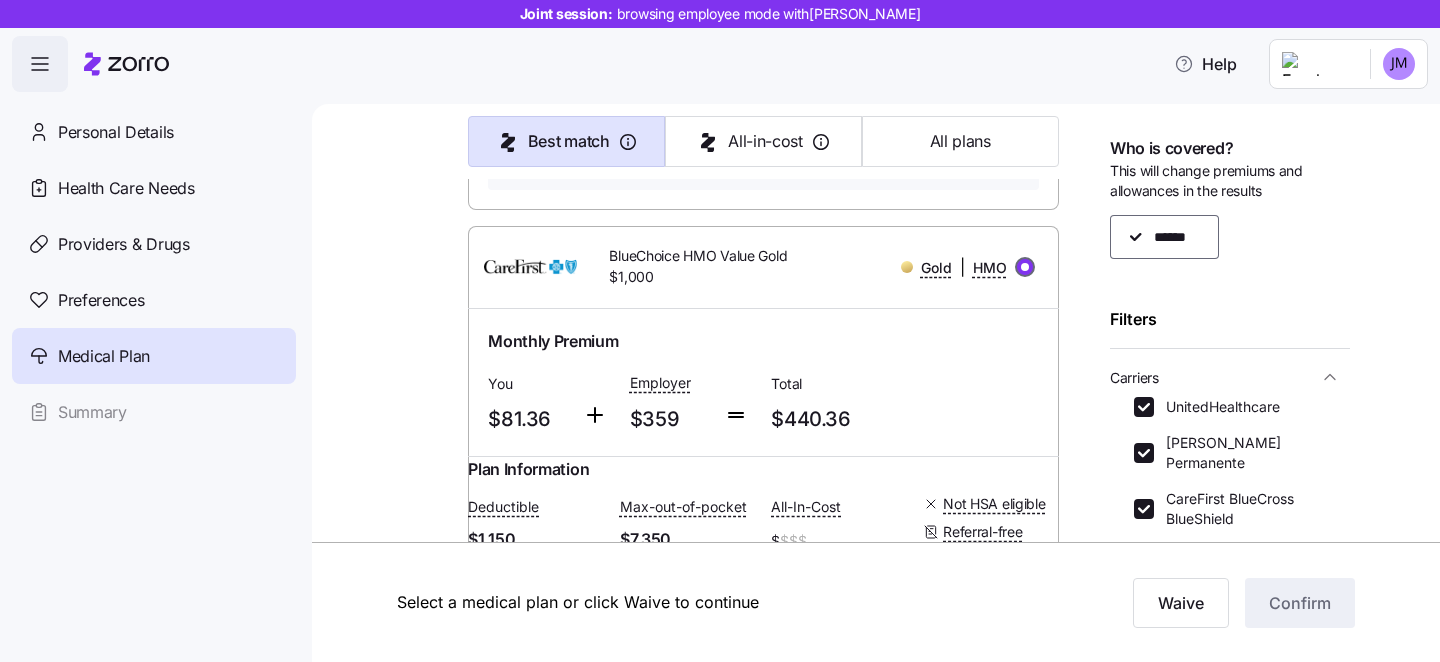 radio on "true" 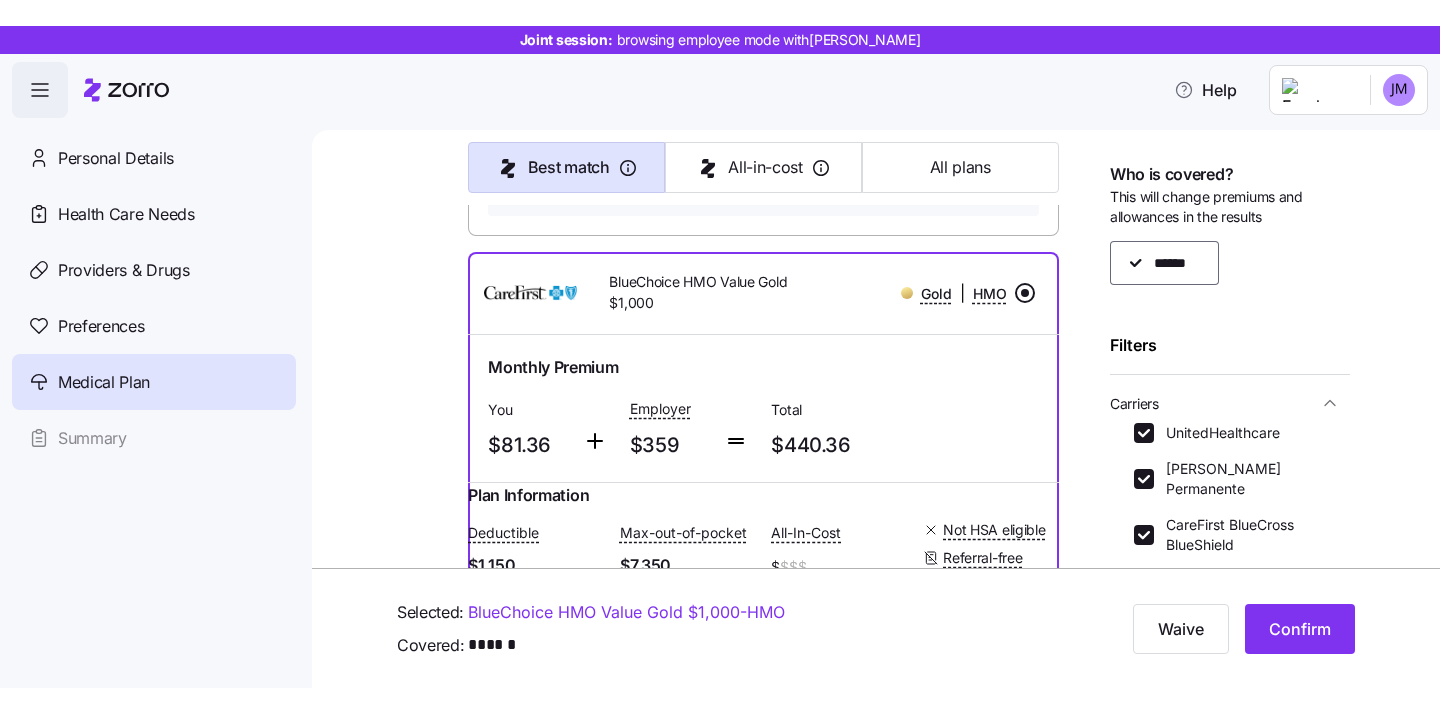 scroll, scrollTop: 1084, scrollLeft: 0, axis: vertical 